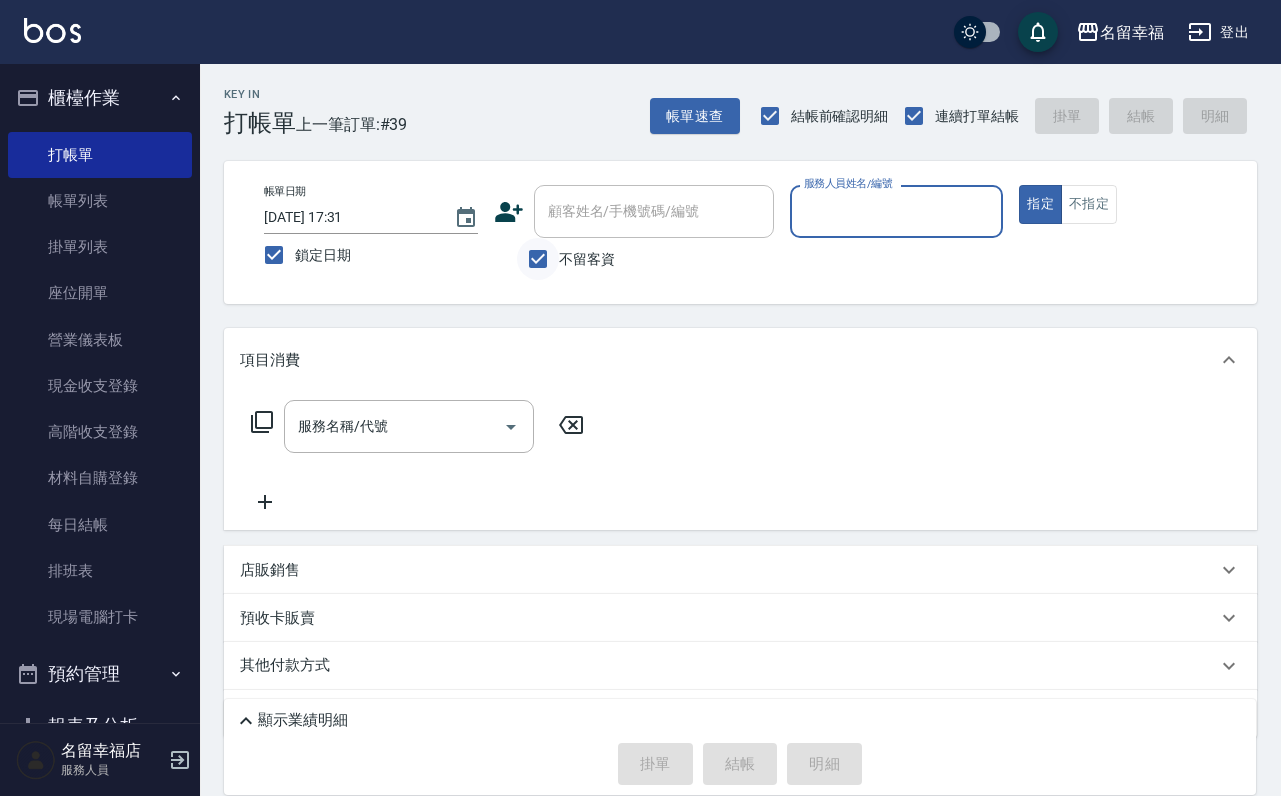 scroll, scrollTop: 0, scrollLeft: 0, axis: both 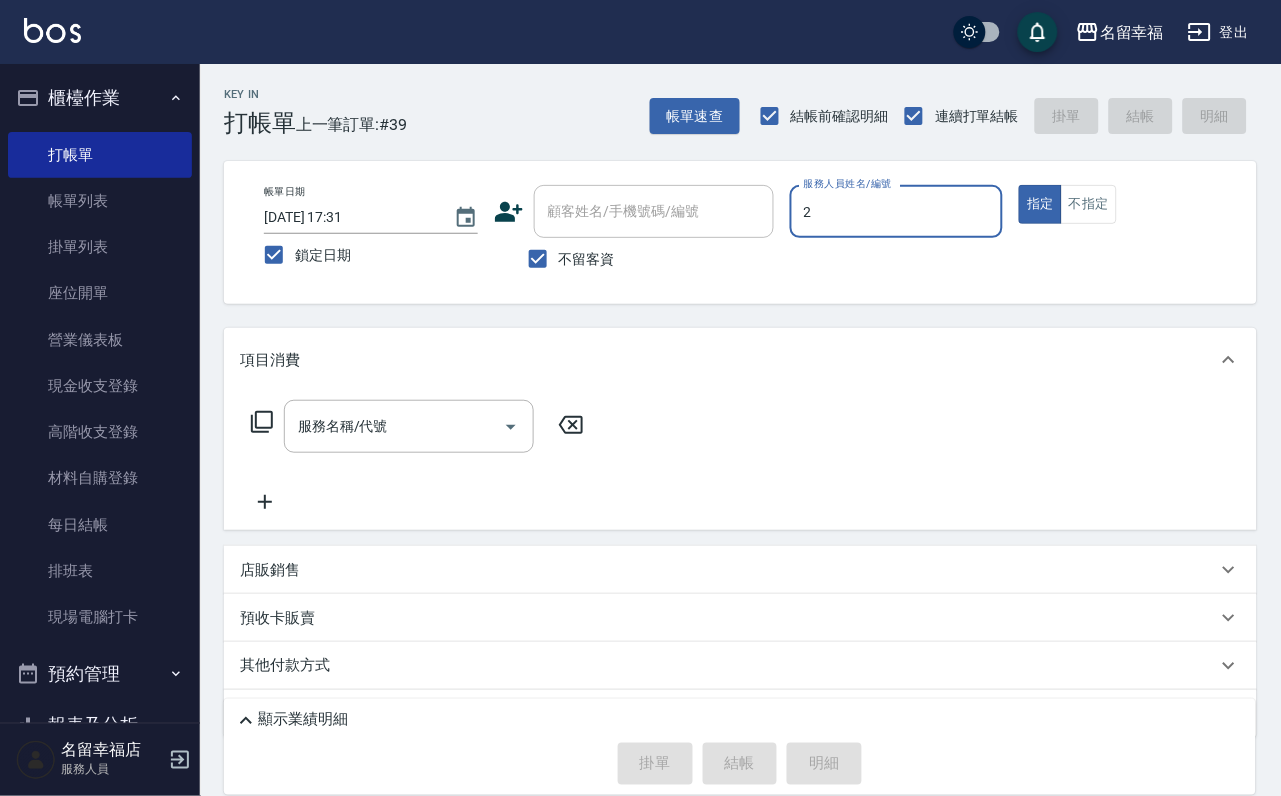 type on "[PERSON_NAME]-2" 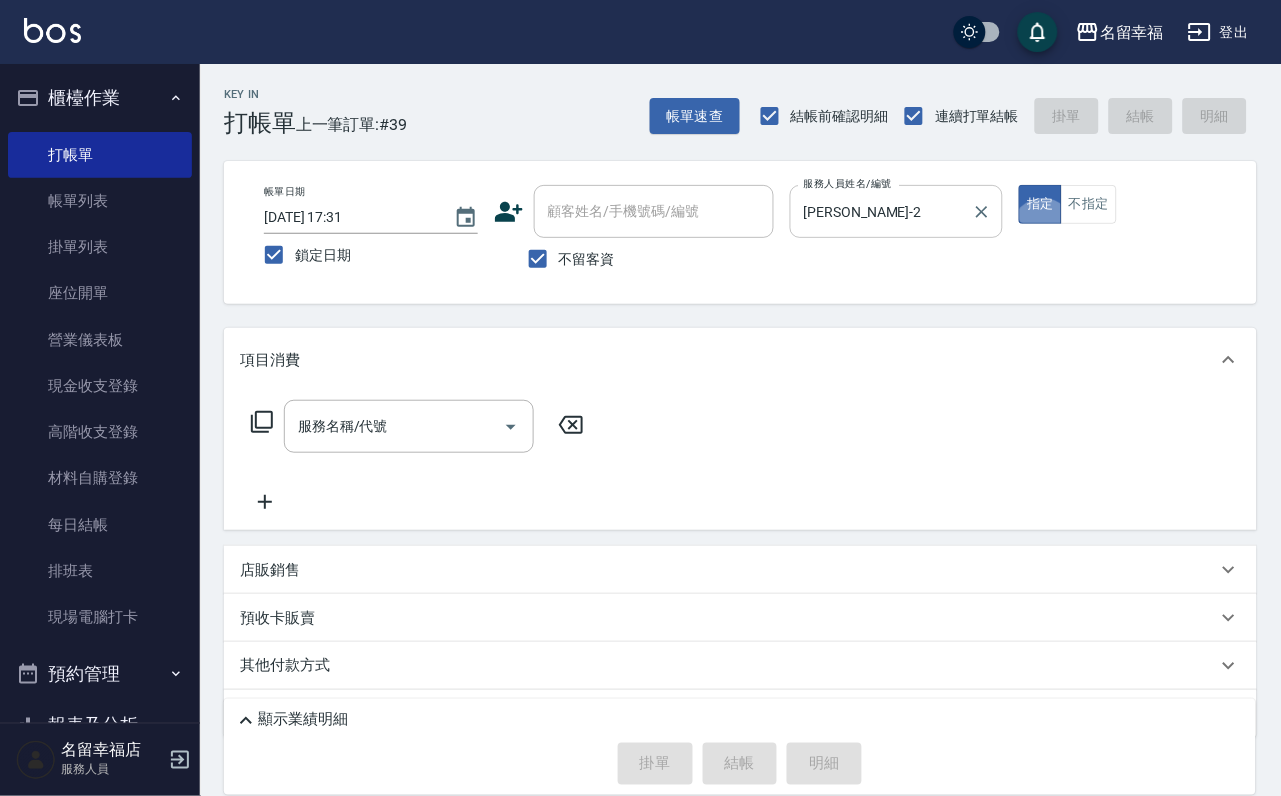type on "true" 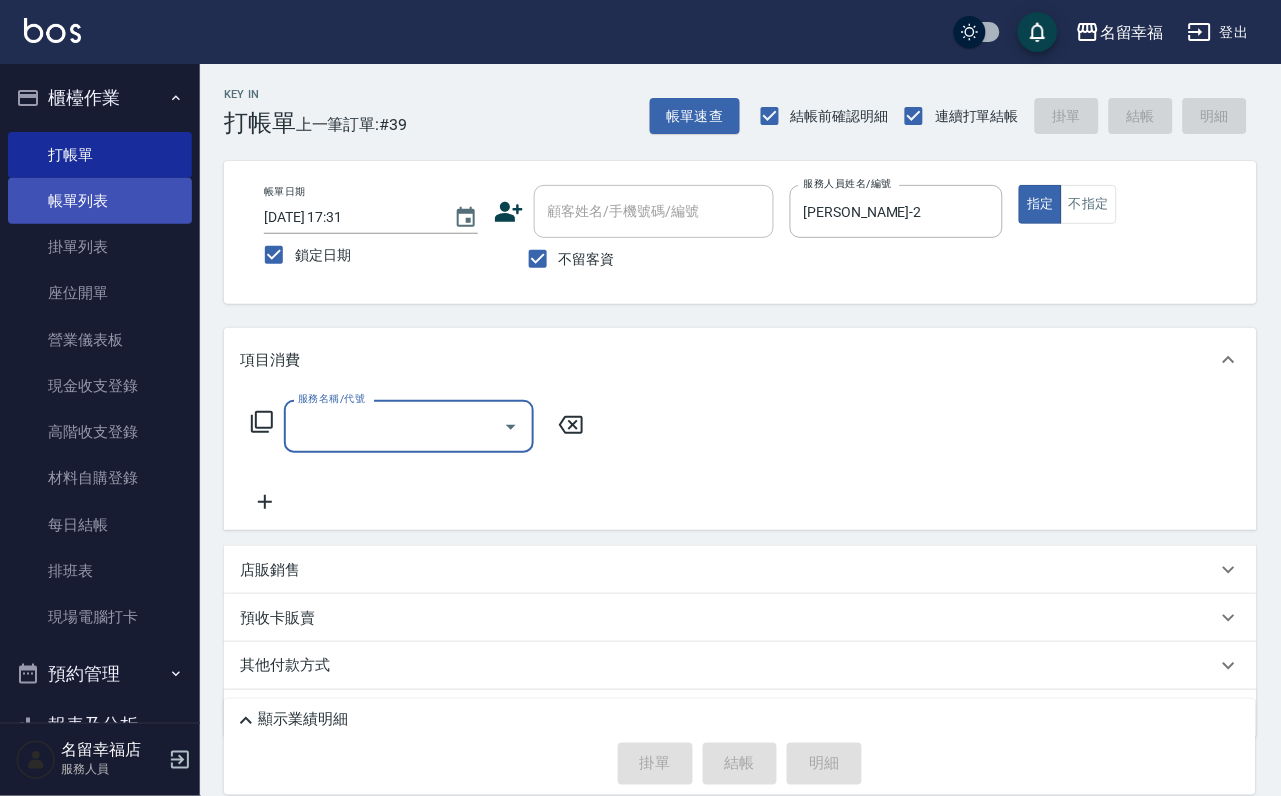 click on "帳單列表" at bounding box center [100, 201] 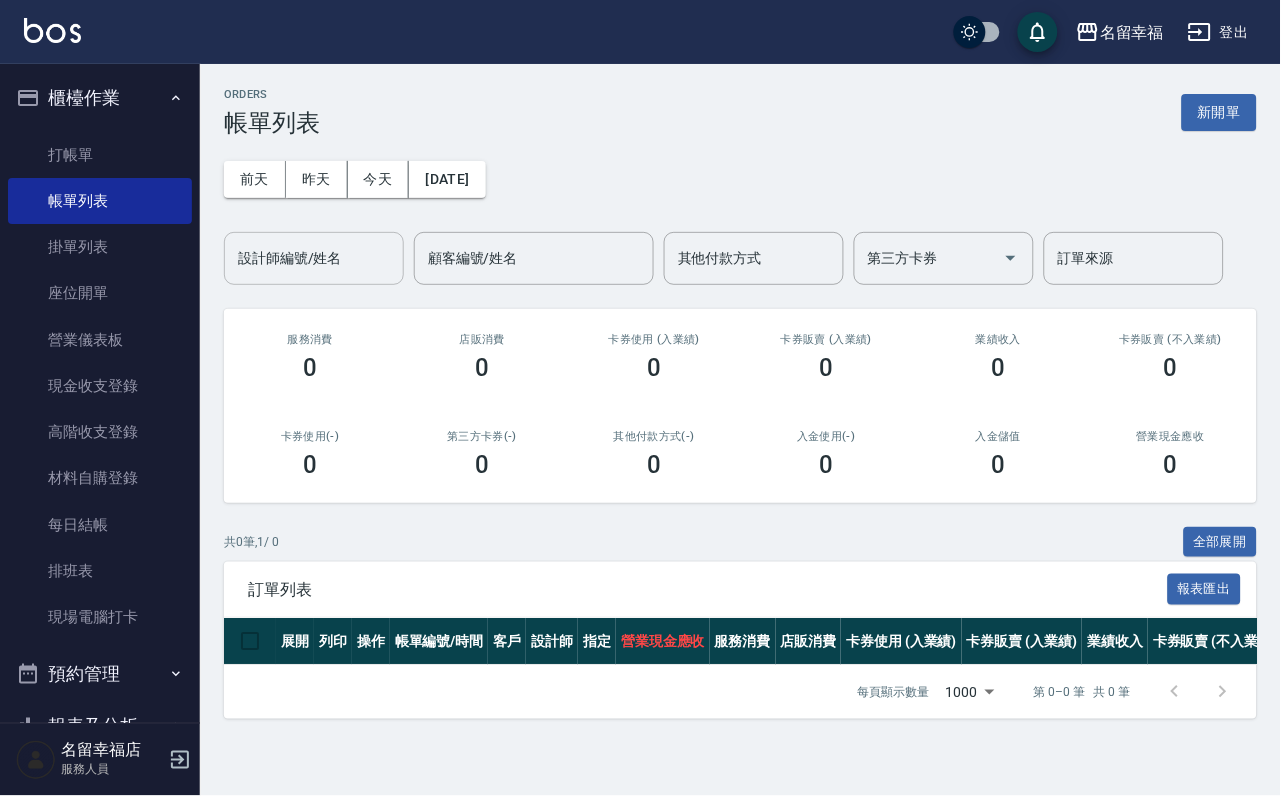 click on "設計師編號/姓名" at bounding box center [314, 258] 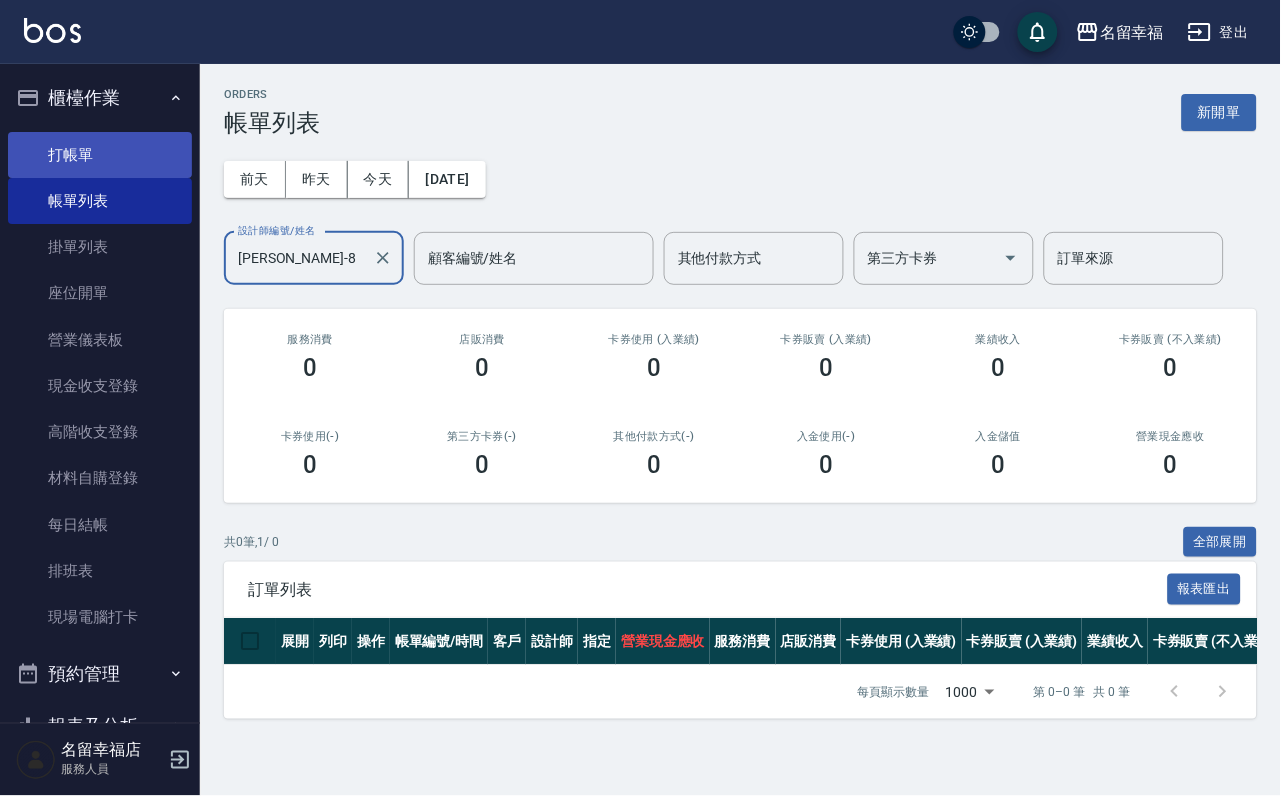 type on "[PERSON_NAME]-8" 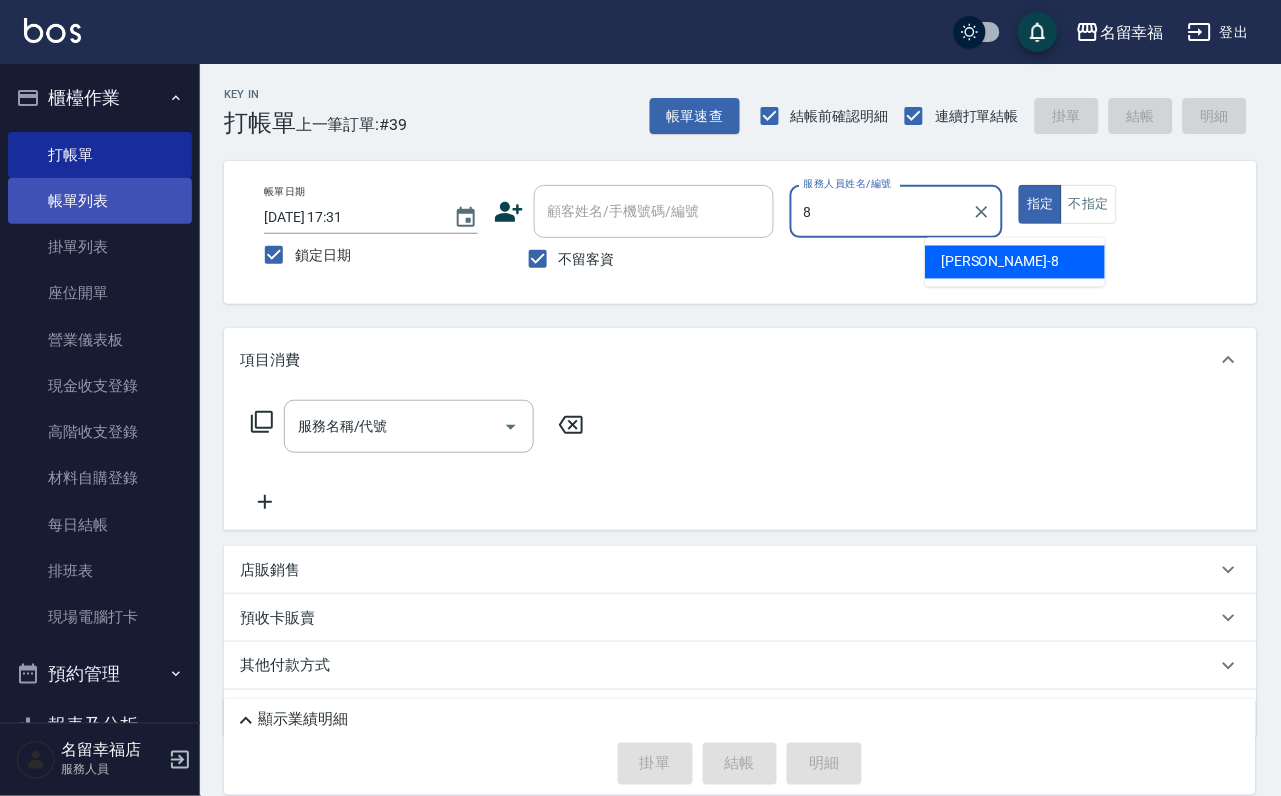type on "[PERSON_NAME]-8" 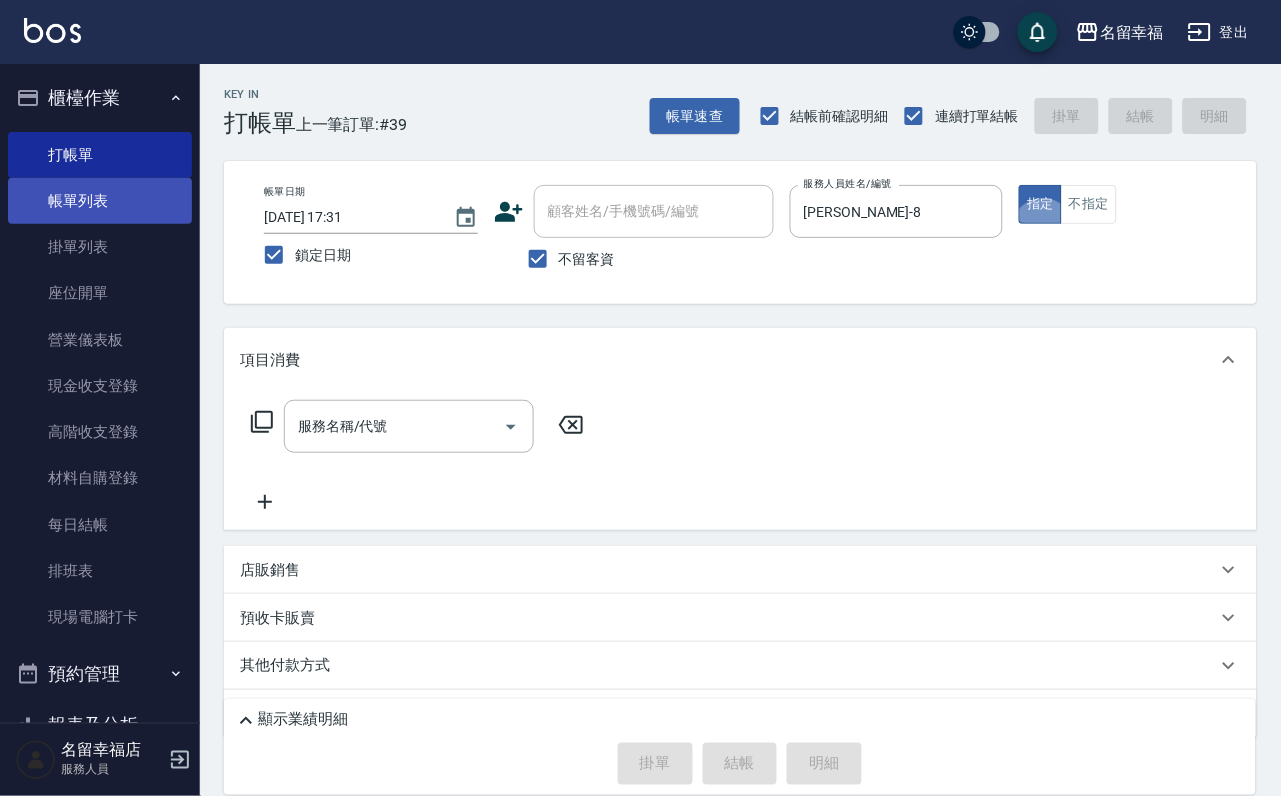 type on "true" 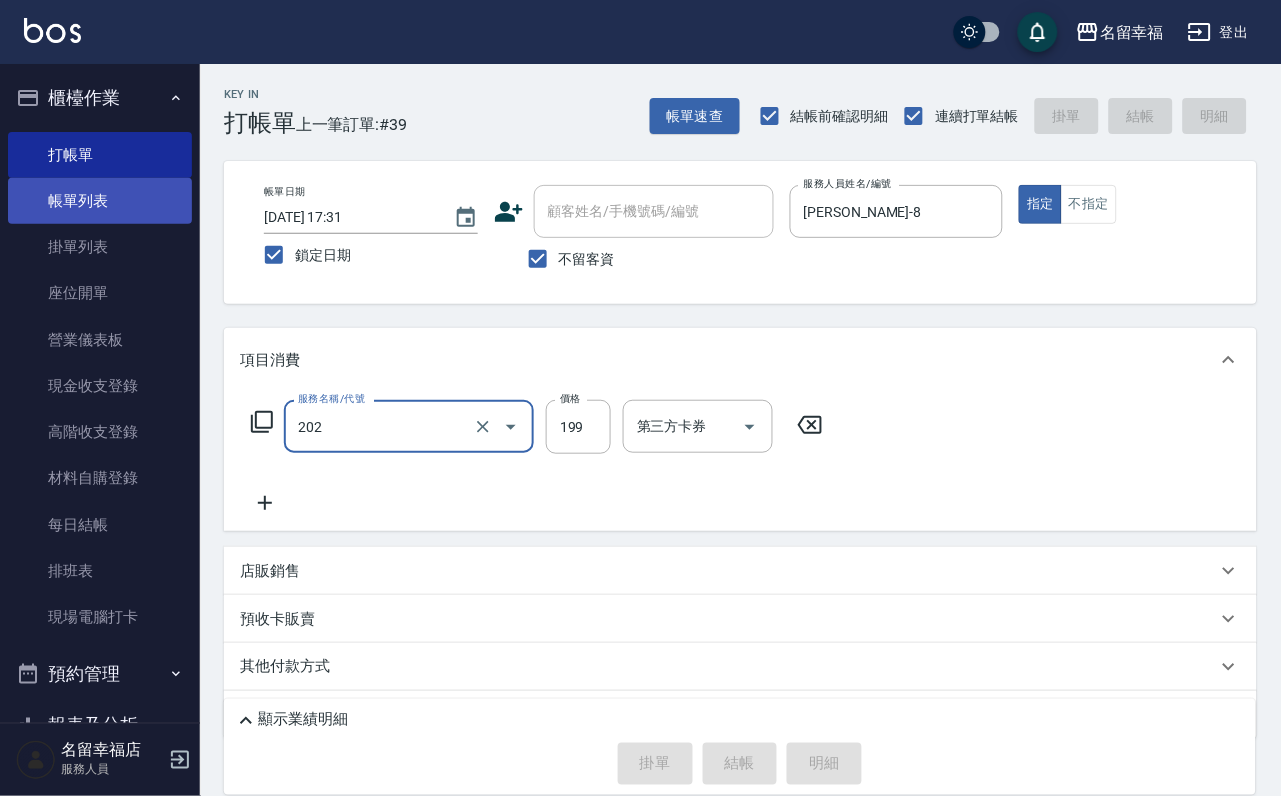 type on "202" 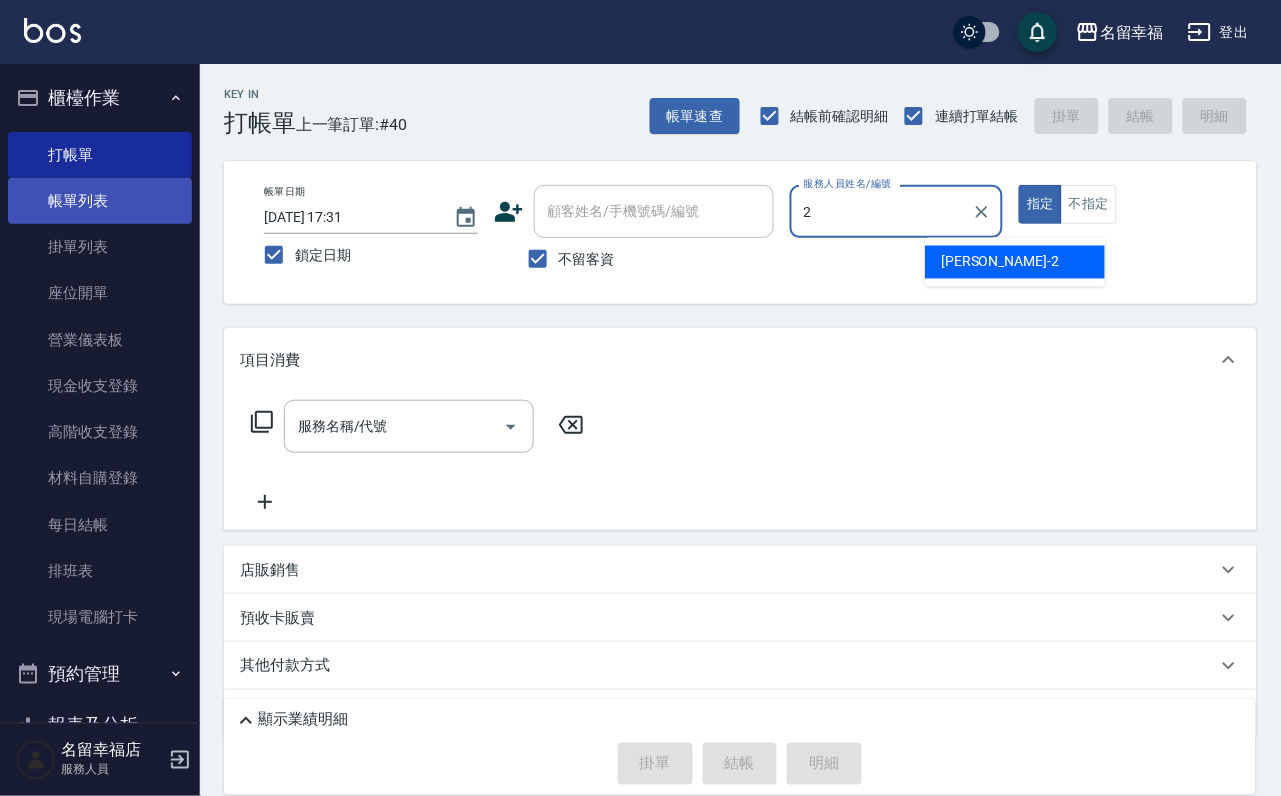 type on "[PERSON_NAME]-2" 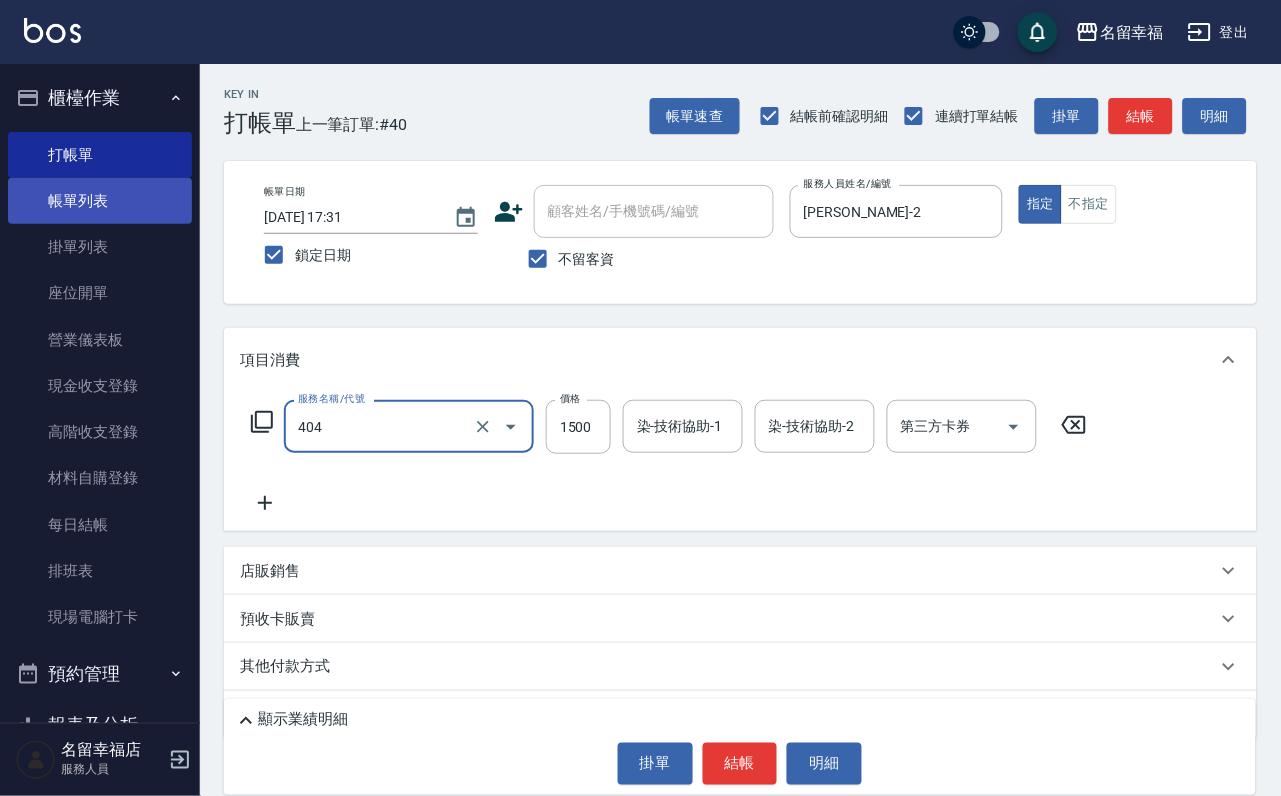 type on "設計染髮(404)" 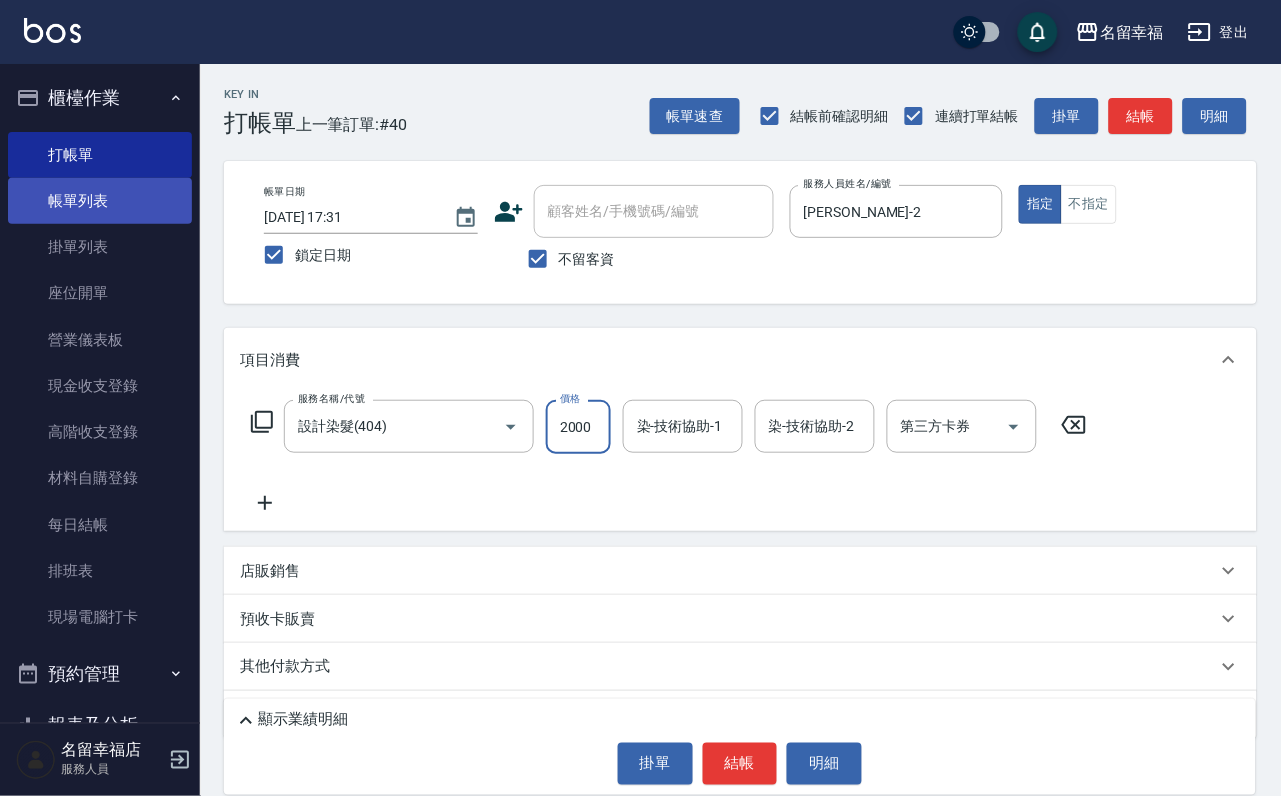 scroll, scrollTop: 0, scrollLeft: 1, axis: horizontal 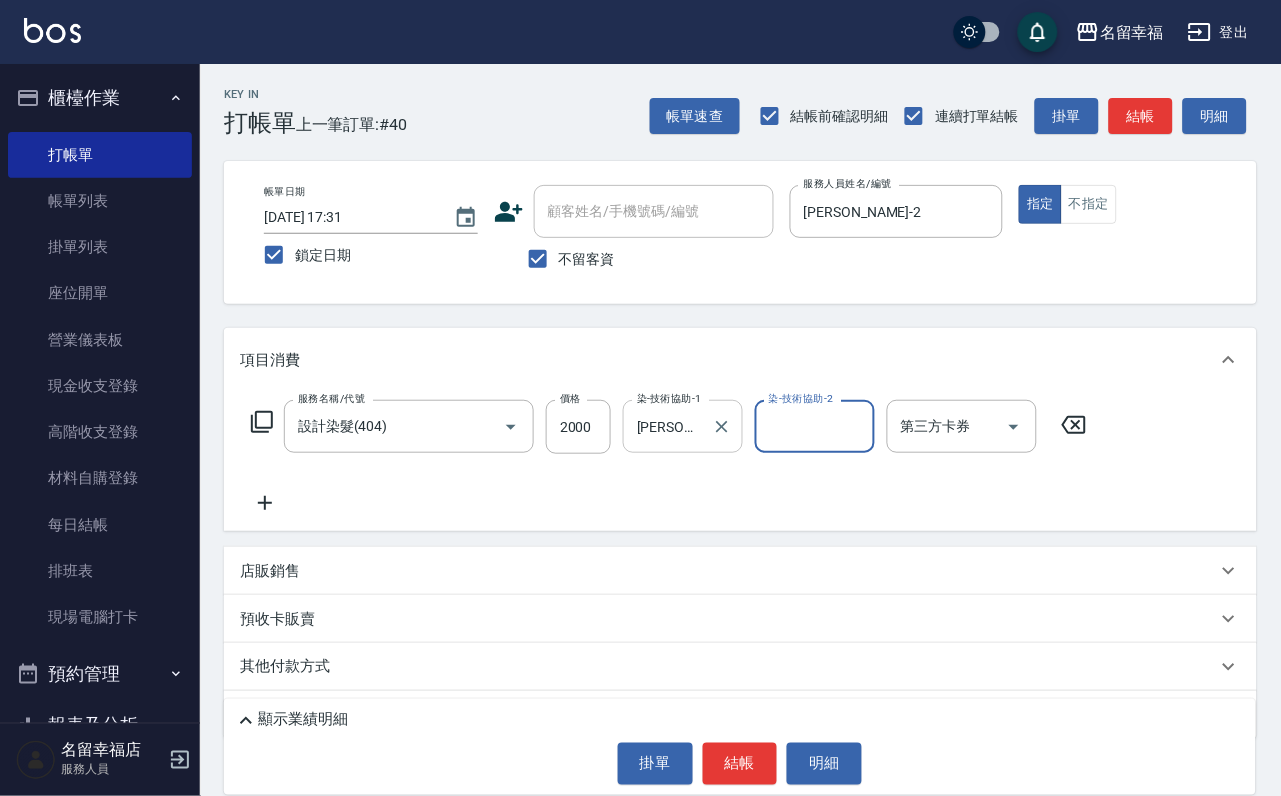 click on "[PERSON_NAME]-1" at bounding box center [668, 426] 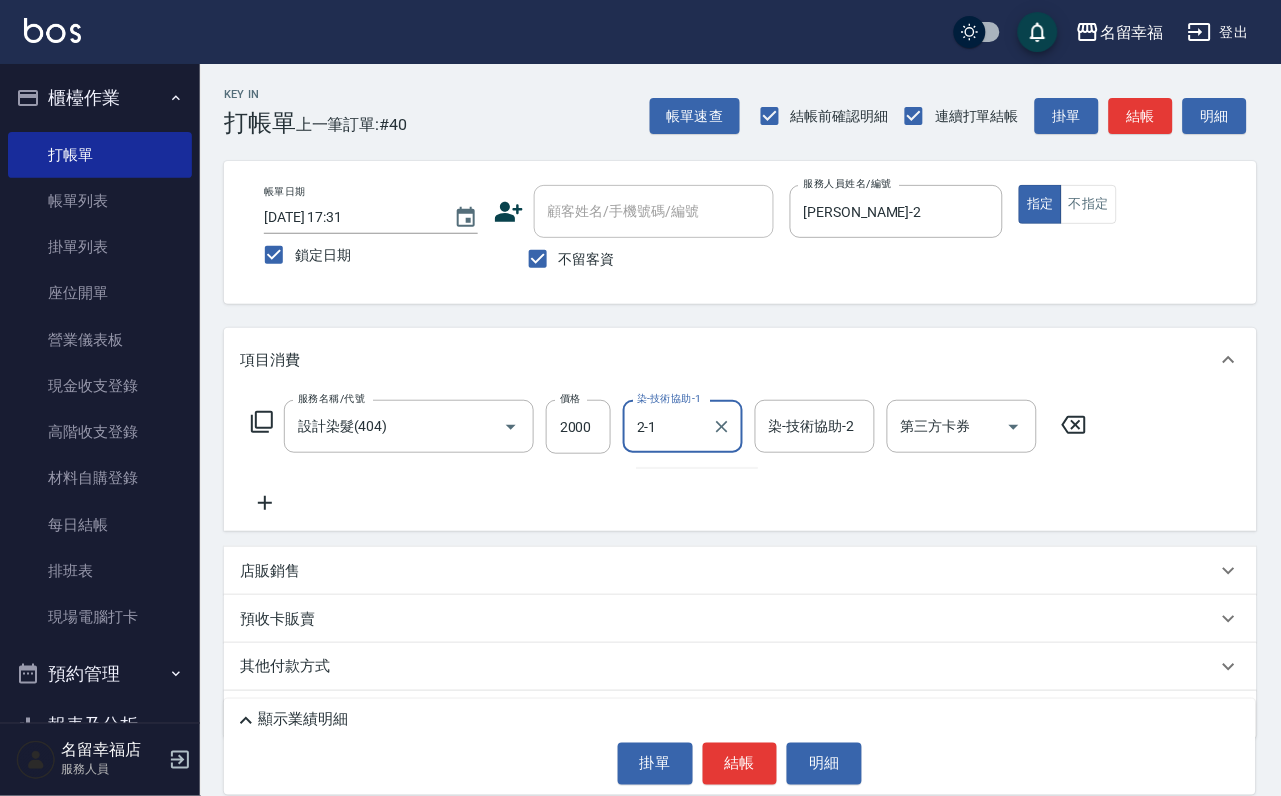 type on "[PERSON_NAME]-1" 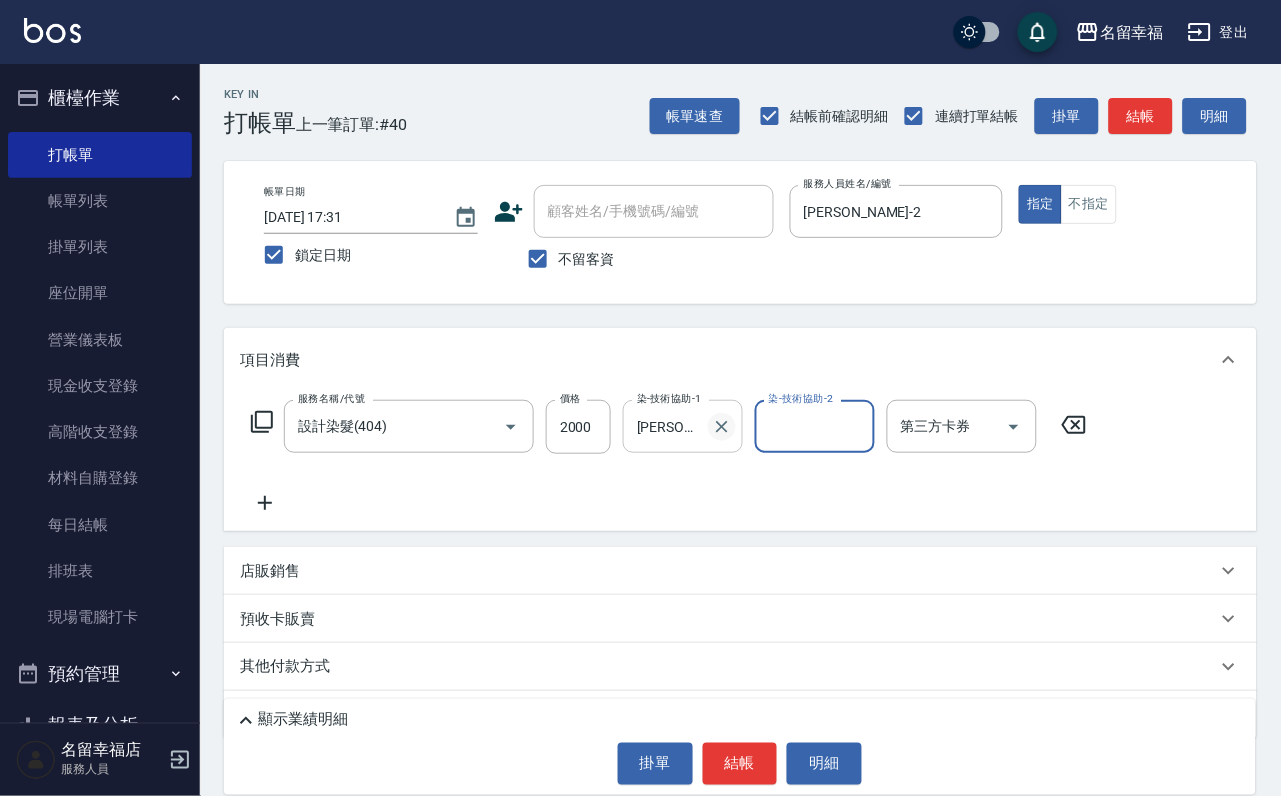 click 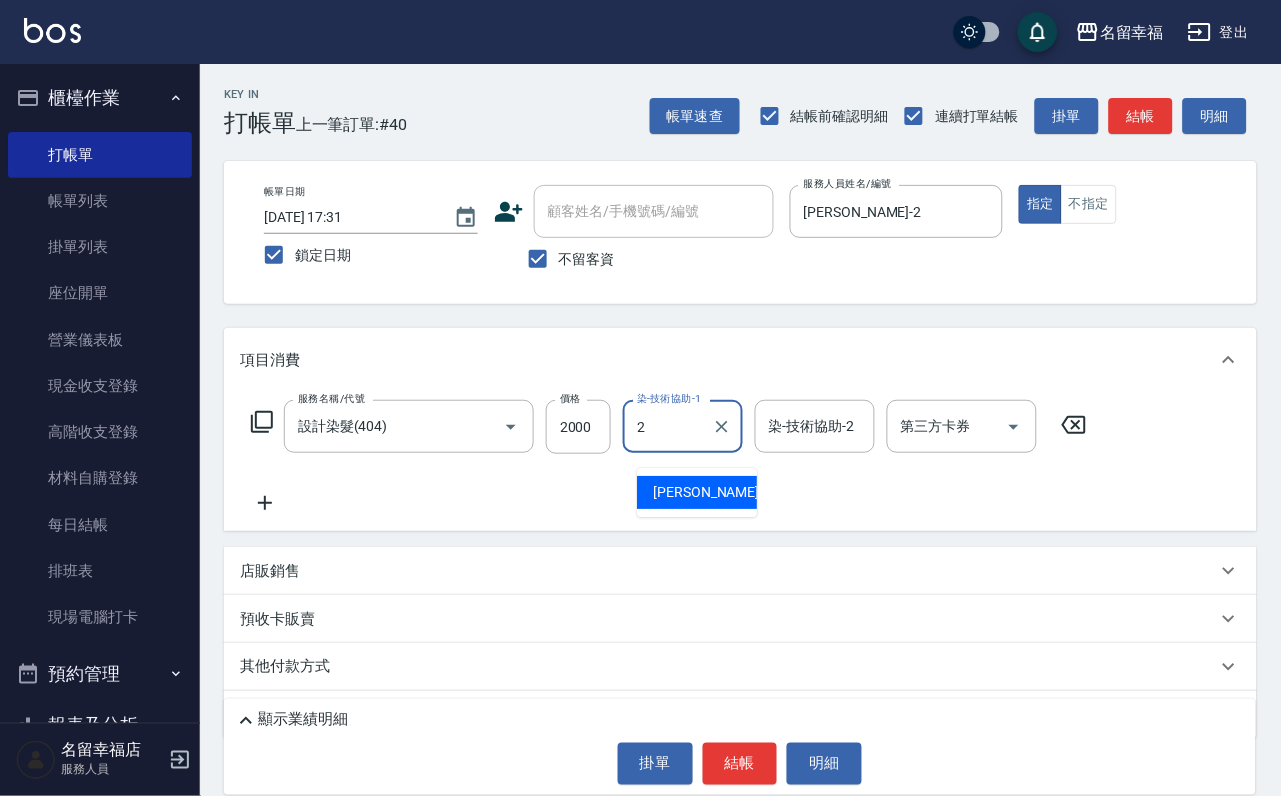 type on "[PERSON_NAME]-2" 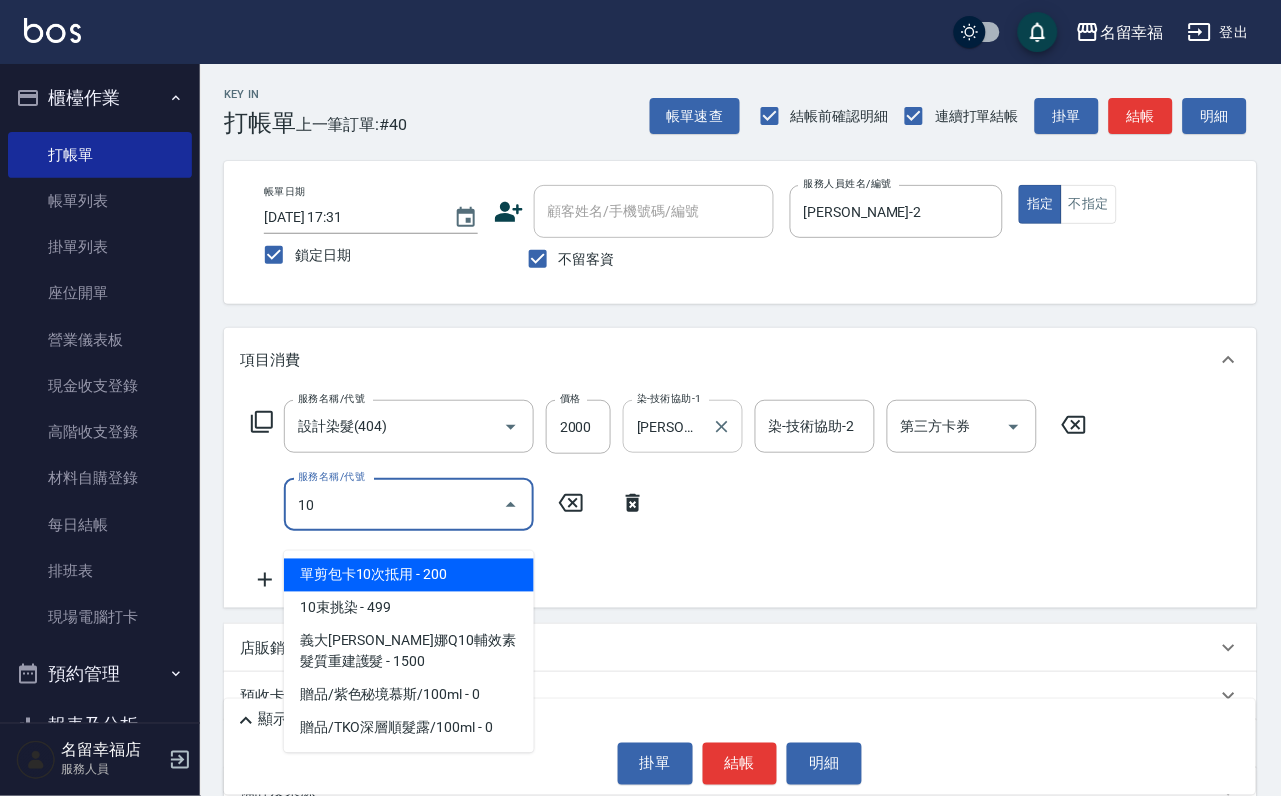 type on "1" 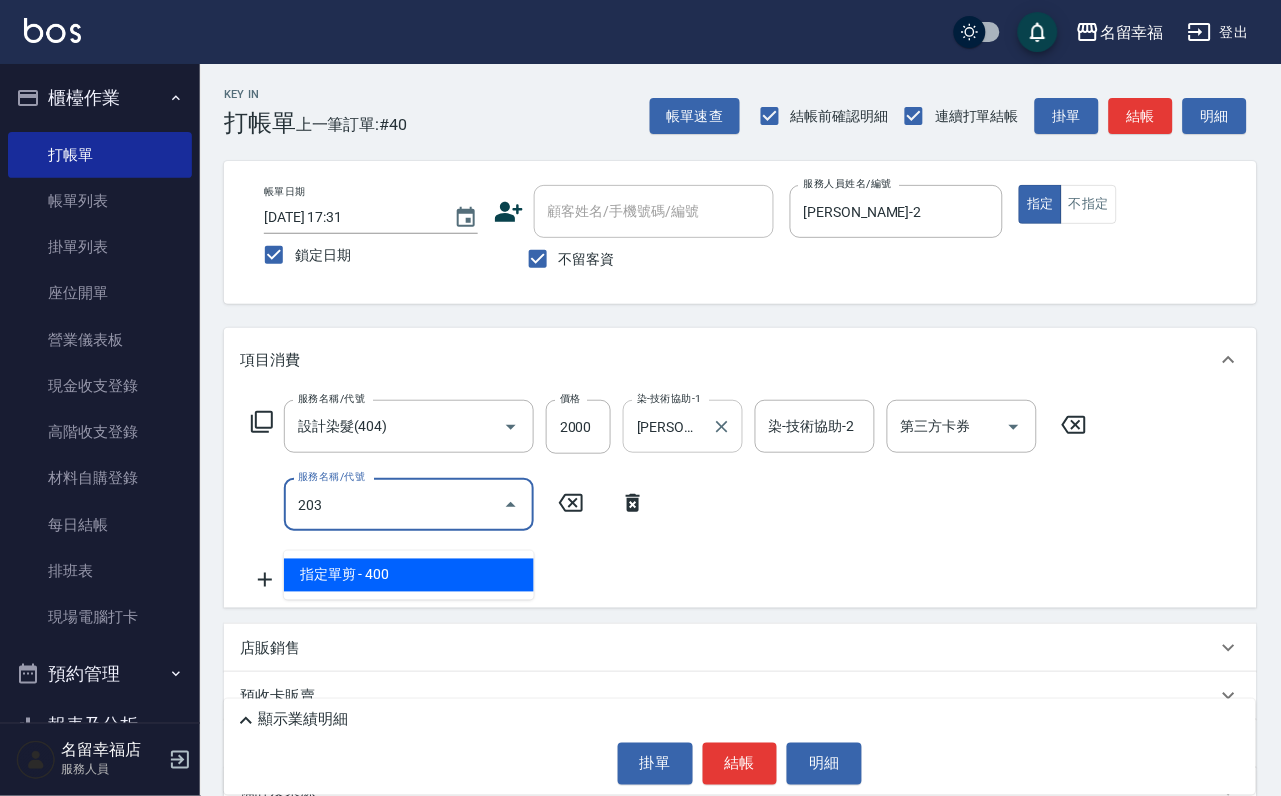 type on "指定單剪(203)" 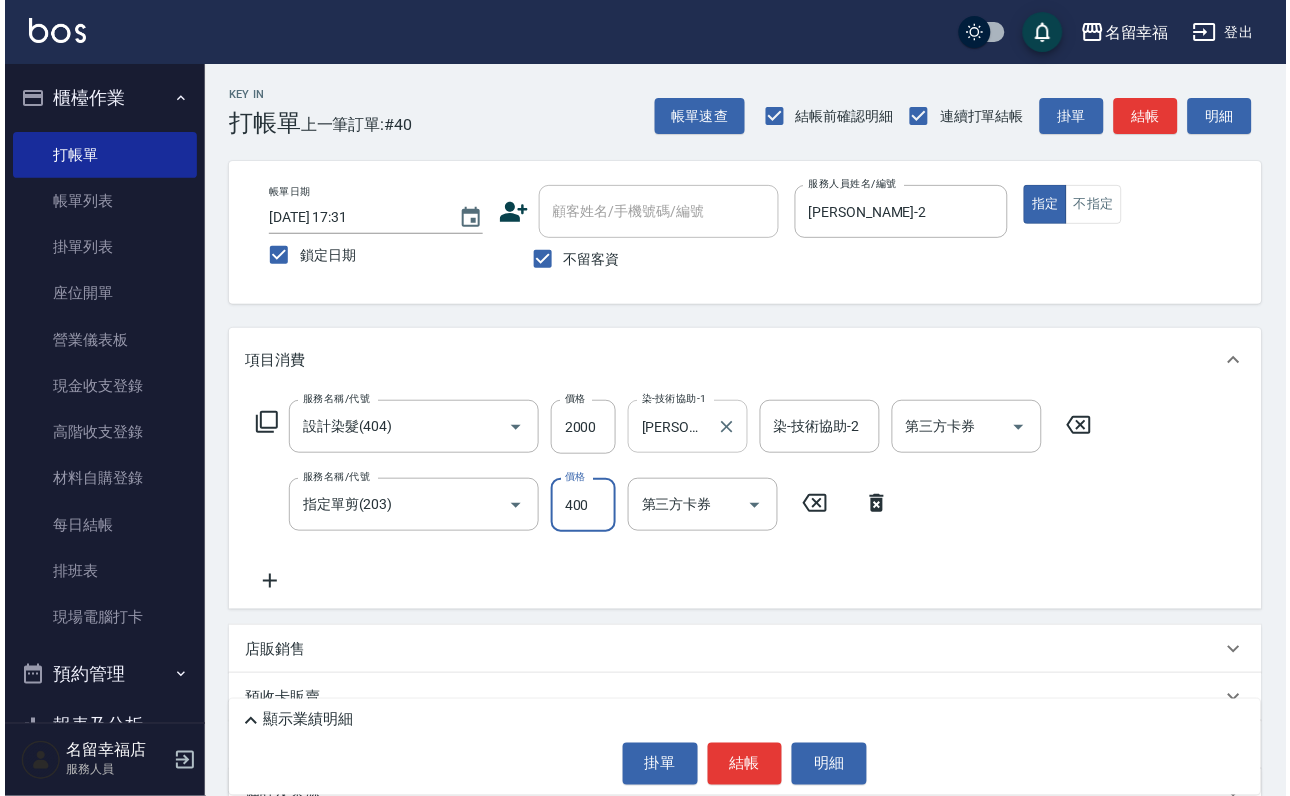 scroll, scrollTop: 0, scrollLeft: 0, axis: both 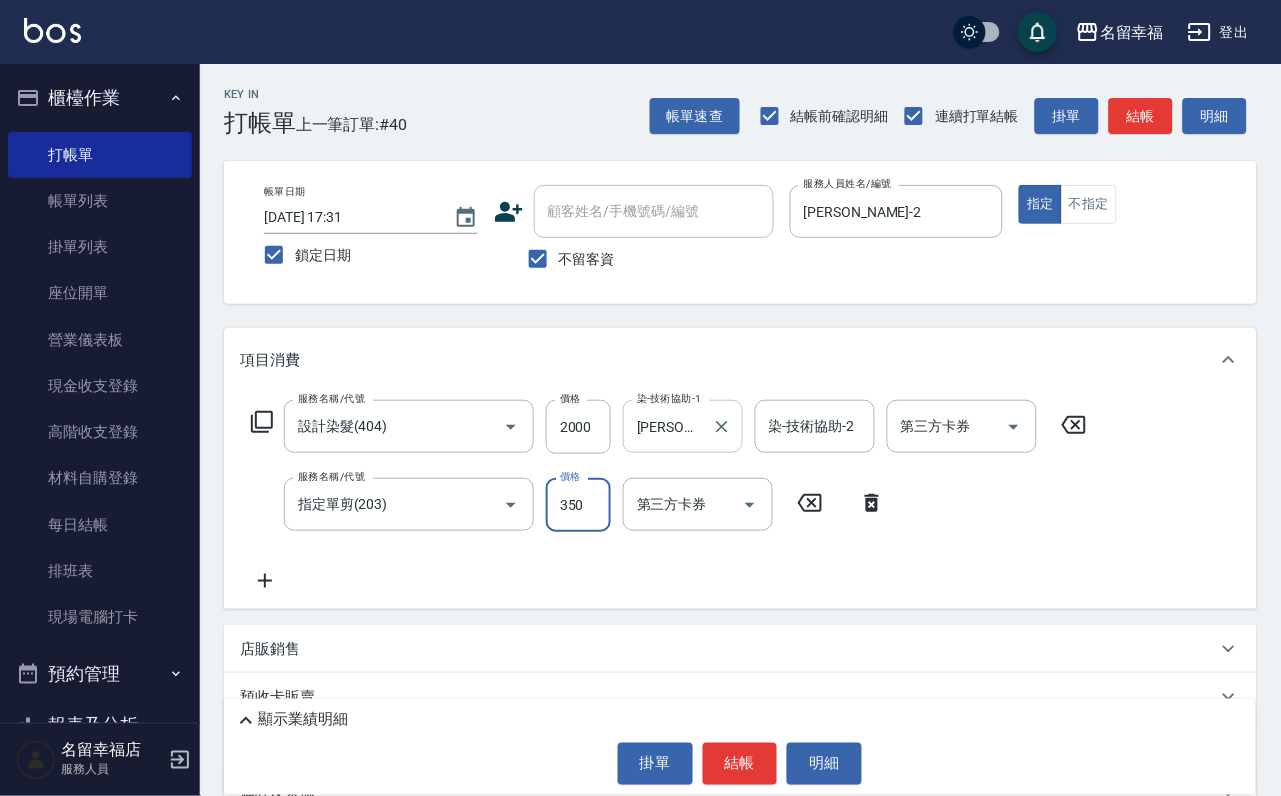 type on "350" 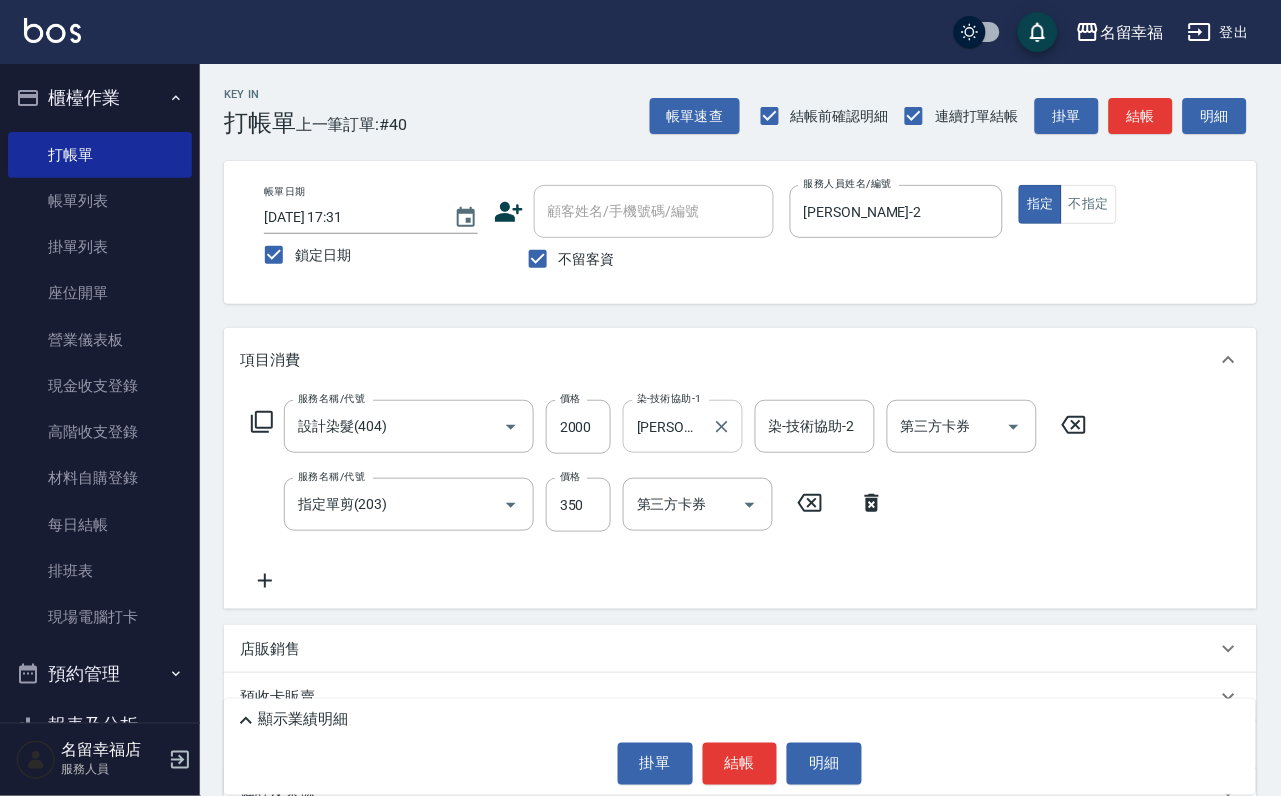 click 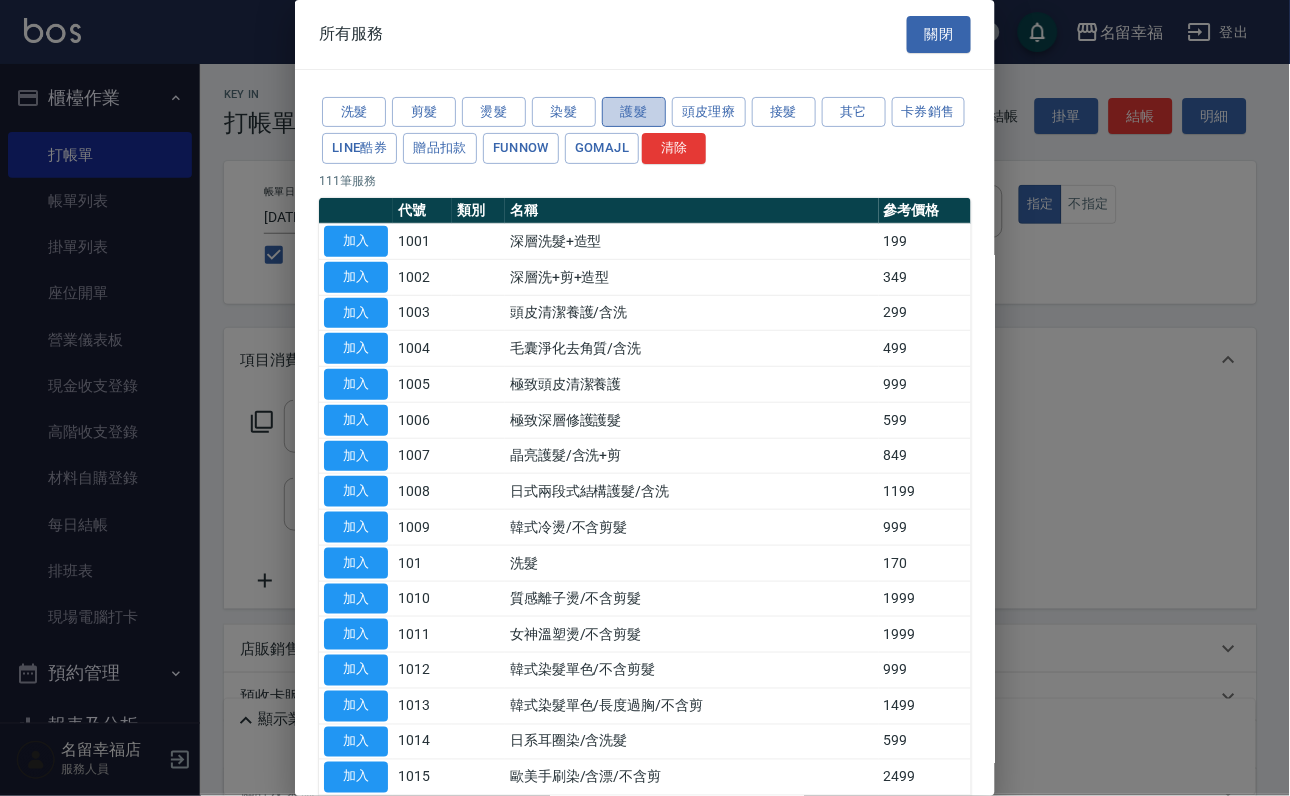 drag, startPoint x: 624, startPoint y: 118, endPoint x: 619, endPoint y: 129, distance: 12.083046 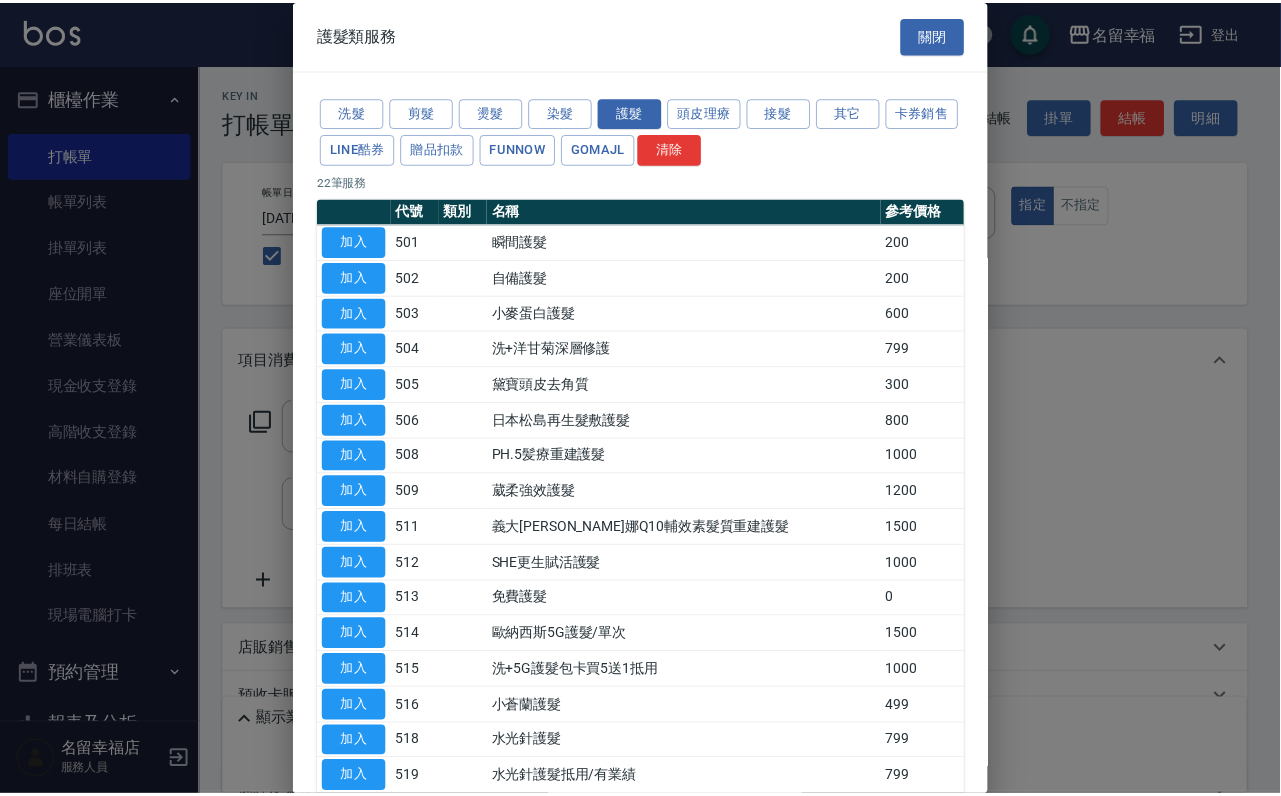 scroll, scrollTop: 300, scrollLeft: 0, axis: vertical 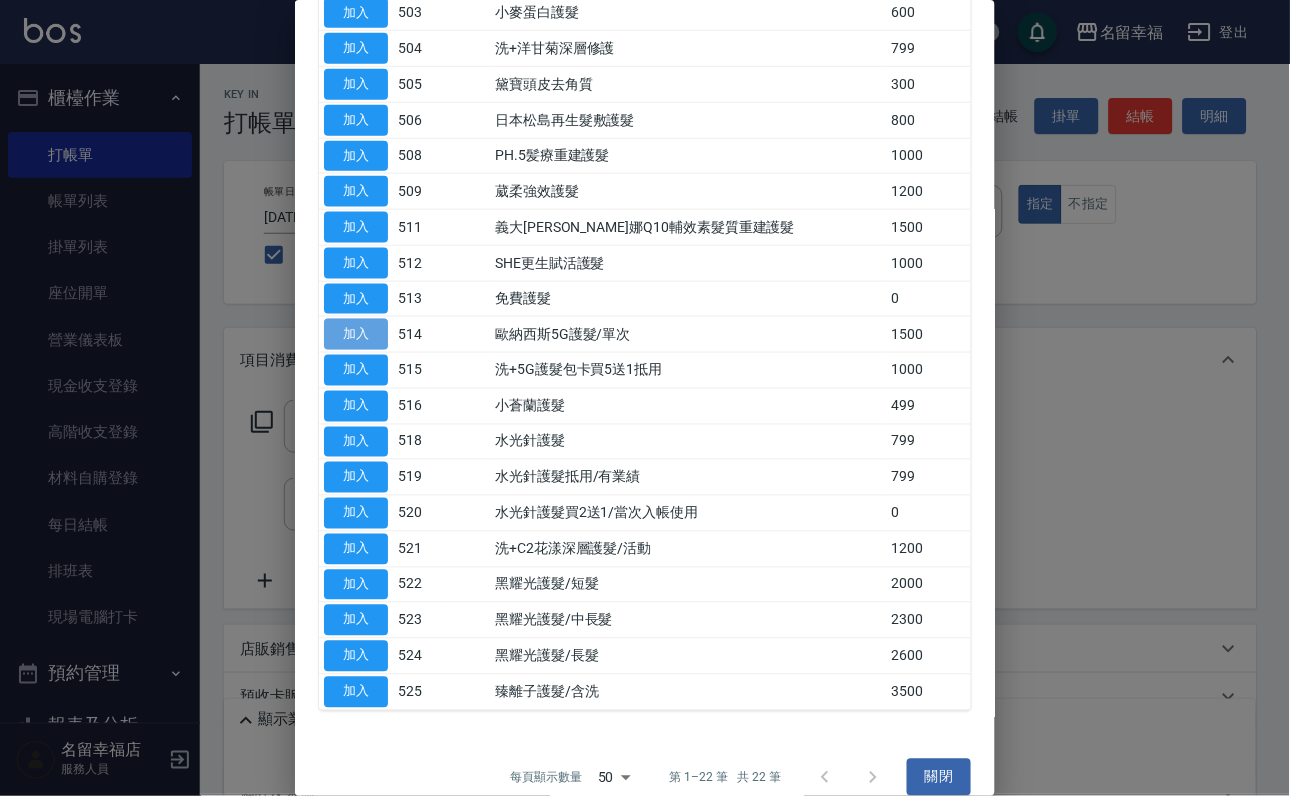 click on "加入" at bounding box center (356, 334) 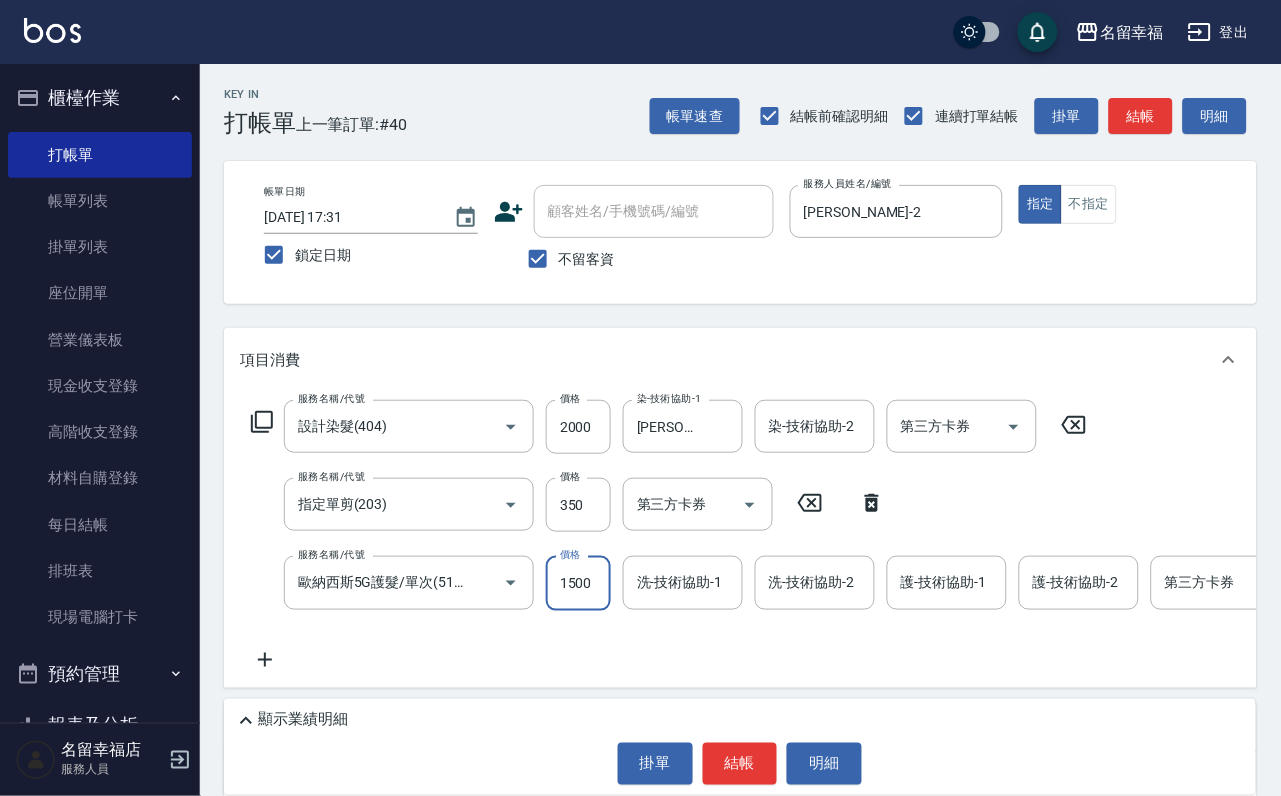 click on "1500" at bounding box center [578, 583] 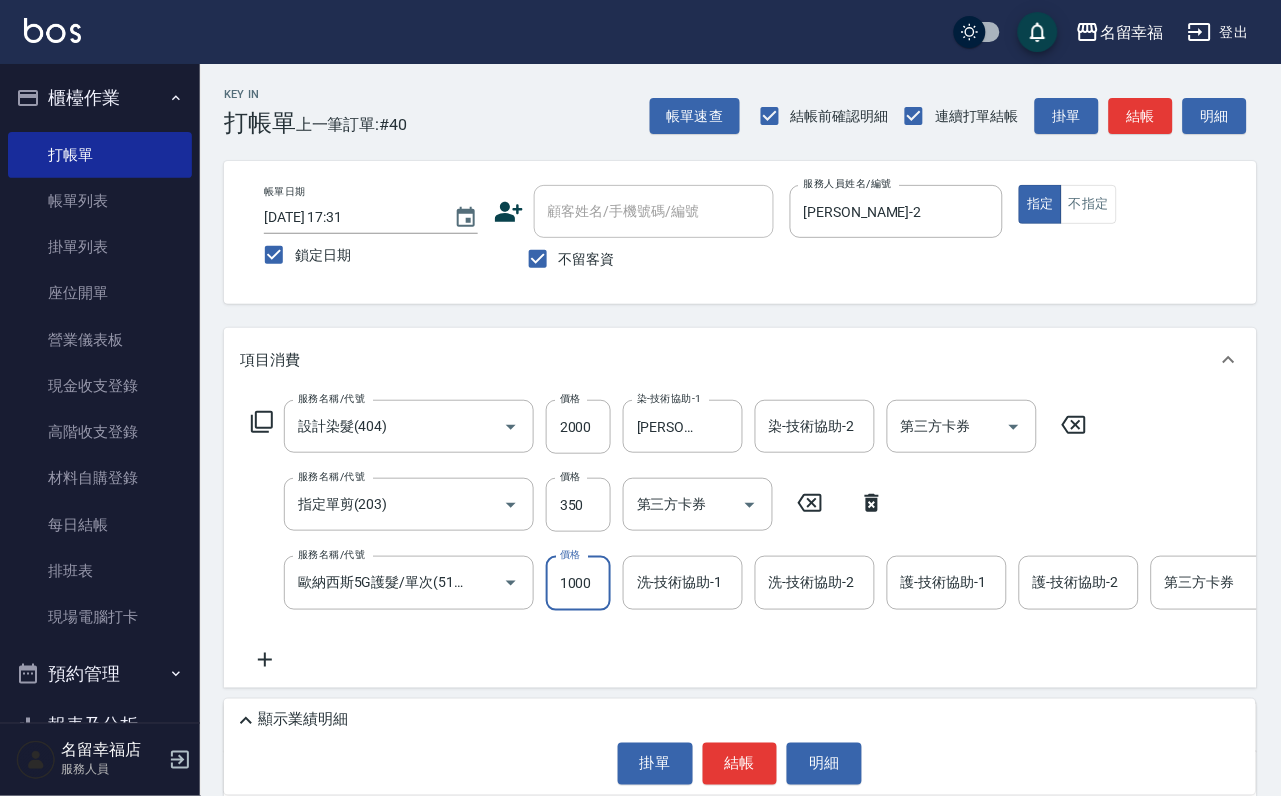 scroll, scrollTop: 0, scrollLeft: 1, axis: horizontal 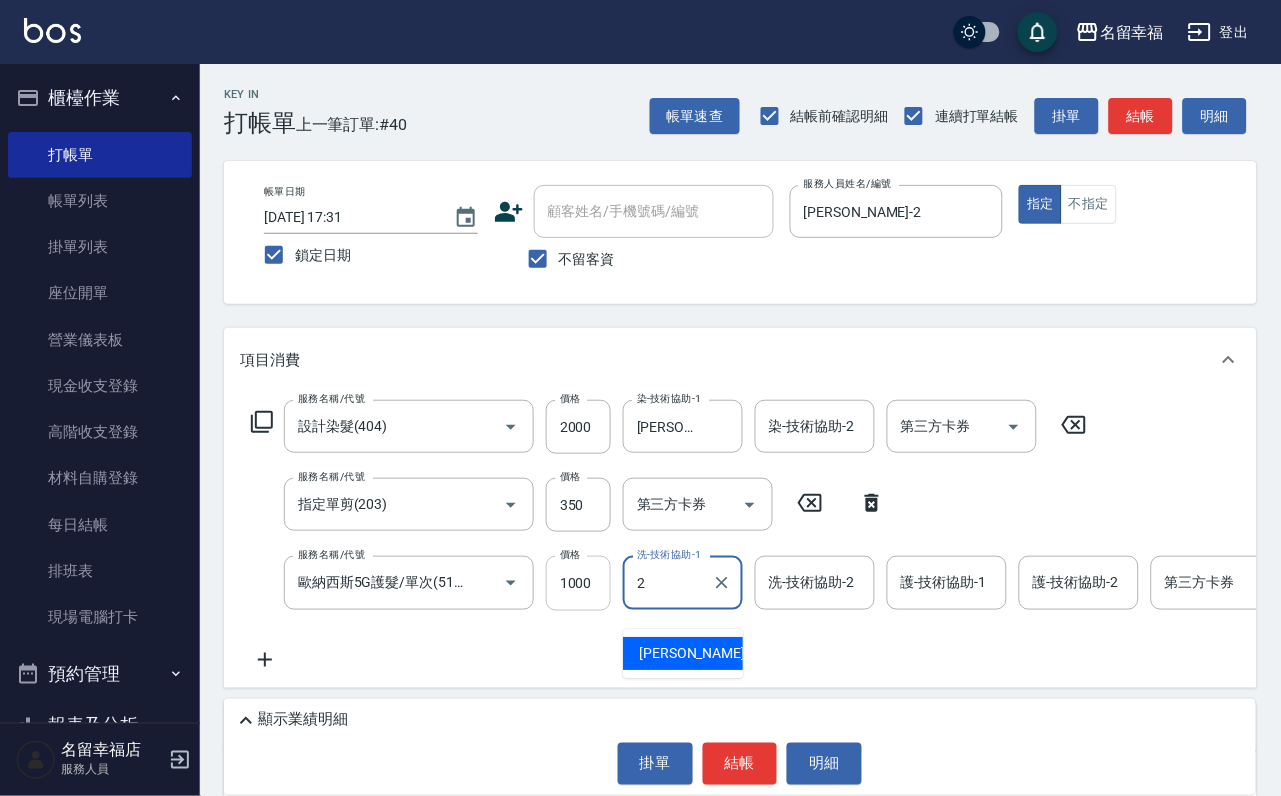 type on "[PERSON_NAME]-2" 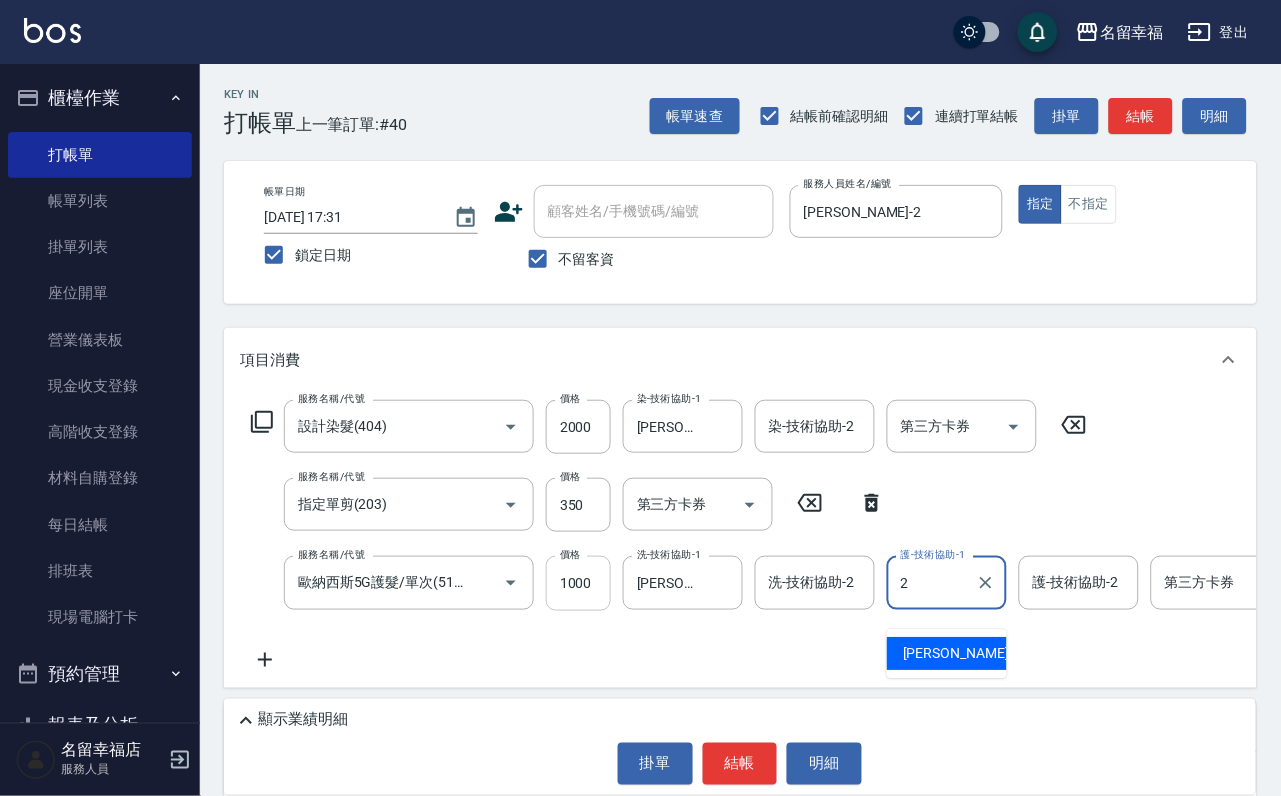 type on "[PERSON_NAME]-2" 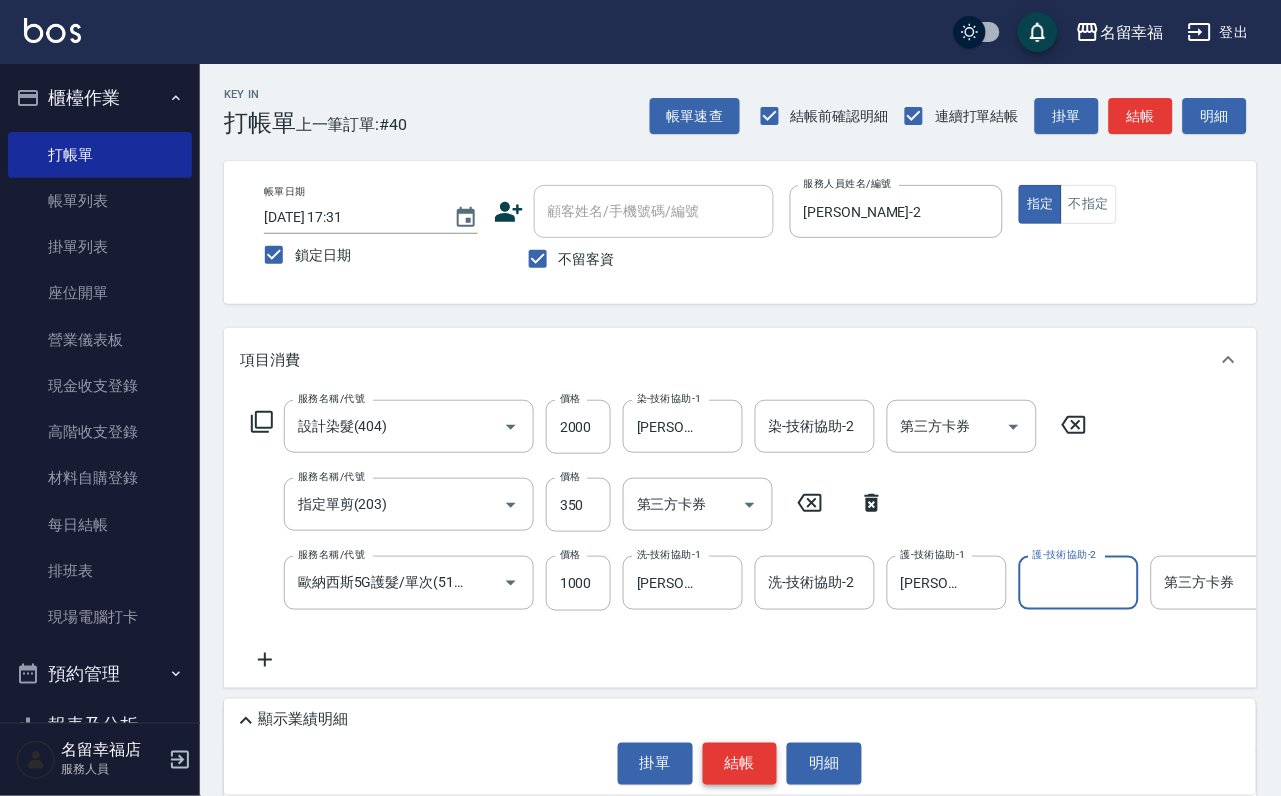 click on "結帳" at bounding box center [740, 764] 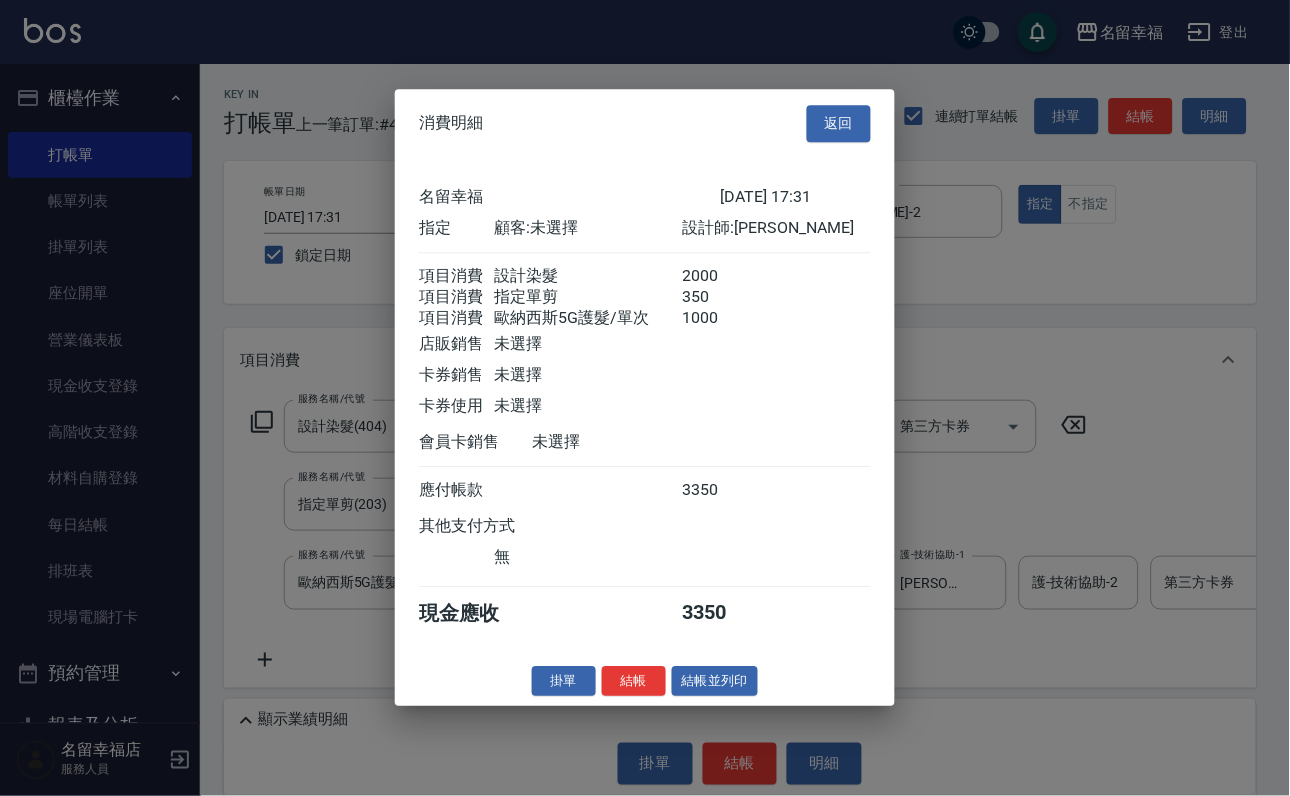 scroll, scrollTop: 396, scrollLeft: 0, axis: vertical 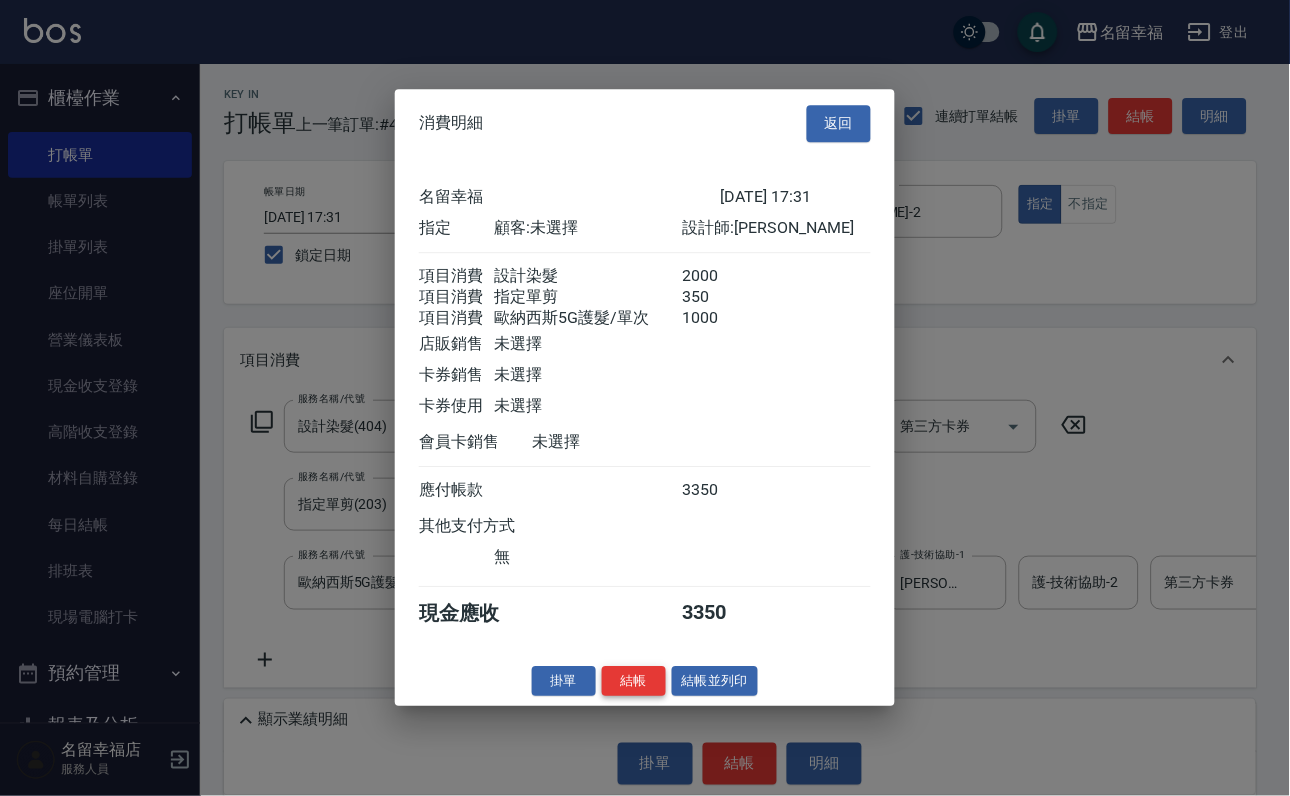 click on "結帳" at bounding box center (634, 681) 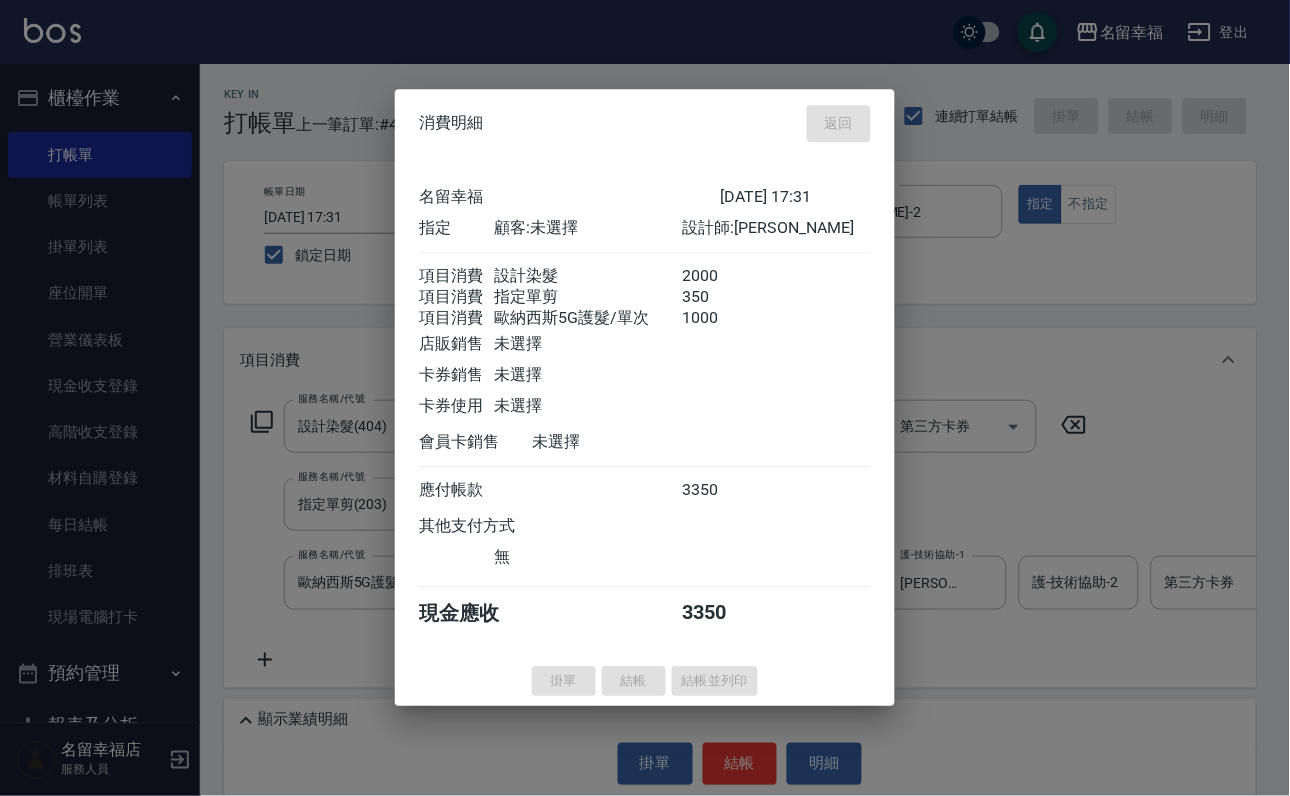 type 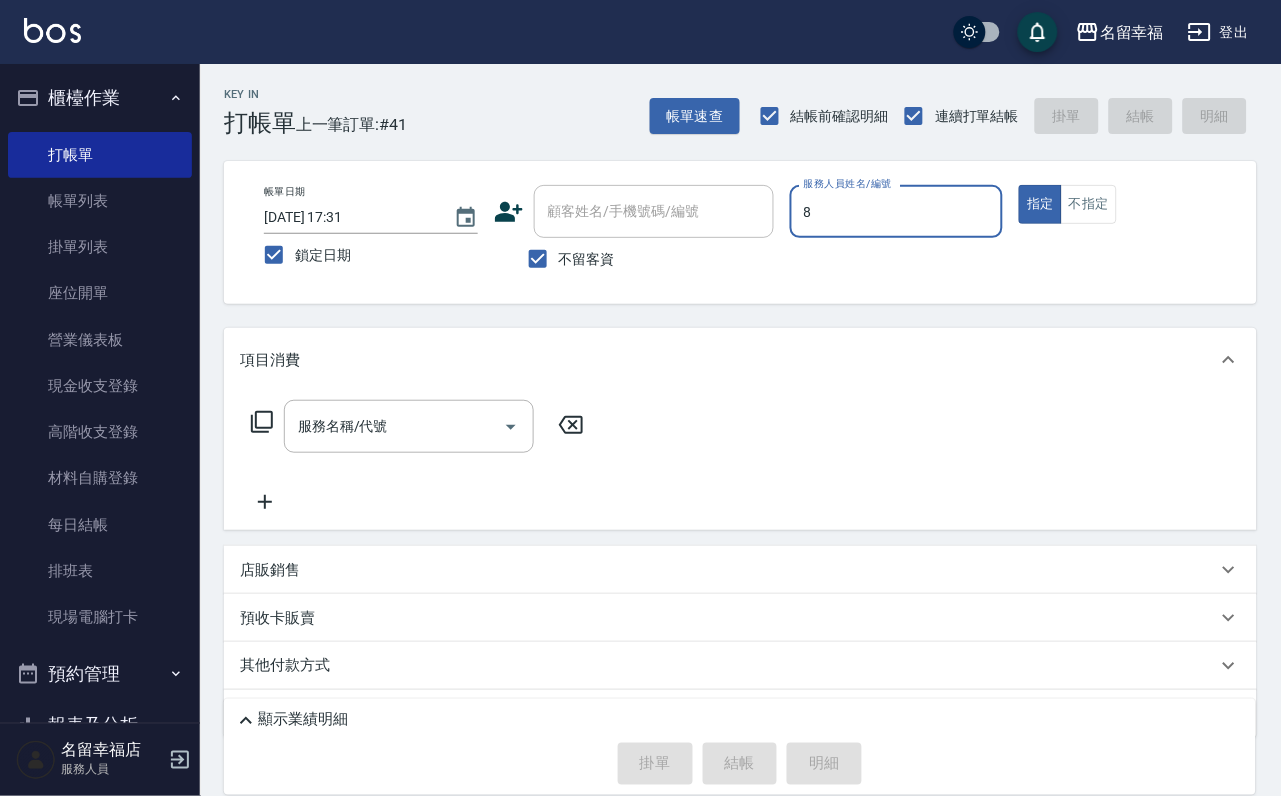 type on "[PERSON_NAME]-8" 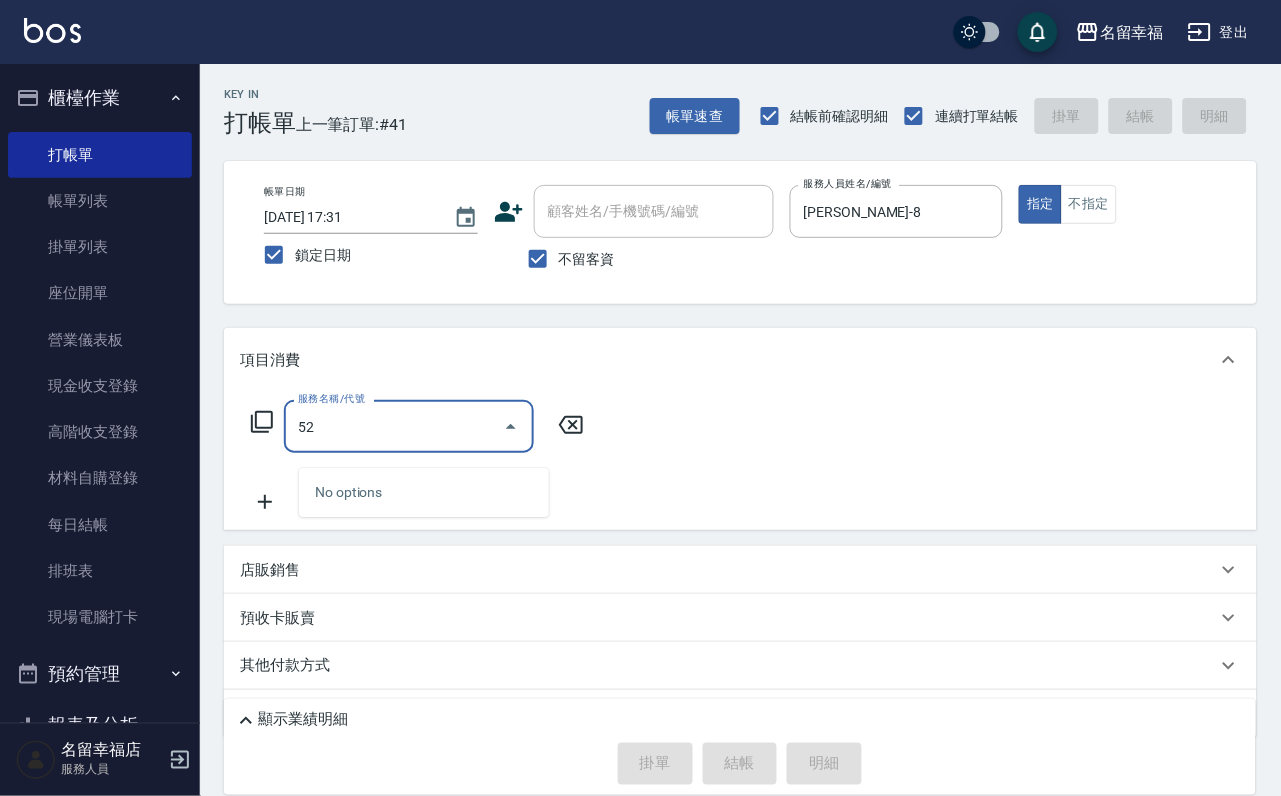 type on "5" 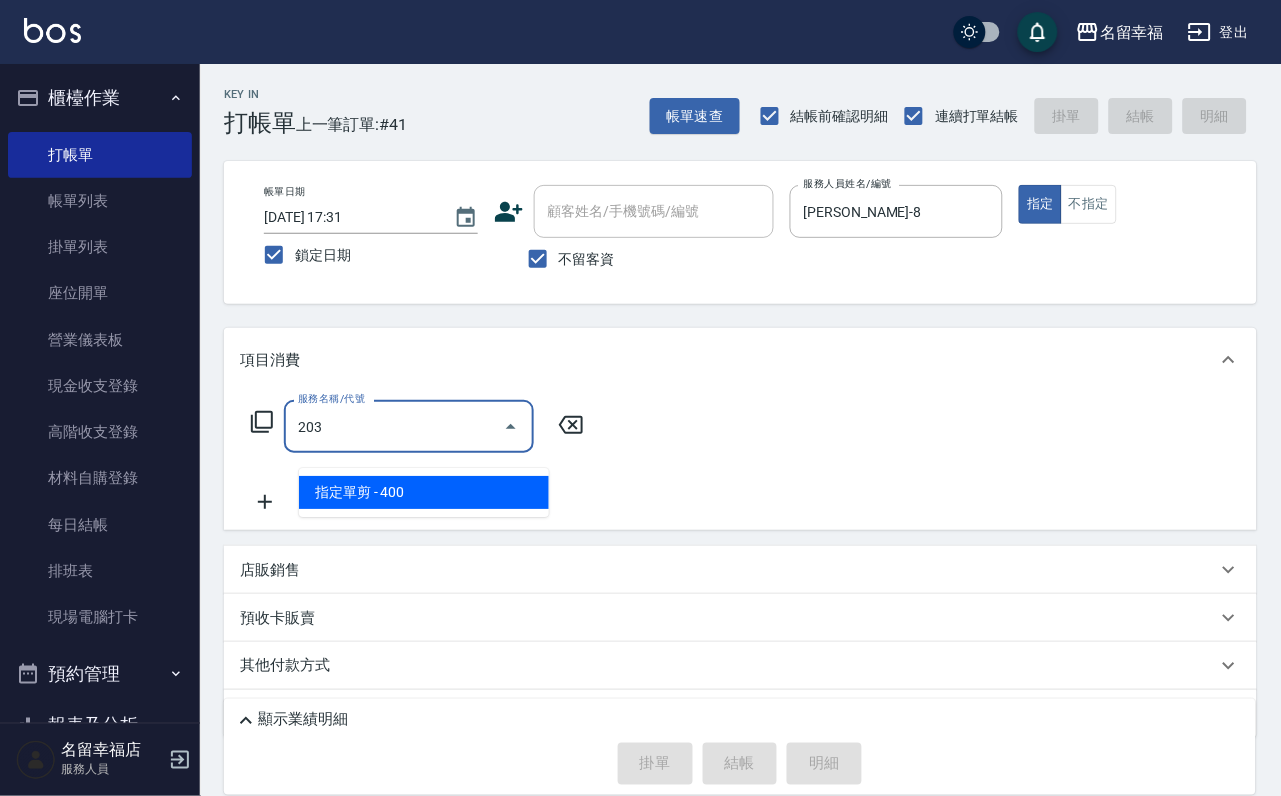 type on "指定單剪(203)" 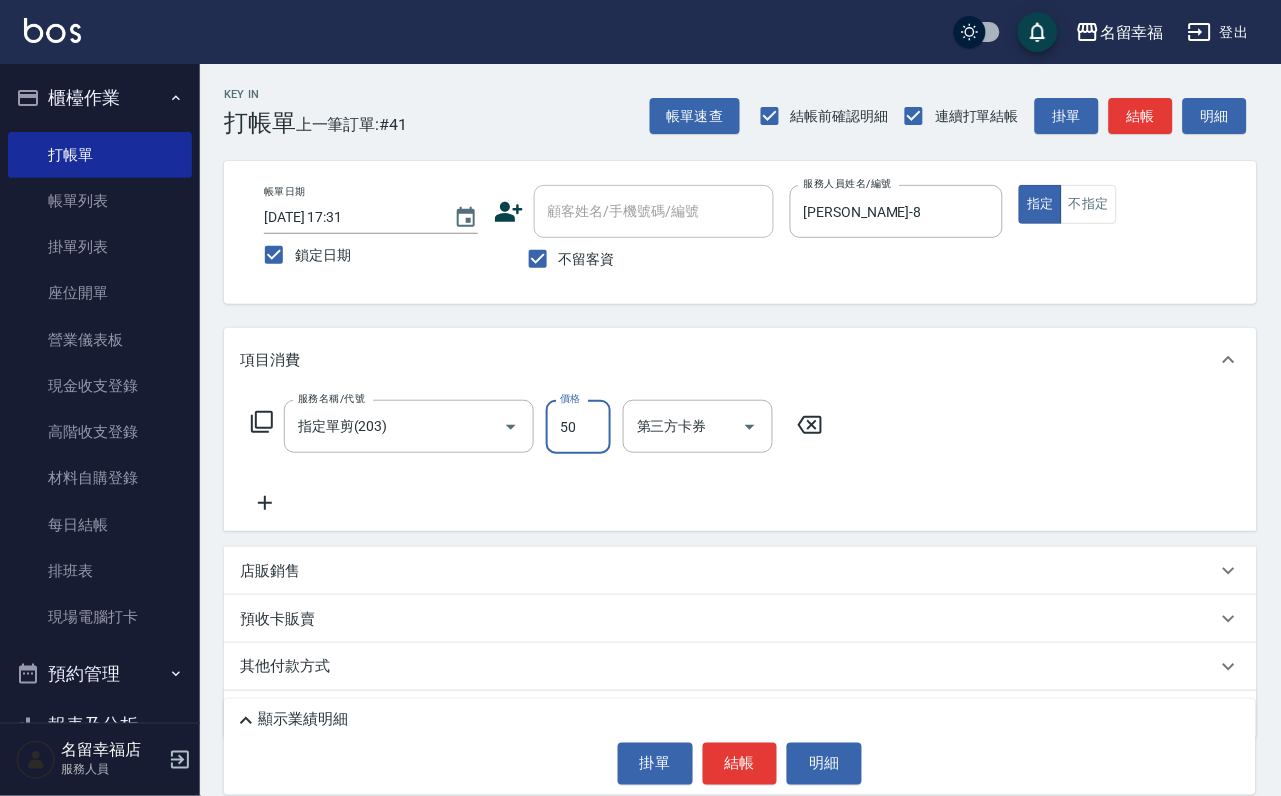 type on "500" 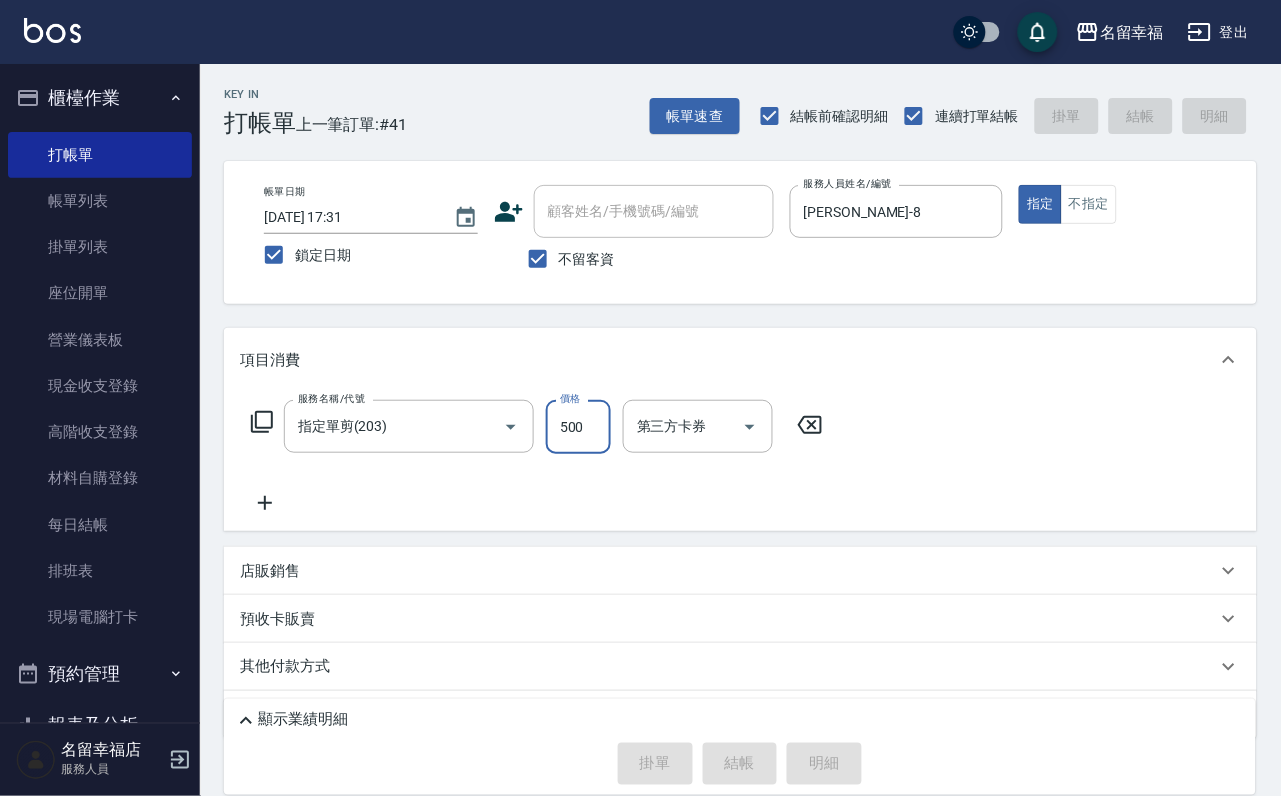 type 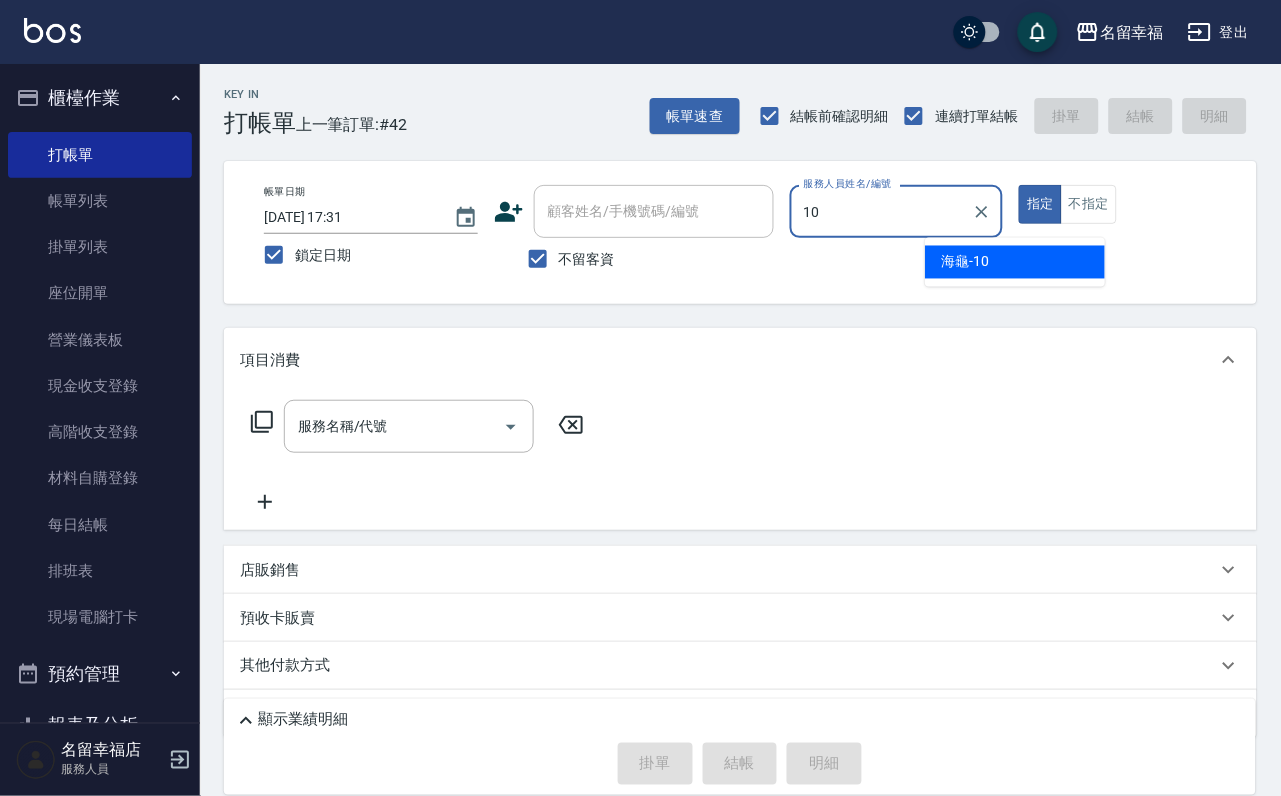 type on "海龜-10" 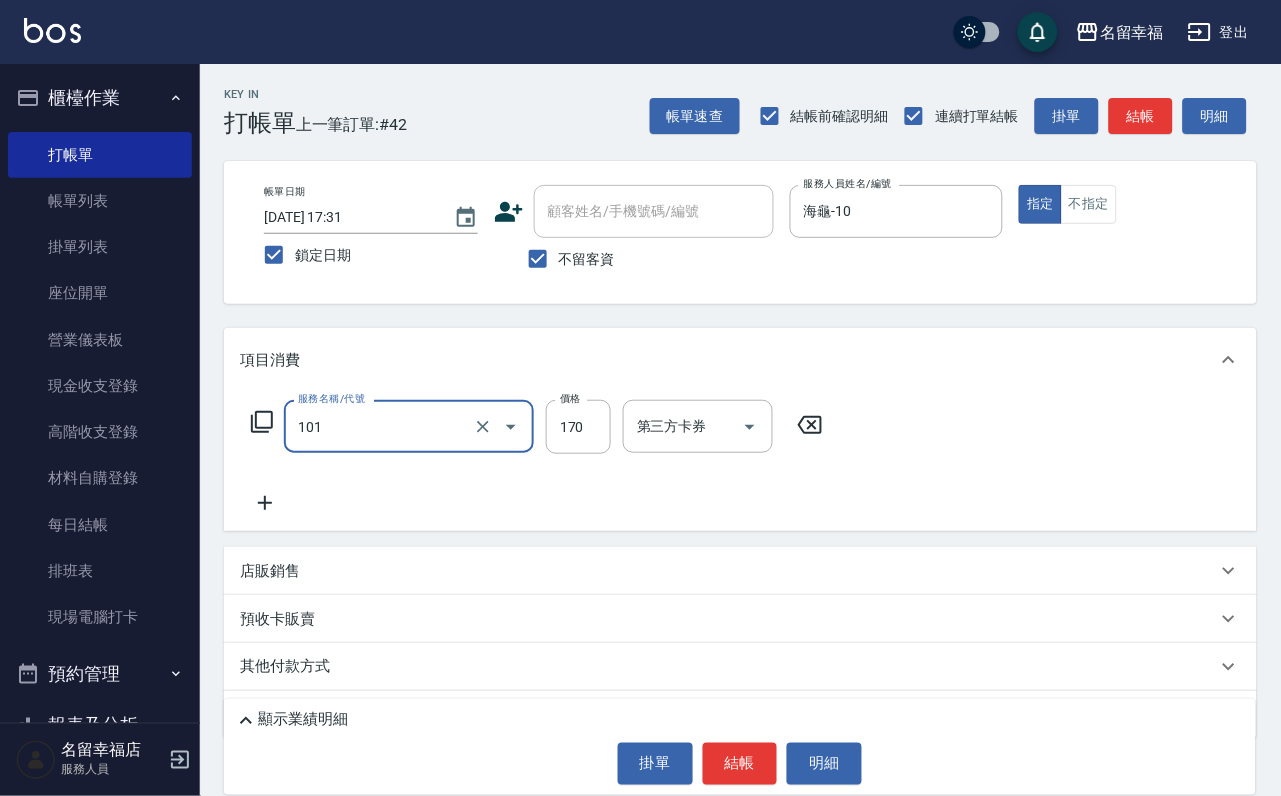 type on "洗髮(101)" 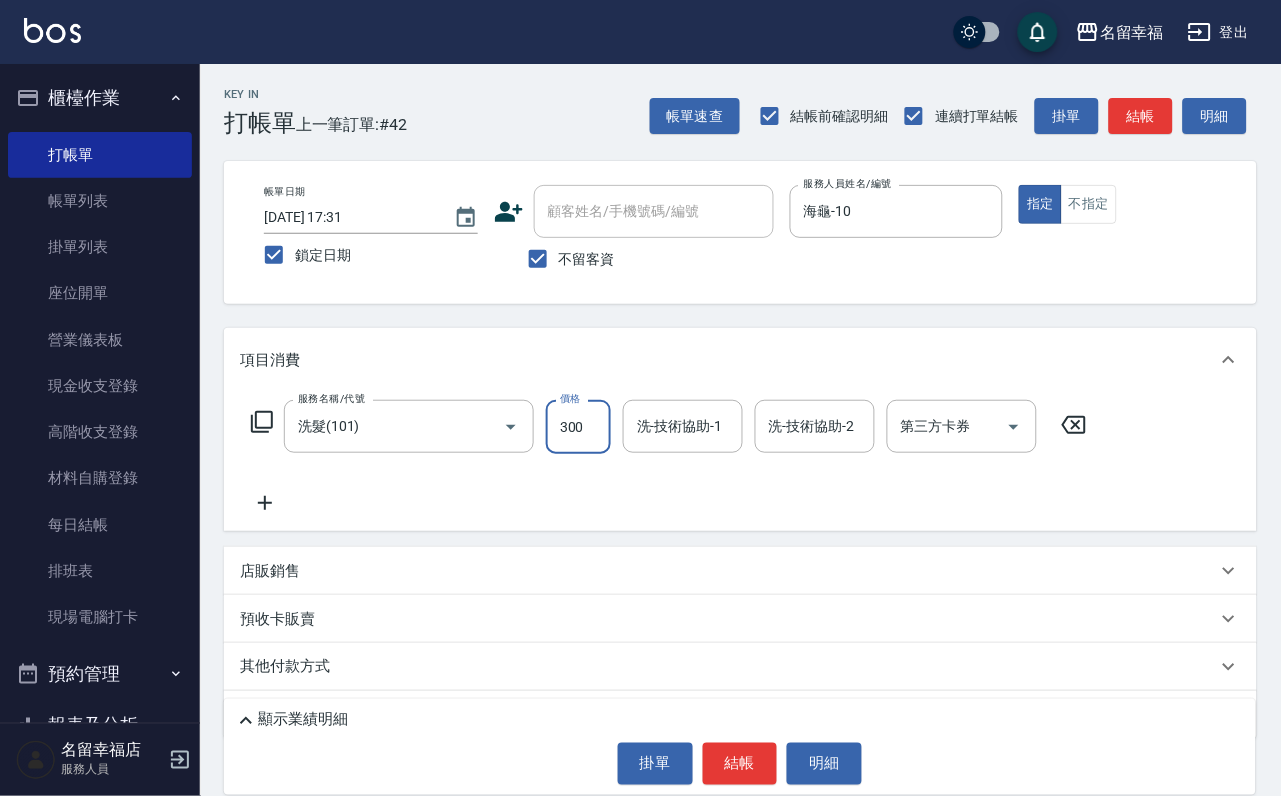 type on "300" 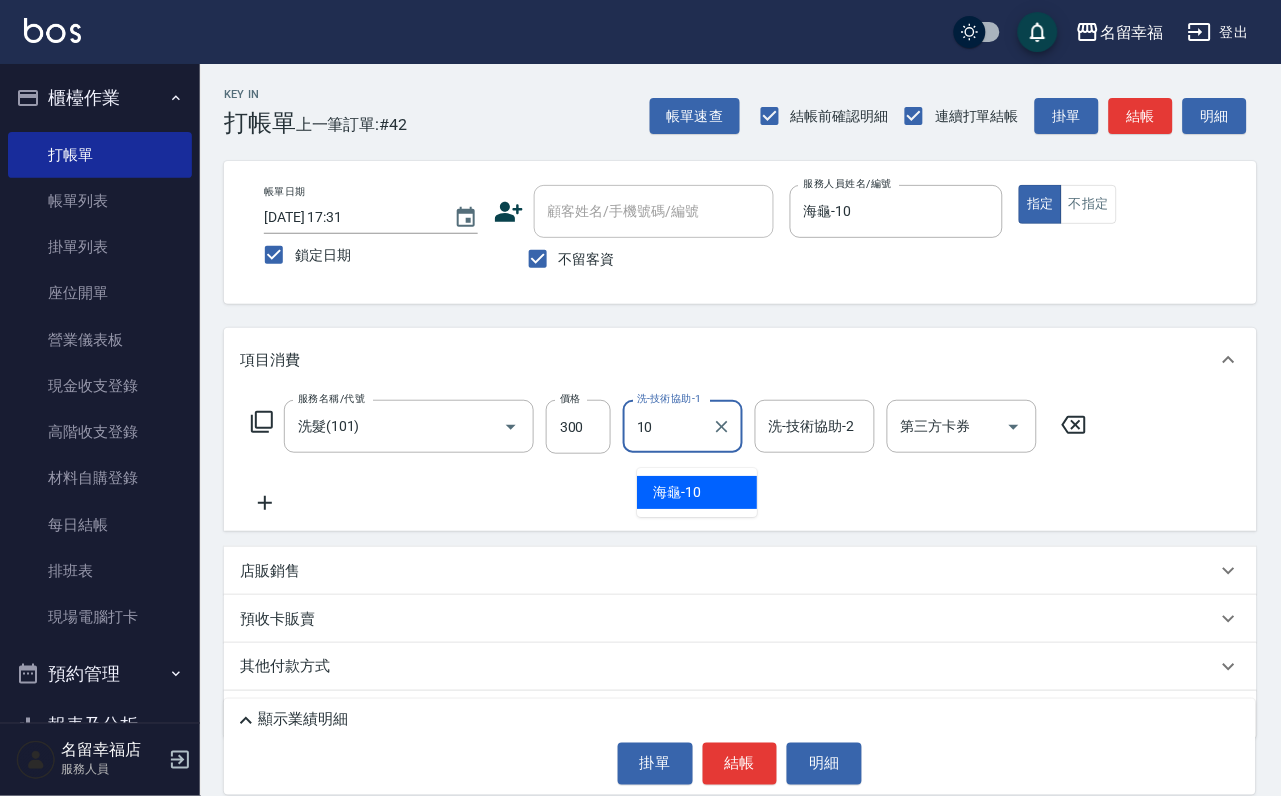 type on "海龜-10" 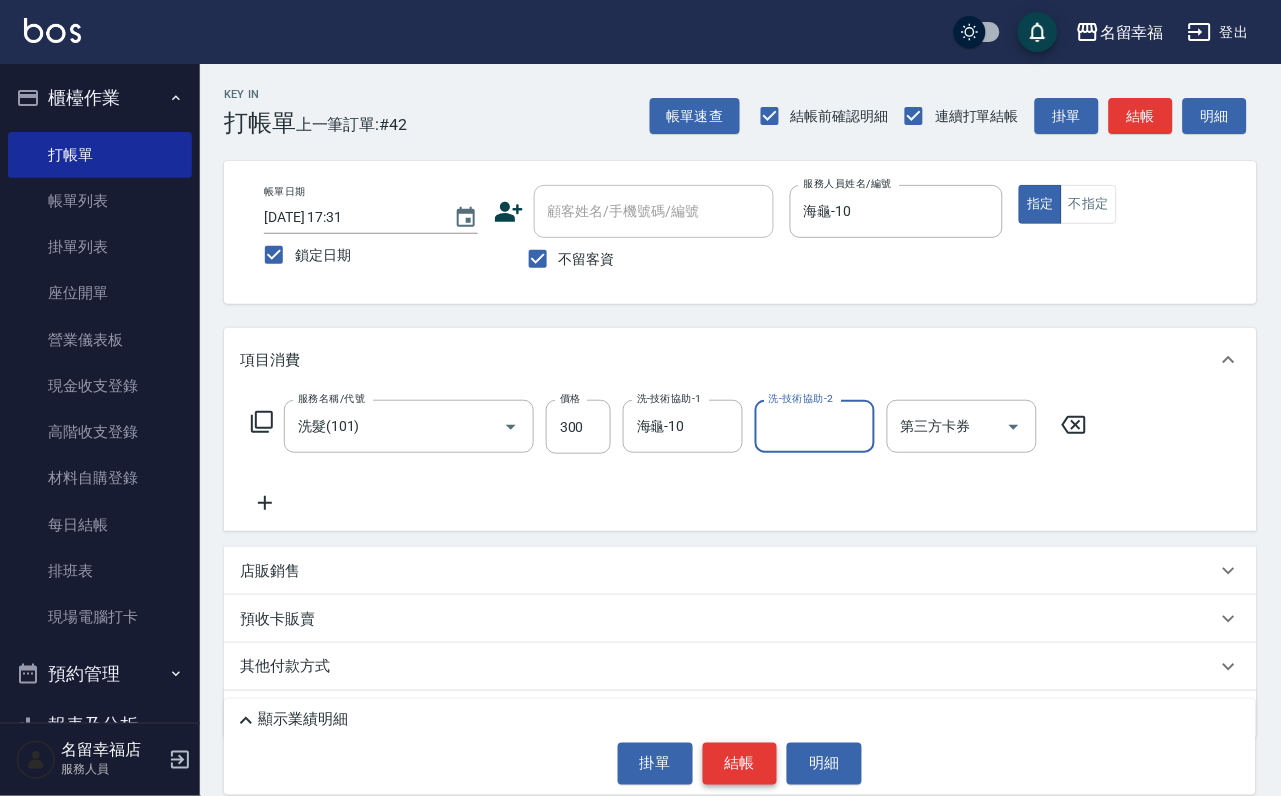 click on "結帳" at bounding box center [740, 764] 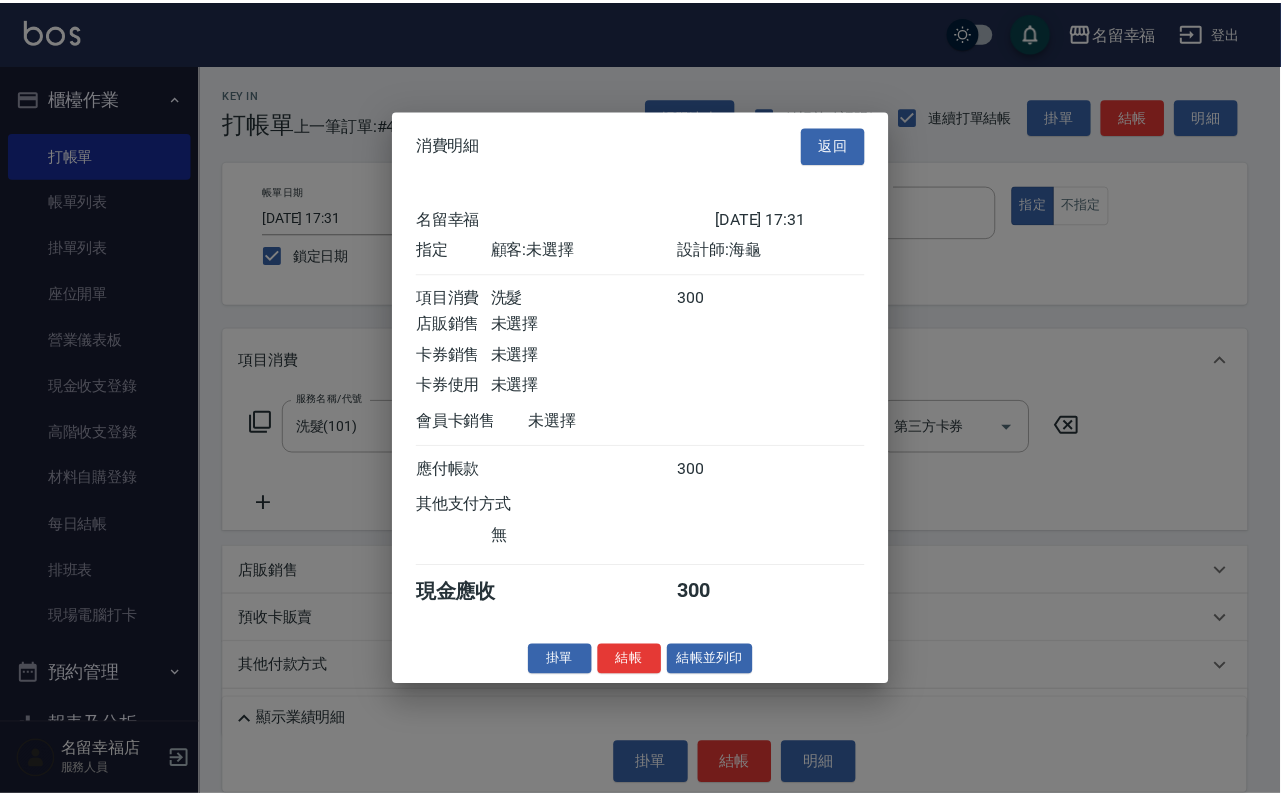 scroll, scrollTop: 247, scrollLeft: 0, axis: vertical 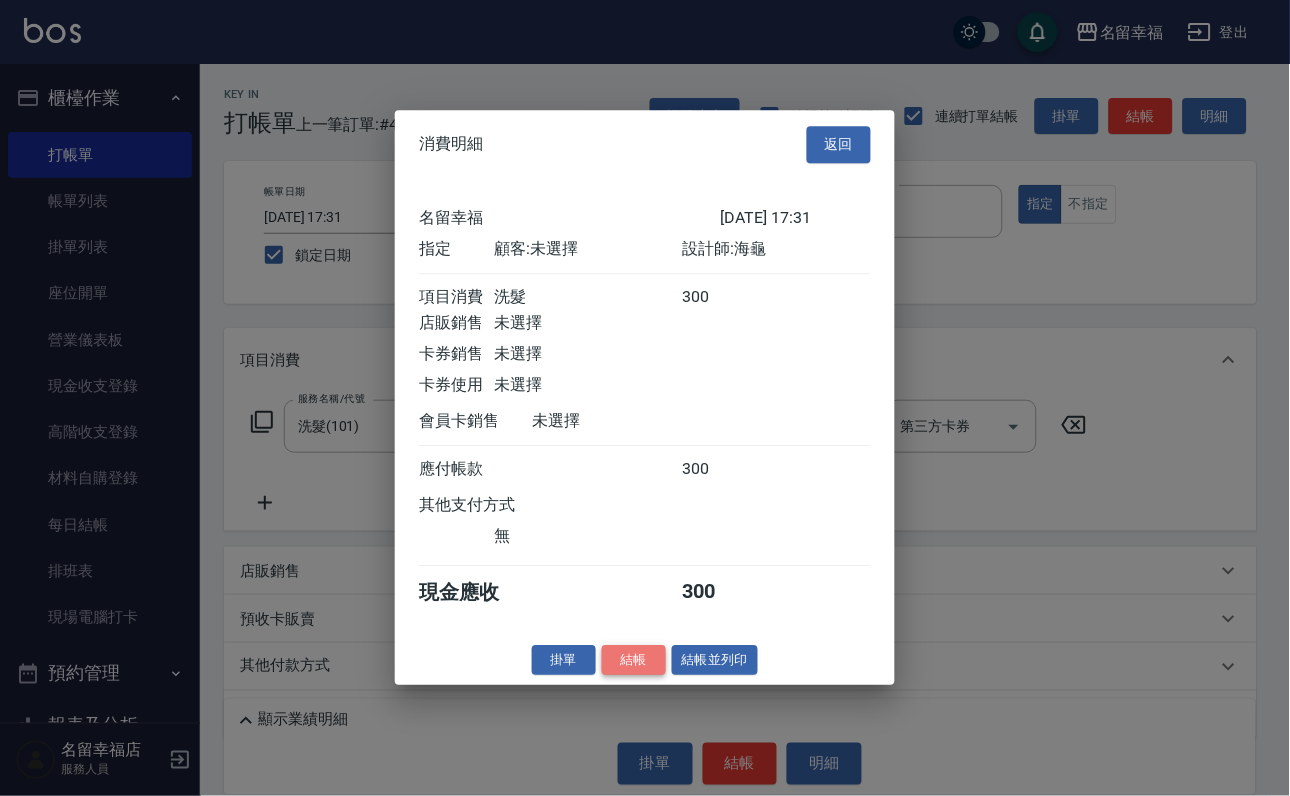 click on "結帳" at bounding box center [634, 660] 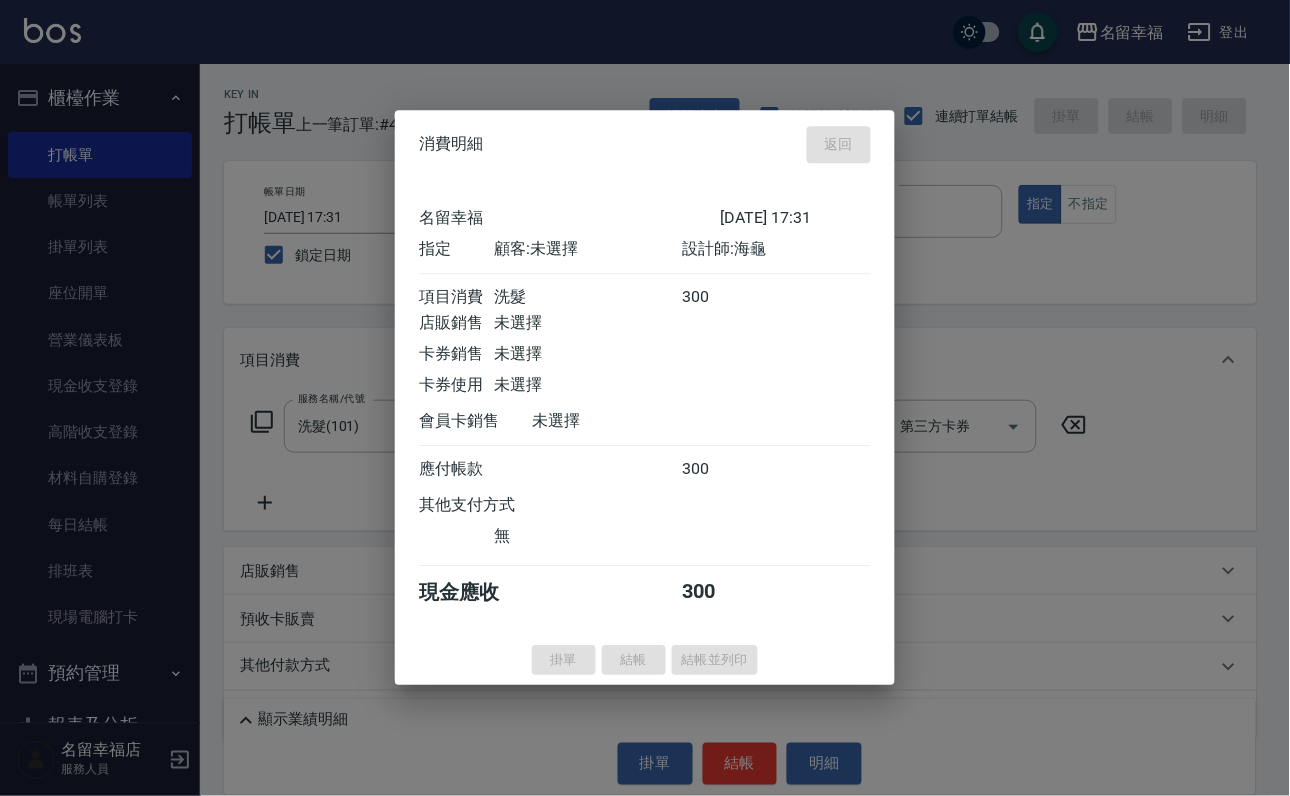 type 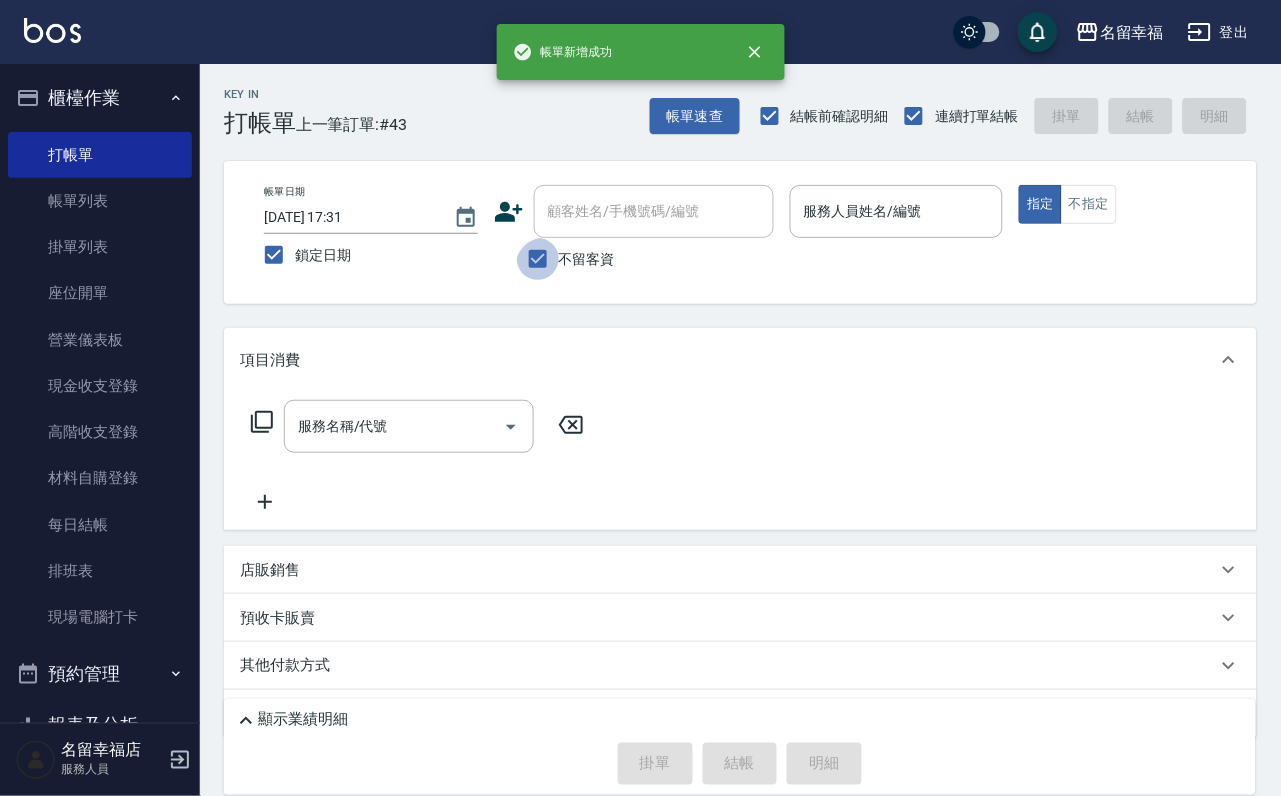click on "不留客資" at bounding box center [538, 259] 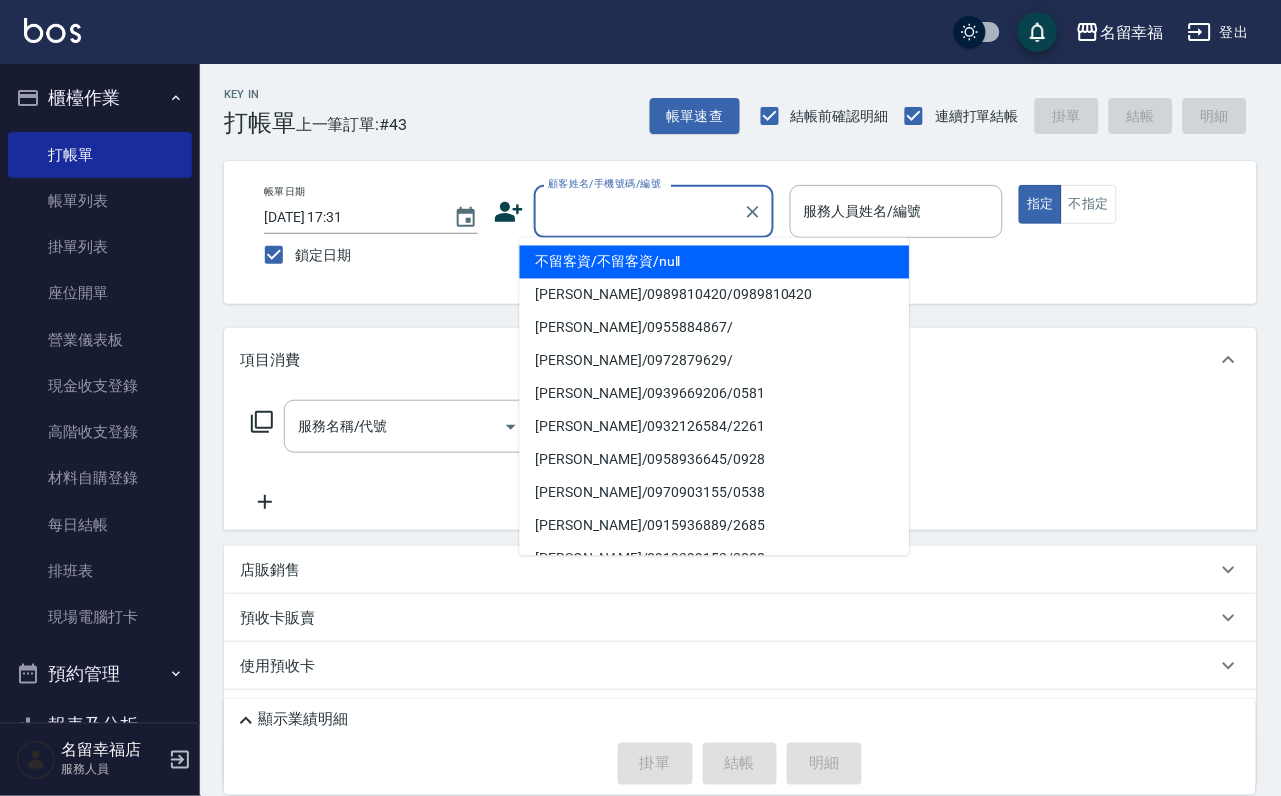 click on "顧客姓名/手機號碼/編號" at bounding box center [639, 211] 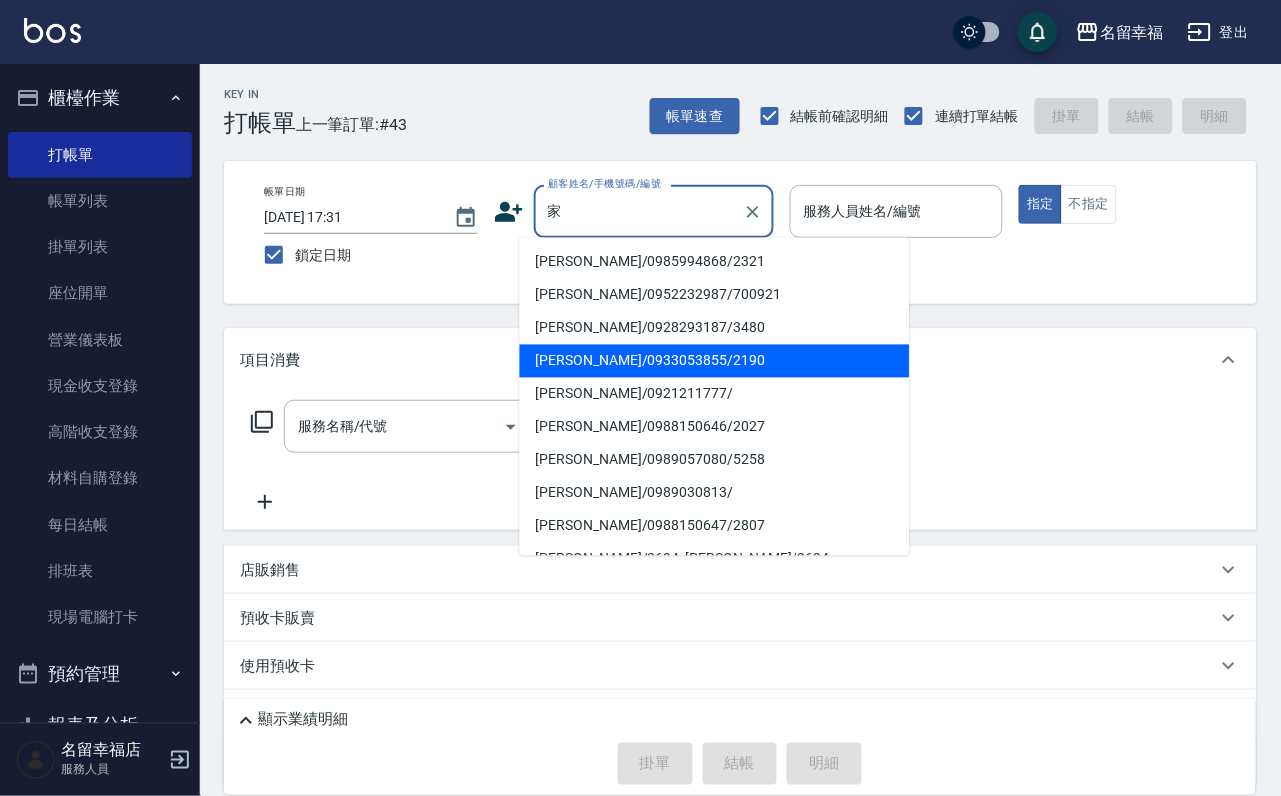 click on "[PERSON_NAME]/0933053855/2190" at bounding box center (715, 361) 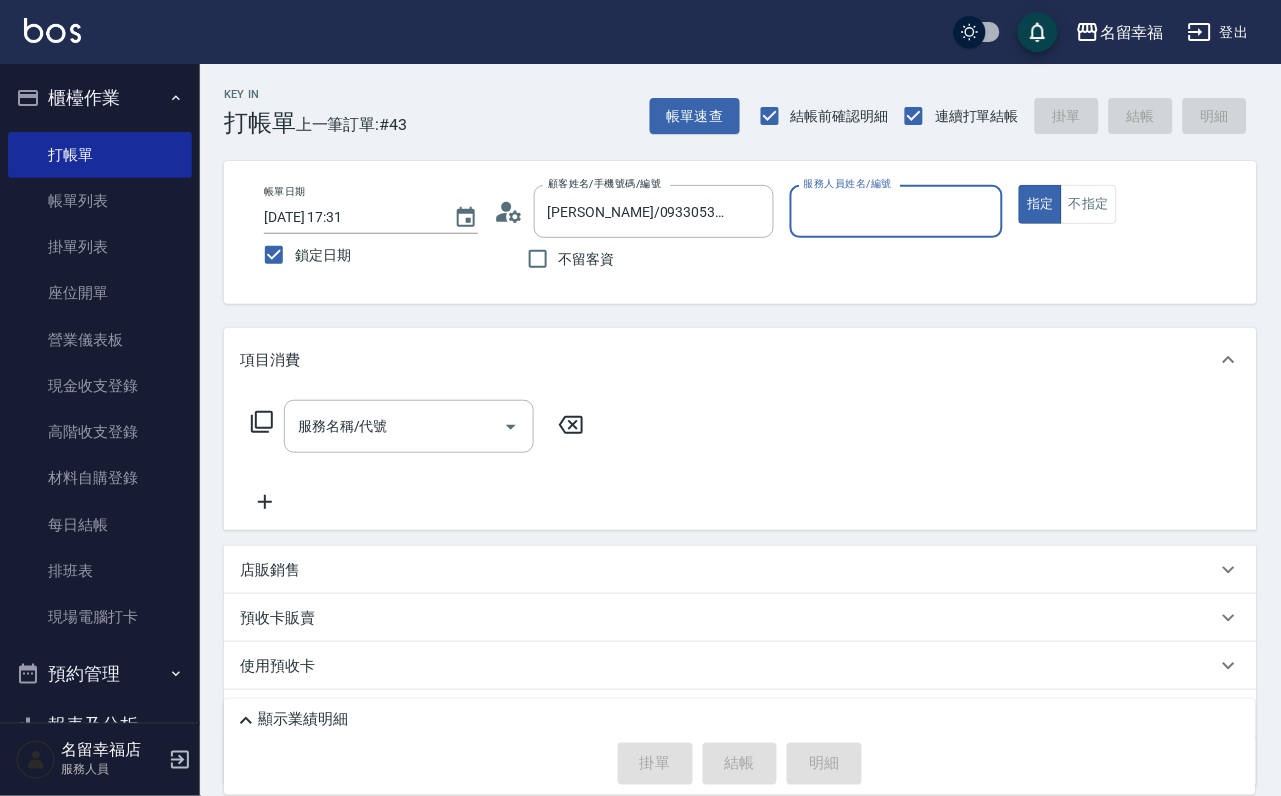 type on "海龜-10" 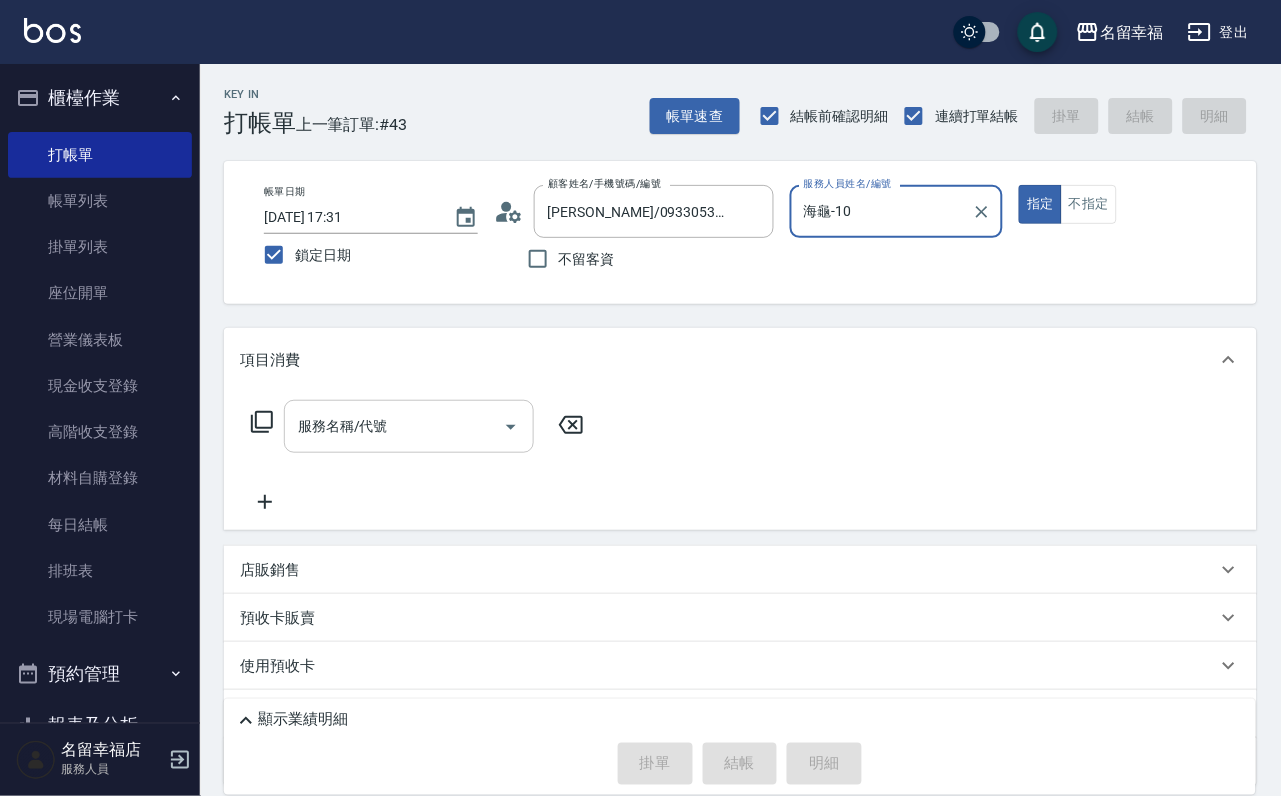 click on "服務名稱/代號" at bounding box center (409, 426) 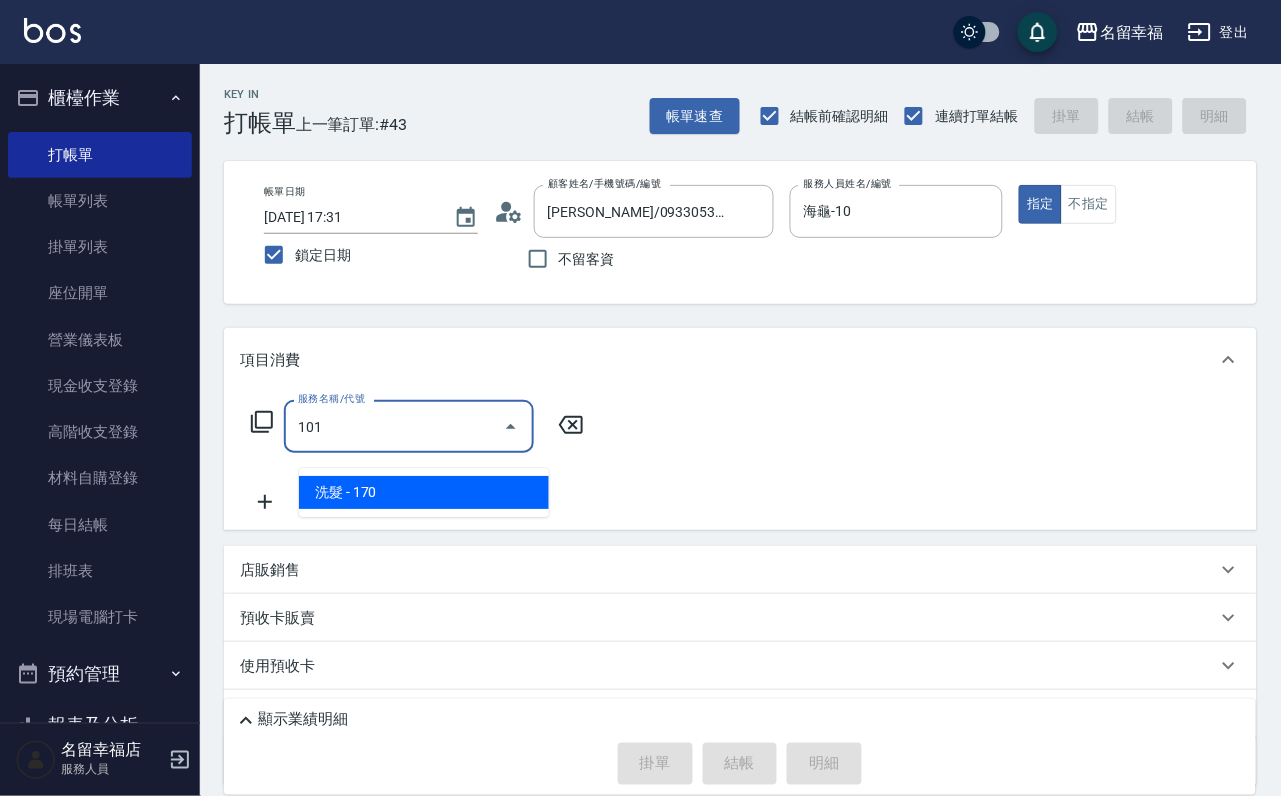 type on "洗髮(101)" 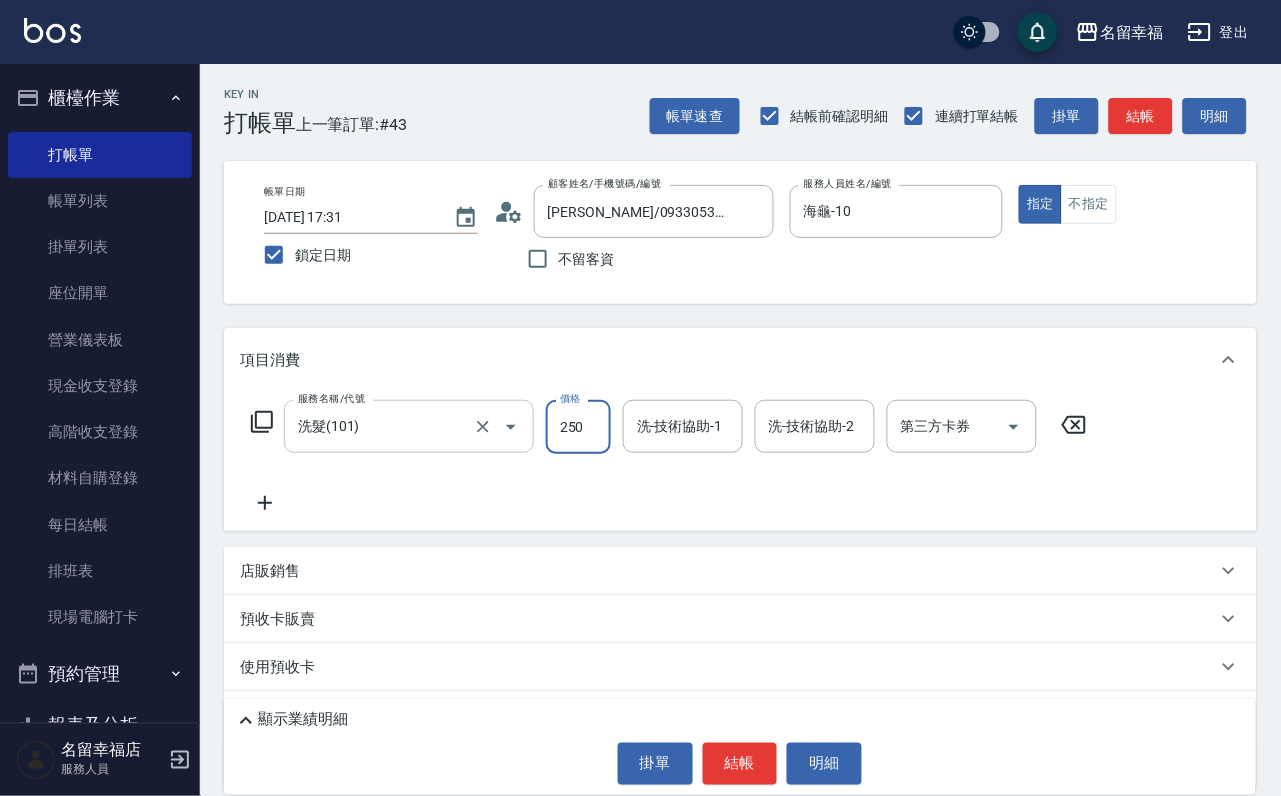 type on "250" 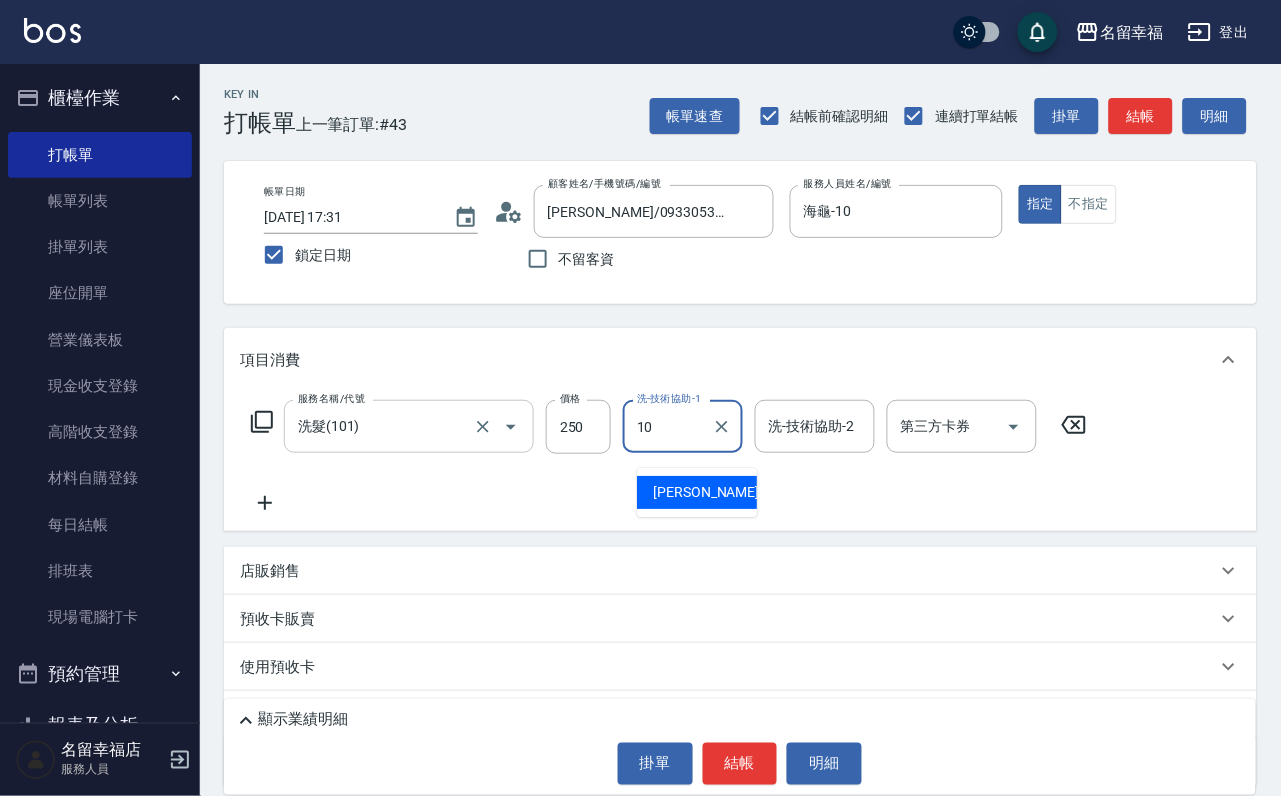 type on "海龜-10" 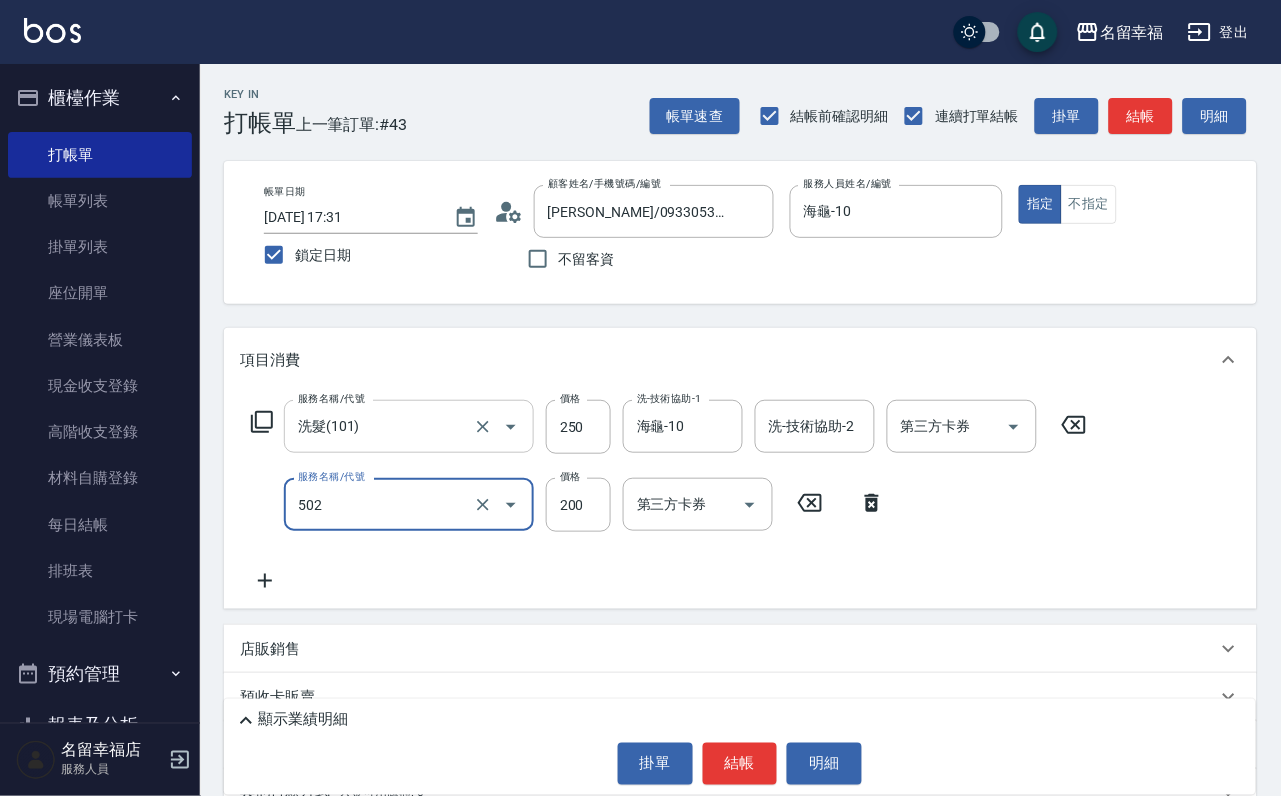 type on "自備護髮(502)" 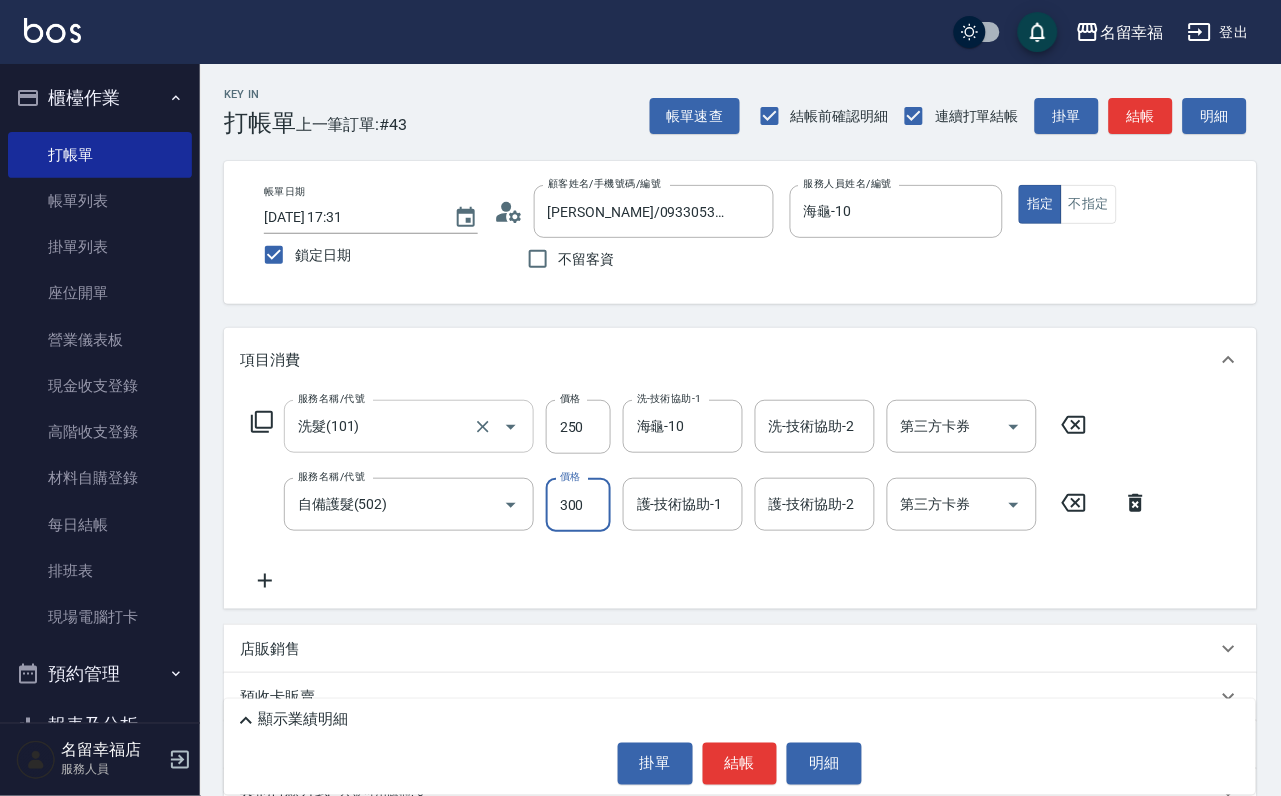 type on "300" 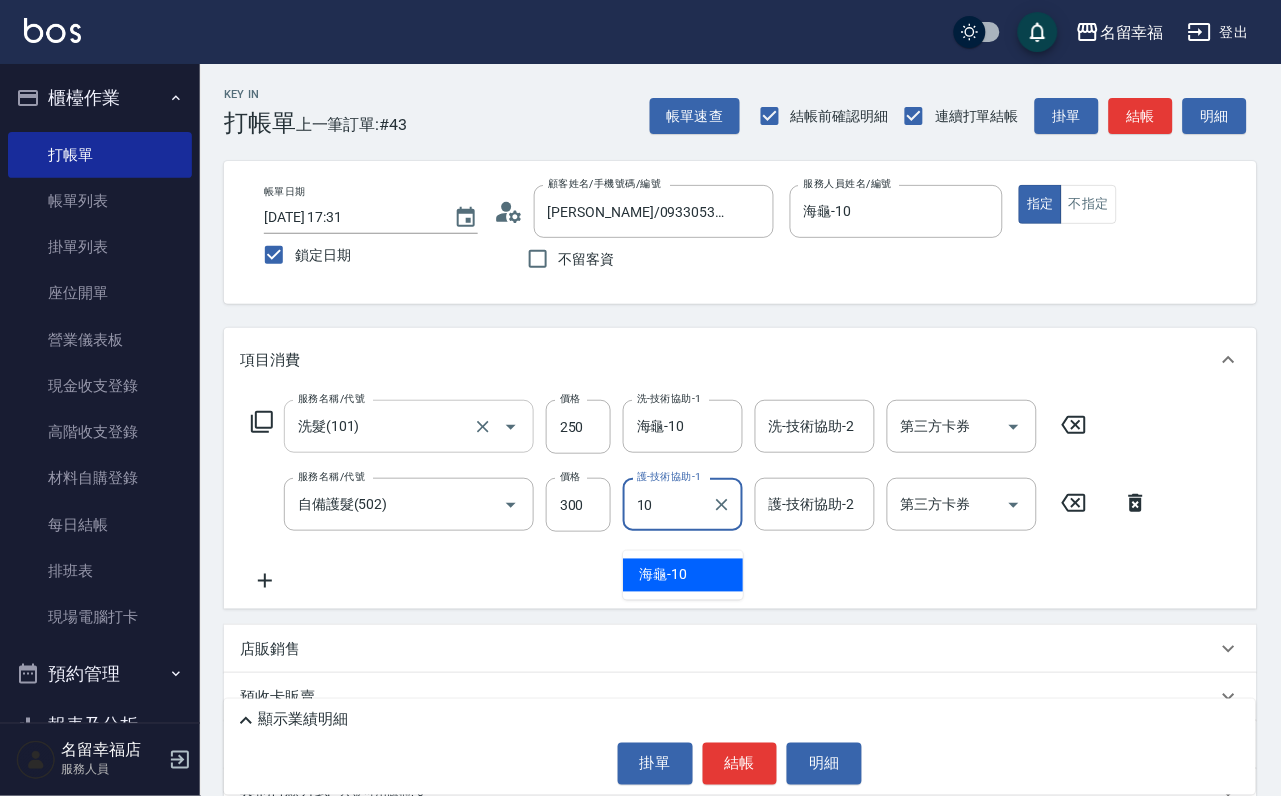 type on "海龜-10" 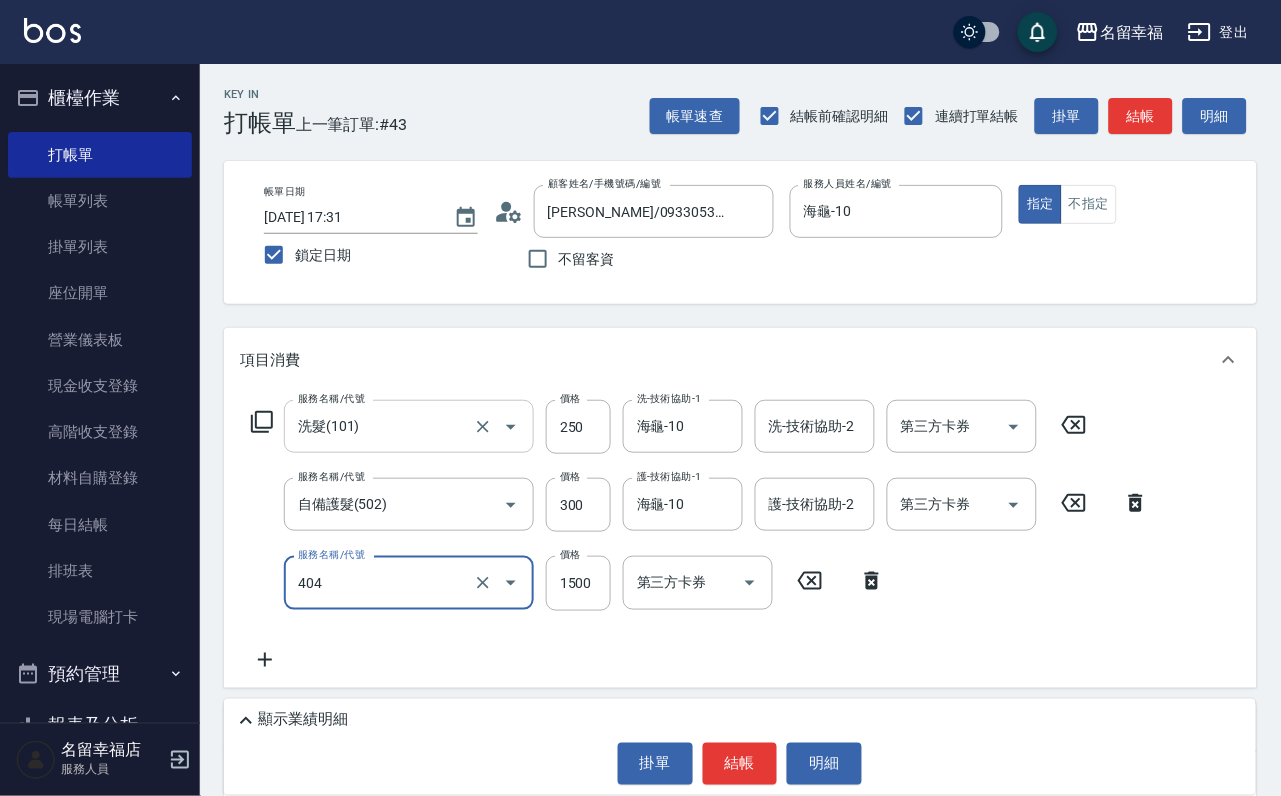 type on "設計染髮(404)" 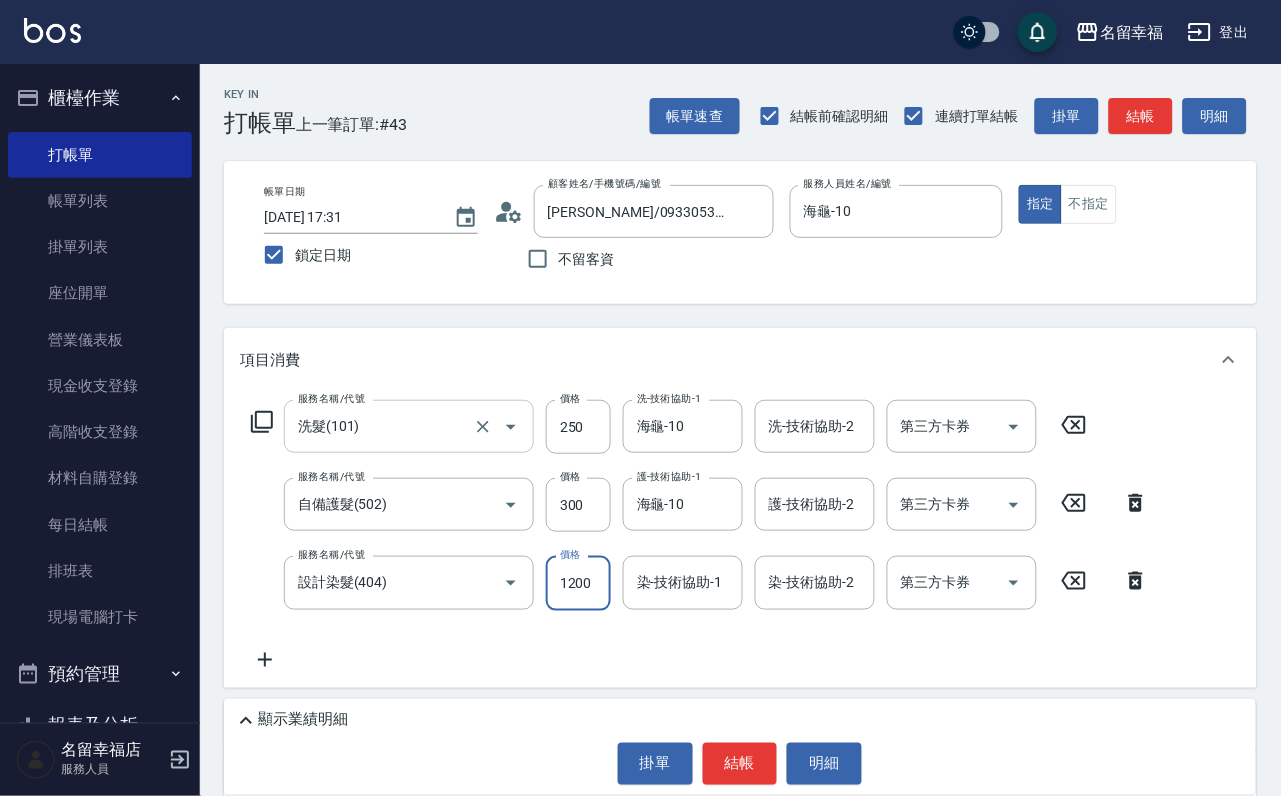 scroll, scrollTop: 0, scrollLeft: 1, axis: horizontal 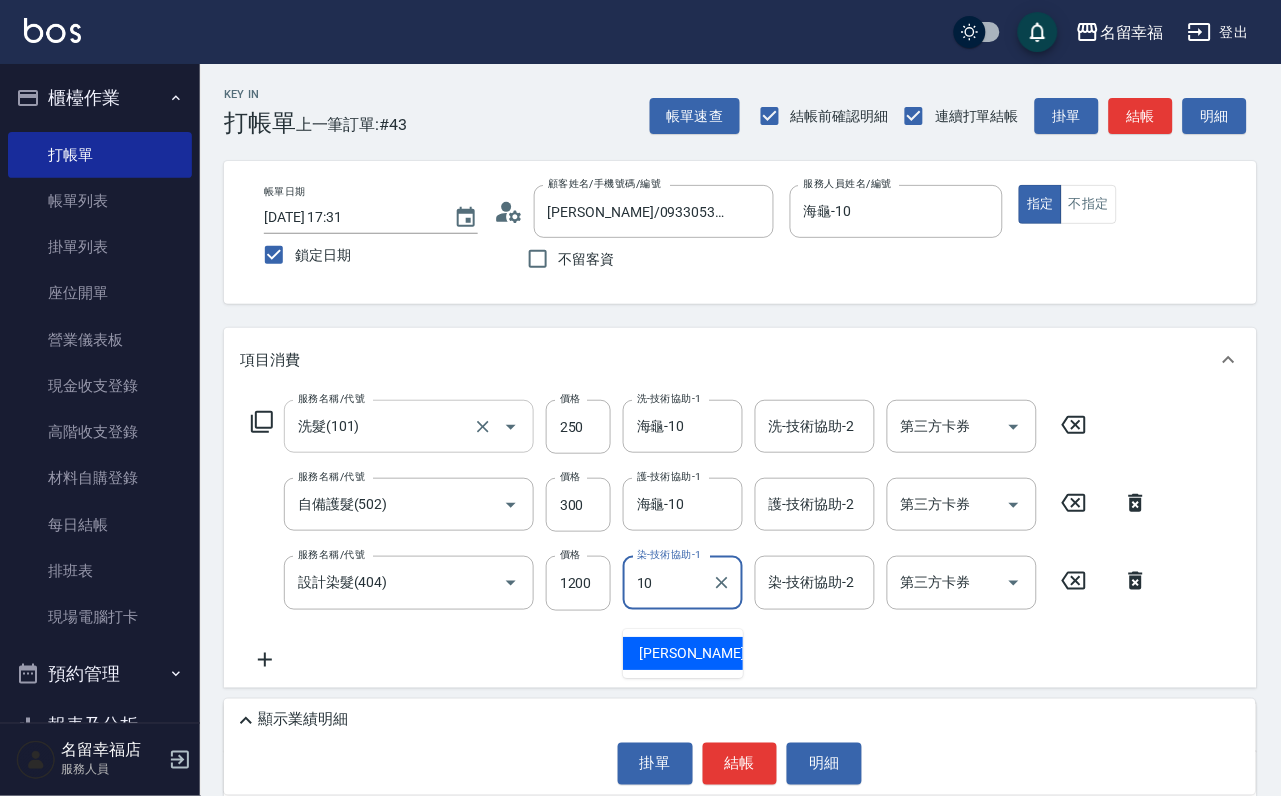 type on "海龜-10" 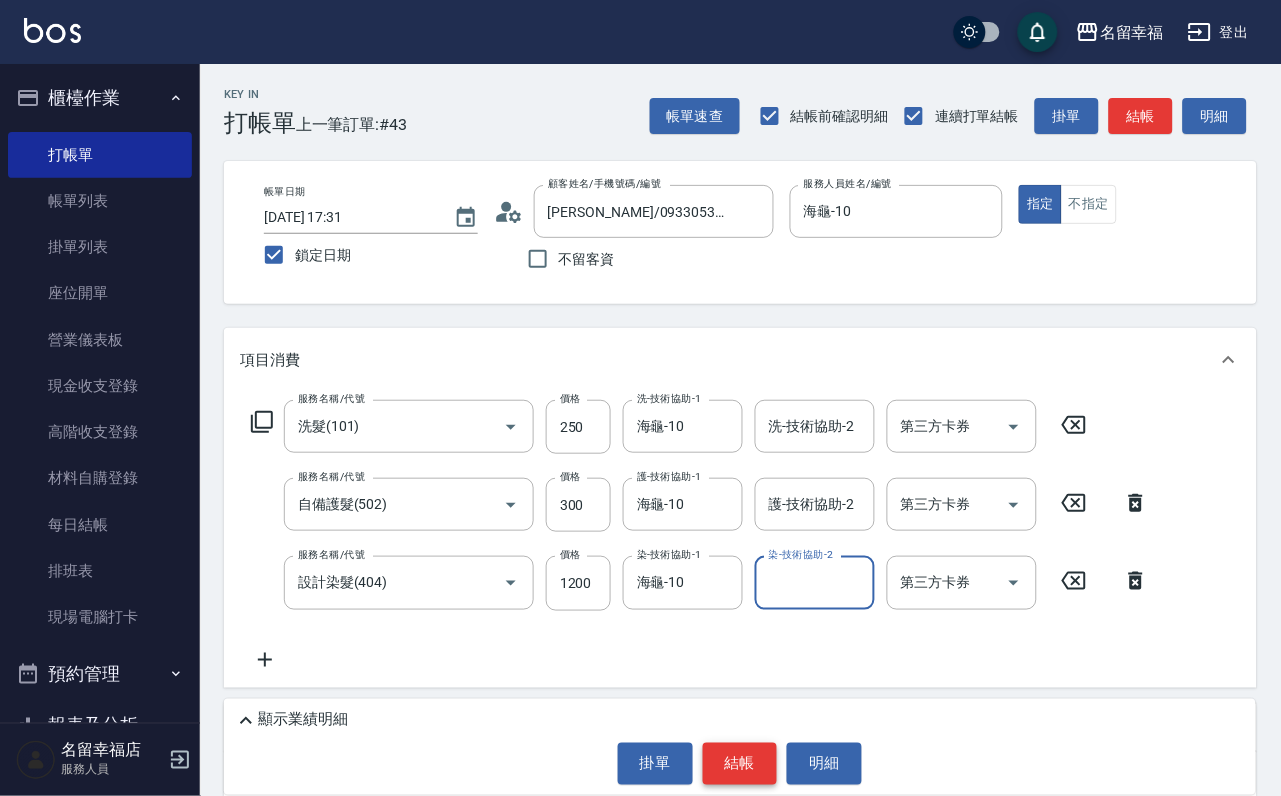 click on "結帳" at bounding box center (740, 764) 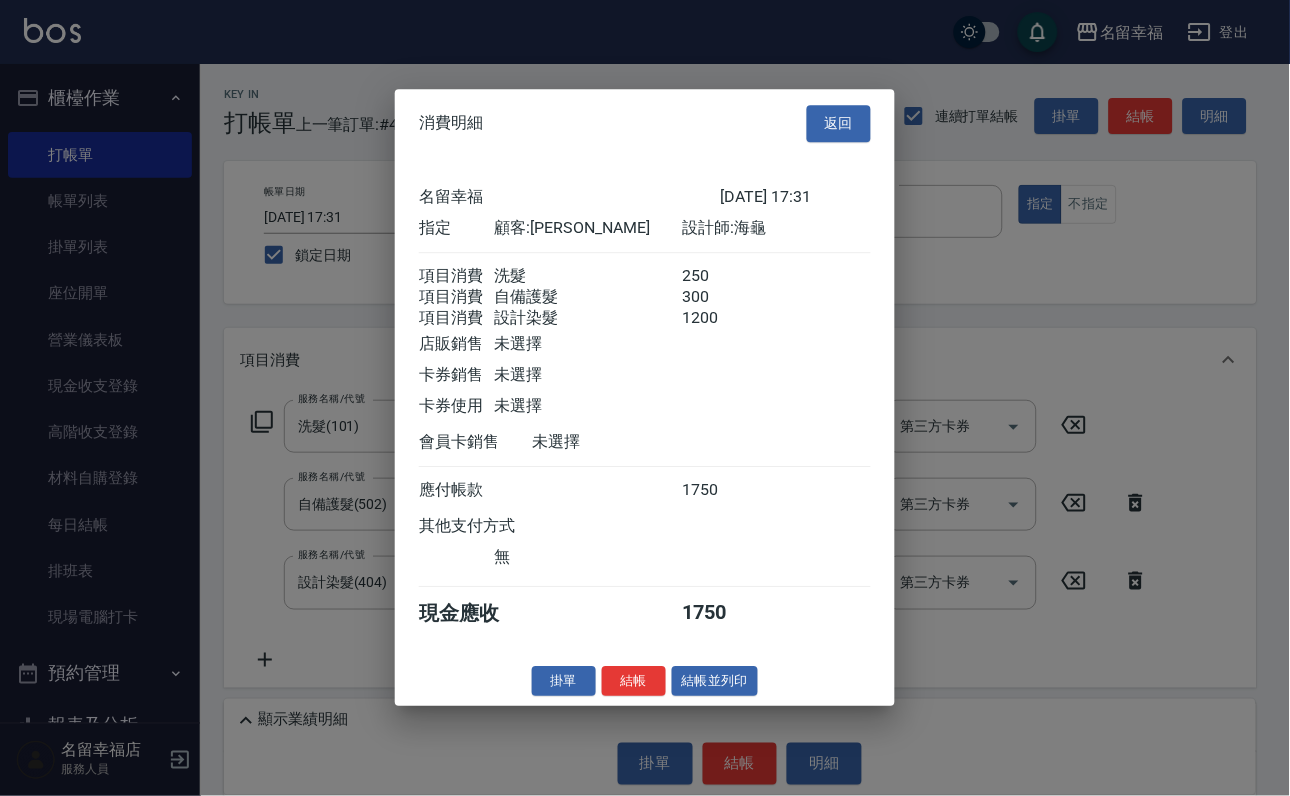 scroll, scrollTop: 396, scrollLeft: 0, axis: vertical 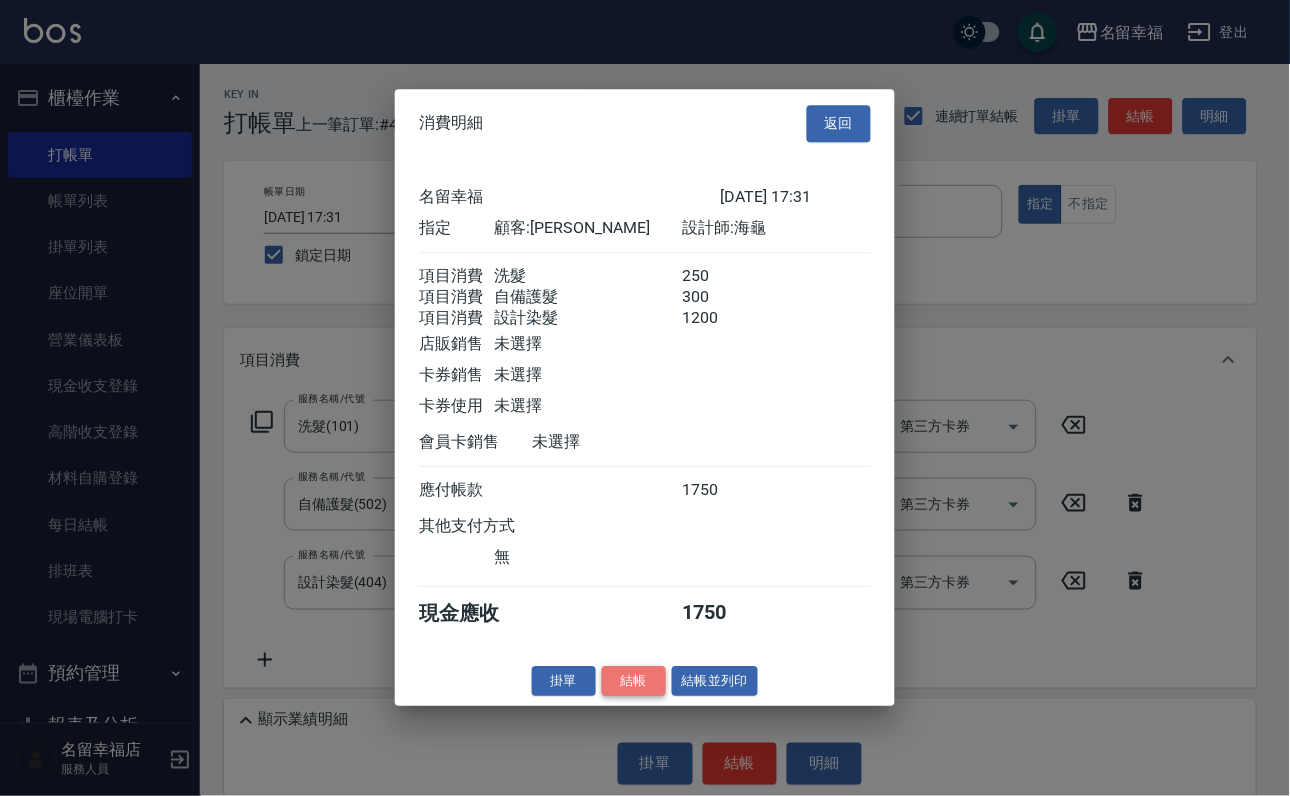 click on "結帳" at bounding box center [634, 681] 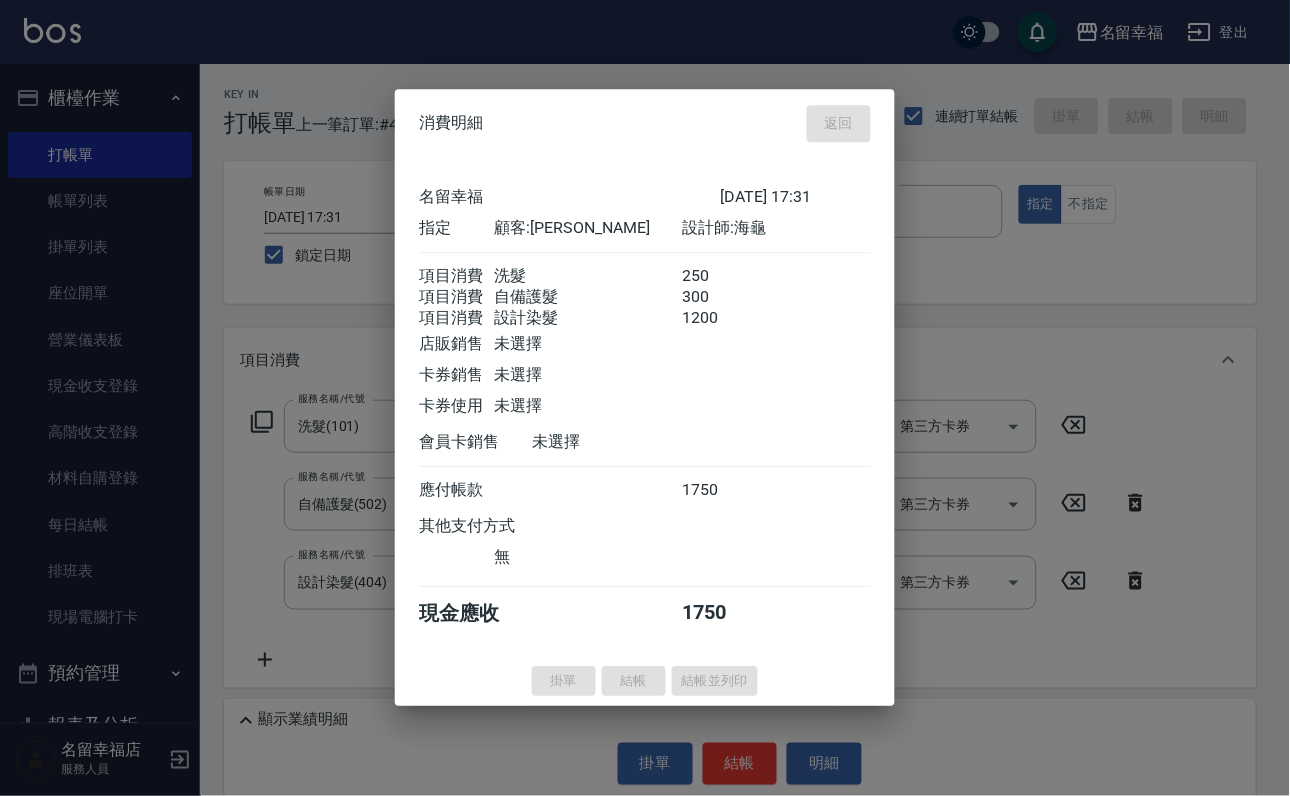 type 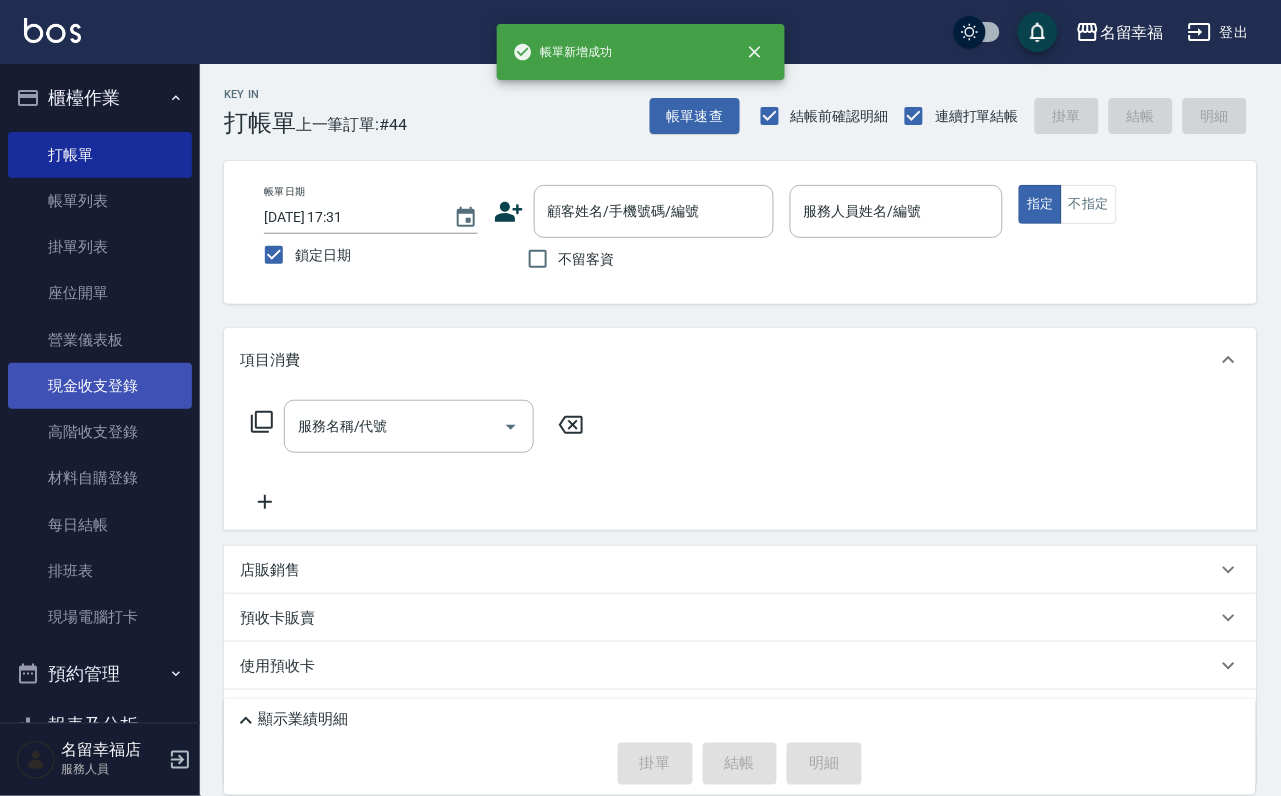 click on "現金收支登錄" at bounding box center (100, 386) 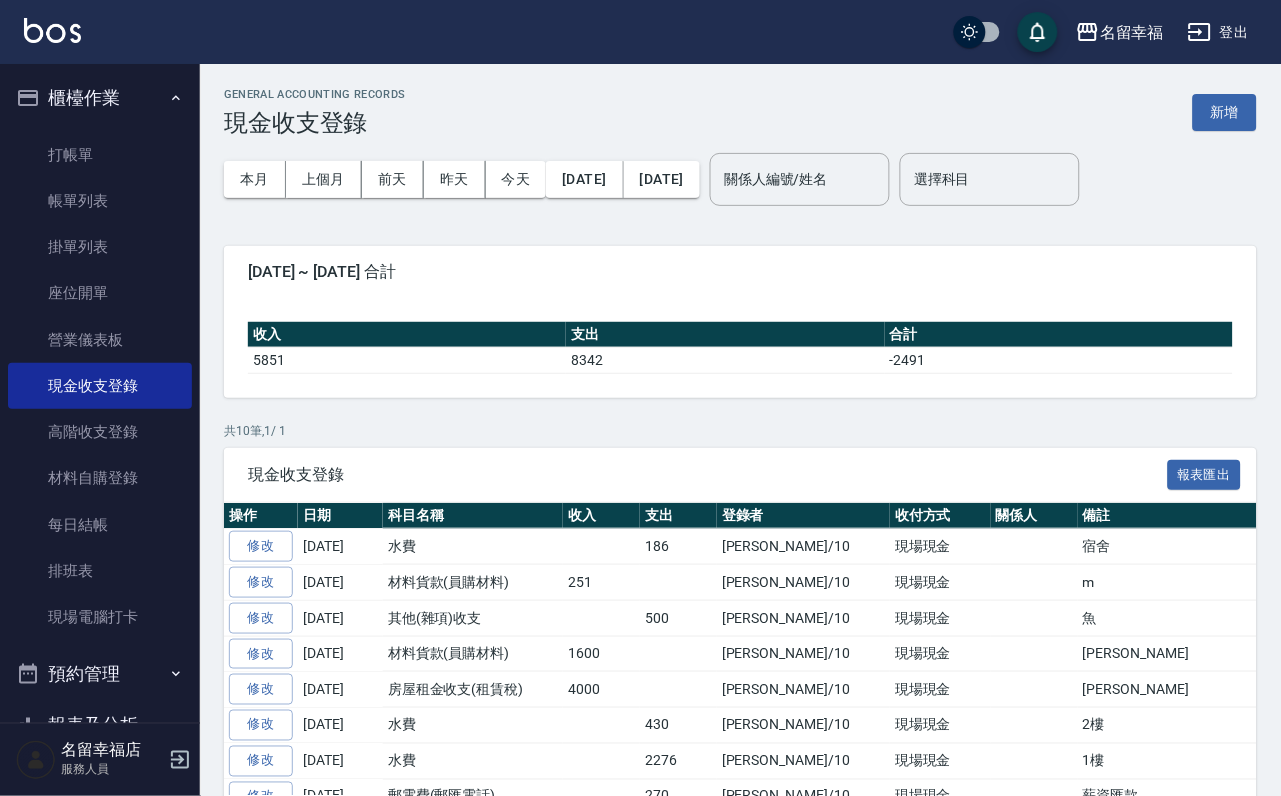 drag, startPoint x: 1209, startPoint y: 115, endPoint x: 1176, endPoint y: 149, distance: 47.38143 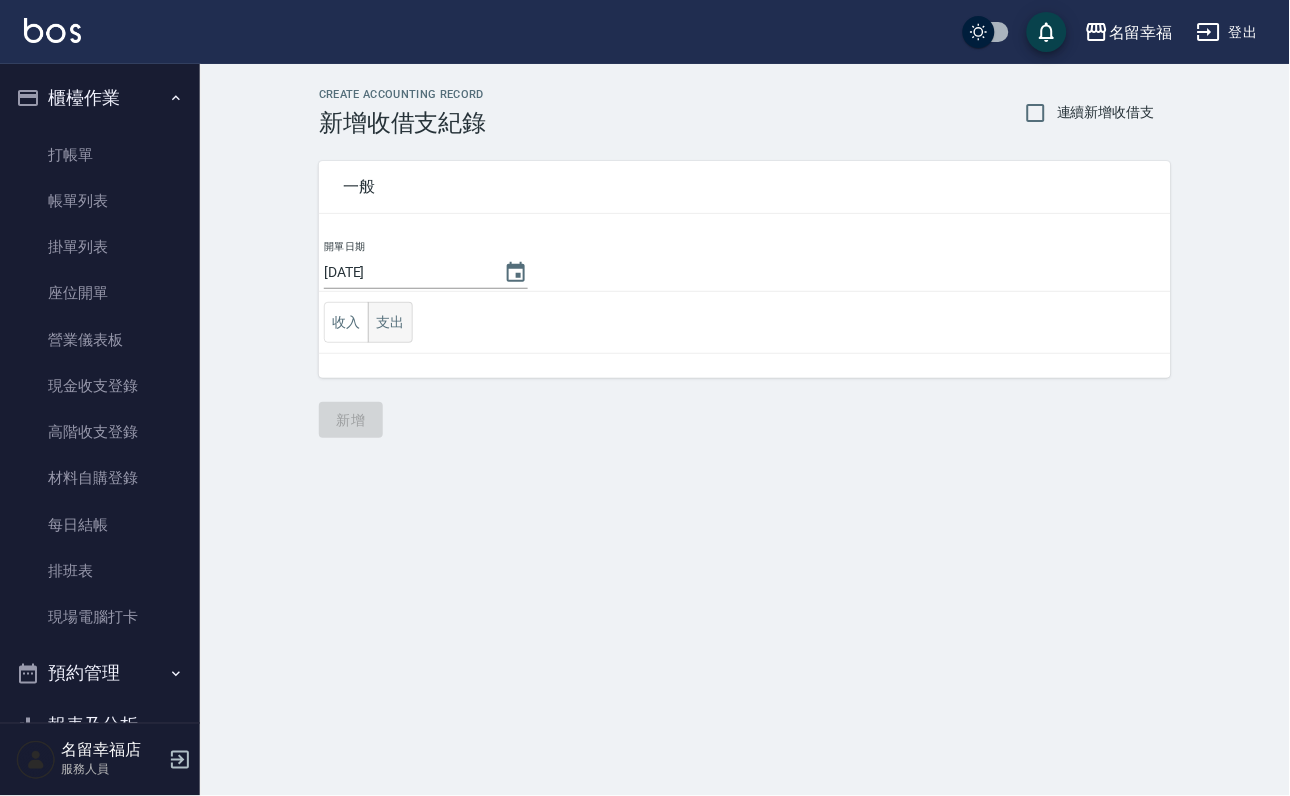 click on "支出" at bounding box center (390, 322) 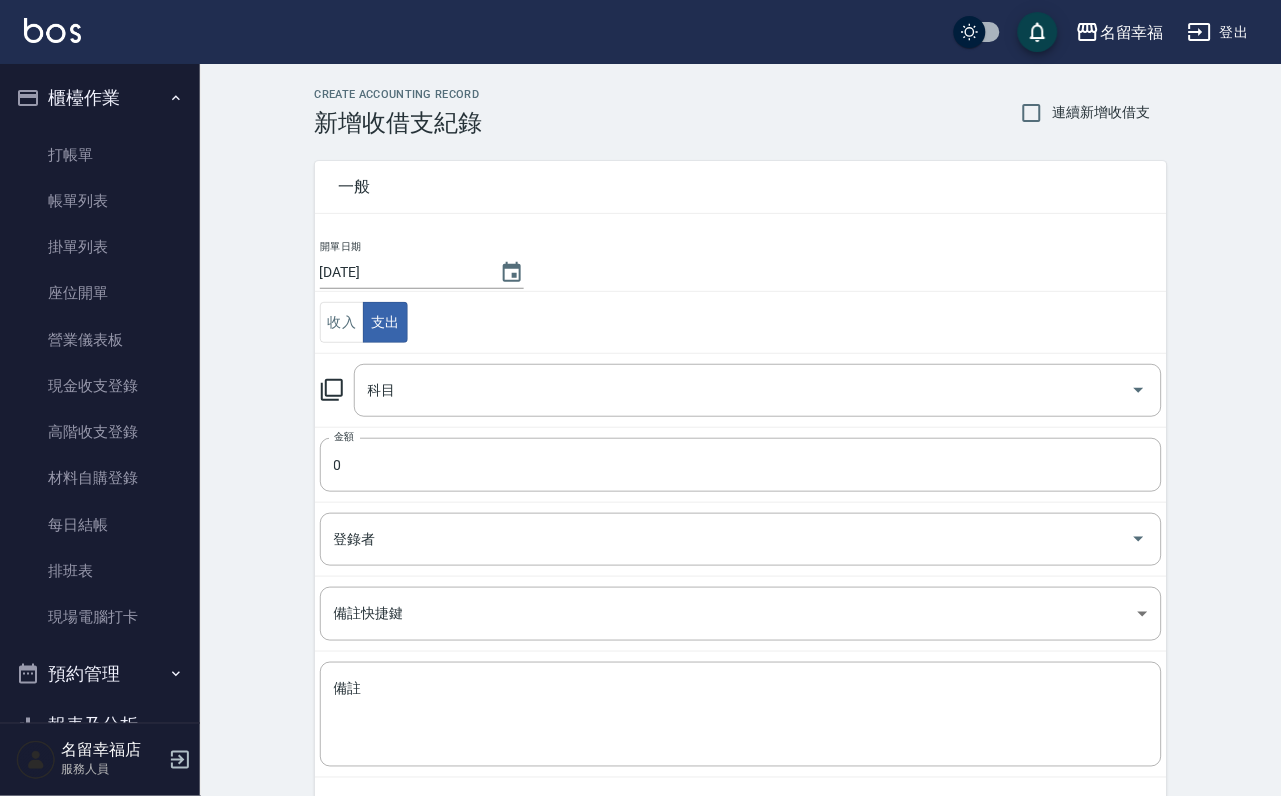 click 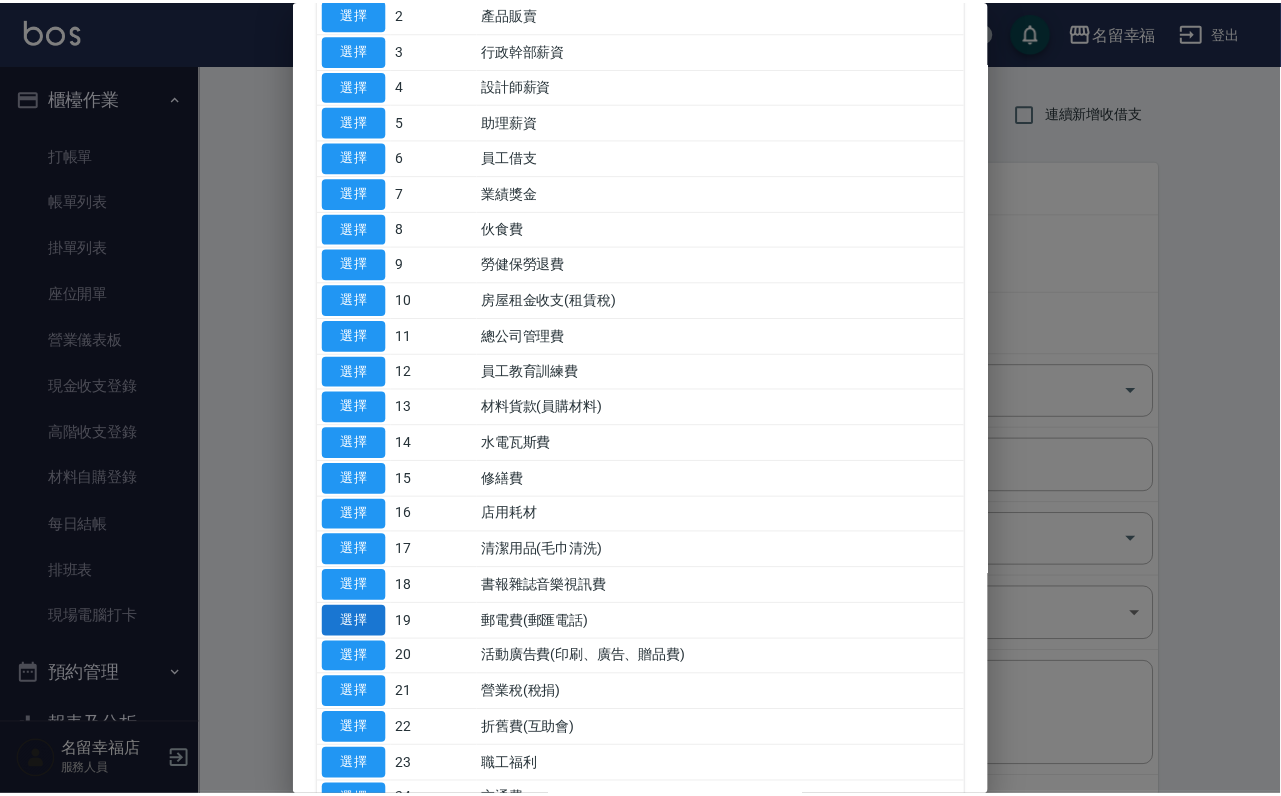 scroll, scrollTop: 450, scrollLeft: 0, axis: vertical 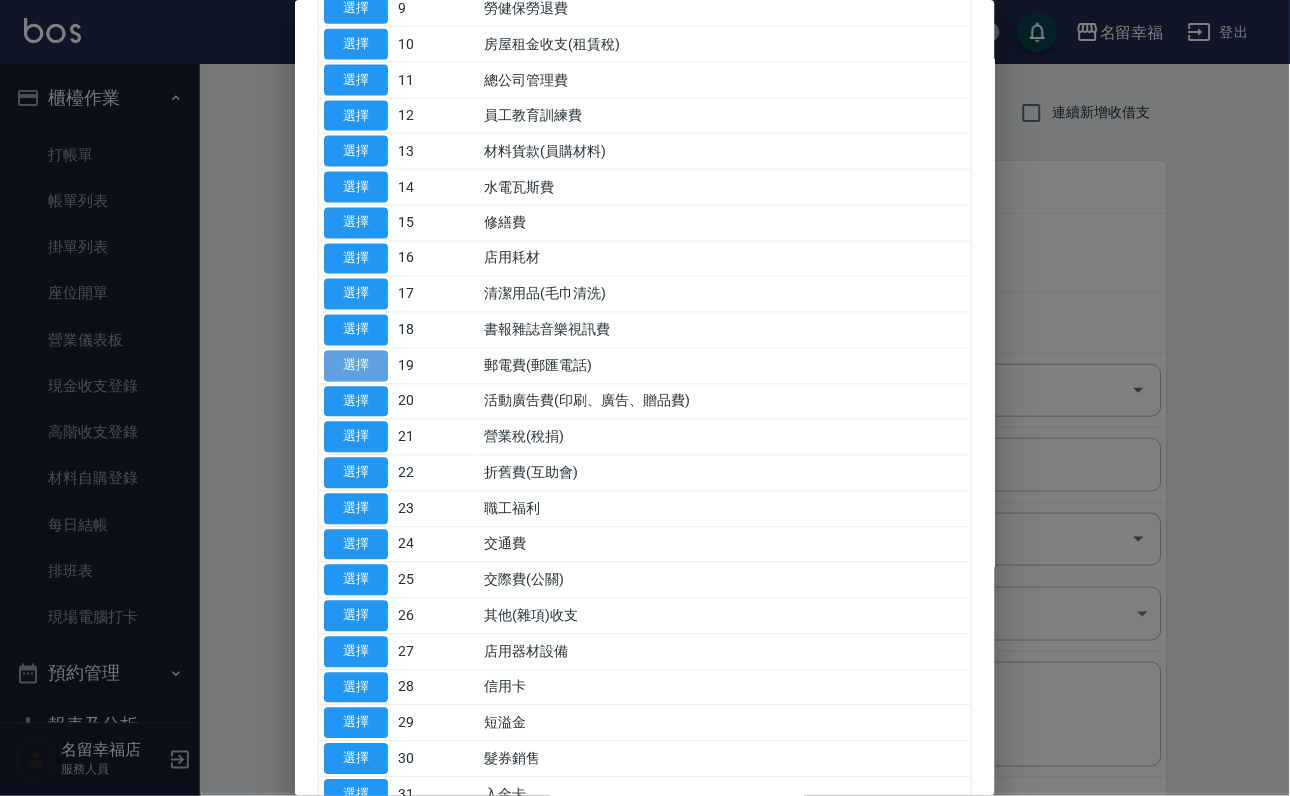 click on "選擇" at bounding box center (356, 366) 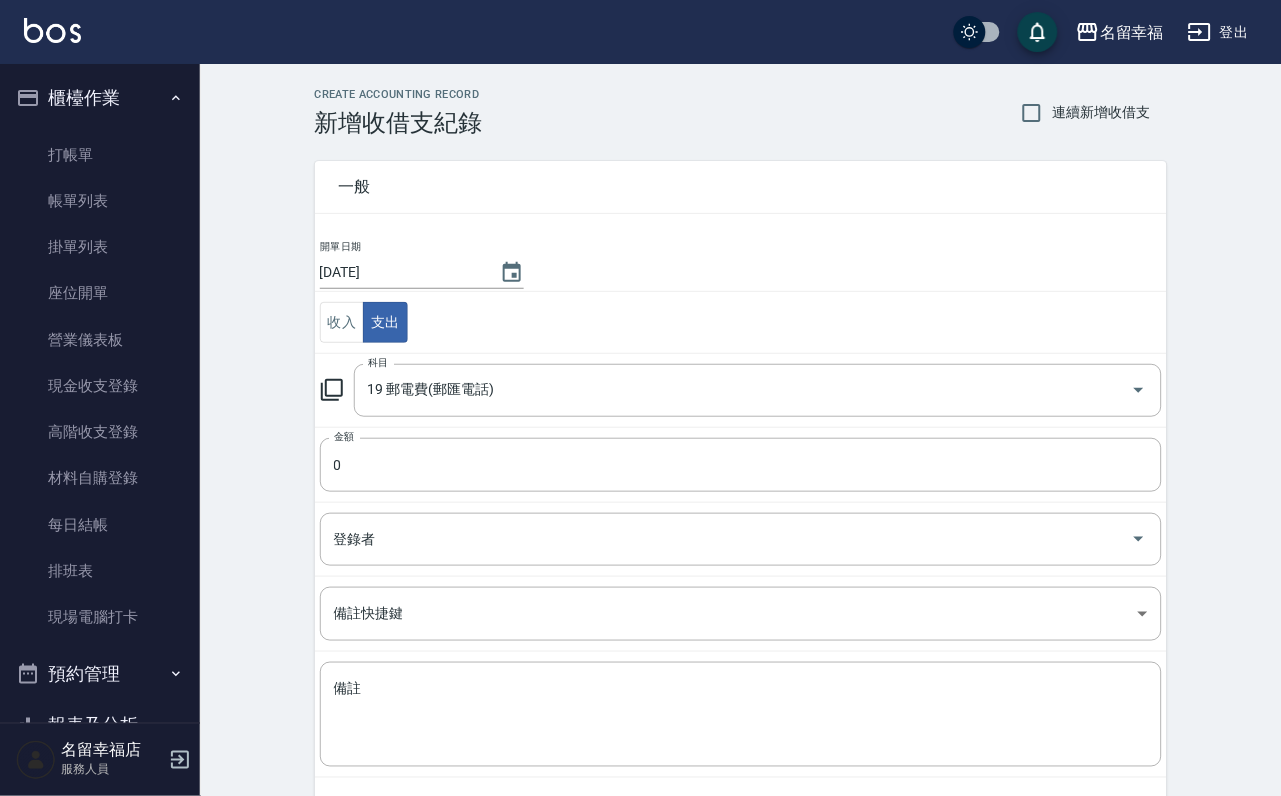 click on "金額 0 金額" at bounding box center [741, 464] 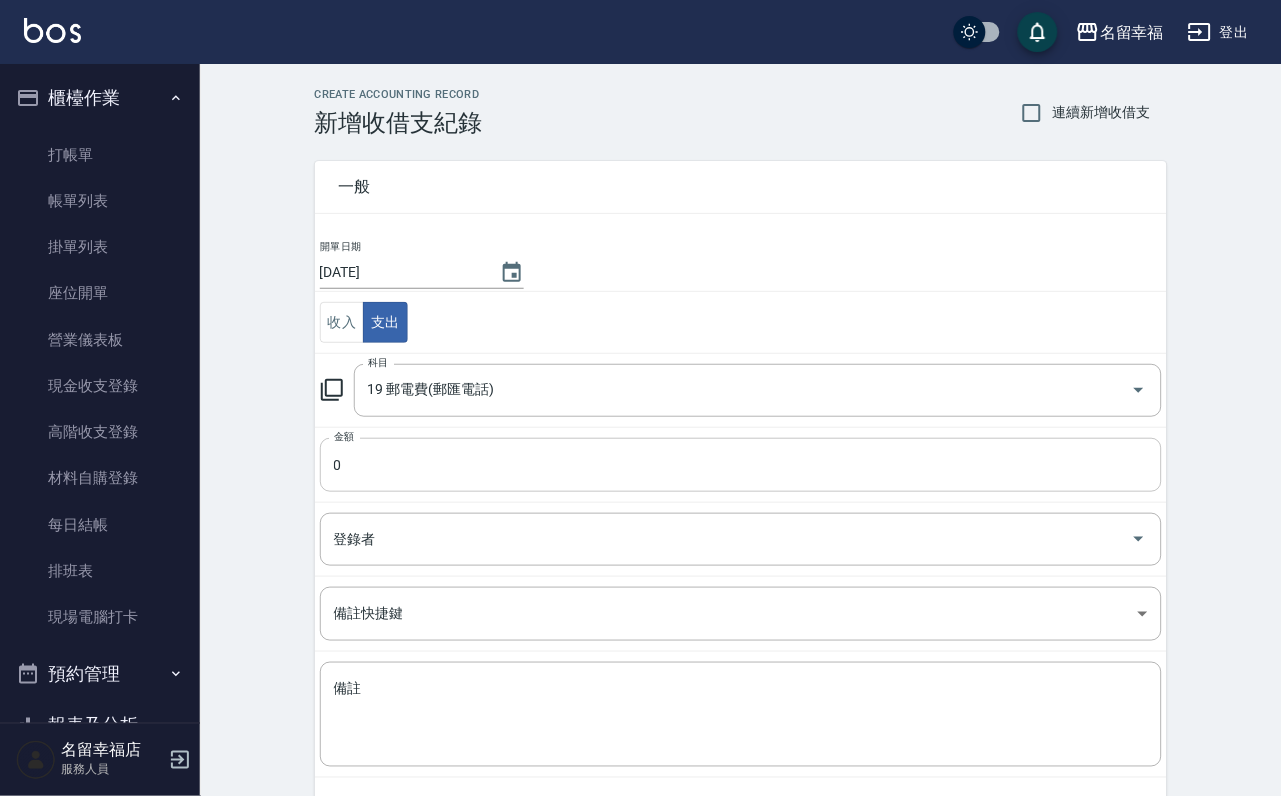 click on "0" at bounding box center (741, 465) 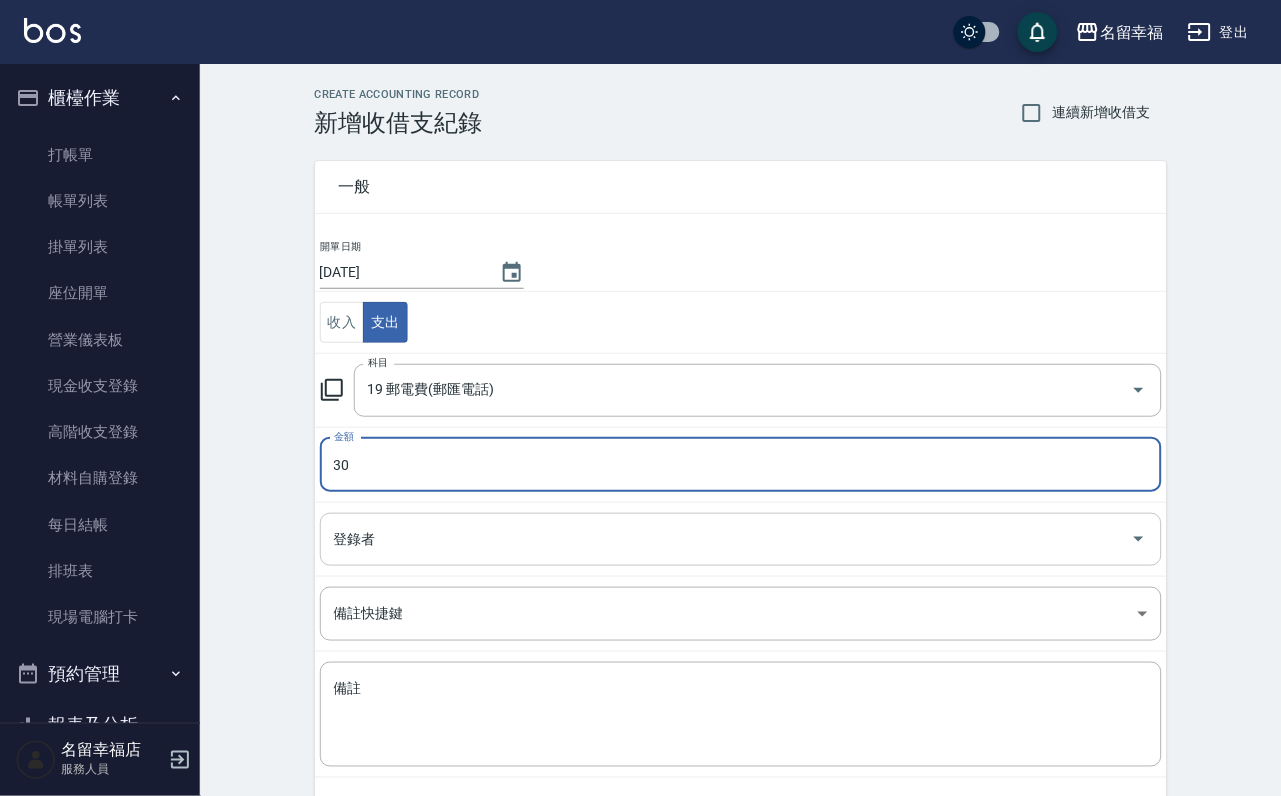 type on "30" 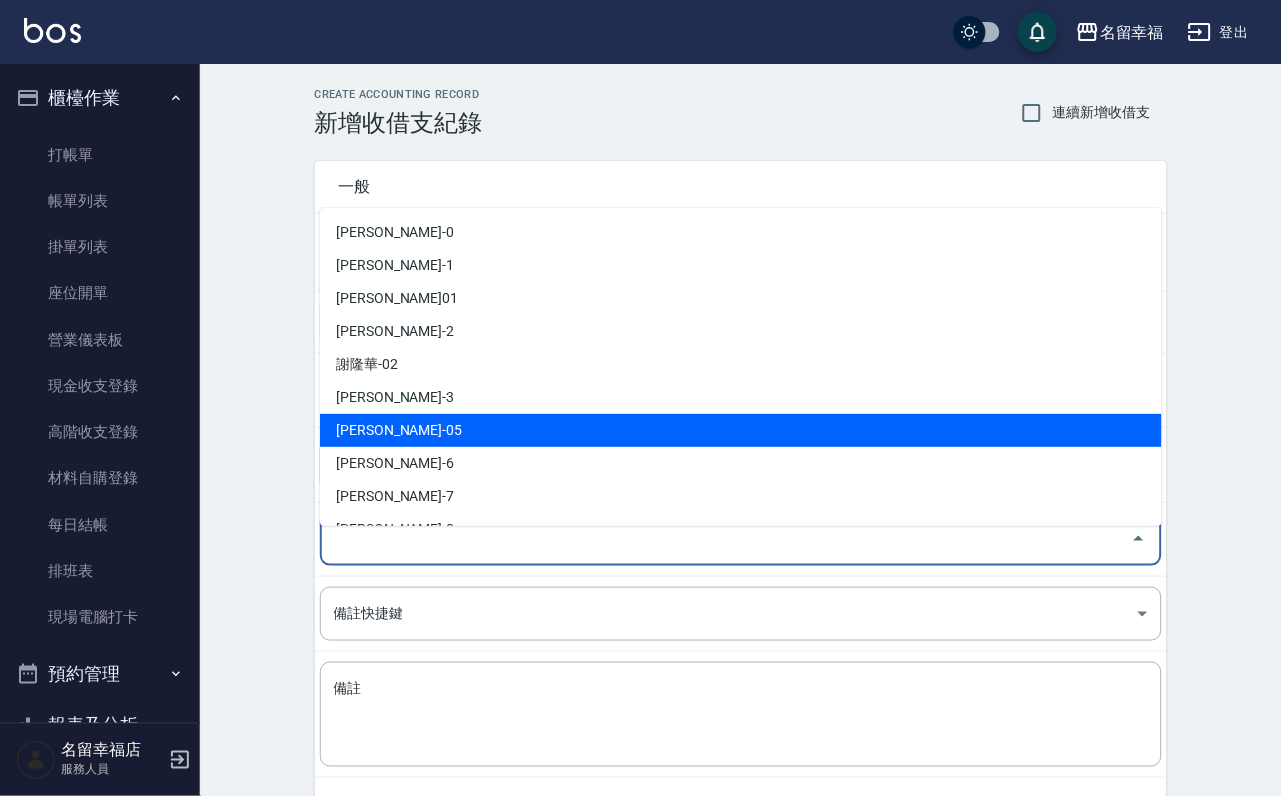 scroll, scrollTop: 150, scrollLeft: 0, axis: vertical 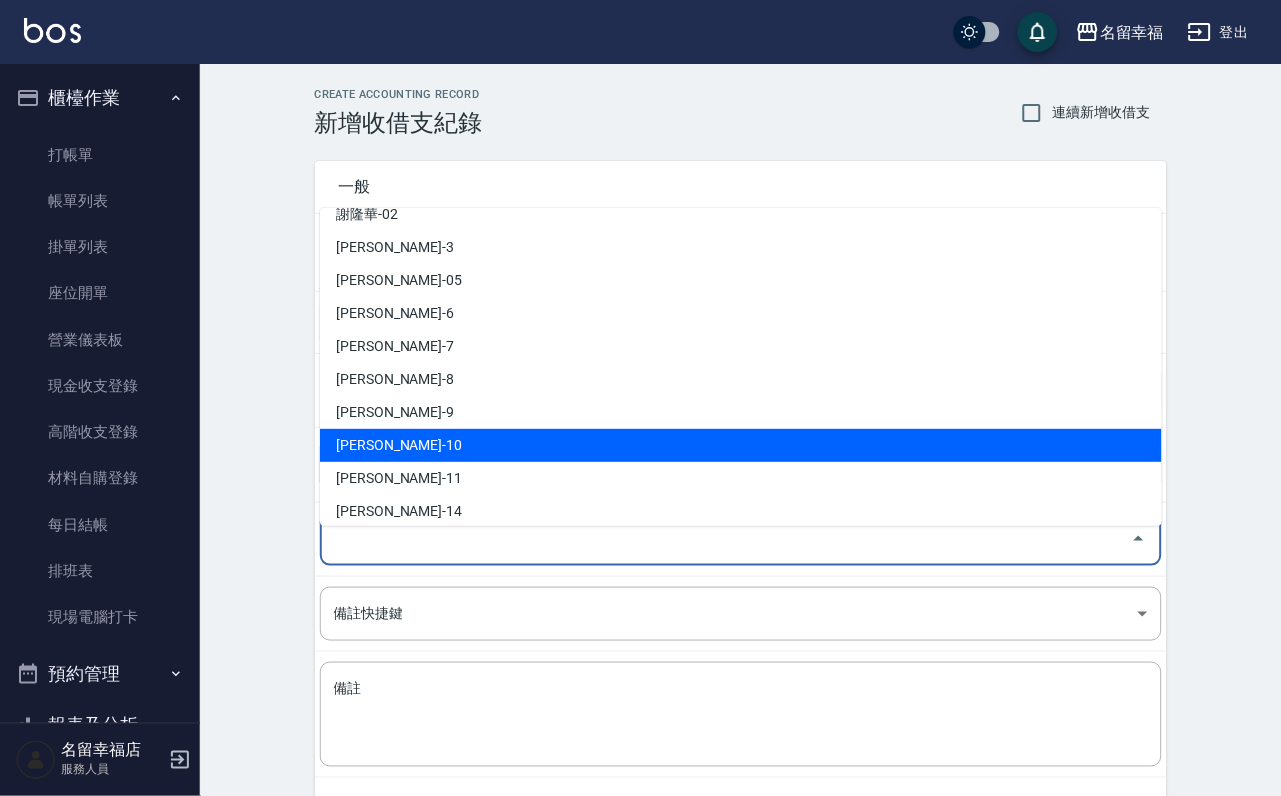 click on "[PERSON_NAME]-10" at bounding box center [741, 445] 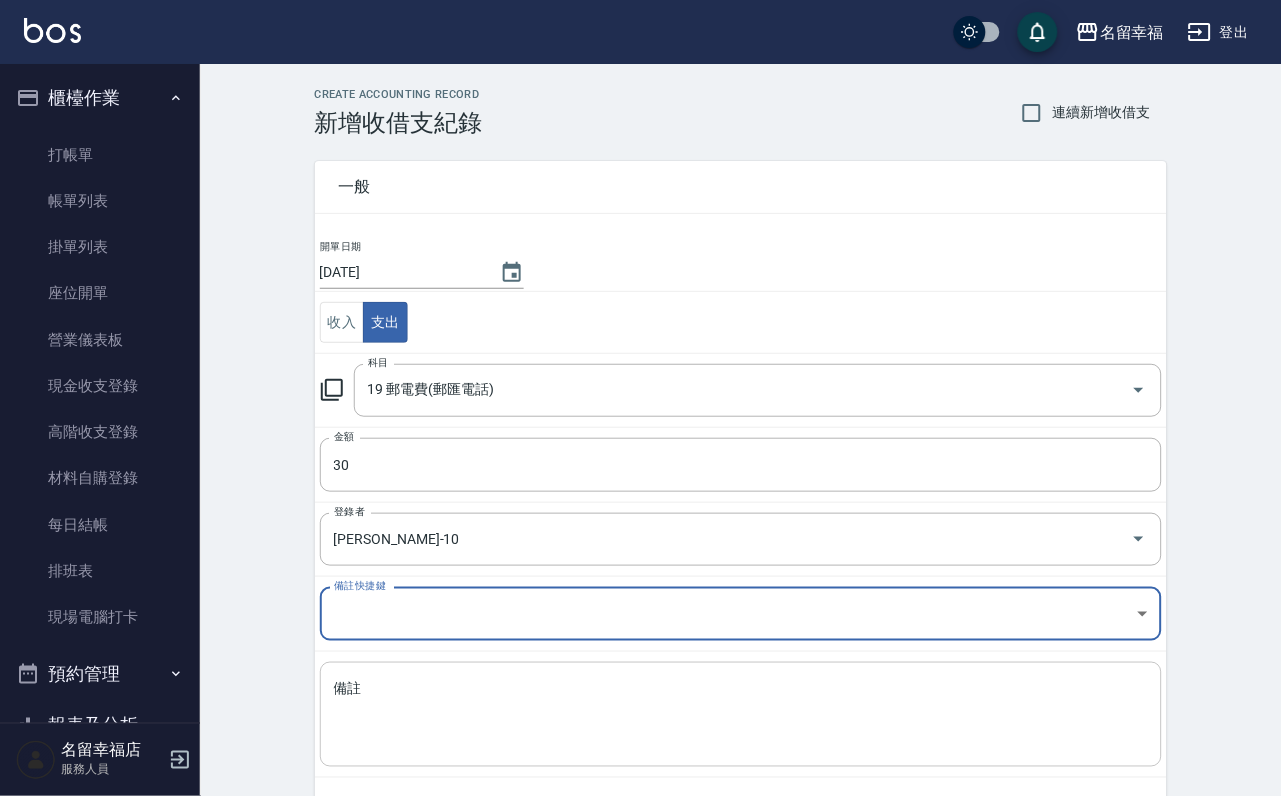 click on "備註" at bounding box center (741, 715) 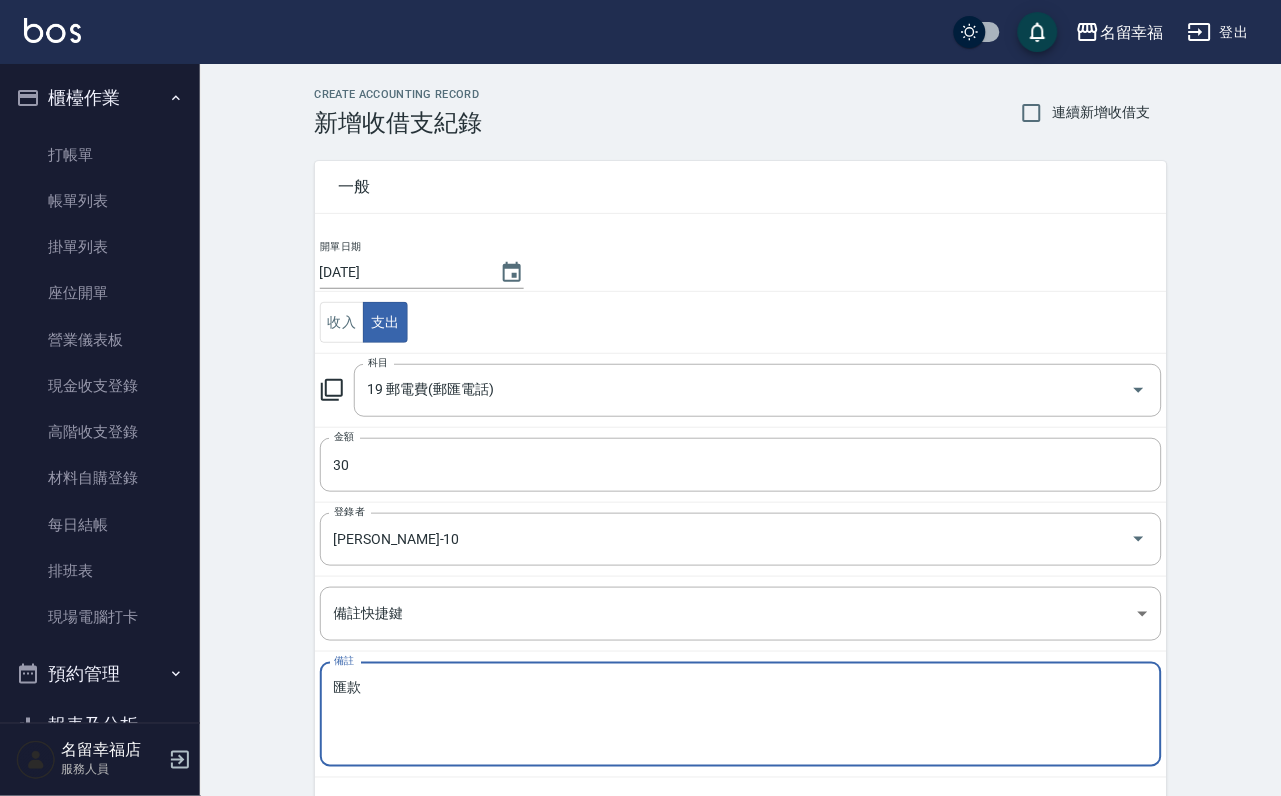 scroll, scrollTop: 108, scrollLeft: 0, axis: vertical 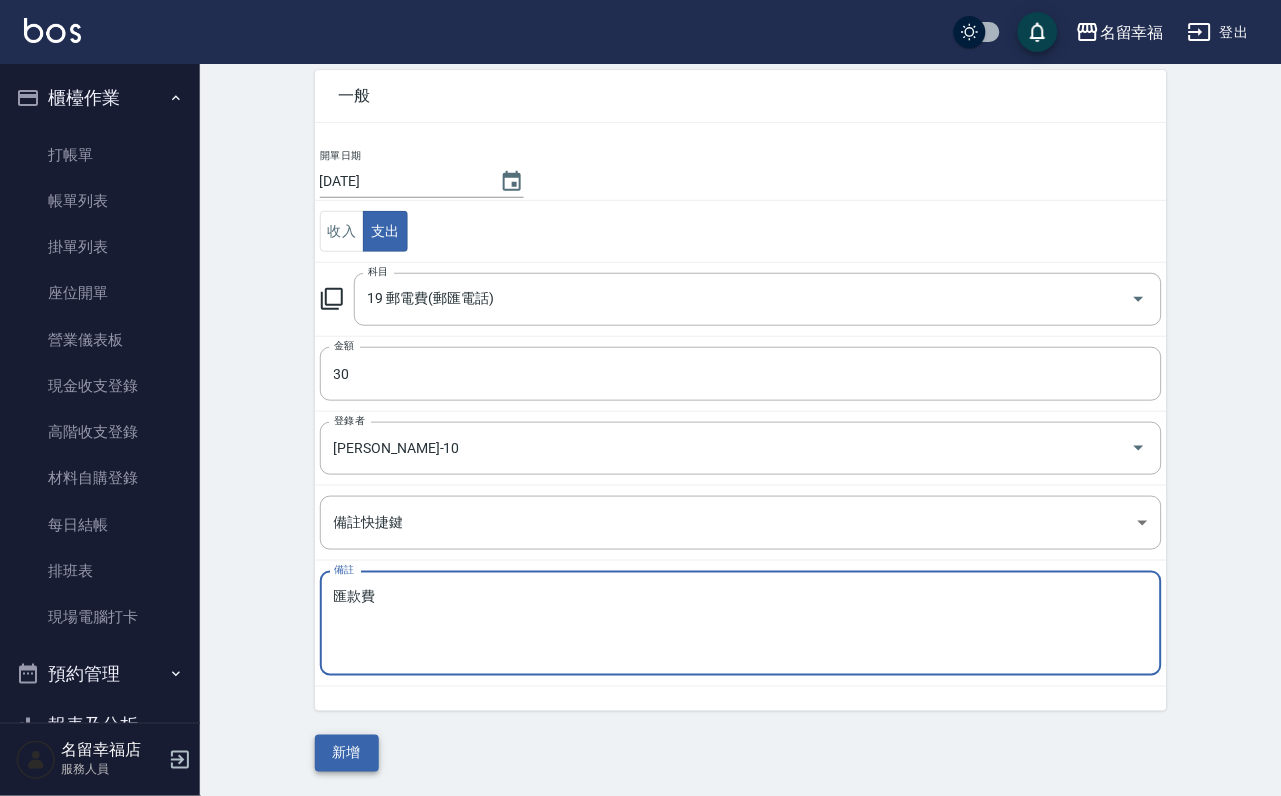 type on "匯款費" 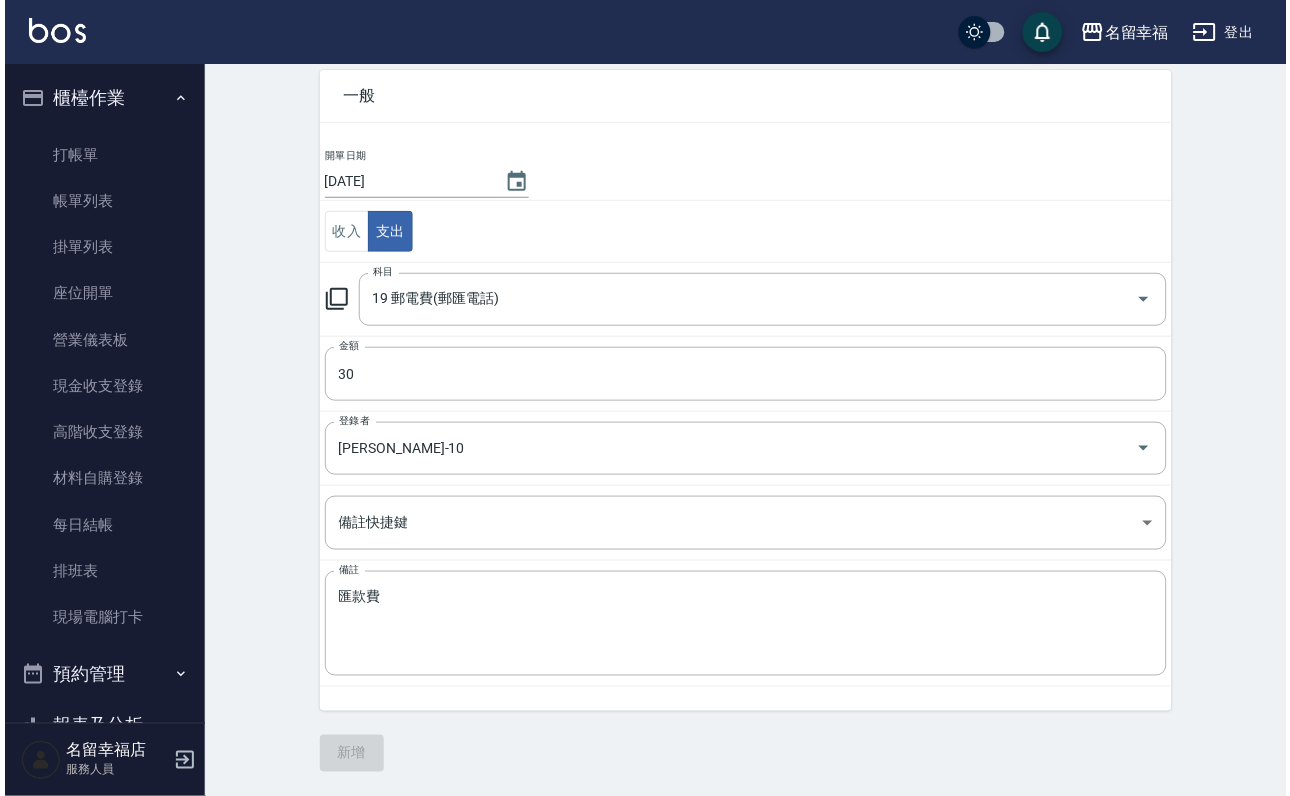 scroll, scrollTop: 0, scrollLeft: 0, axis: both 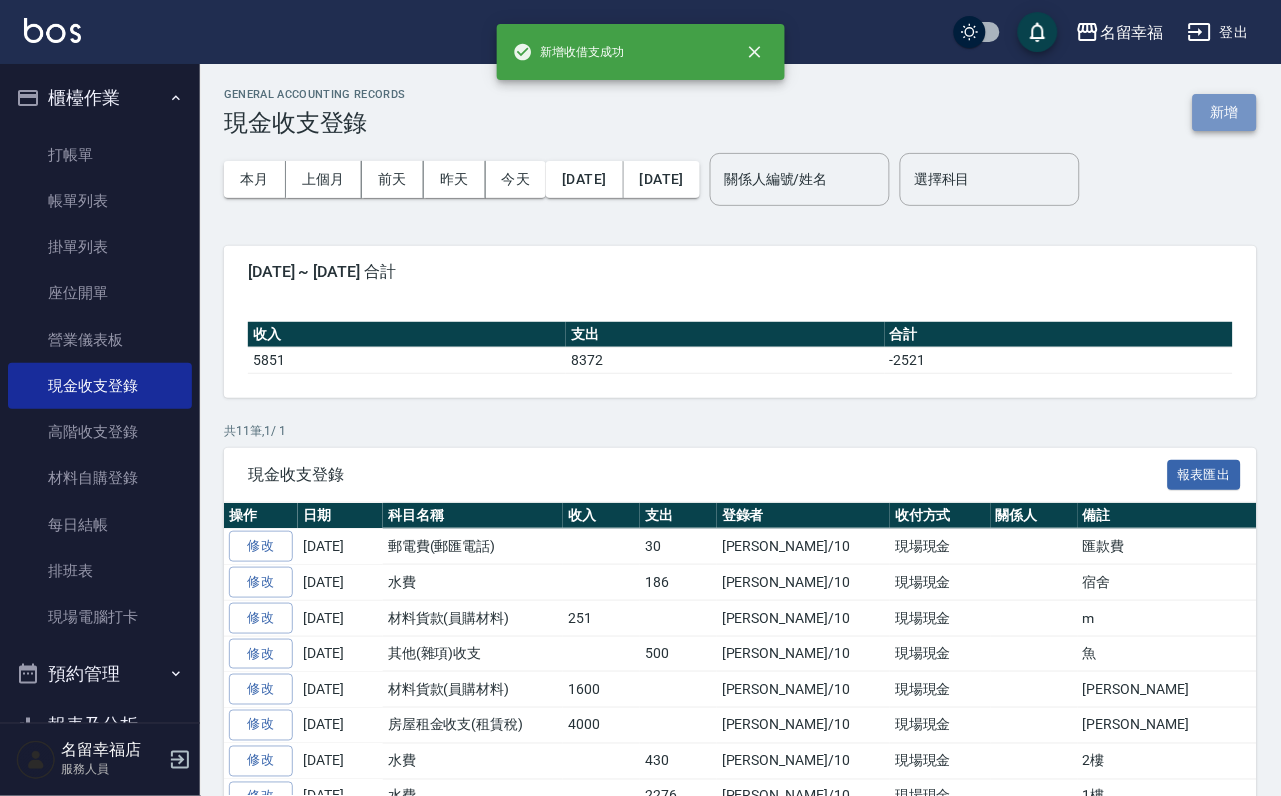 click on "新增" at bounding box center (1225, 112) 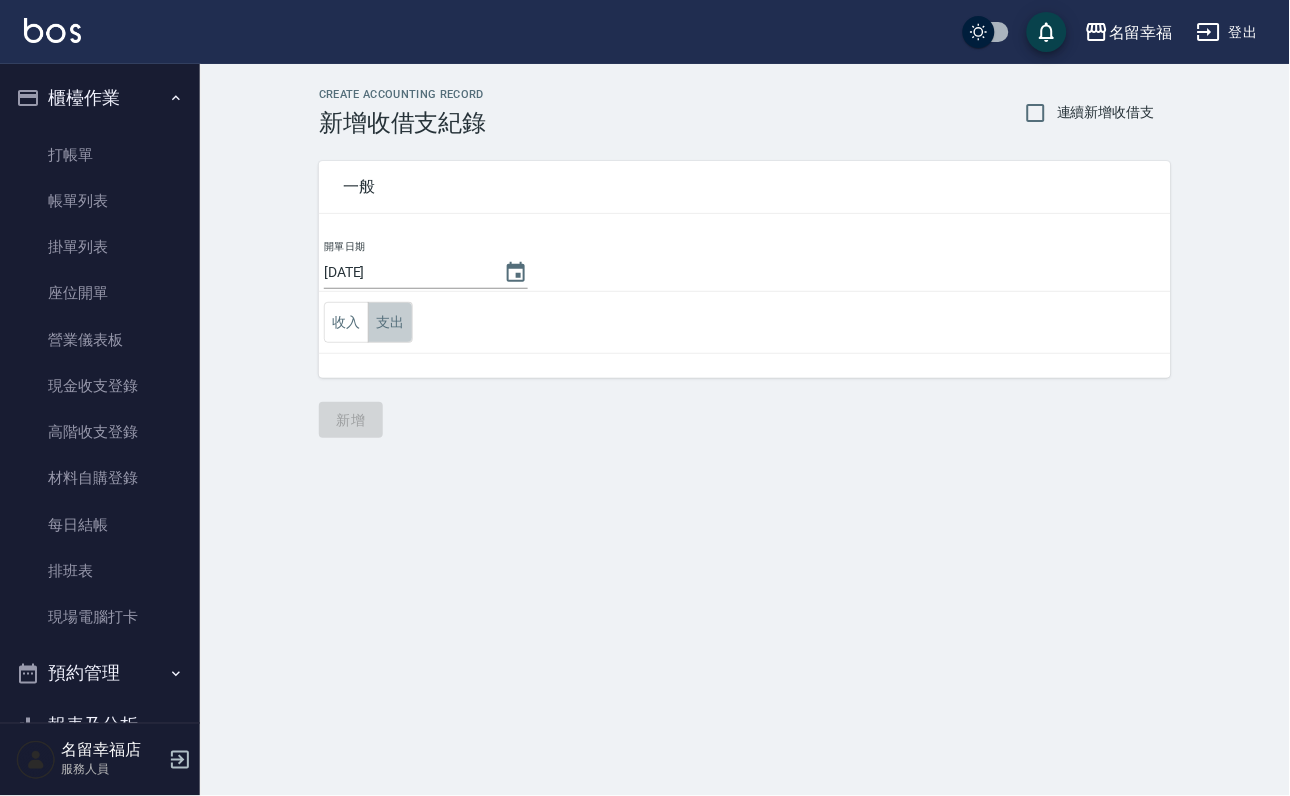 click on "支出" at bounding box center (390, 322) 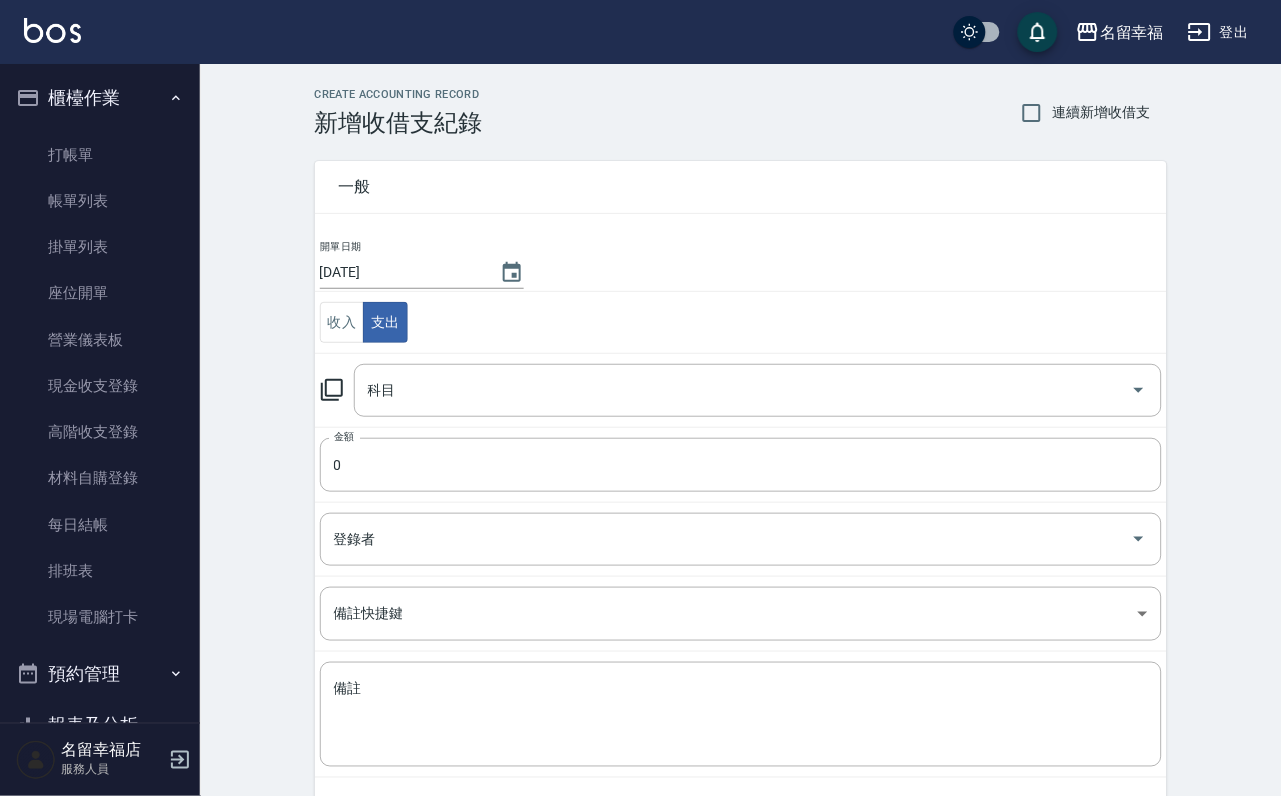click 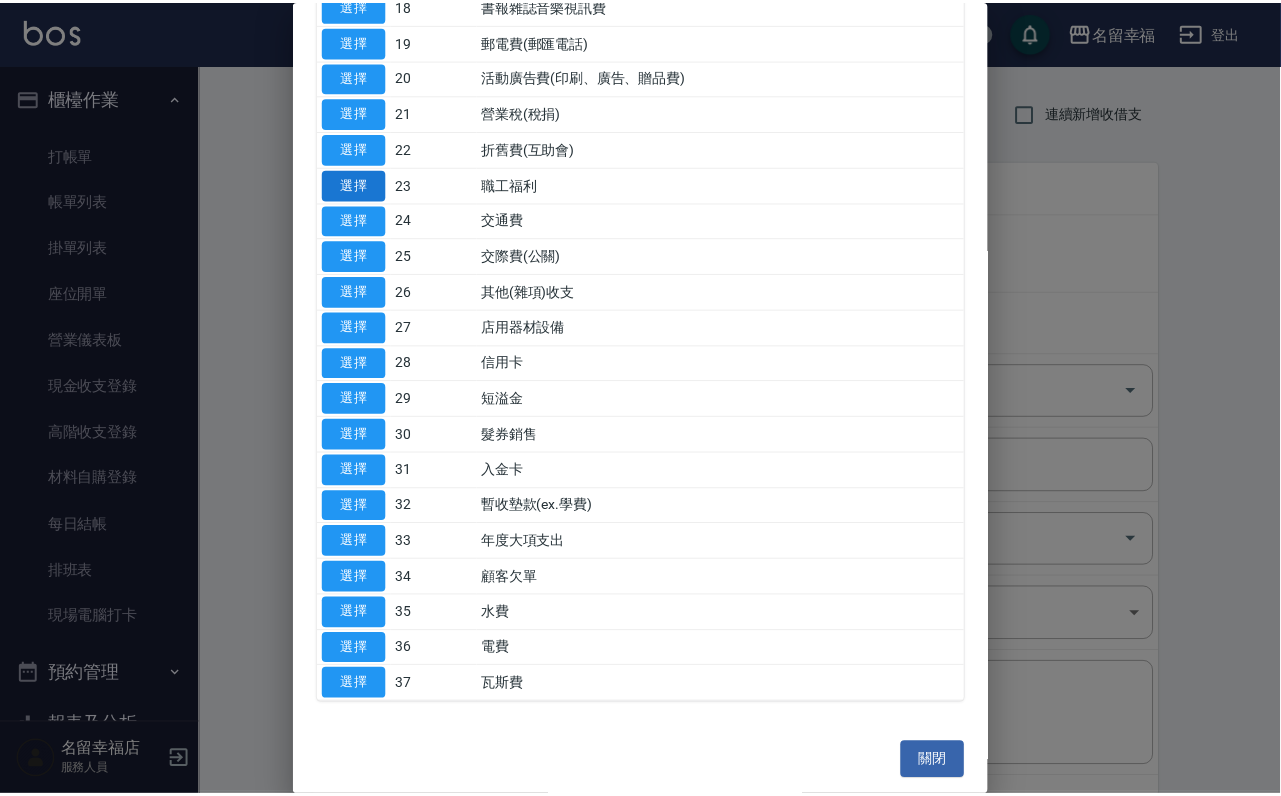 scroll, scrollTop: 874, scrollLeft: 0, axis: vertical 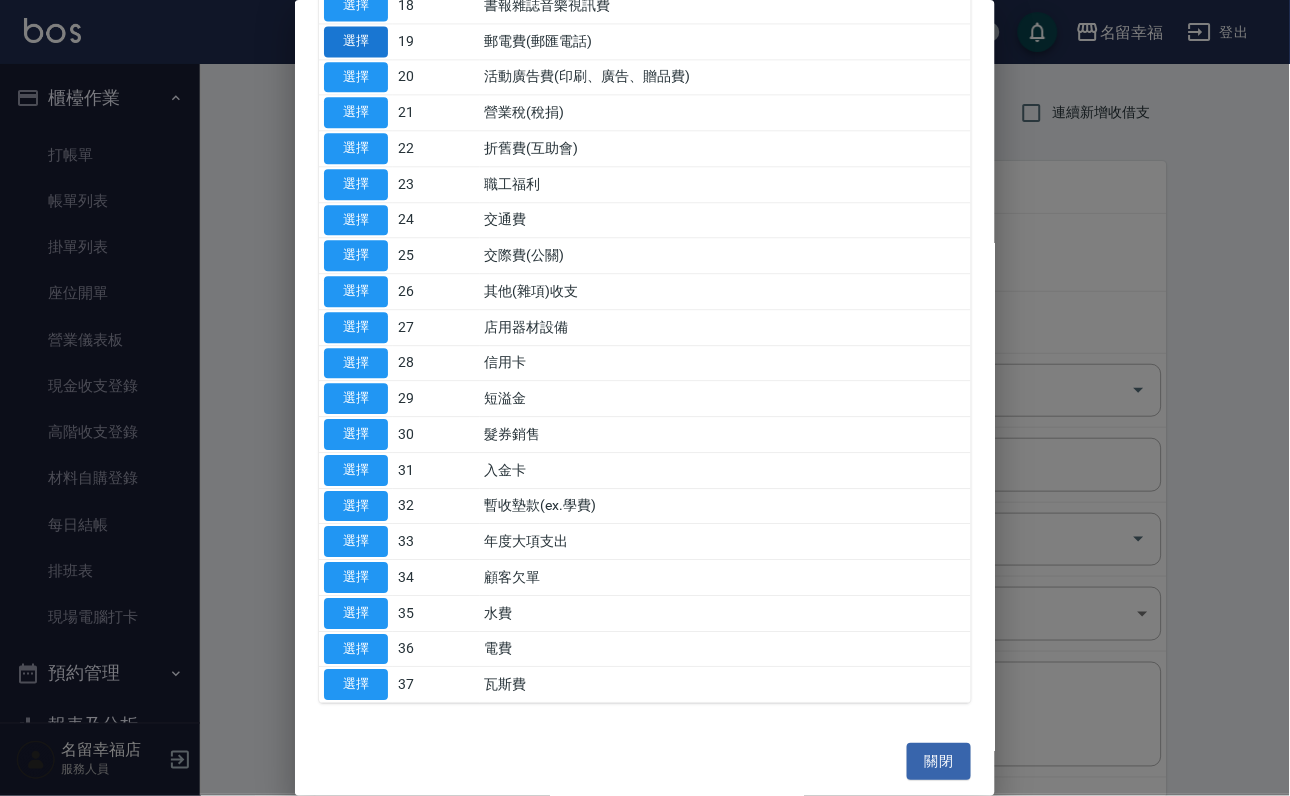 click on "選擇" at bounding box center (356, 41) 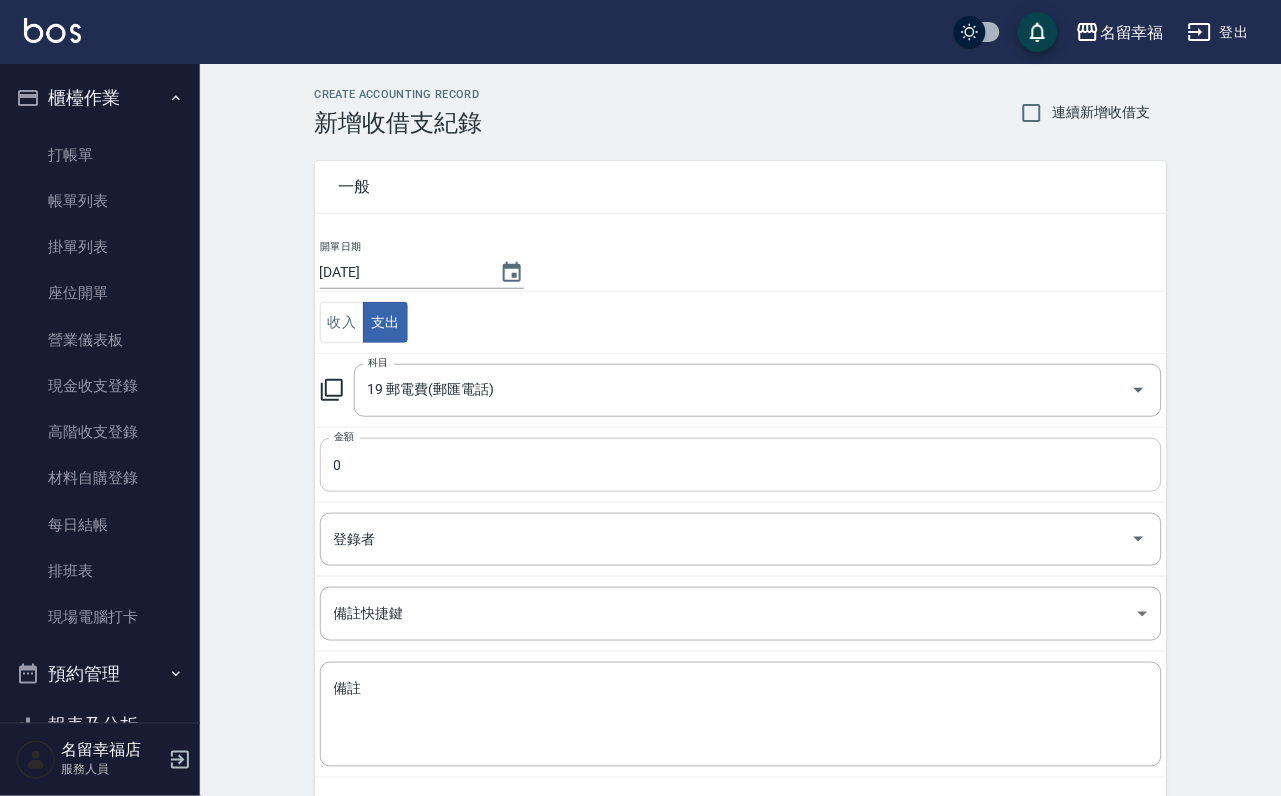 click on "0" at bounding box center [741, 465] 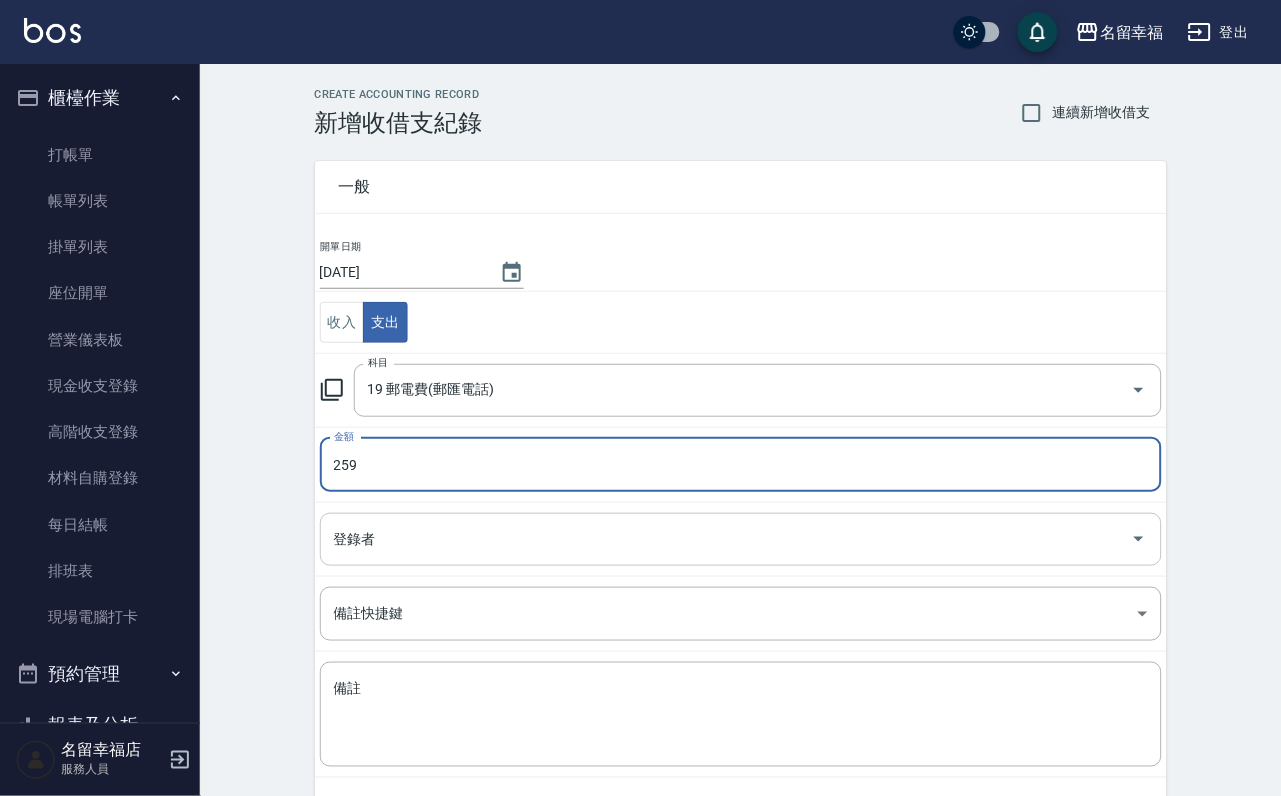 type on "259" 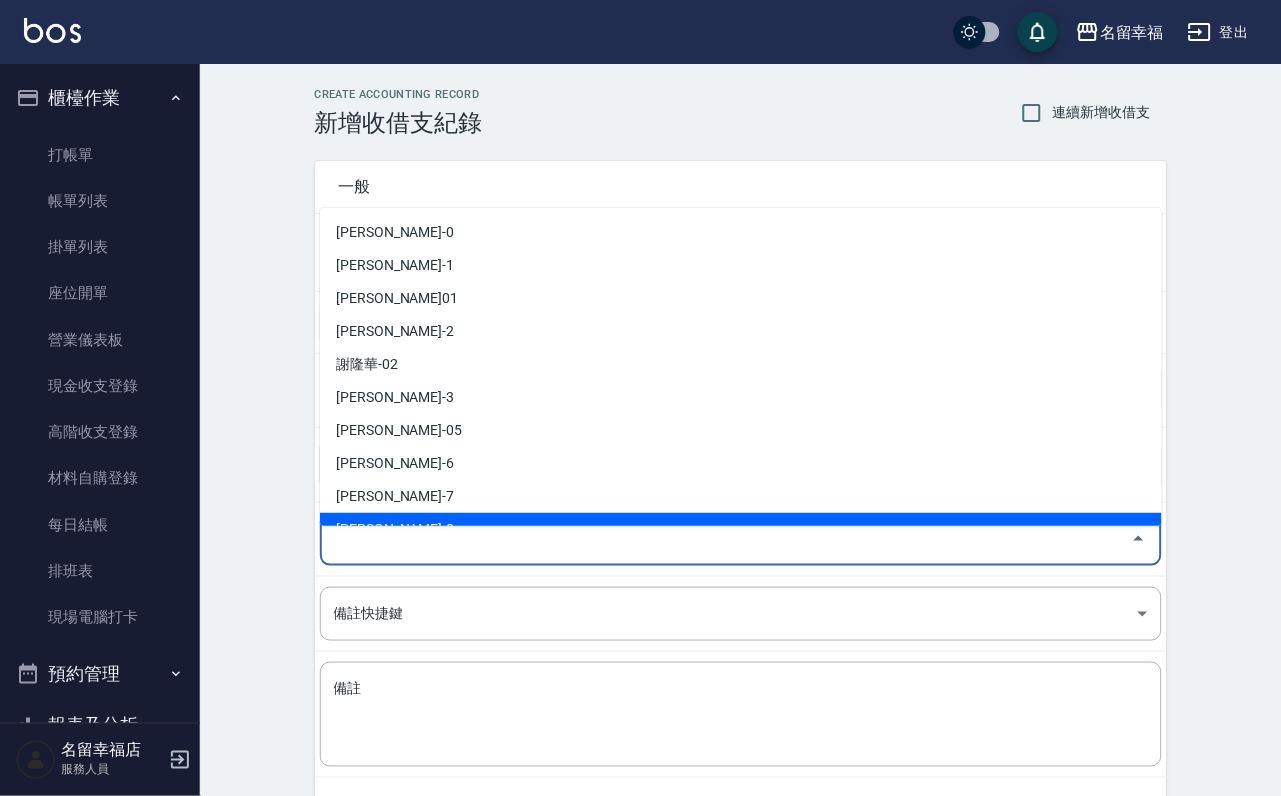 scroll, scrollTop: 300, scrollLeft: 0, axis: vertical 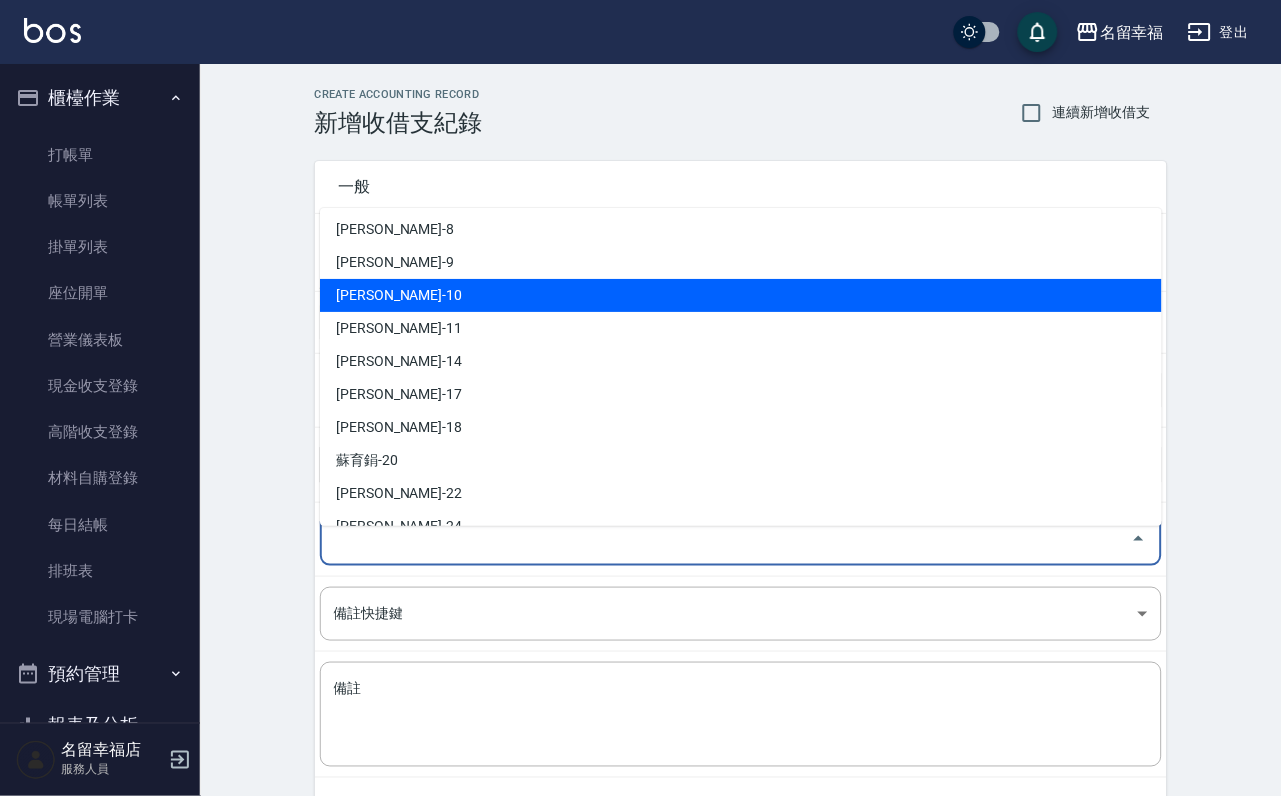 drag, startPoint x: 465, startPoint y: 291, endPoint x: 467, endPoint y: 304, distance: 13.152946 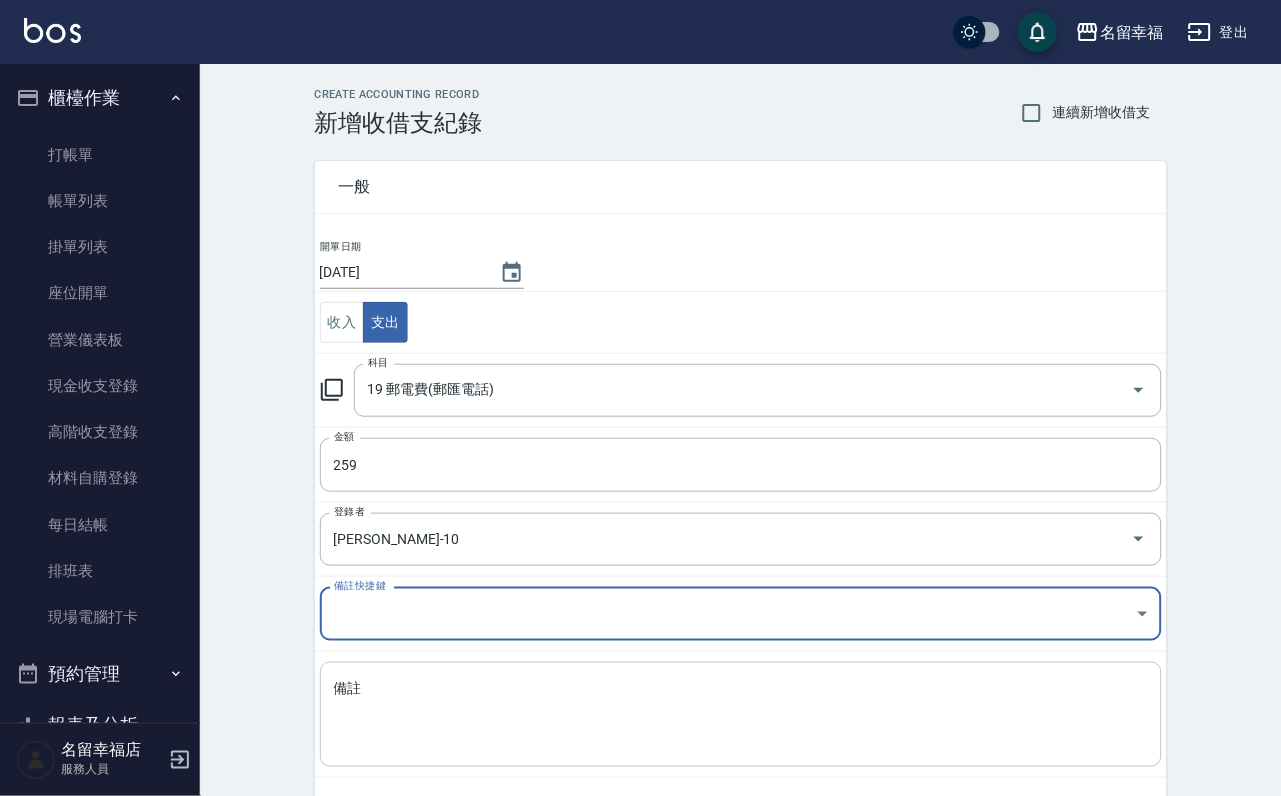 drag, startPoint x: 457, startPoint y: 714, endPoint x: 414, endPoint y: 705, distance: 43.931767 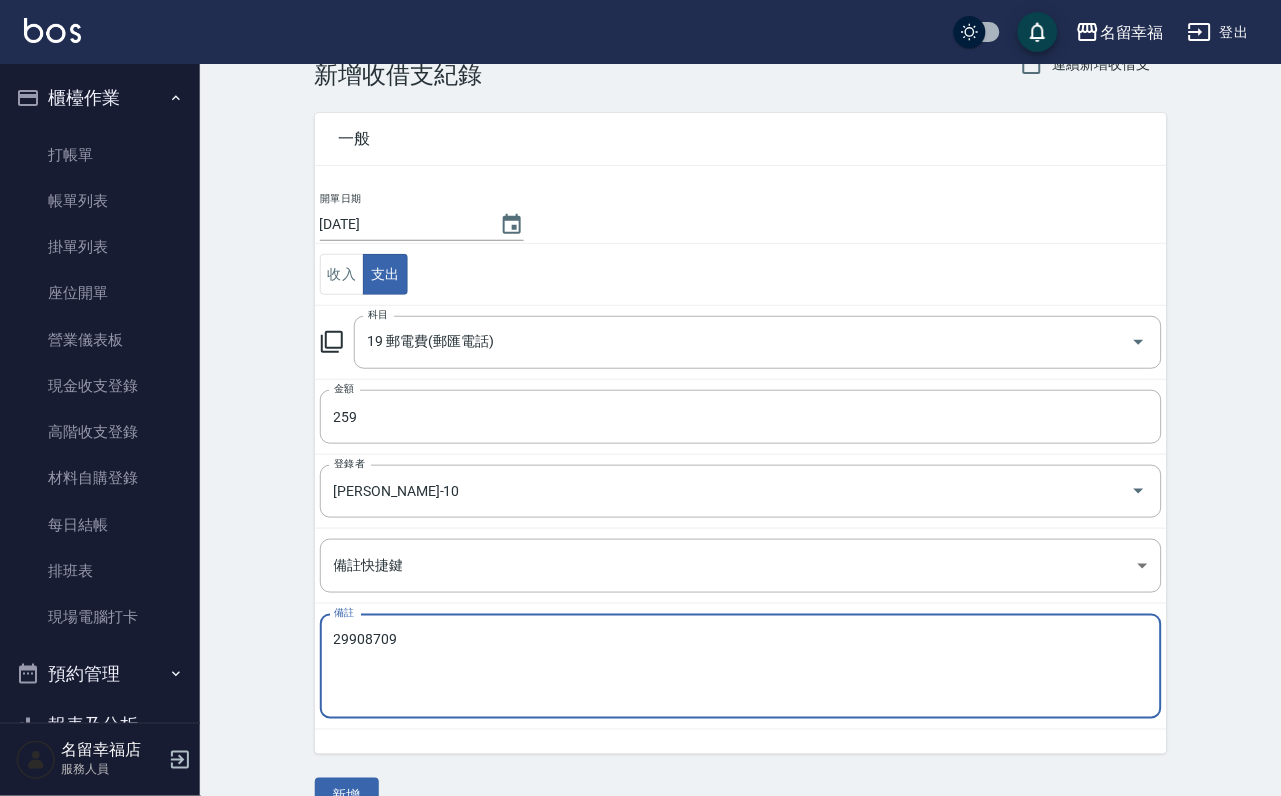 scroll, scrollTop: 108, scrollLeft: 0, axis: vertical 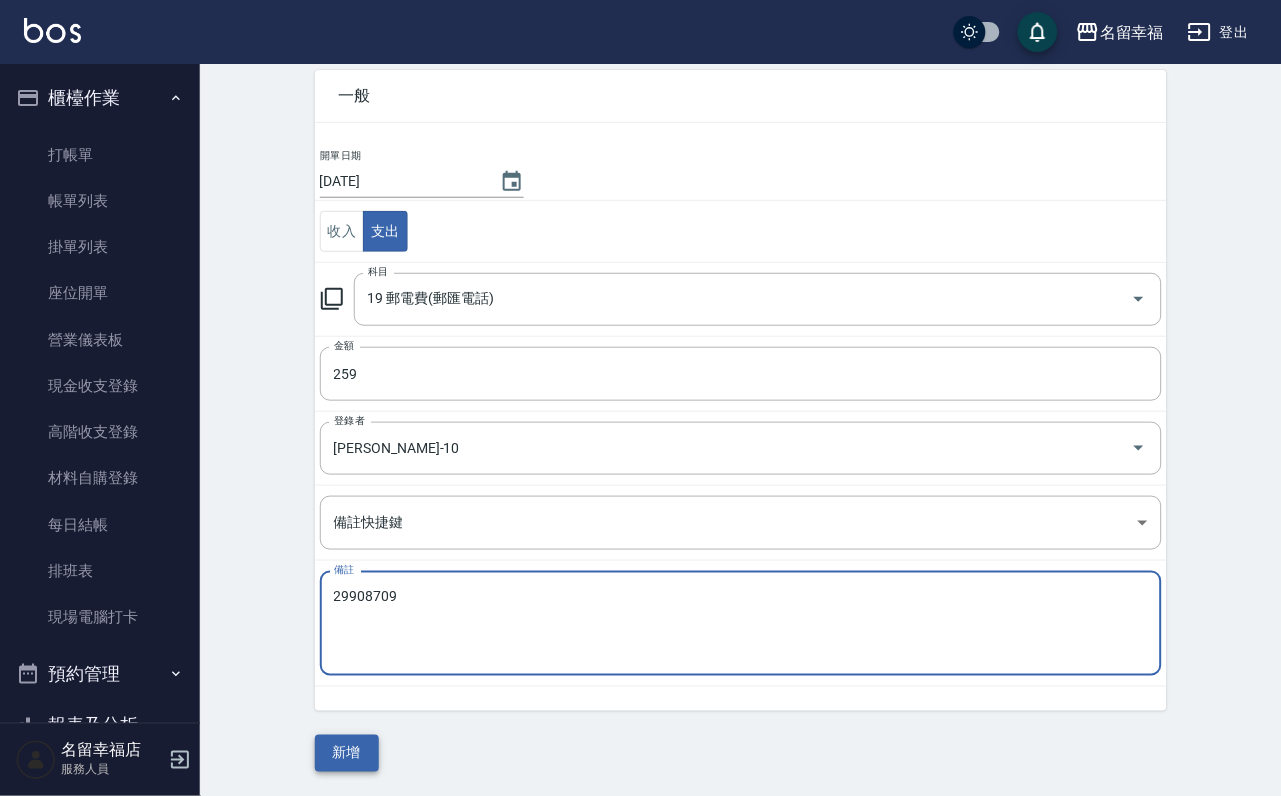 type on "29908709" 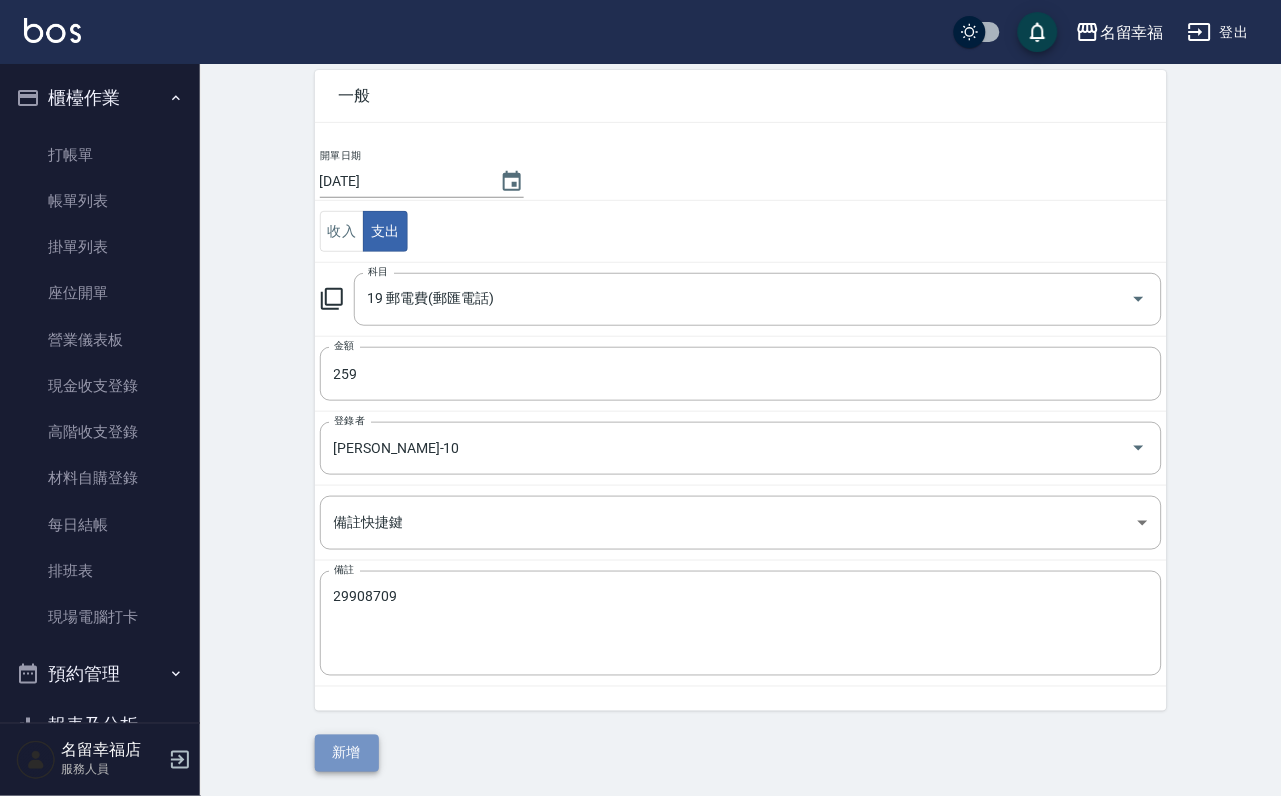 click on "新增" at bounding box center [347, 753] 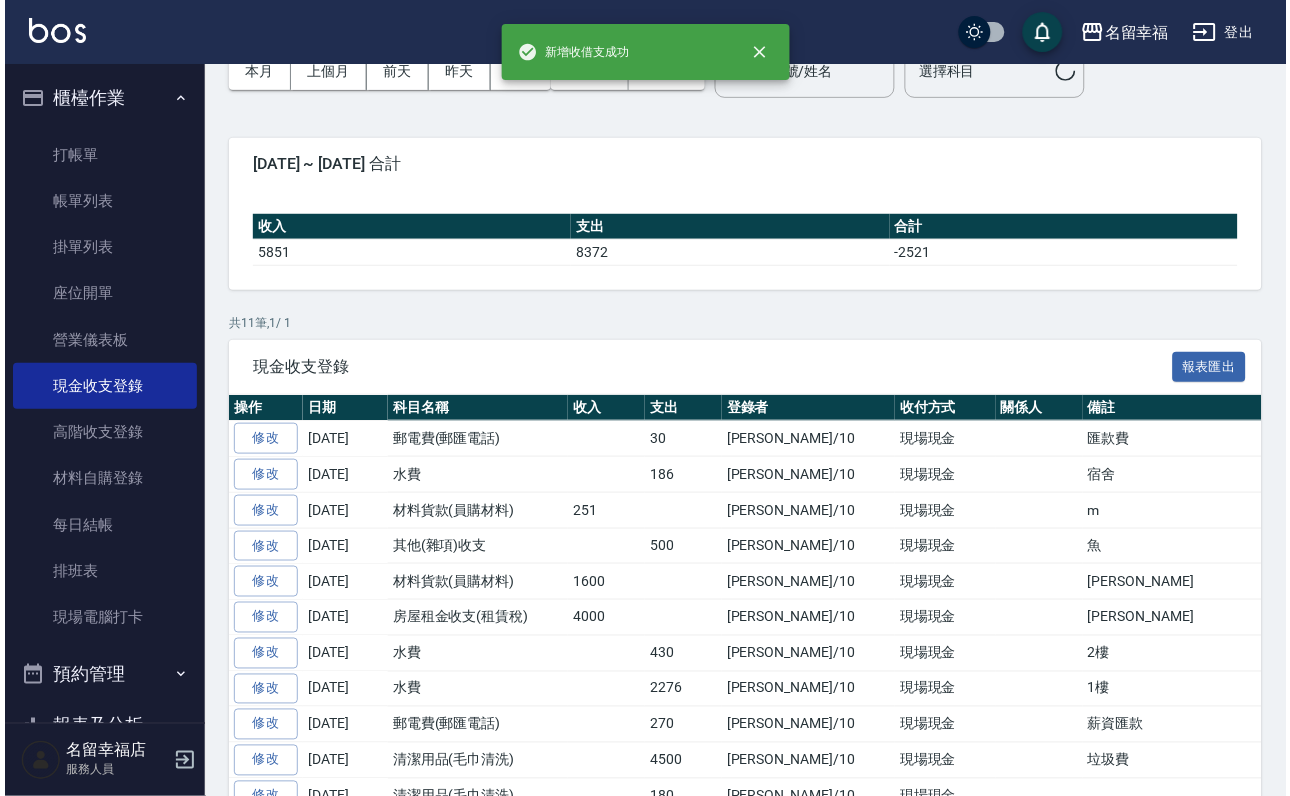 scroll, scrollTop: 0, scrollLeft: 0, axis: both 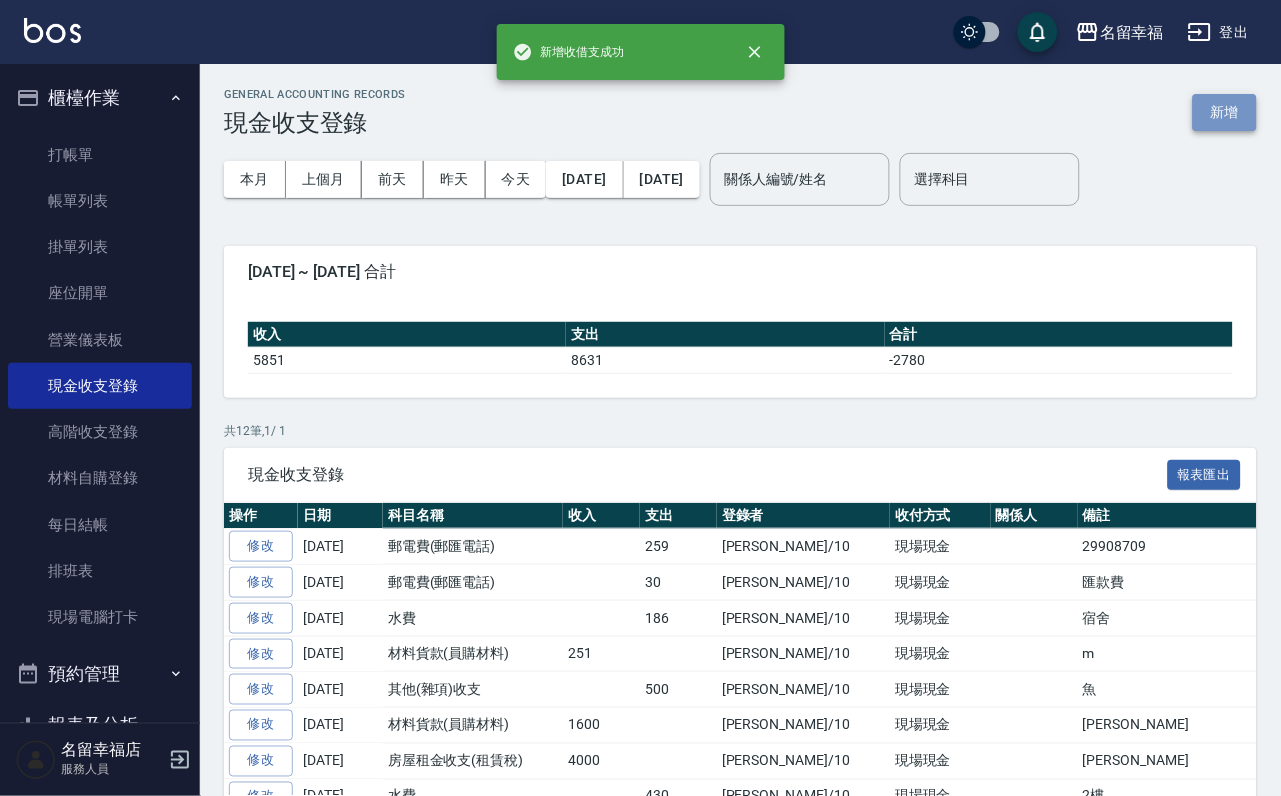 click on "新增" at bounding box center (1225, 112) 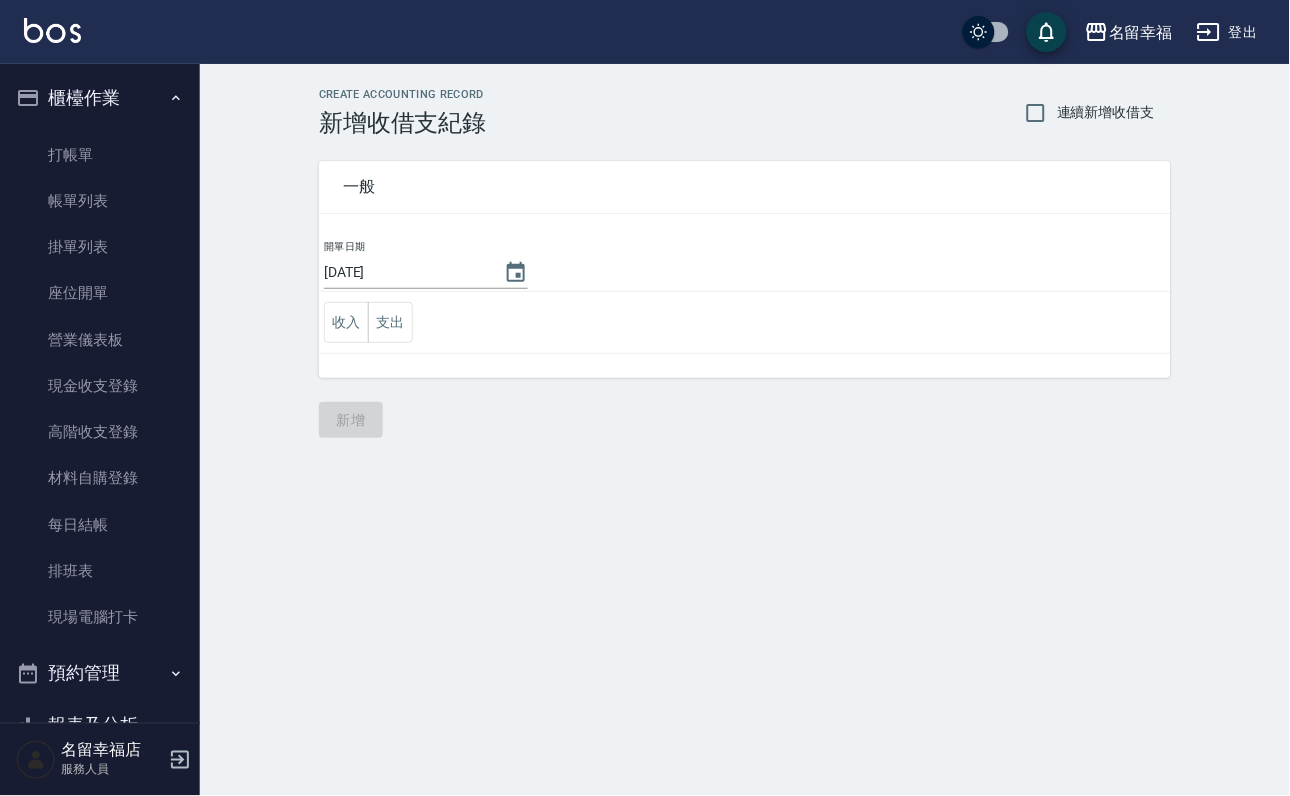 drag, startPoint x: 399, startPoint y: 309, endPoint x: 398, endPoint y: 360, distance: 51.009804 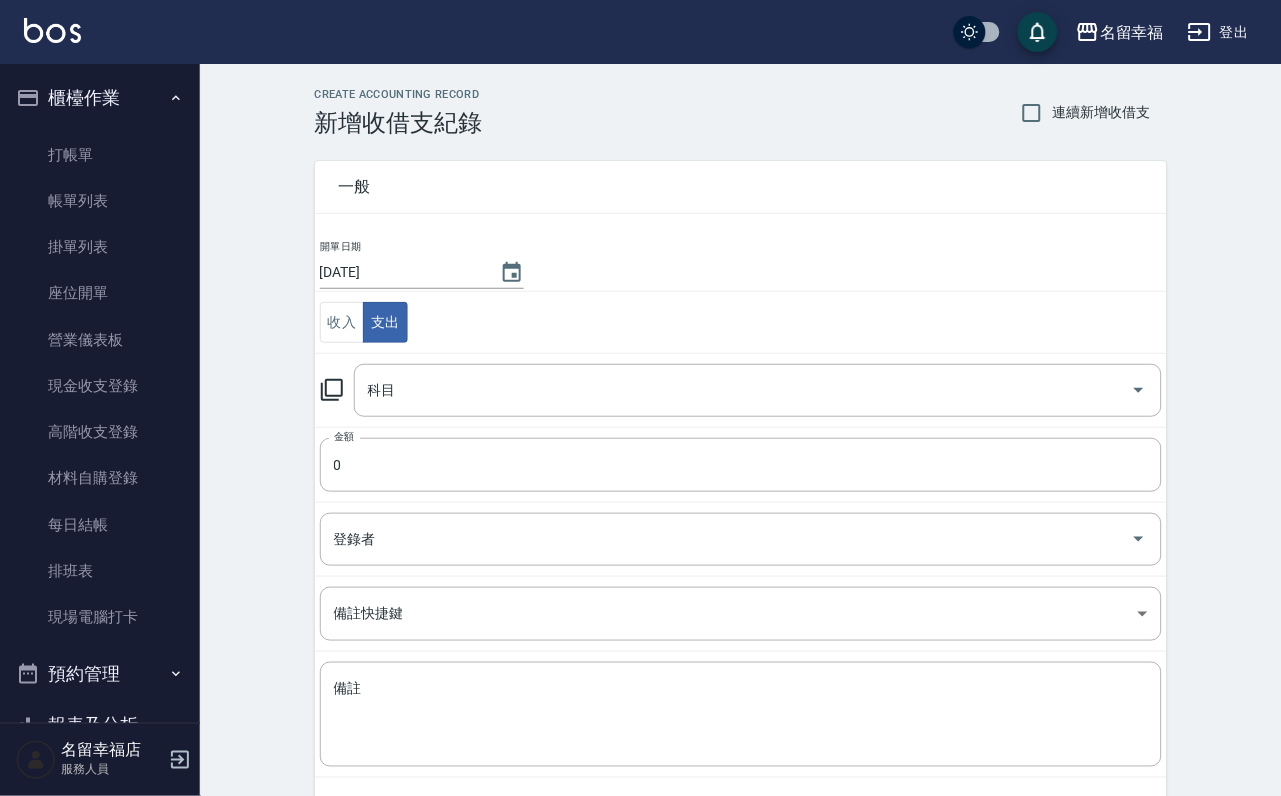 click 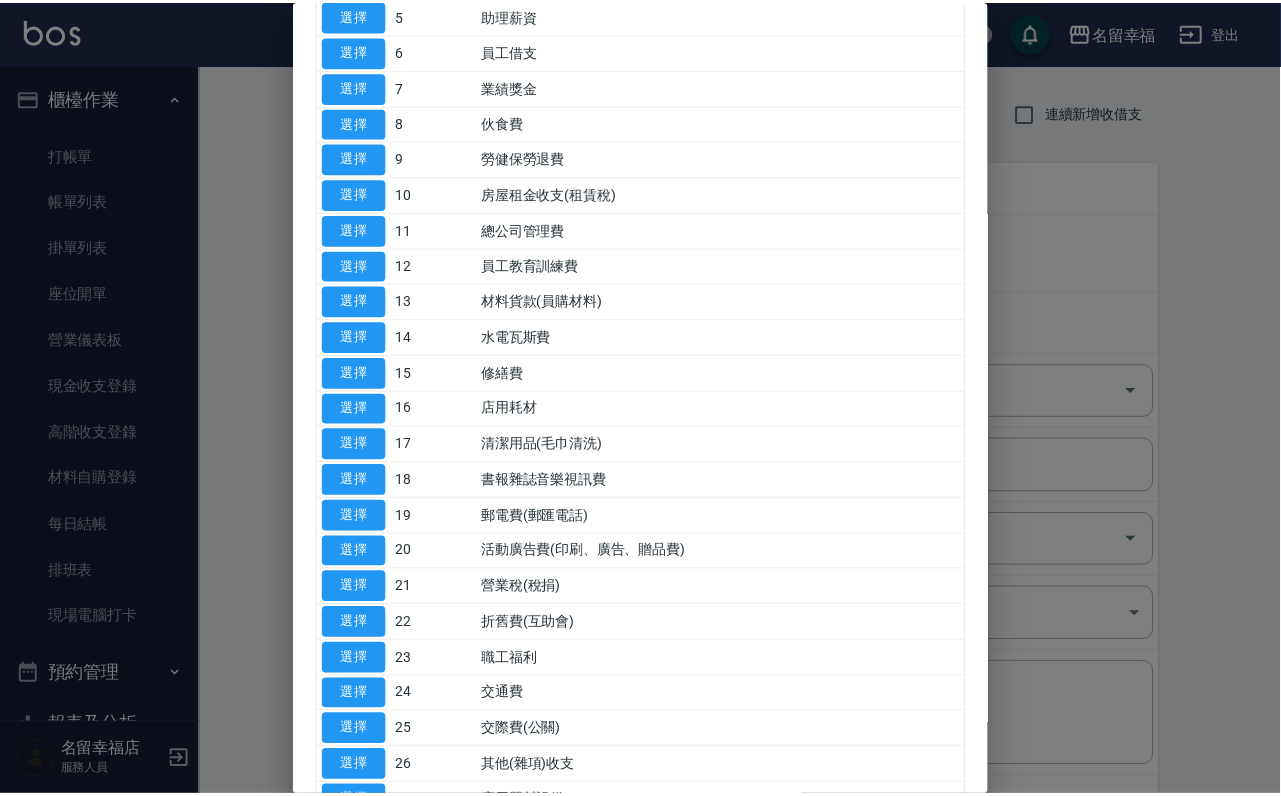 scroll, scrollTop: 450, scrollLeft: 0, axis: vertical 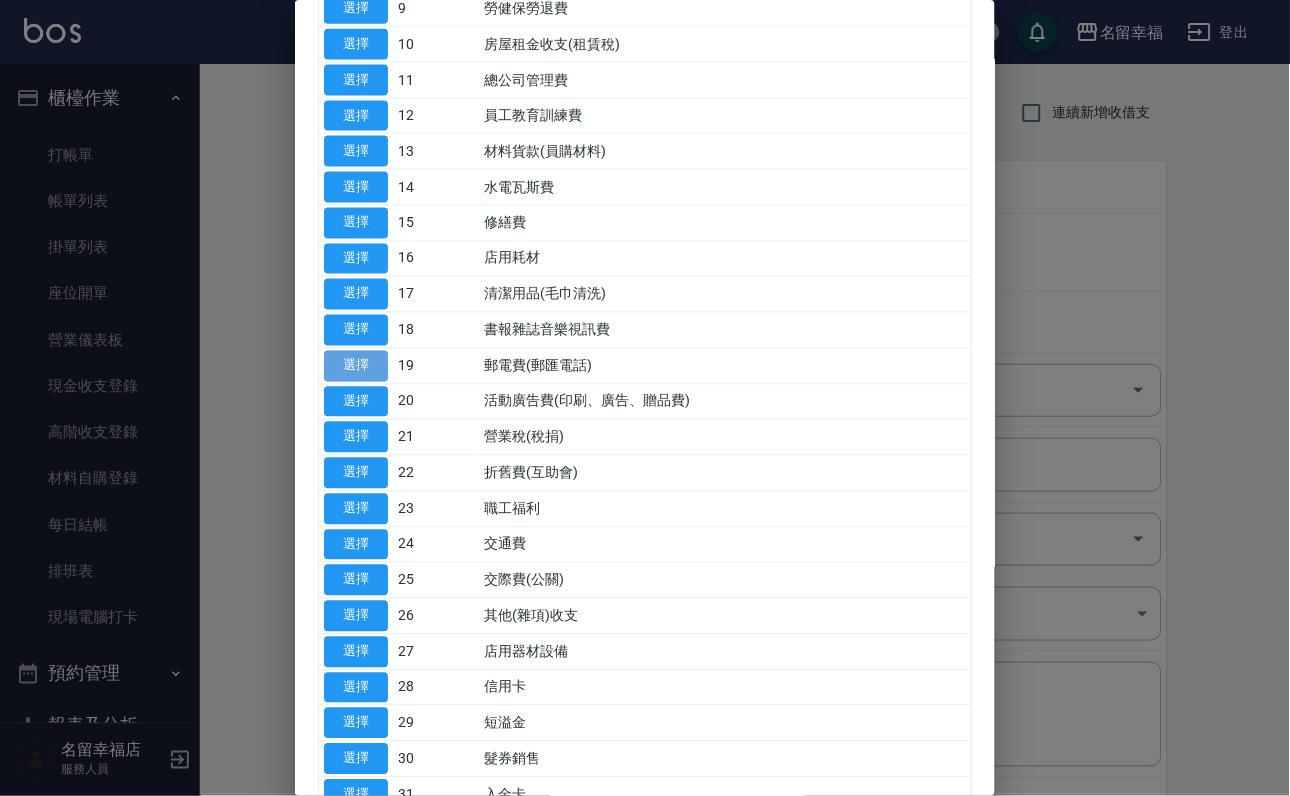click on "選擇" at bounding box center [356, 366] 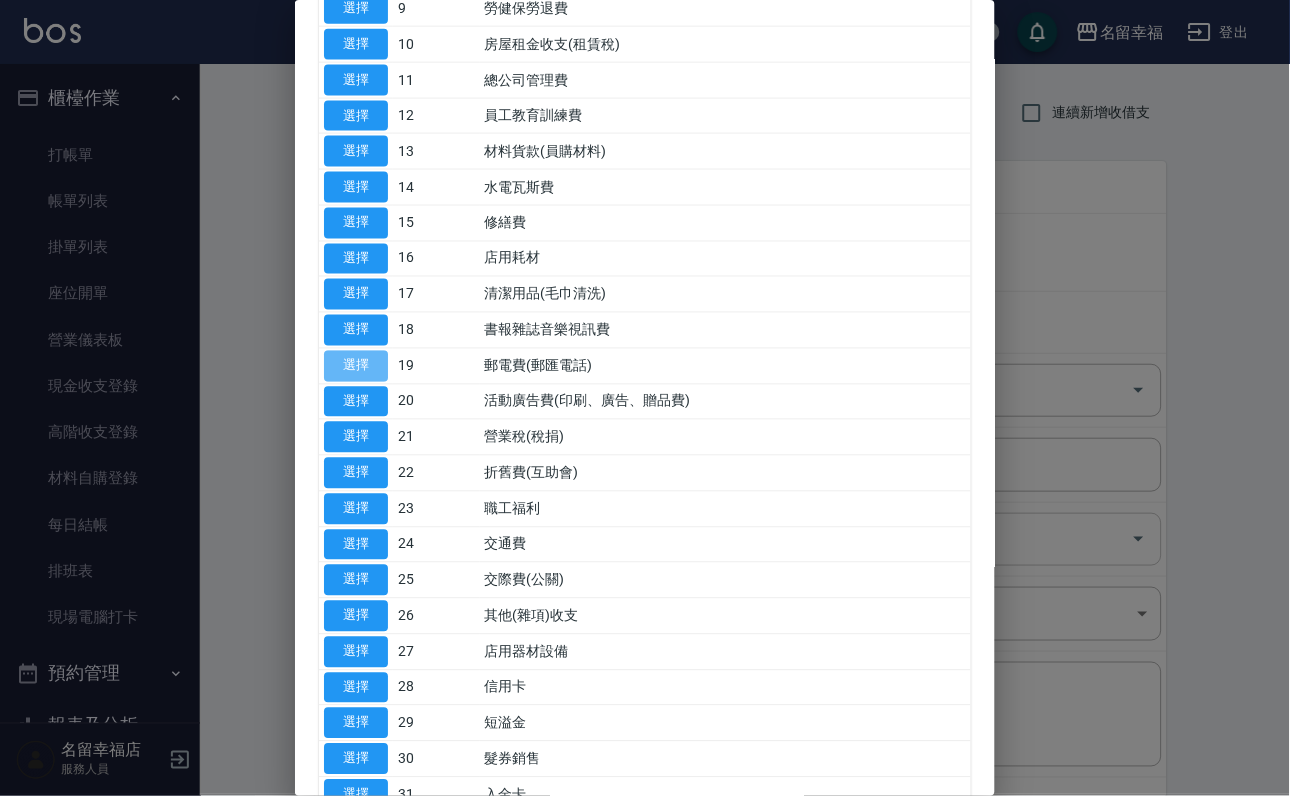 type on "19 郵電費(郵匯電話)" 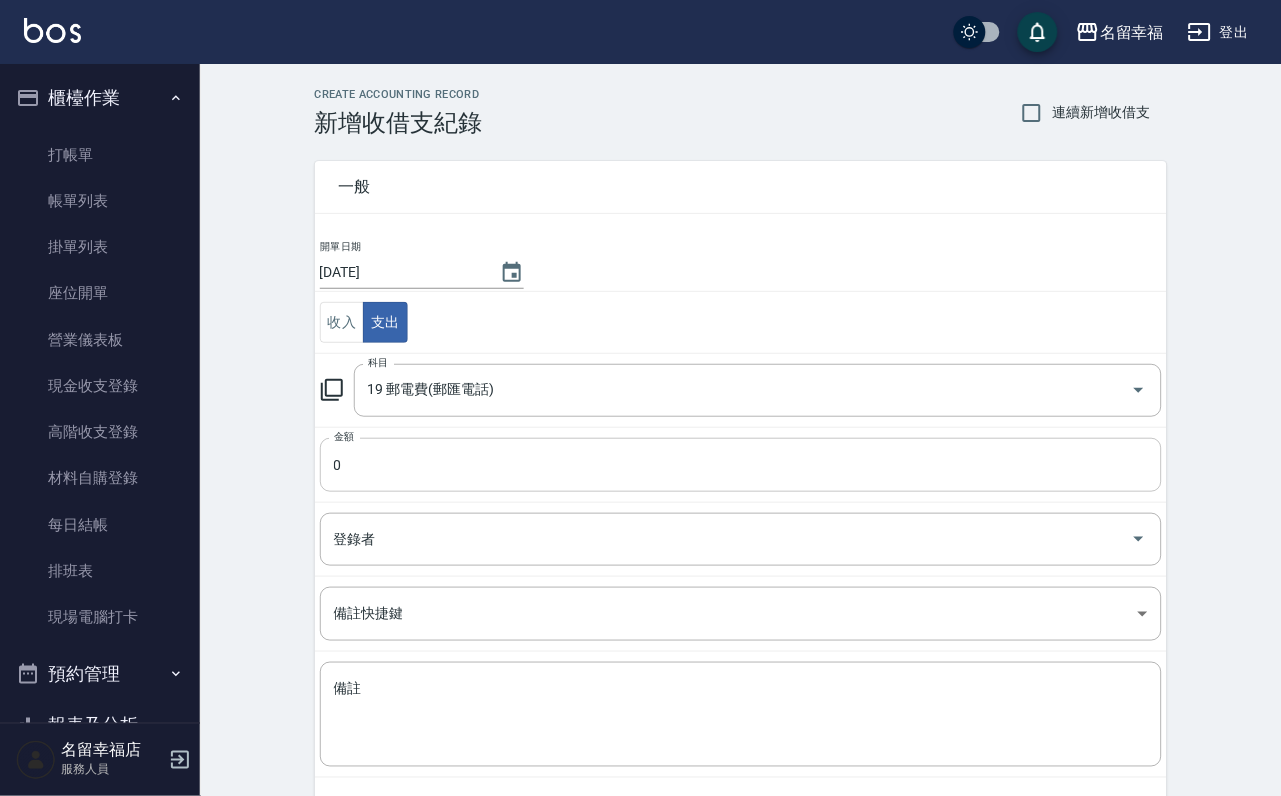 click on "0" at bounding box center (741, 465) 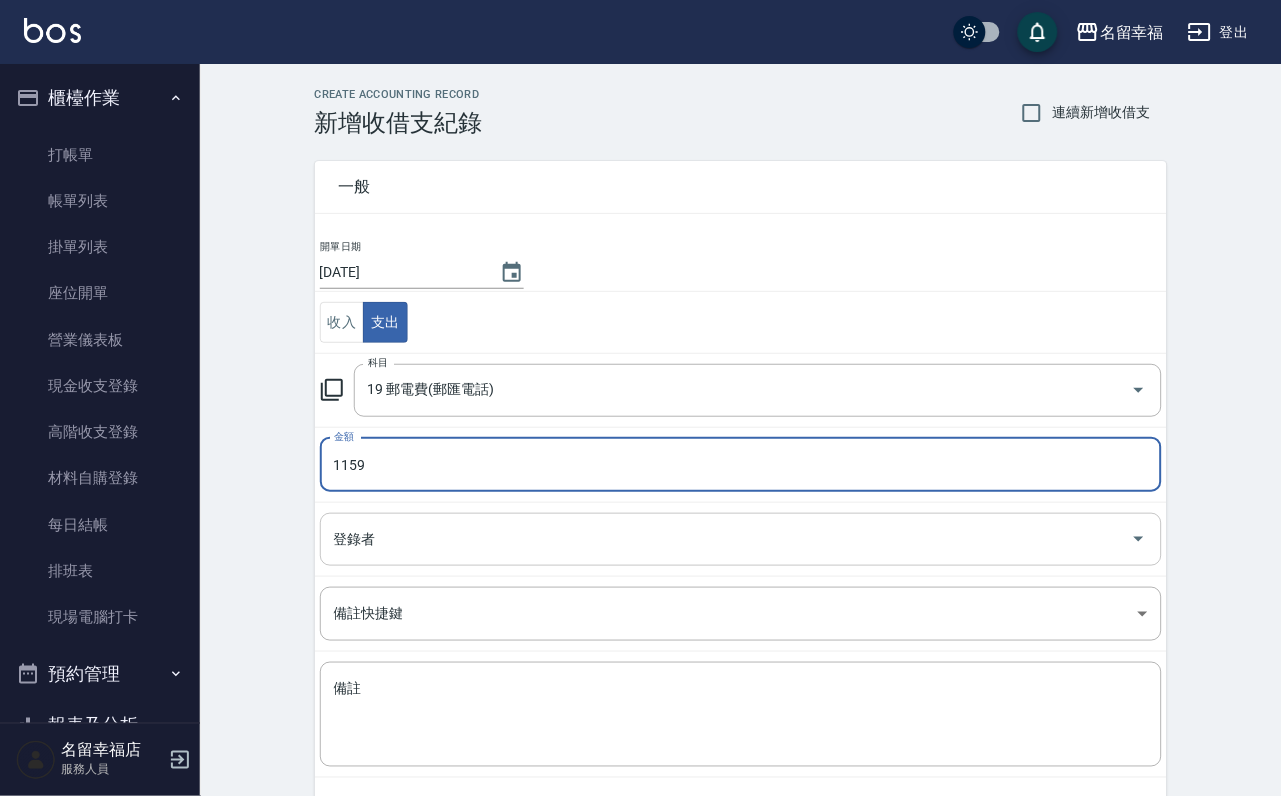 type on "1159" 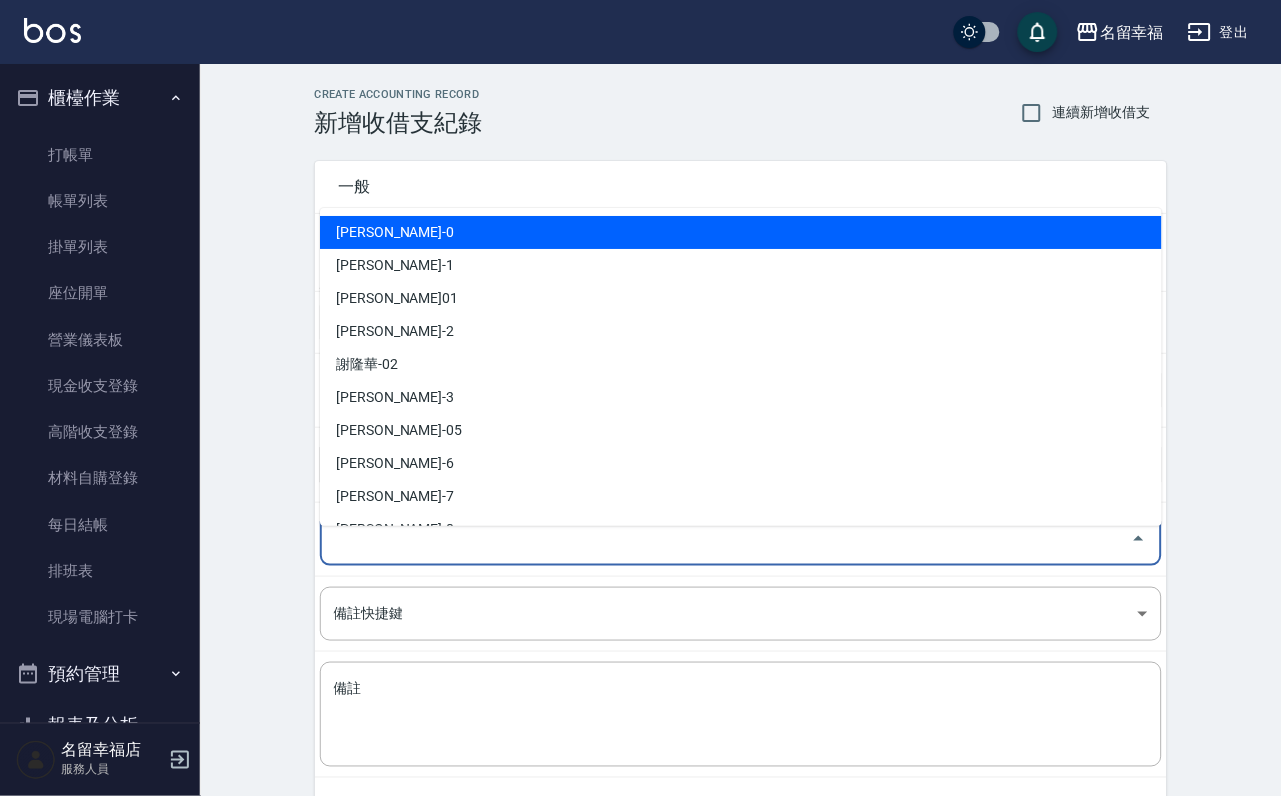 click on "登錄者" at bounding box center [726, 539] 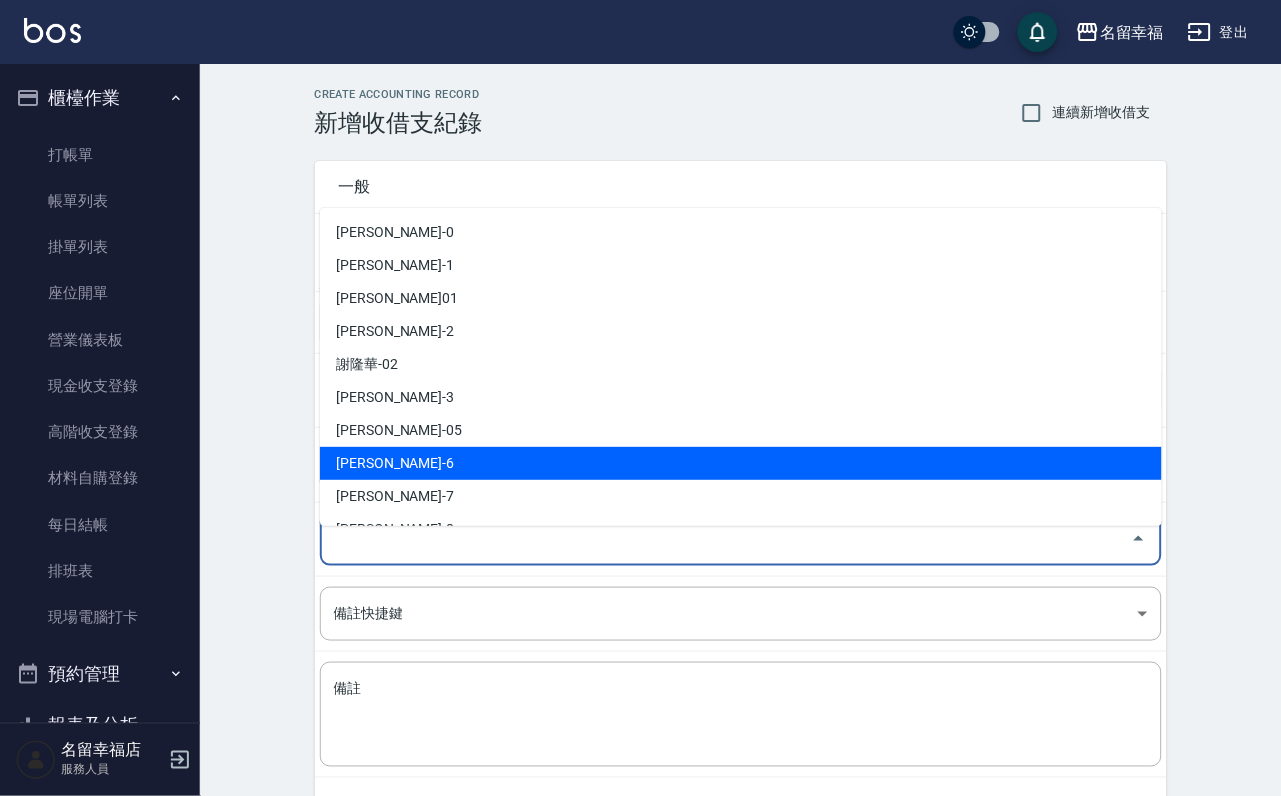 scroll, scrollTop: 150, scrollLeft: 0, axis: vertical 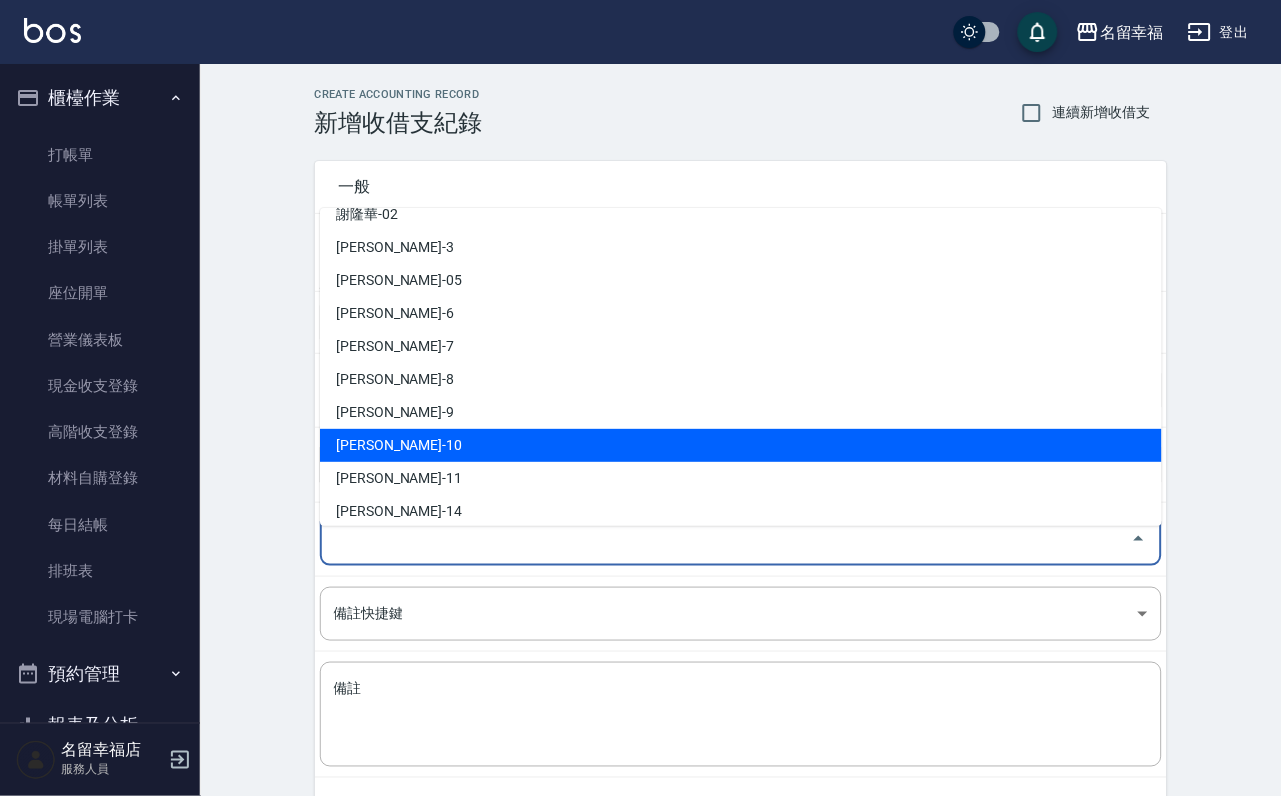click on "[PERSON_NAME]-10" at bounding box center [741, 445] 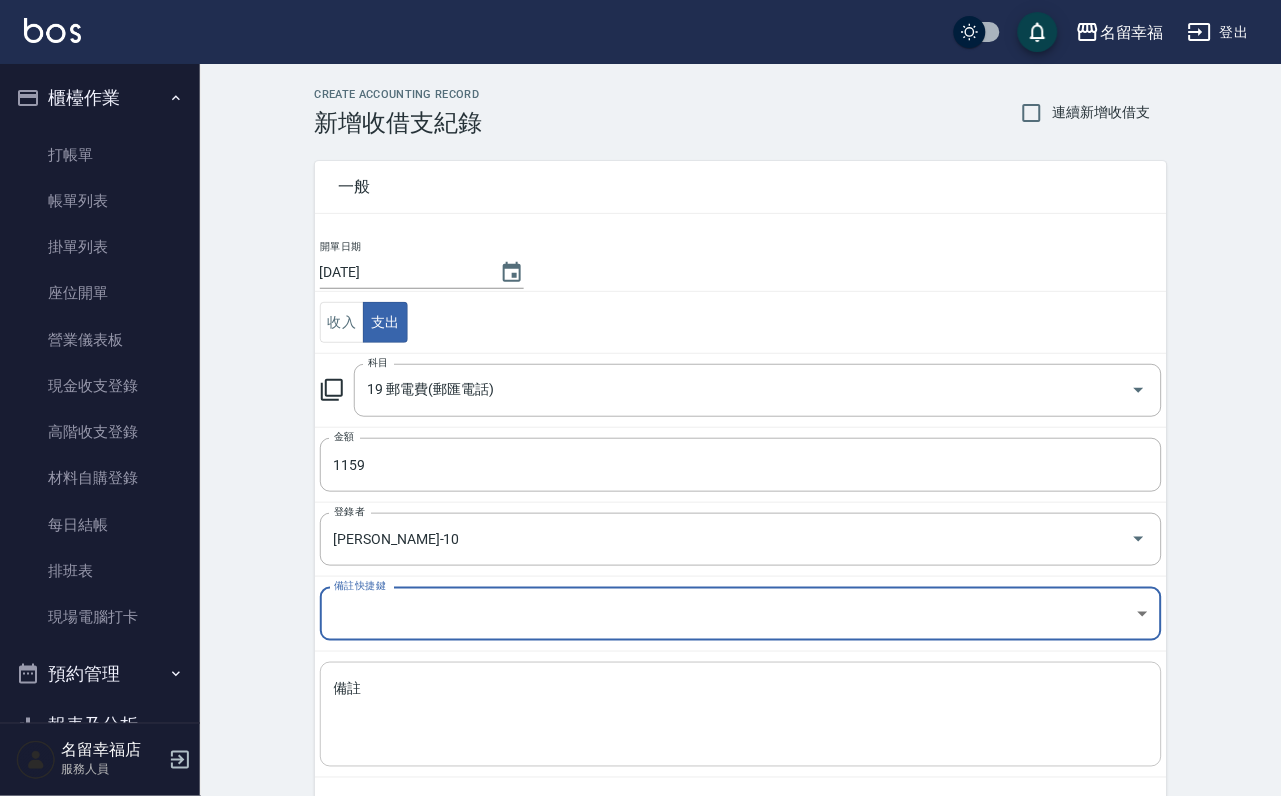 click on "x 備註" at bounding box center [741, 714] 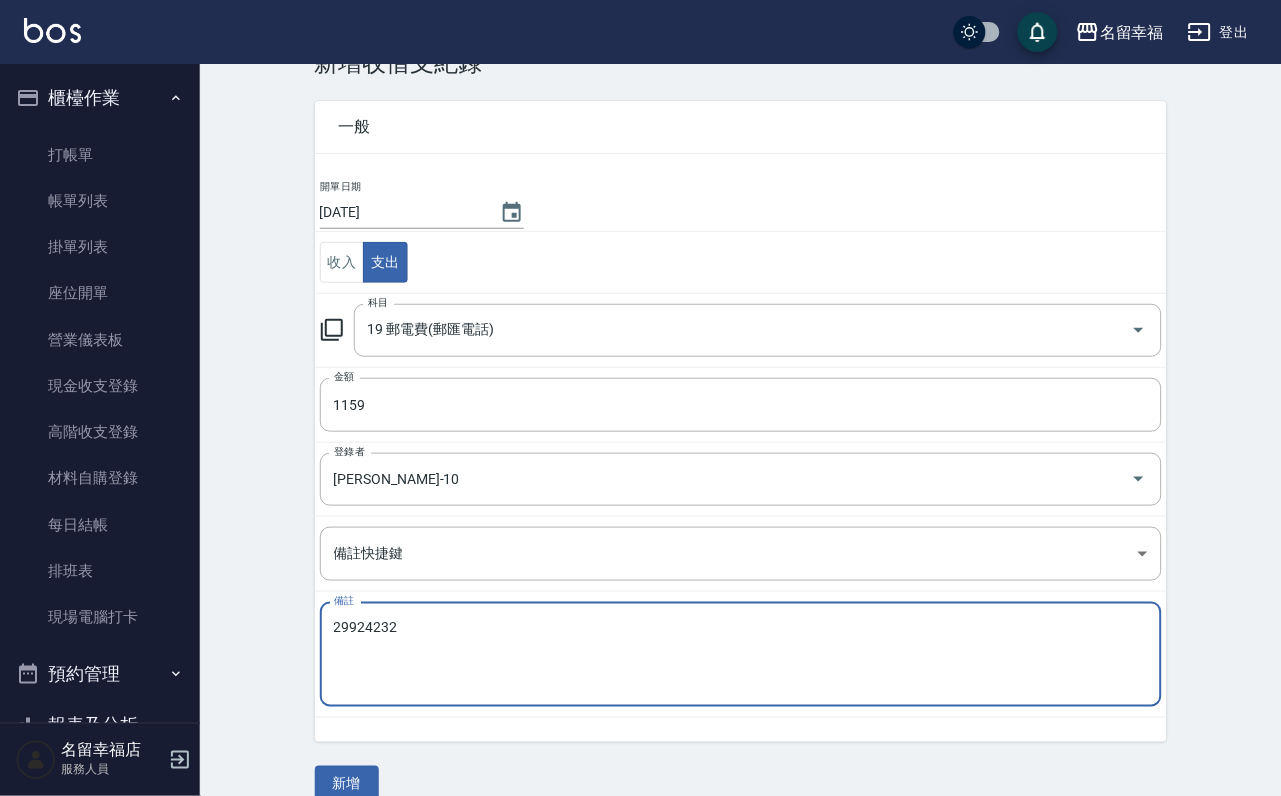 scroll, scrollTop: 108, scrollLeft: 0, axis: vertical 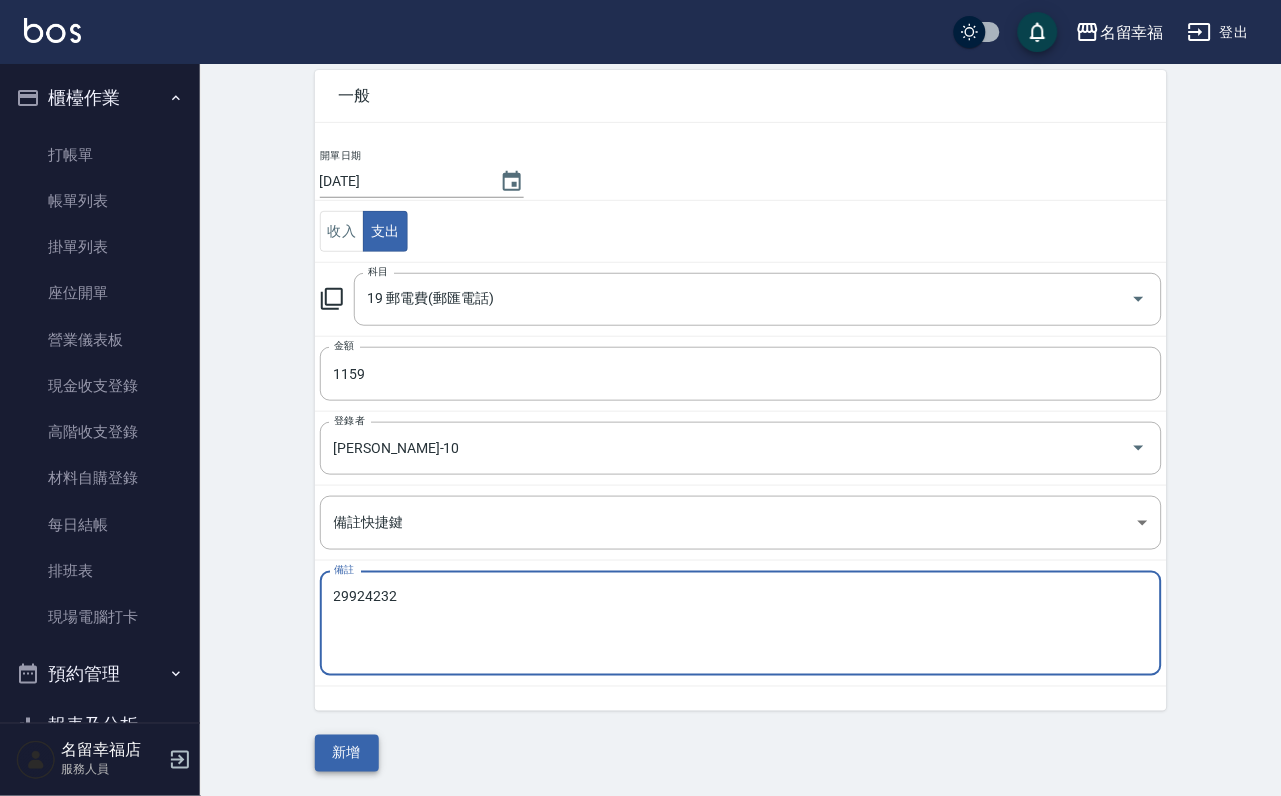 type on "29924232" 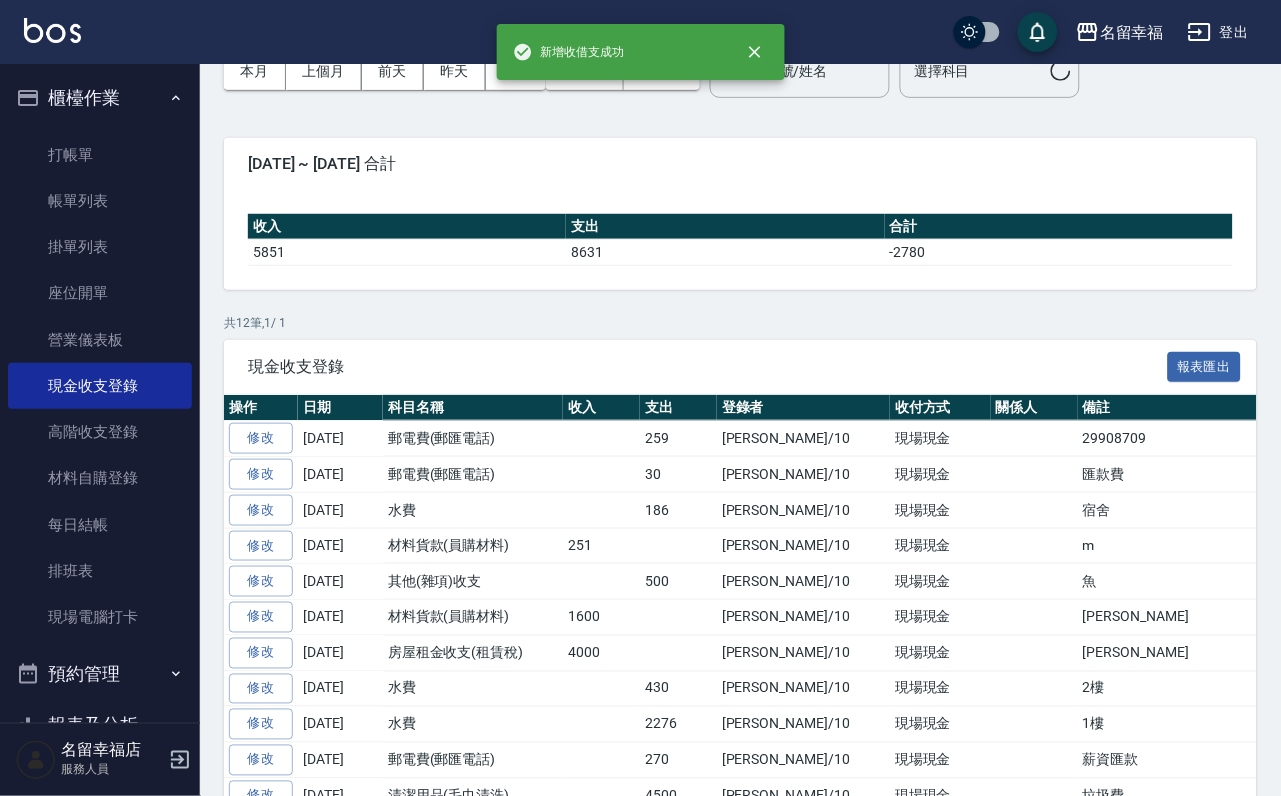 scroll, scrollTop: 0, scrollLeft: 0, axis: both 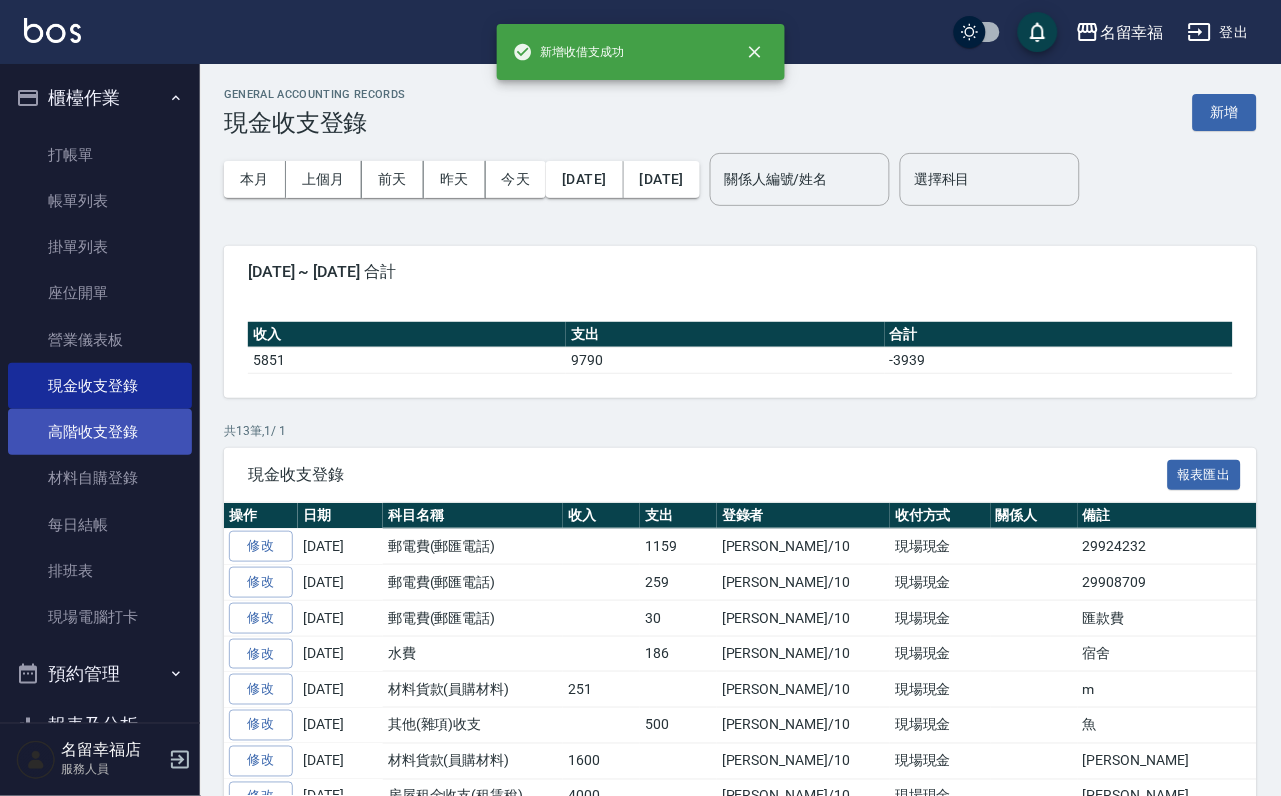 click on "高階收支登錄" at bounding box center [100, 432] 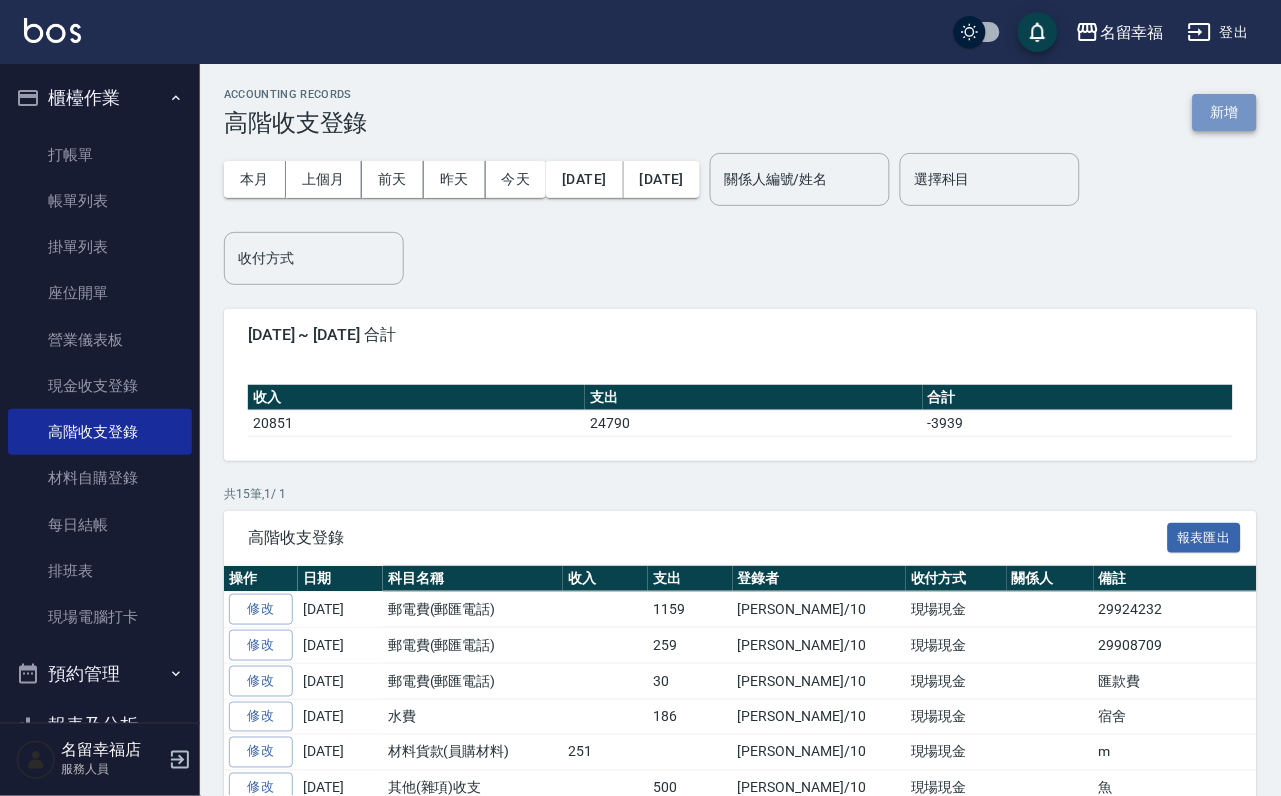 click on "新增" at bounding box center [1225, 112] 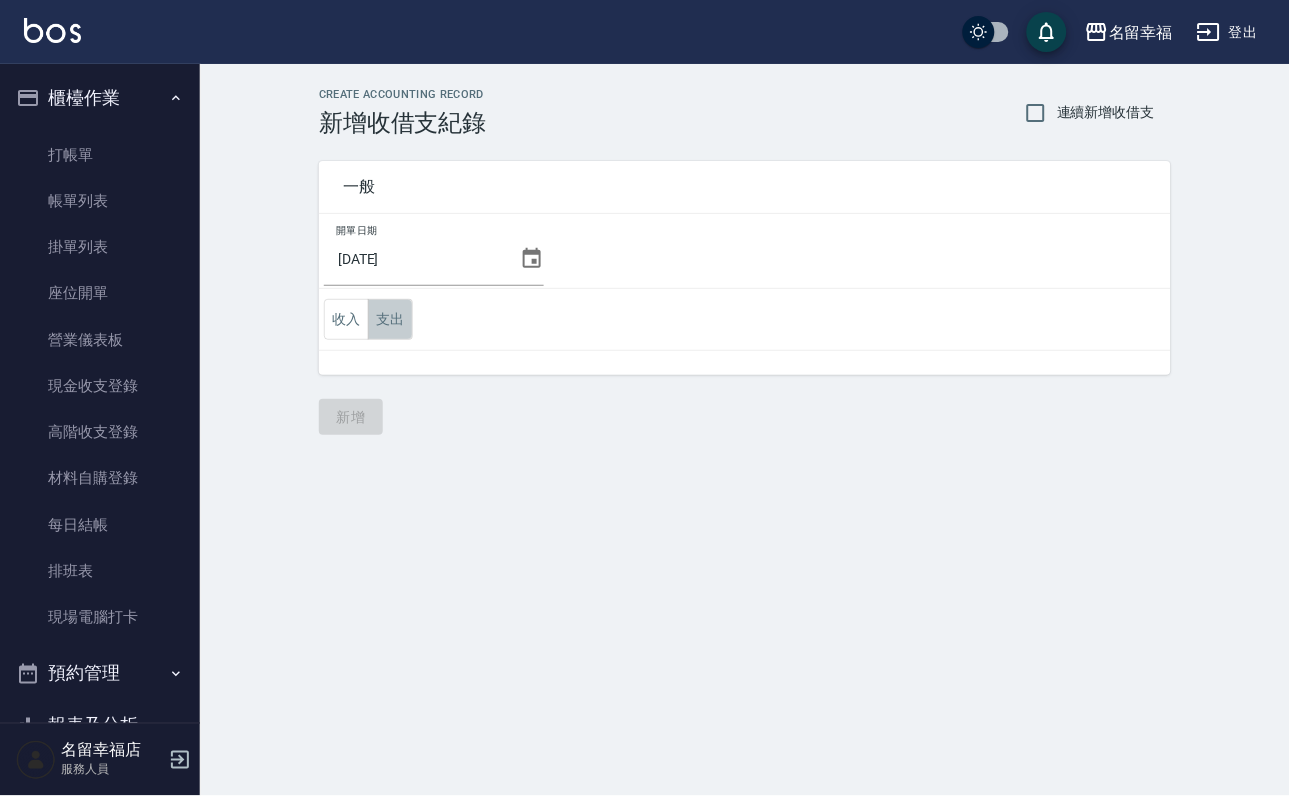 click on "支出" at bounding box center (390, 319) 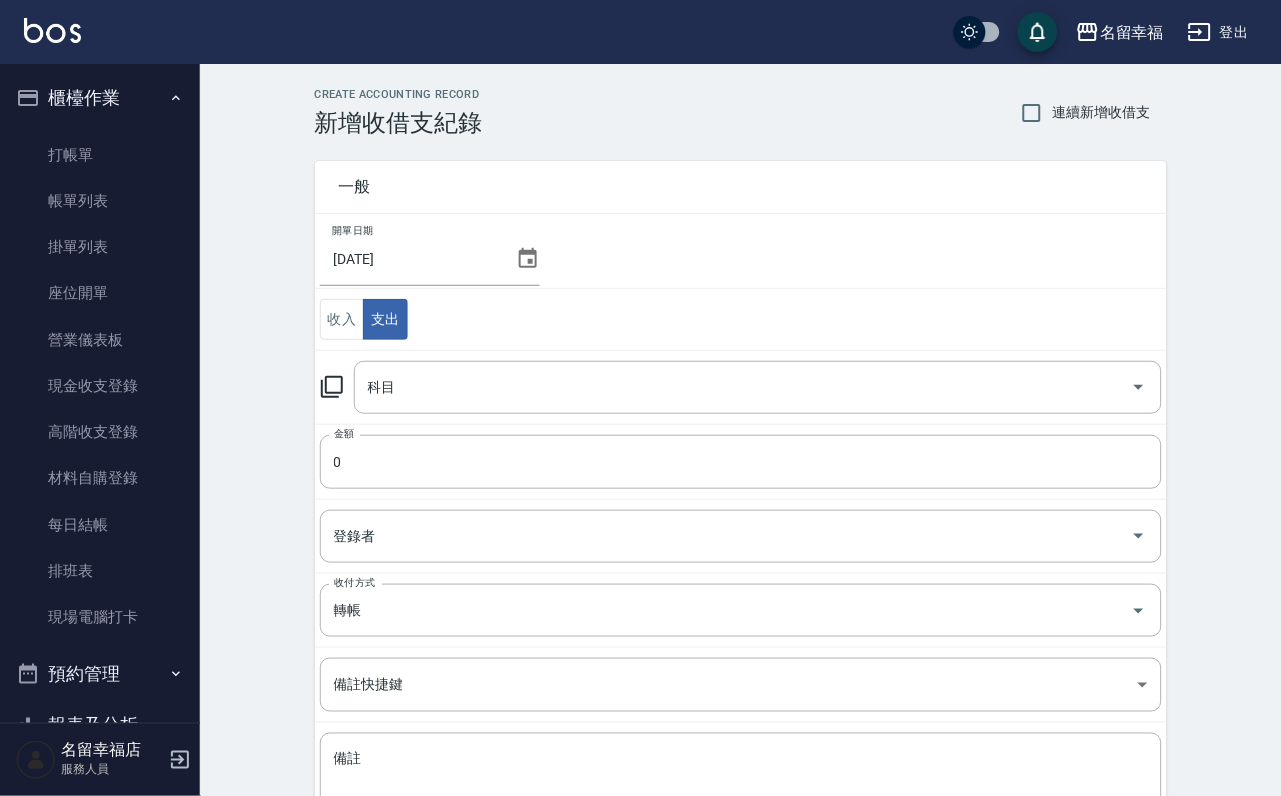 click 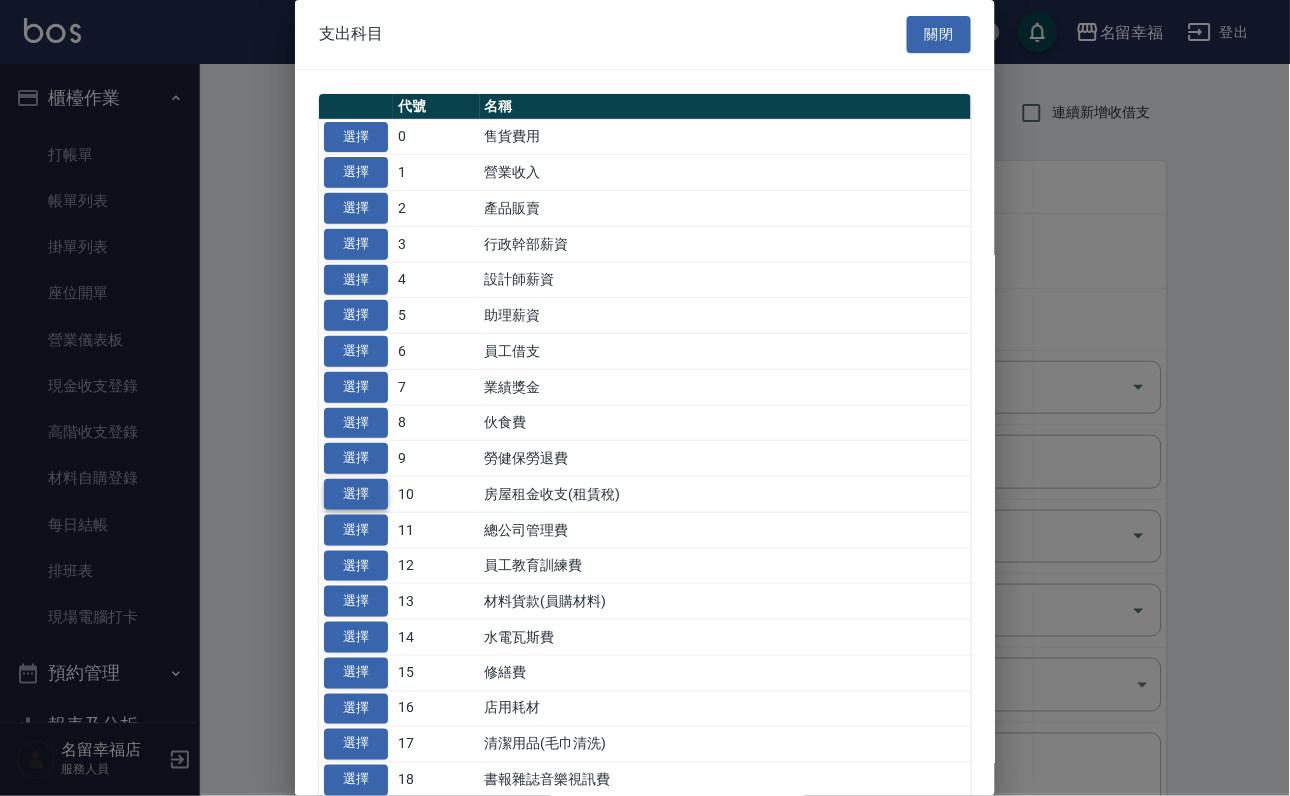 click on "選擇" at bounding box center (356, 494) 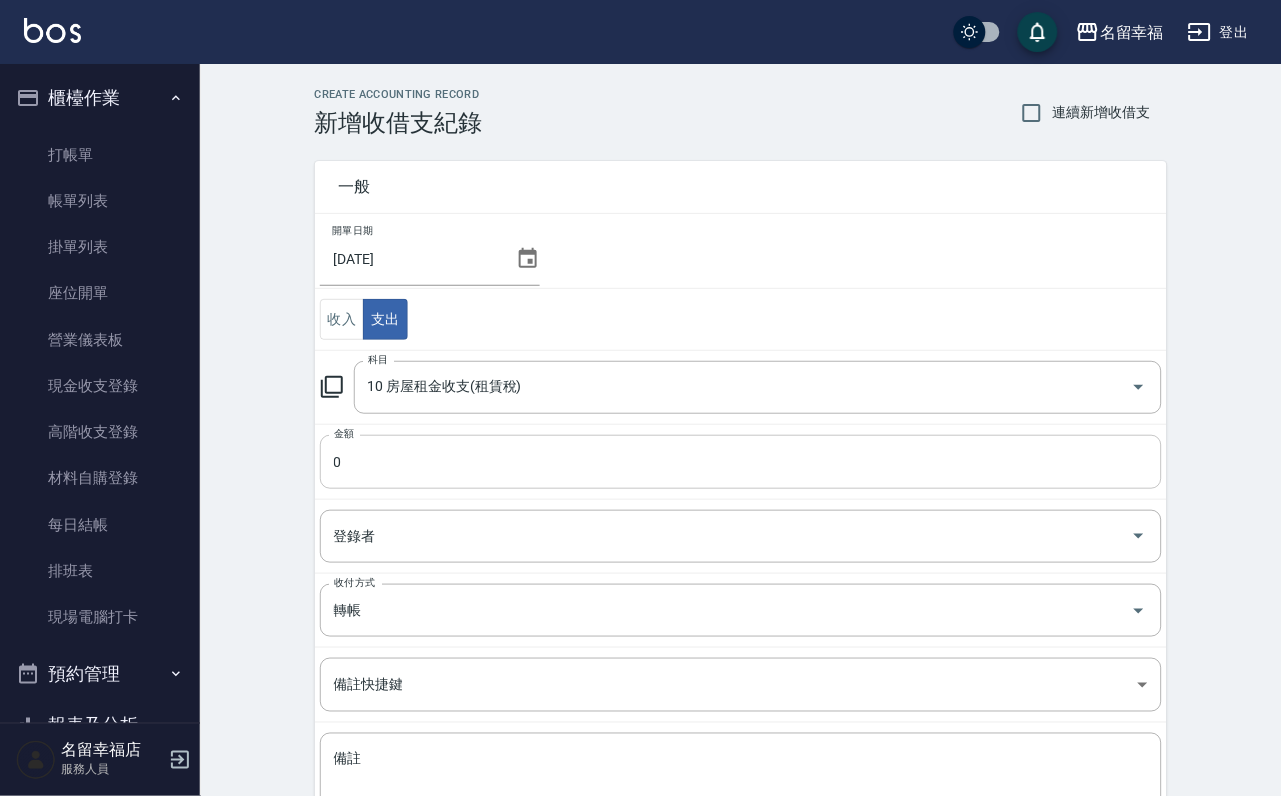 click on "0" at bounding box center (741, 462) 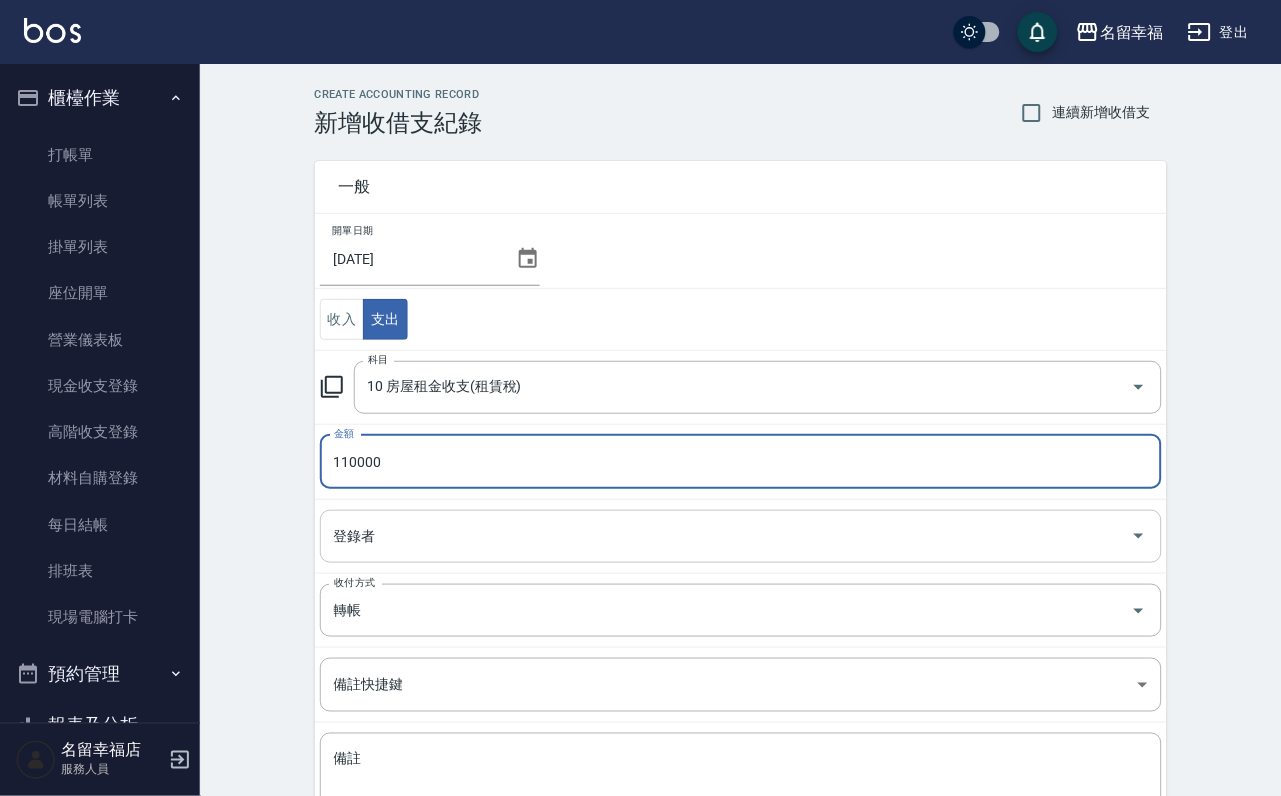 type on "110000" 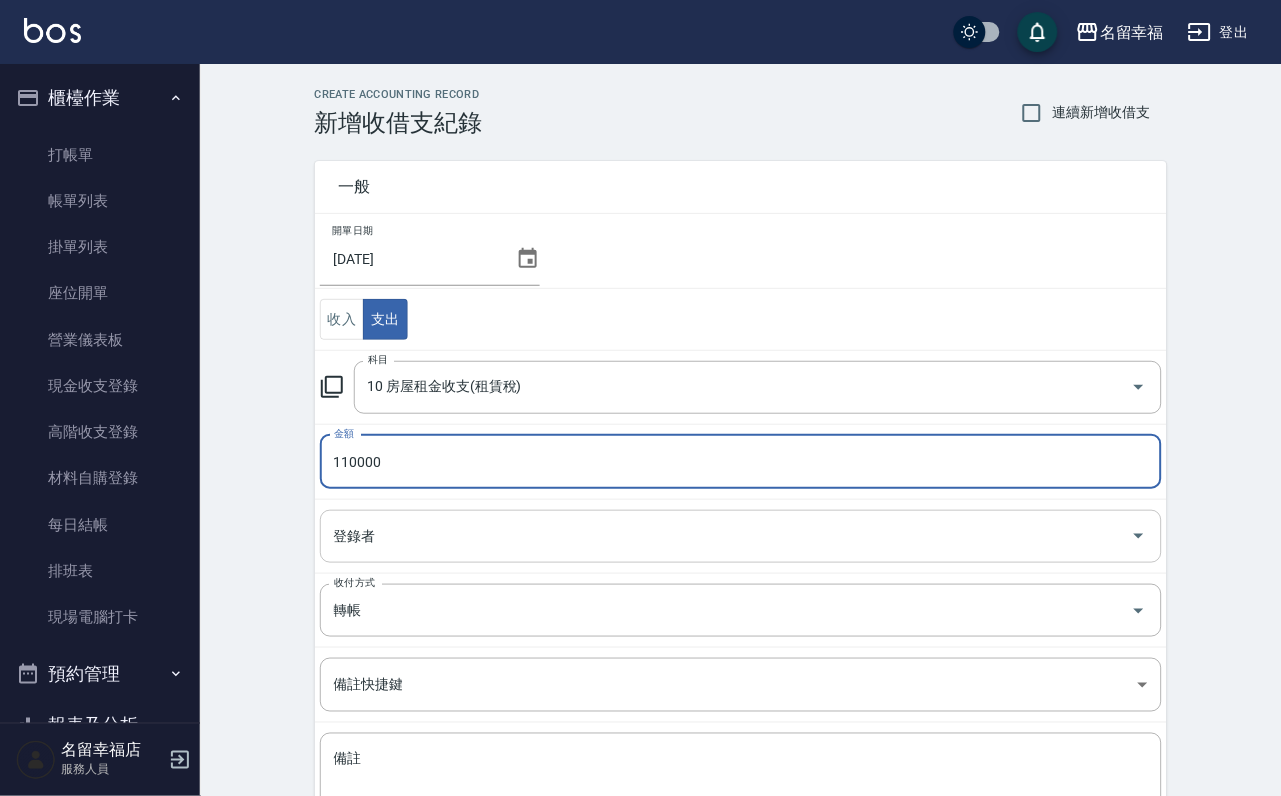 click on "登錄者" at bounding box center (726, 536) 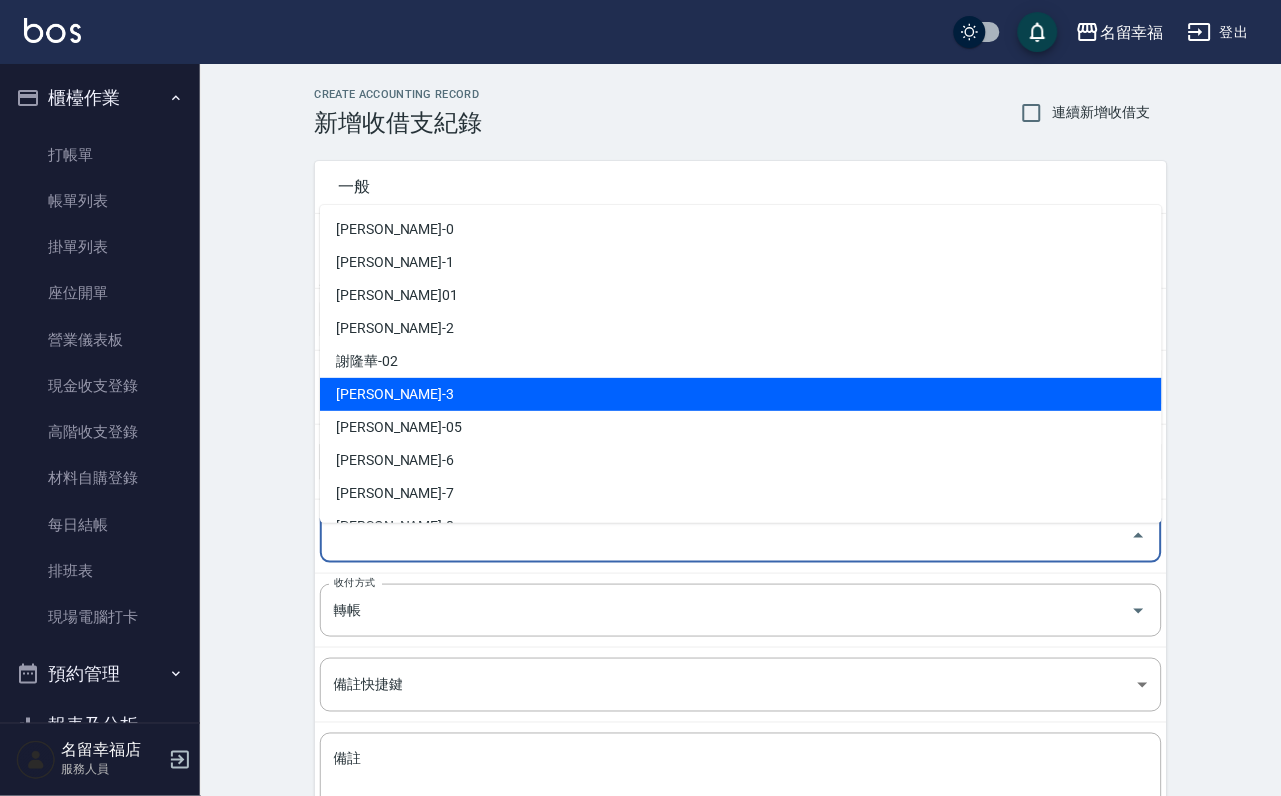 scroll, scrollTop: 150, scrollLeft: 0, axis: vertical 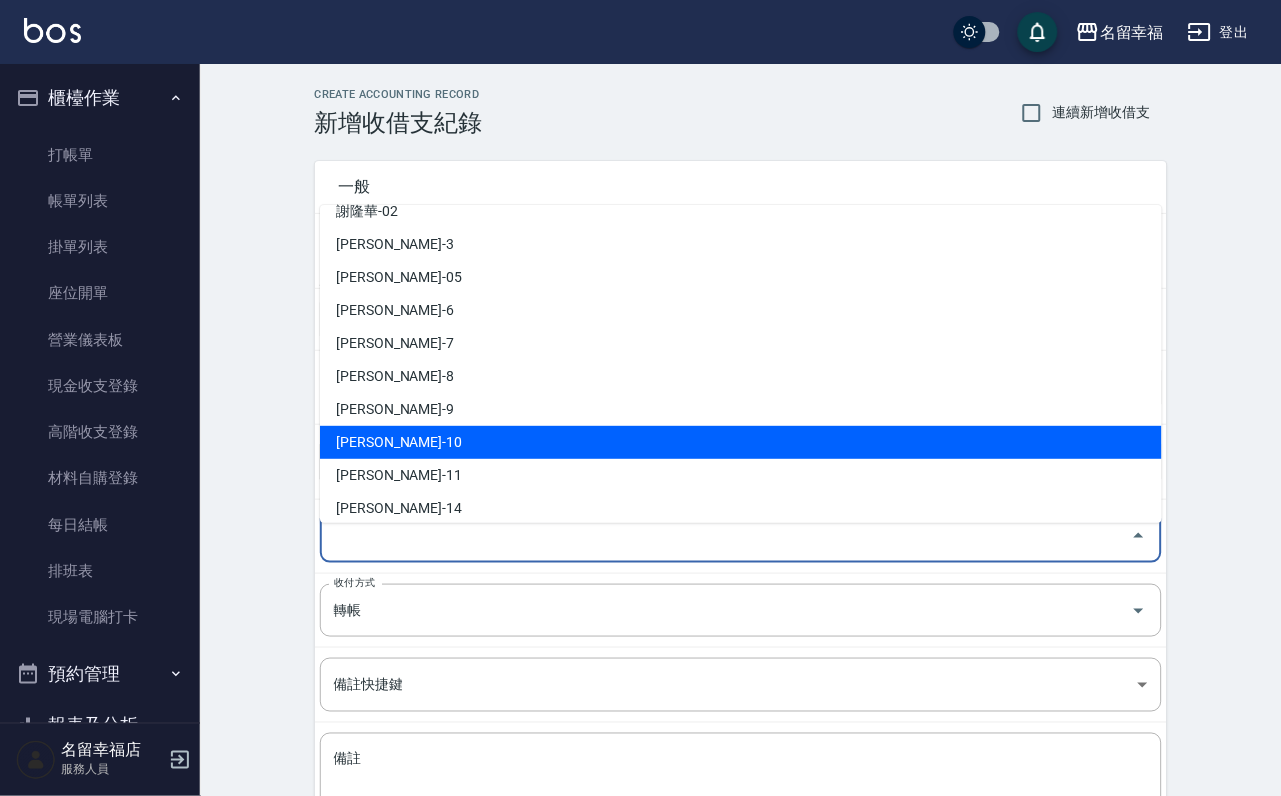 click on "[PERSON_NAME]-10" at bounding box center (741, 442) 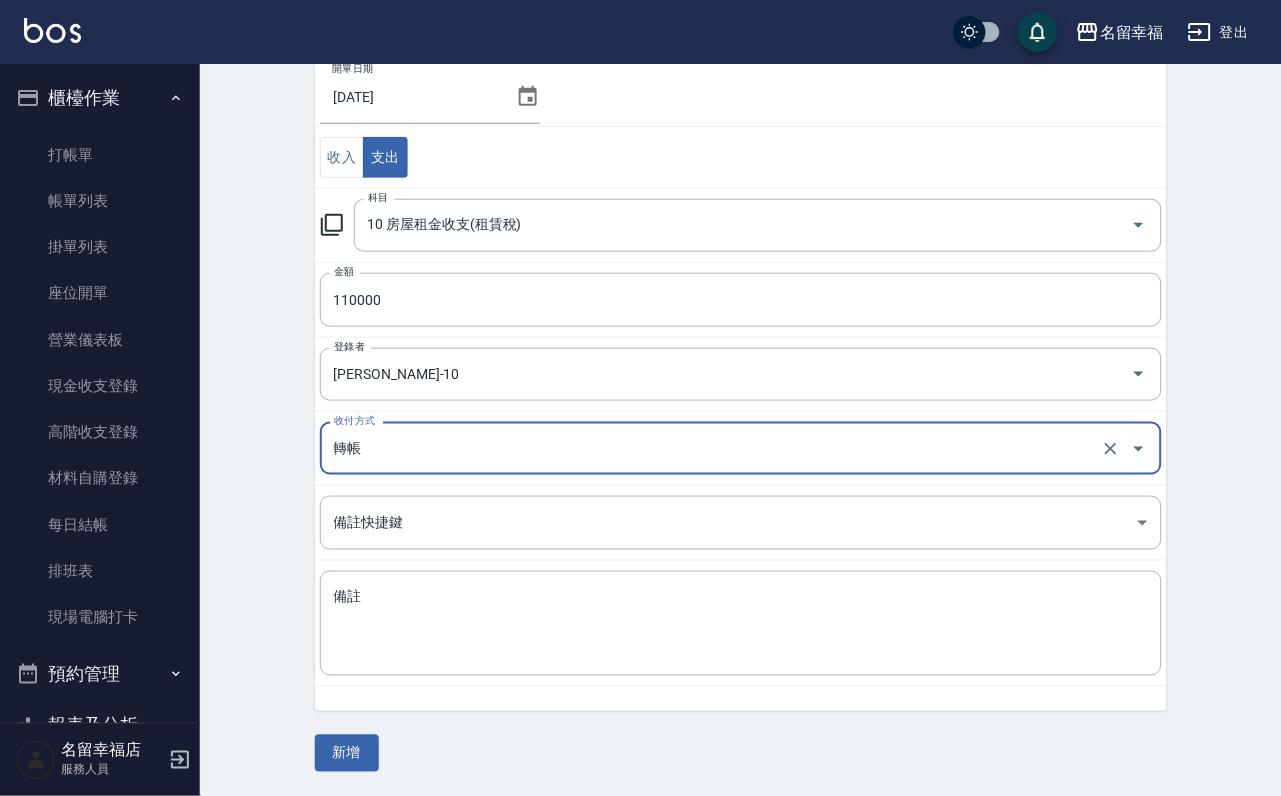 scroll, scrollTop: 179, scrollLeft: 0, axis: vertical 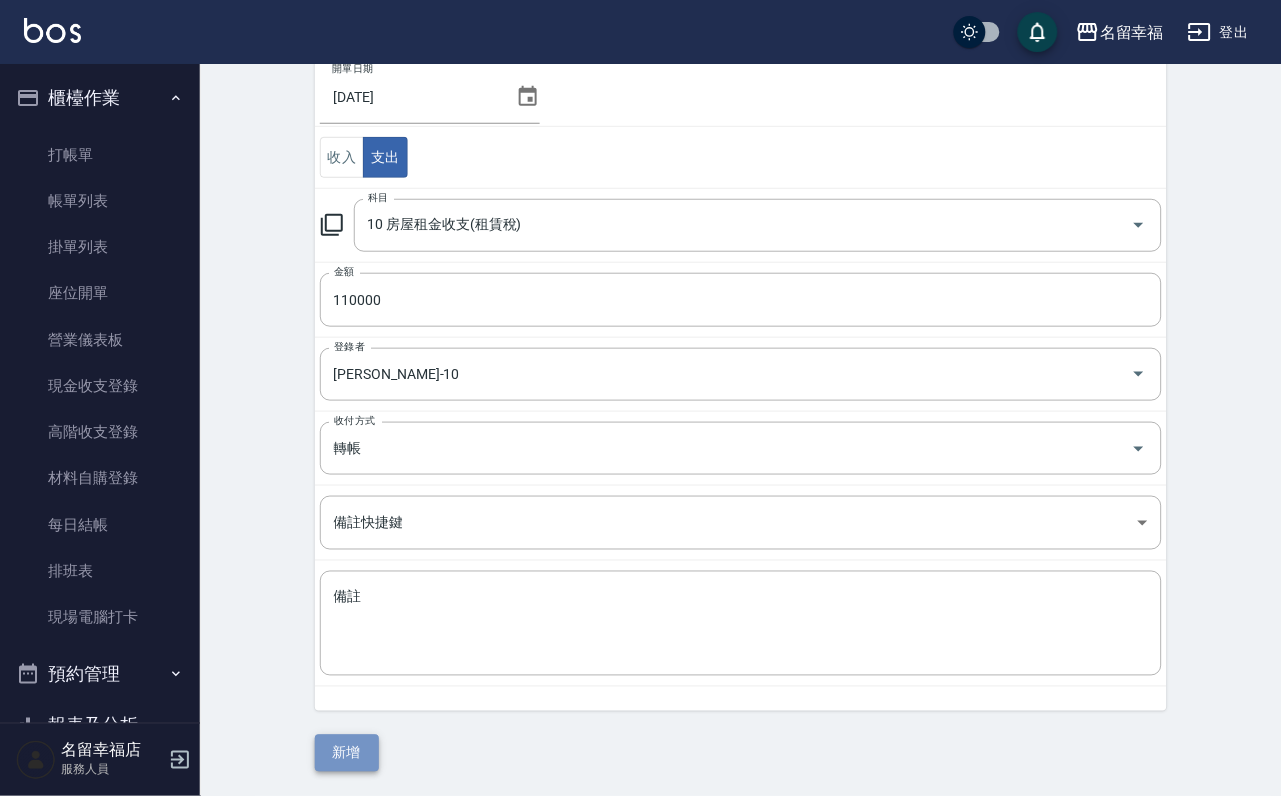 click on "新增" at bounding box center [347, 753] 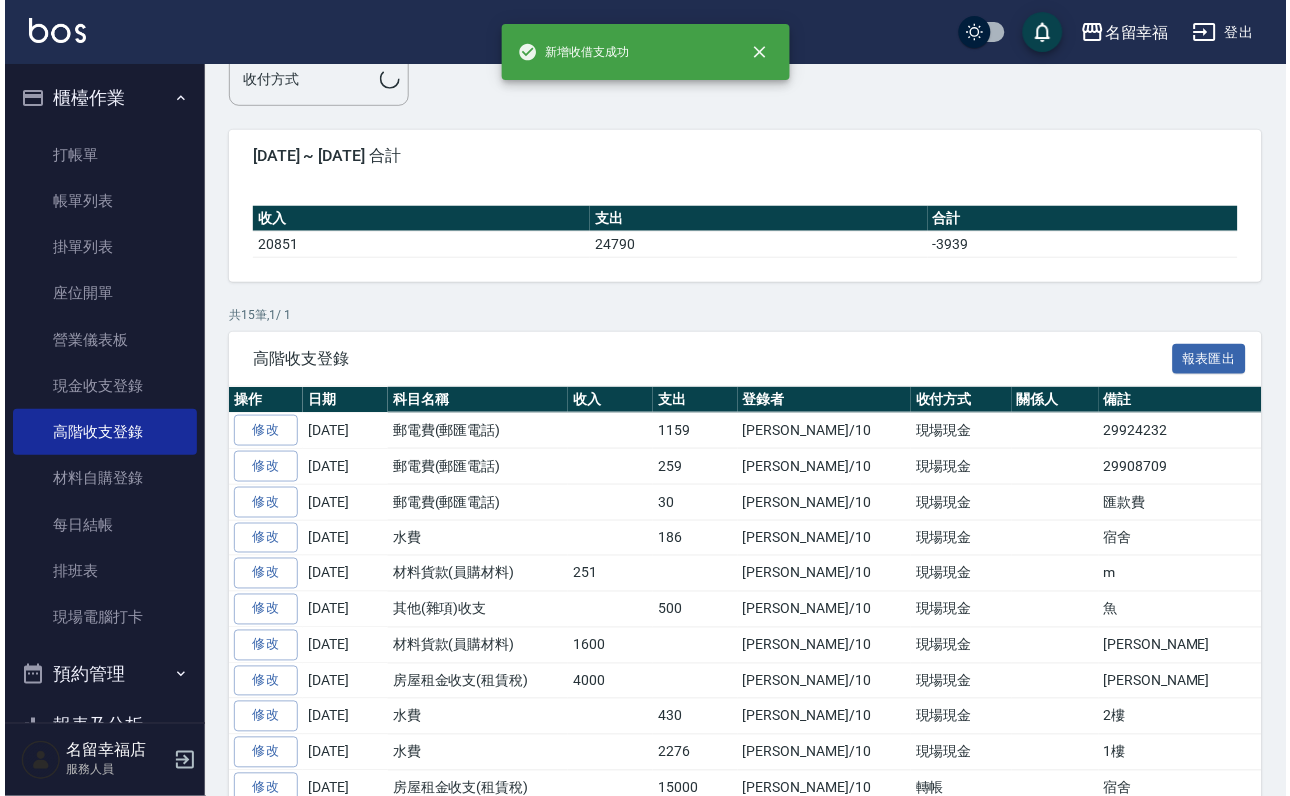 scroll, scrollTop: 0, scrollLeft: 0, axis: both 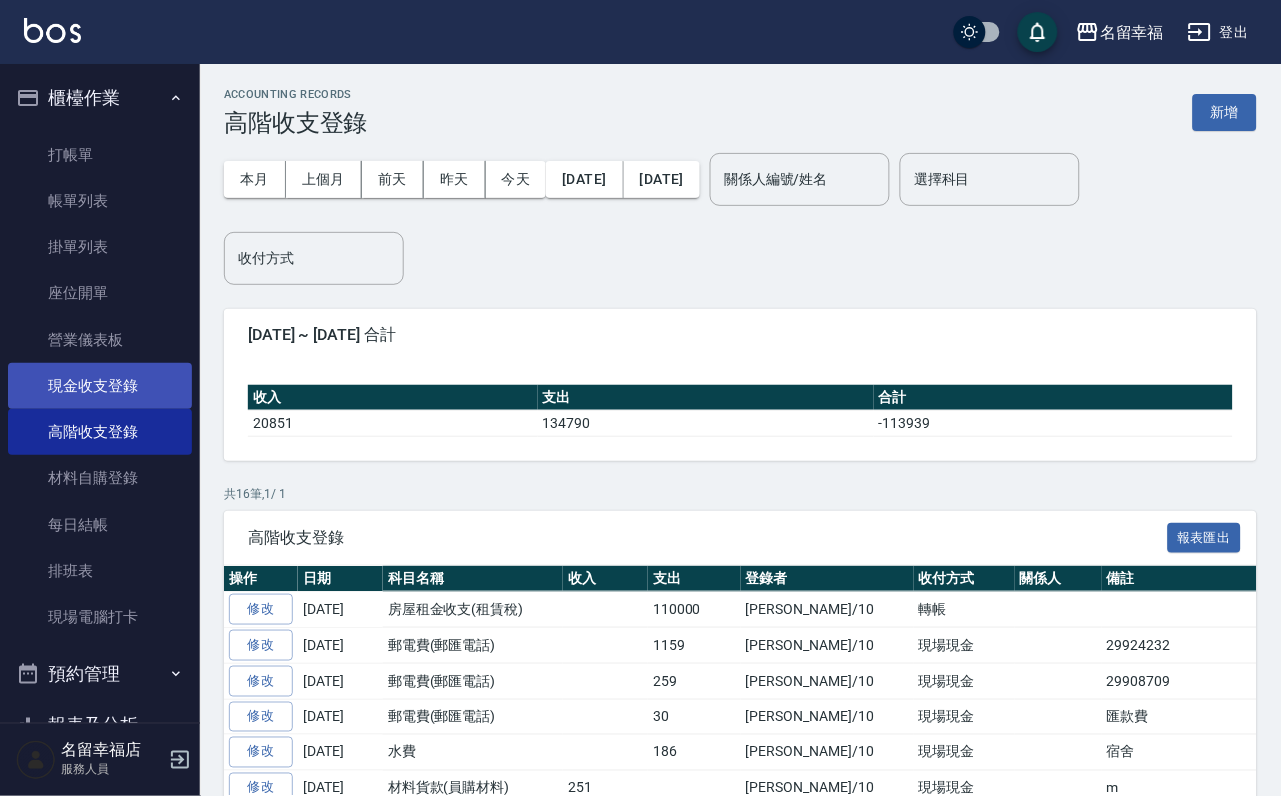 click on "現金收支登錄" at bounding box center (100, 386) 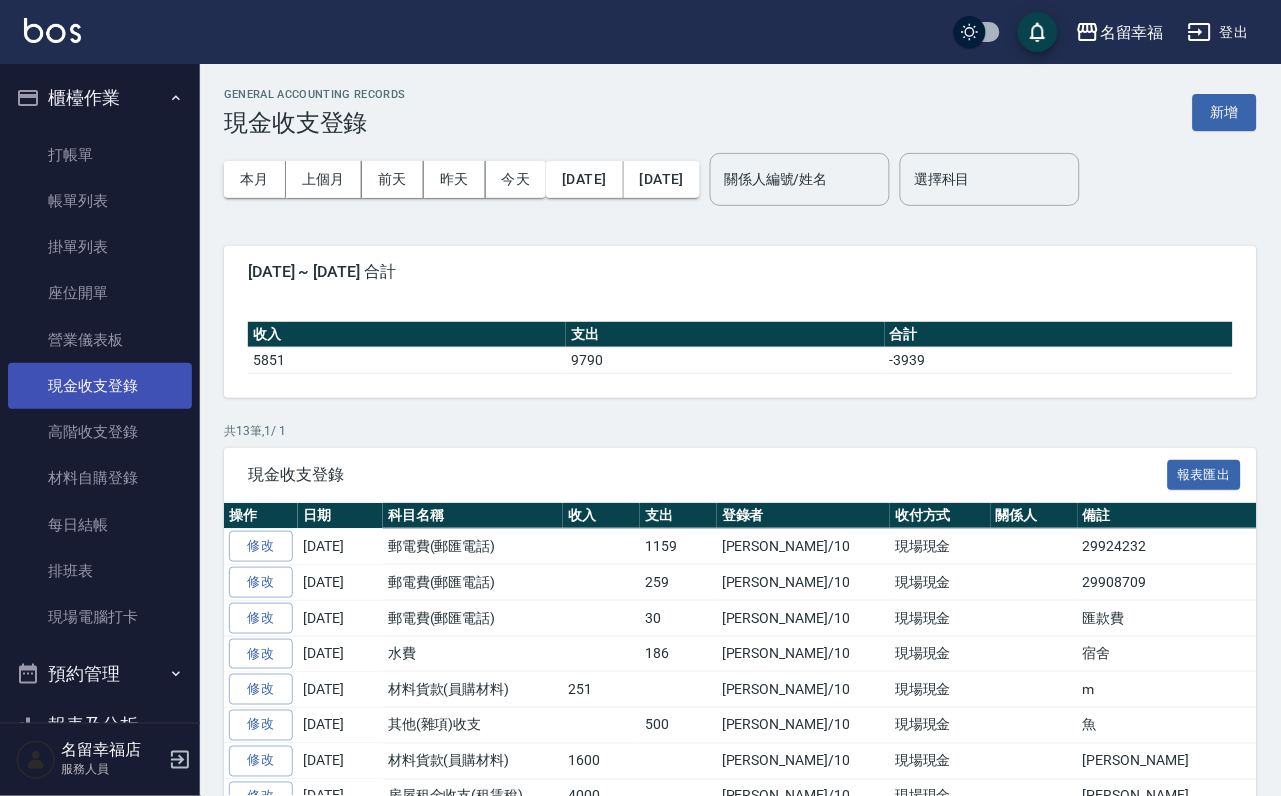 click on "現金收支登錄" at bounding box center (100, 386) 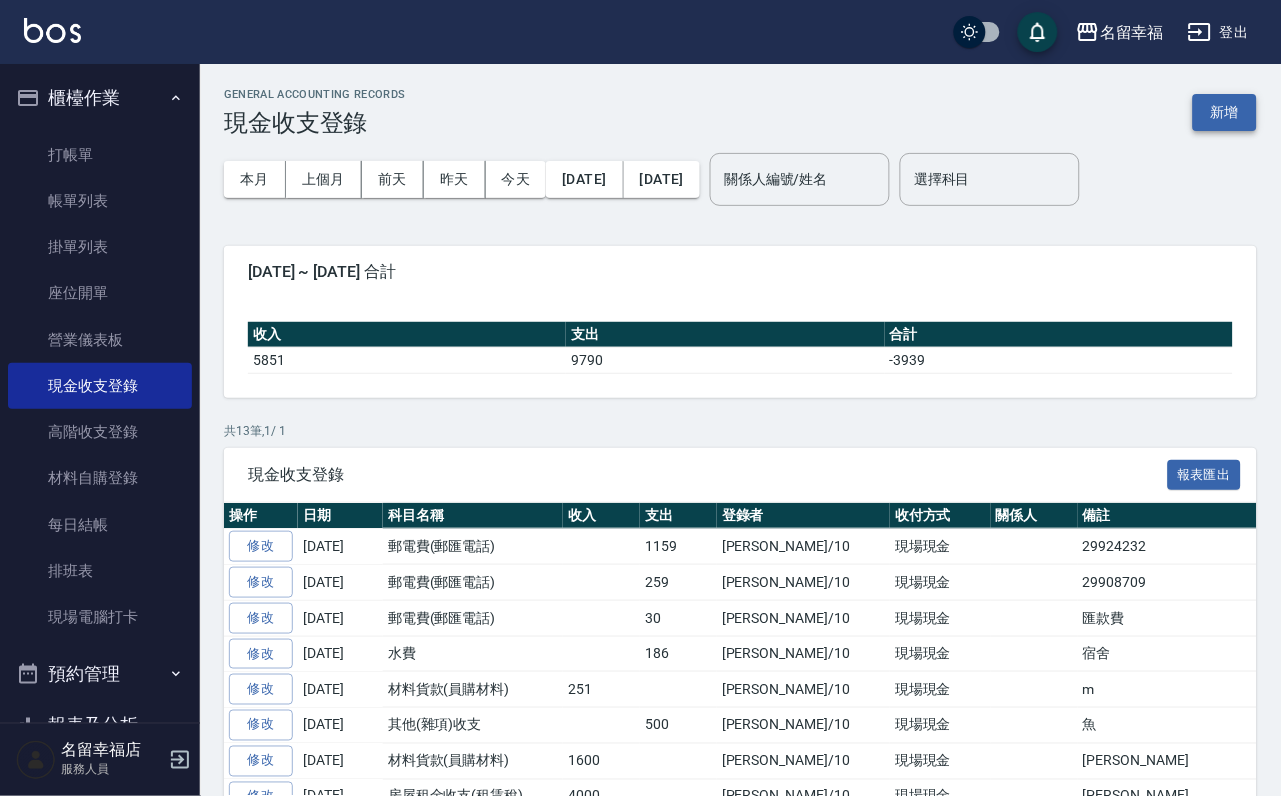 click on "新增" at bounding box center (1225, 112) 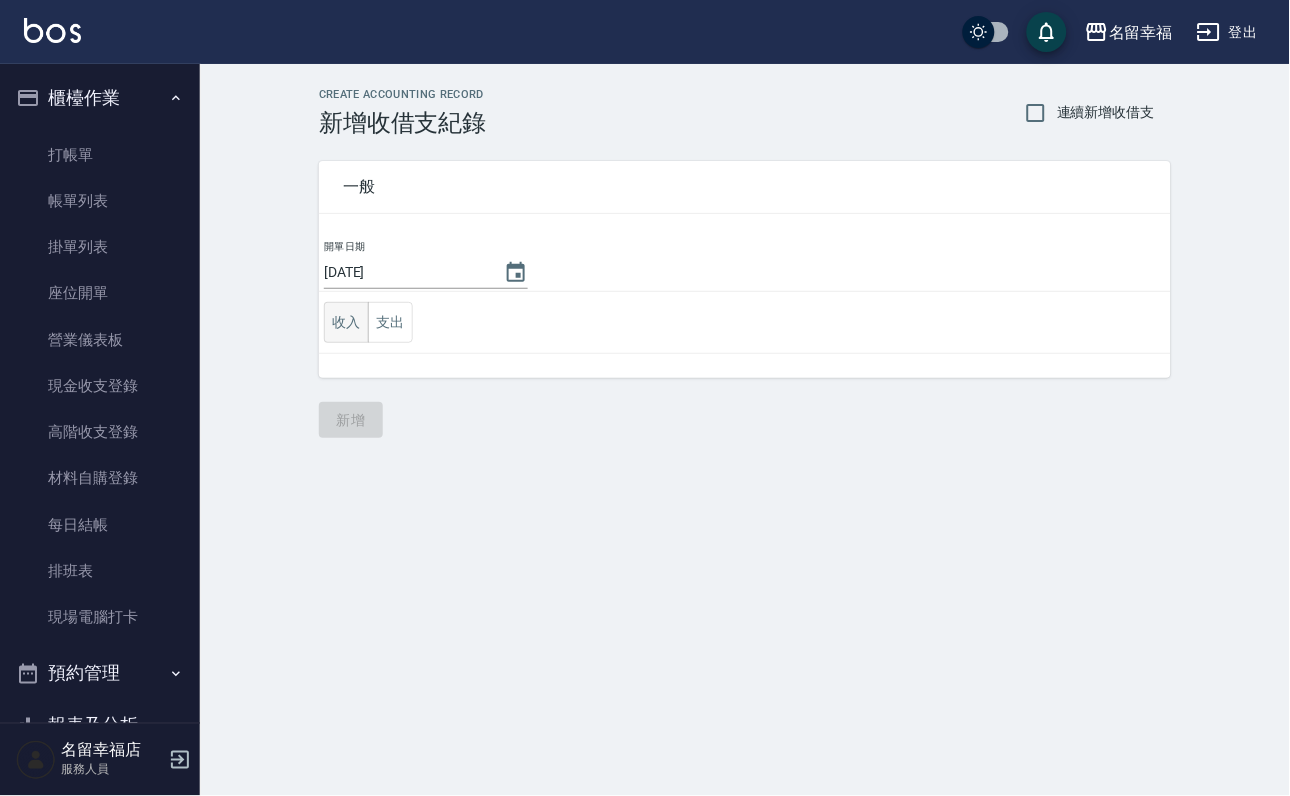 click on "收入" at bounding box center (346, 322) 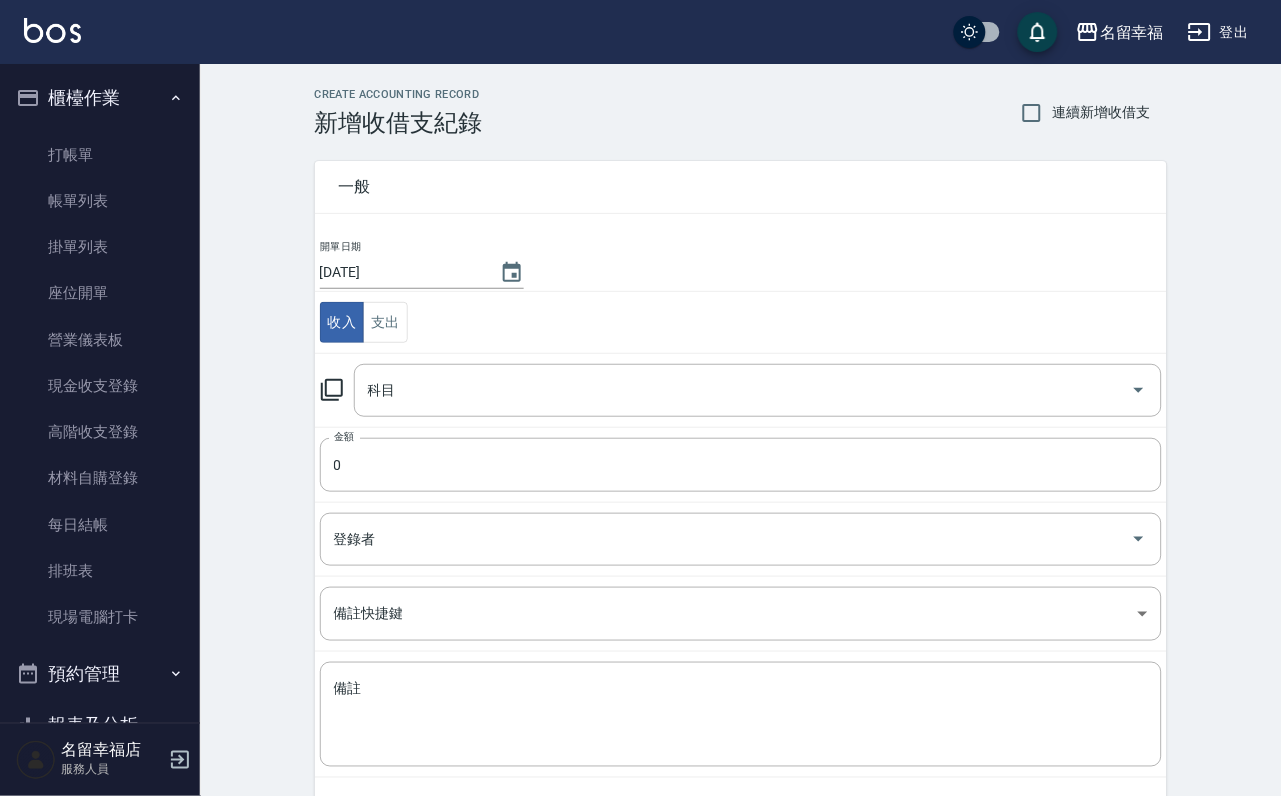 click 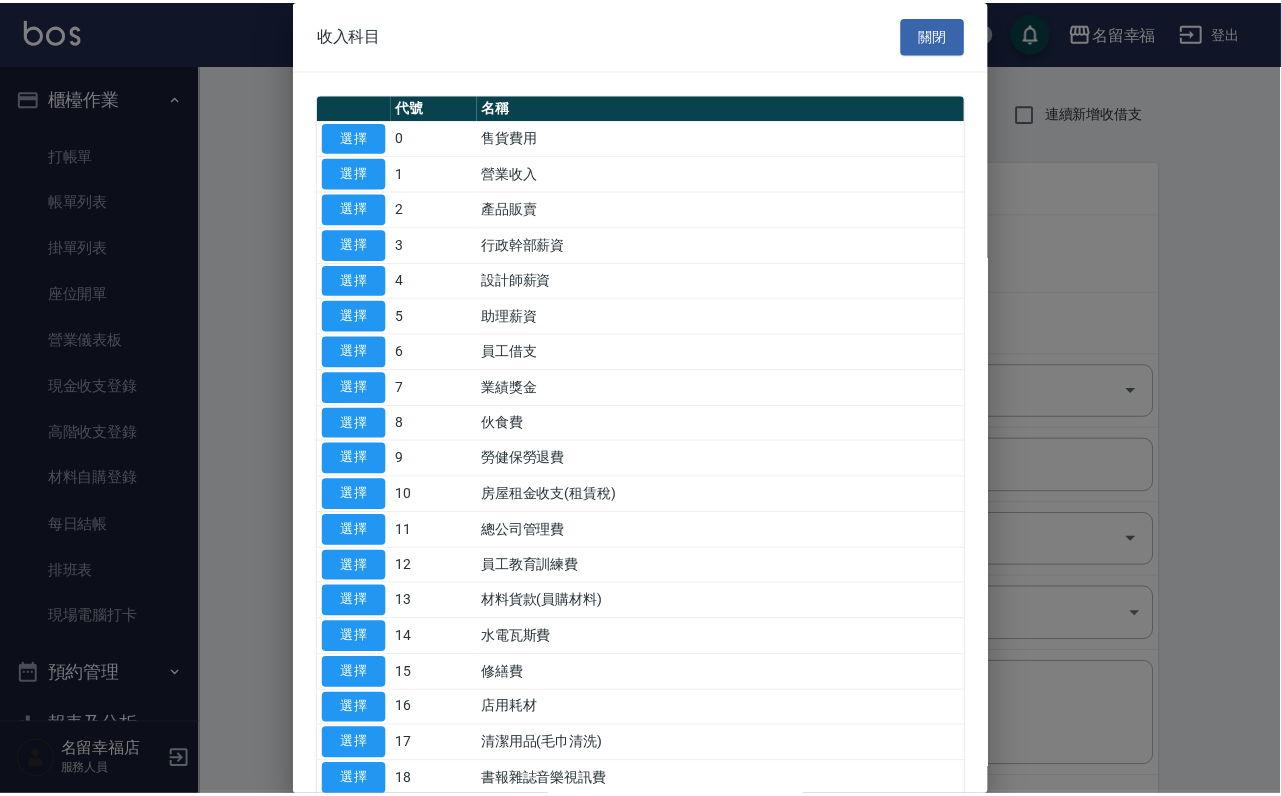 scroll, scrollTop: 300, scrollLeft: 0, axis: vertical 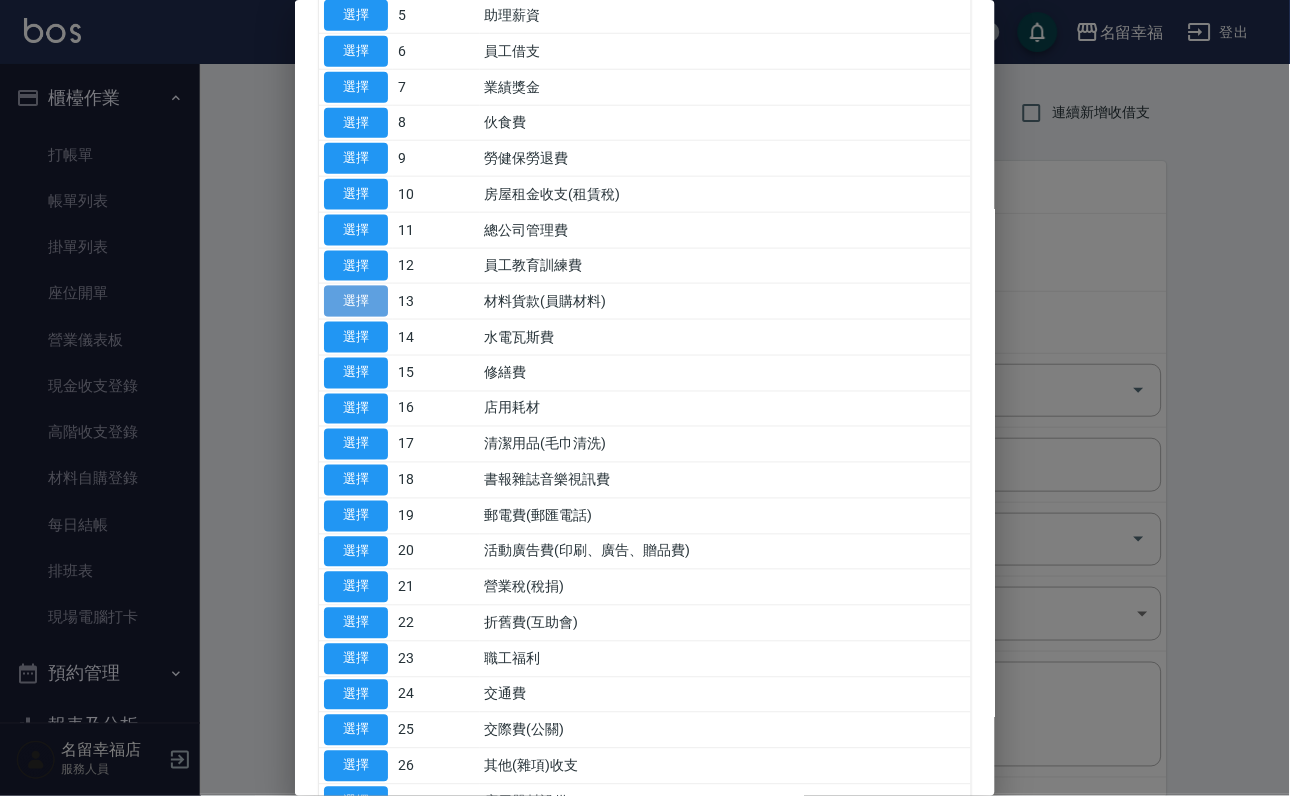 click on "選擇" at bounding box center [356, 301] 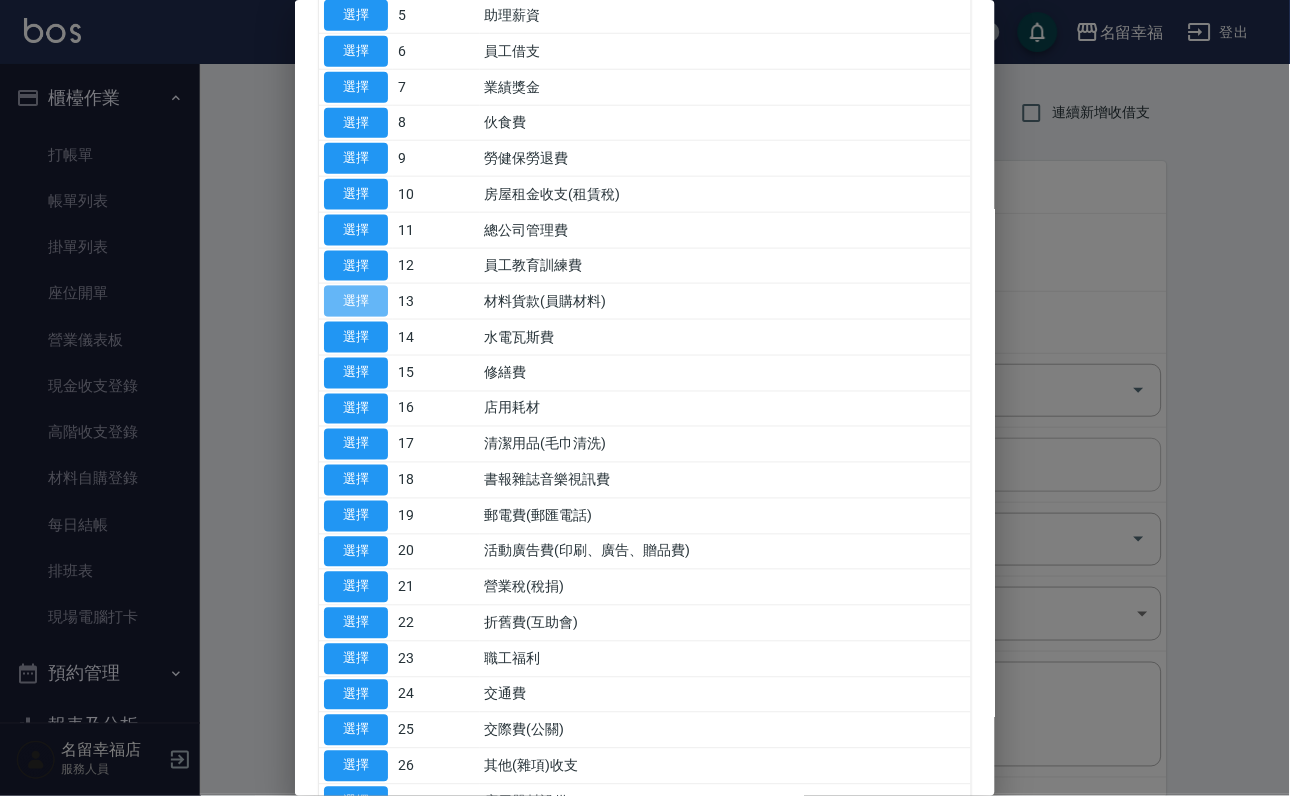 type on "13 材料貨款(員購材料)" 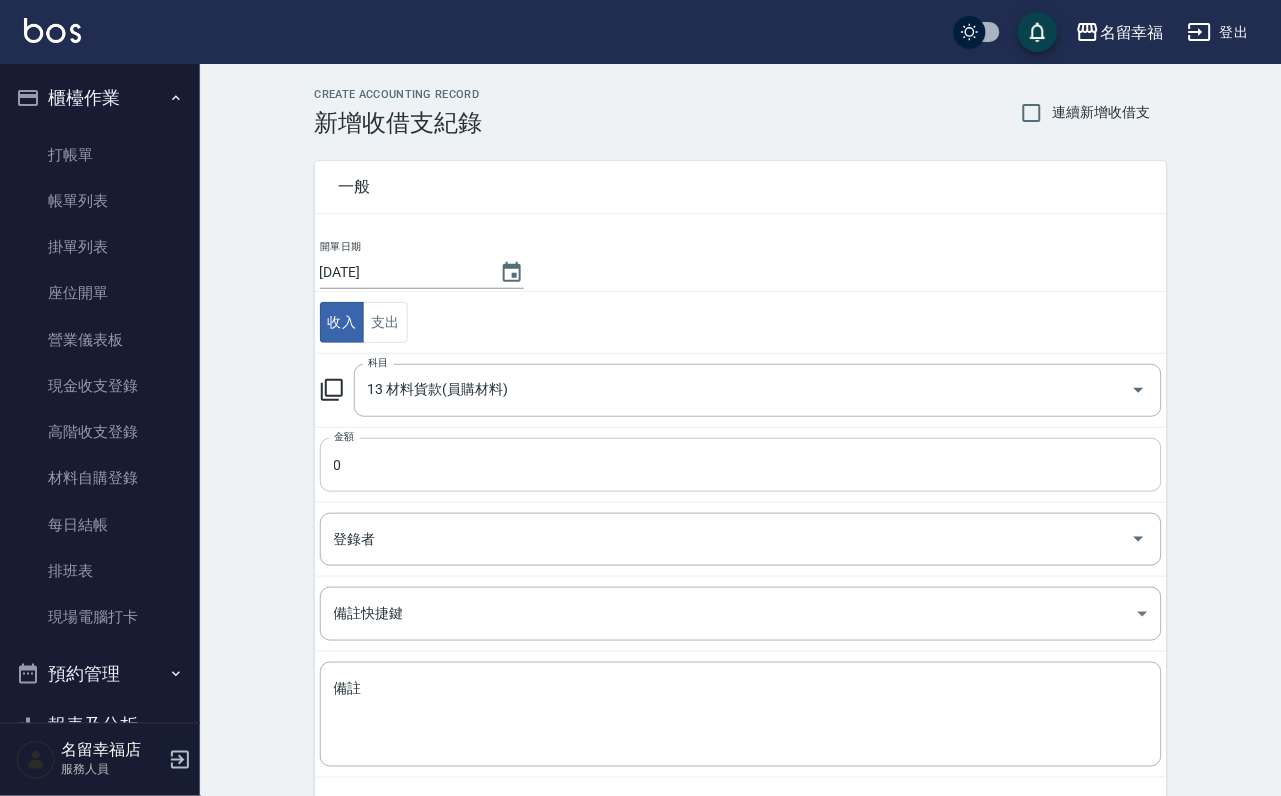 click on "0" at bounding box center [741, 465] 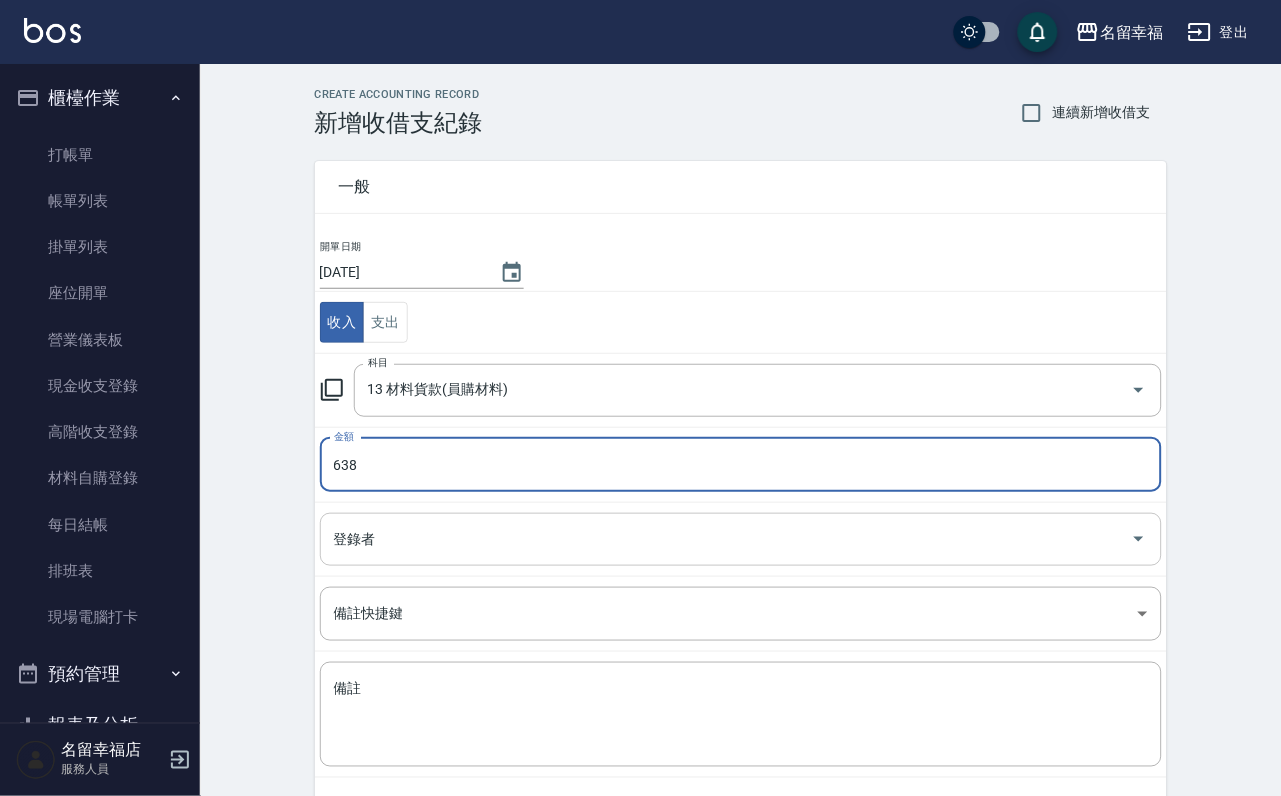 type on "638" 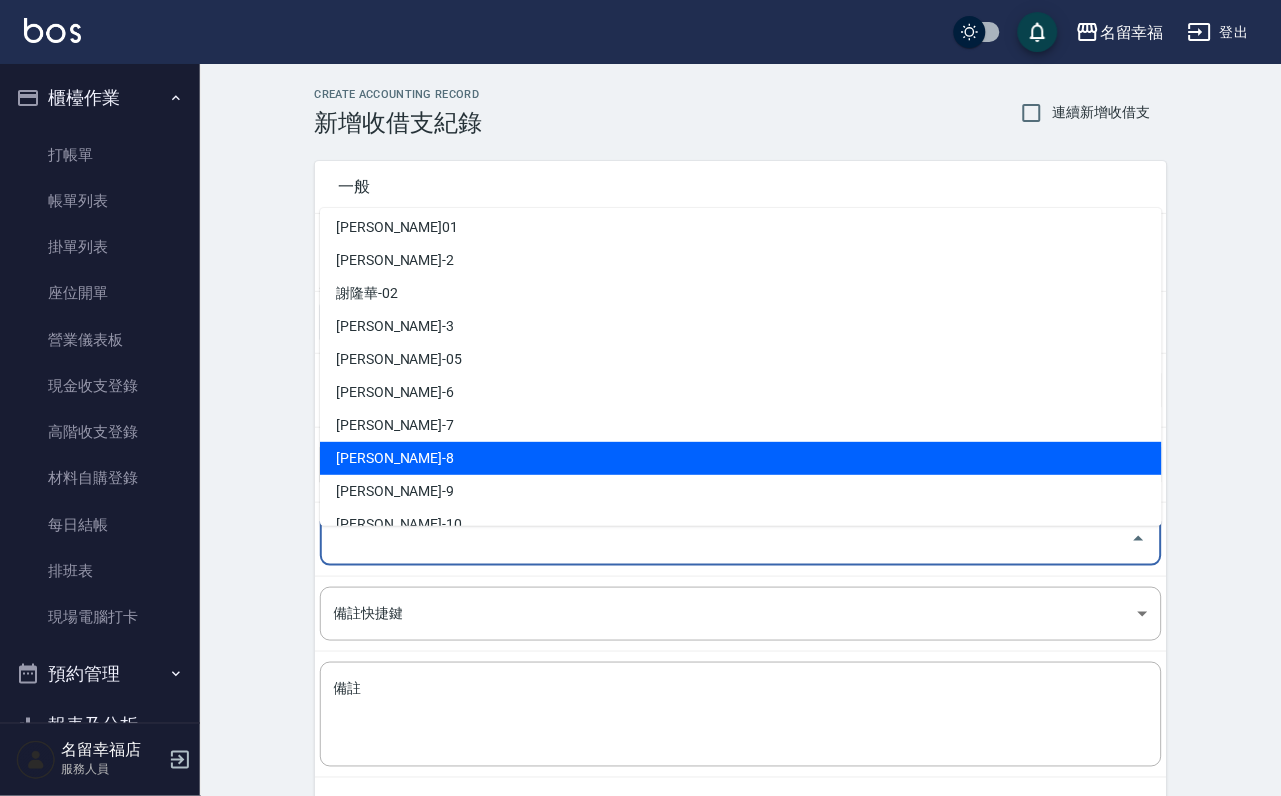 scroll, scrollTop: 150, scrollLeft: 0, axis: vertical 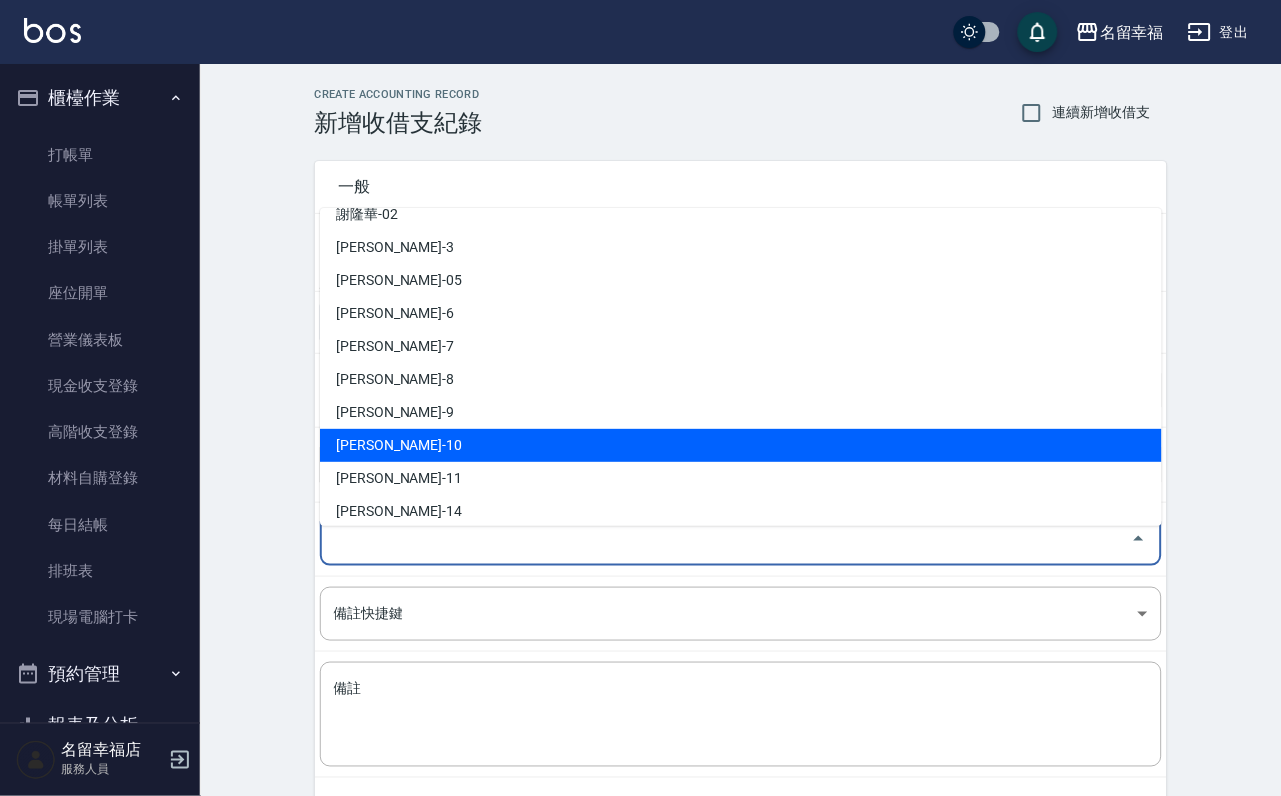 click on "[PERSON_NAME]-10" at bounding box center (741, 445) 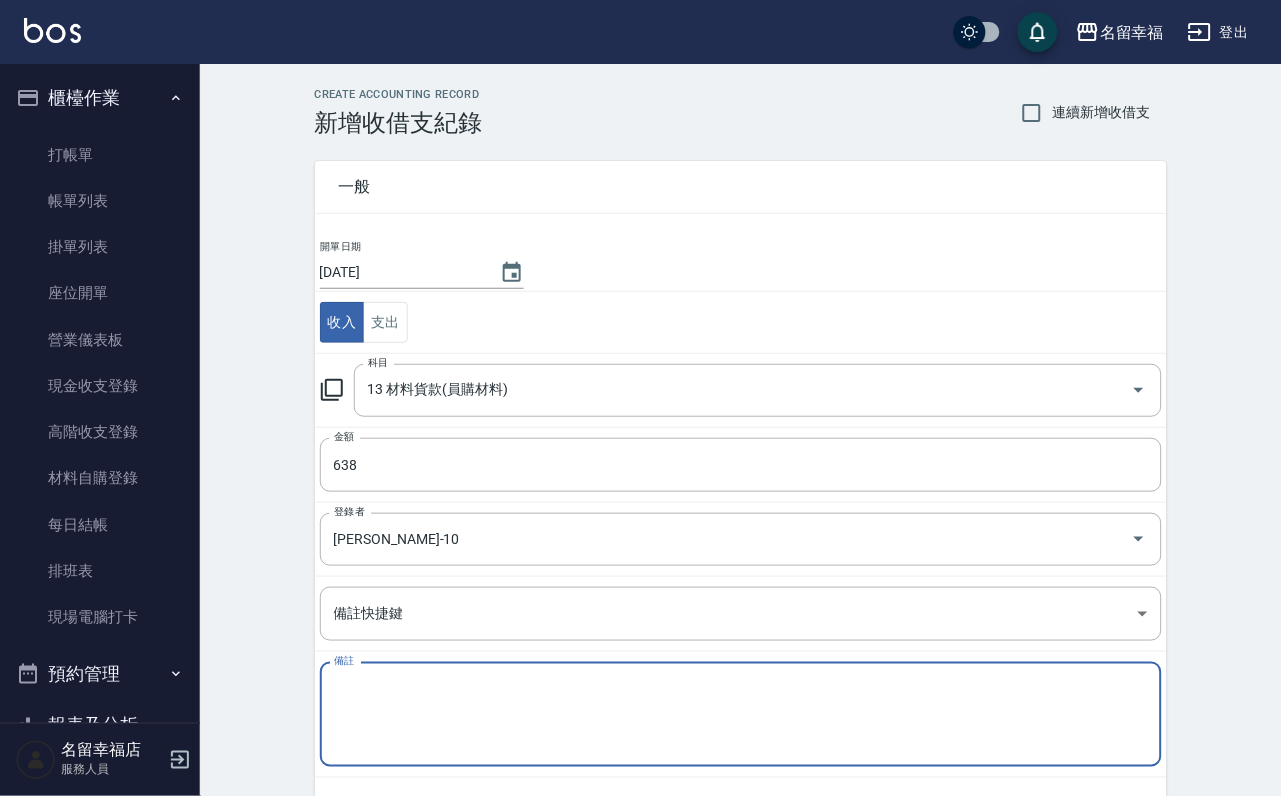 click on "備註" at bounding box center [741, 715] 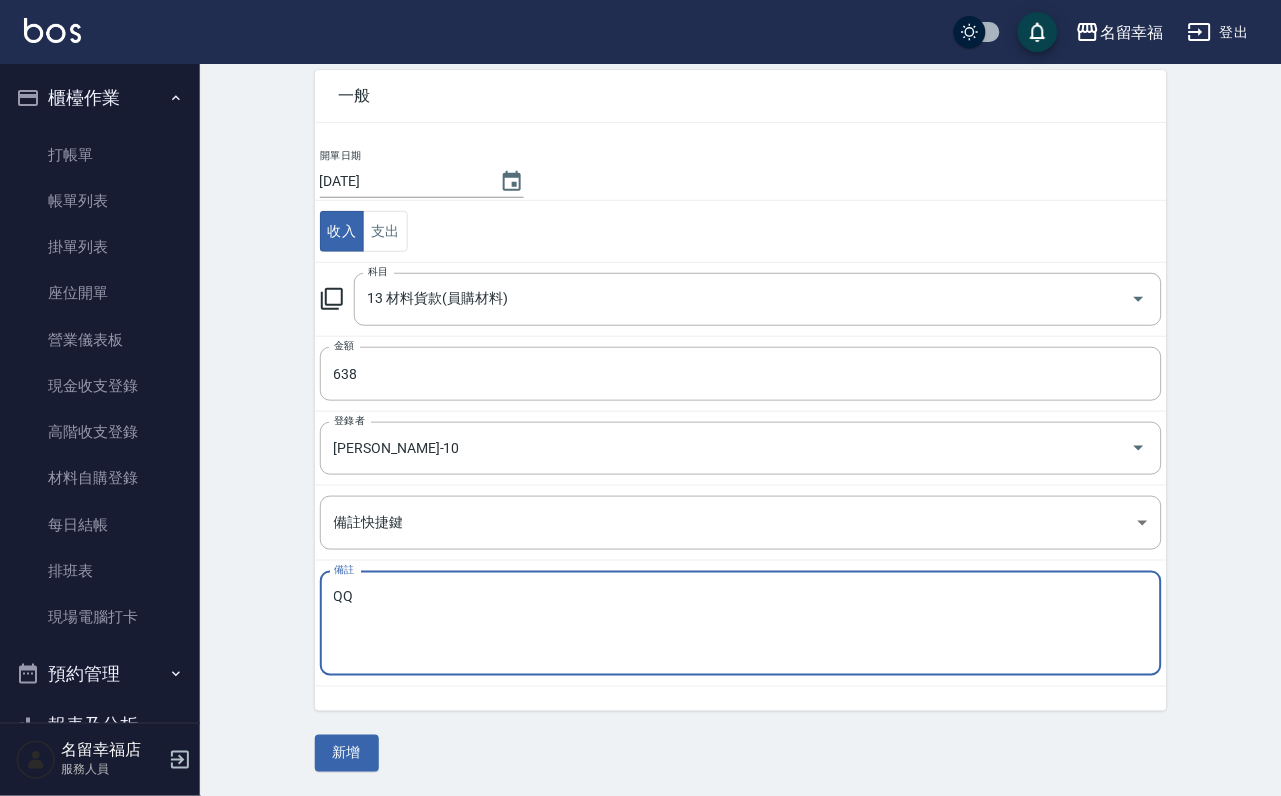 scroll, scrollTop: 108, scrollLeft: 0, axis: vertical 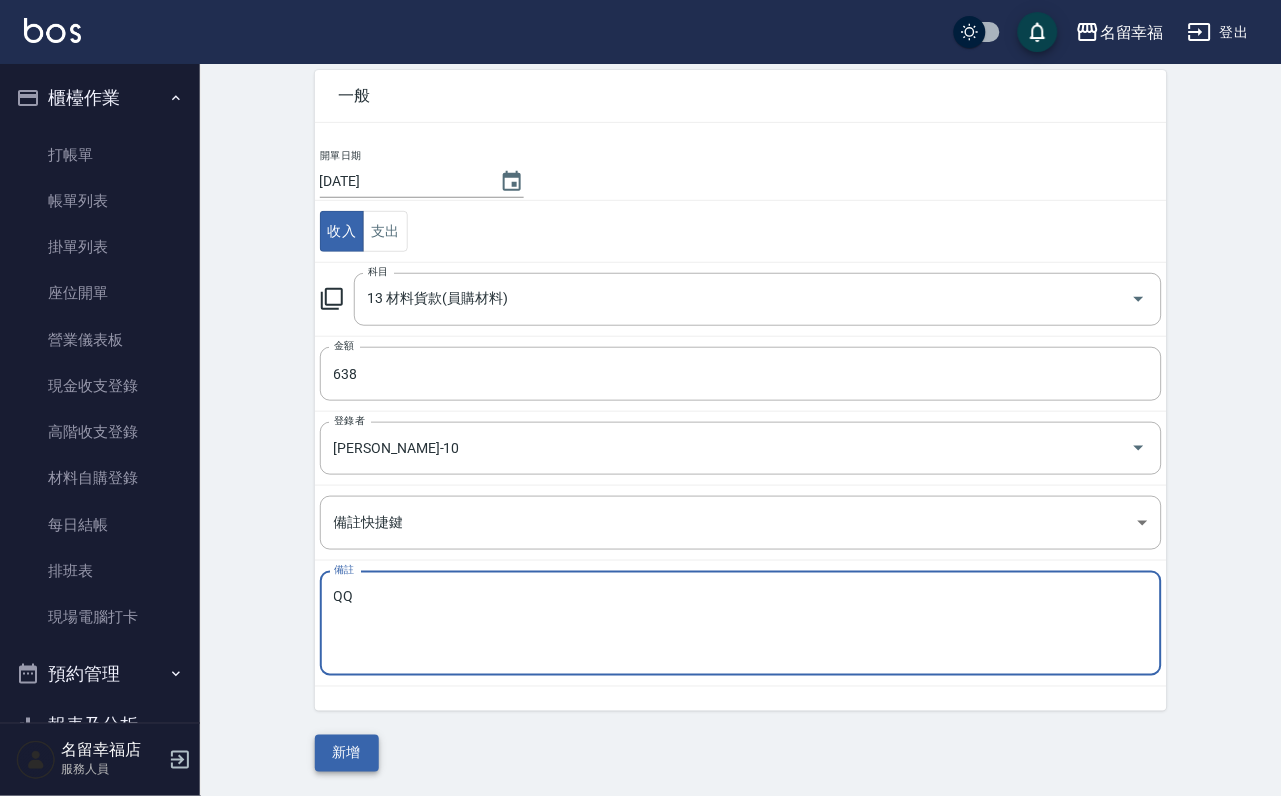 type on "QQ" 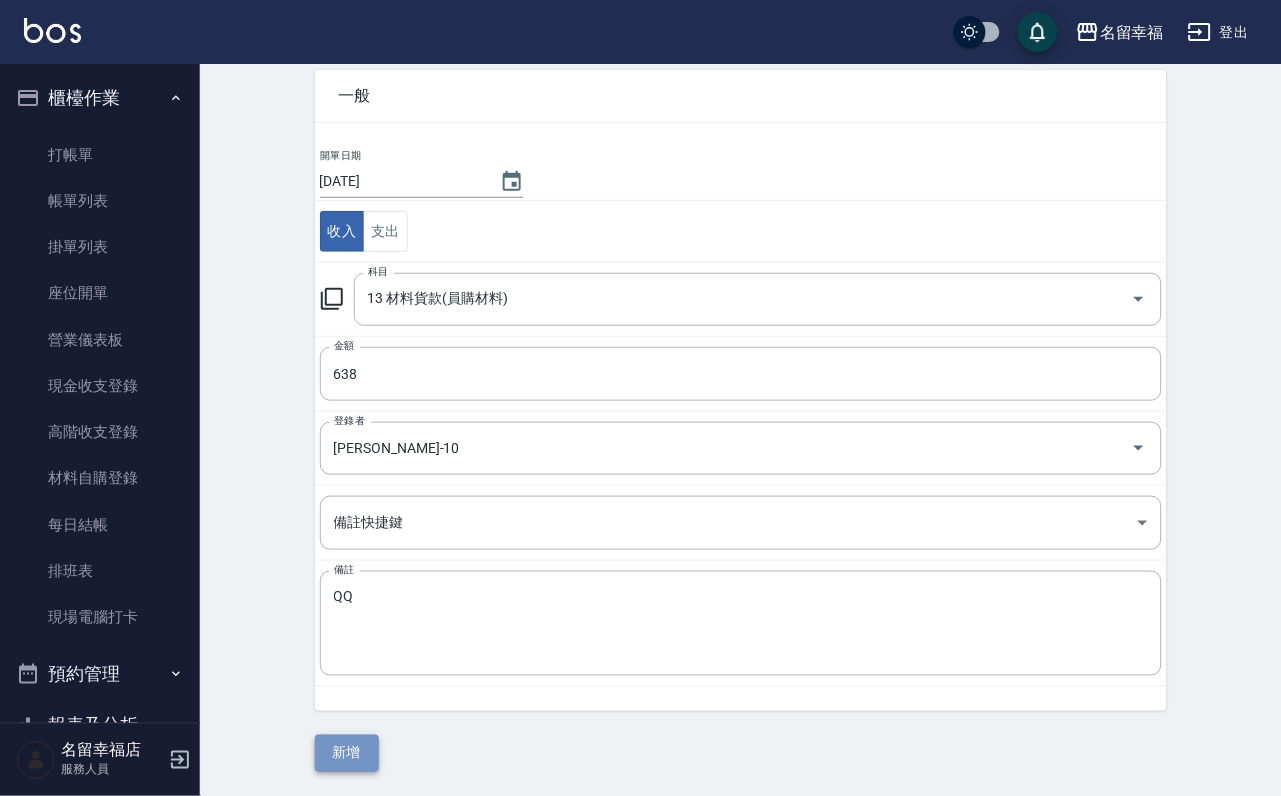 click on "新增" at bounding box center (347, 753) 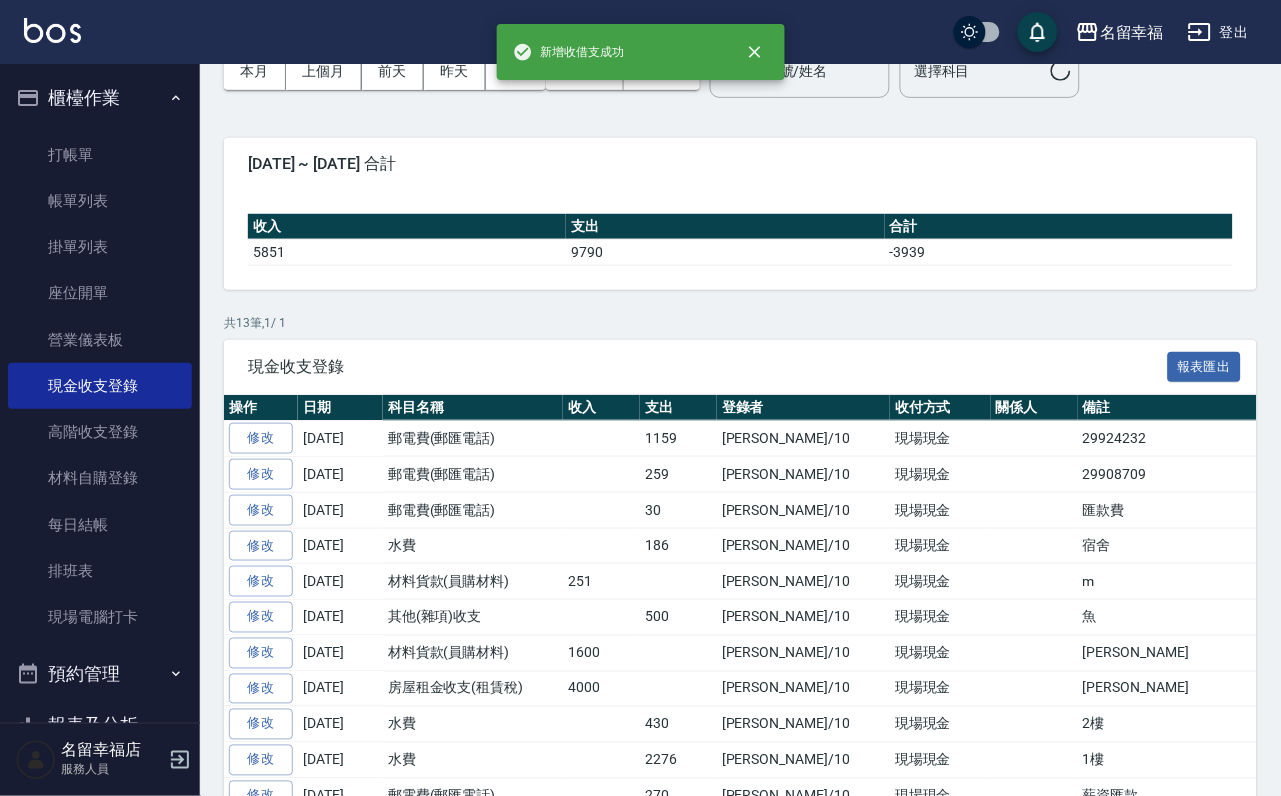 scroll, scrollTop: 0, scrollLeft: 0, axis: both 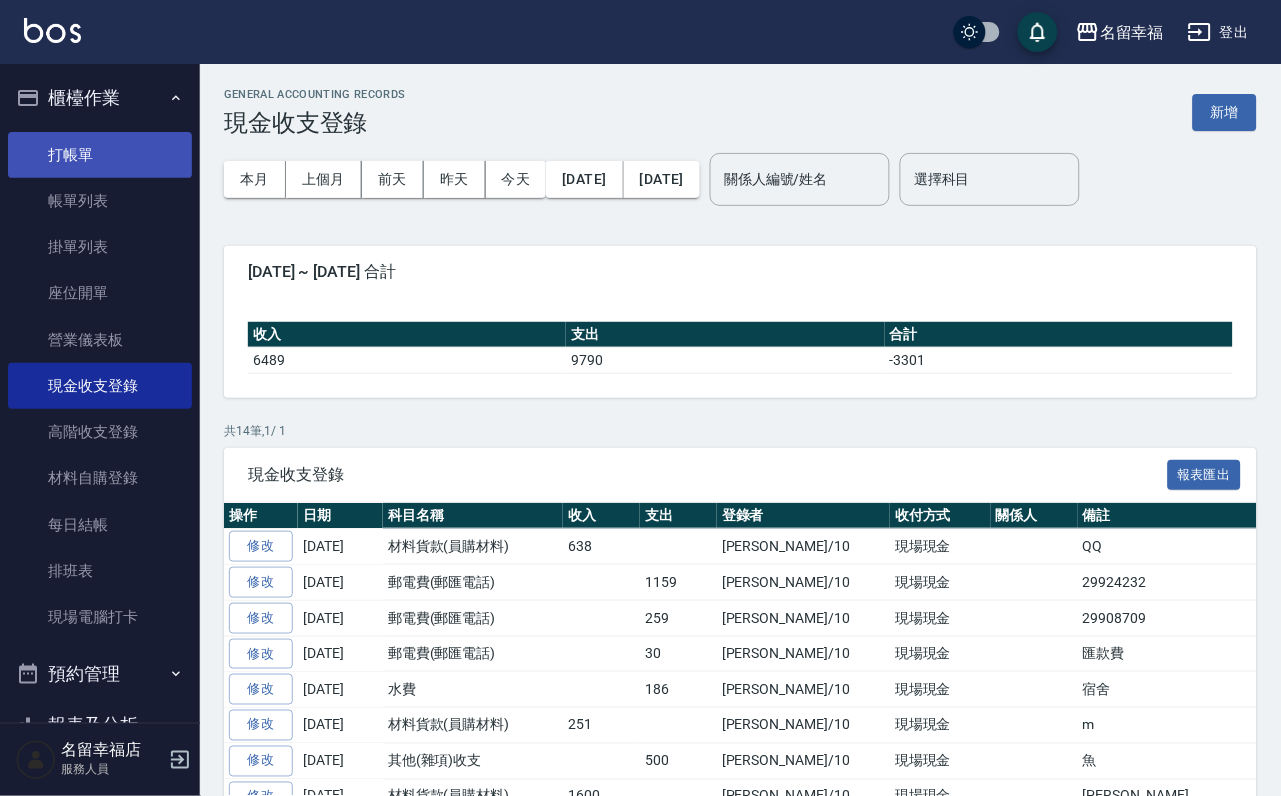 click on "打帳單" at bounding box center [100, 155] 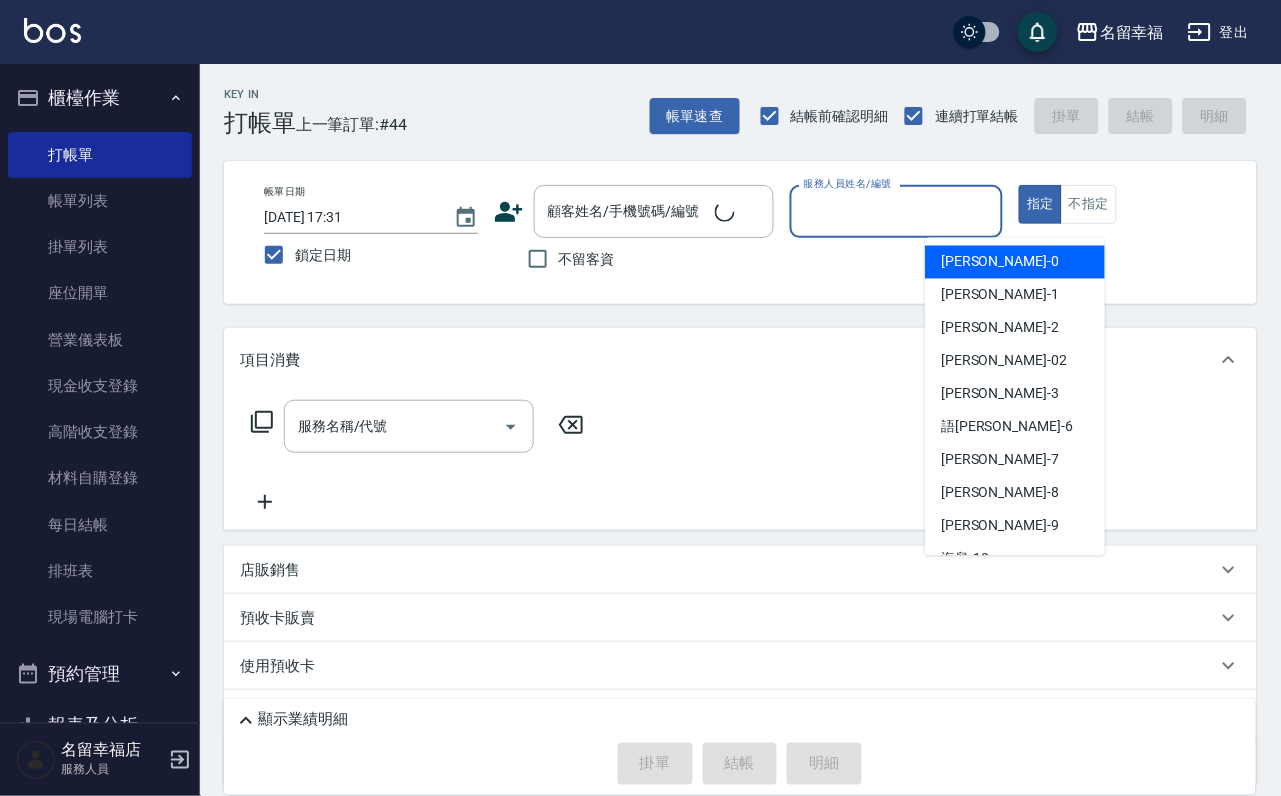 click on "服務人員姓名/編號" at bounding box center (897, 211) 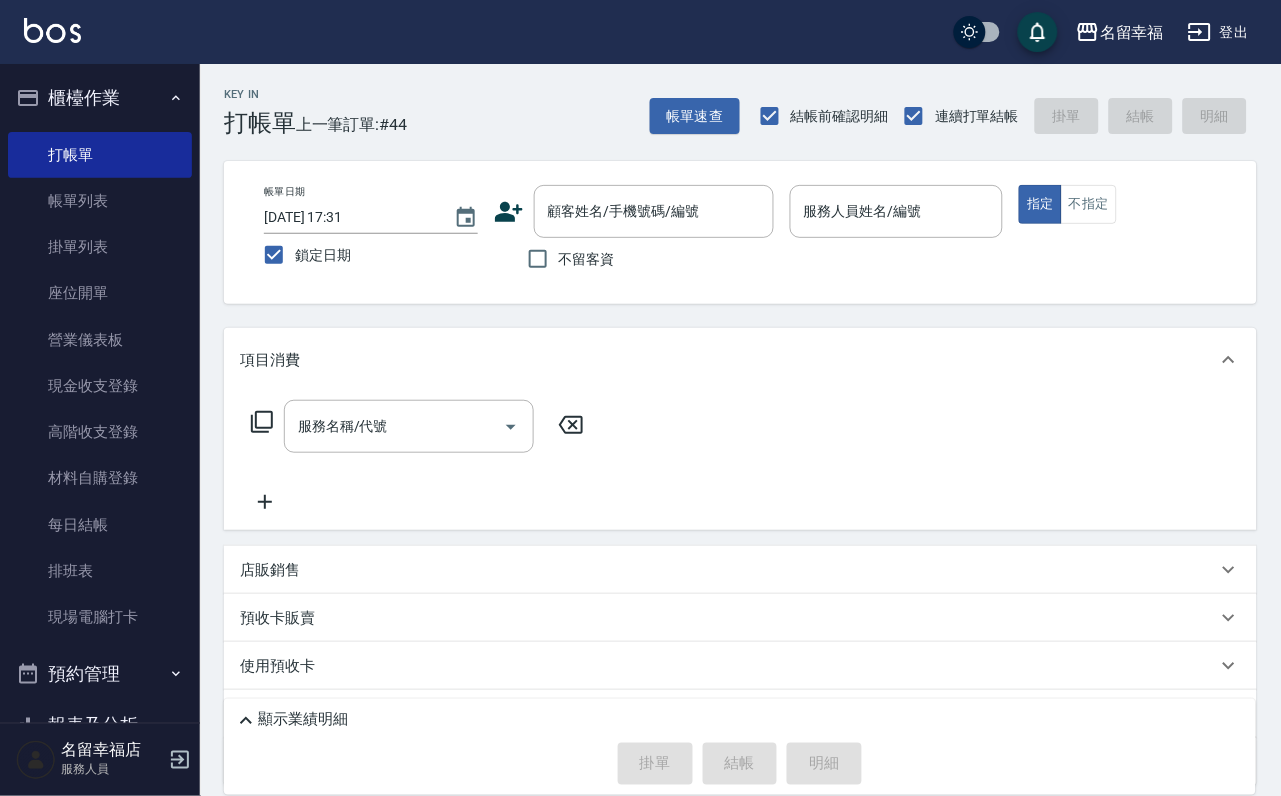 click on "不留客資" at bounding box center (587, 259) 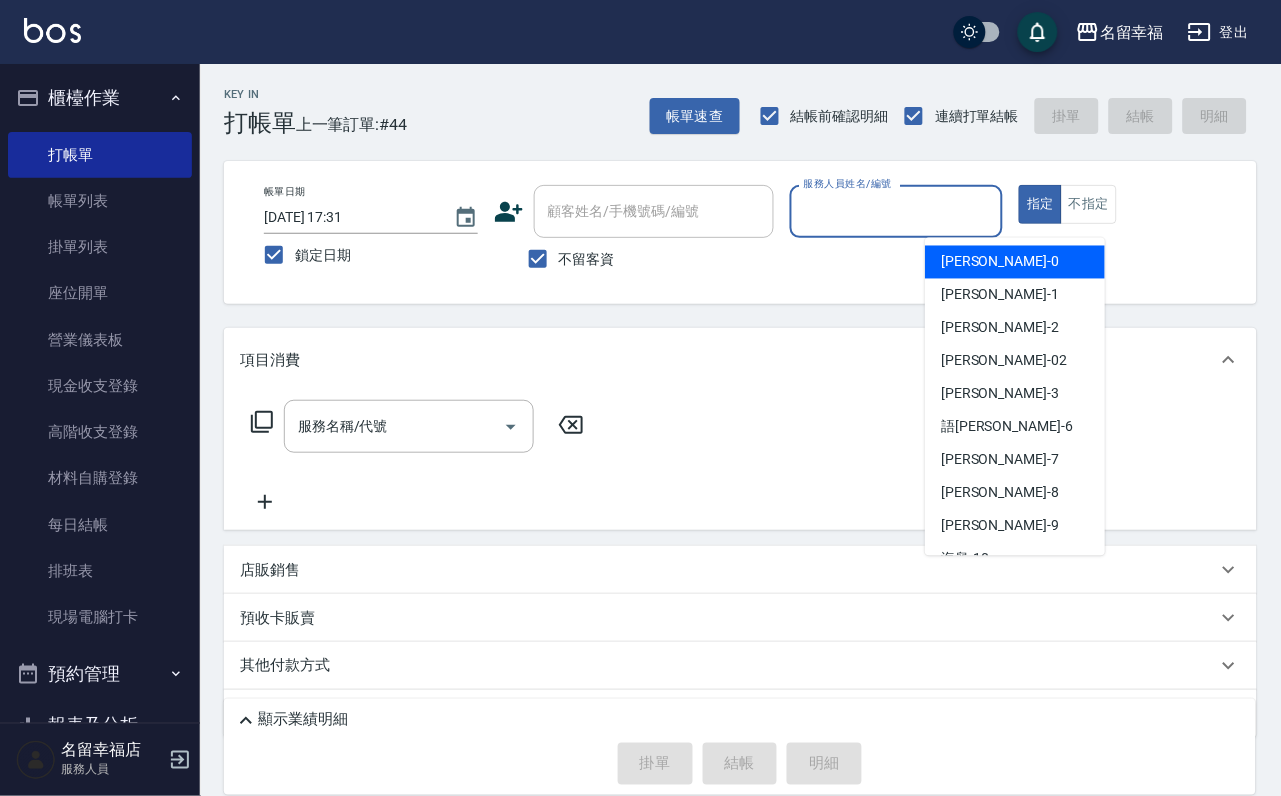 click on "服務人員姓名/編號" at bounding box center [897, 211] 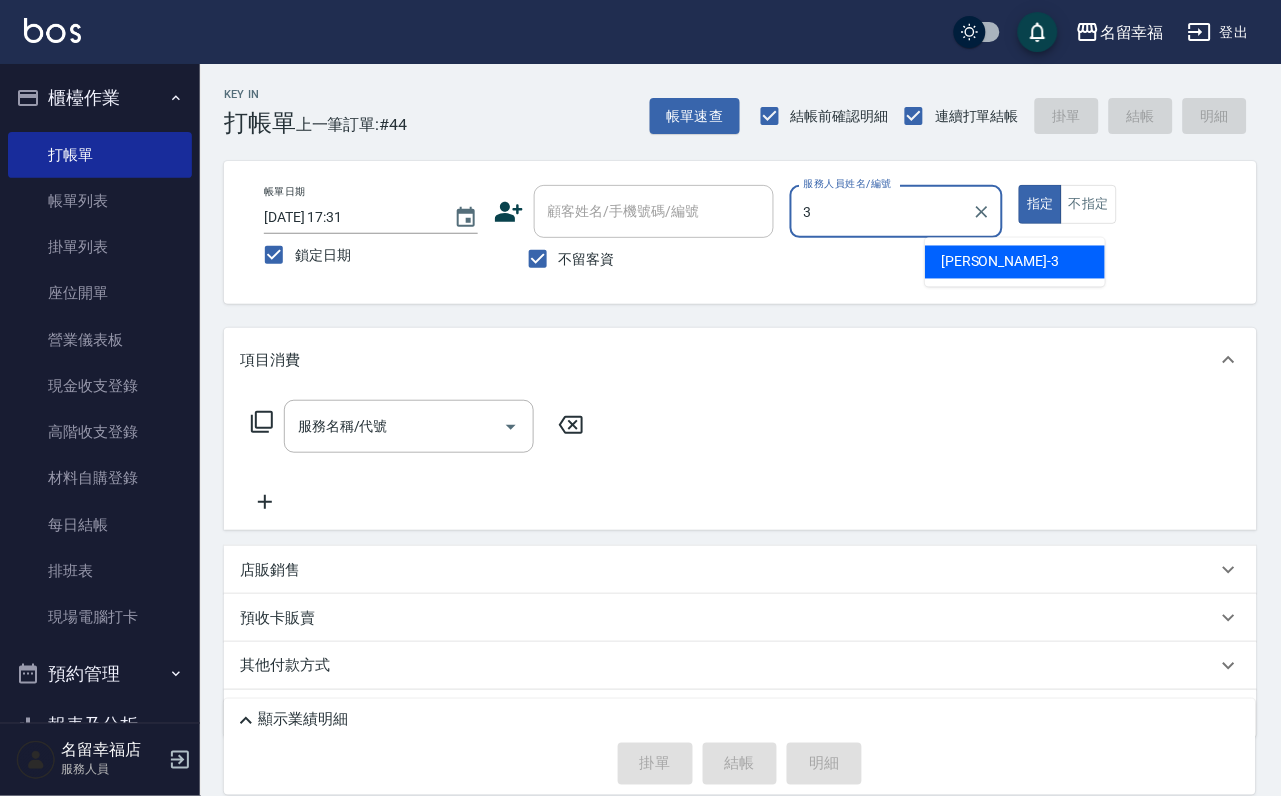 type on "[PERSON_NAME]-3" 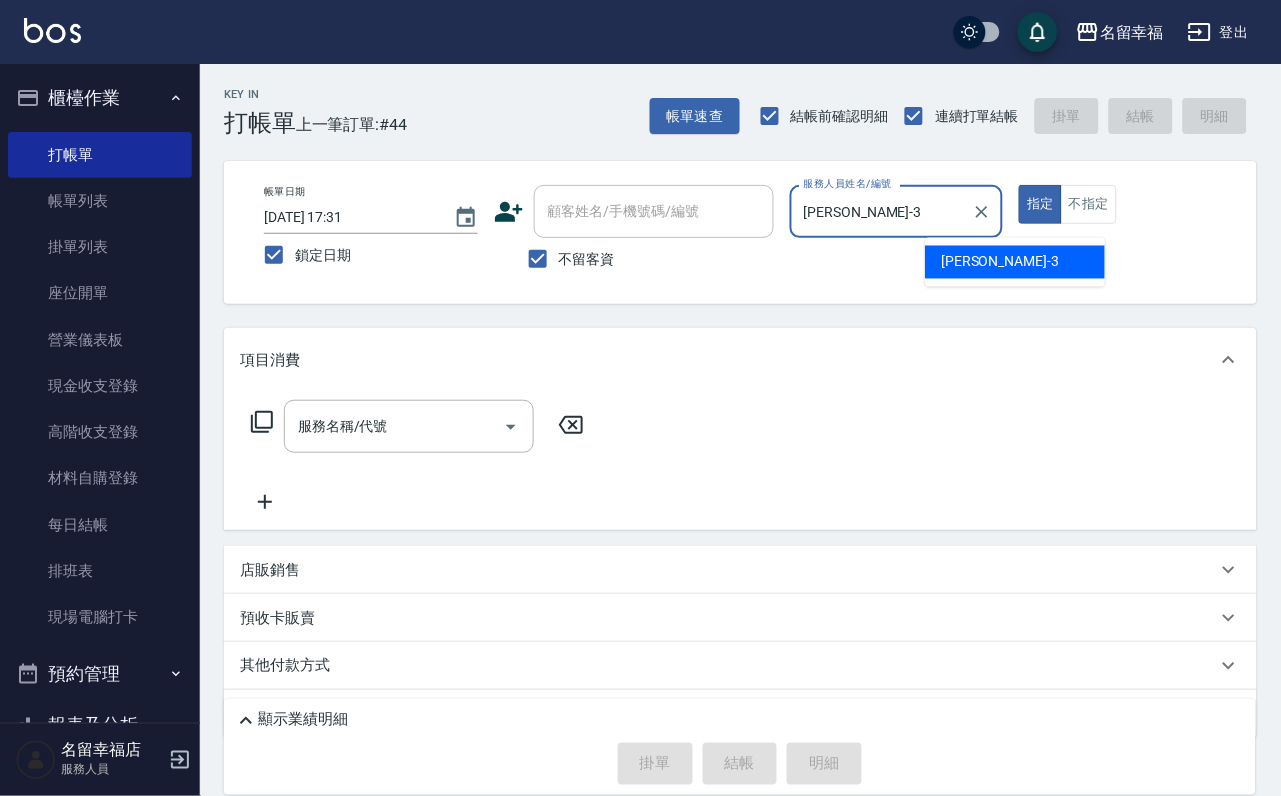 type on "true" 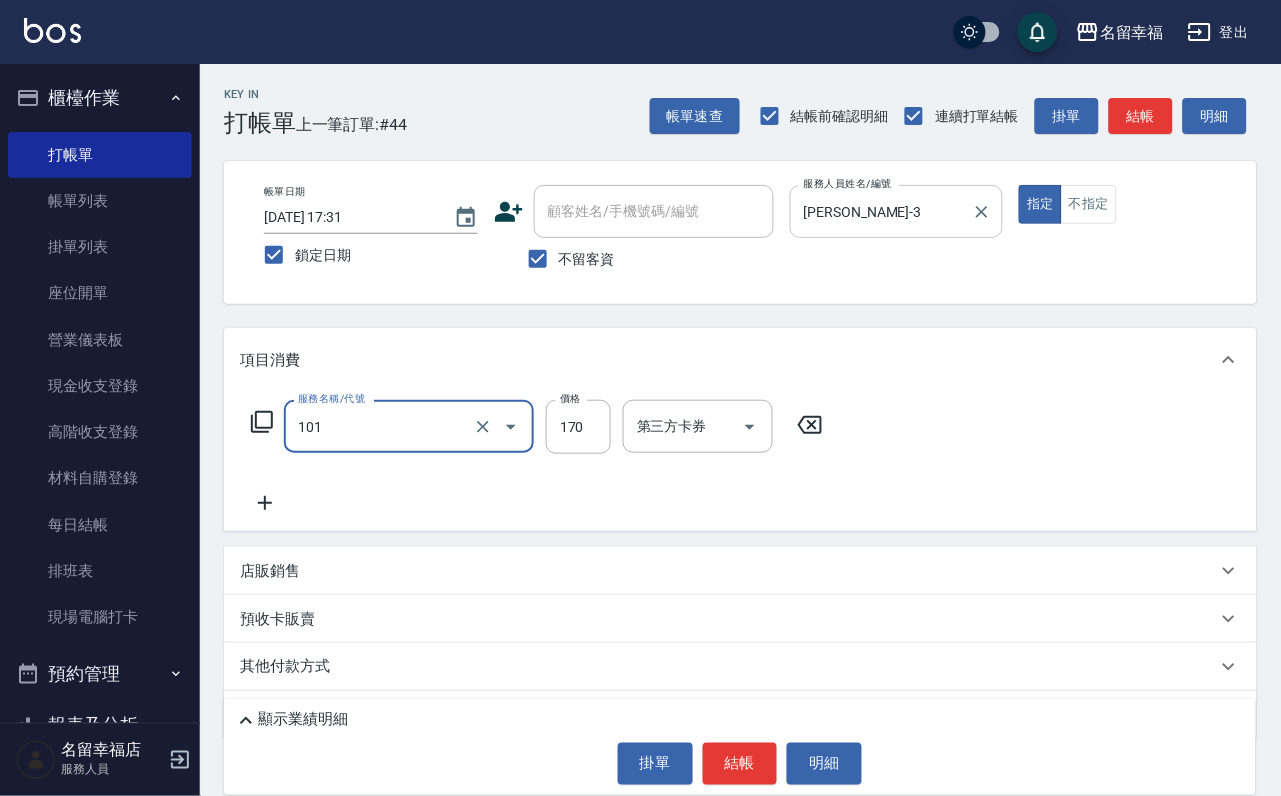 type on "洗髮(101)" 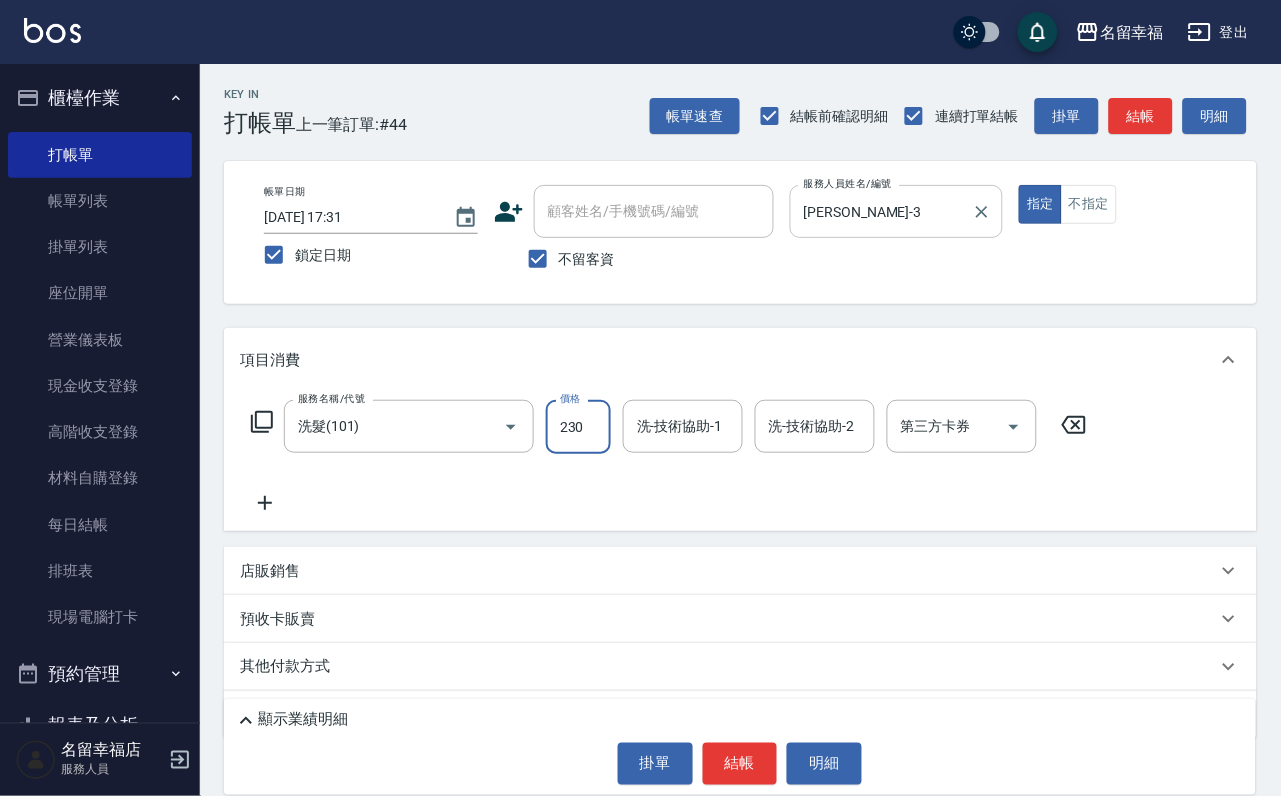 type on "230" 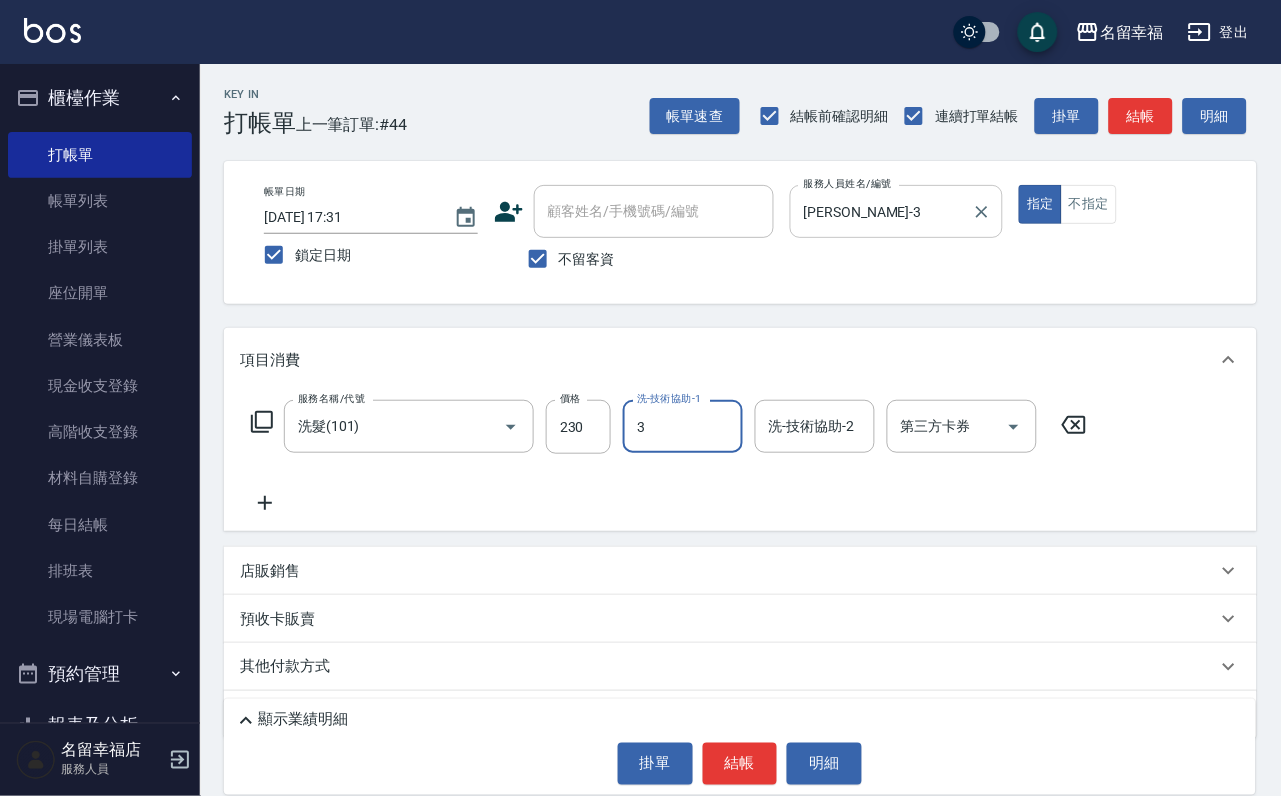 type on "[PERSON_NAME]-3" 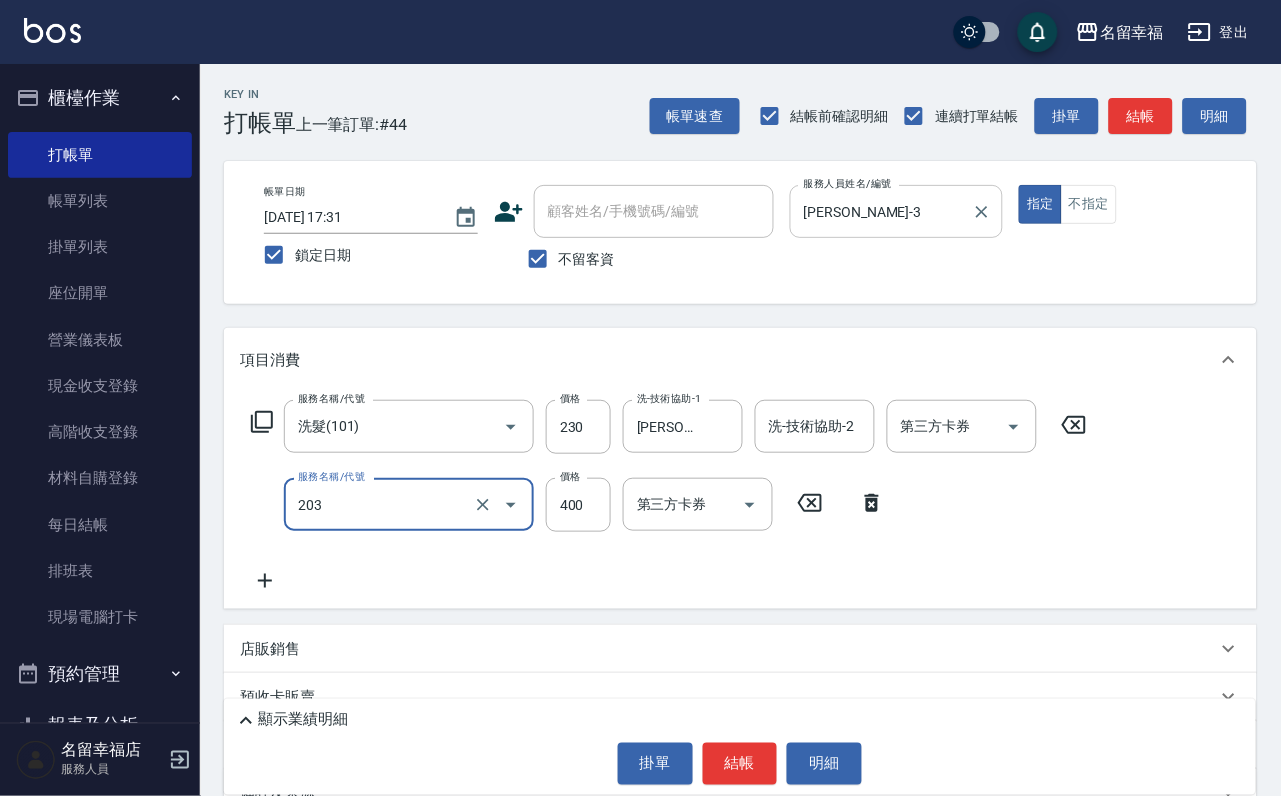 type on "指定單剪(203)" 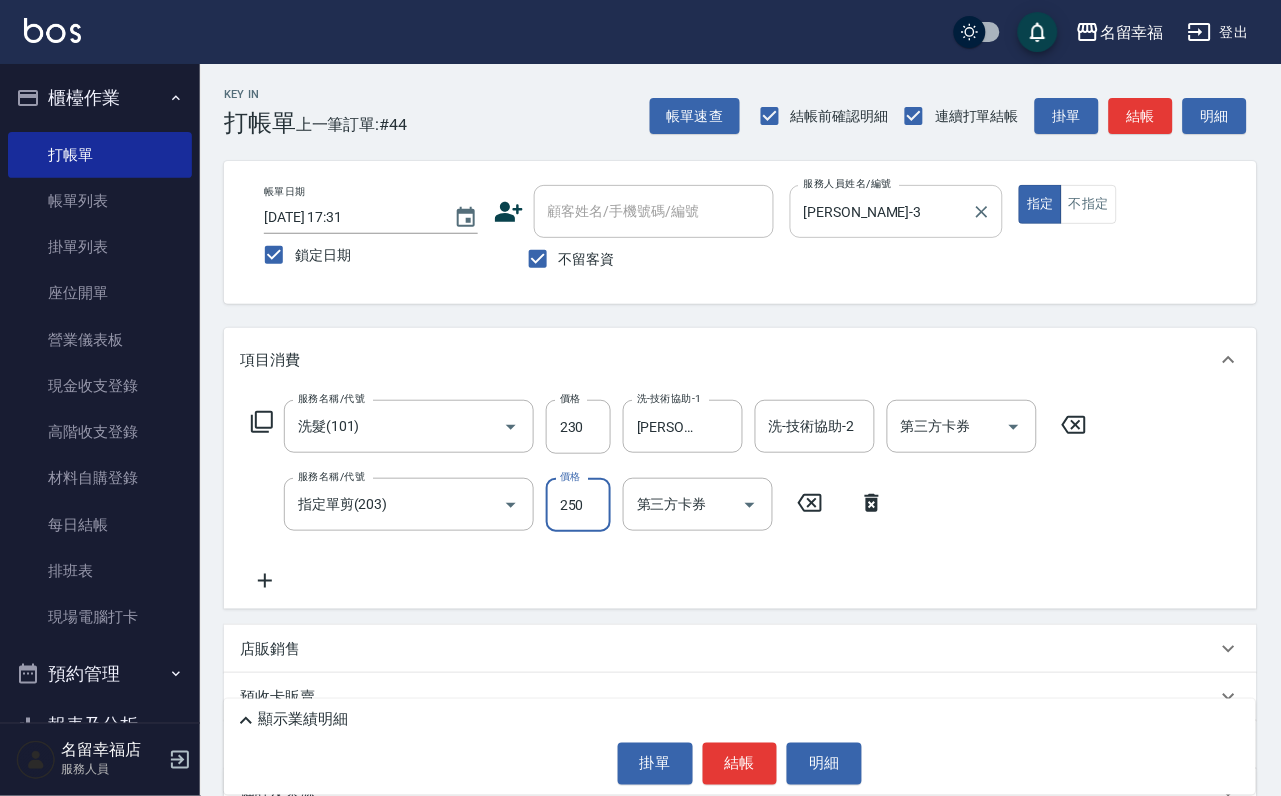 type on "250" 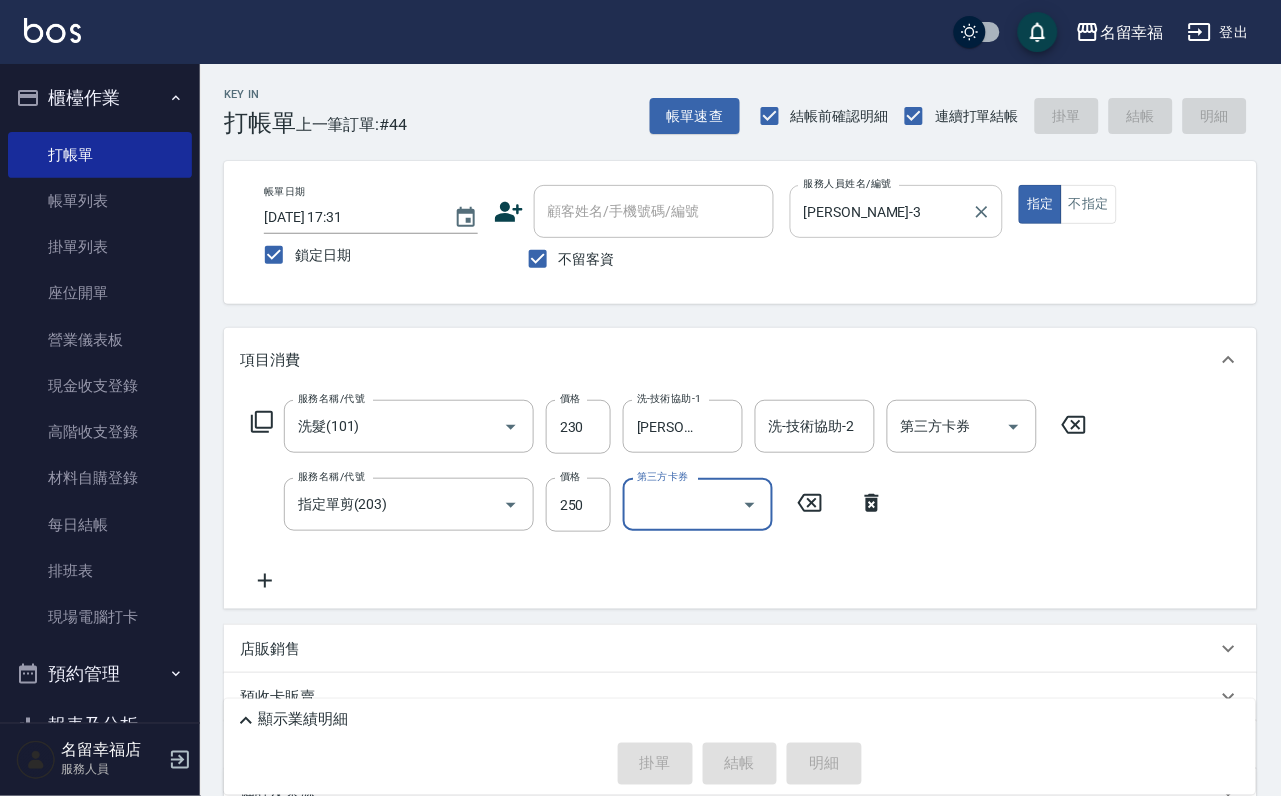 type 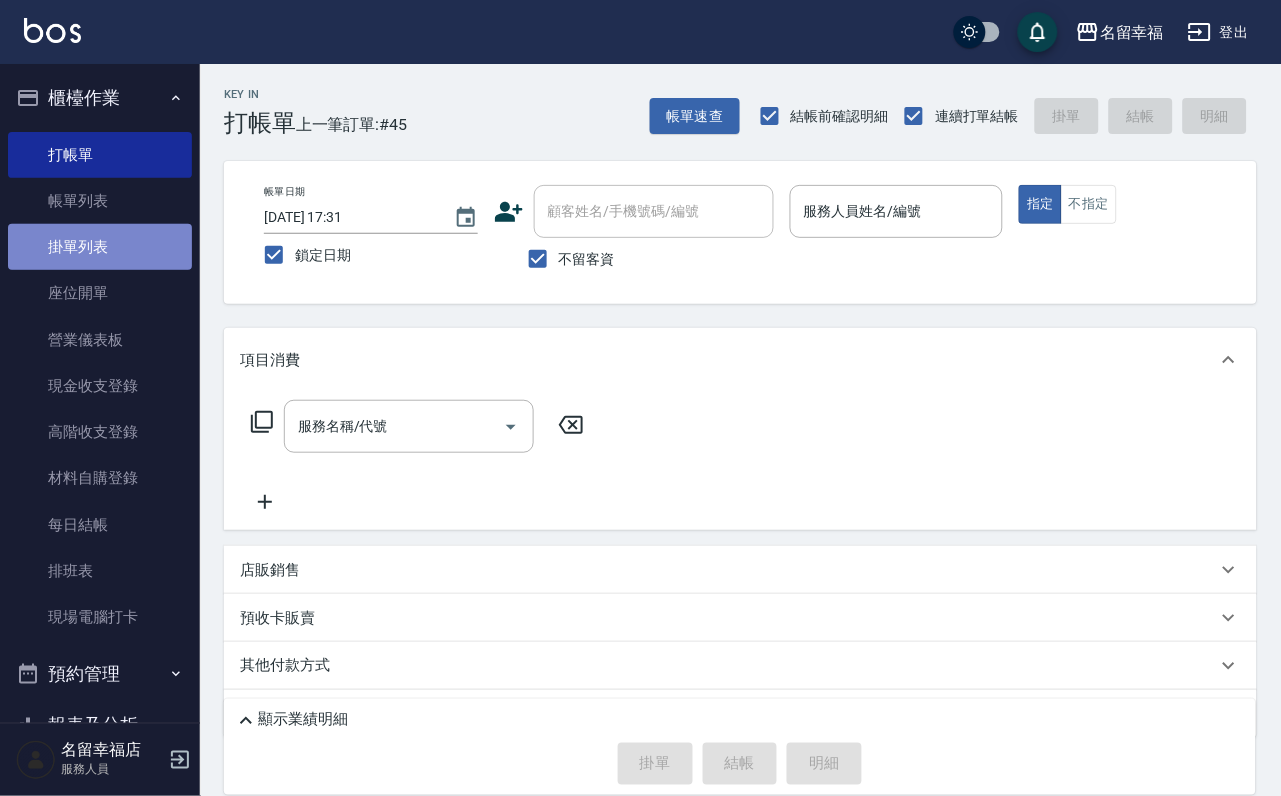 click on "掛單列表" at bounding box center (100, 247) 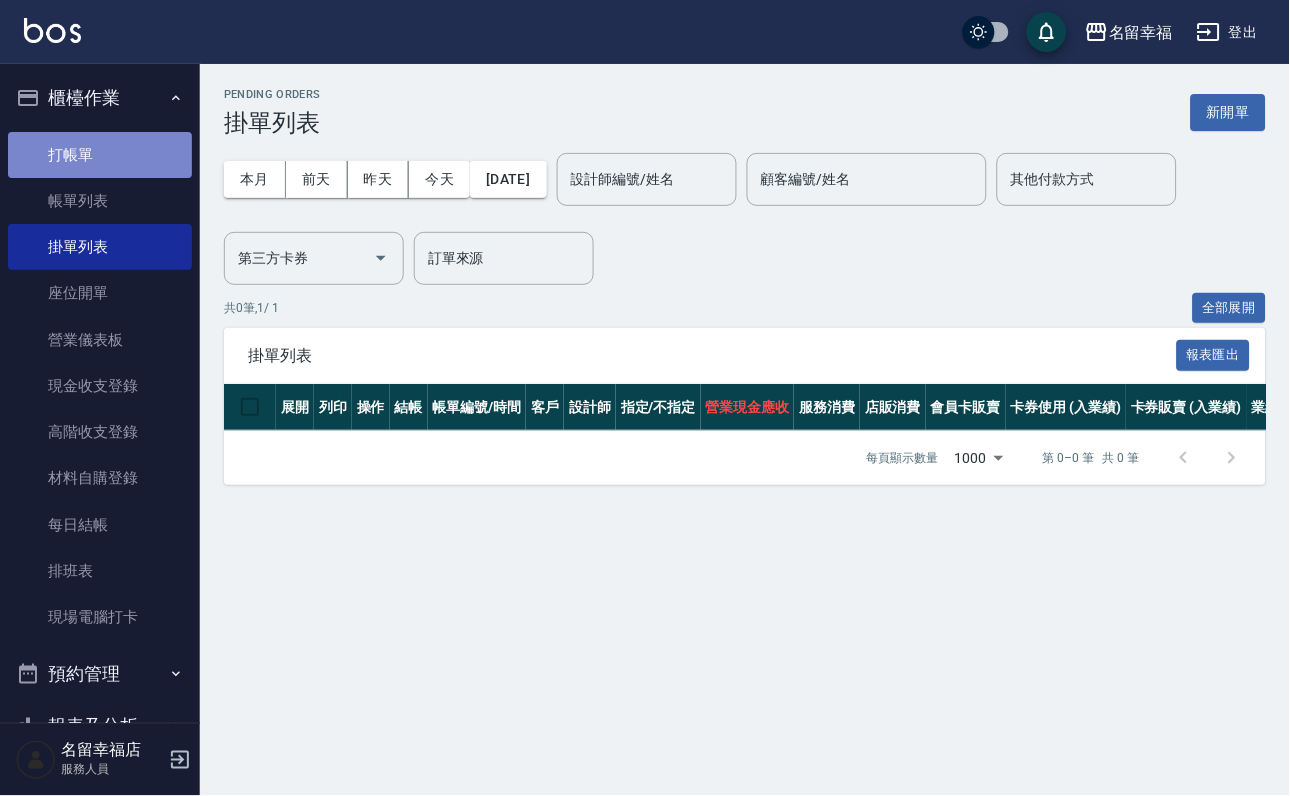 click on "打帳單" at bounding box center (100, 155) 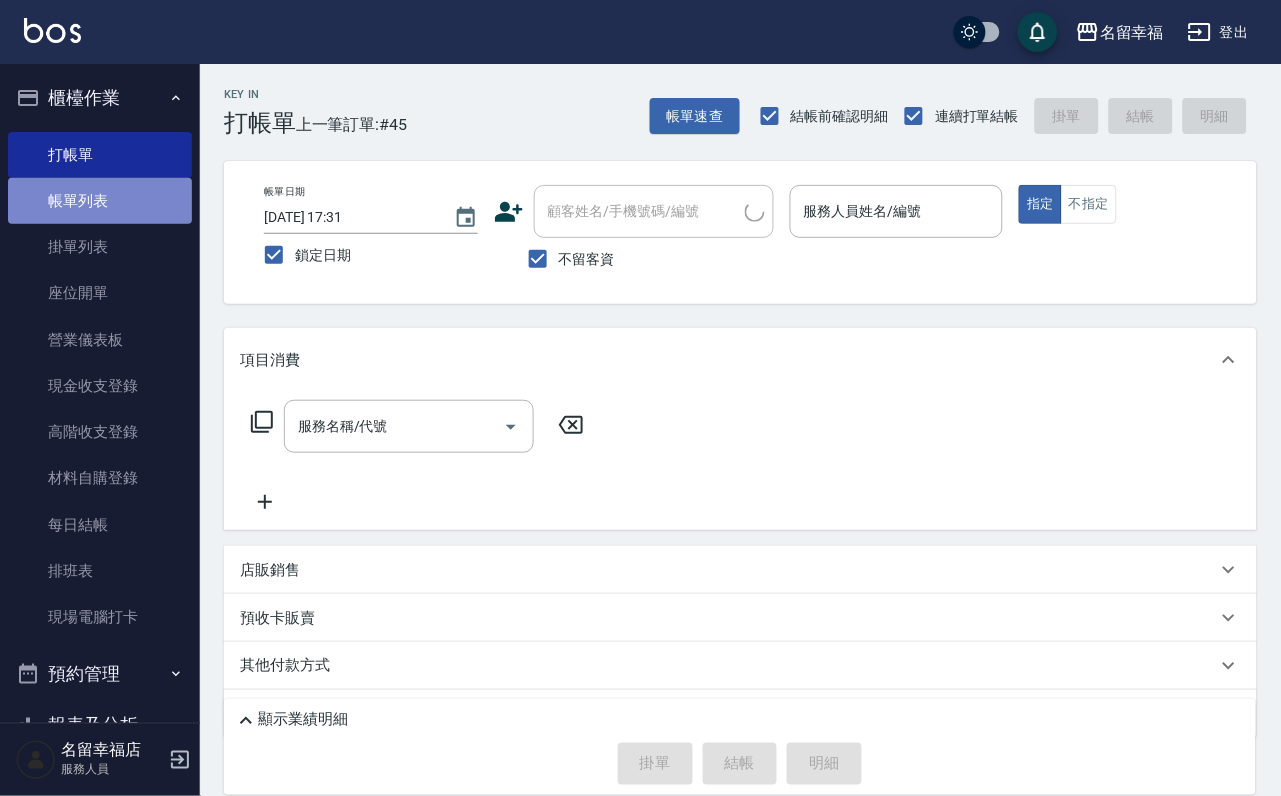 click on "帳單列表" at bounding box center (100, 201) 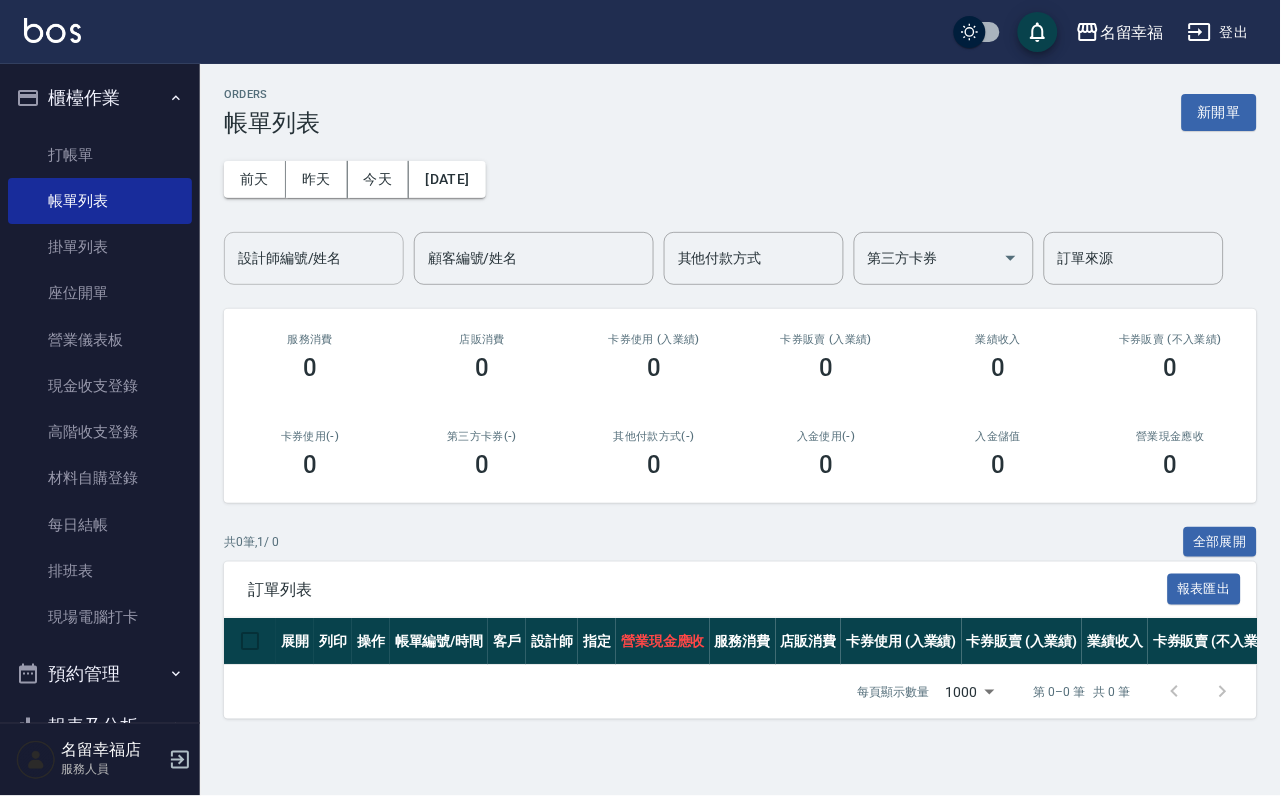 click on "設計師編號/姓名" at bounding box center [314, 258] 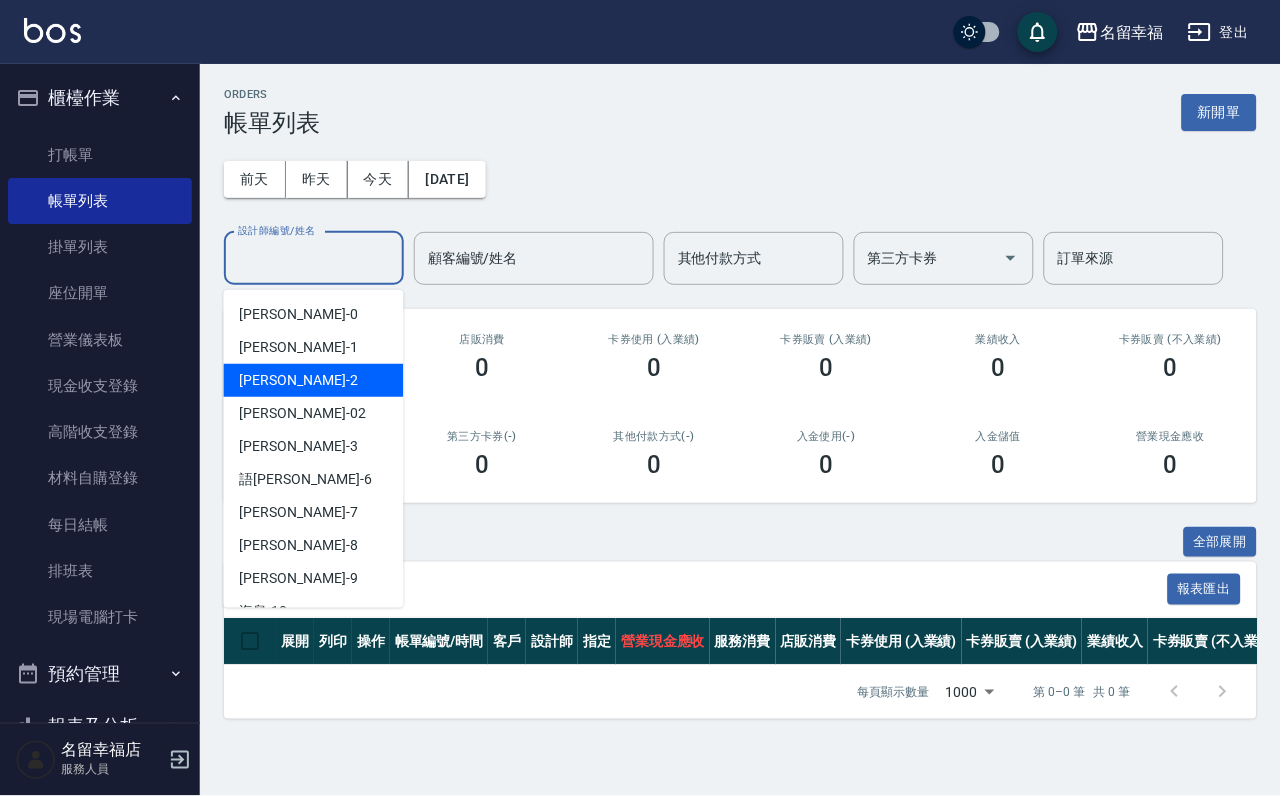 click on "[PERSON_NAME] -2" at bounding box center (314, 380) 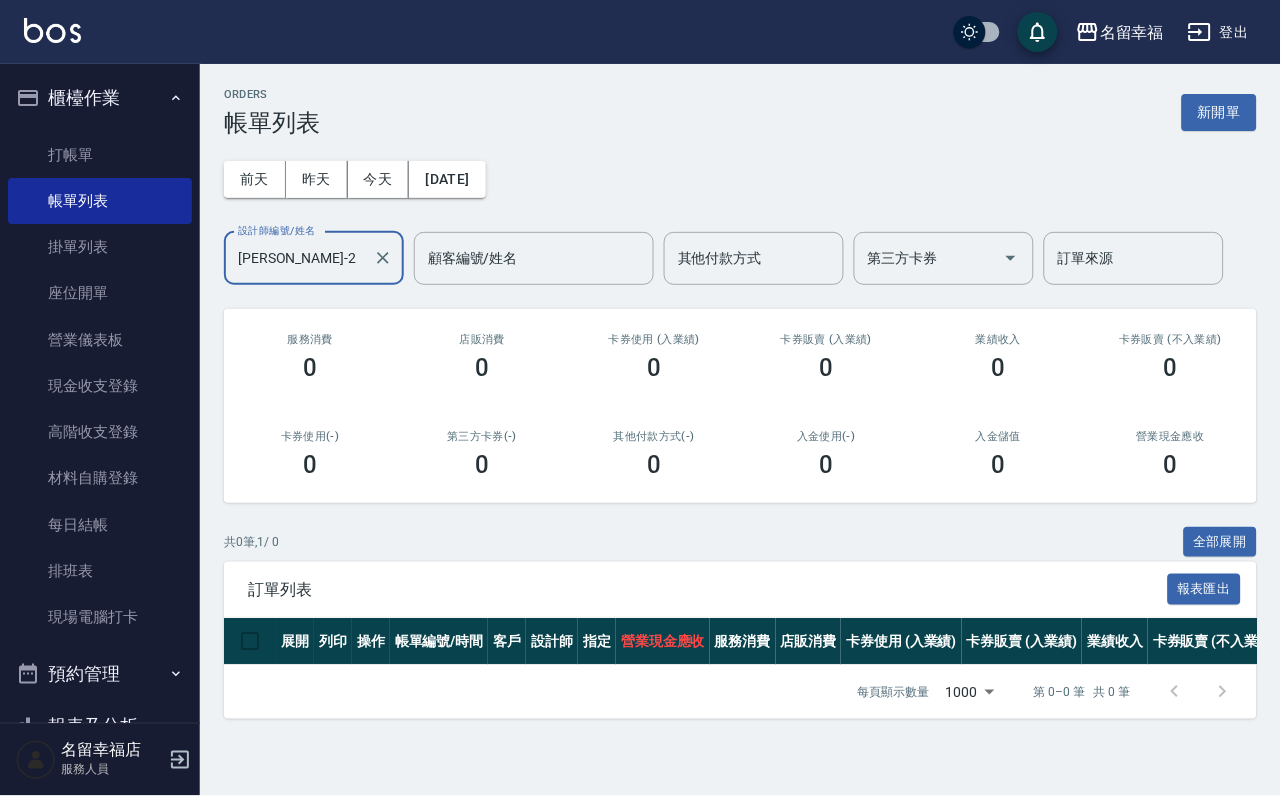 scroll, scrollTop: 43, scrollLeft: 0, axis: vertical 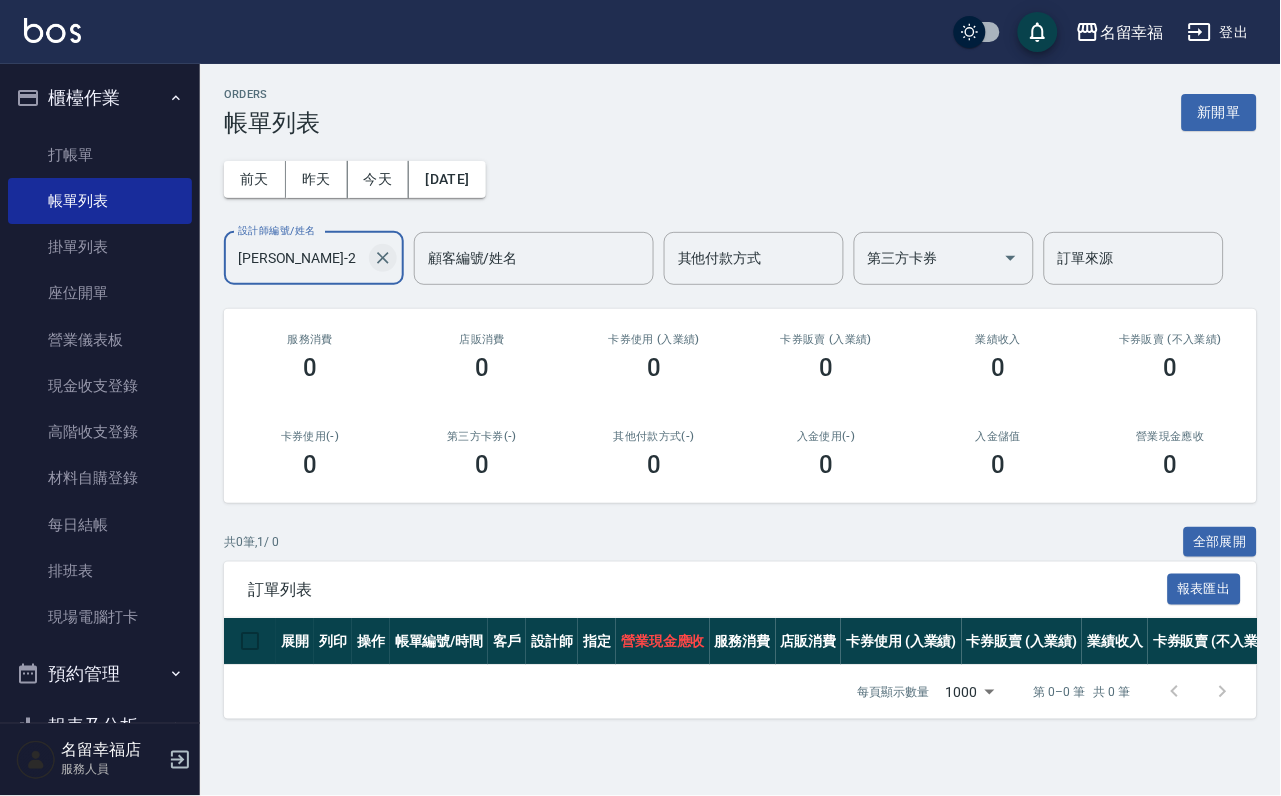 click 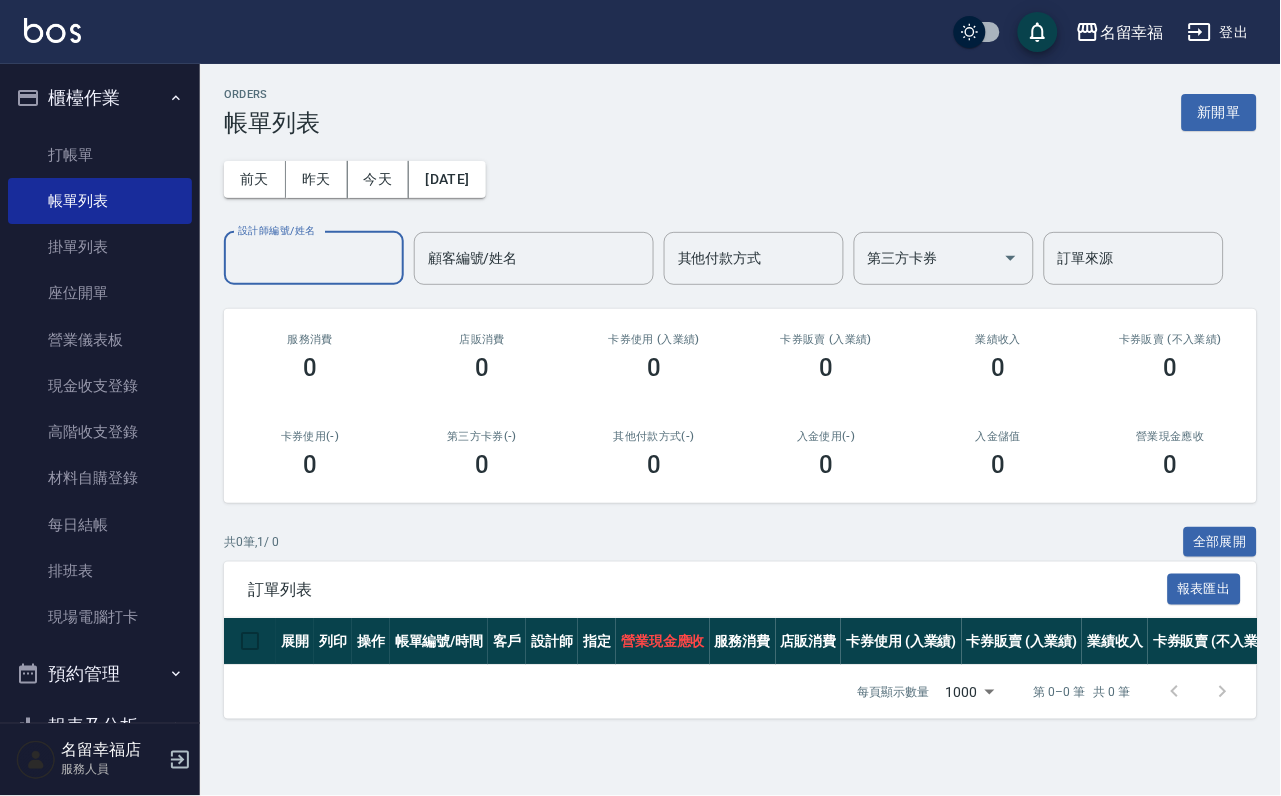 scroll, scrollTop: 43, scrollLeft: 0, axis: vertical 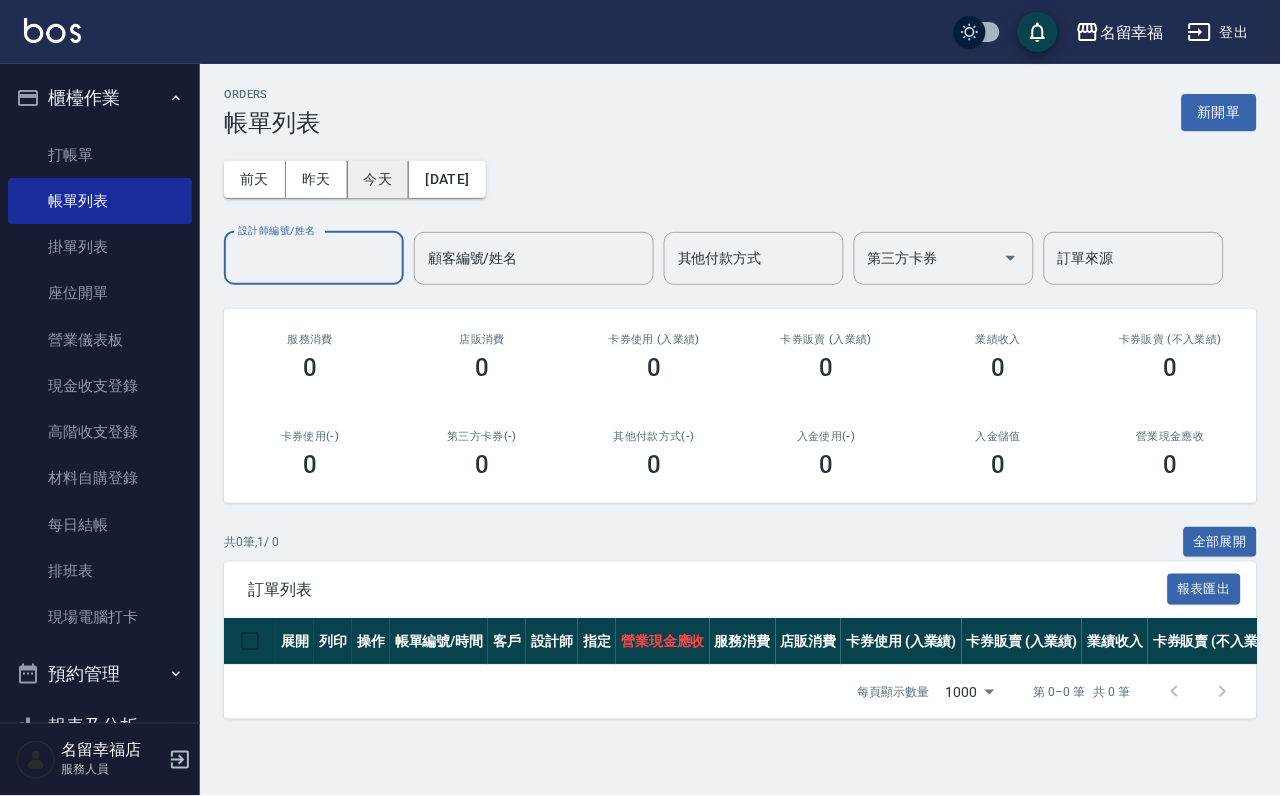click on "今天" at bounding box center (379, 179) 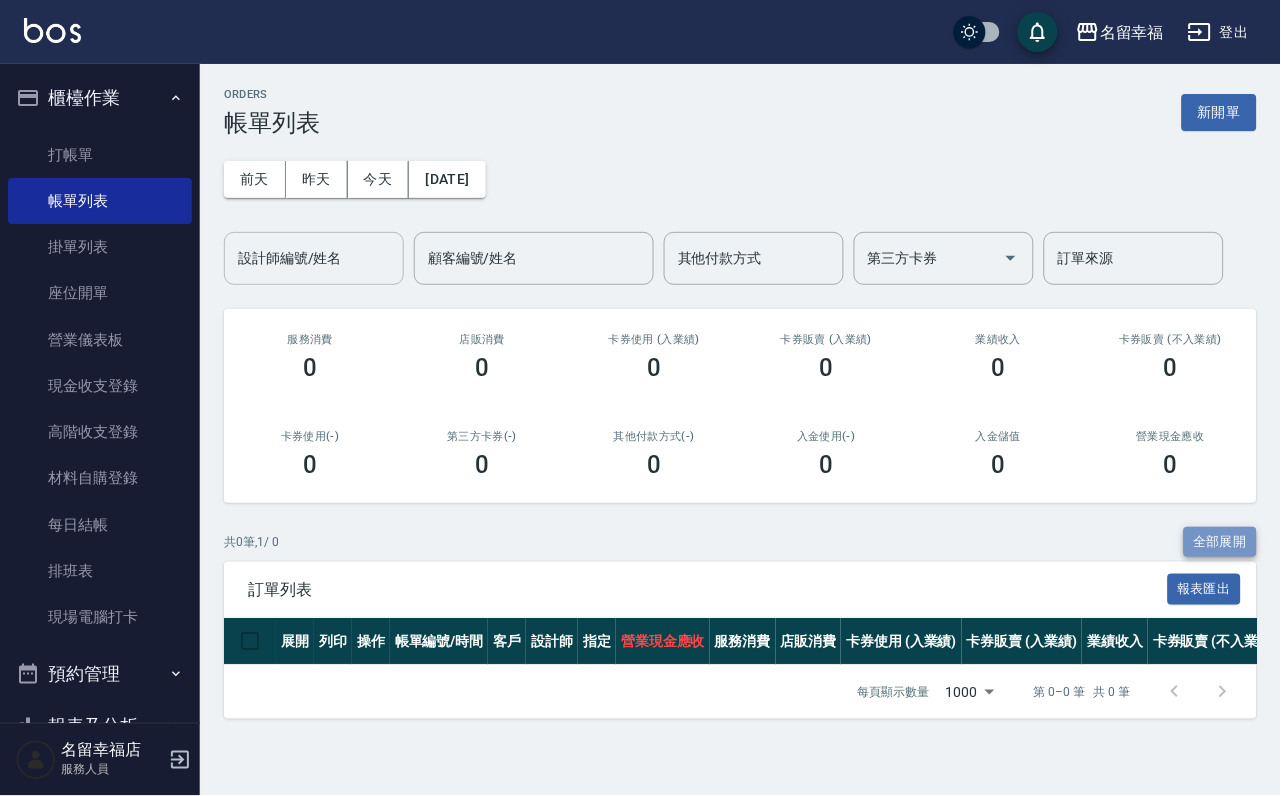 click on "全部展開" at bounding box center (1221, 542) 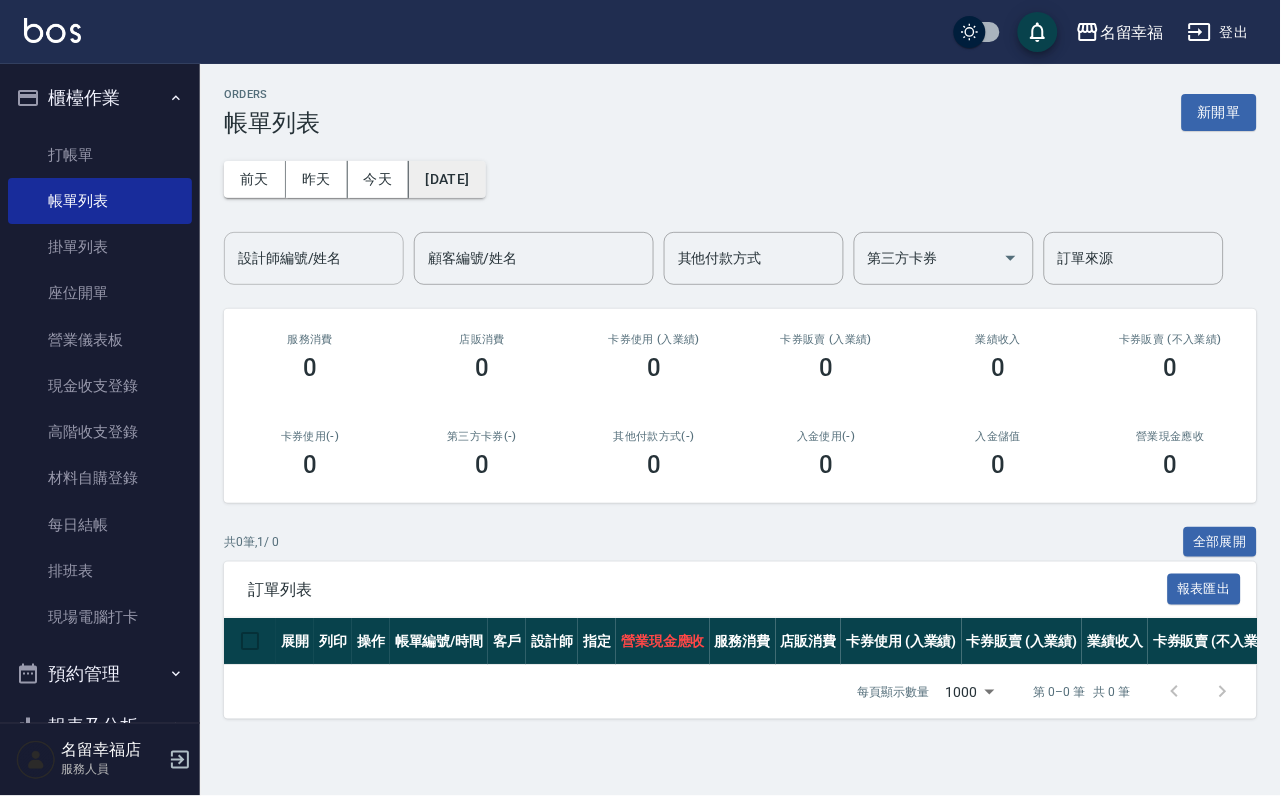 click on "[DATE]" at bounding box center (447, 179) 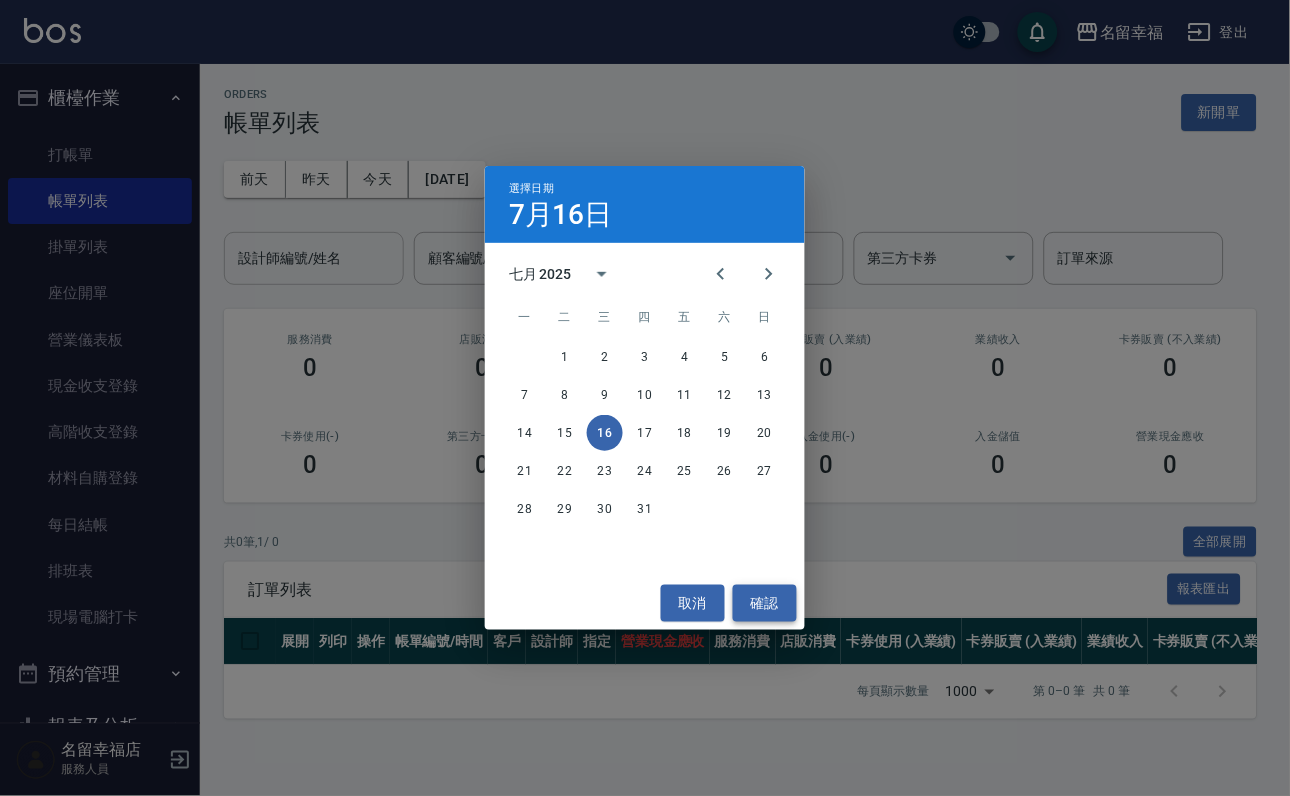click on "確認" at bounding box center [765, 603] 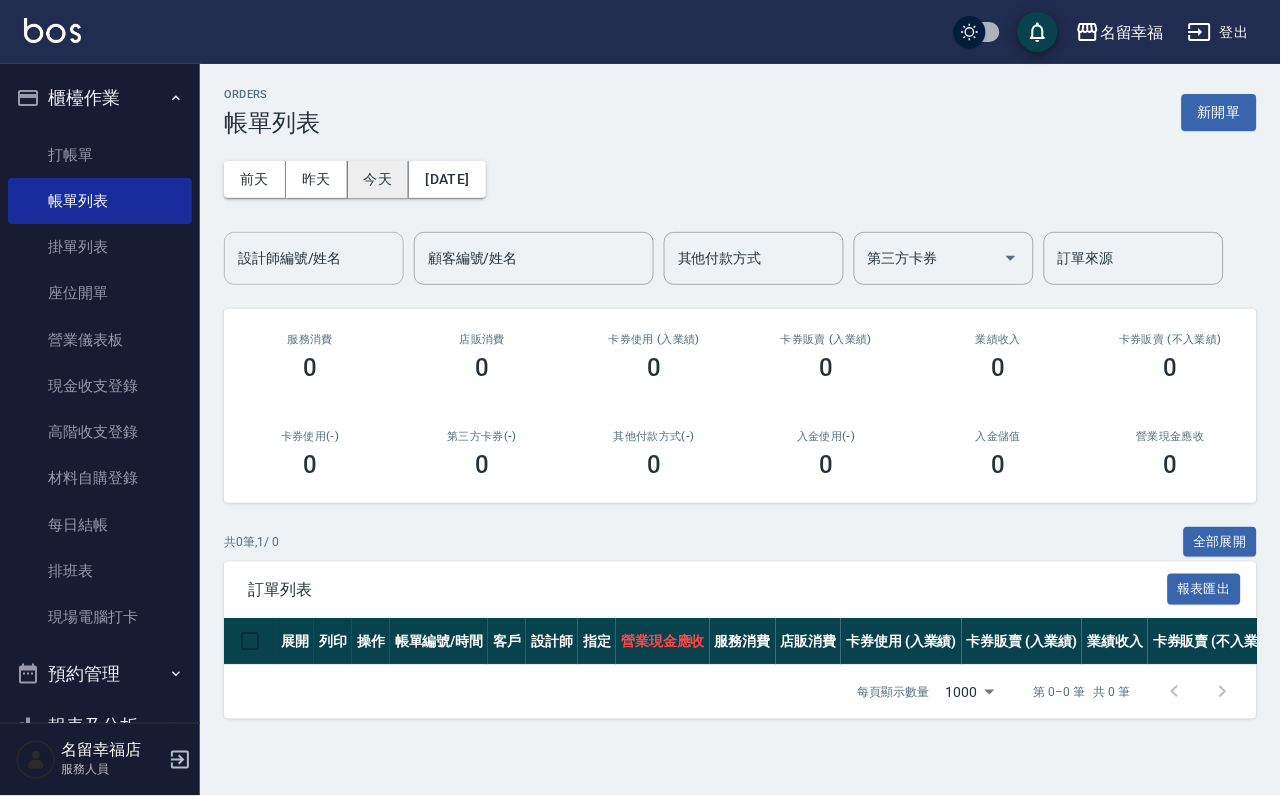 click on "今天" at bounding box center [379, 179] 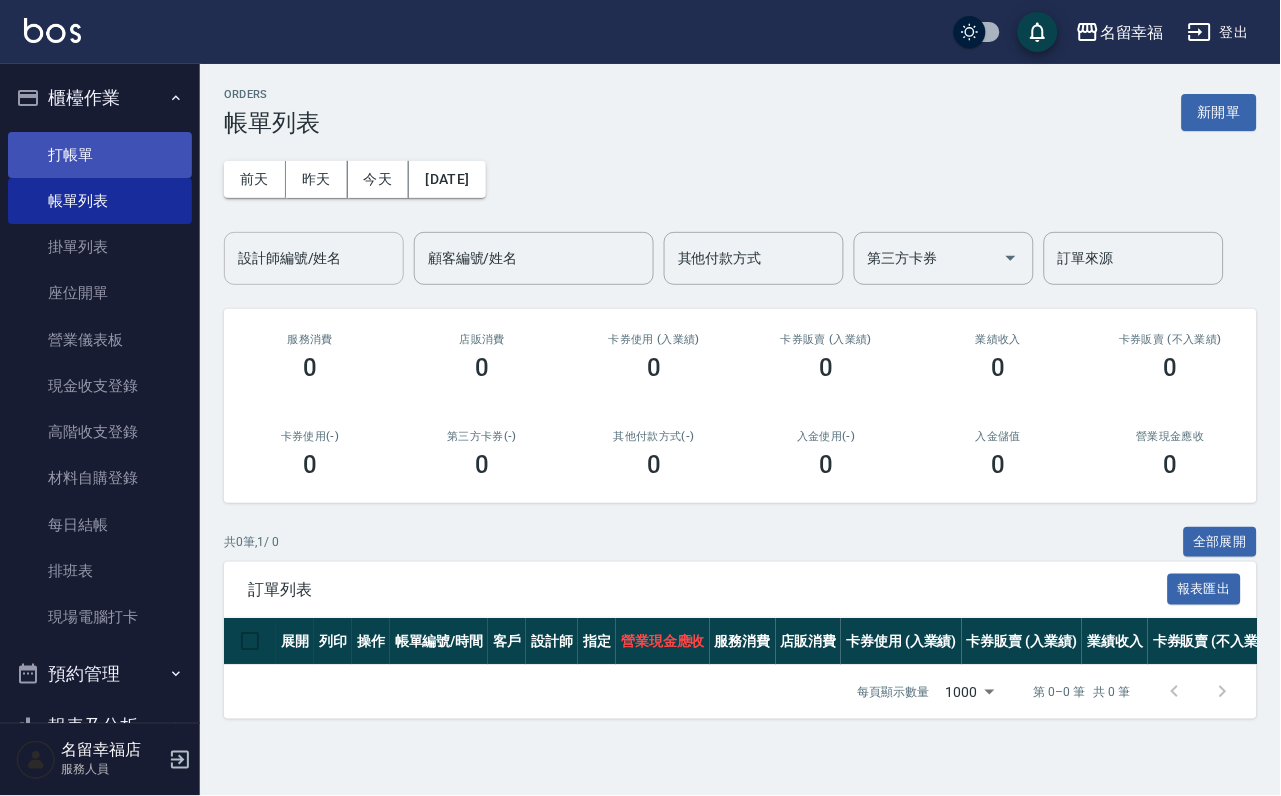 click on "打帳單" at bounding box center (100, 155) 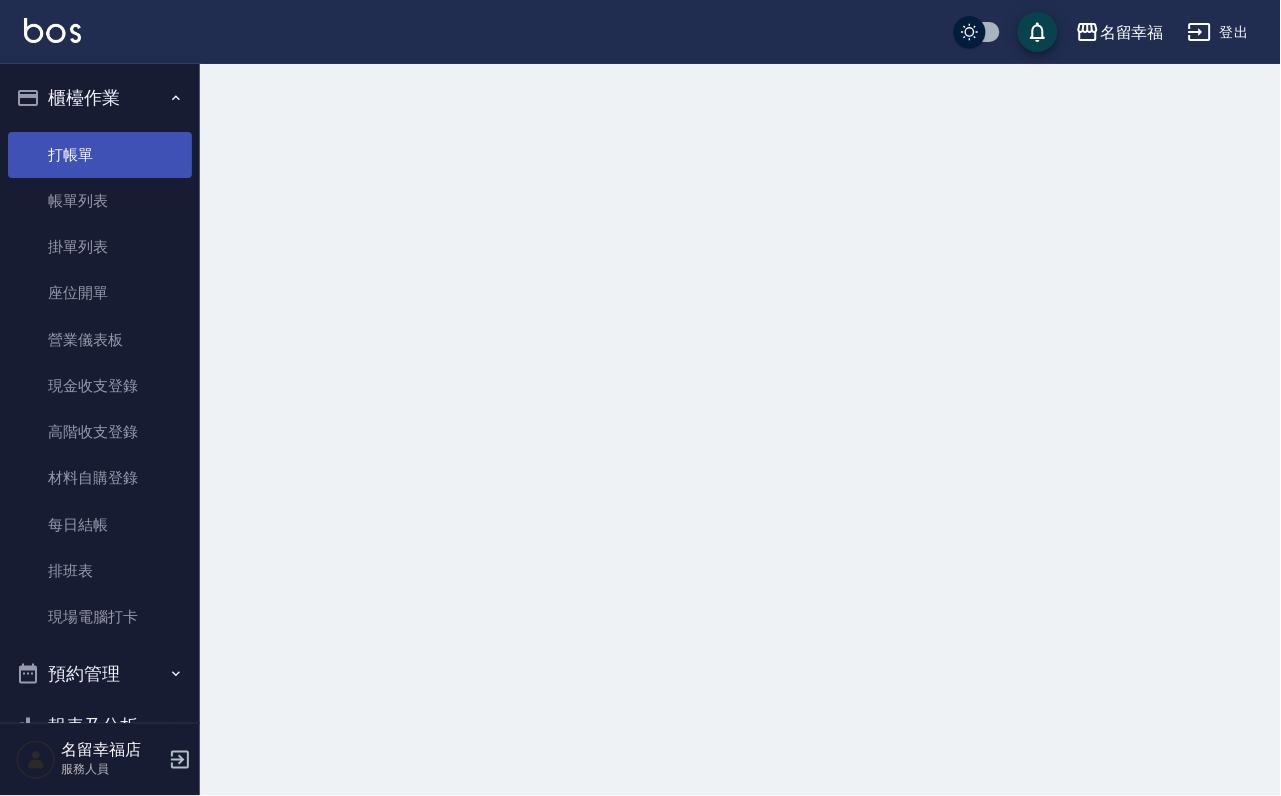 scroll, scrollTop: 0, scrollLeft: 0, axis: both 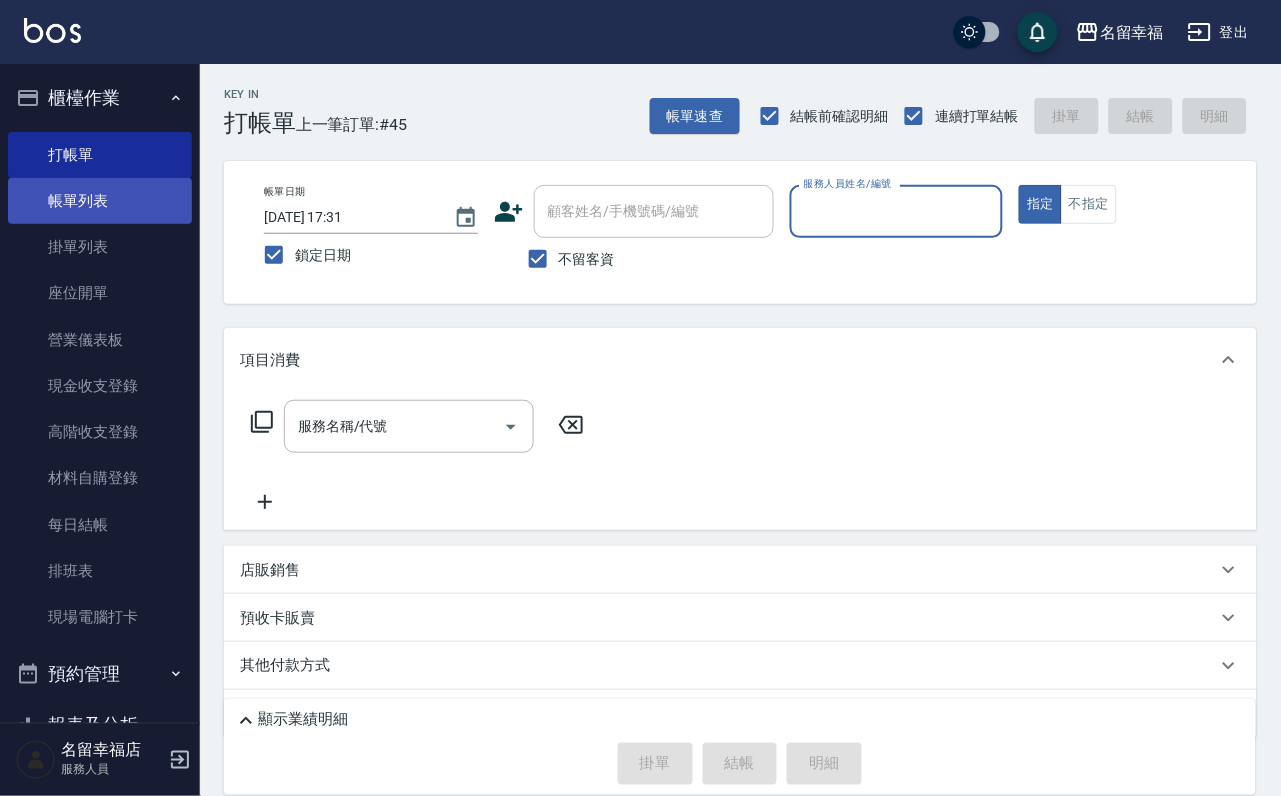 click on "帳單列表" at bounding box center (100, 201) 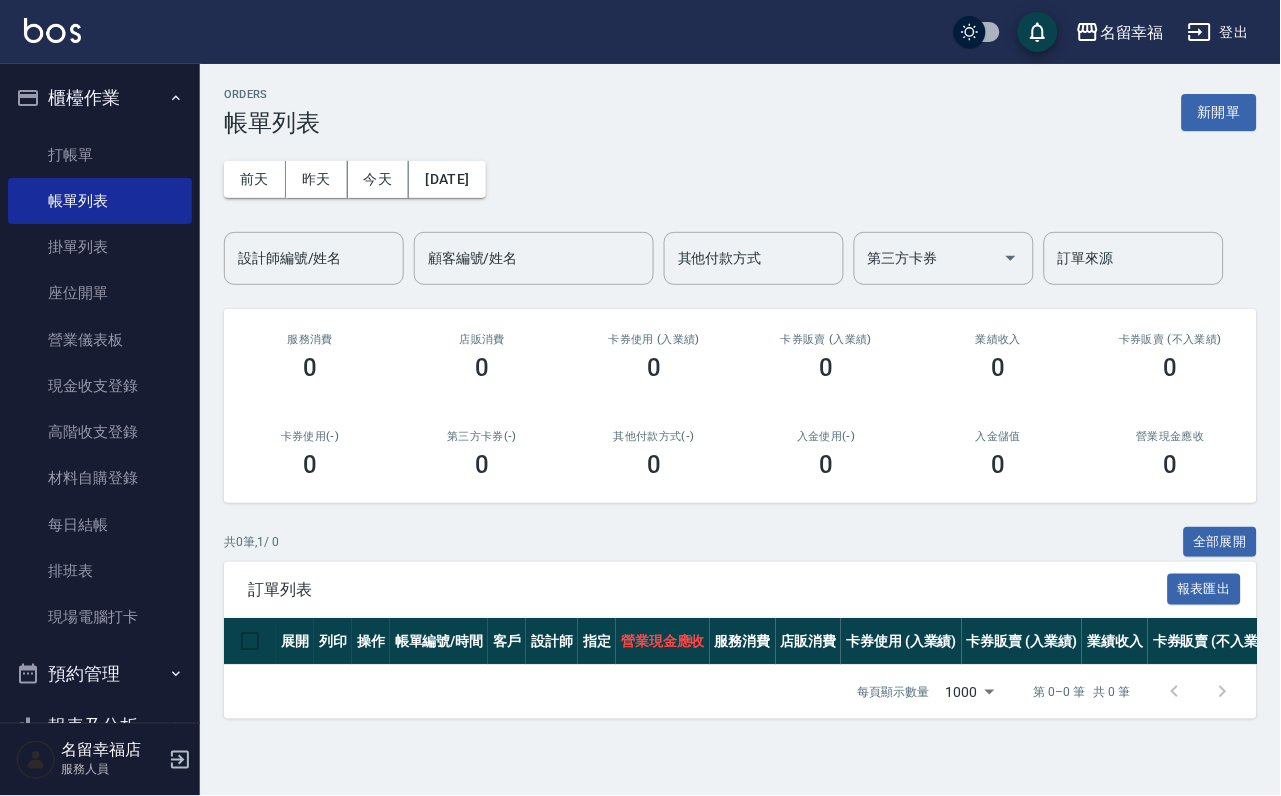 scroll, scrollTop: 43, scrollLeft: 0, axis: vertical 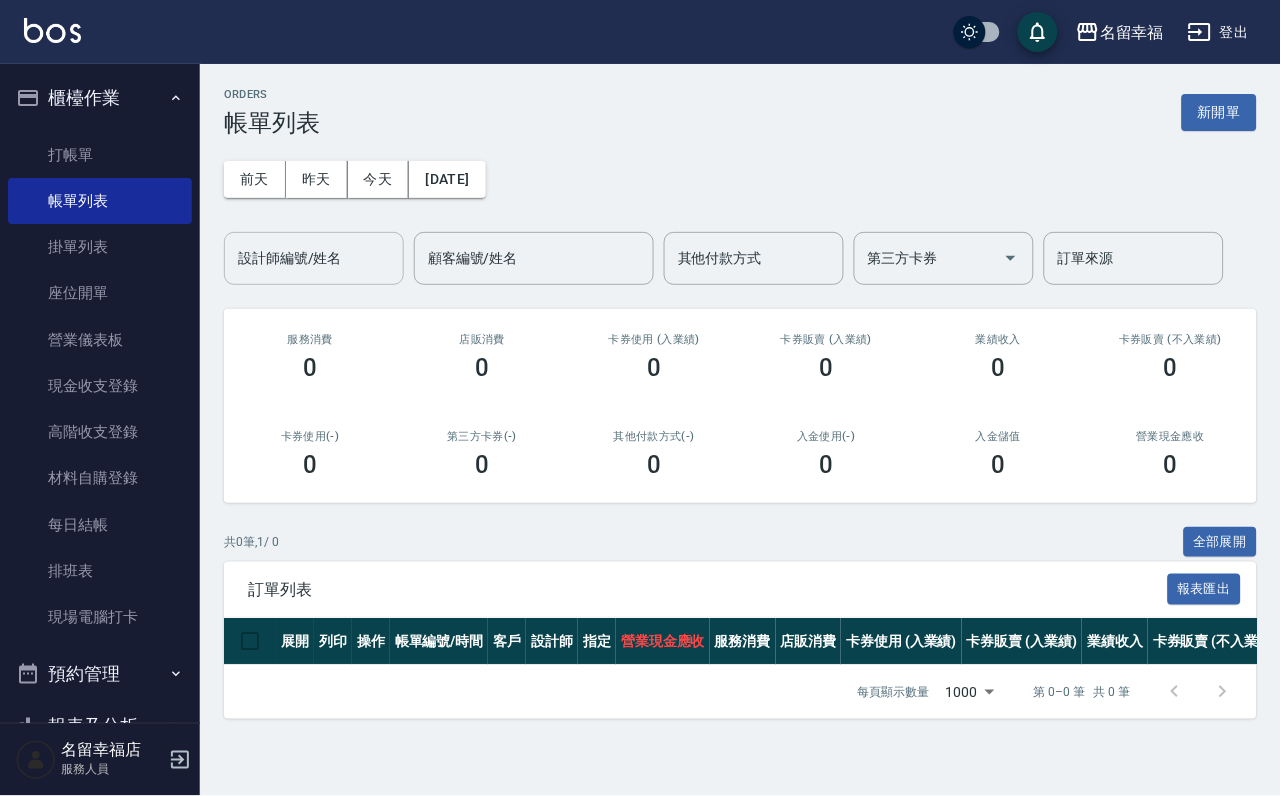 click on "設計師編號/姓名" at bounding box center [314, 258] 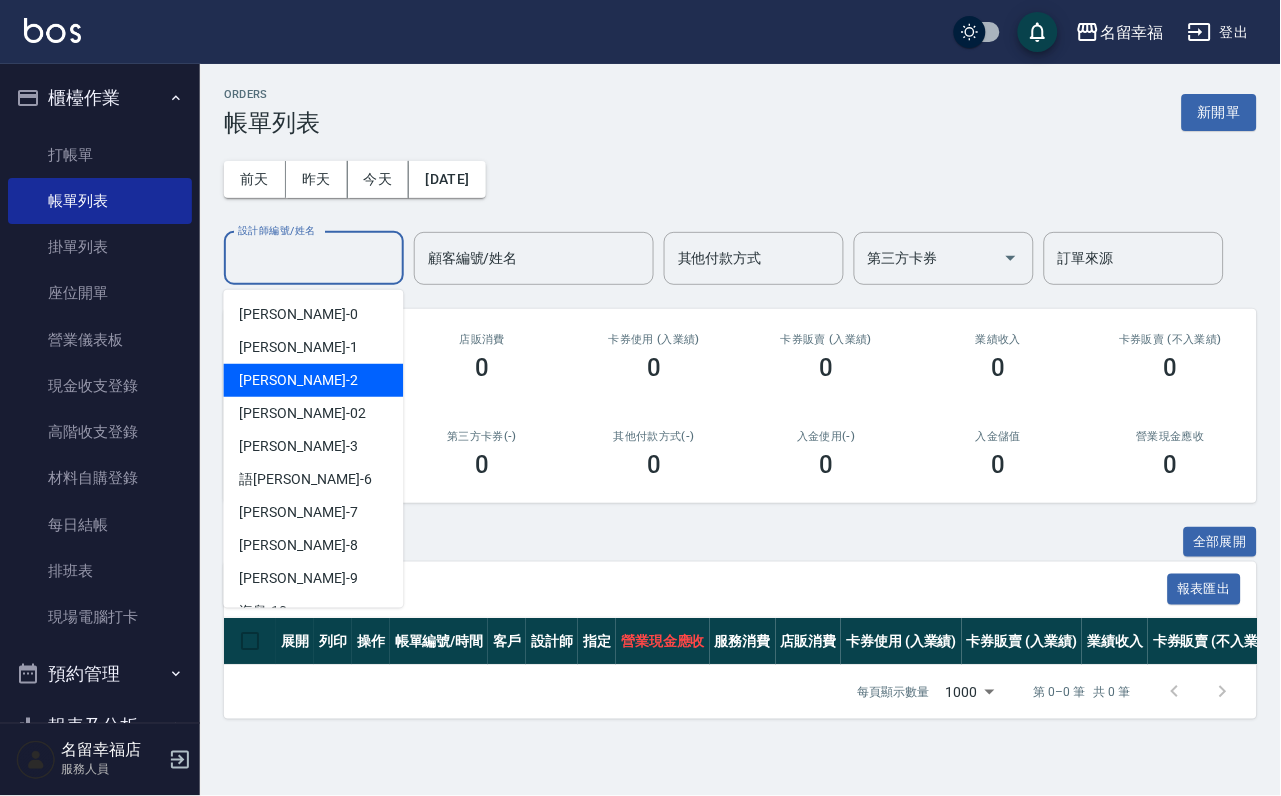 click on "[PERSON_NAME] -2" at bounding box center [314, 380] 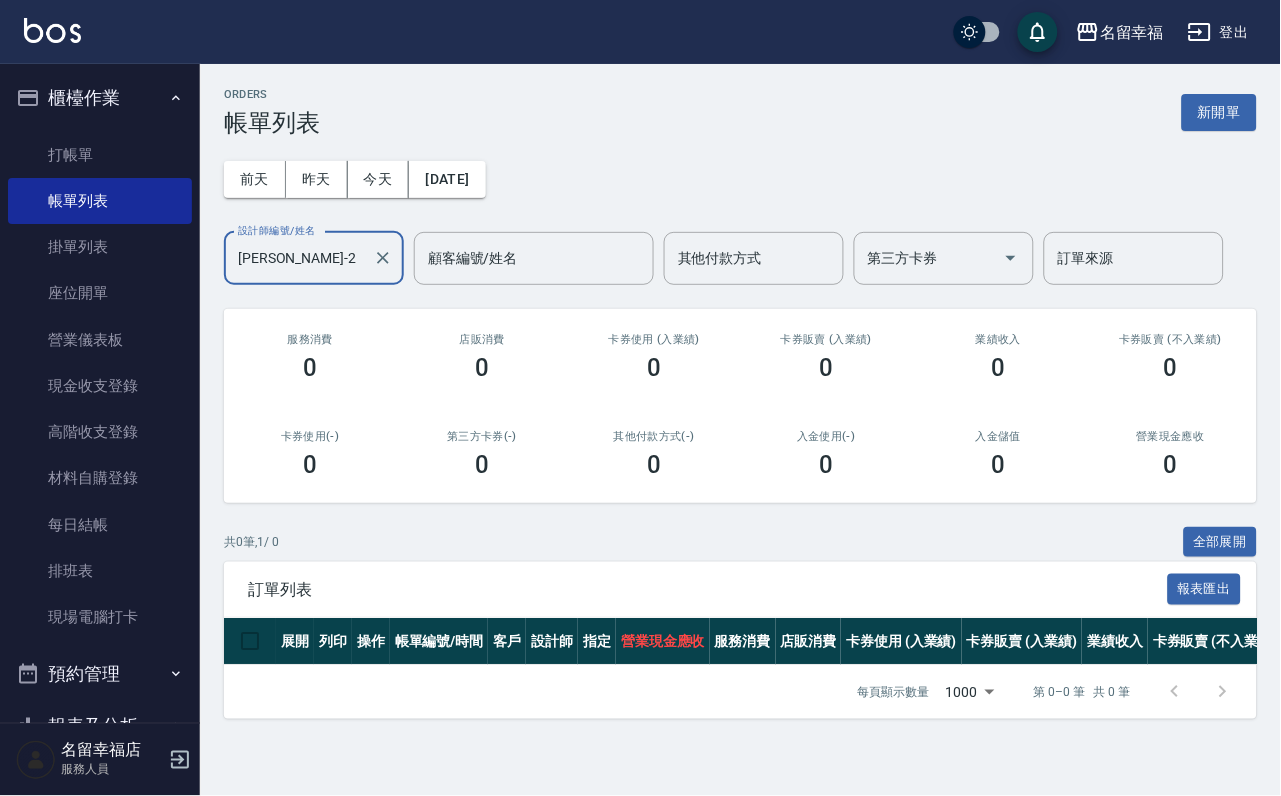 scroll, scrollTop: 0, scrollLeft: 0, axis: both 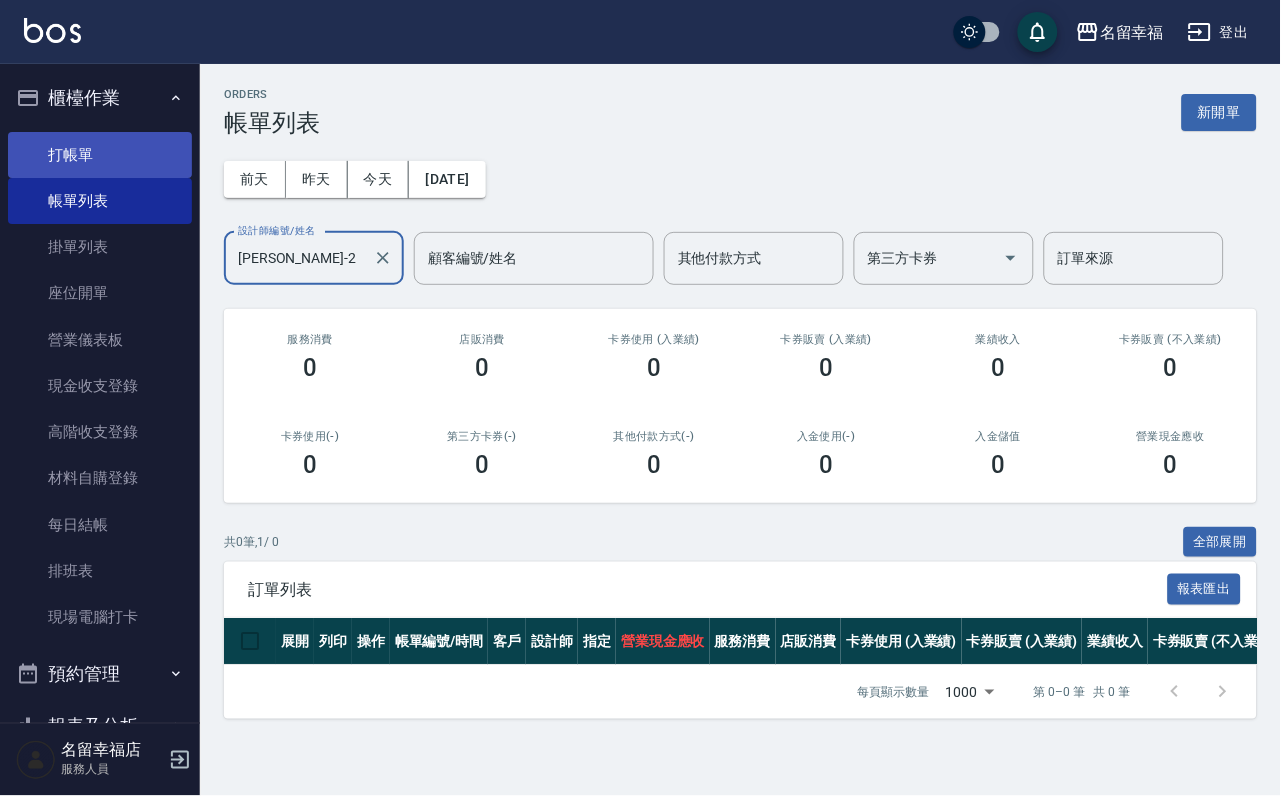 click on "打帳單" at bounding box center (100, 155) 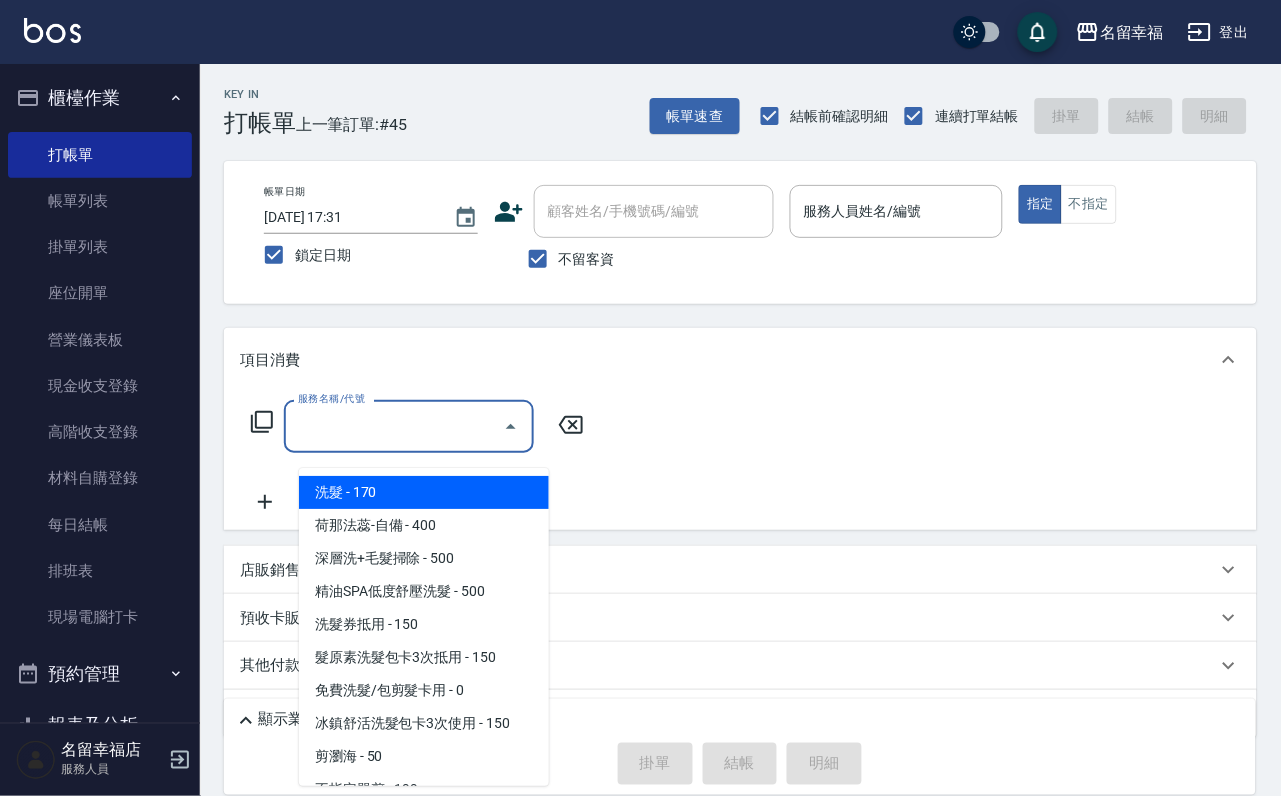 click on "服務名稱/代號" at bounding box center [394, 426] 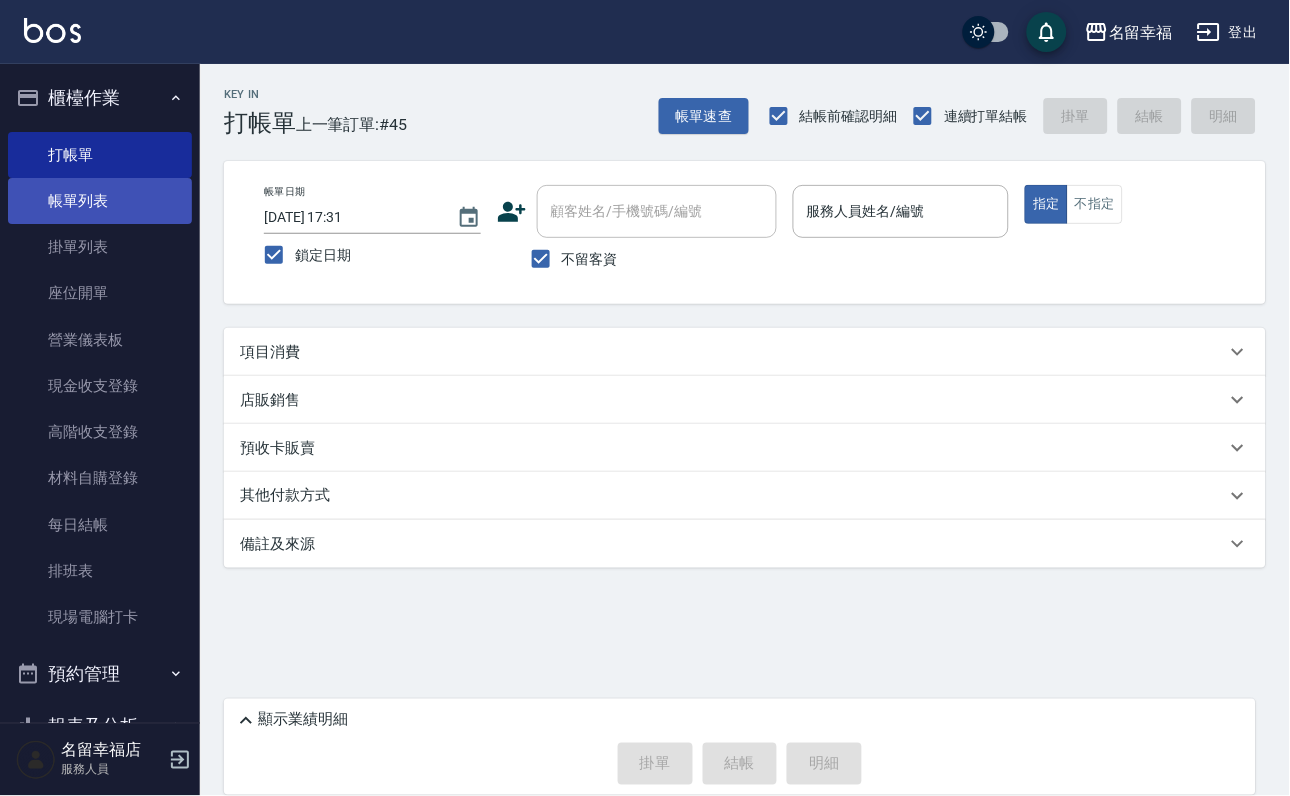 click on "帳單列表" at bounding box center [100, 201] 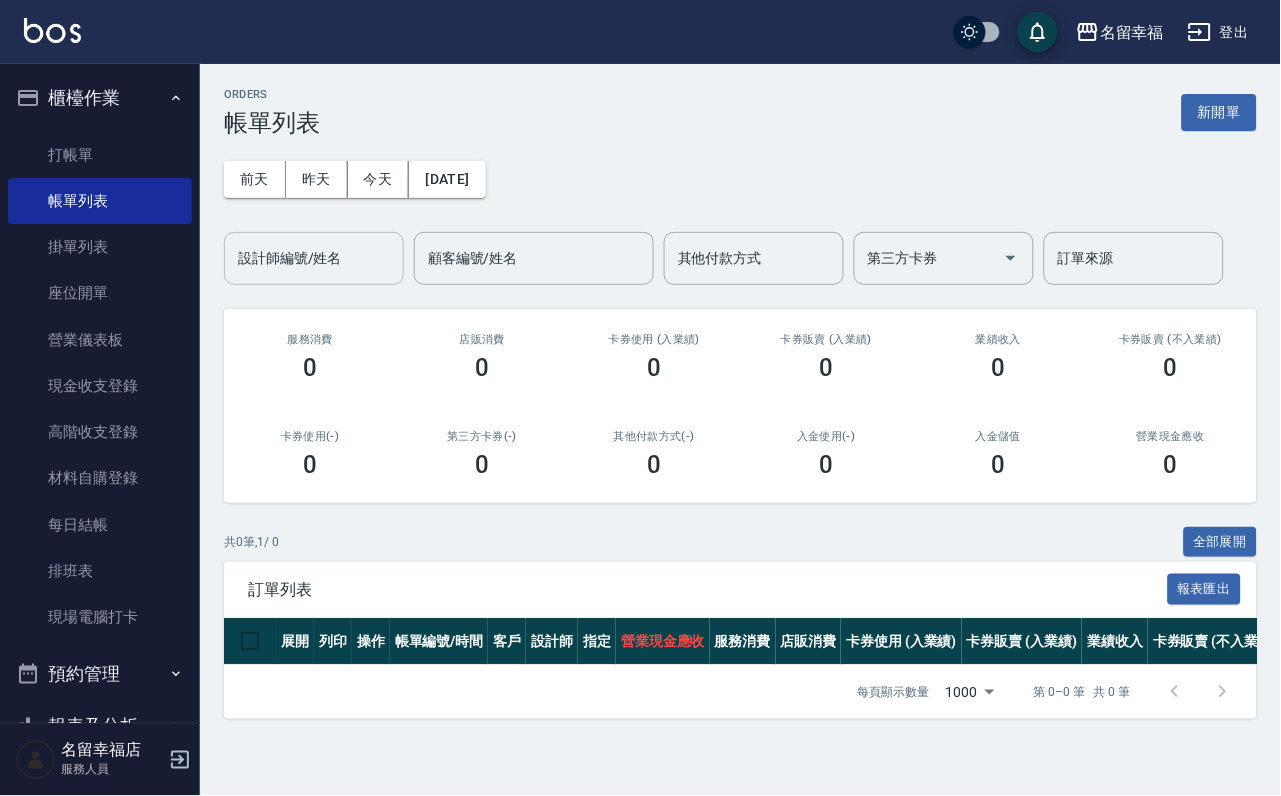 click on "設計師編號/姓名" at bounding box center [314, 258] 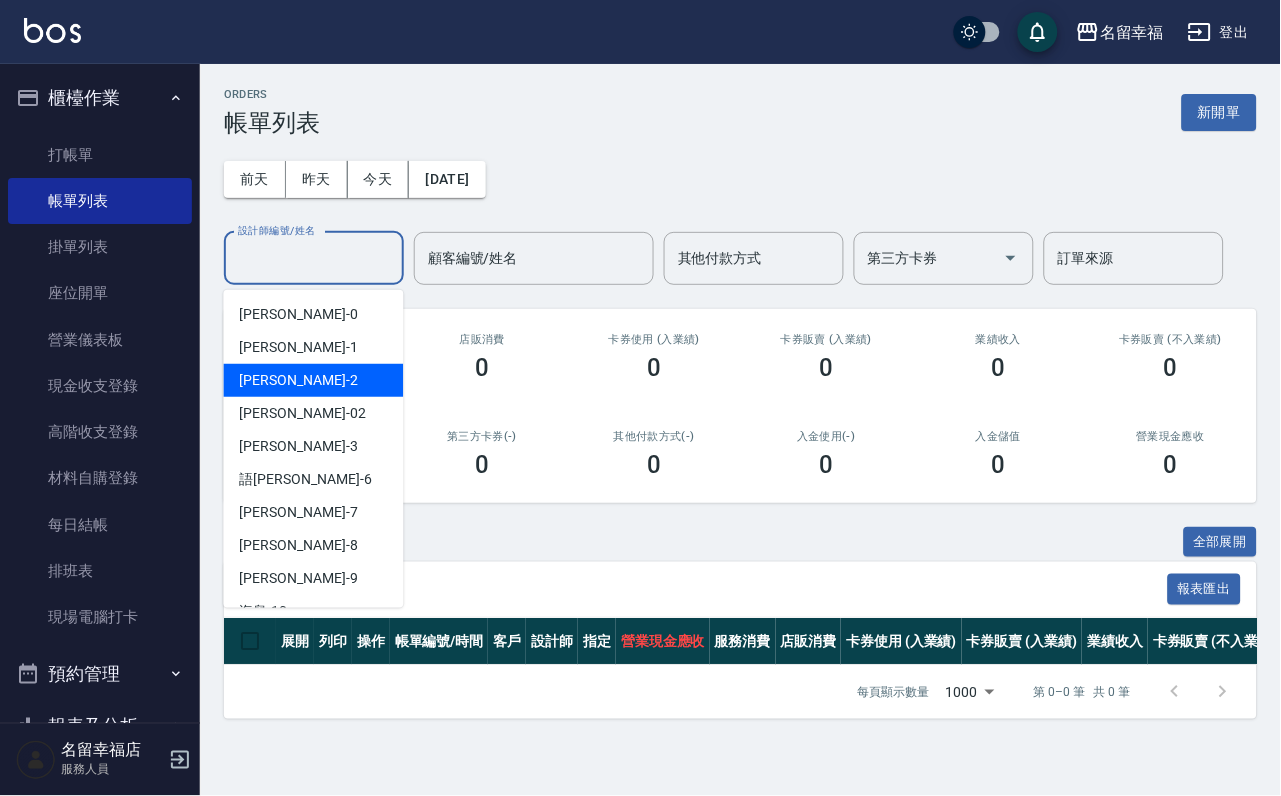 click on "[PERSON_NAME] -2" at bounding box center (314, 380) 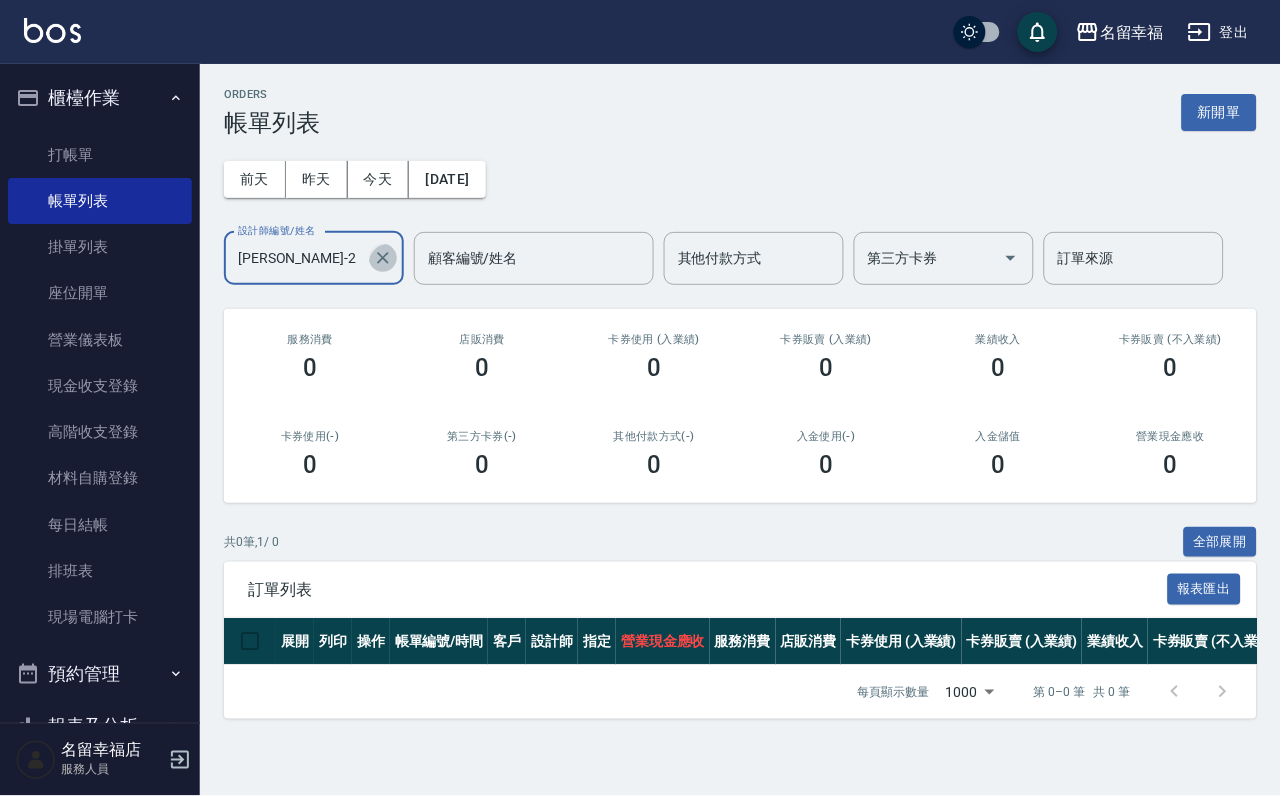 click 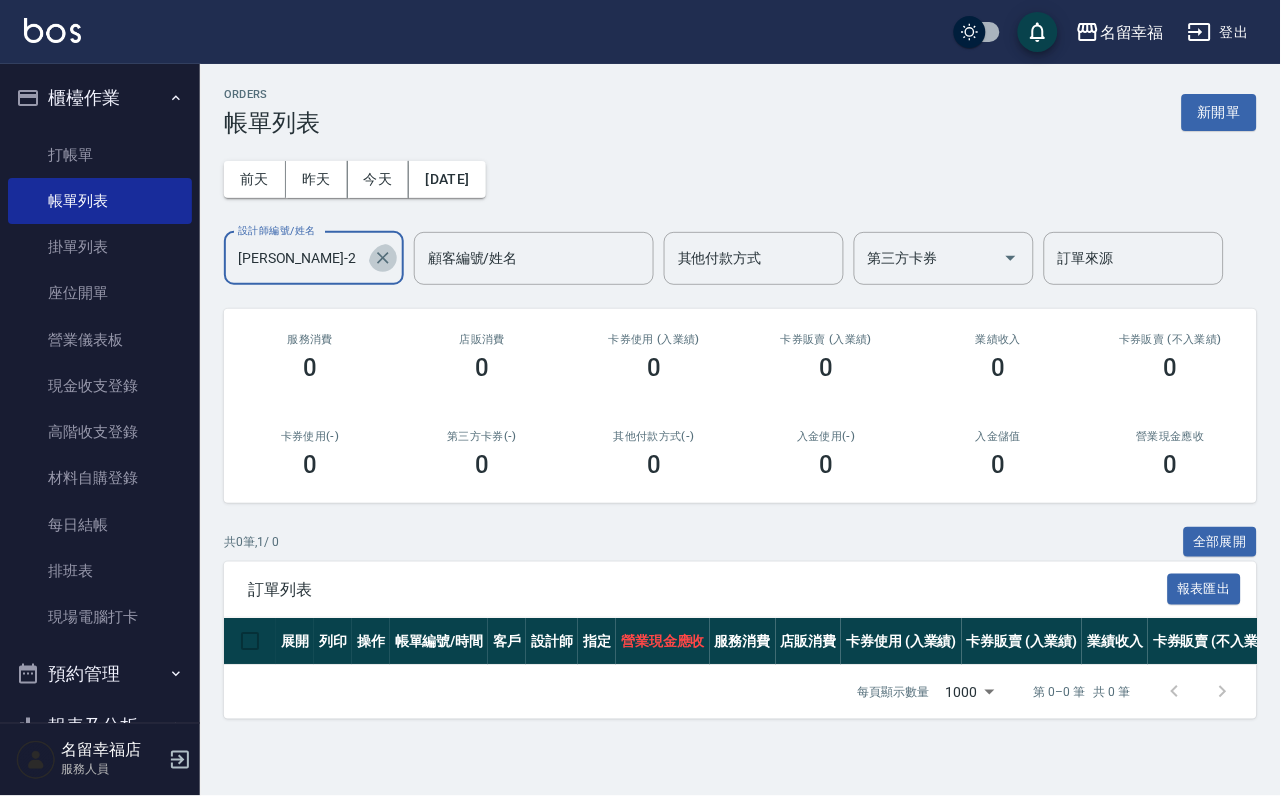 type 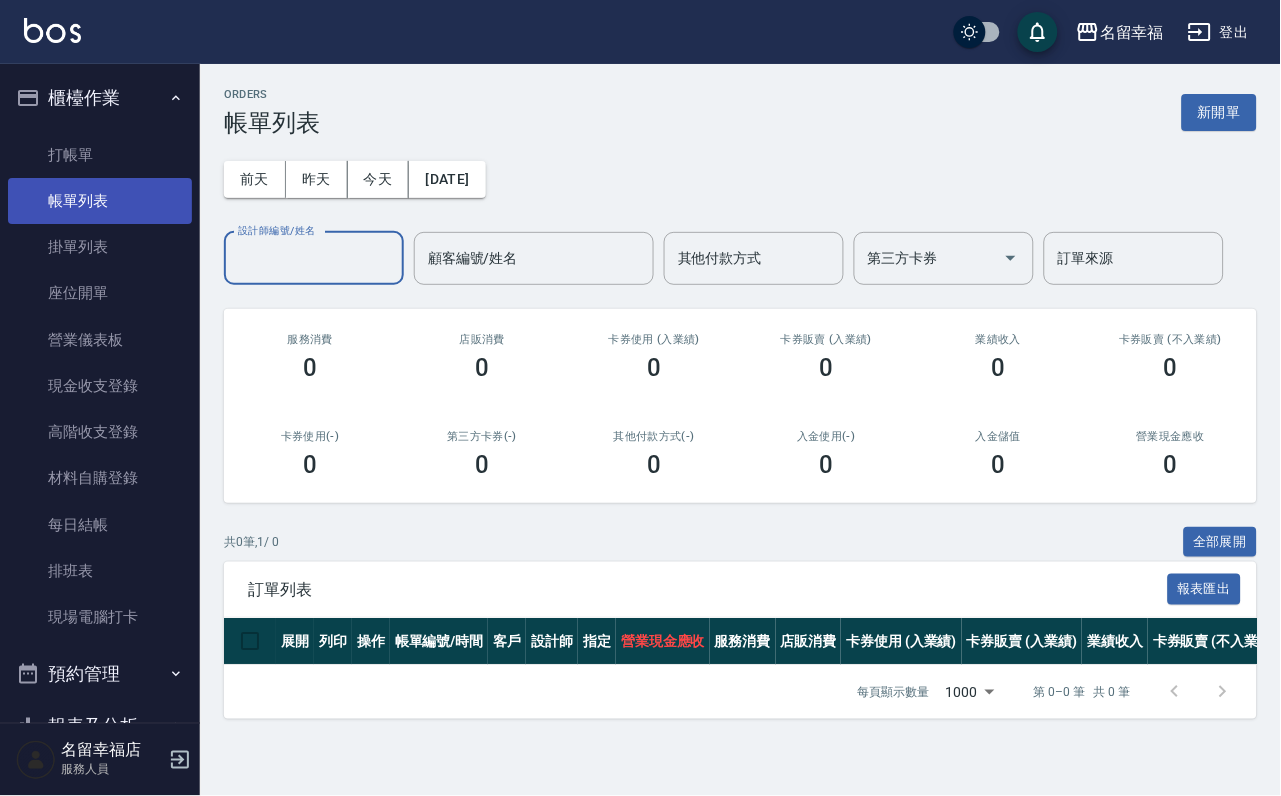 scroll, scrollTop: 0, scrollLeft: 0, axis: both 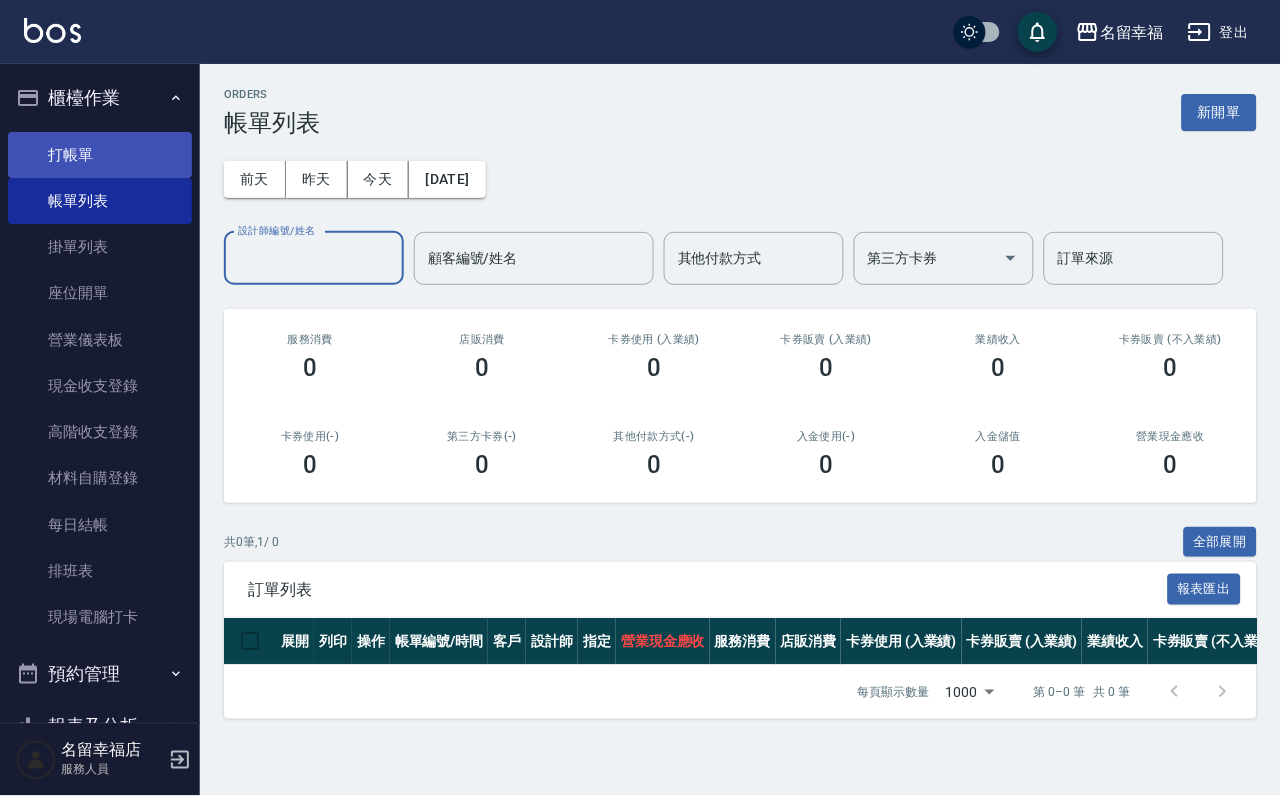 click on "打帳單" at bounding box center [100, 155] 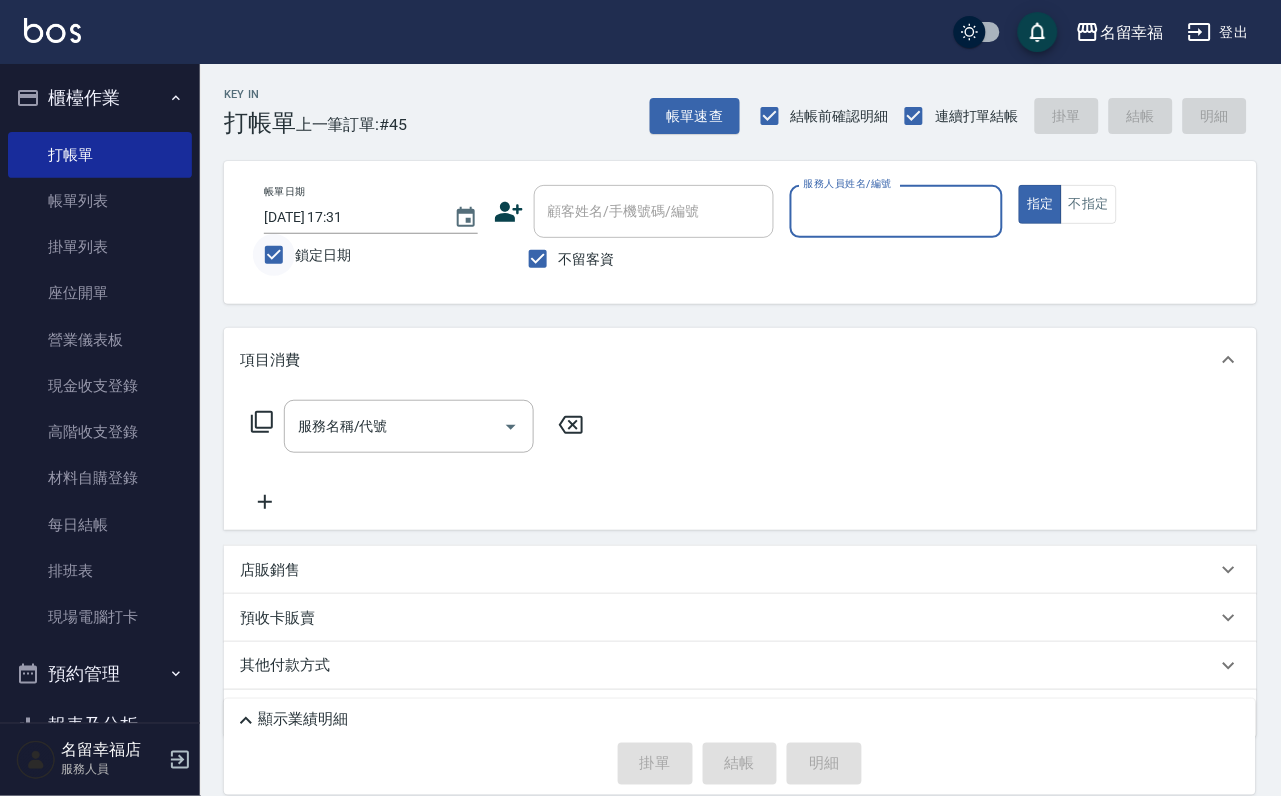 click on "鎖定日期" at bounding box center (274, 255) 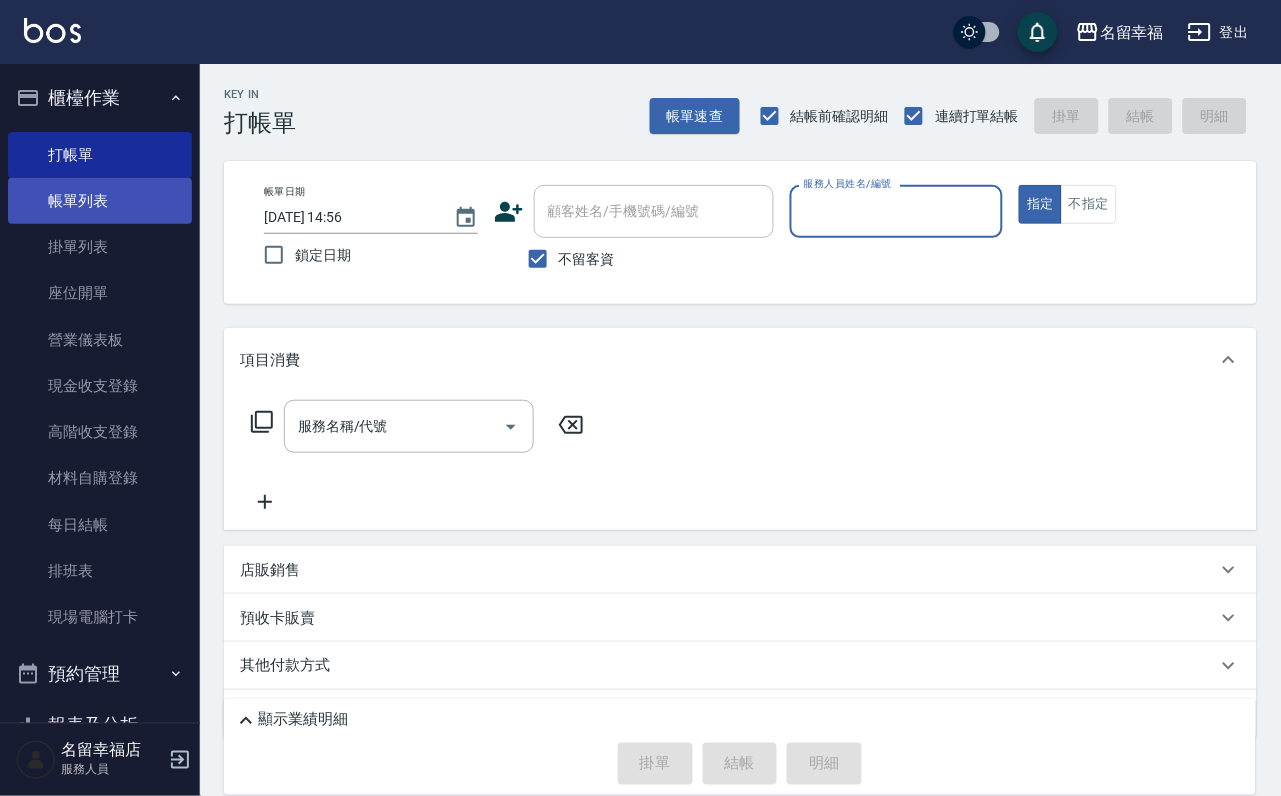 click on "帳單列表" at bounding box center (100, 201) 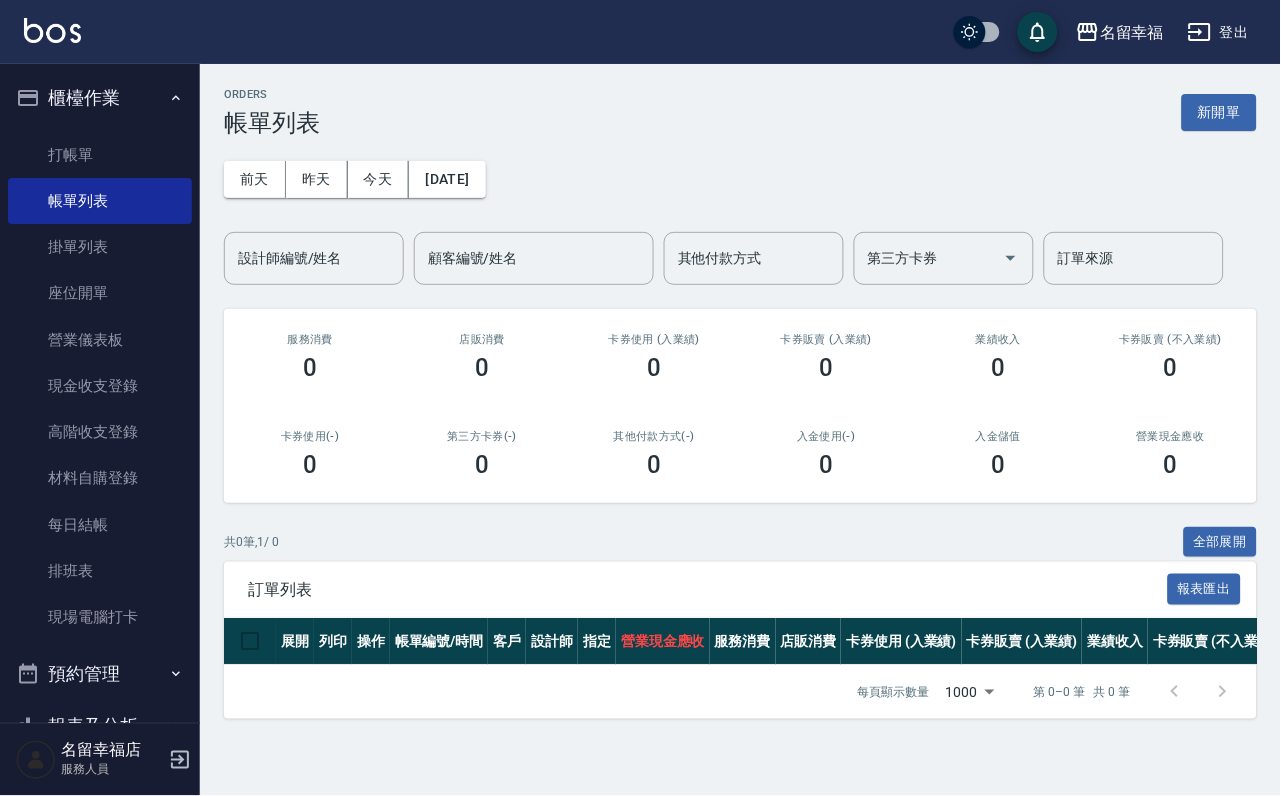 scroll, scrollTop: 0, scrollLeft: 0, axis: both 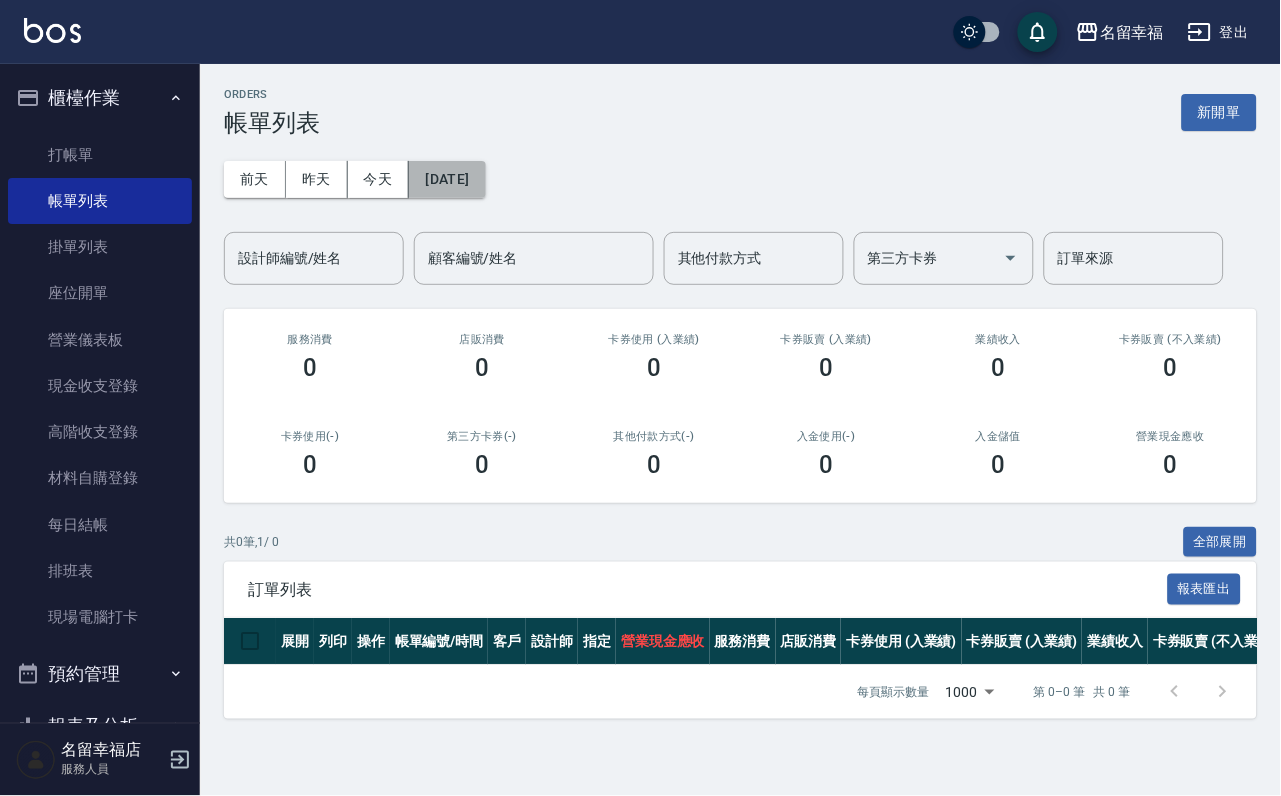 click on "[DATE]" at bounding box center (447, 179) 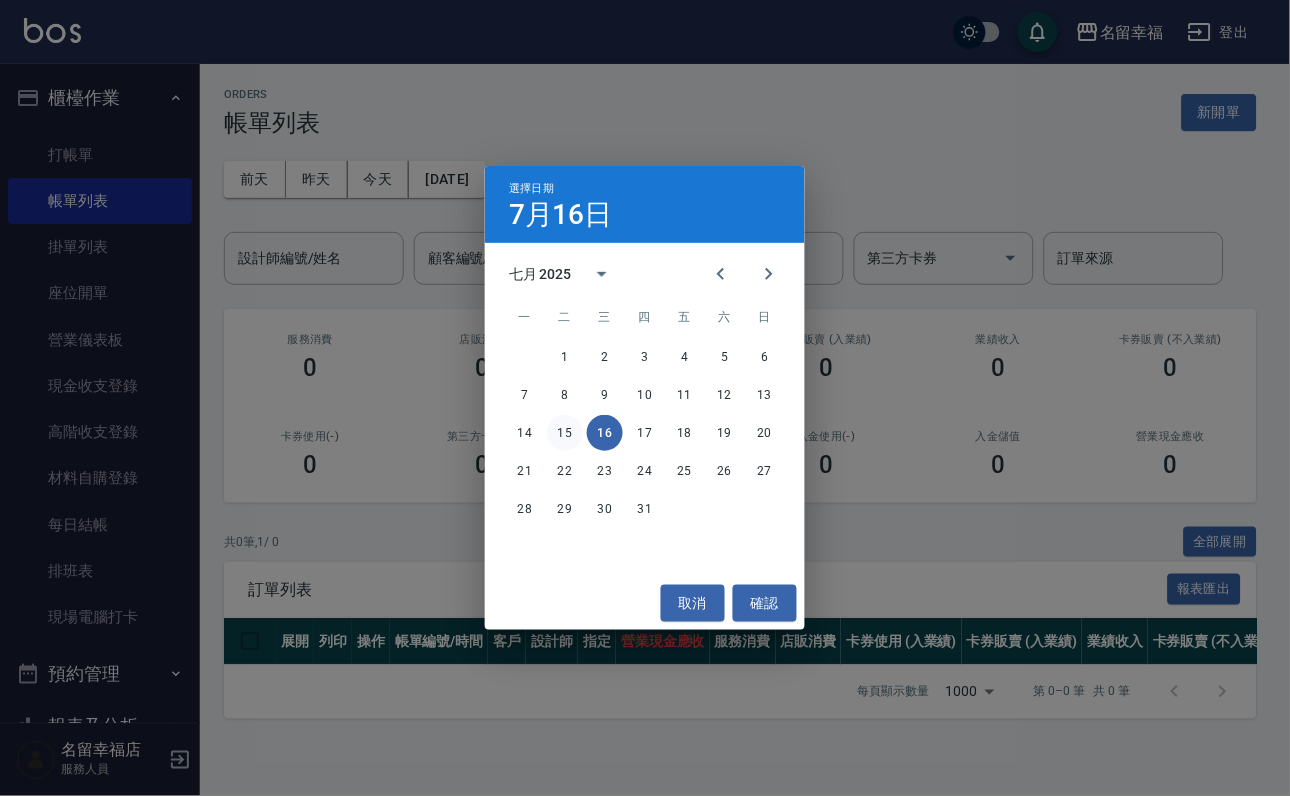 click on "15" at bounding box center [565, 433] 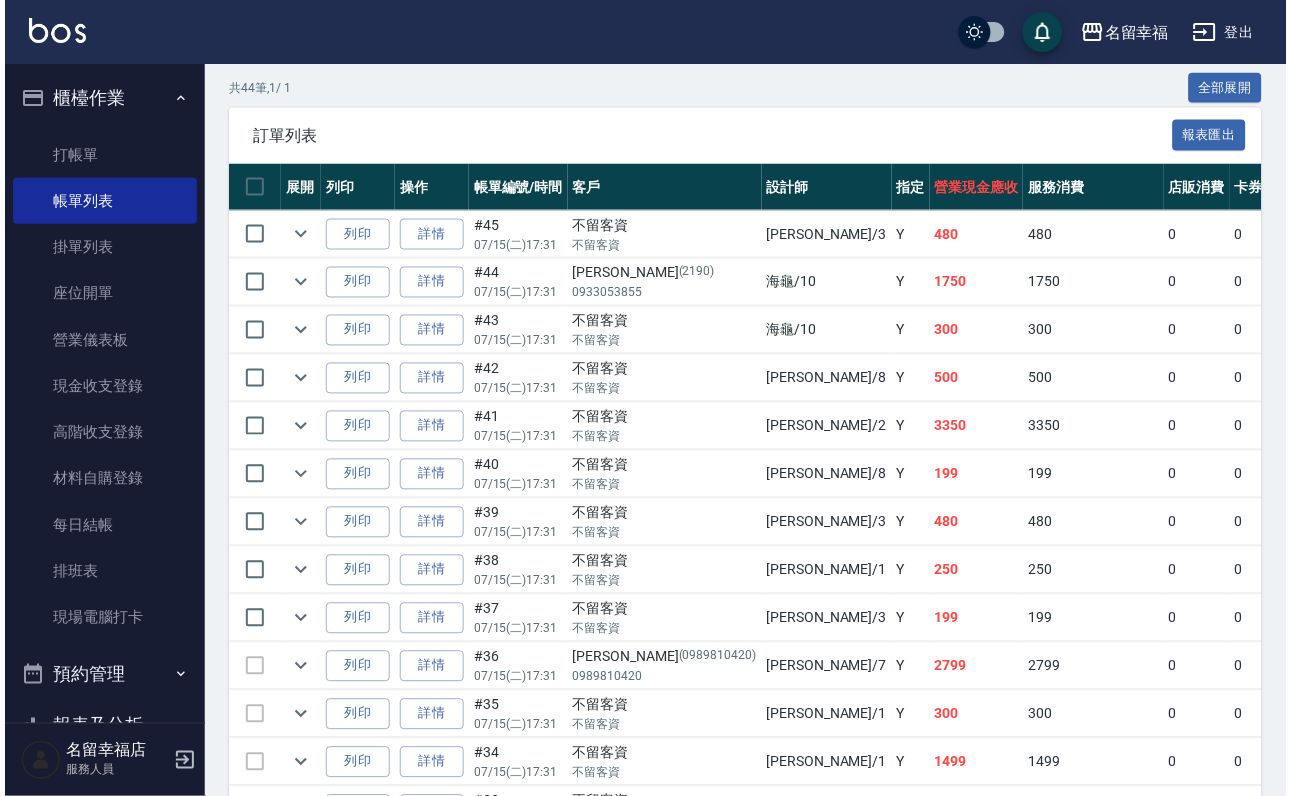 scroll, scrollTop: 0, scrollLeft: 0, axis: both 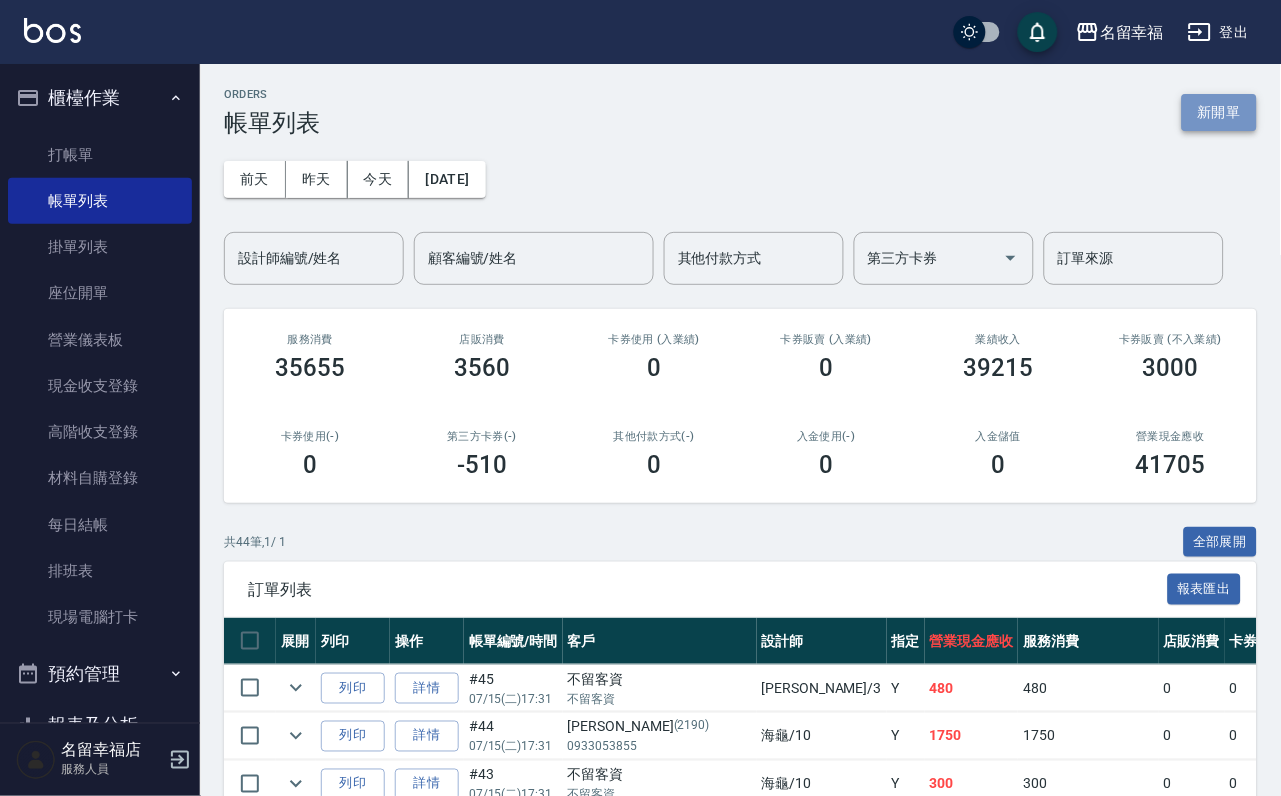 click on "新開單" at bounding box center (1219, 112) 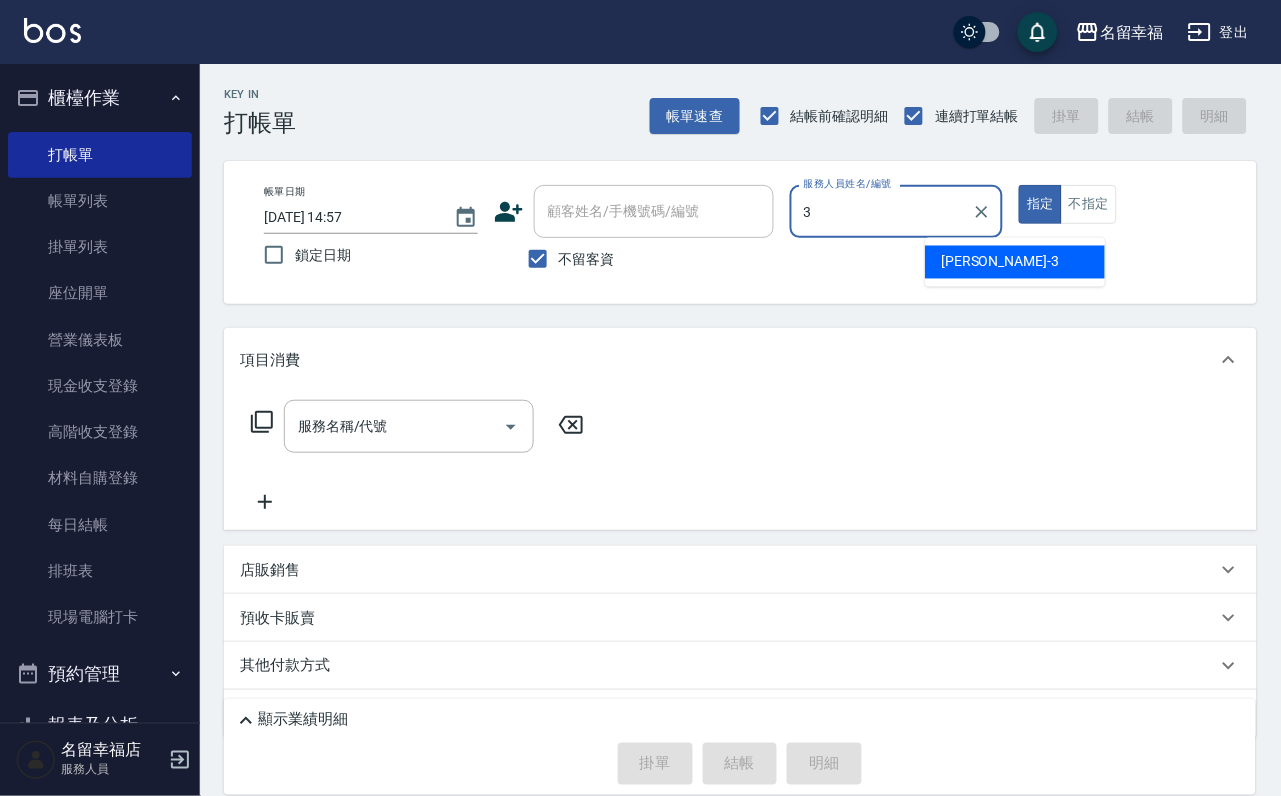 type on "[PERSON_NAME]-3" 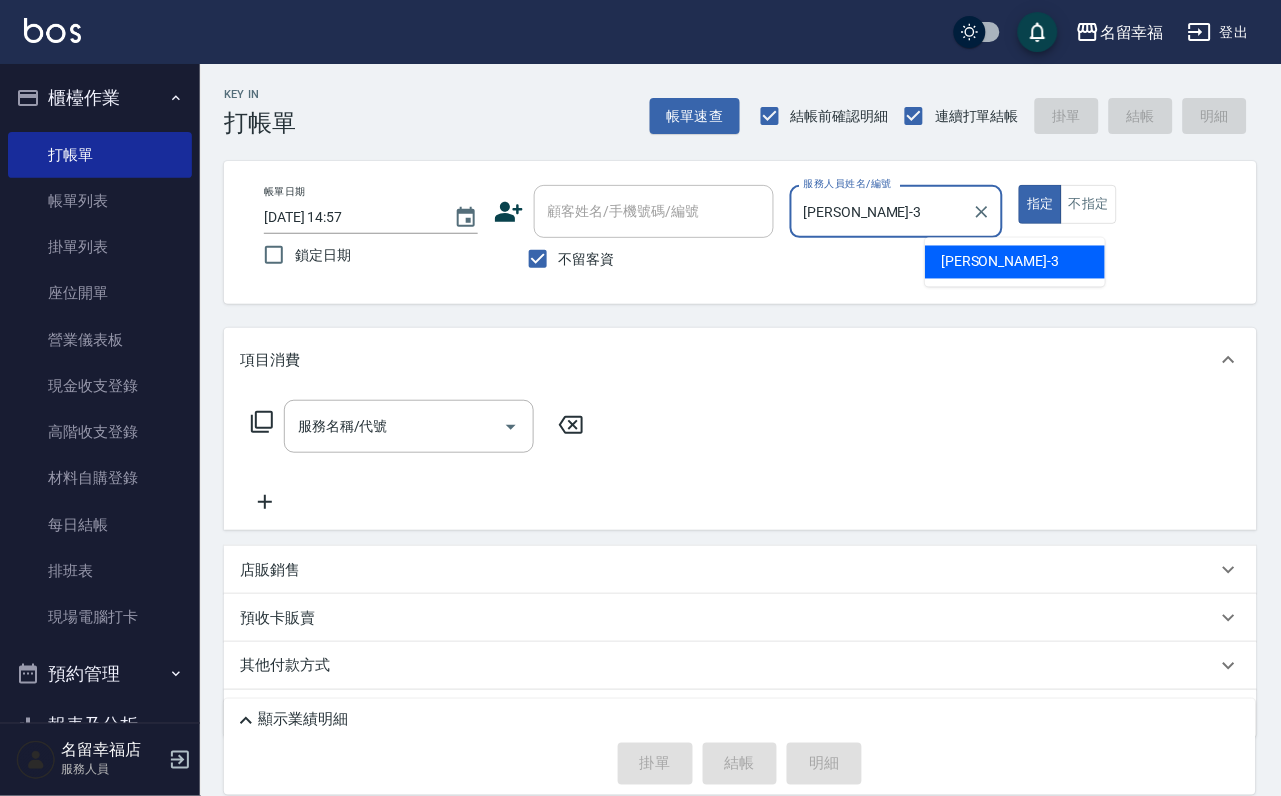 type on "true" 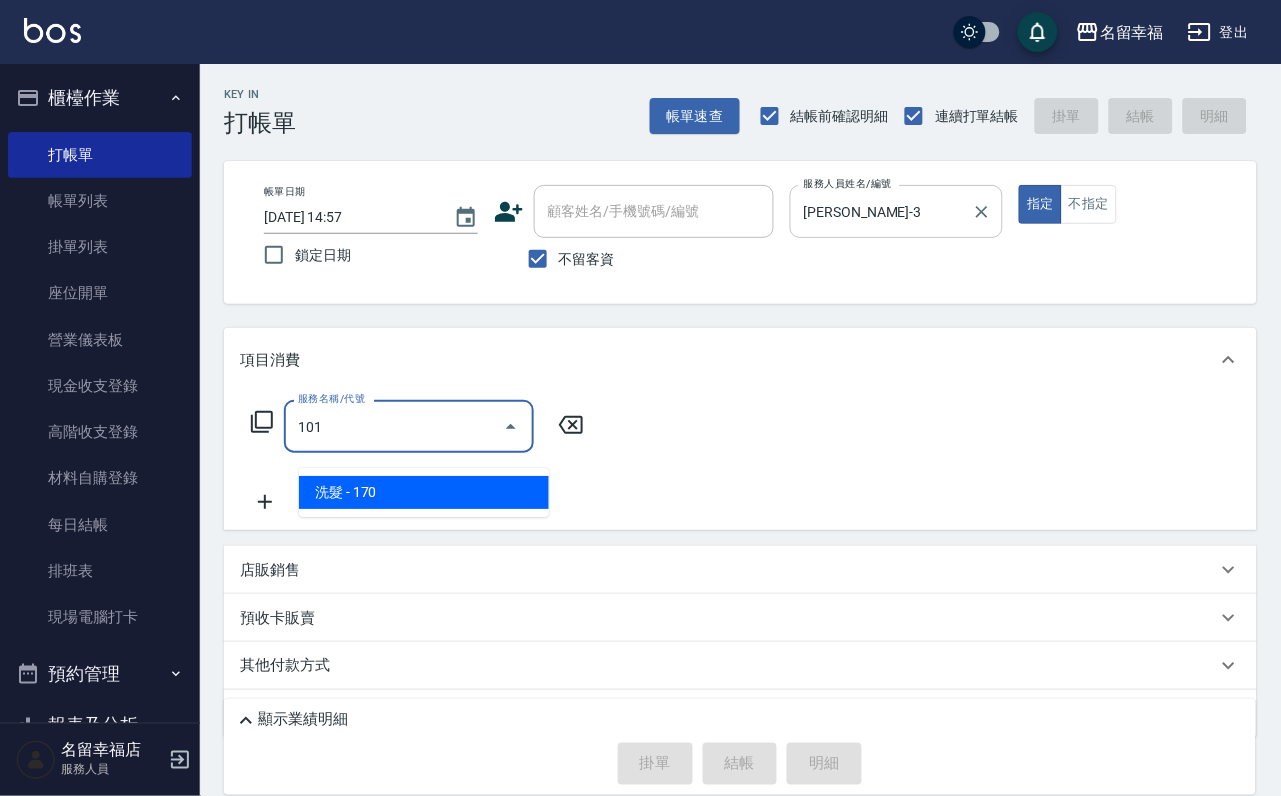 type on "洗髮(101)" 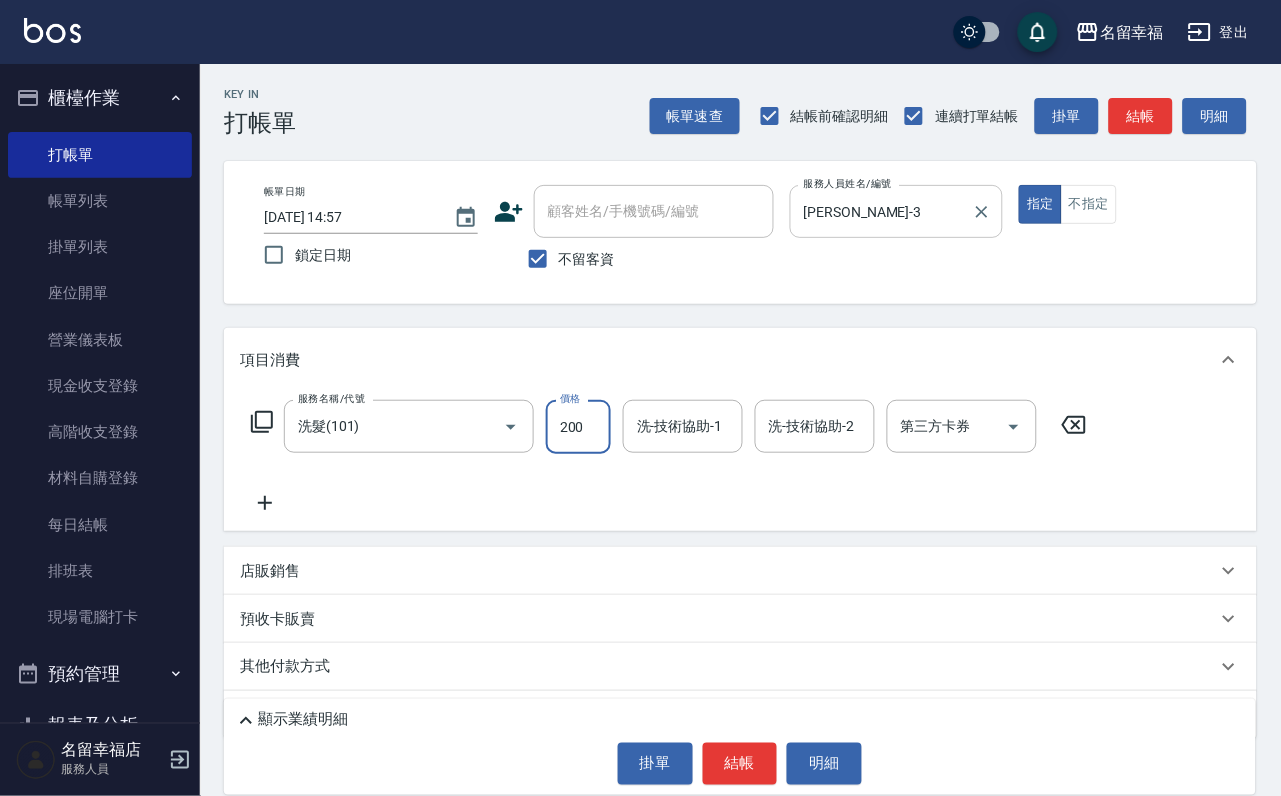 type on "200" 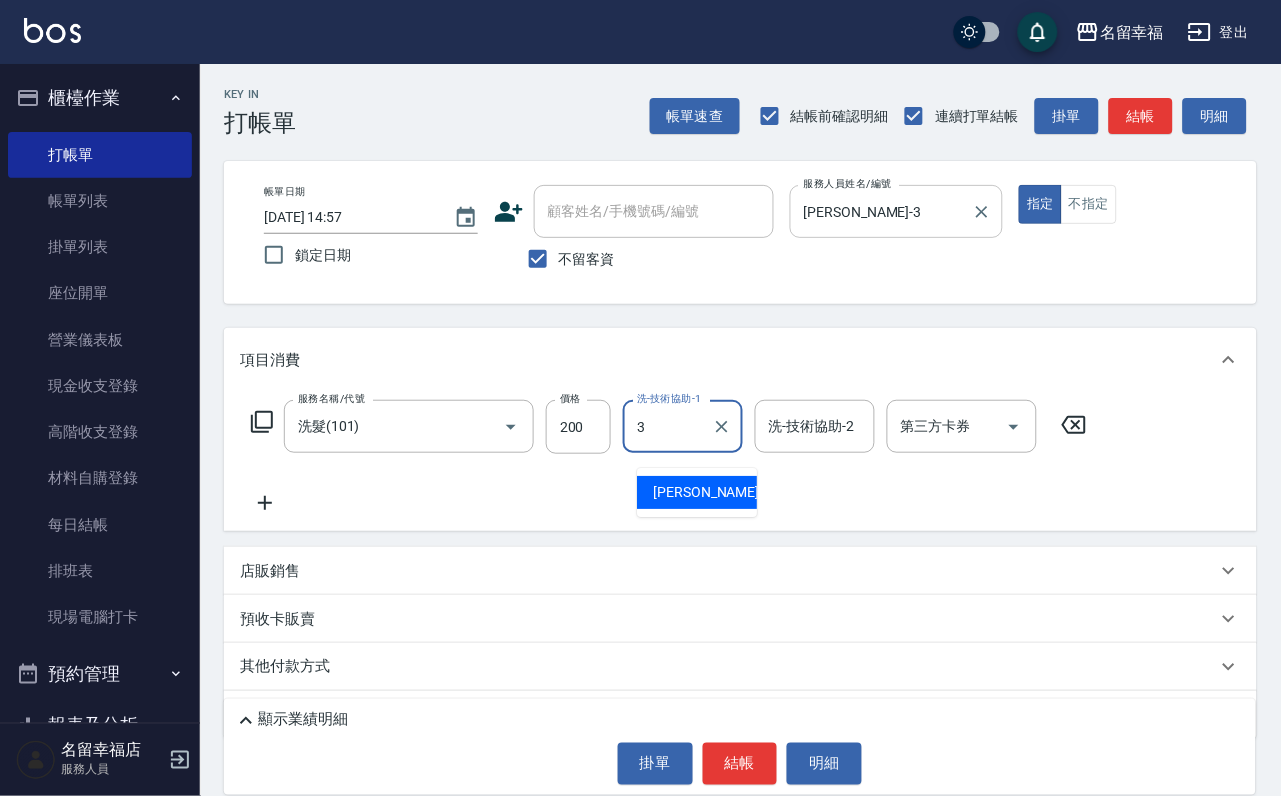 type on "[PERSON_NAME]-3" 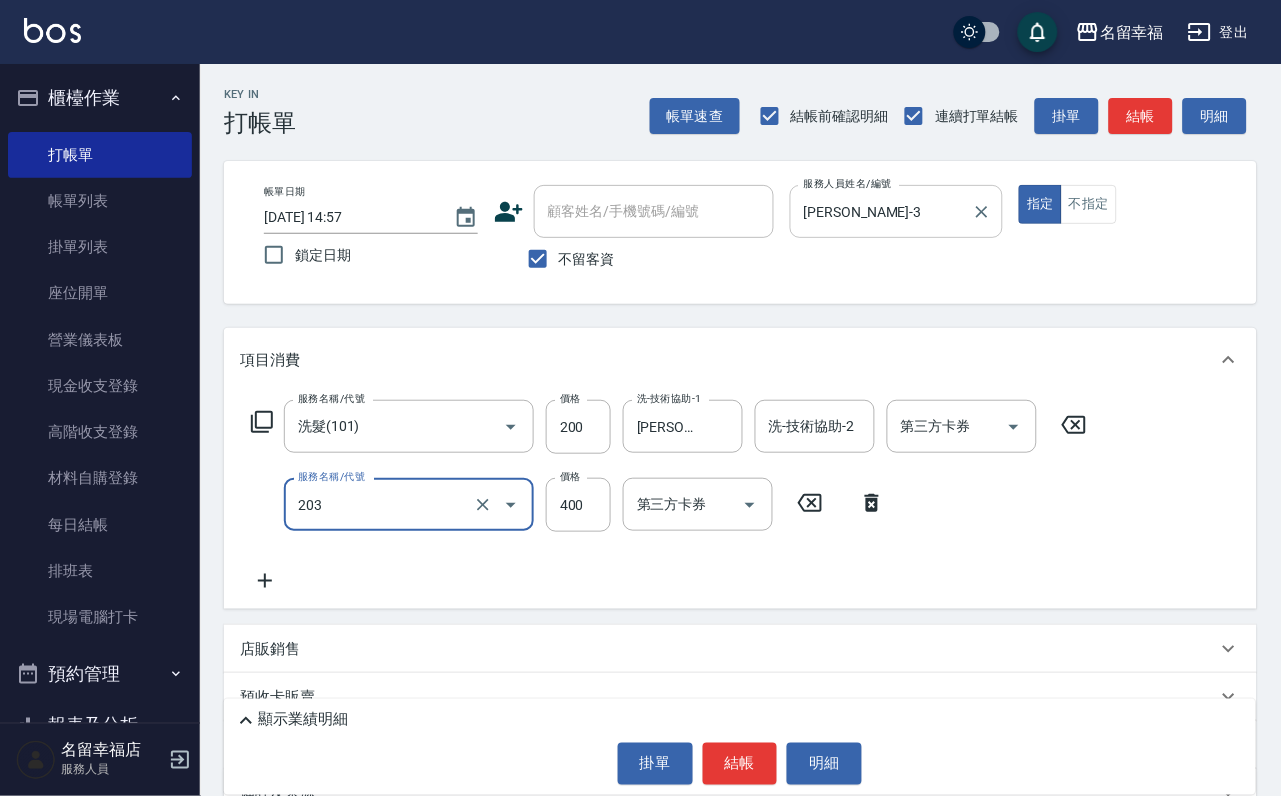 type on "指定單剪(203)" 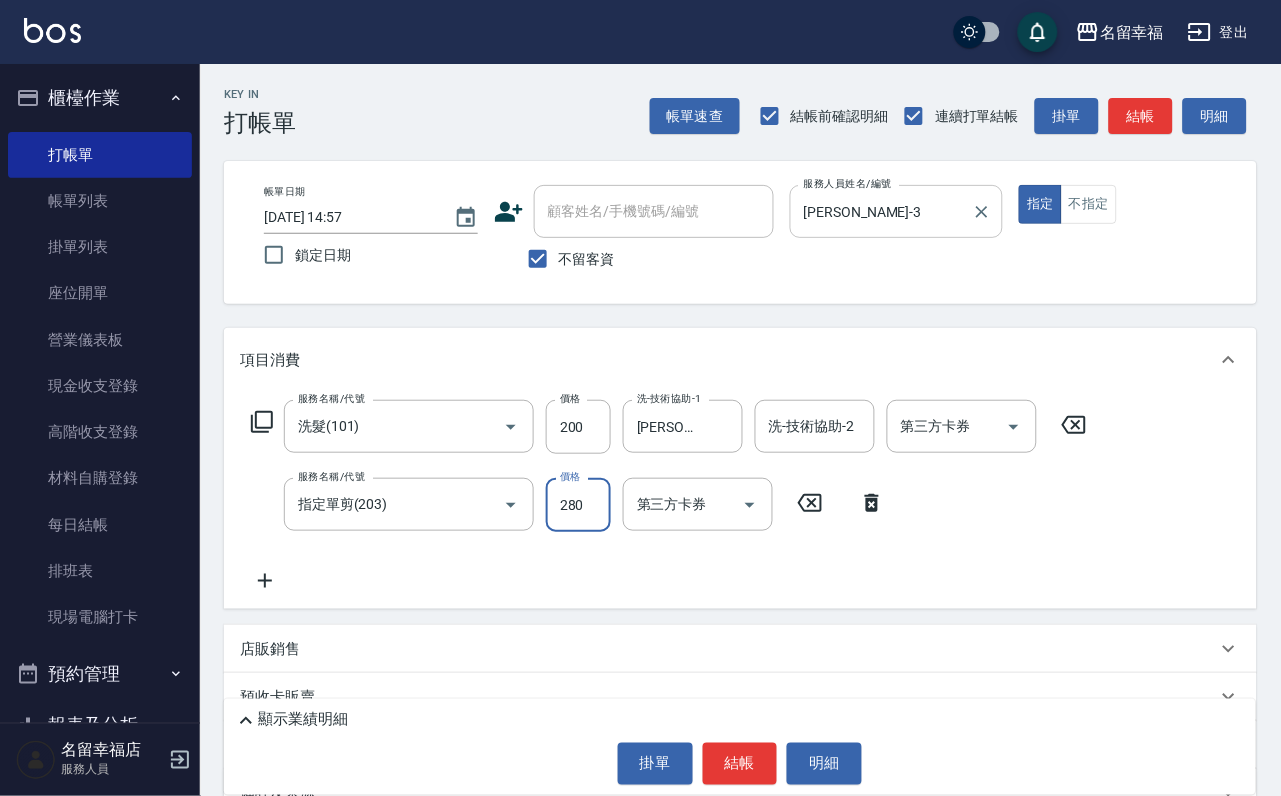 type on "280" 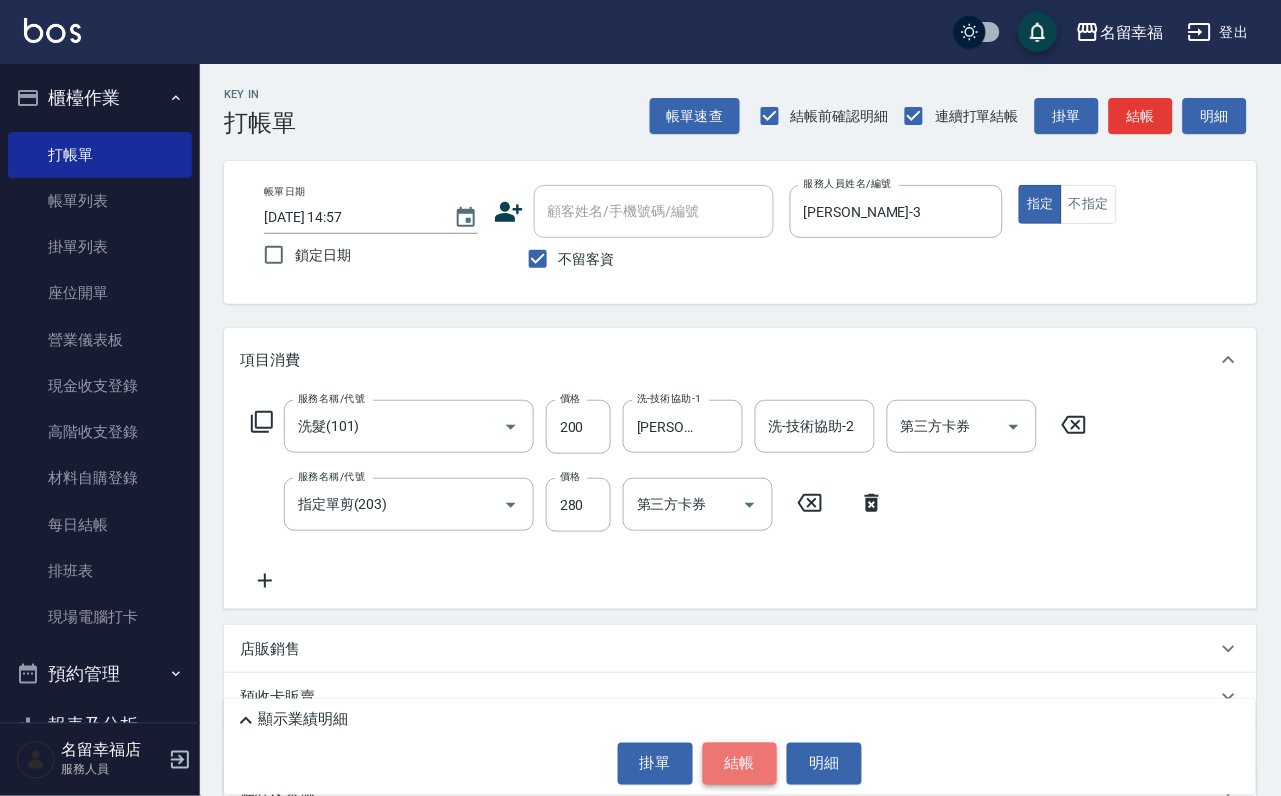 click on "結帳" at bounding box center (740, 764) 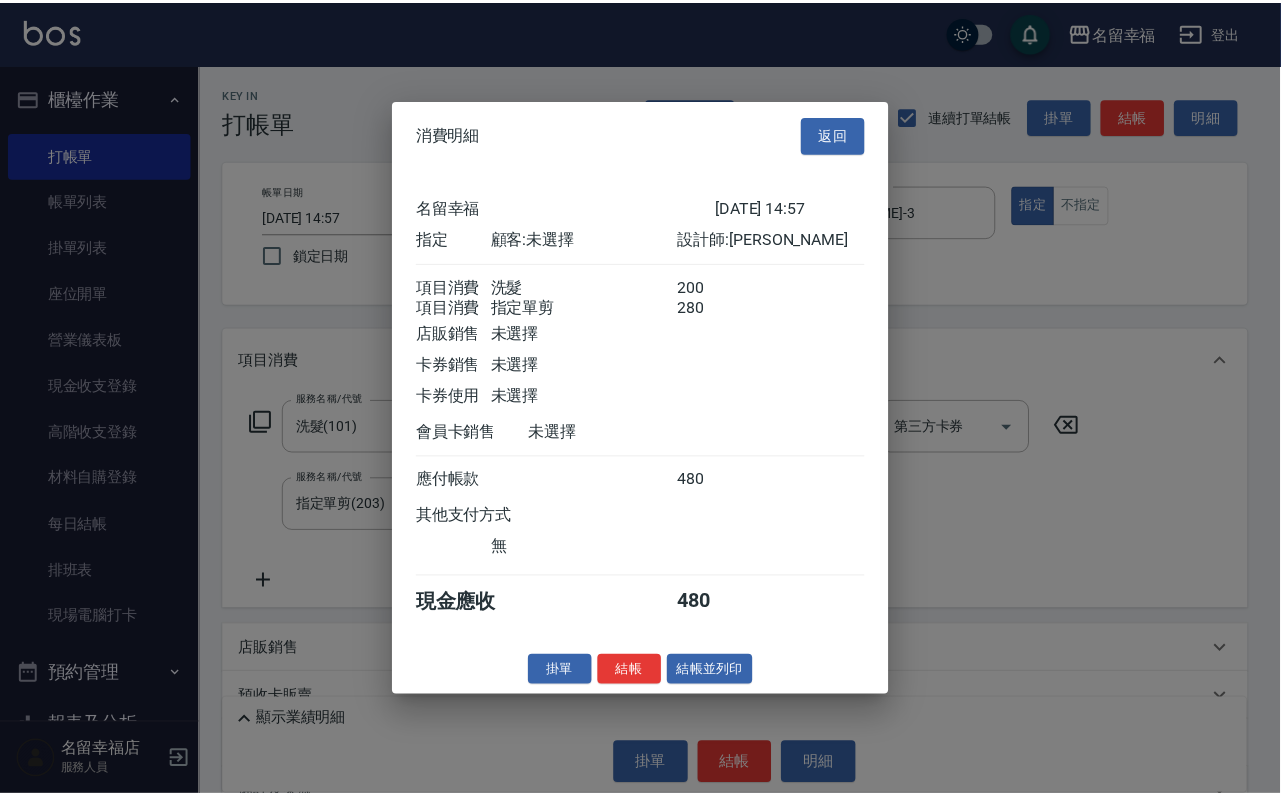 scroll, scrollTop: 300, scrollLeft: 0, axis: vertical 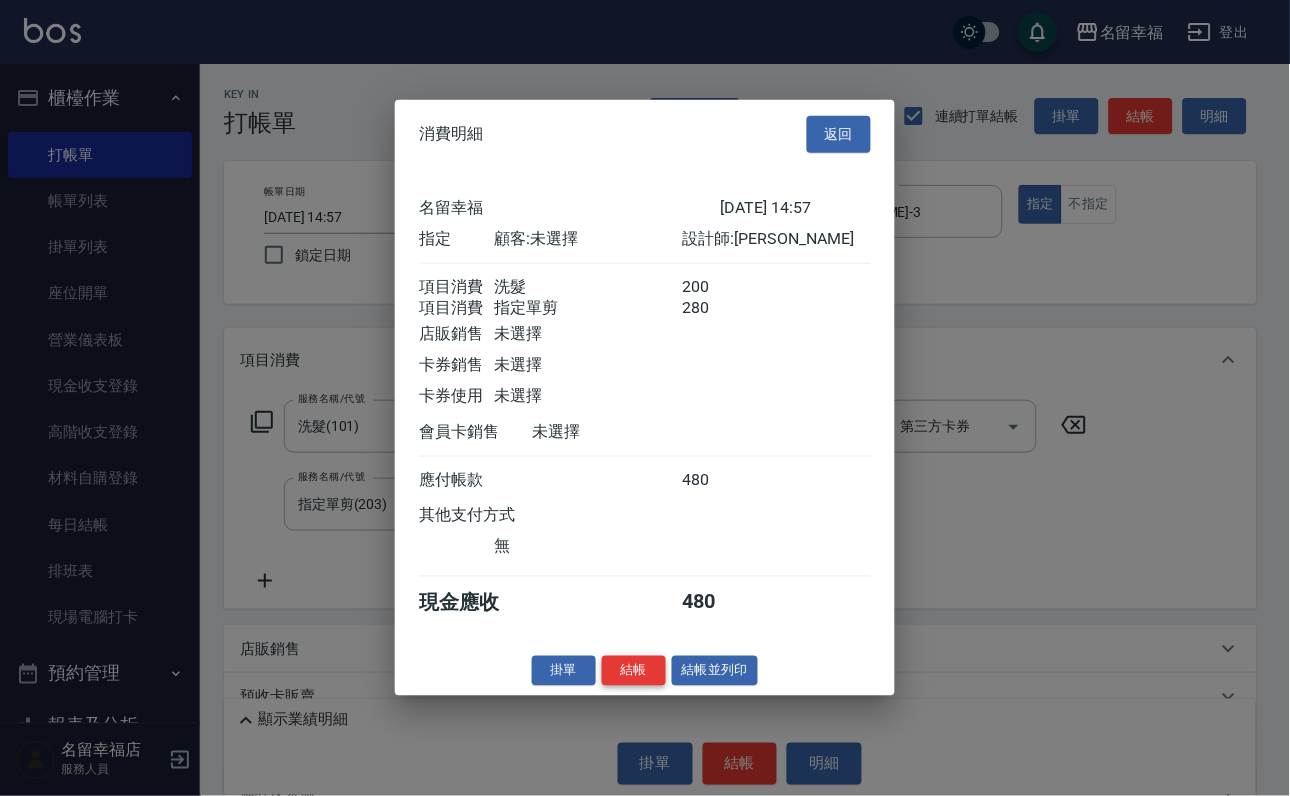 click on "結帳" at bounding box center [634, 670] 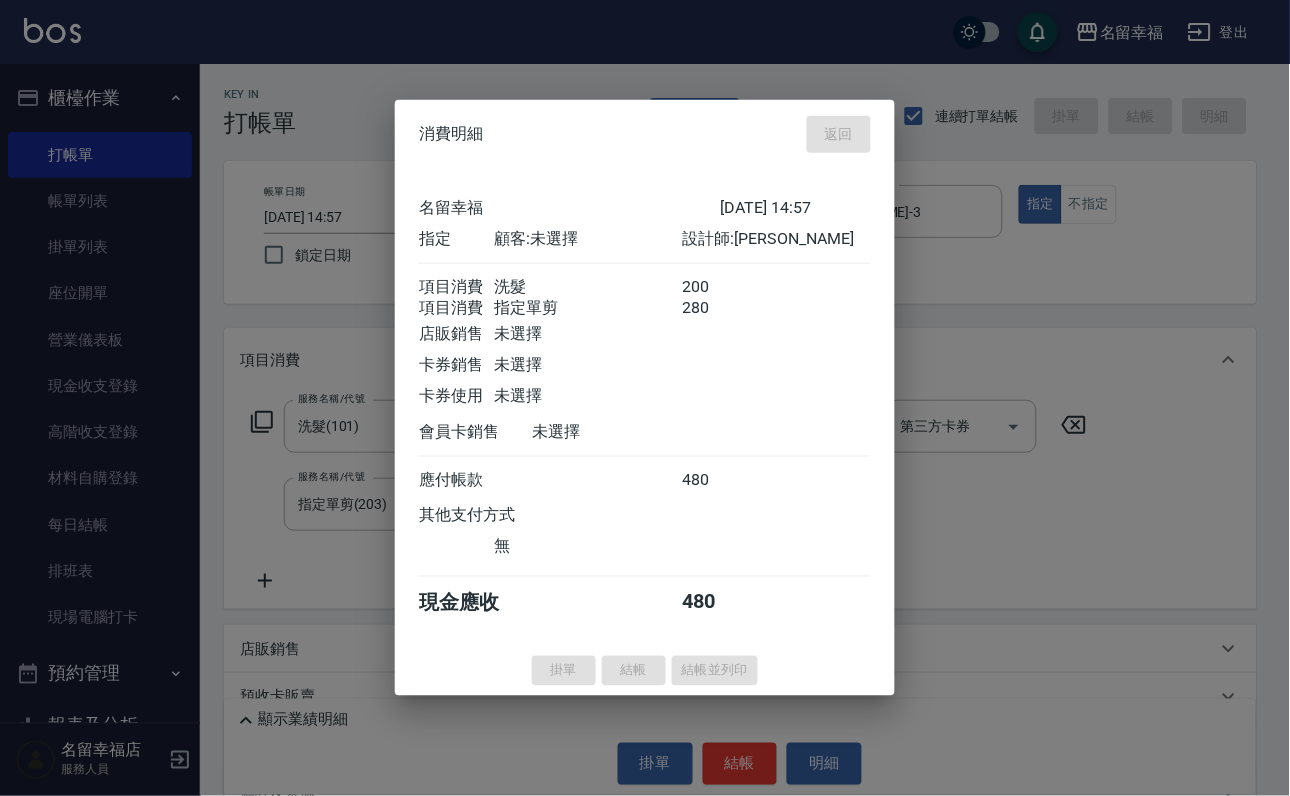 type 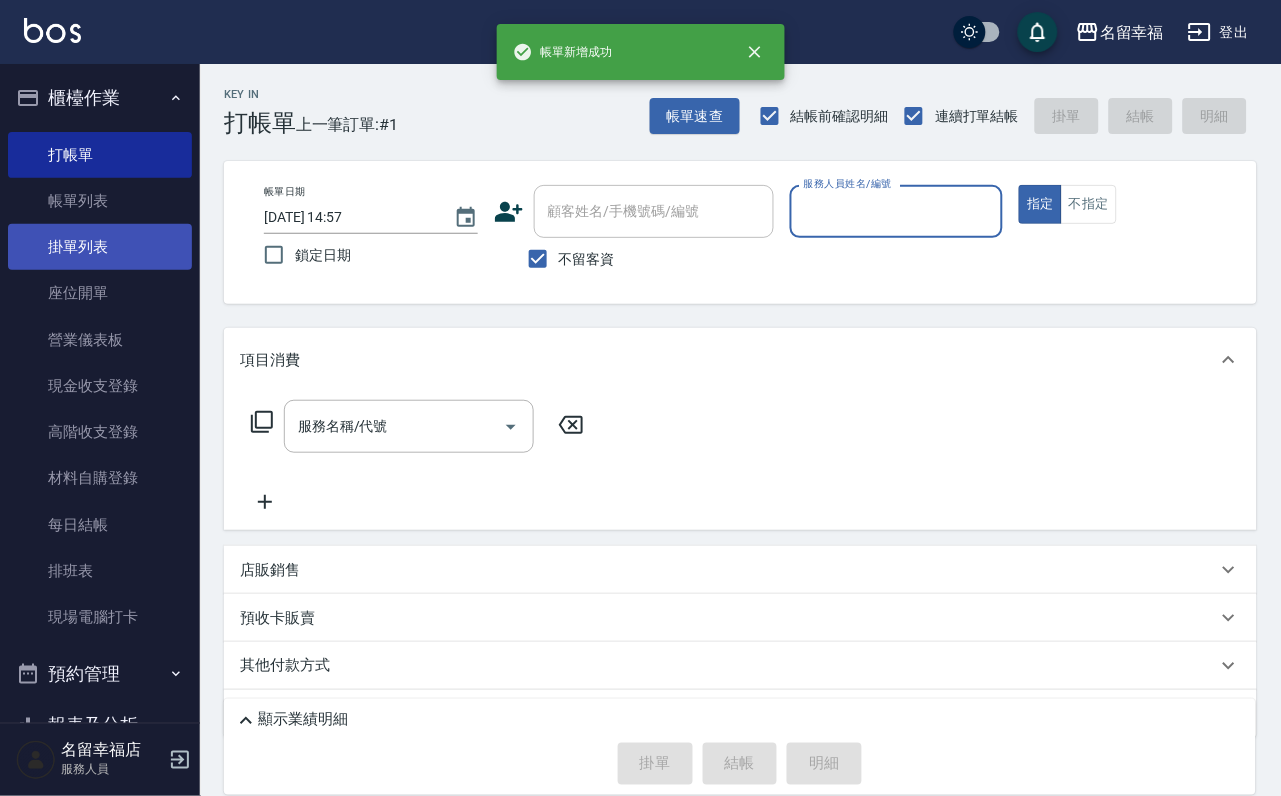 click on "帳單列表" at bounding box center [100, 201] 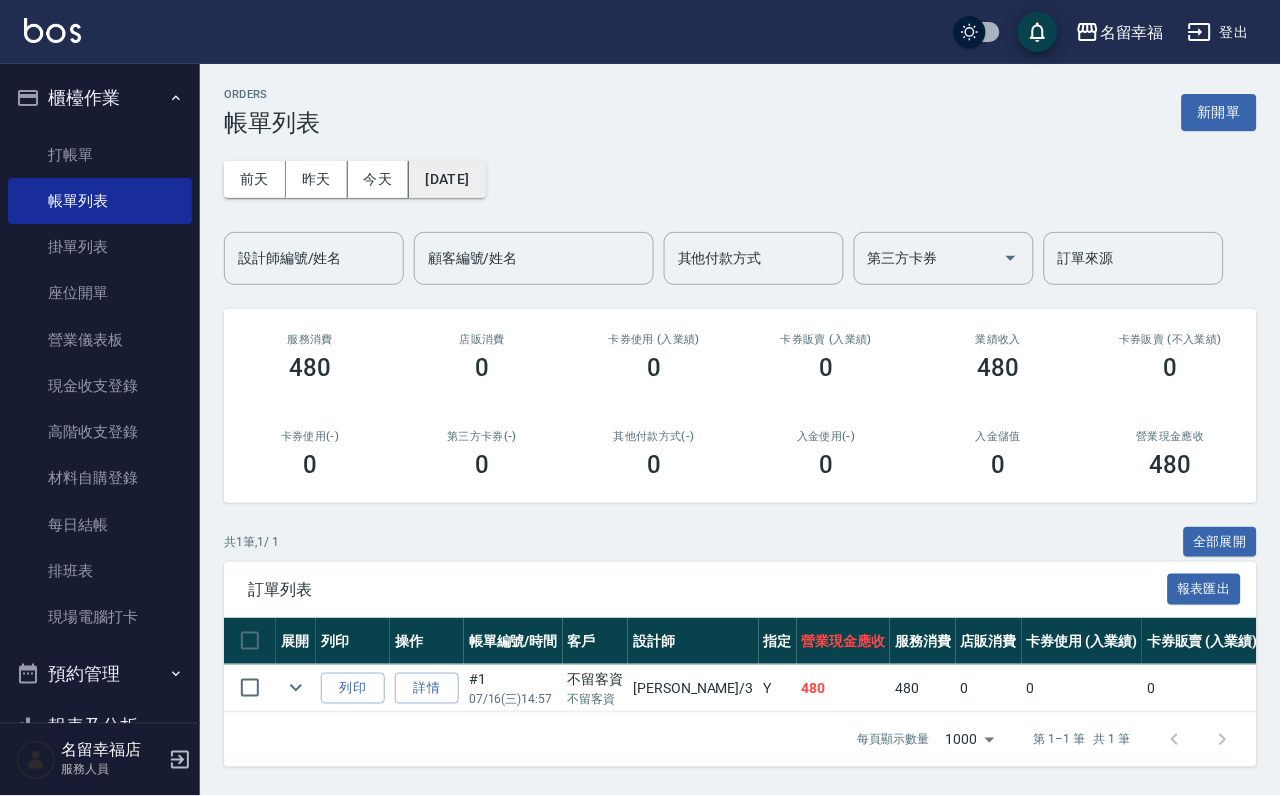 click on "[DATE]" at bounding box center (447, 179) 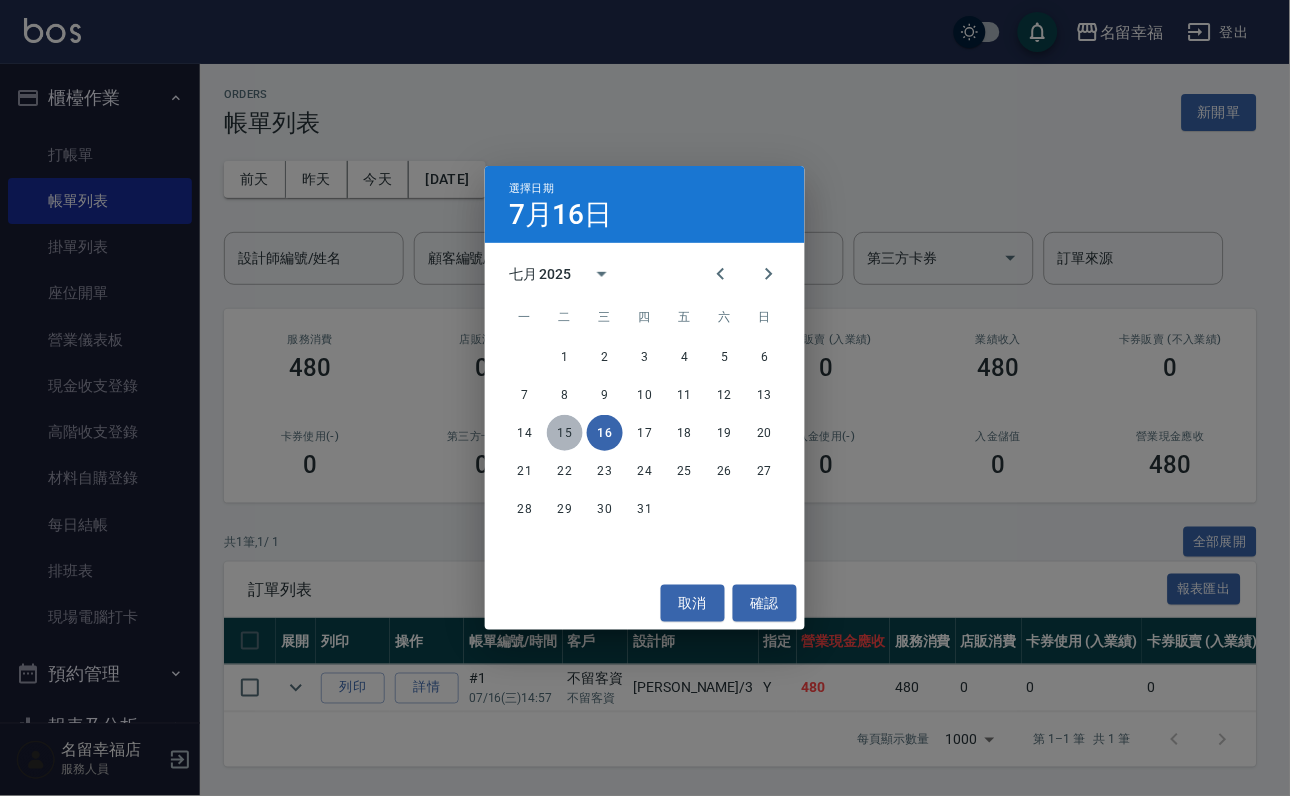 click on "15" at bounding box center (565, 433) 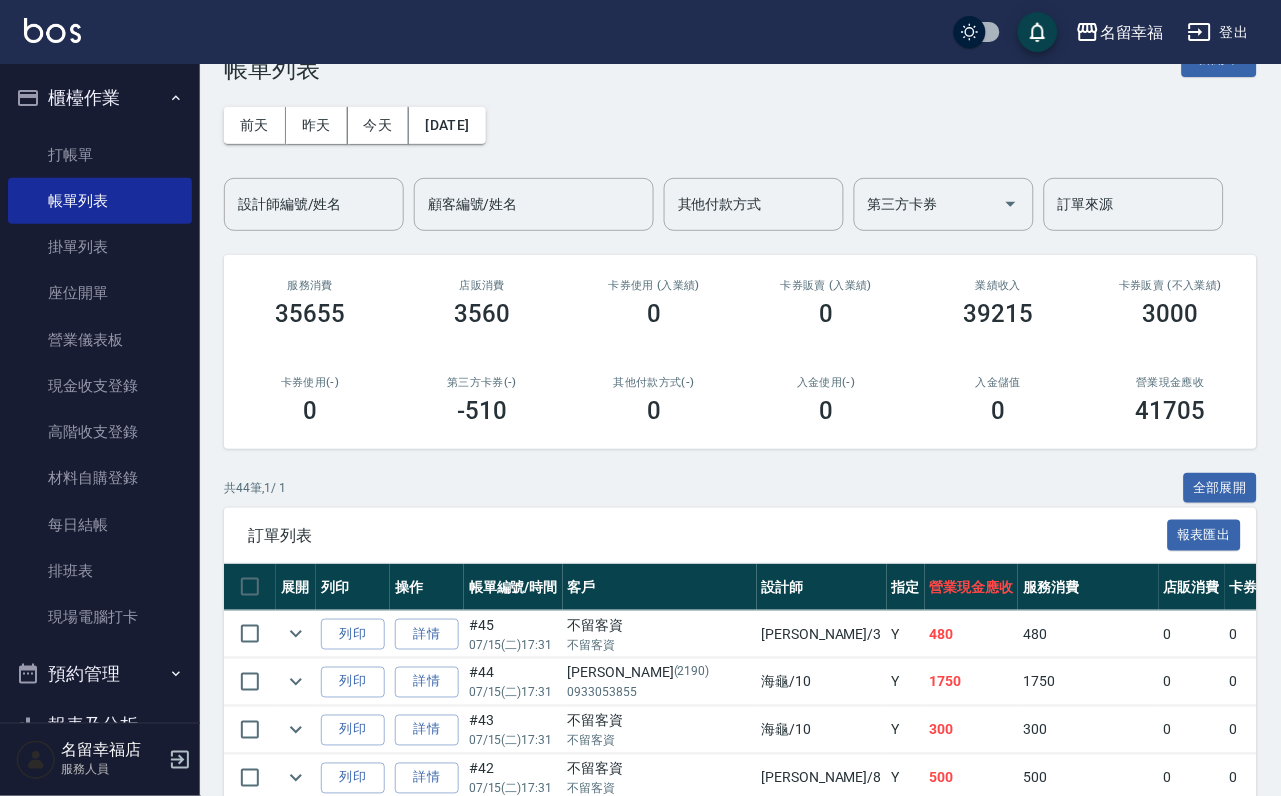 scroll, scrollTop: 300, scrollLeft: 0, axis: vertical 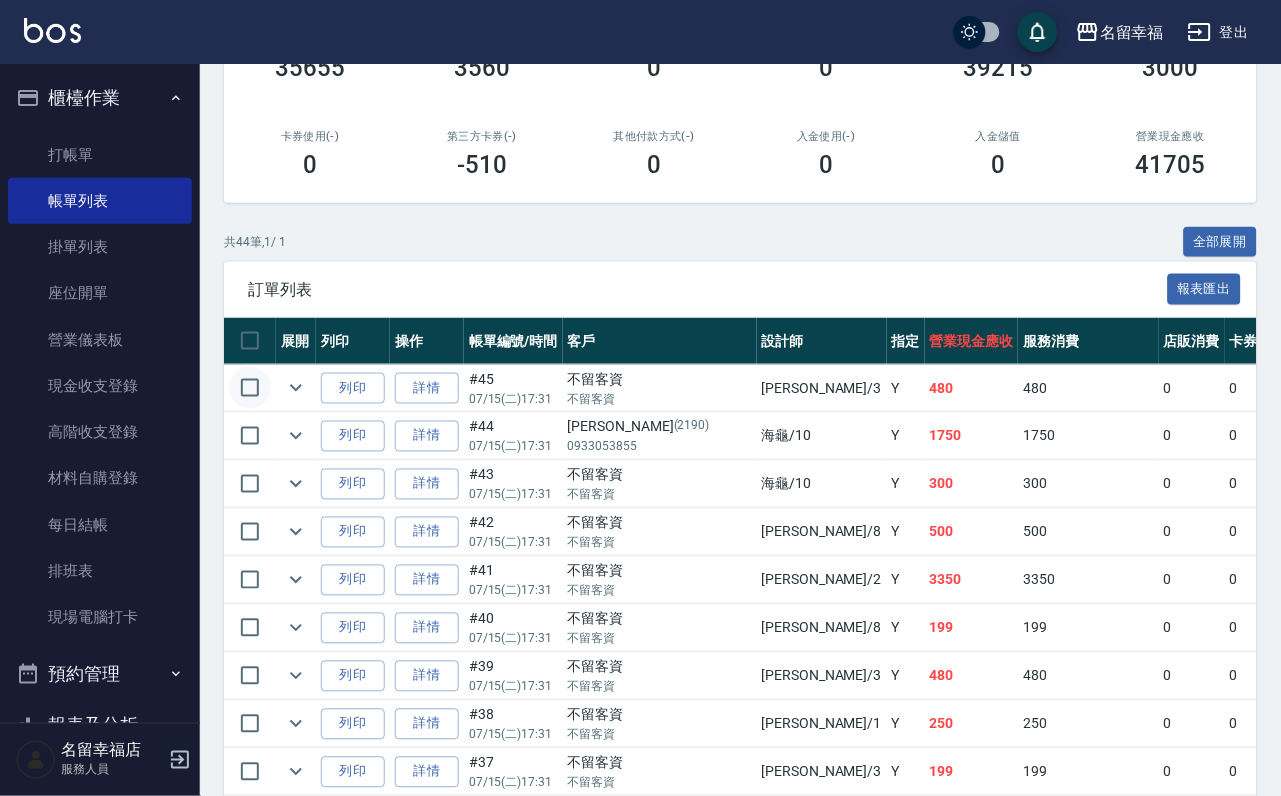 click at bounding box center (250, 388) 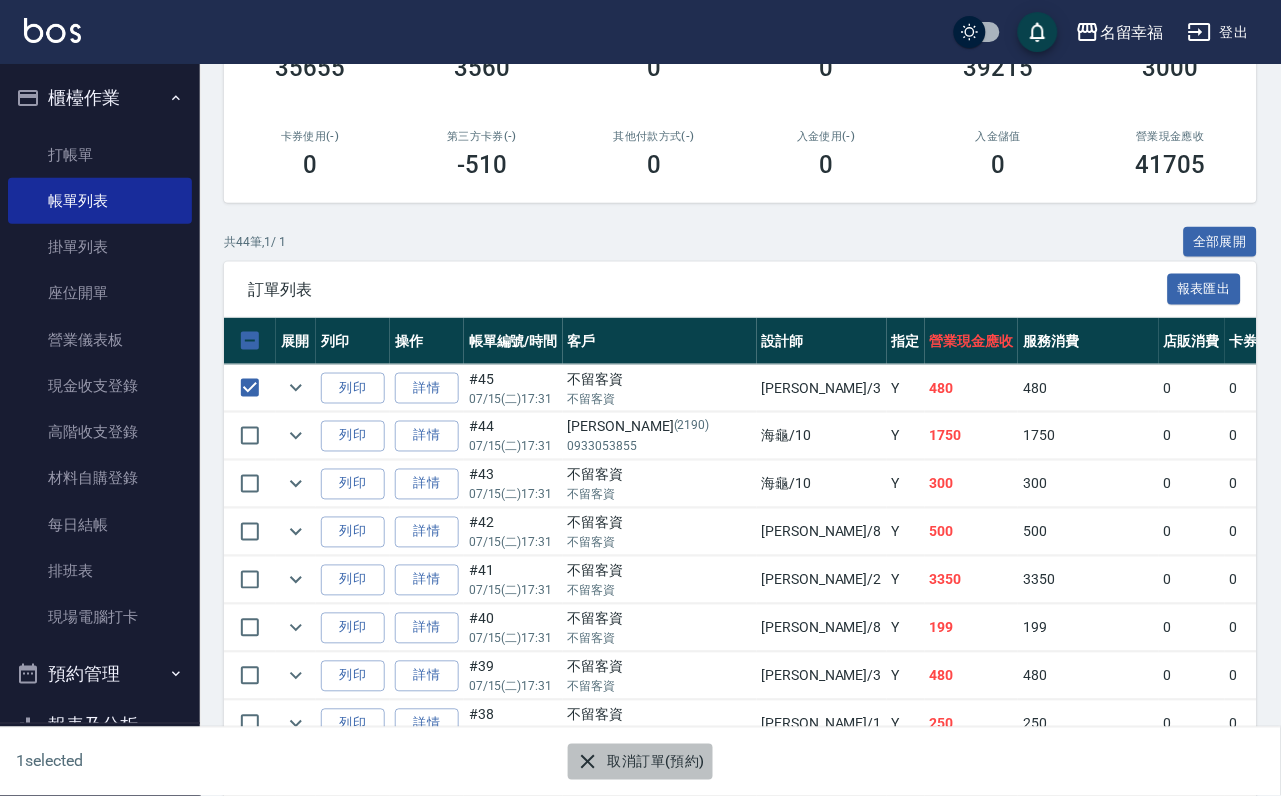click on "取消訂單(預約)" at bounding box center (640, 762) 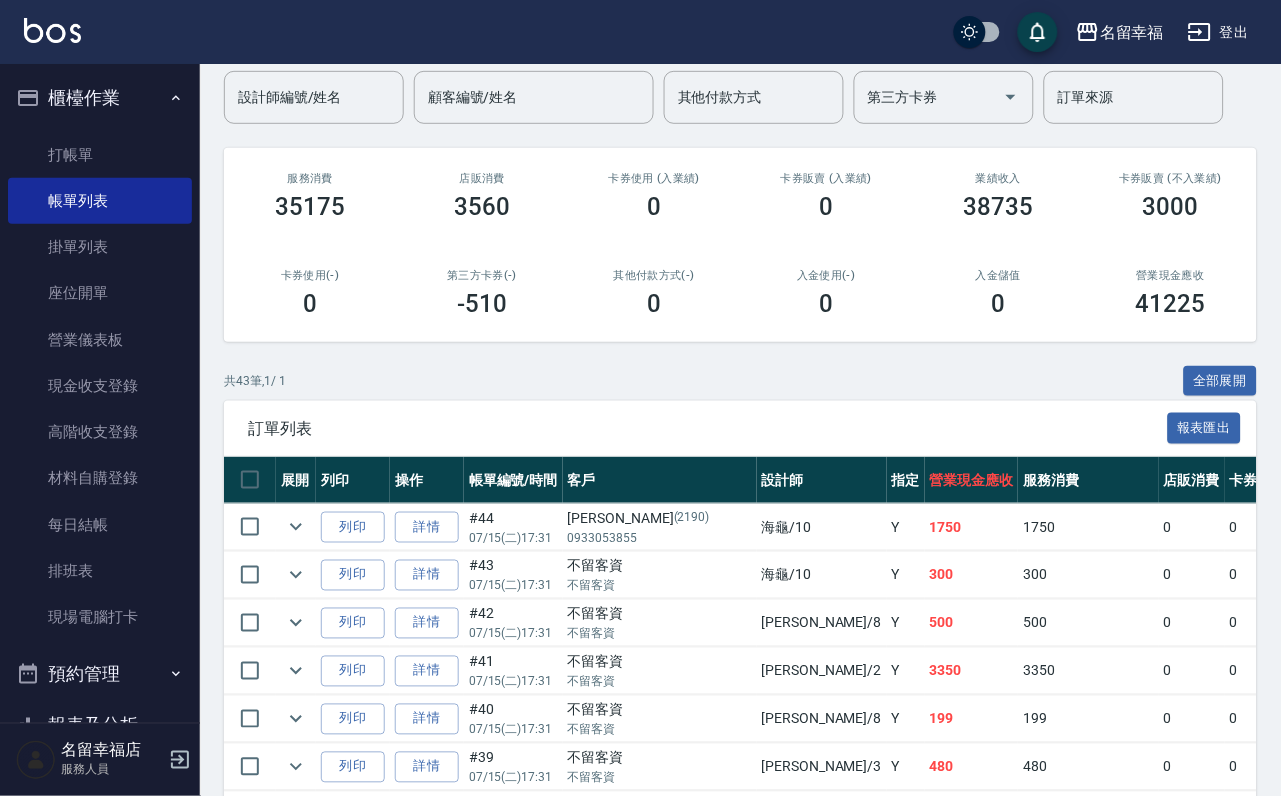 scroll, scrollTop: 150, scrollLeft: 0, axis: vertical 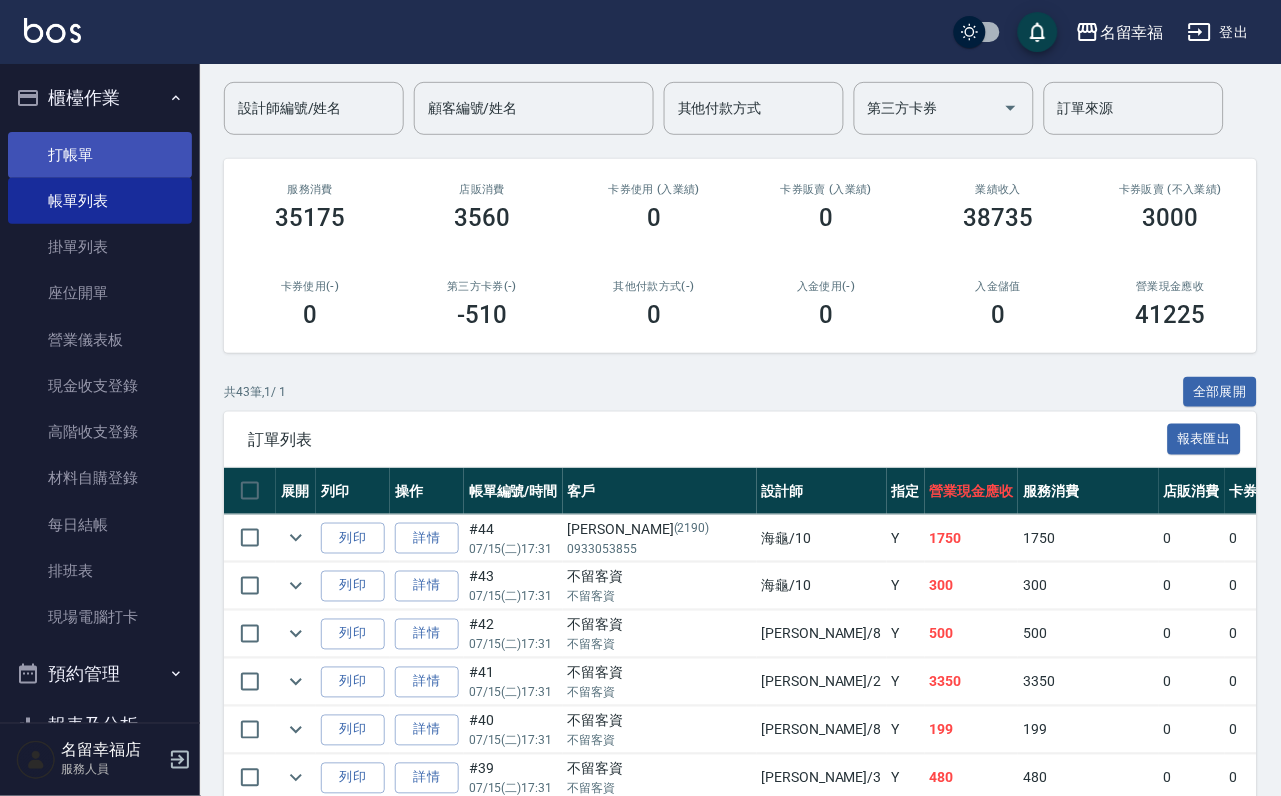 click on "打帳單" at bounding box center (100, 155) 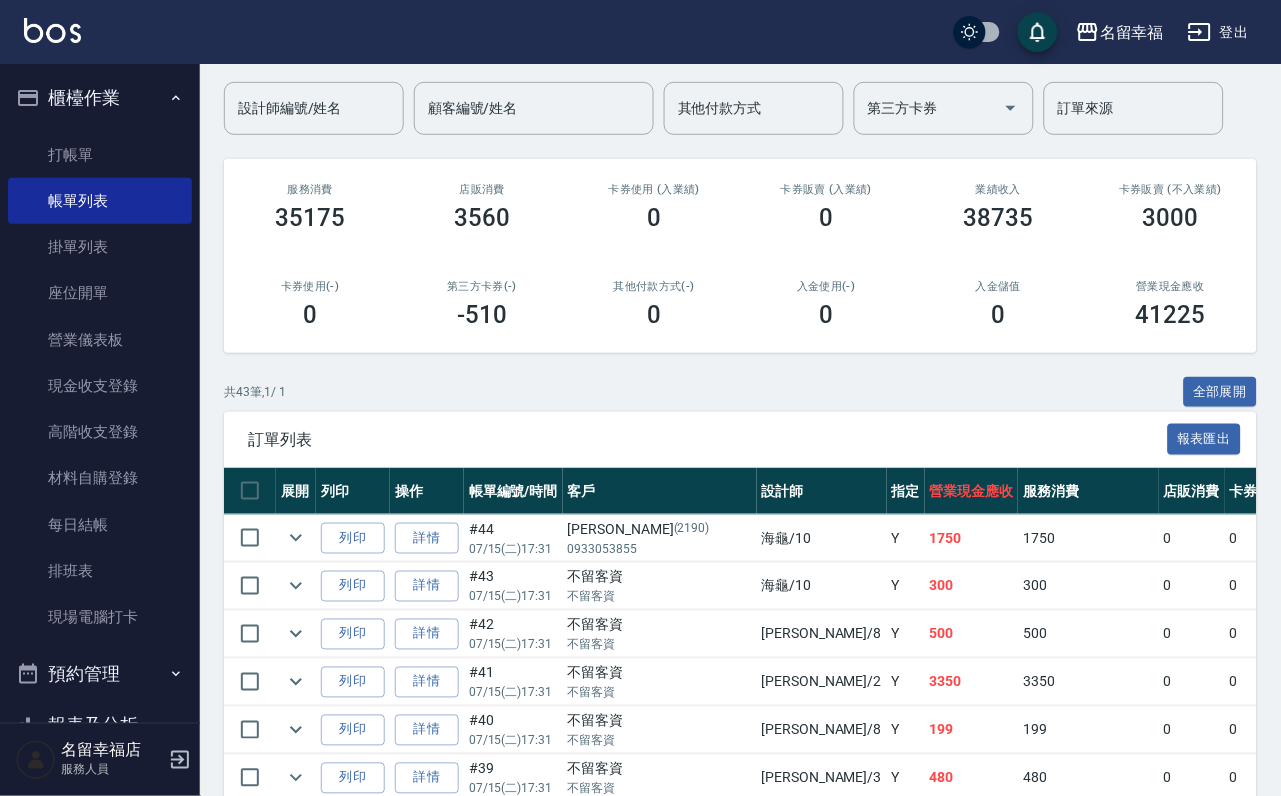 scroll, scrollTop: 0, scrollLeft: 0, axis: both 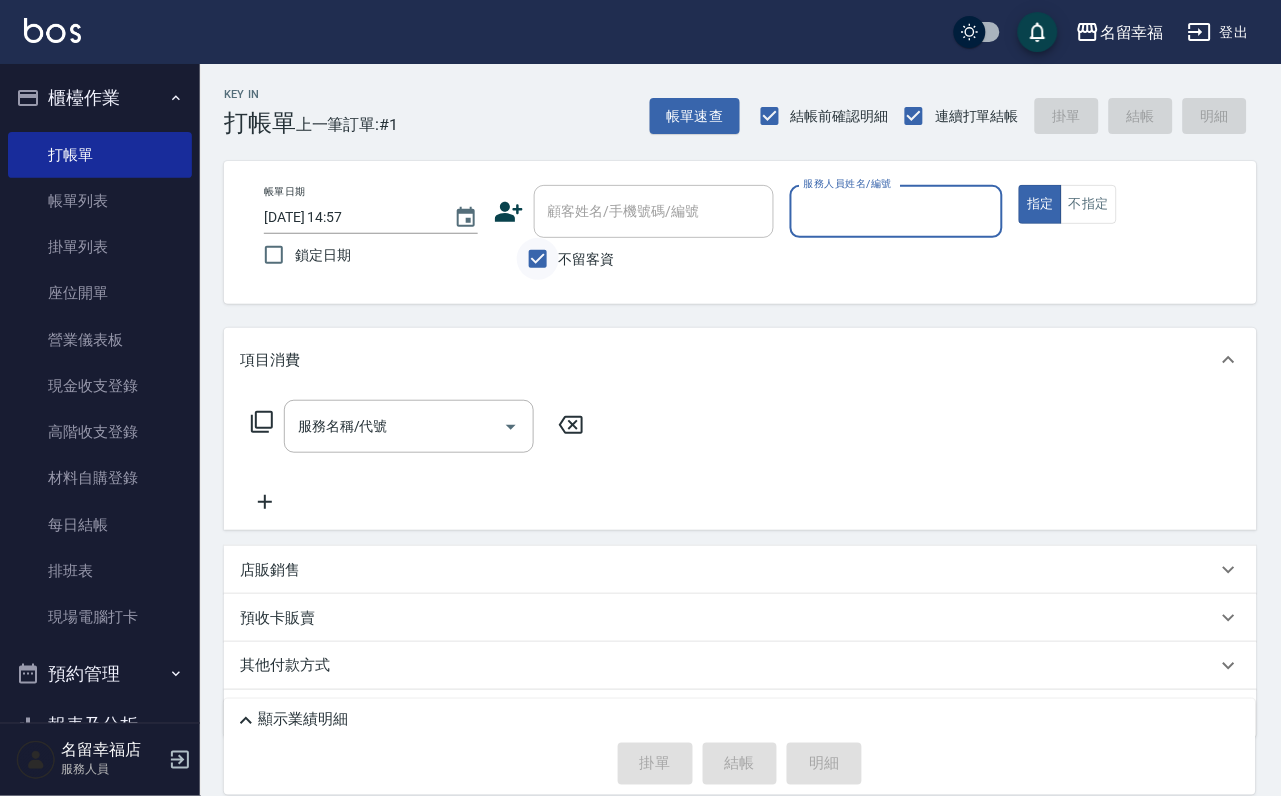 click on "不留客資" at bounding box center (538, 259) 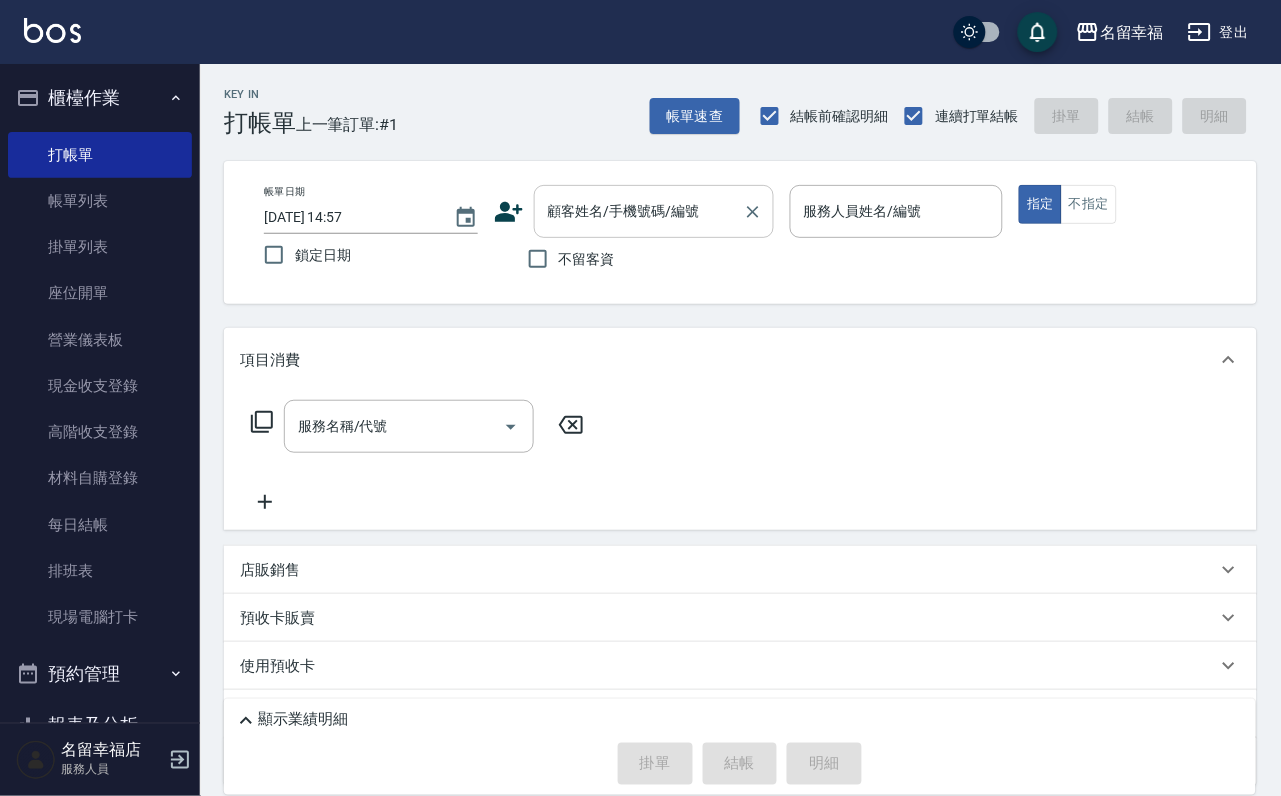 click on "顧客姓名/手機號碼/編號" at bounding box center [639, 211] 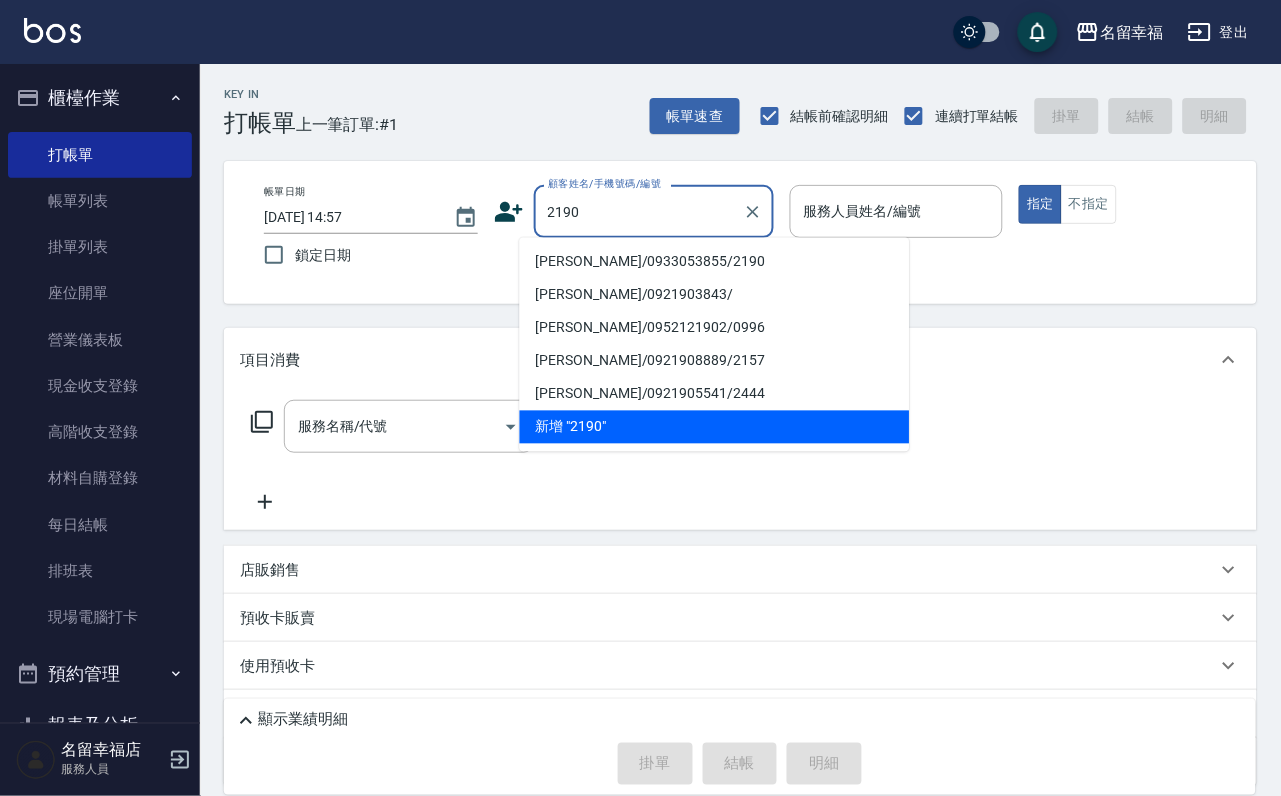 click on "[PERSON_NAME]/0933053855/2190" at bounding box center (715, 262) 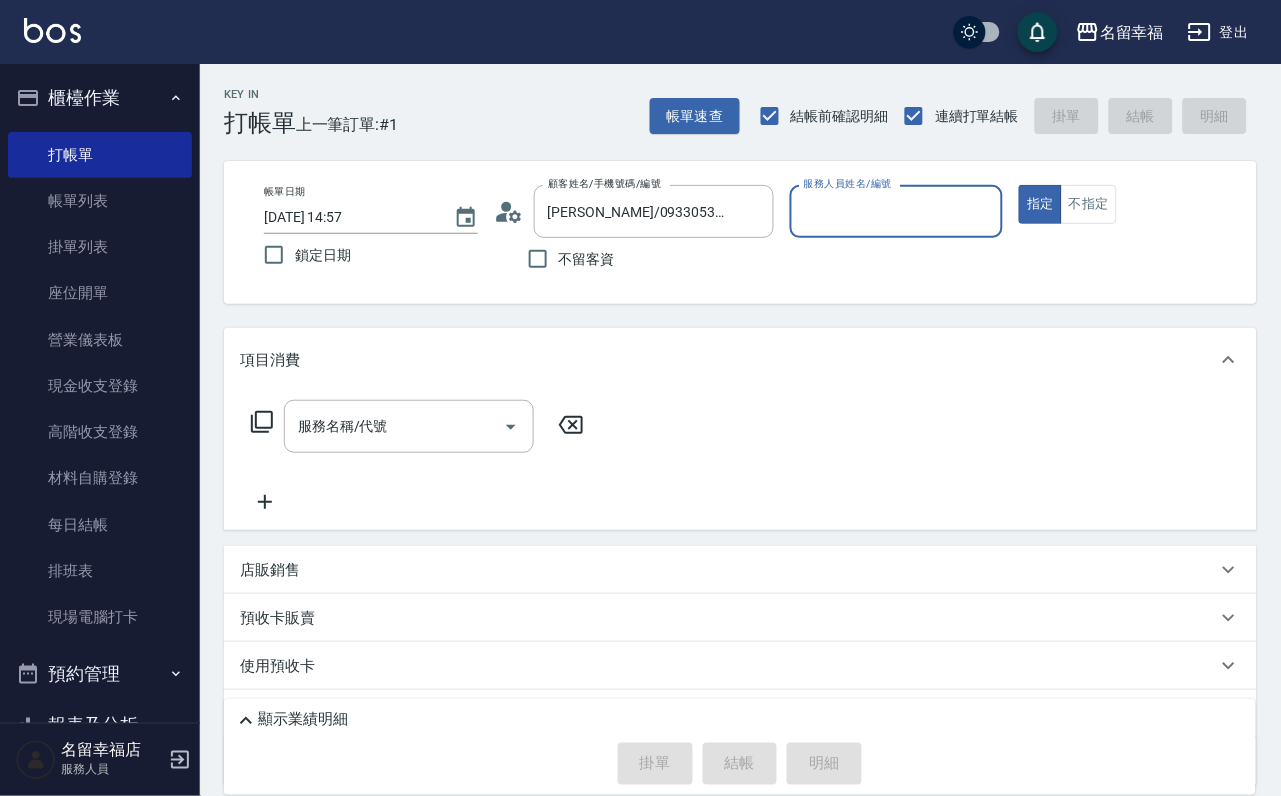 type on "海龜-10" 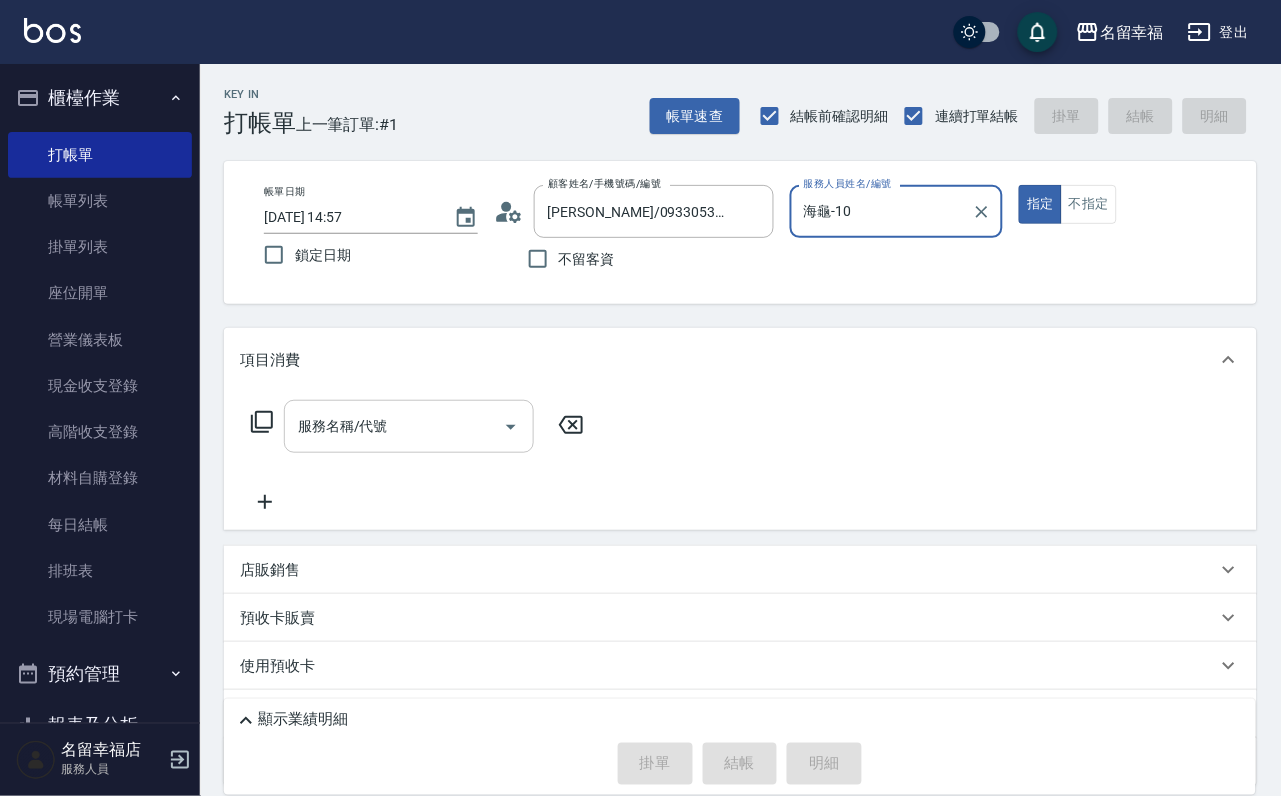 click on "服務名稱/代號" at bounding box center [394, 426] 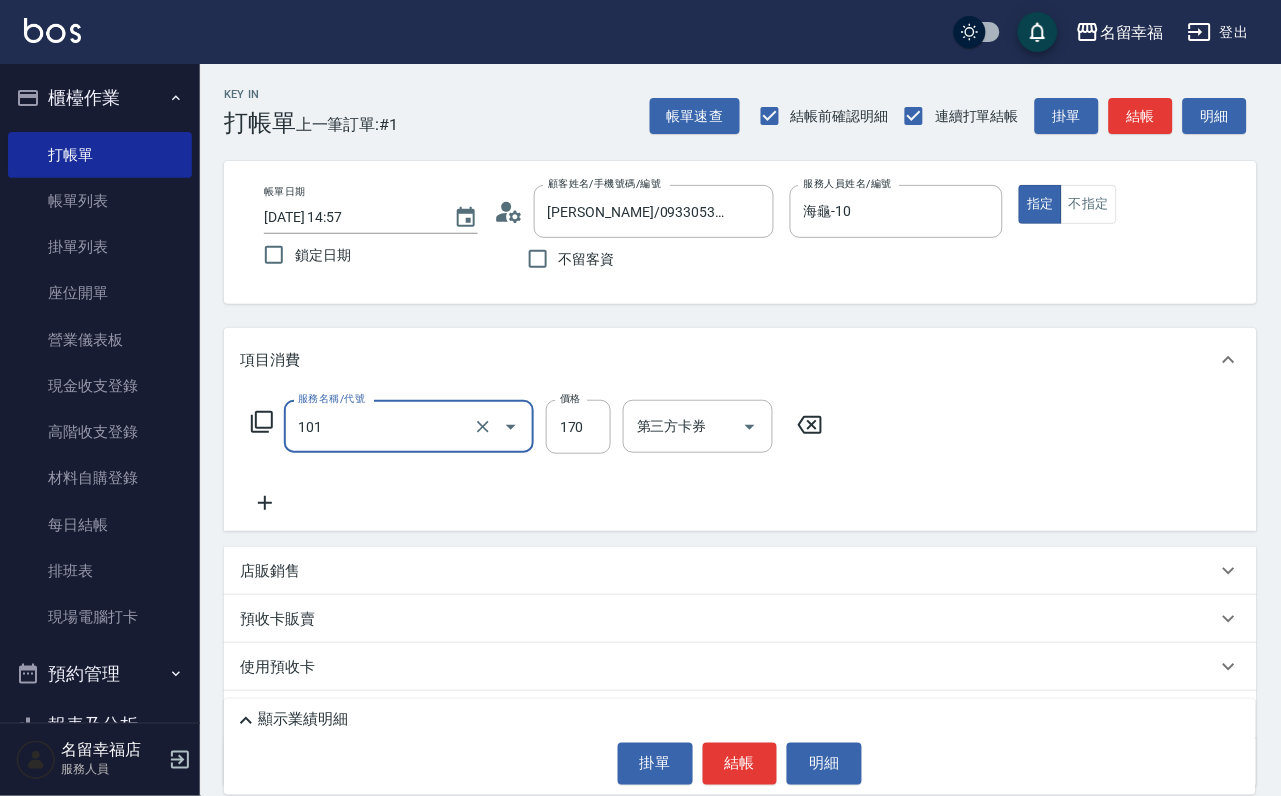 type on "洗髮(101)" 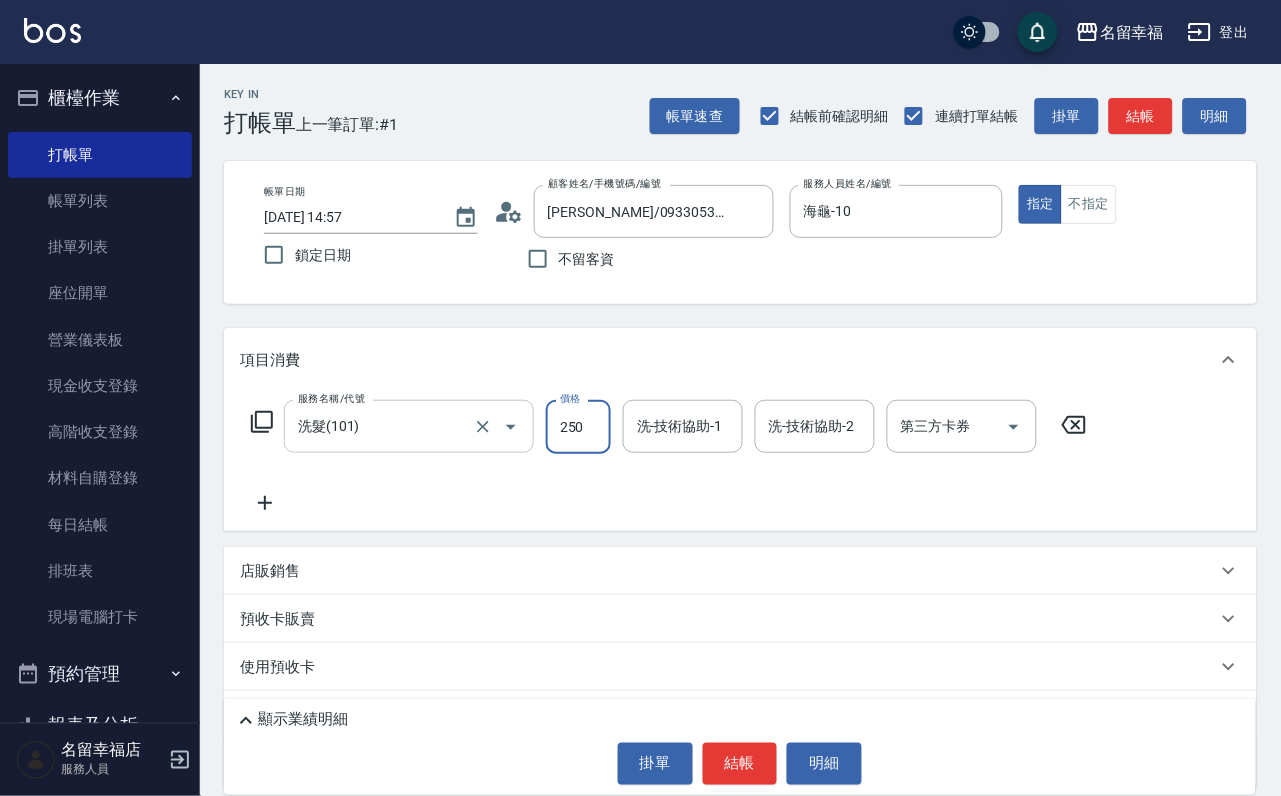 type on "250" 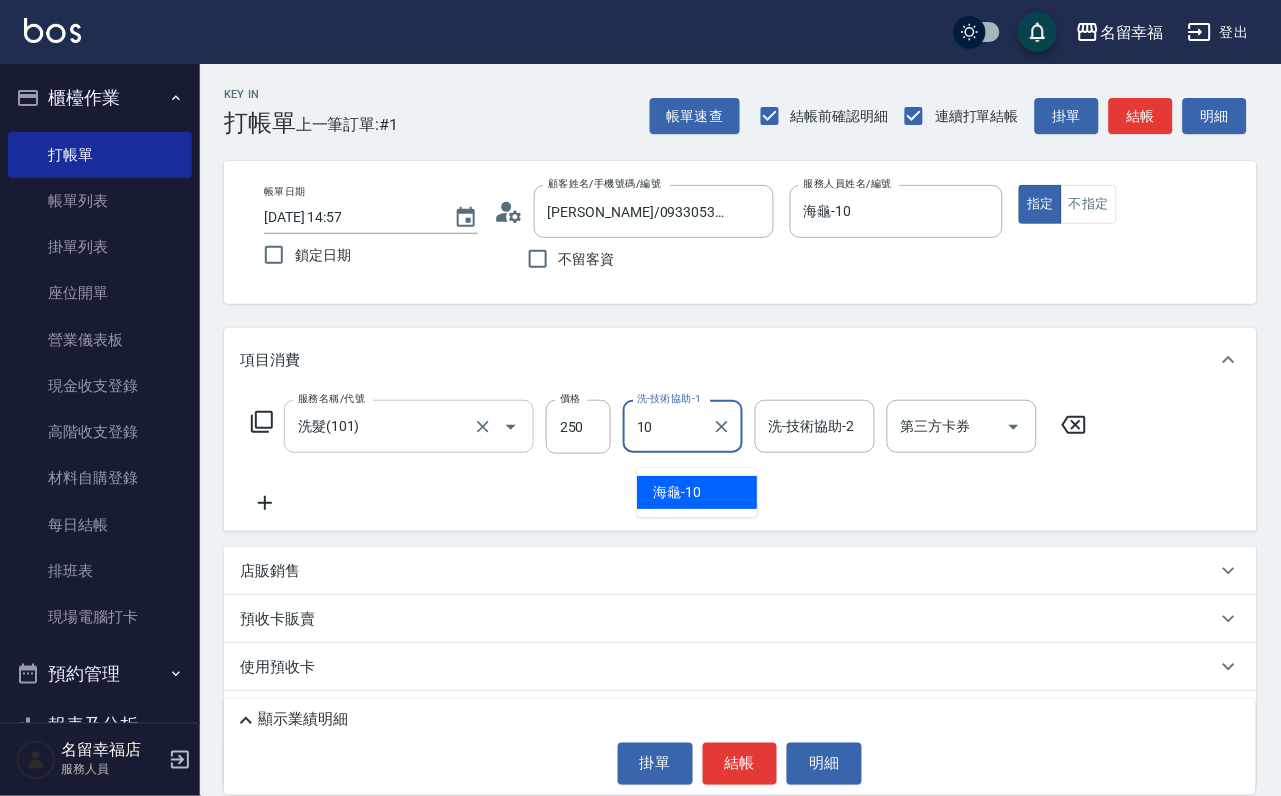 type on "海龜-10" 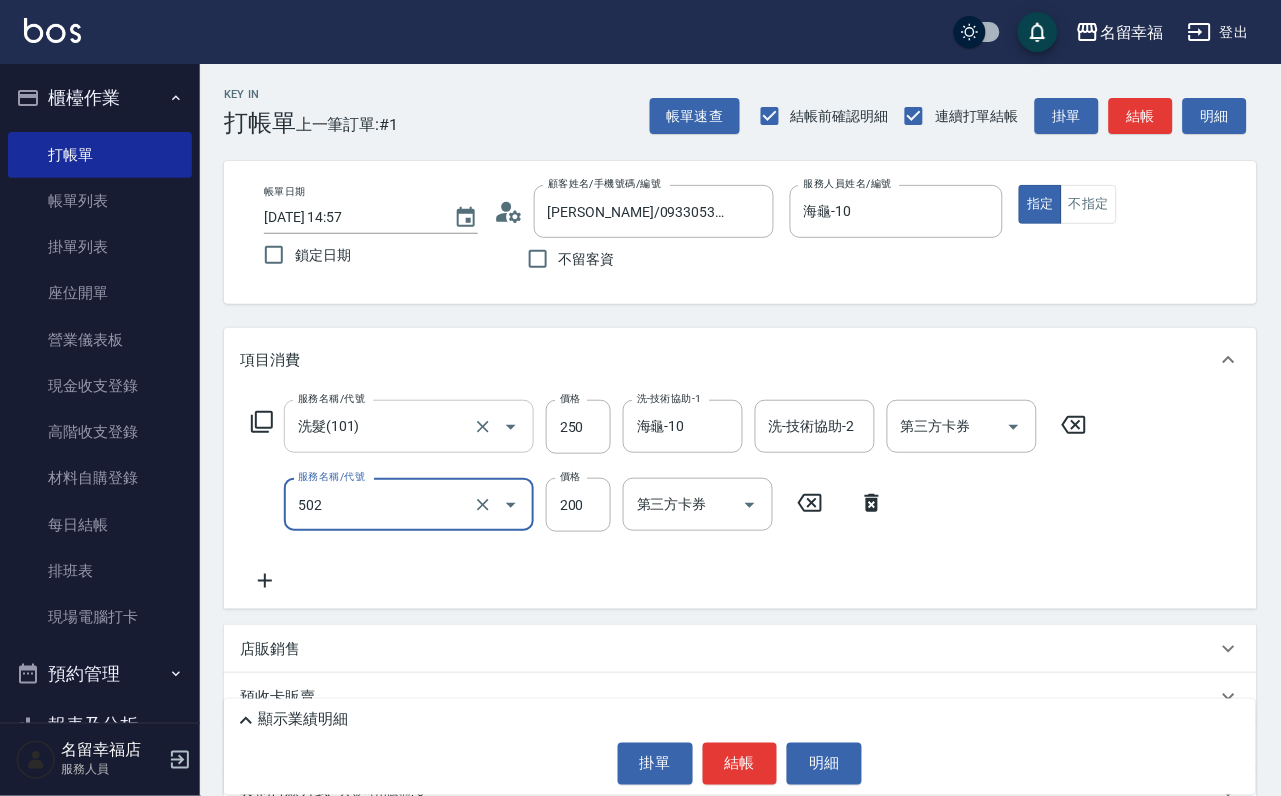type on "自備護髮(502)" 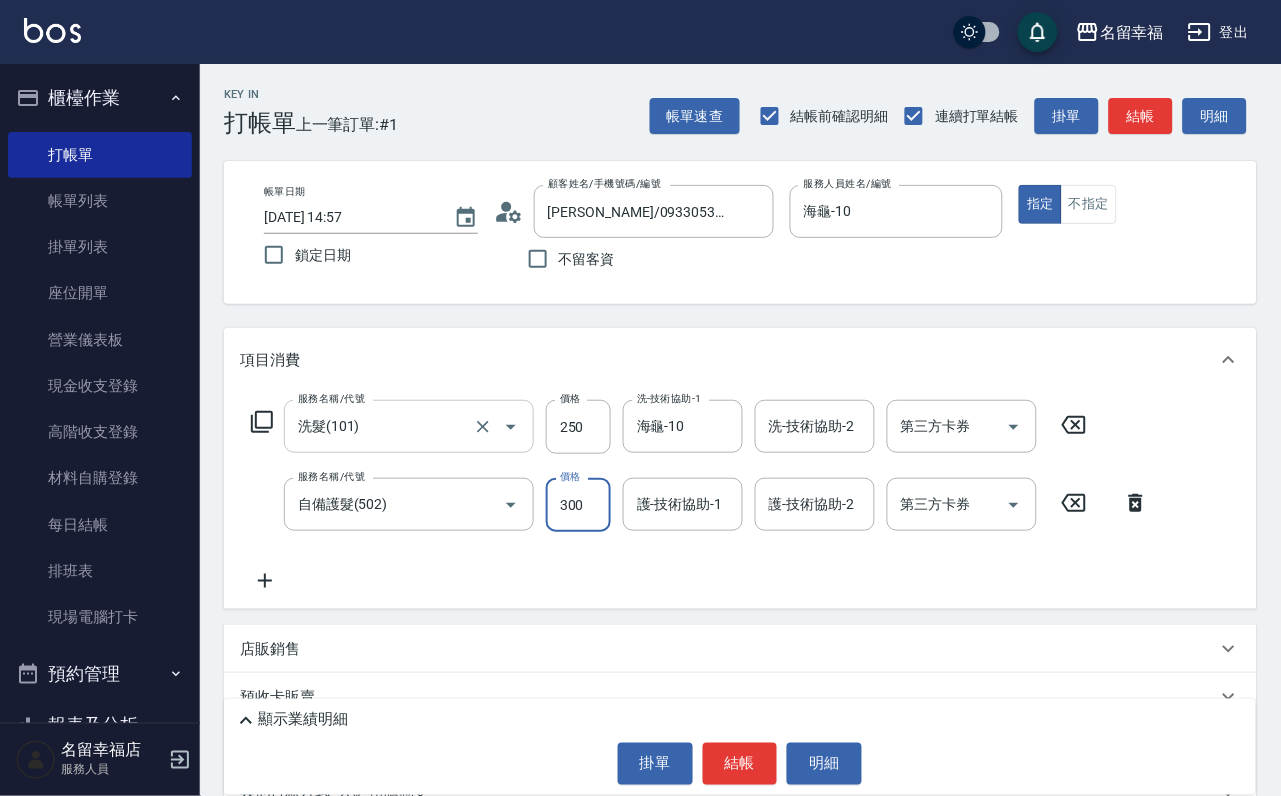 type on "300" 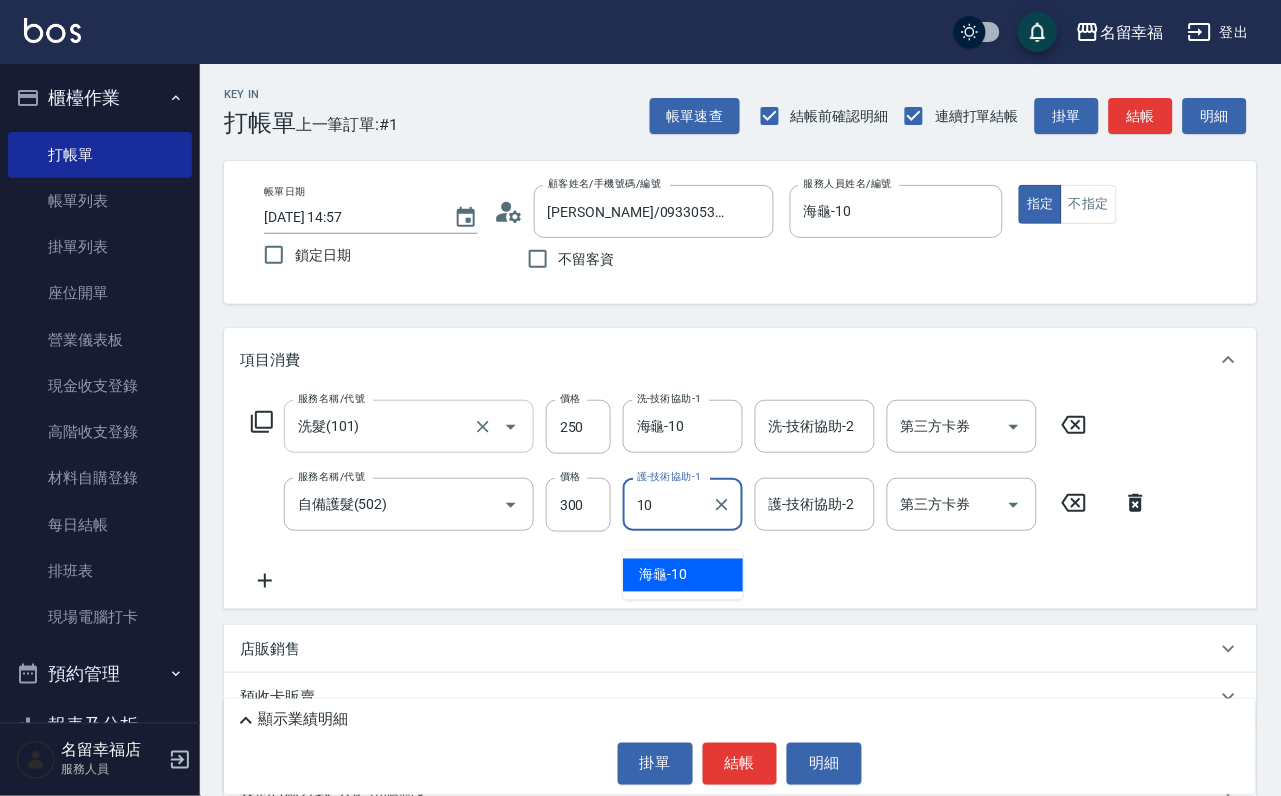 type on "海龜-10" 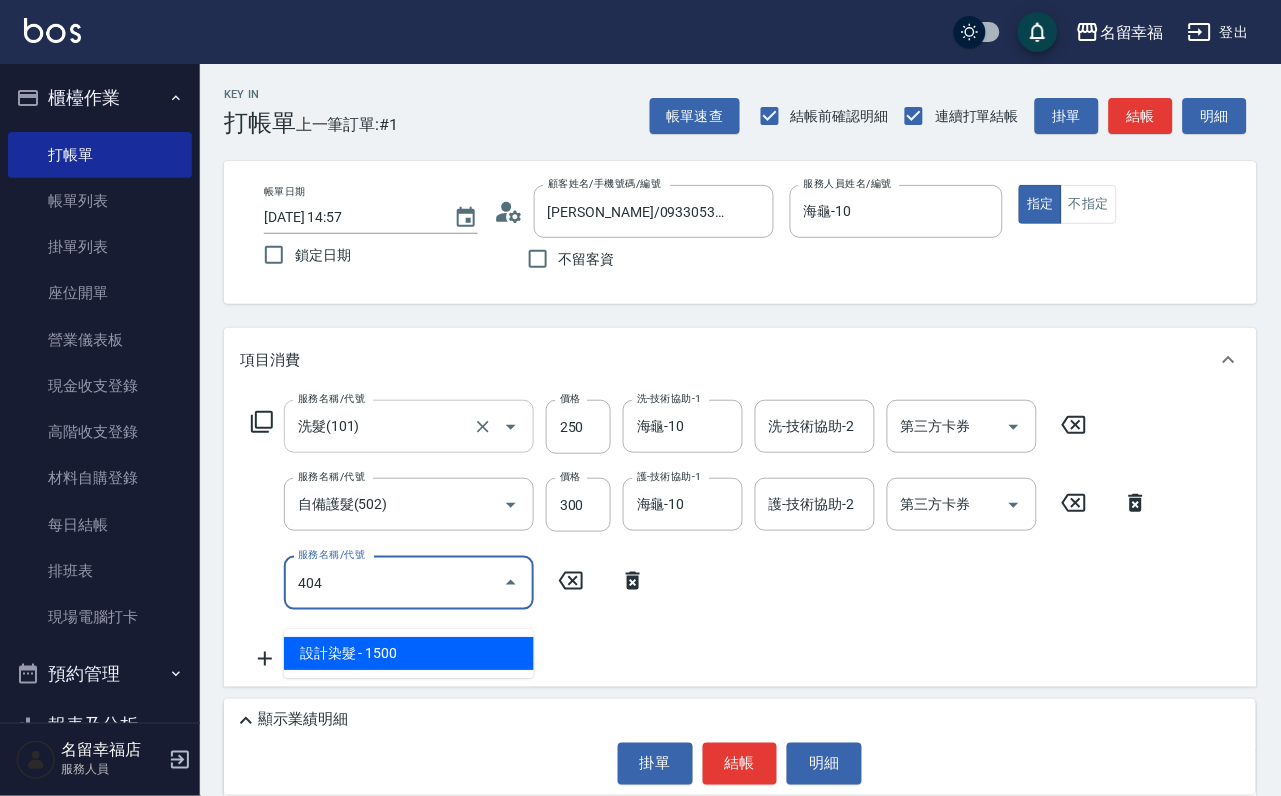 type on "設計染髮(404)" 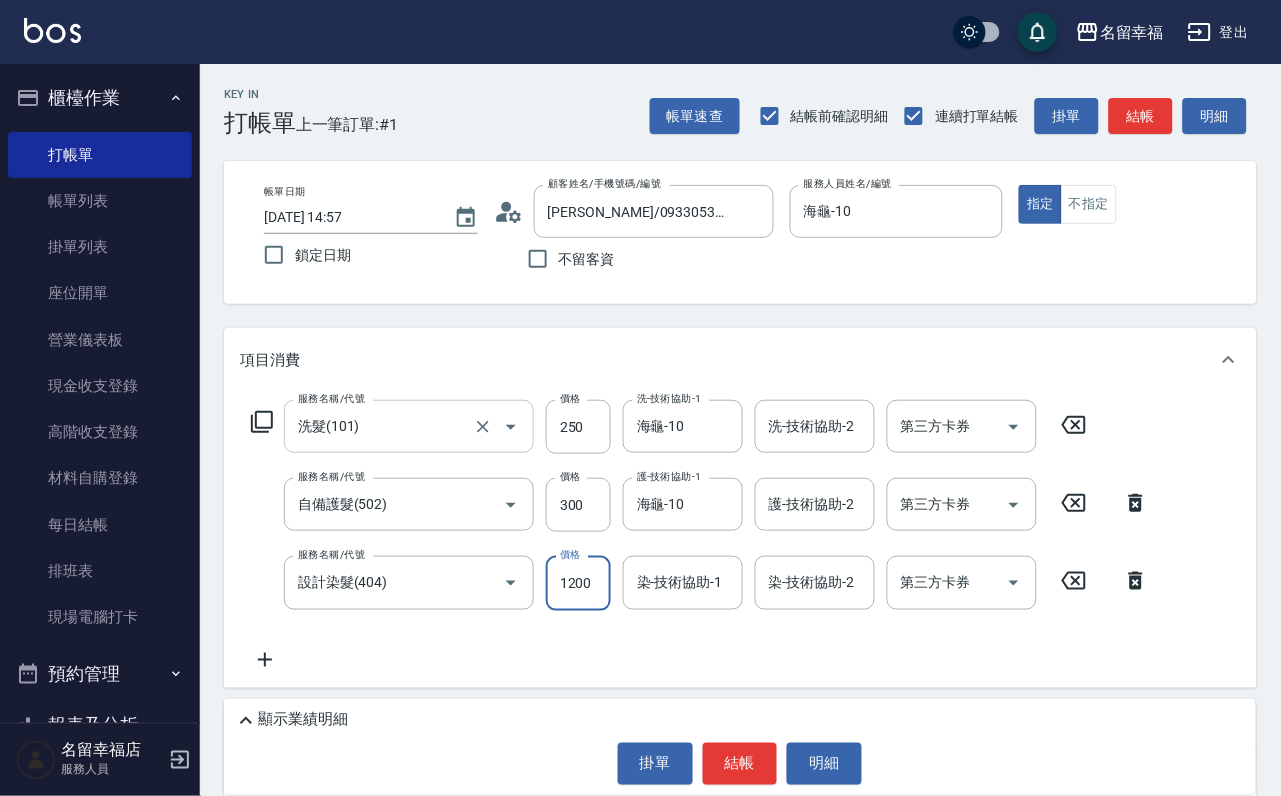 scroll, scrollTop: 0, scrollLeft: 1, axis: horizontal 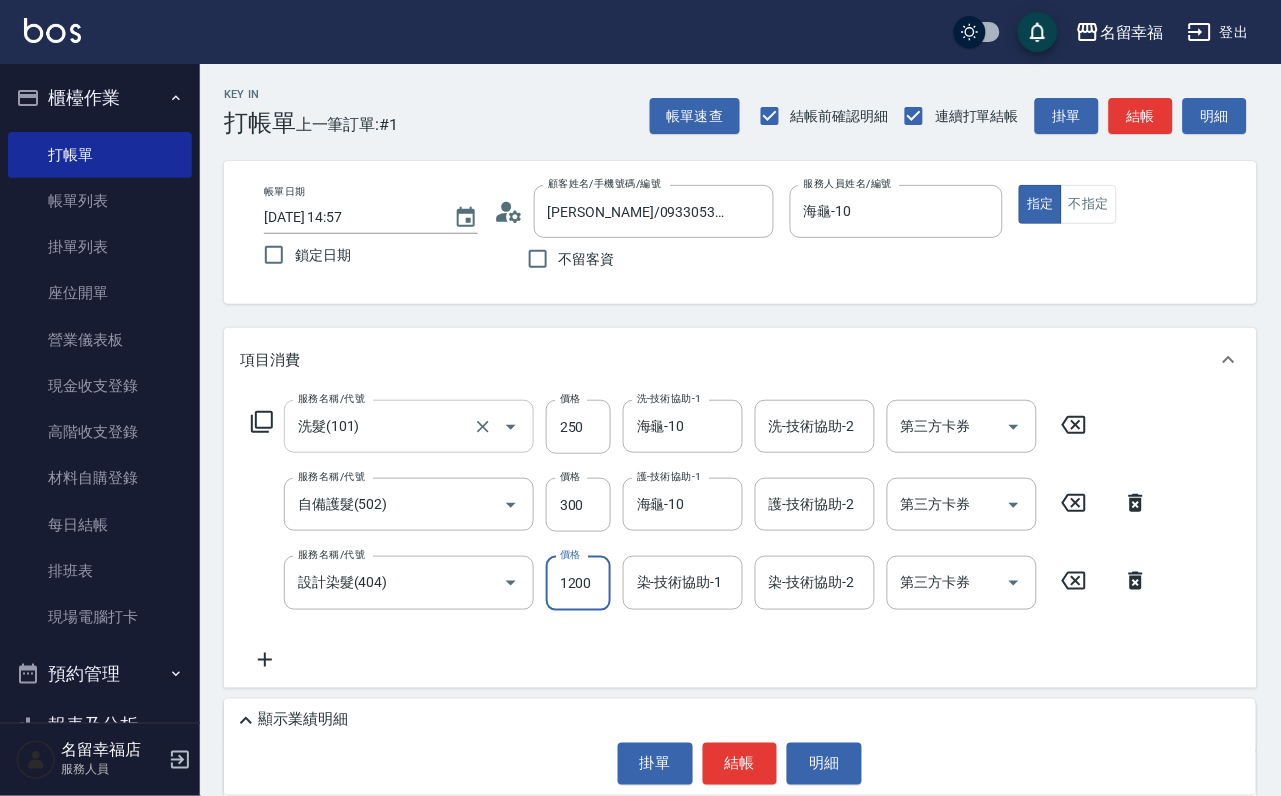 type on "1200" 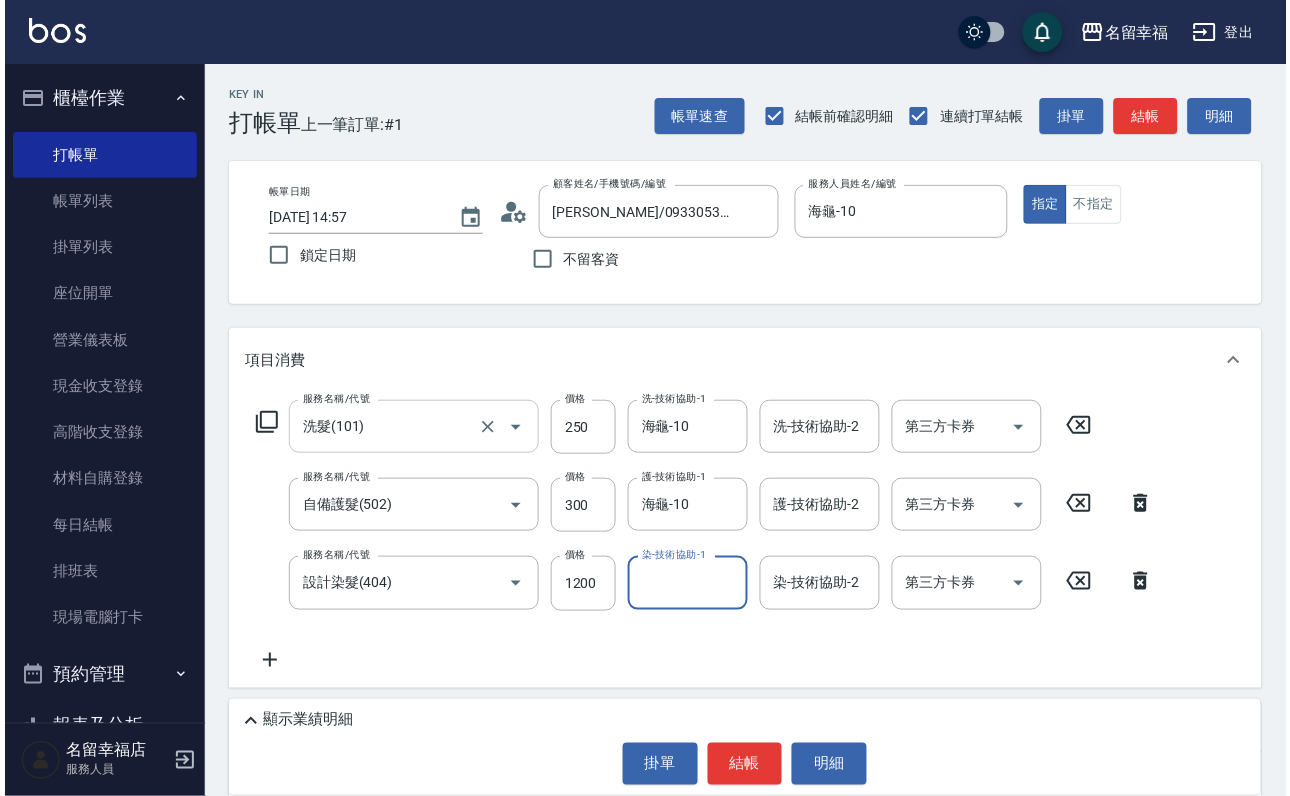 scroll, scrollTop: 0, scrollLeft: 0, axis: both 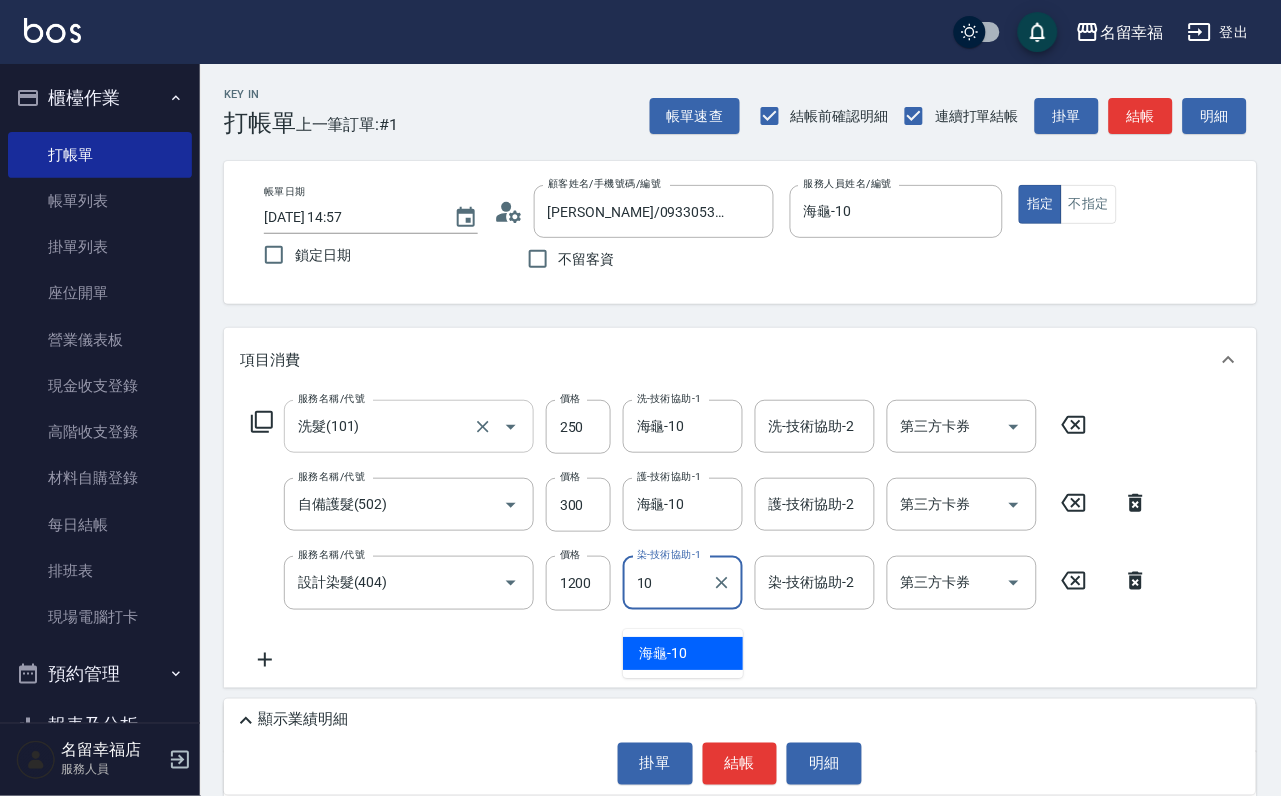 type on "海龜-10" 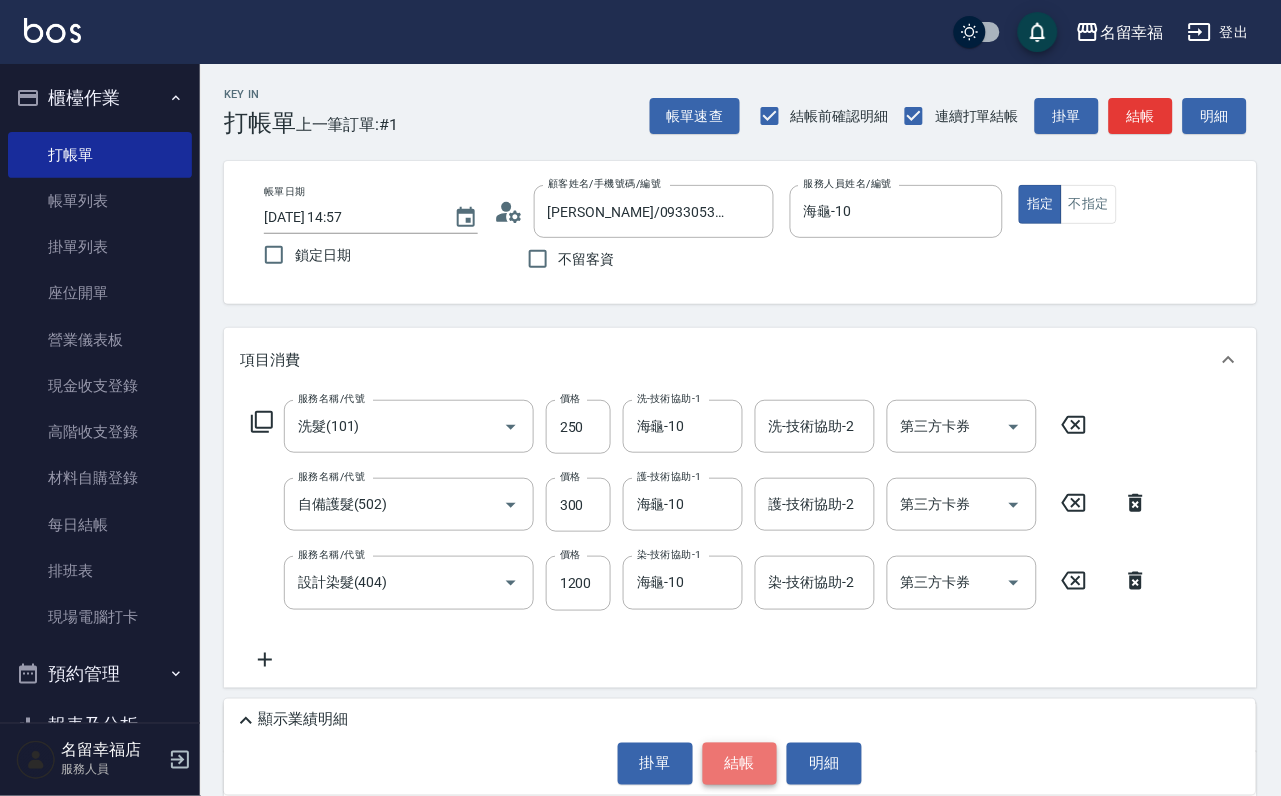 click on "結帳" at bounding box center (740, 764) 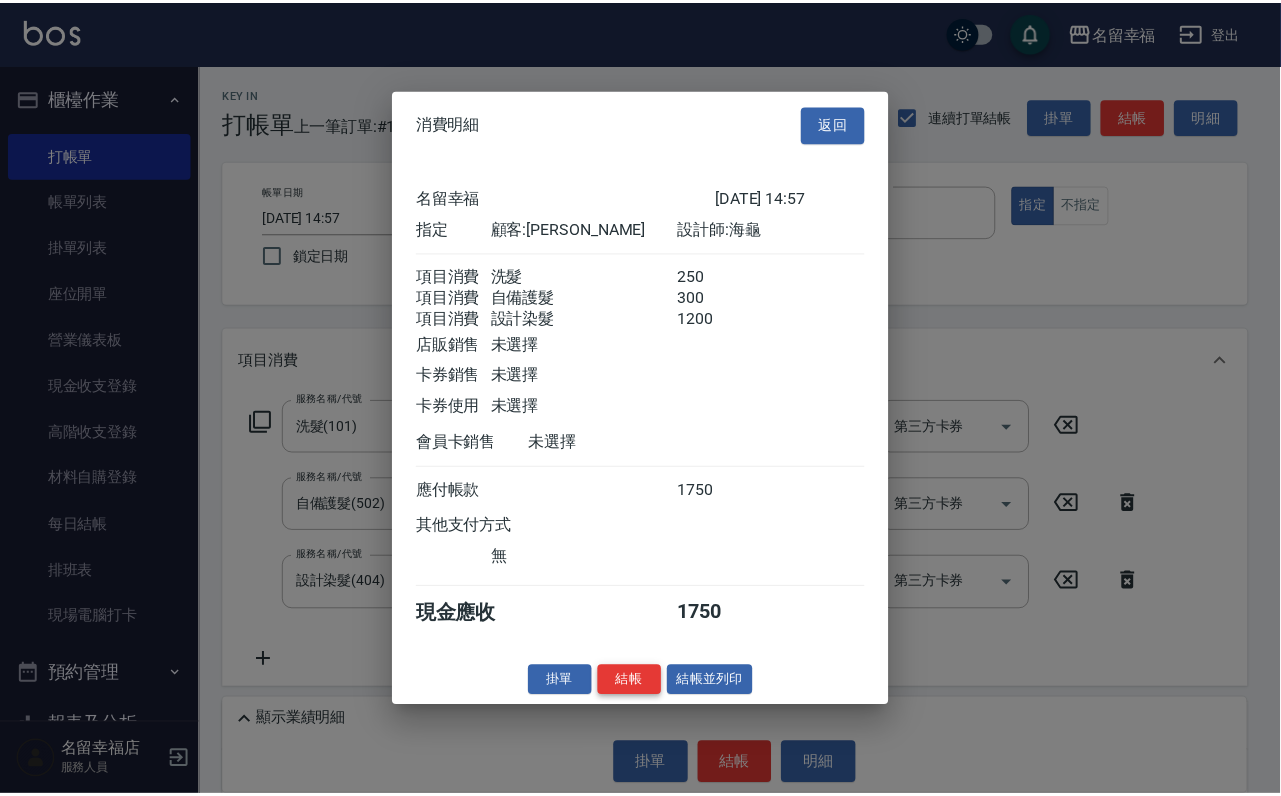scroll, scrollTop: 396, scrollLeft: 0, axis: vertical 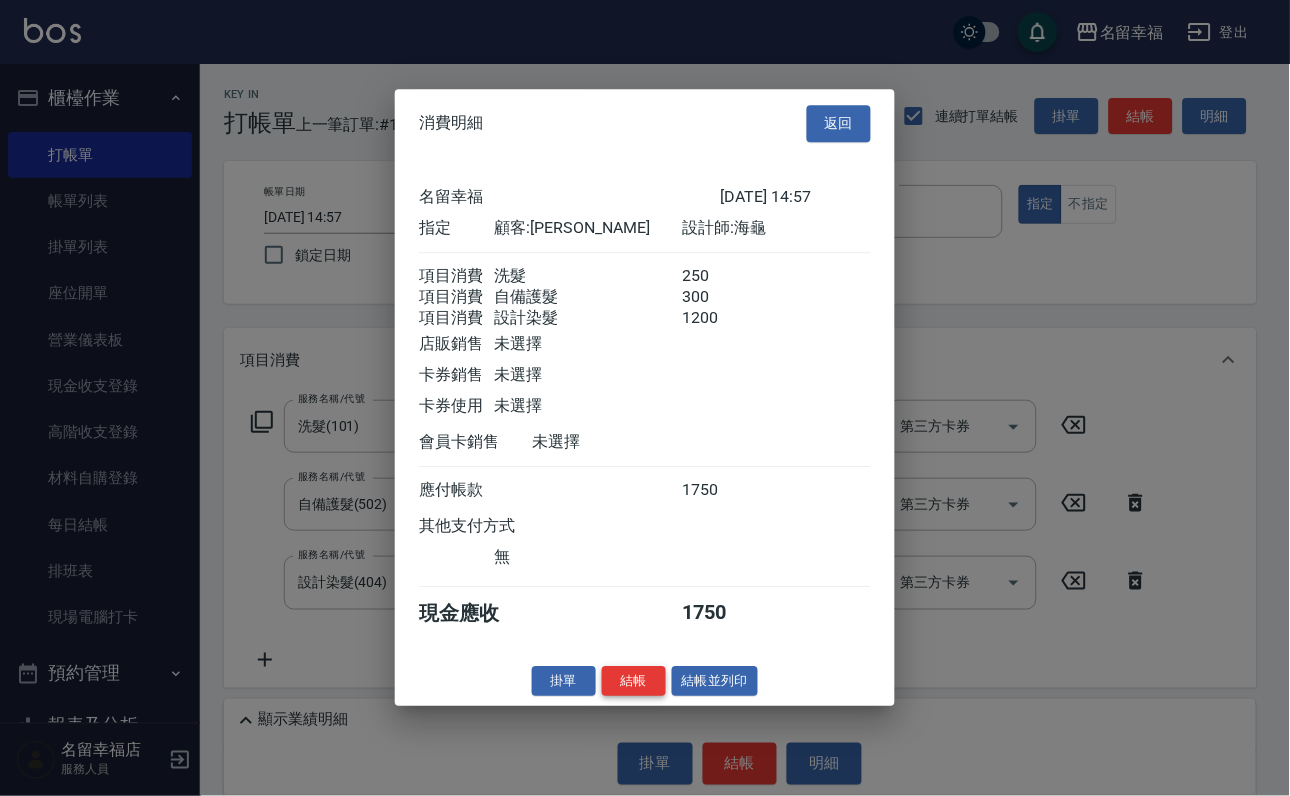 click on "結帳" at bounding box center (634, 681) 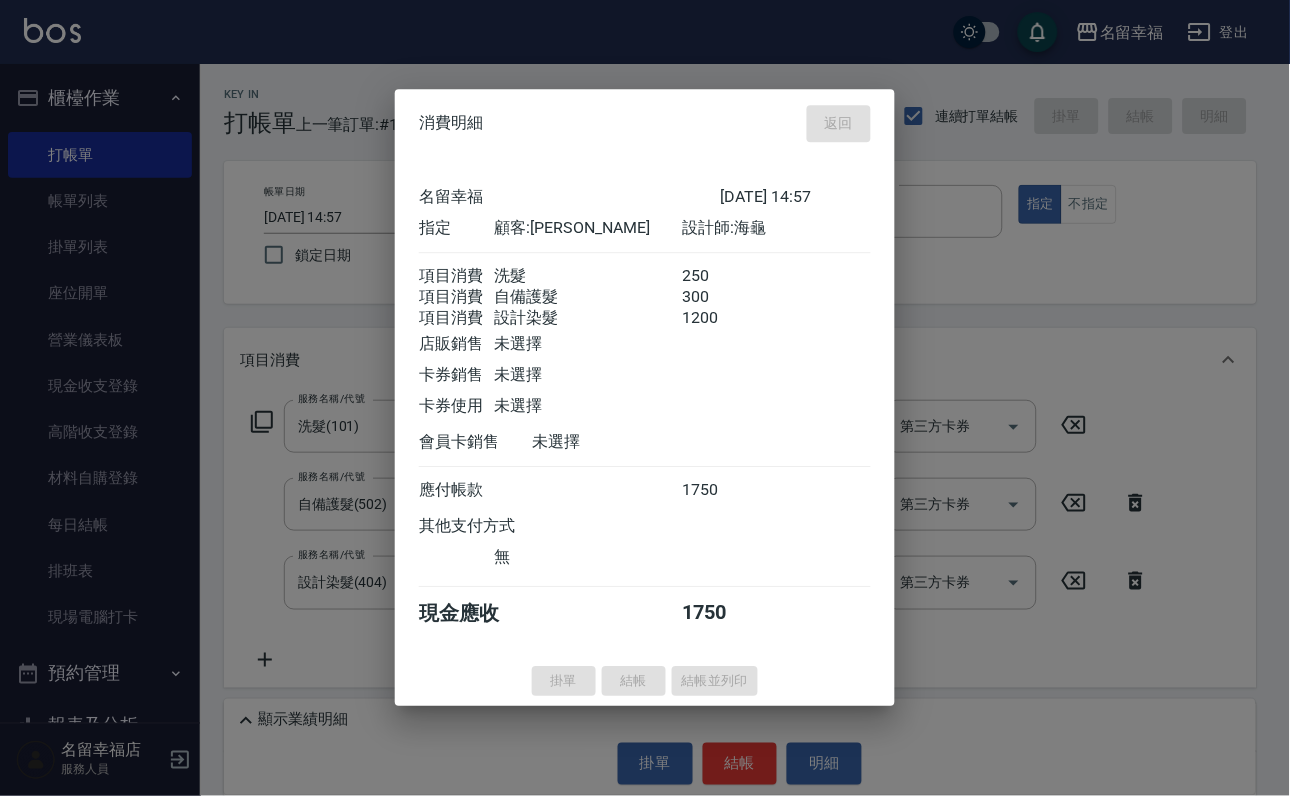type 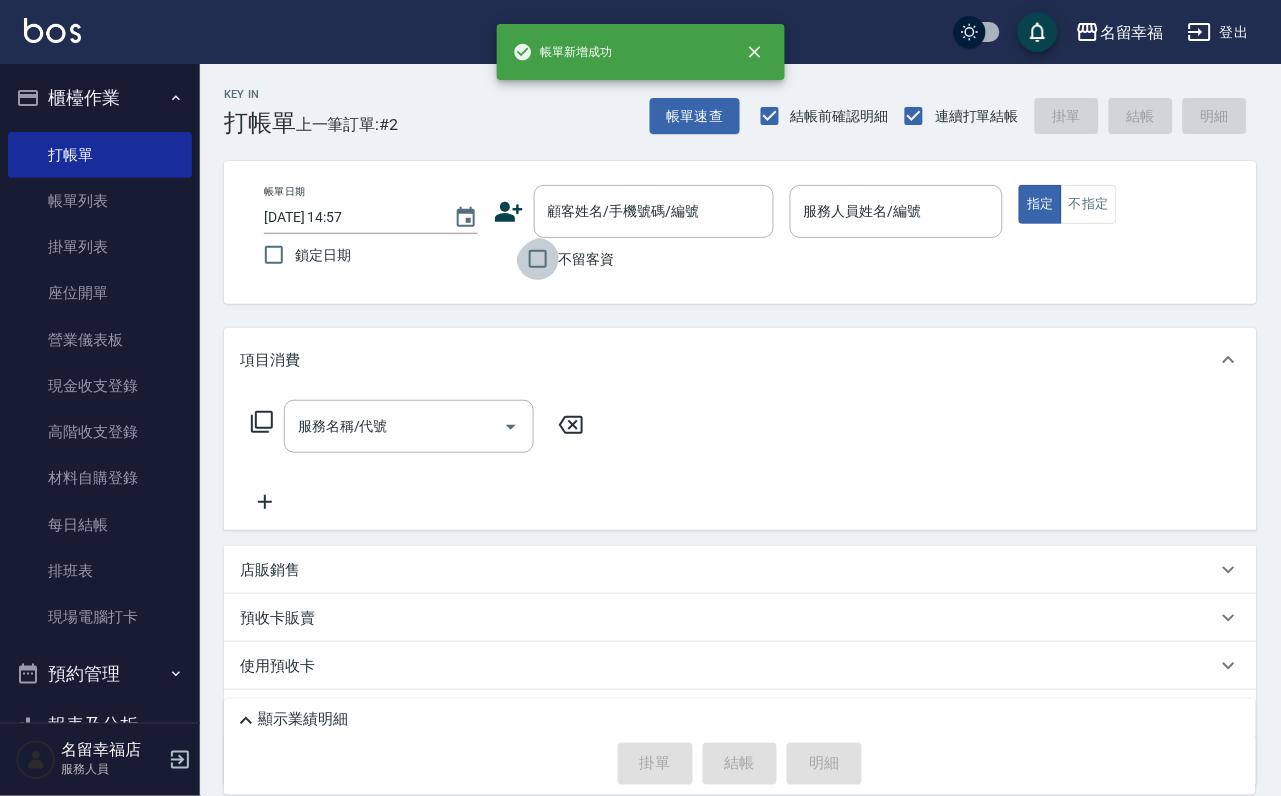 click on "不留客資" at bounding box center (538, 259) 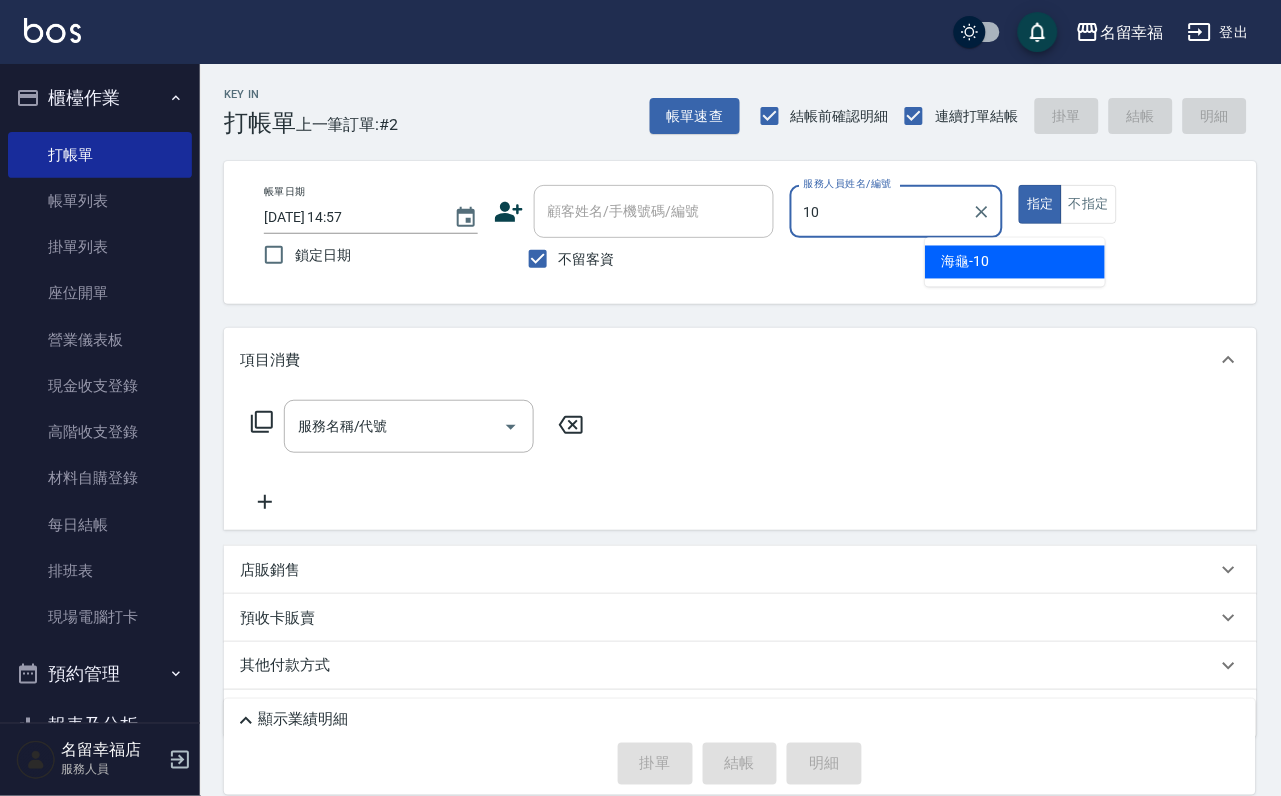 type on "海龜-10" 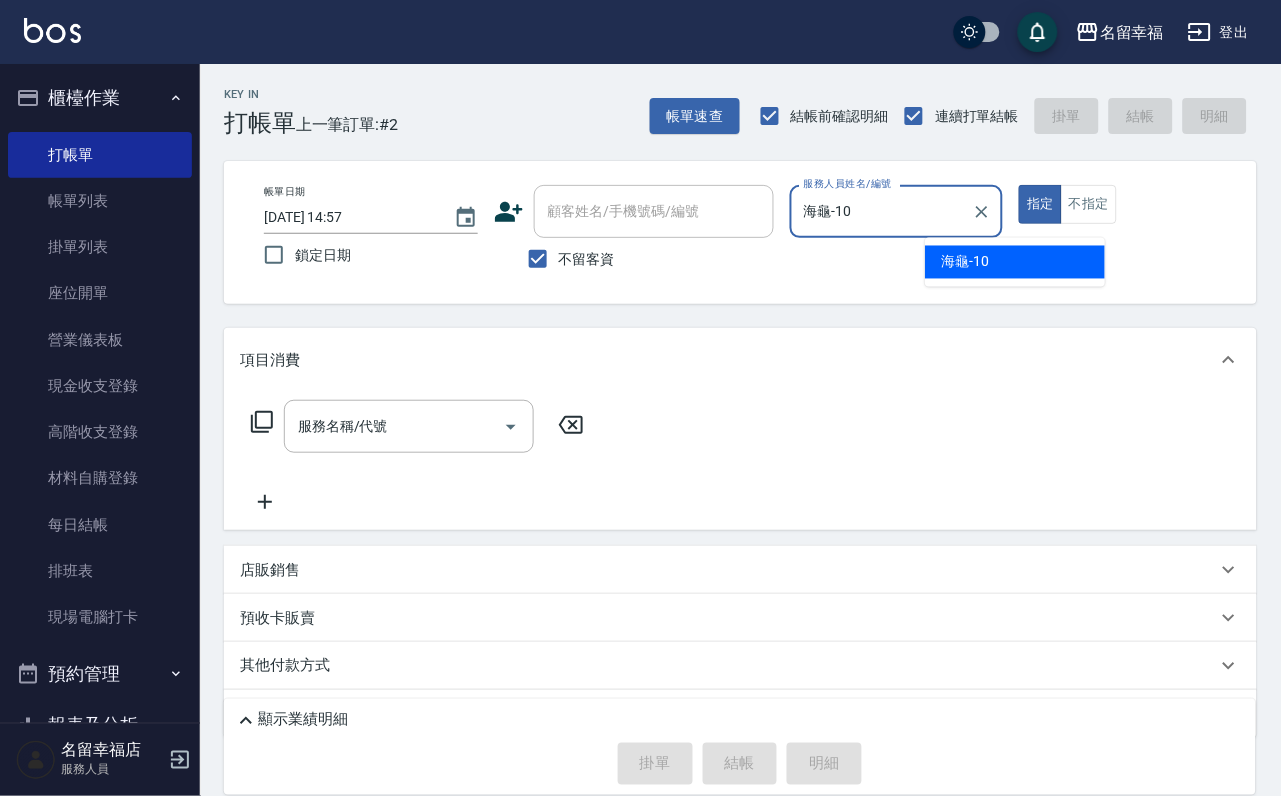 type on "true" 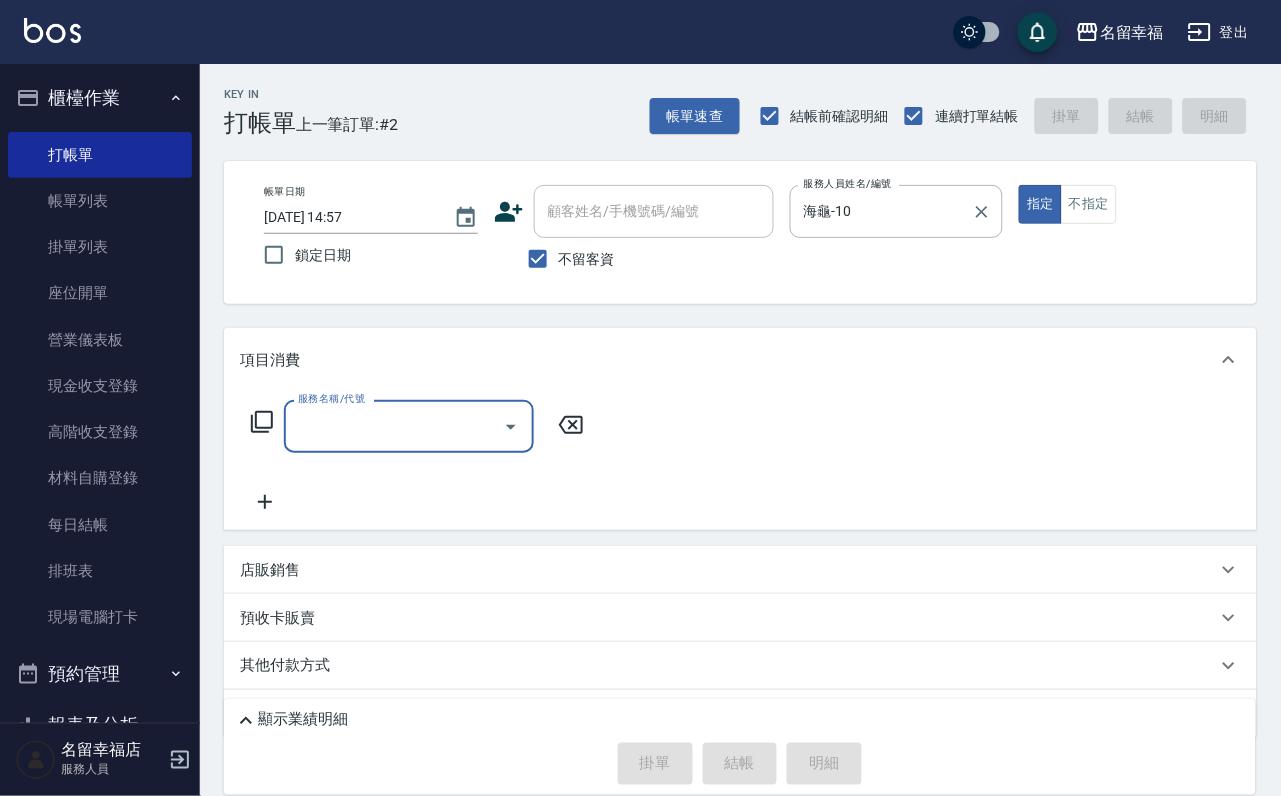 type on "2" 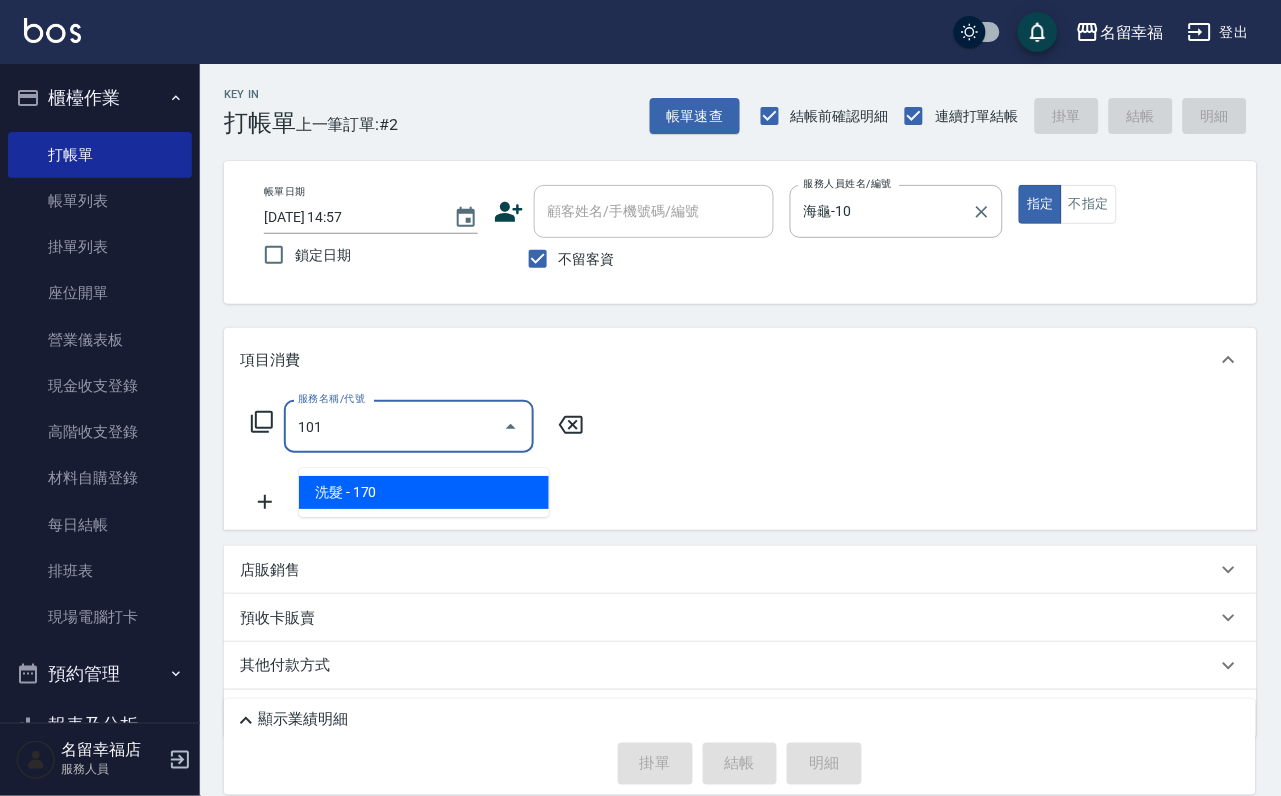 type on "洗髮(101)" 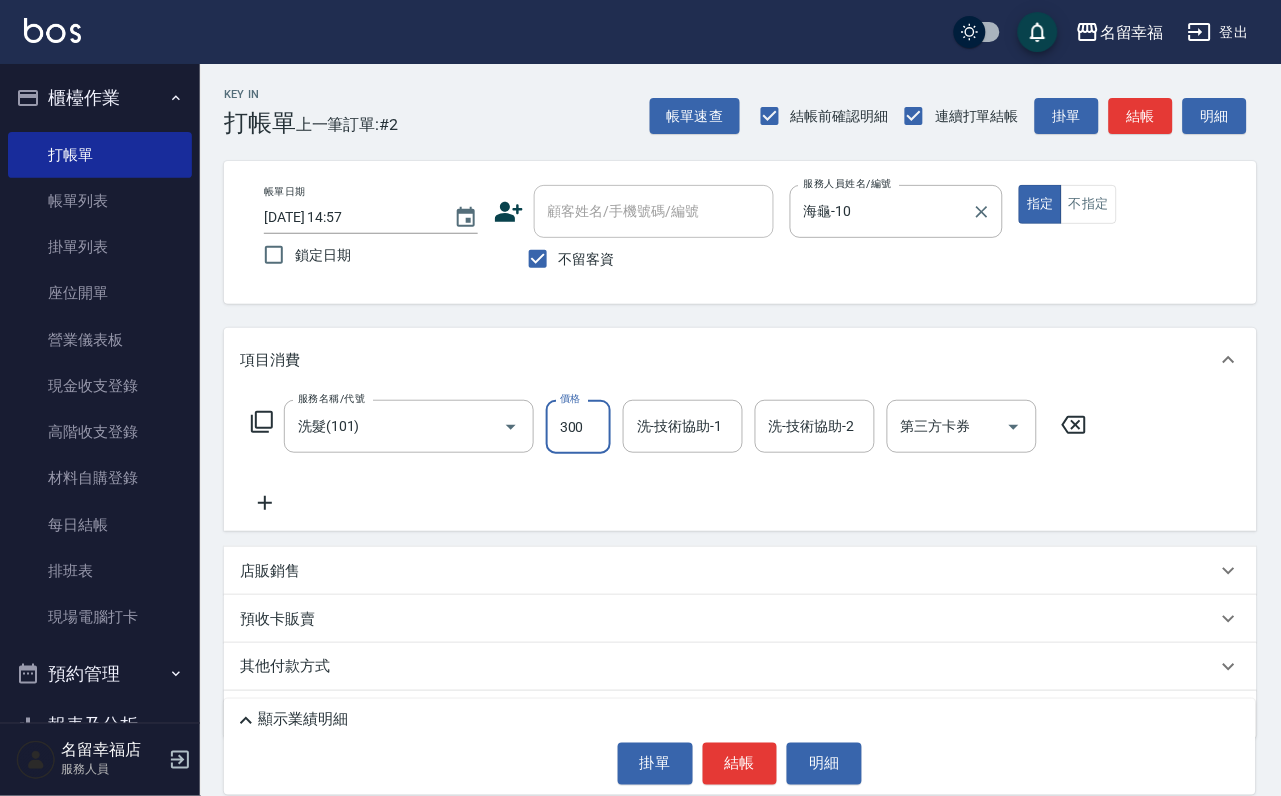 type on "300" 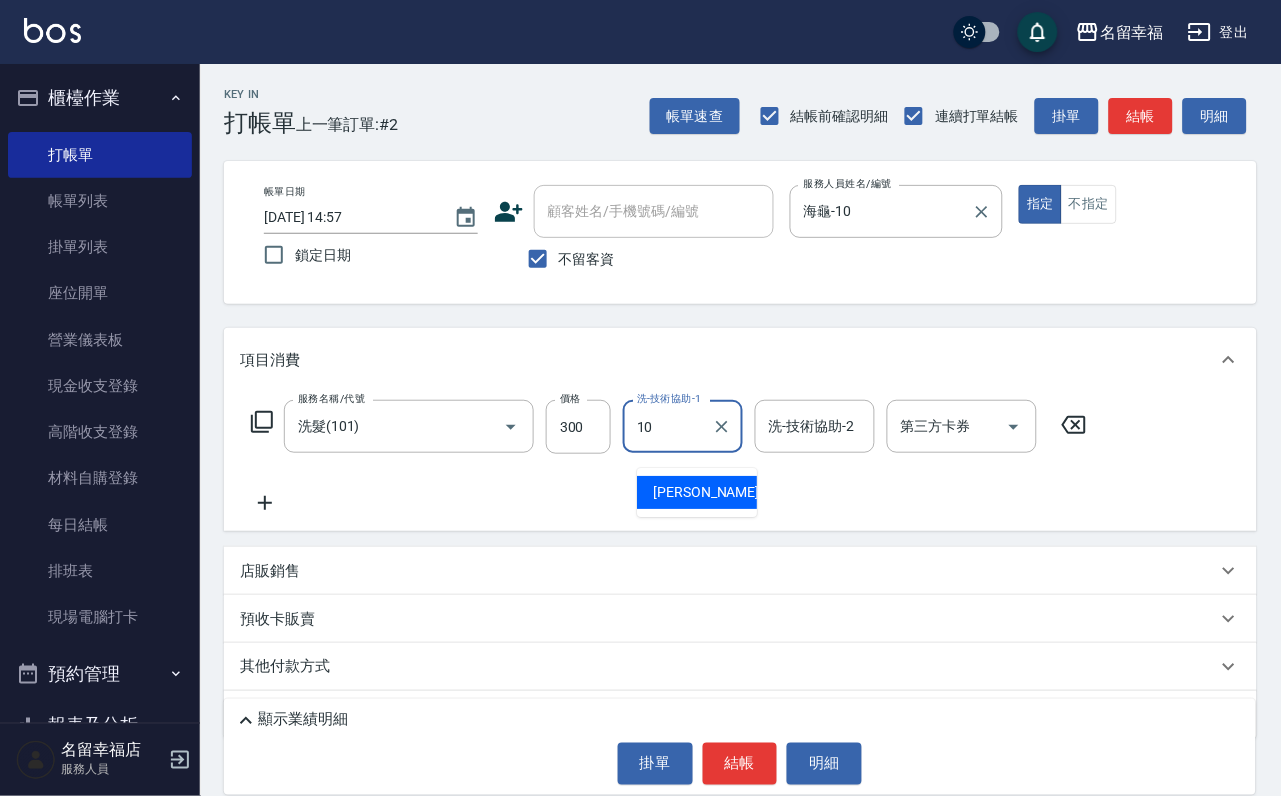 type on "海龜-10" 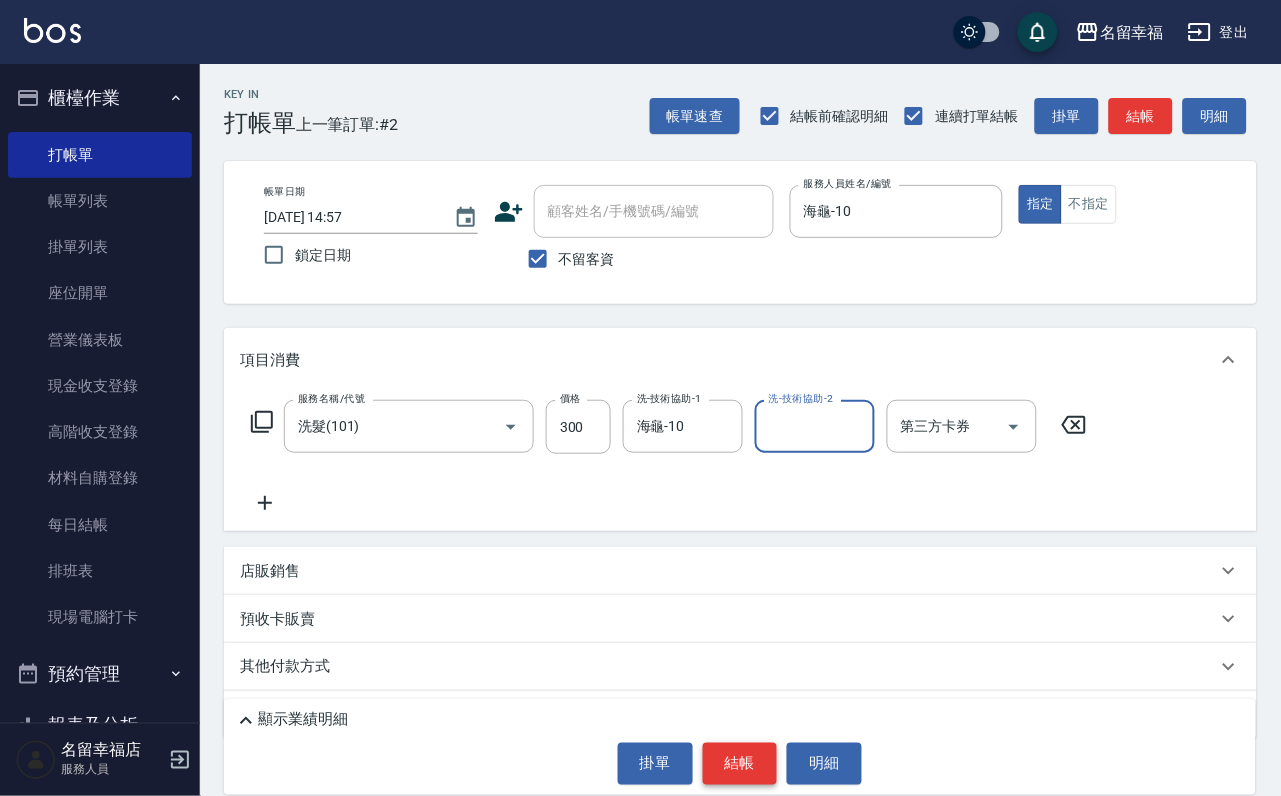 click on "結帳" at bounding box center [740, 764] 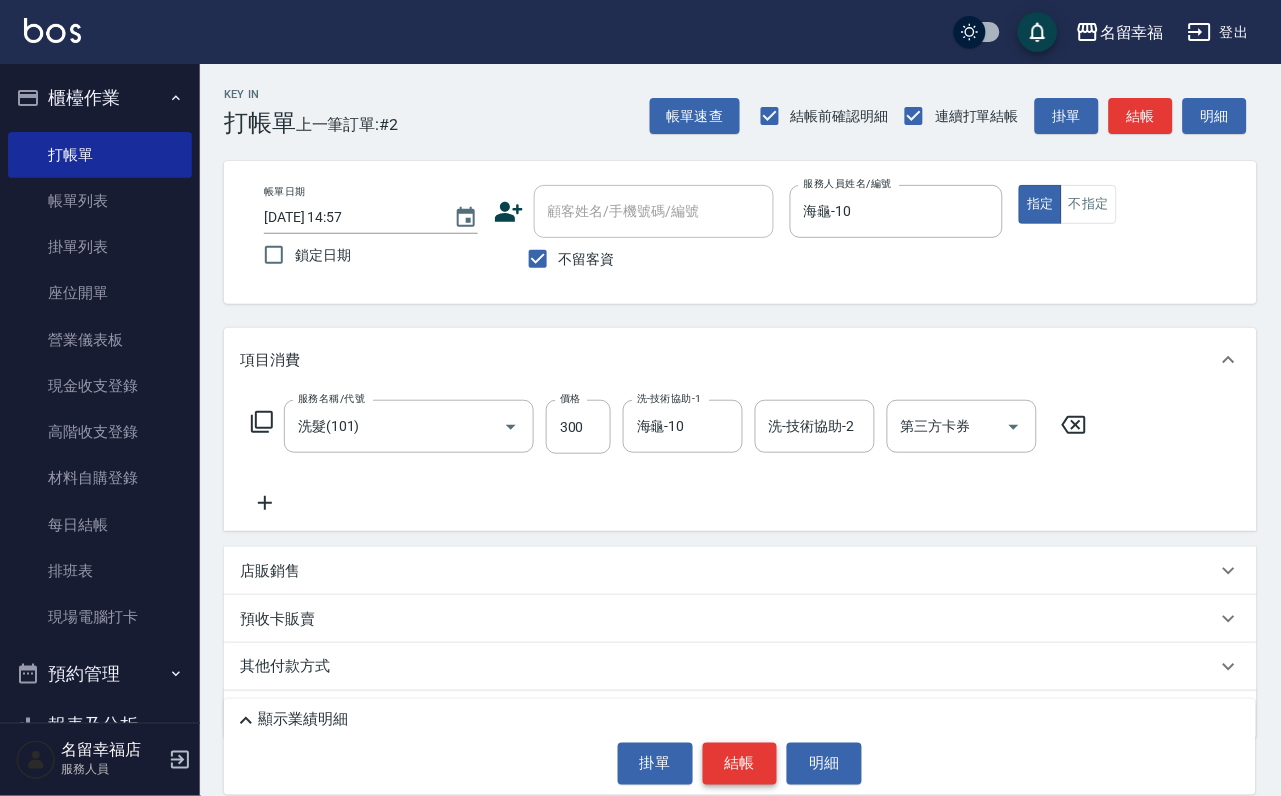 click on "結帳" at bounding box center (740, 764) 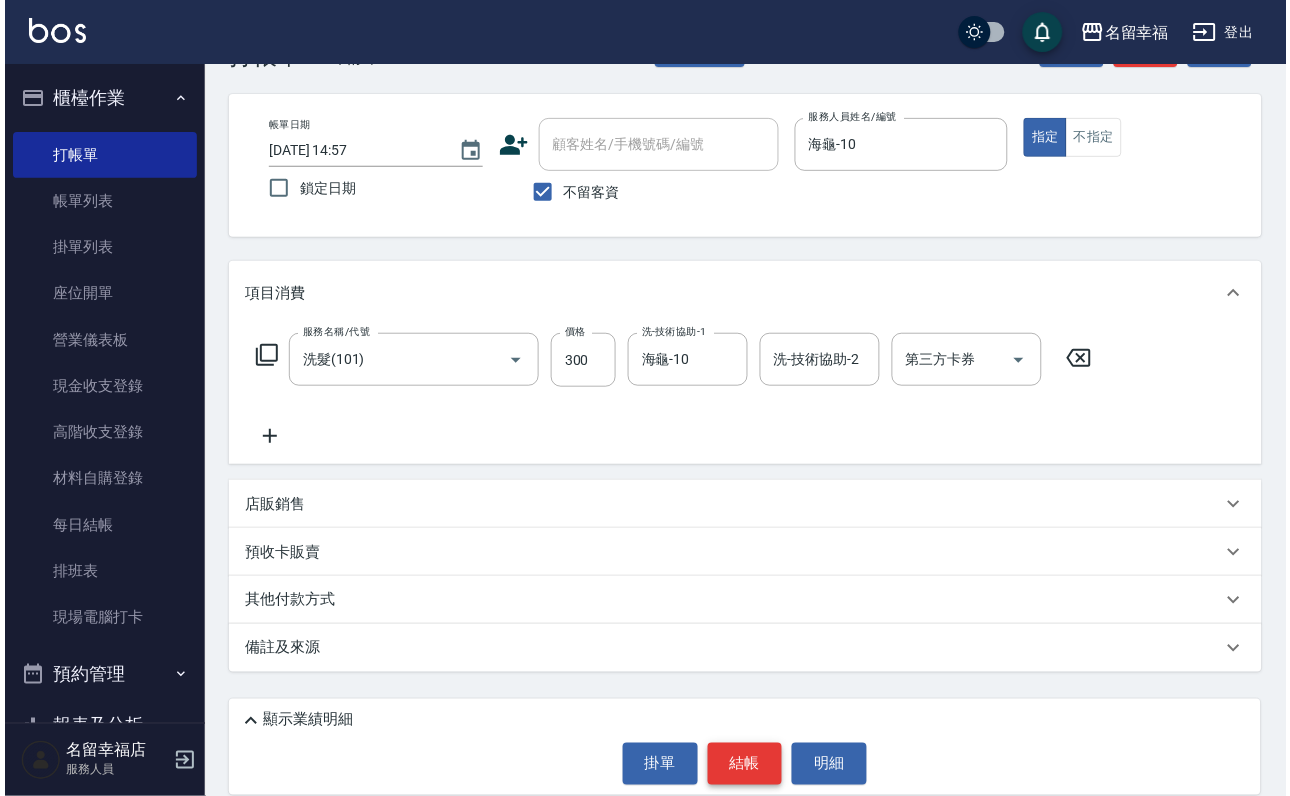 scroll, scrollTop: 119, scrollLeft: 0, axis: vertical 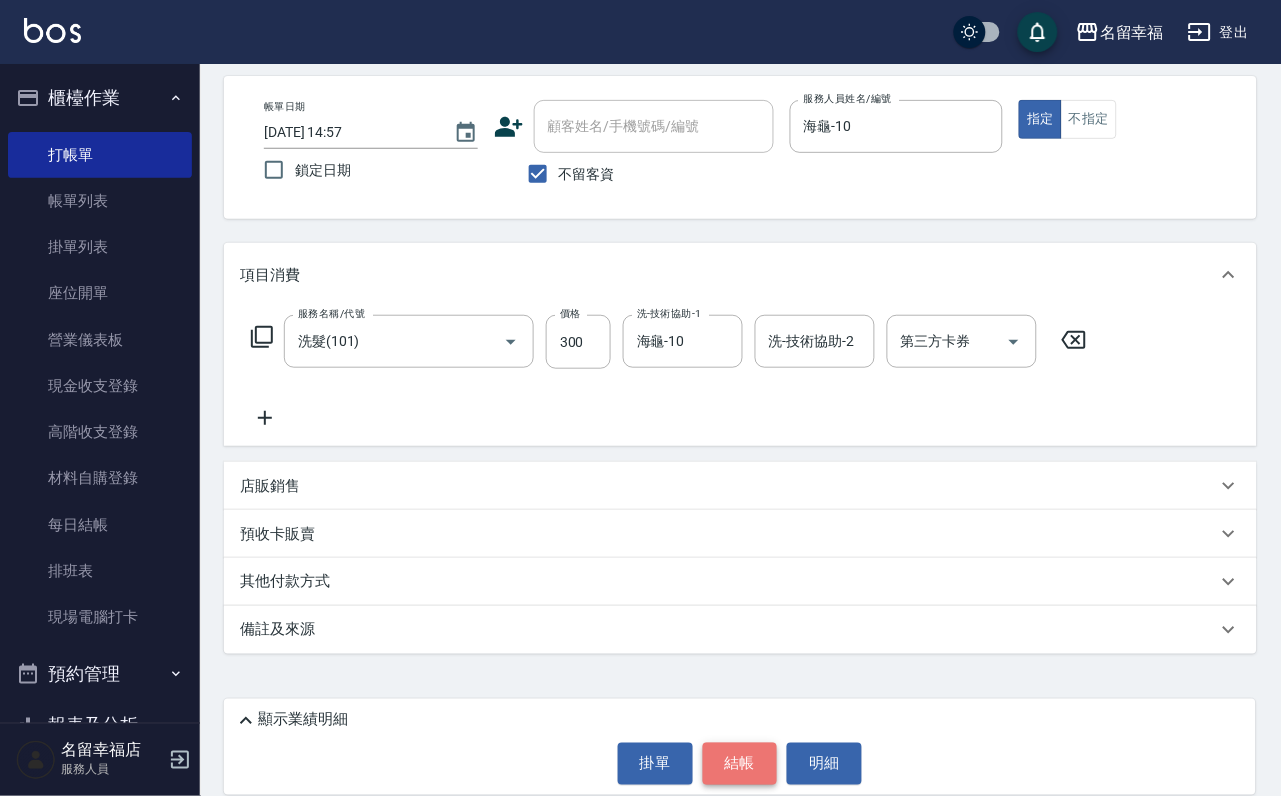 click on "結帳" at bounding box center [740, 764] 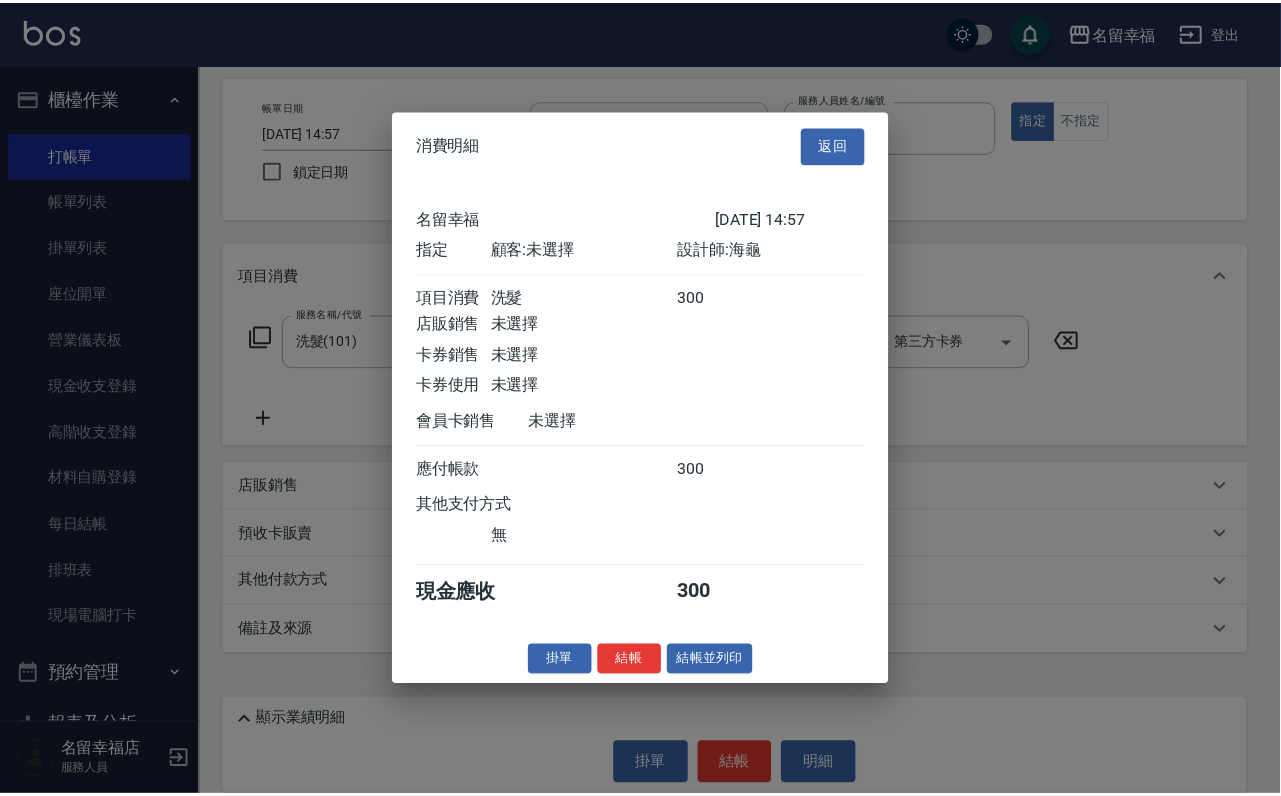 scroll, scrollTop: 247, scrollLeft: 0, axis: vertical 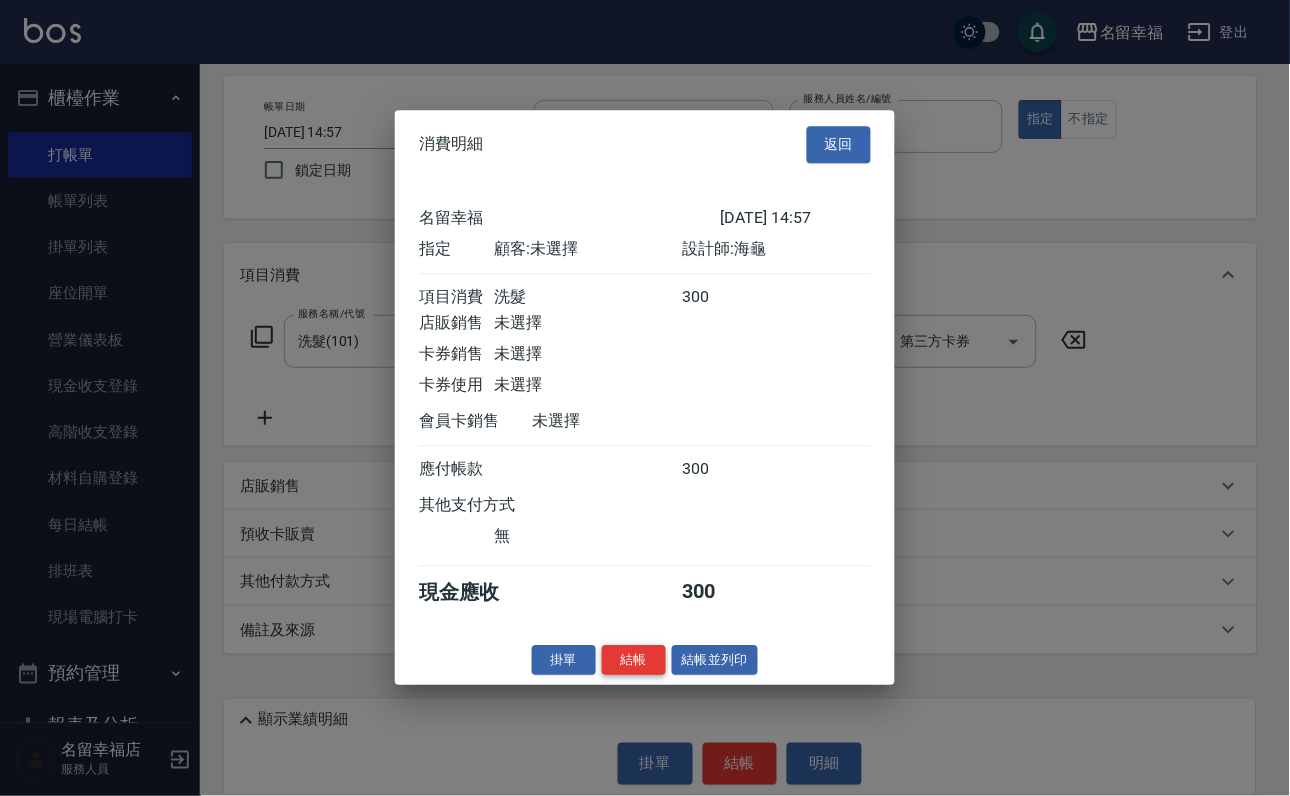 click on "結帳" at bounding box center [634, 660] 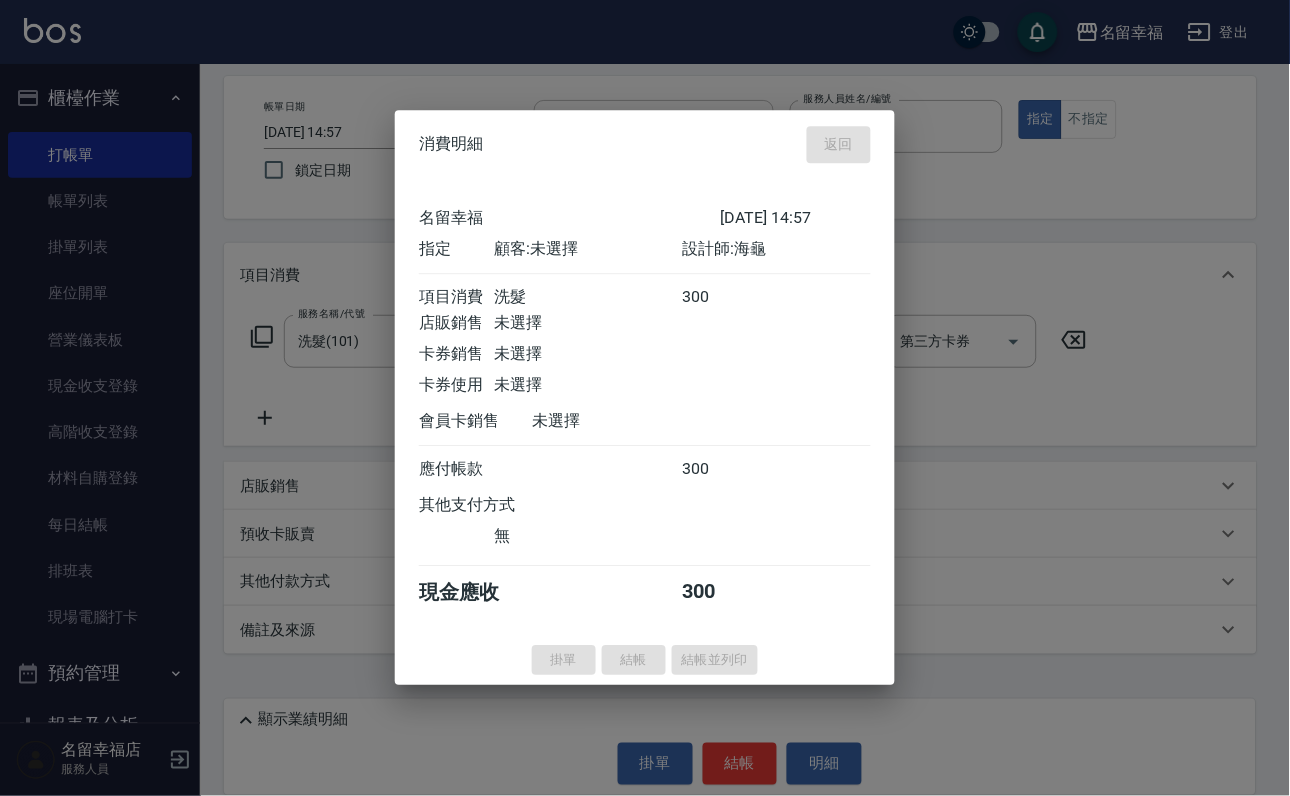 type on "[DATE] 14:58" 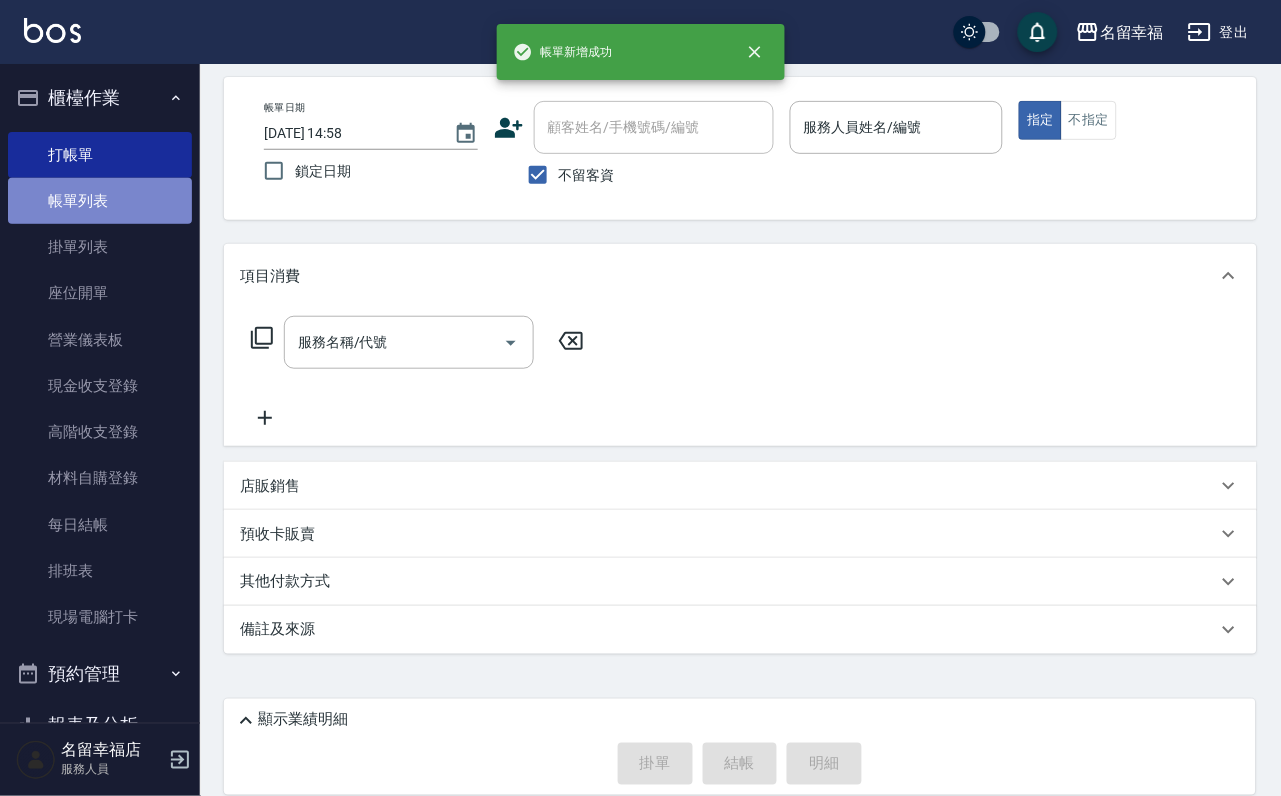click on "帳單列表" at bounding box center [100, 201] 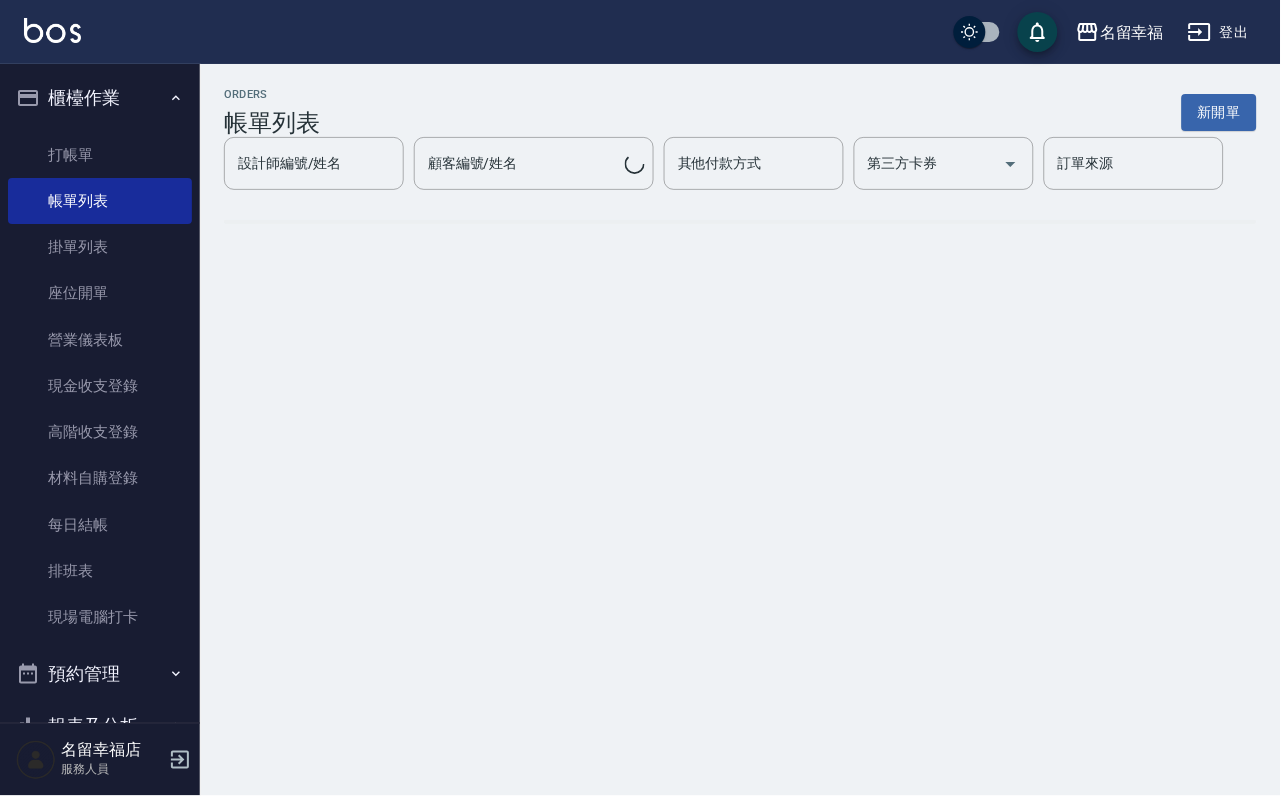 scroll, scrollTop: 0, scrollLeft: 0, axis: both 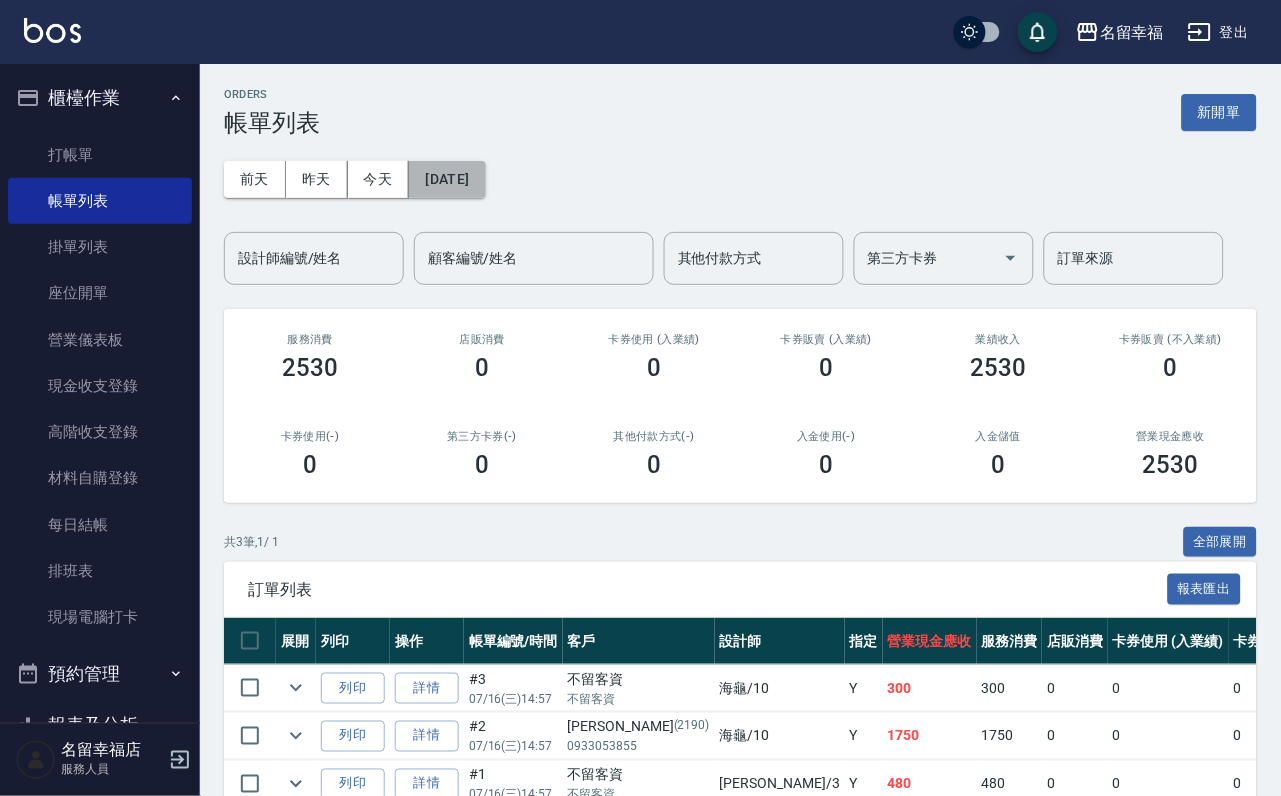 click on "[DATE]" at bounding box center [447, 179] 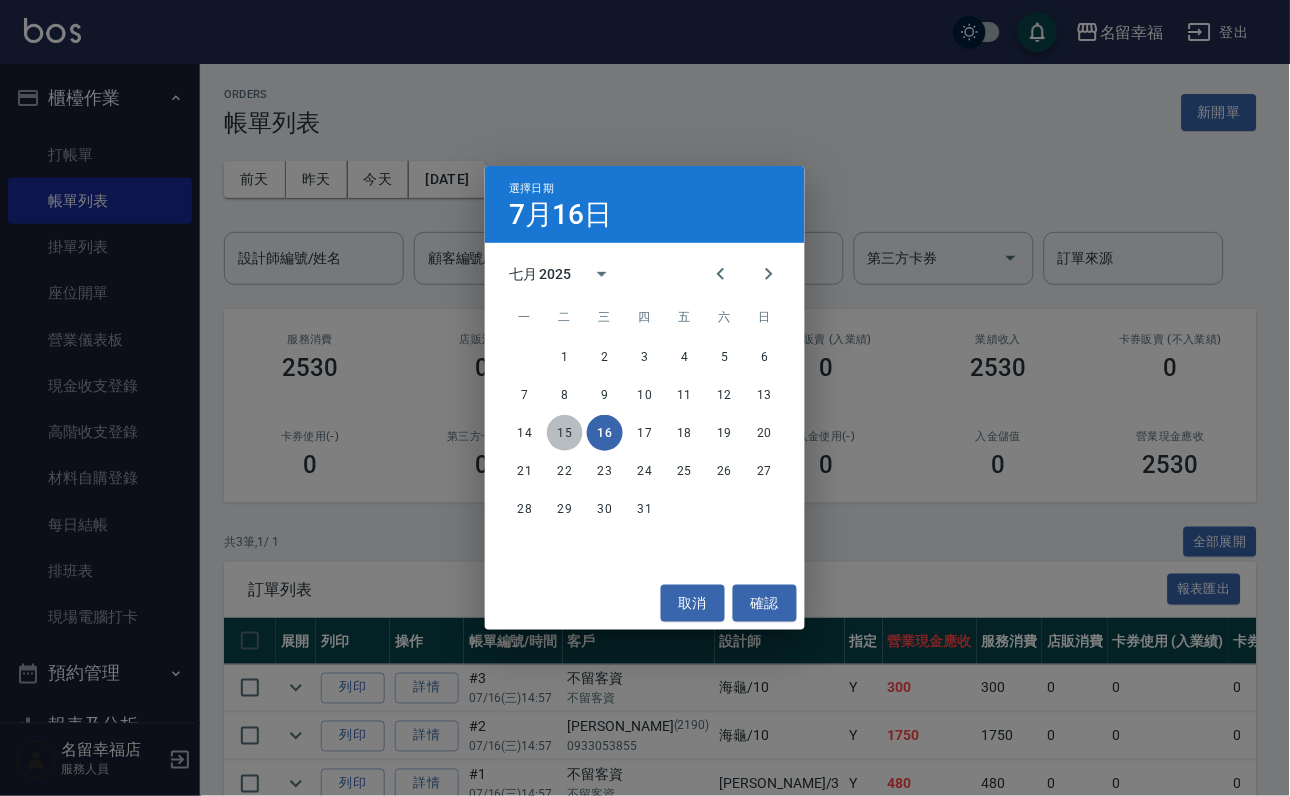 click on "15" at bounding box center (565, 433) 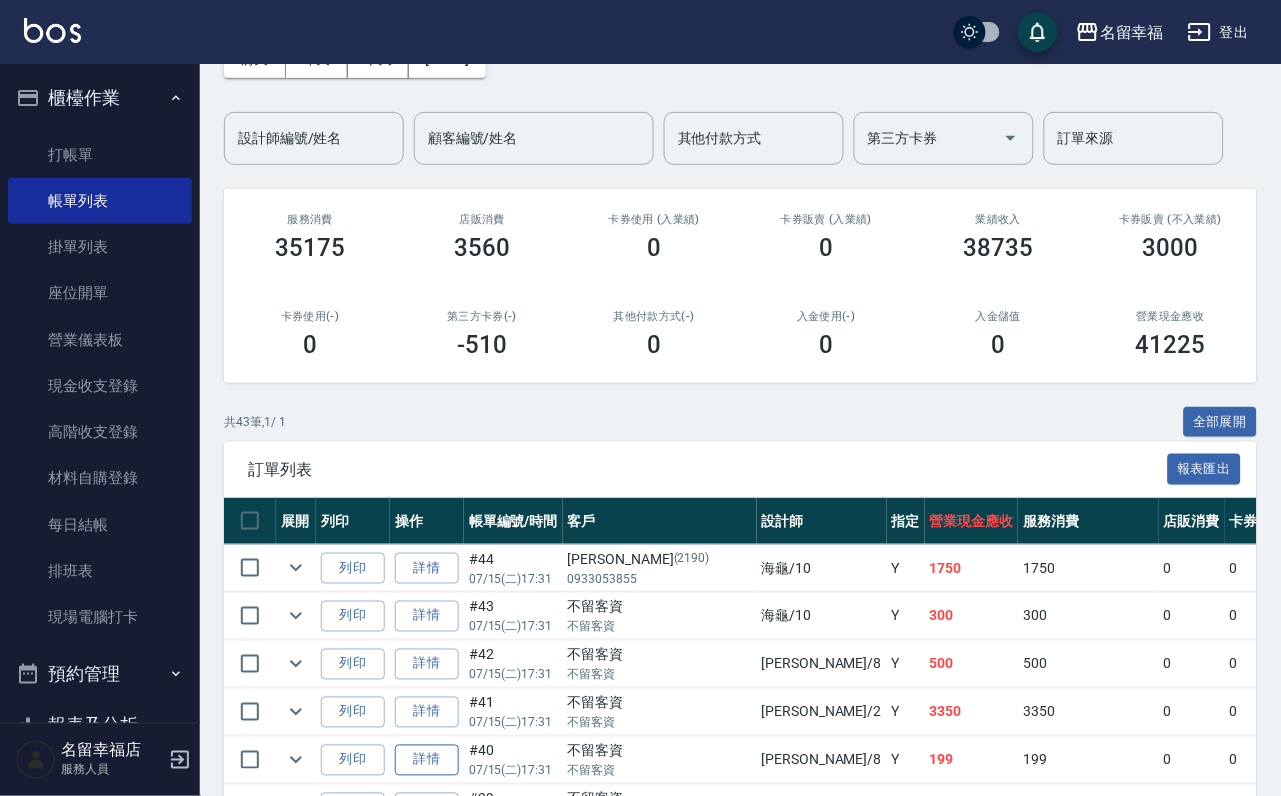 scroll, scrollTop: 450, scrollLeft: 0, axis: vertical 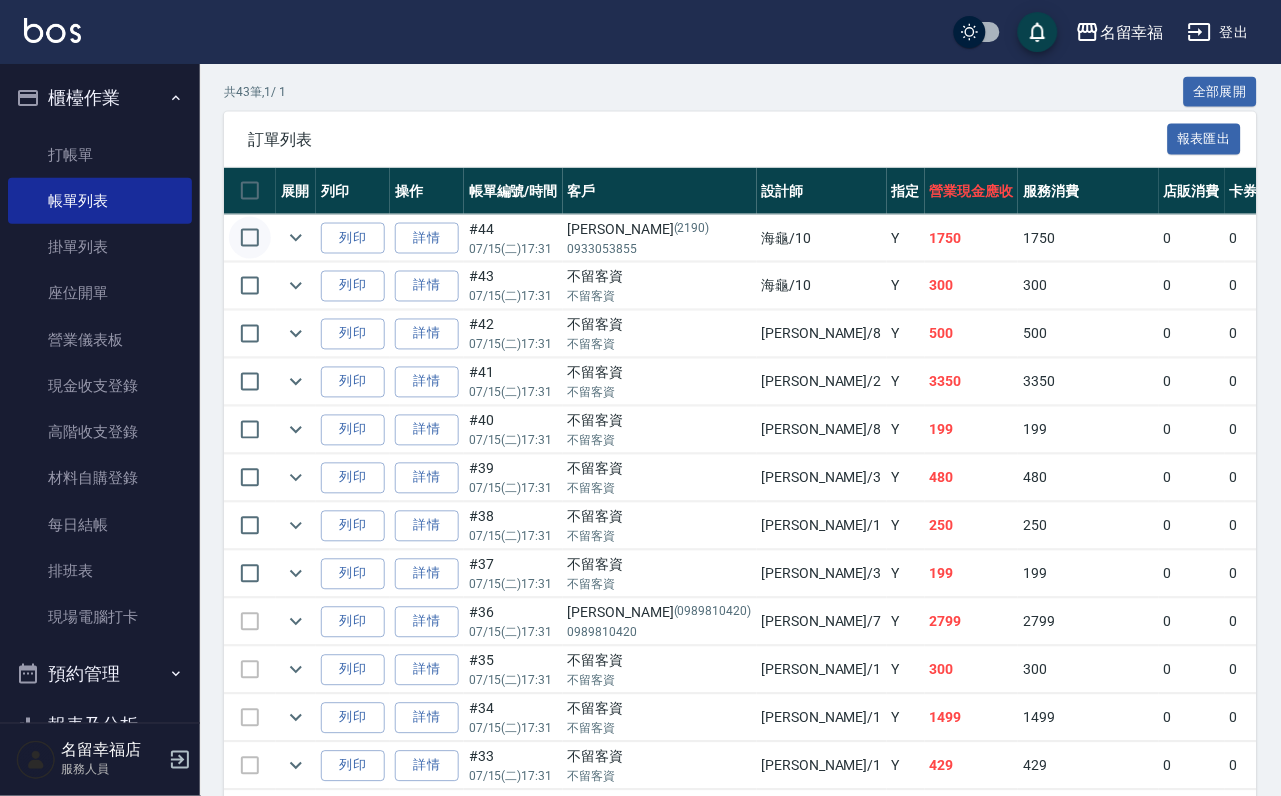 click at bounding box center [250, 238] 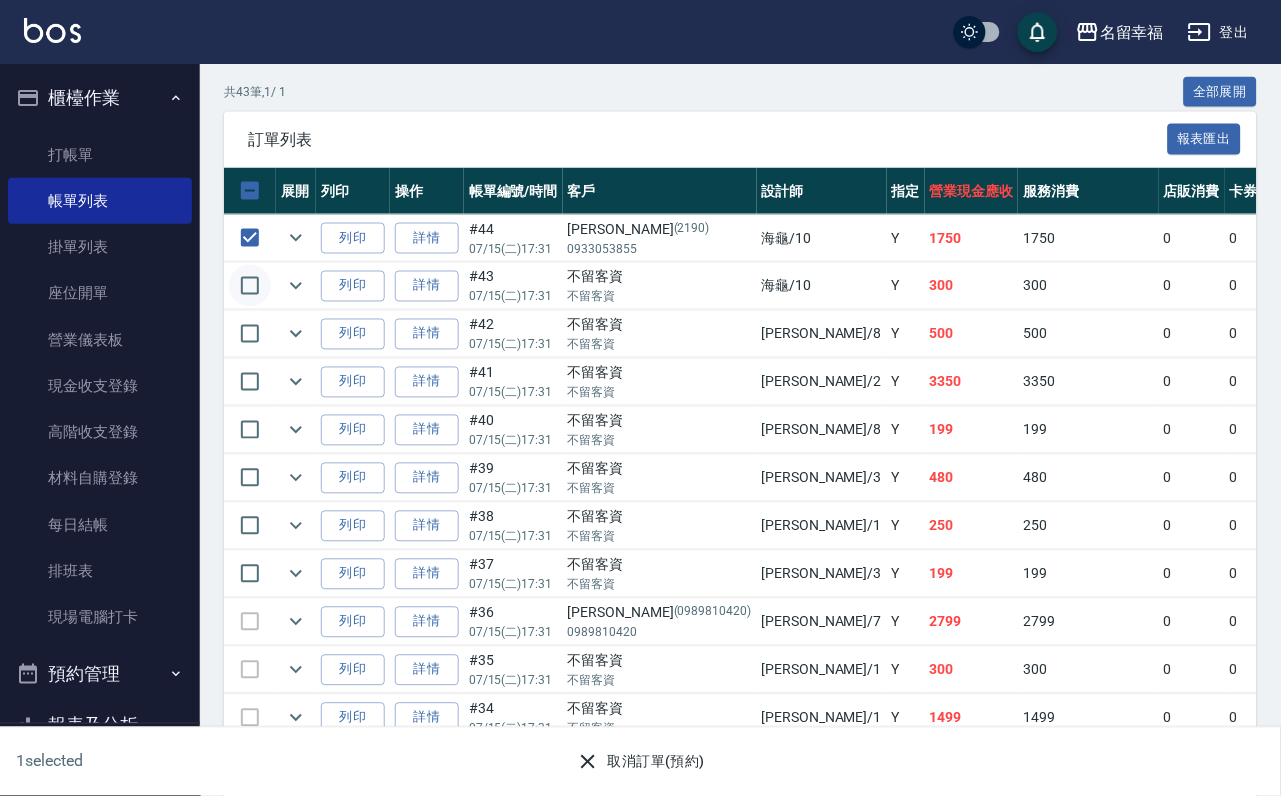 click at bounding box center (250, 286) 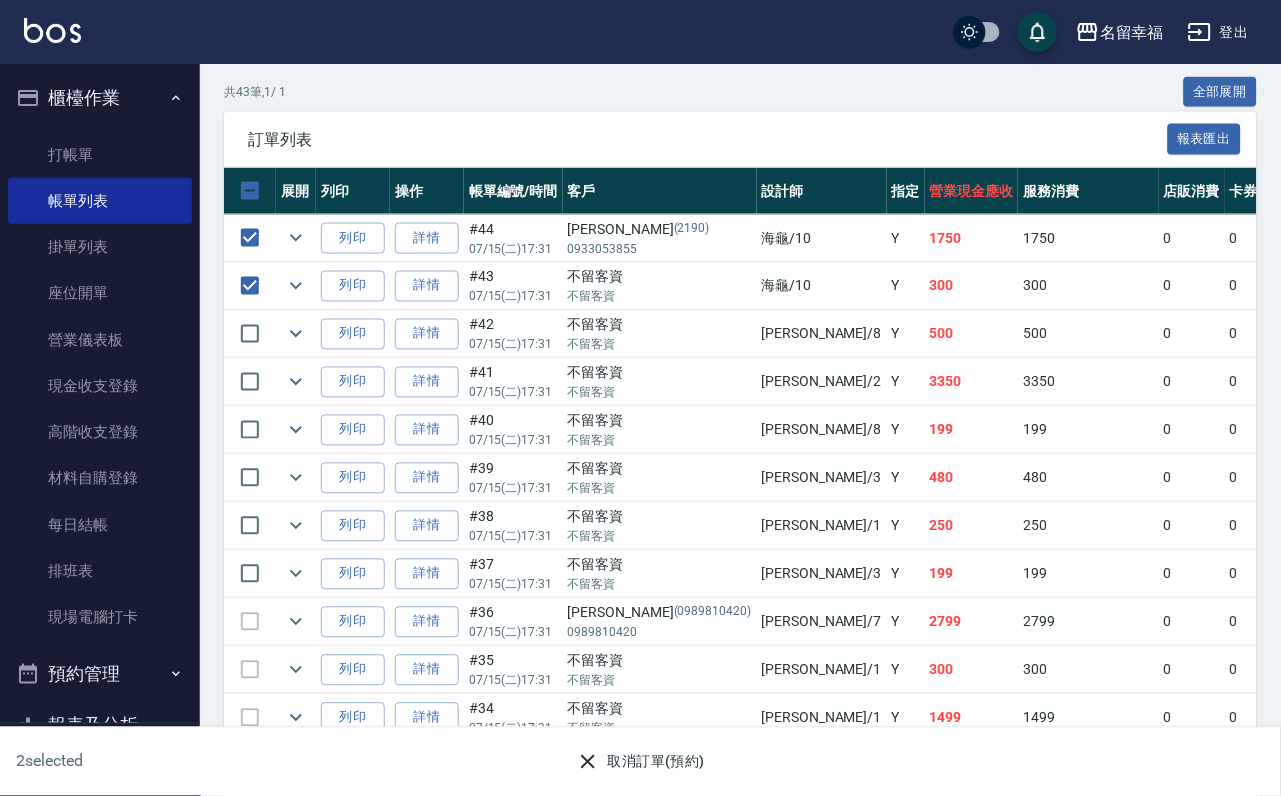 click 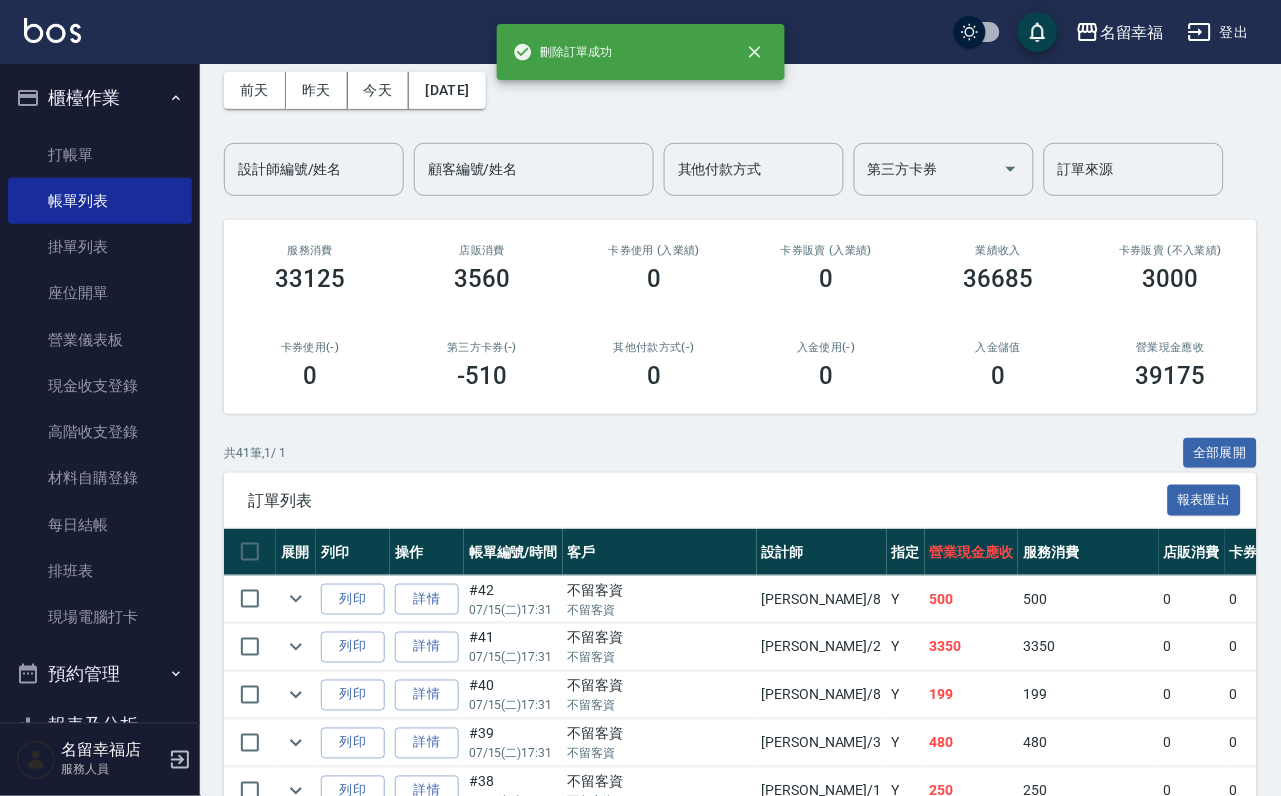 scroll, scrollTop: 150, scrollLeft: 0, axis: vertical 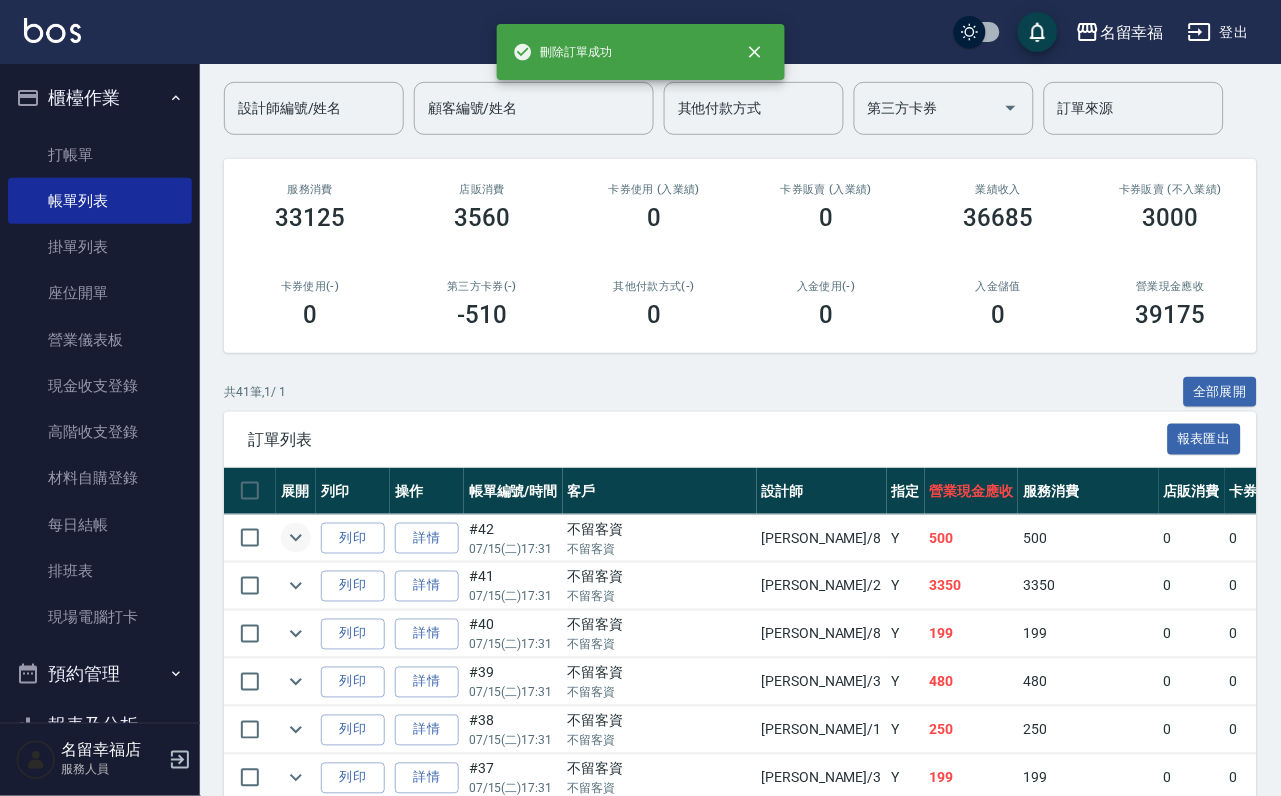 click 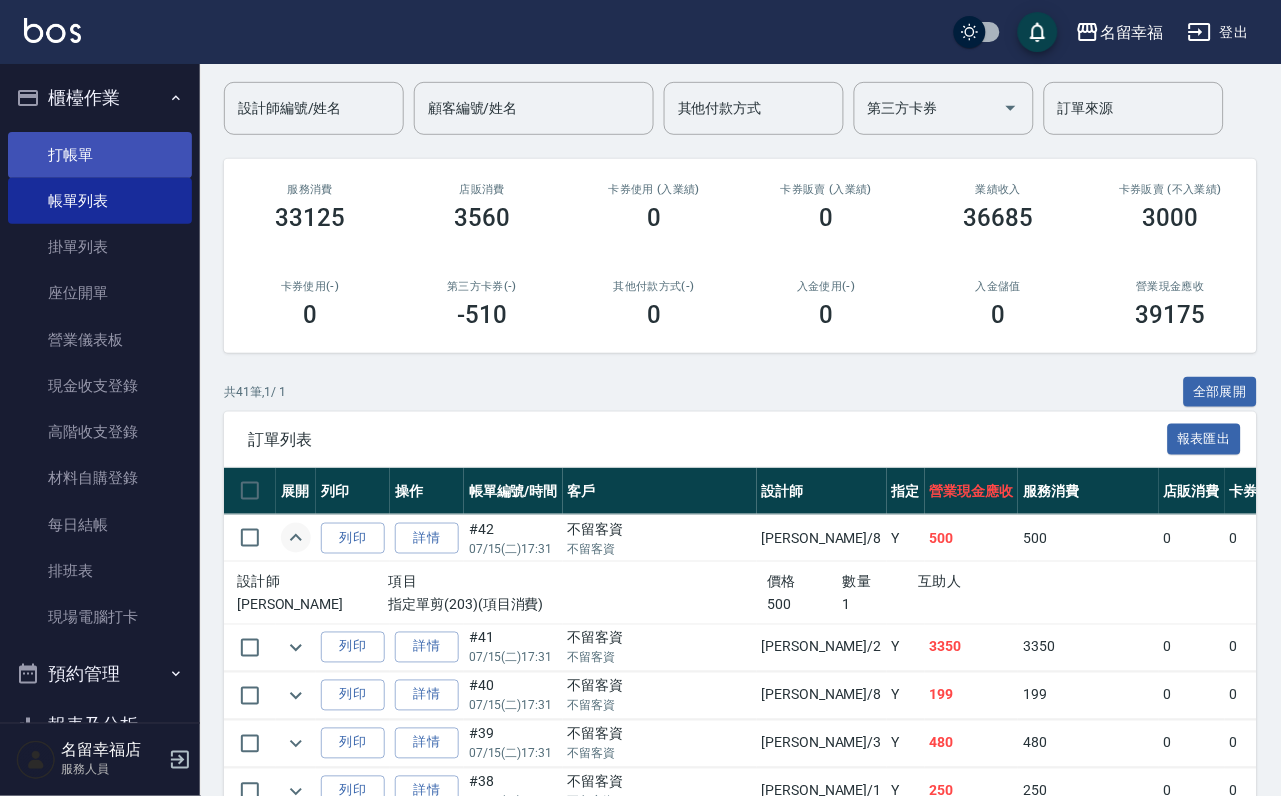 click on "打帳單" at bounding box center (100, 155) 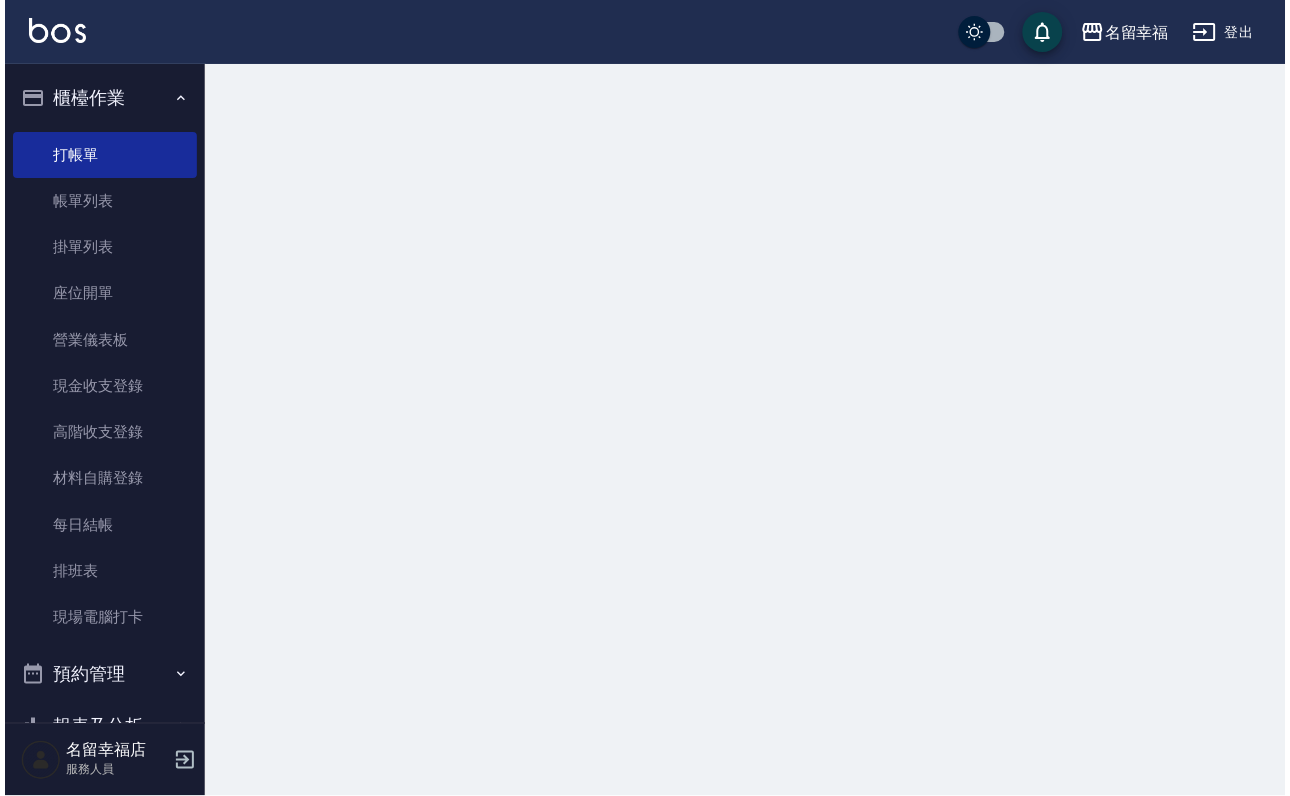 scroll, scrollTop: 0, scrollLeft: 0, axis: both 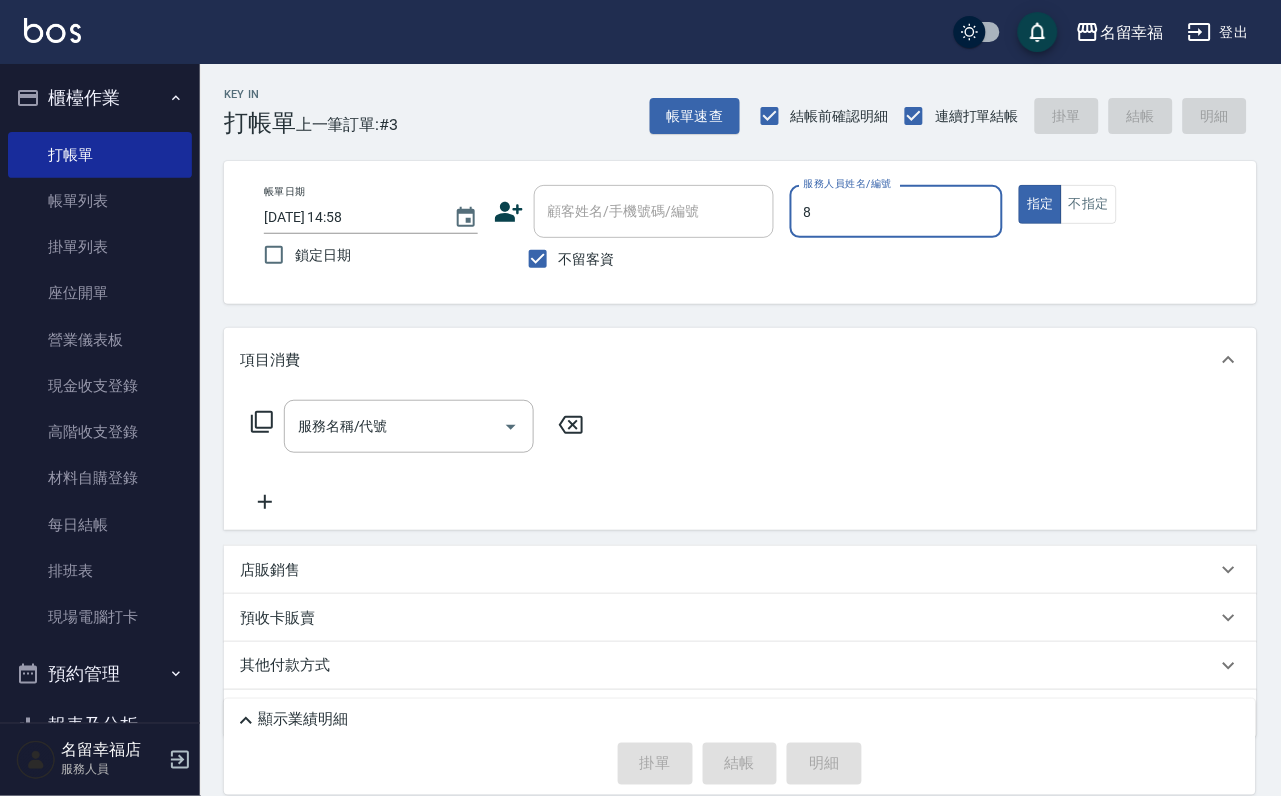 type on "[PERSON_NAME]-8" 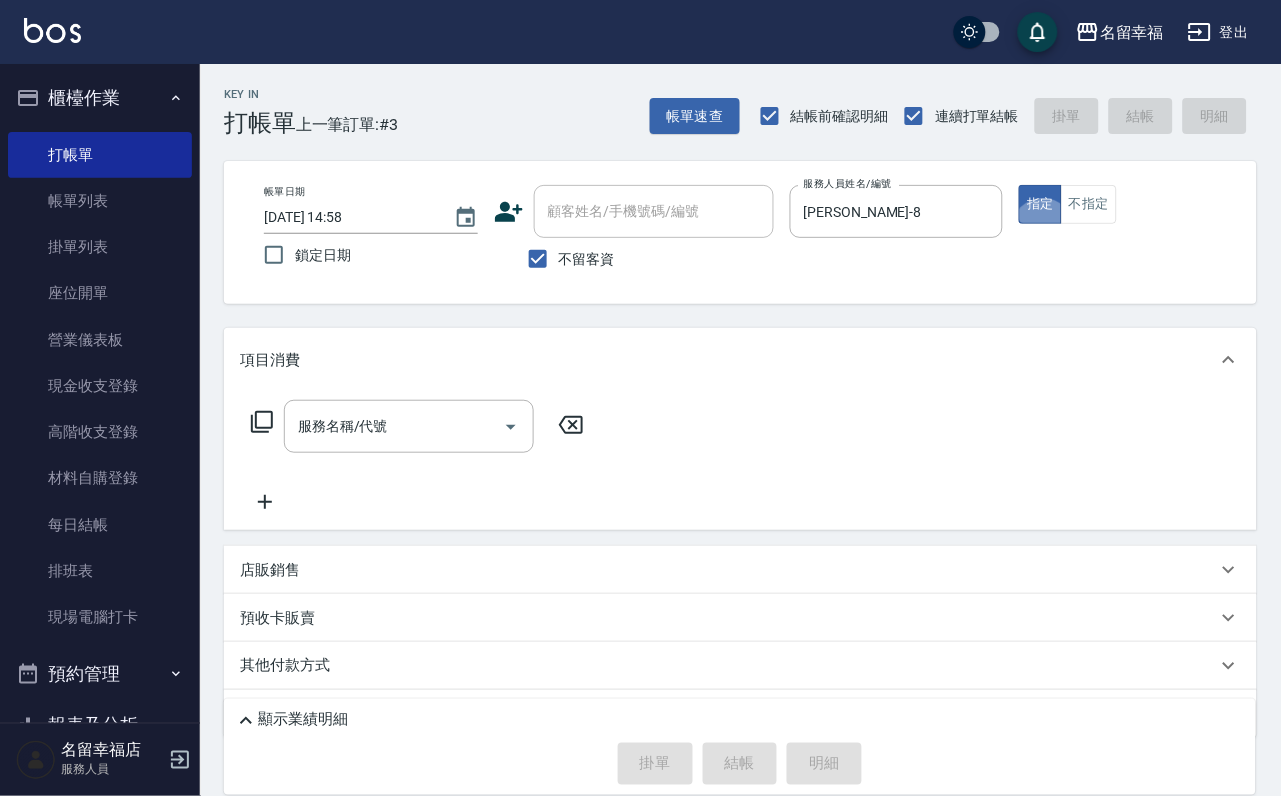 type on "true" 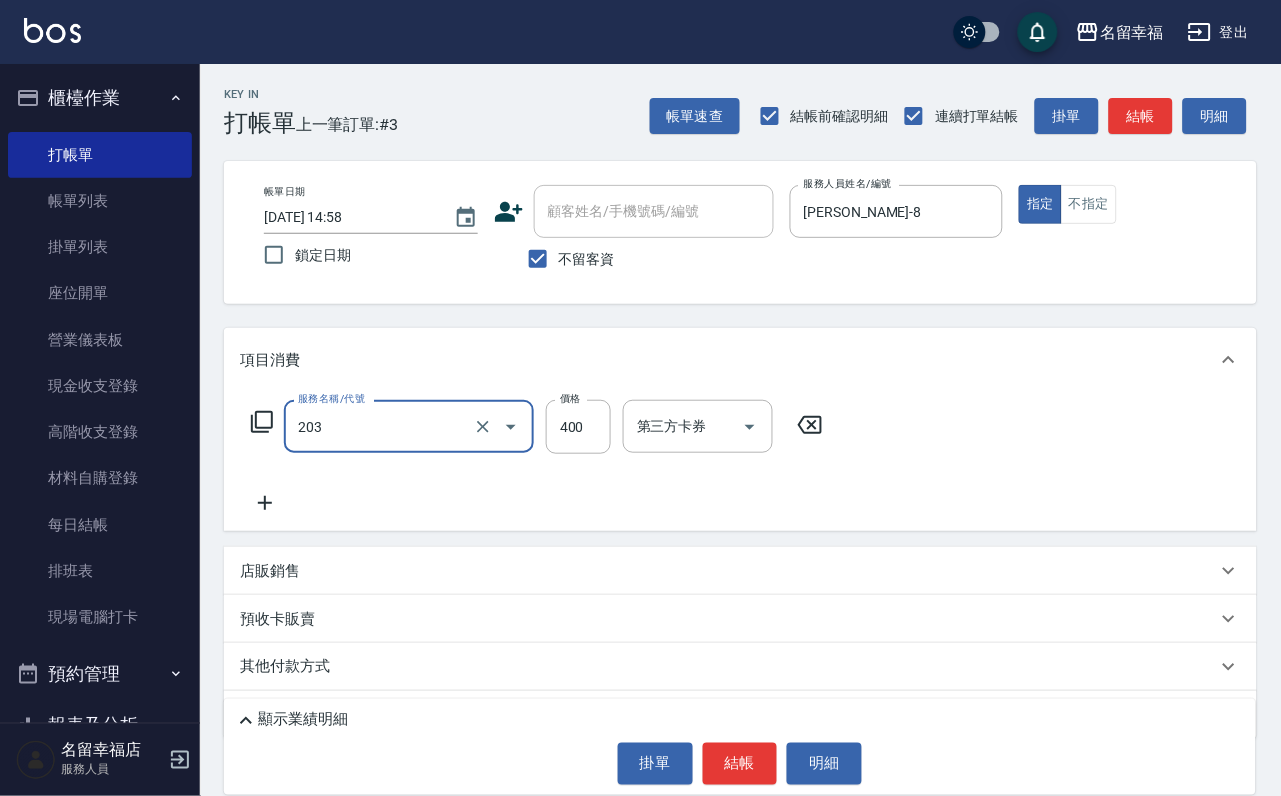 type on "指定單剪(203)" 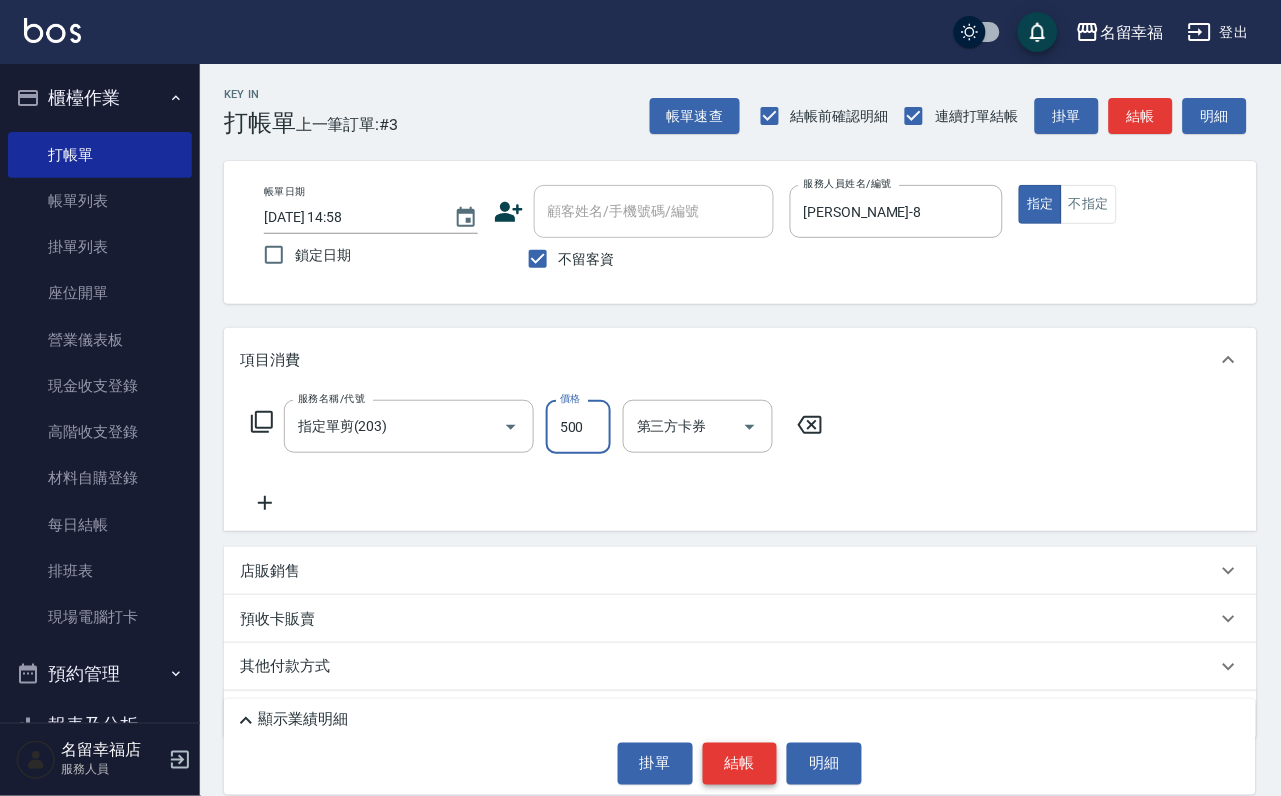 type on "500" 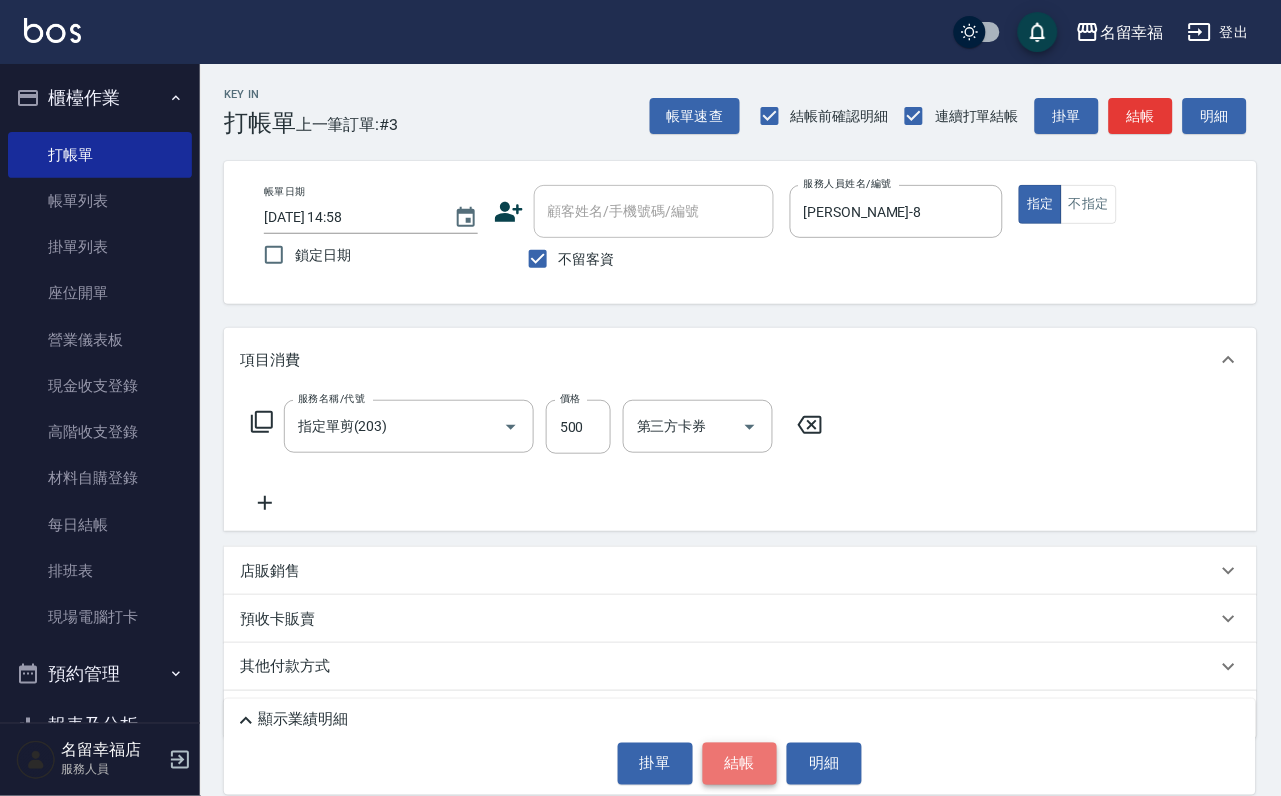 click on "結帳" at bounding box center [740, 764] 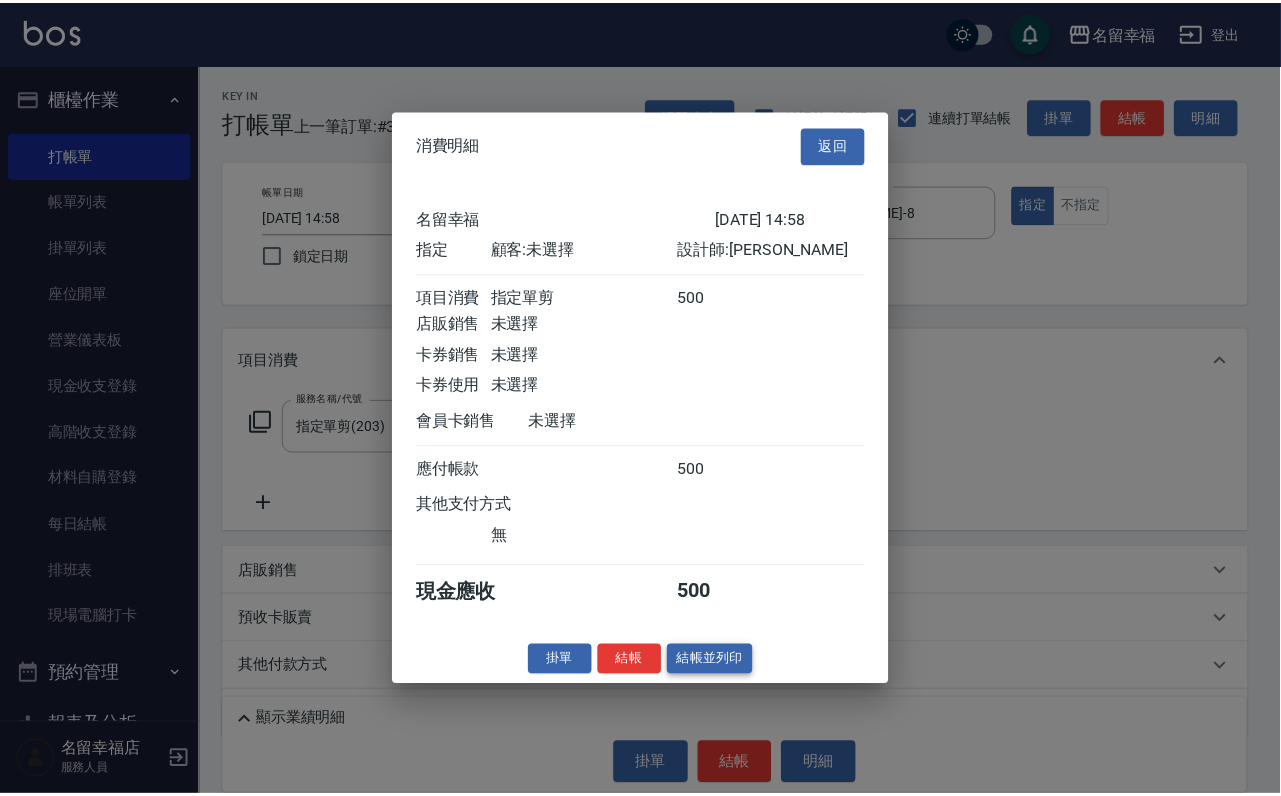 scroll, scrollTop: 247, scrollLeft: 0, axis: vertical 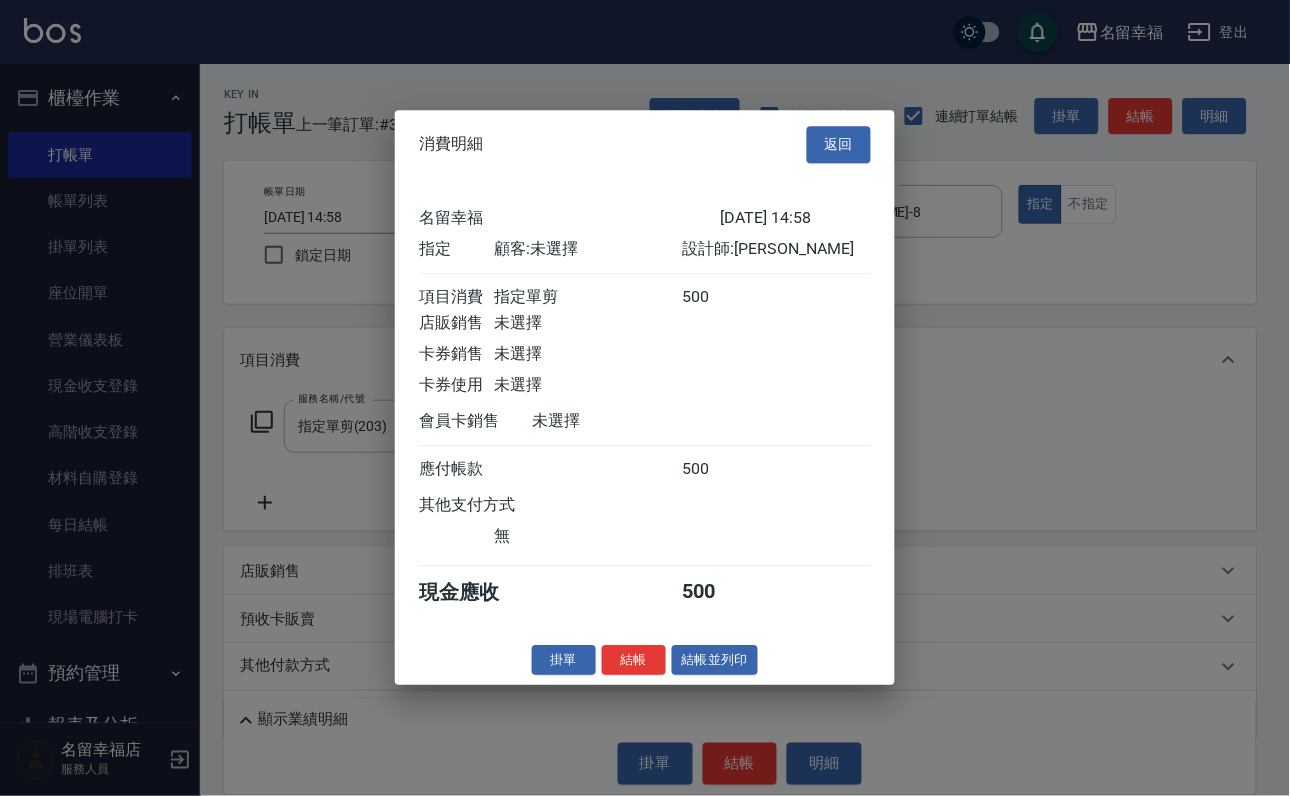 click on "結帳" at bounding box center [634, 660] 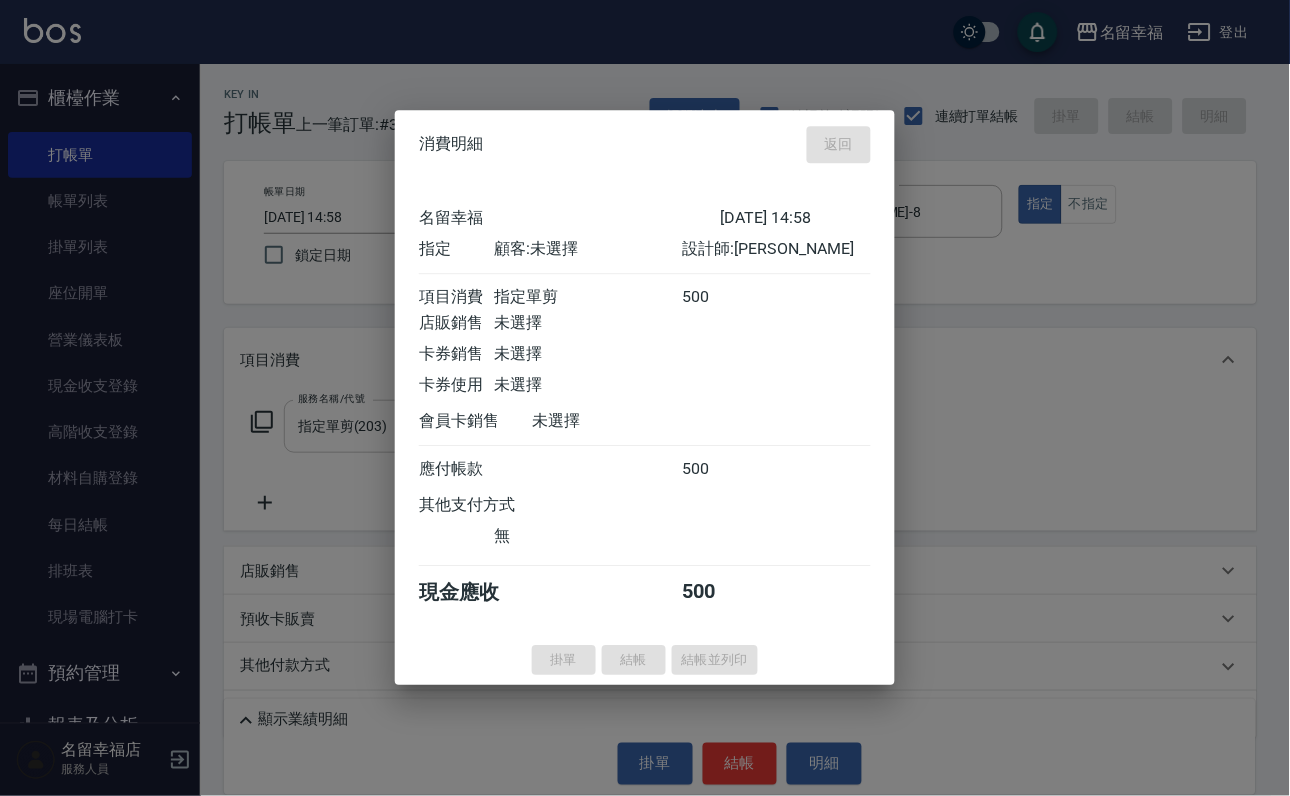 type 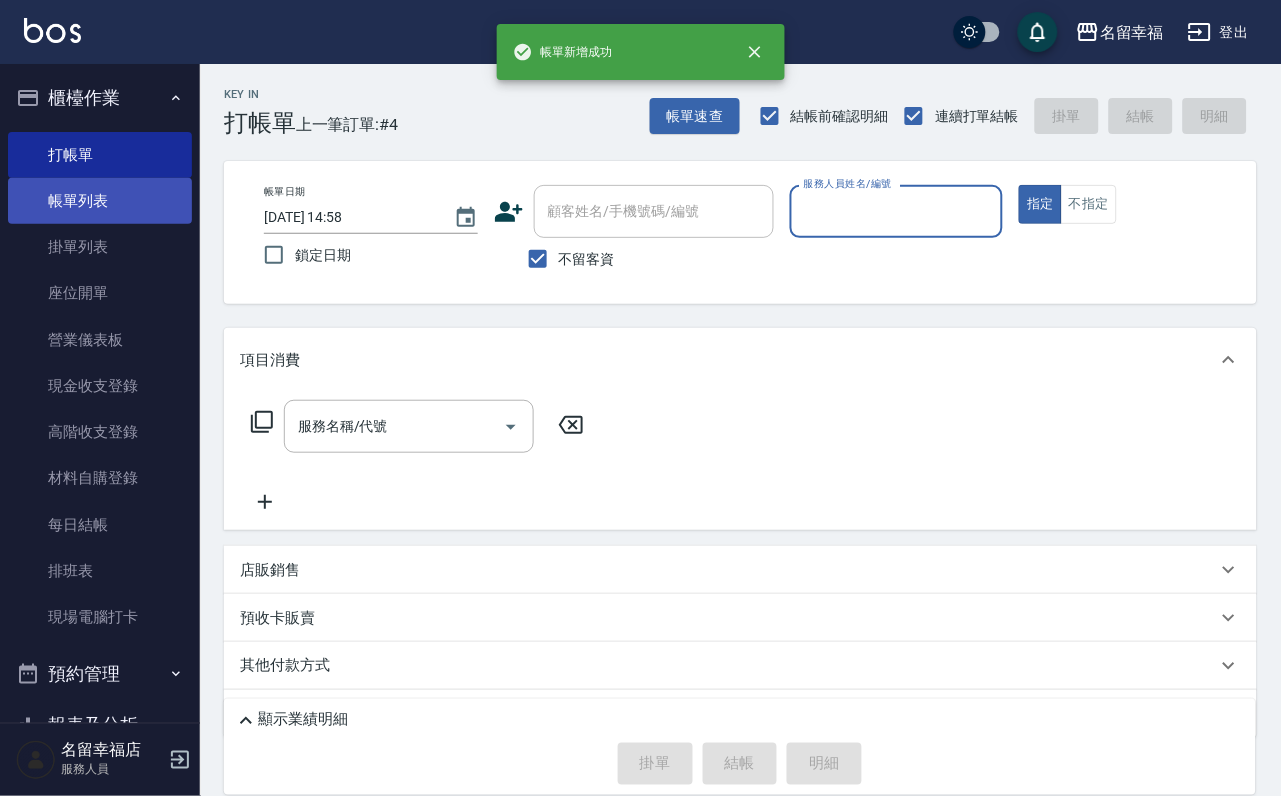 click on "帳單列表" at bounding box center [100, 201] 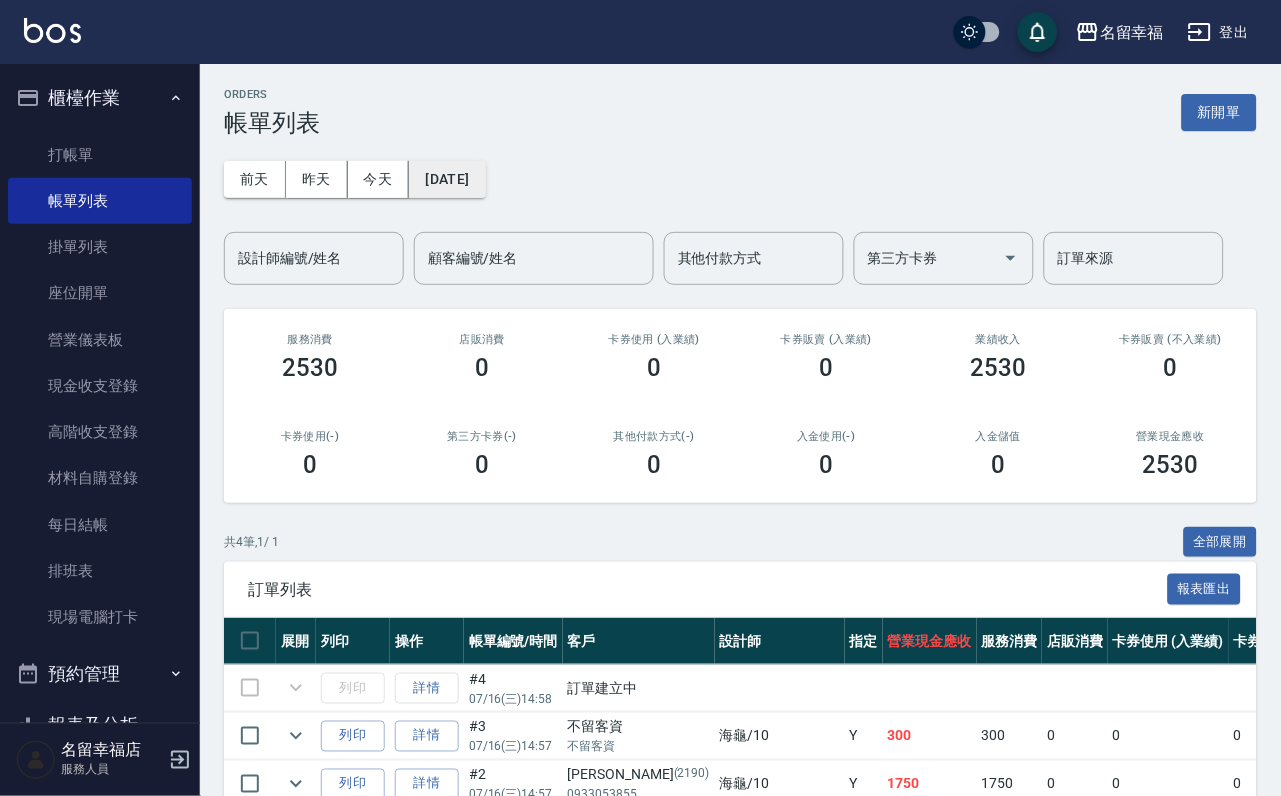 click on "[DATE]" at bounding box center [447, 179] 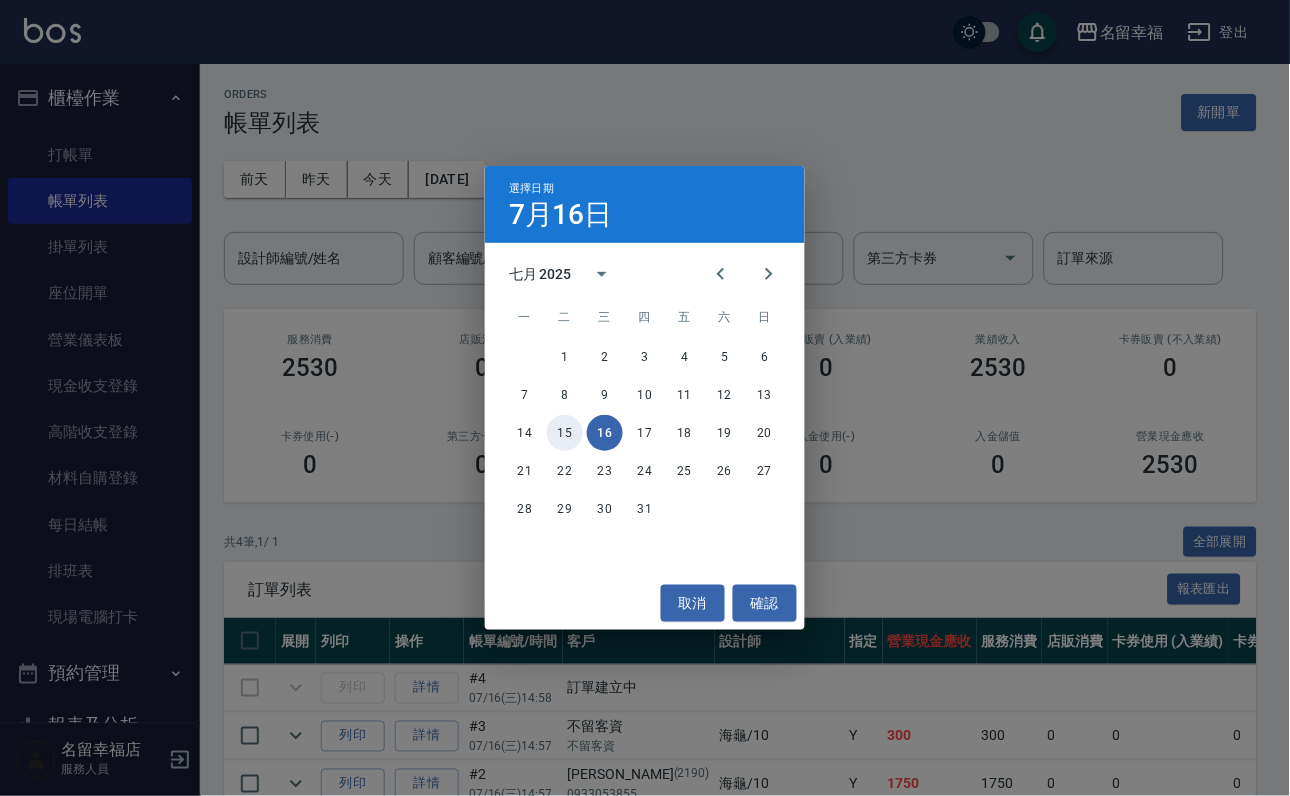 click on "15" at bounding box center [565, 433] 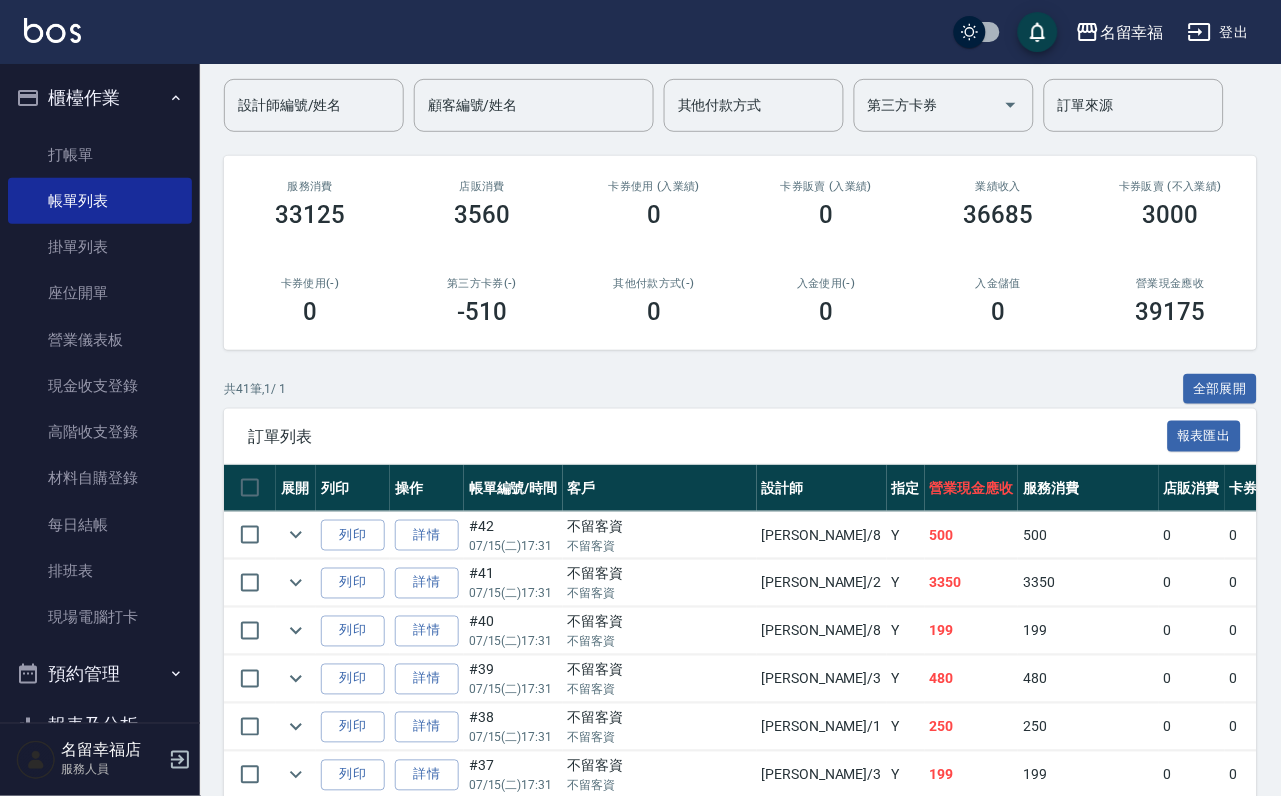 scroll, scrollTop: 300, scrollLeft: 0, axis: vertical 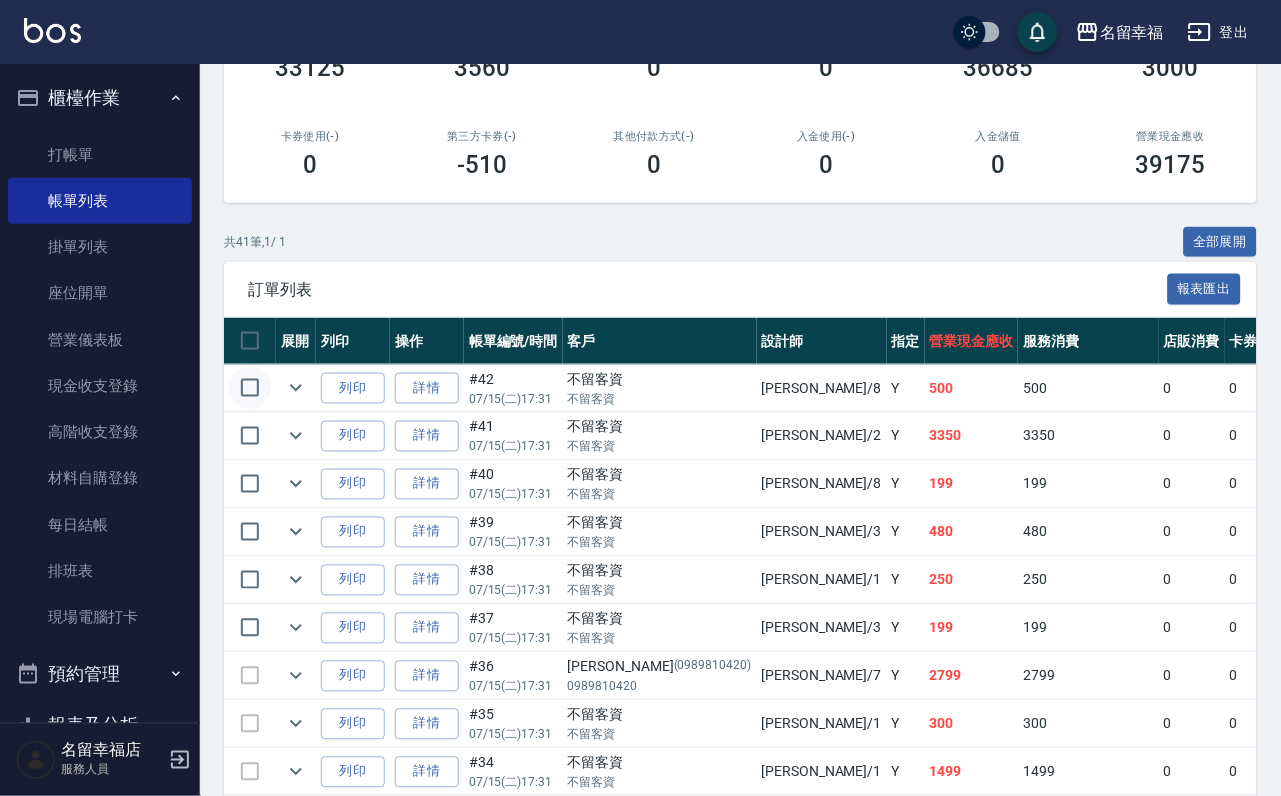 click at bounding box center (250, 388) 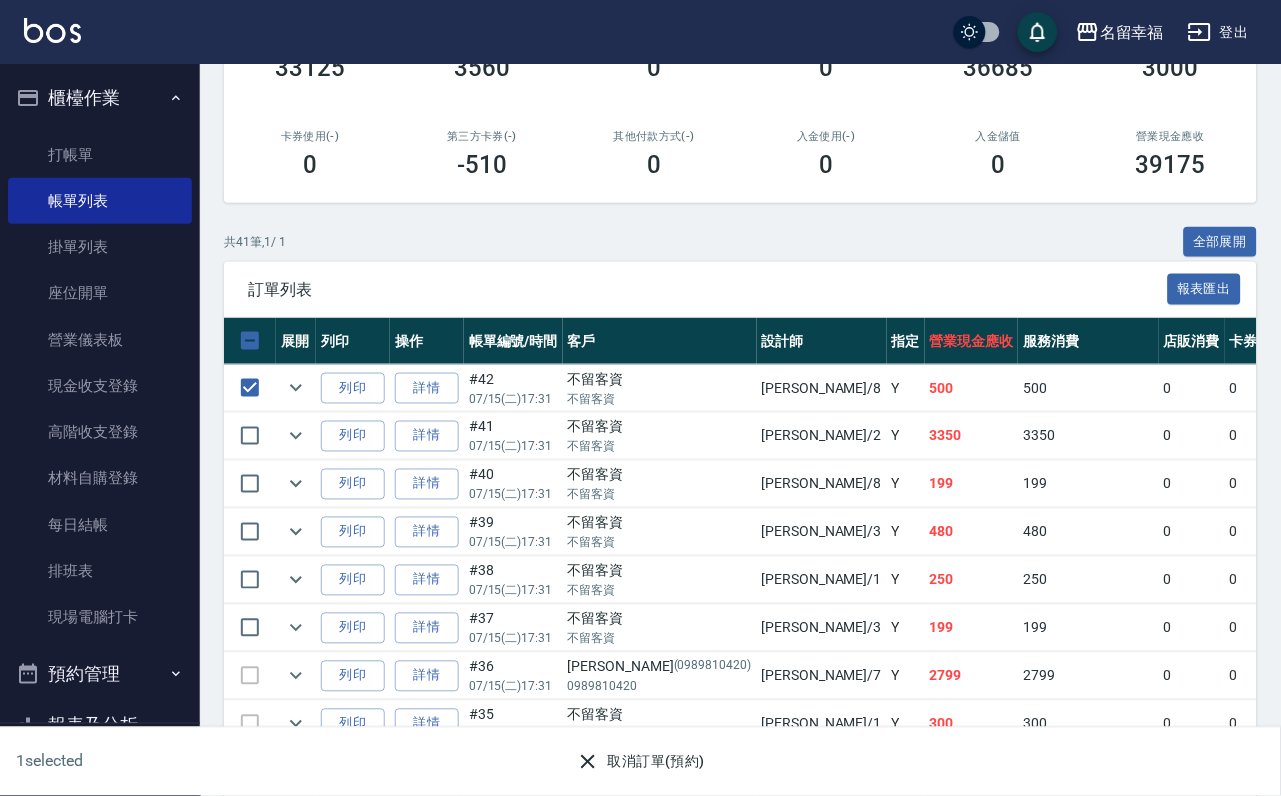 click on "取消訂單(預約)" at bounding box center (640, 762) 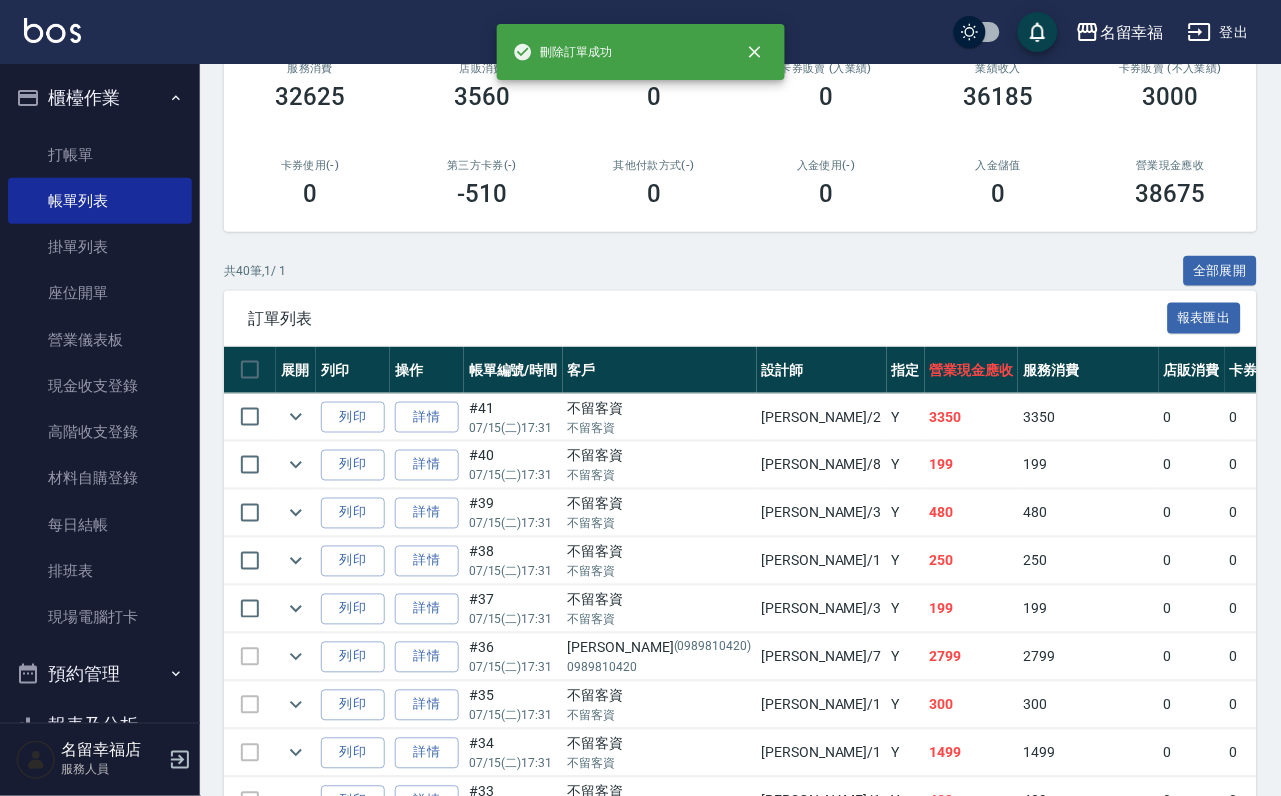 scroll, scrollTop: 300, scrollLeft: 0, axis: vertical 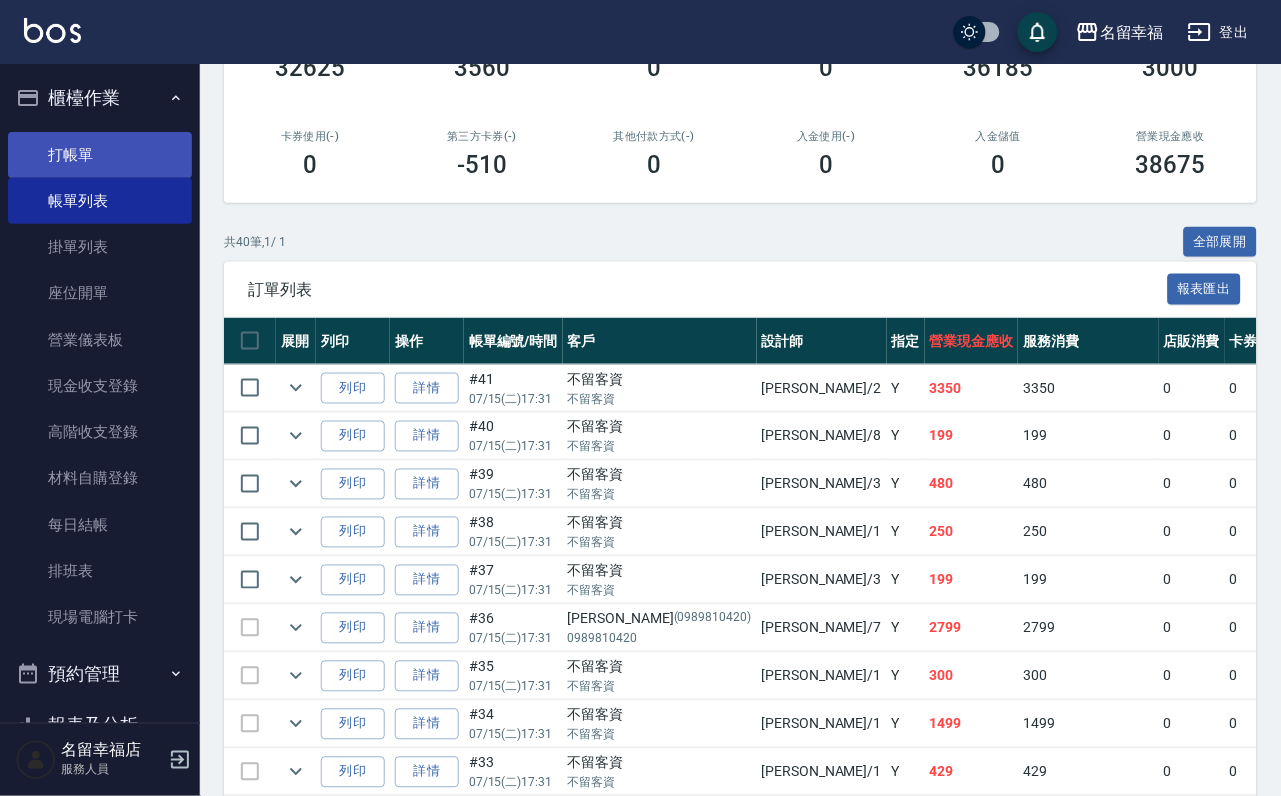 click on "打帳單" at bounding box center [100, 155] 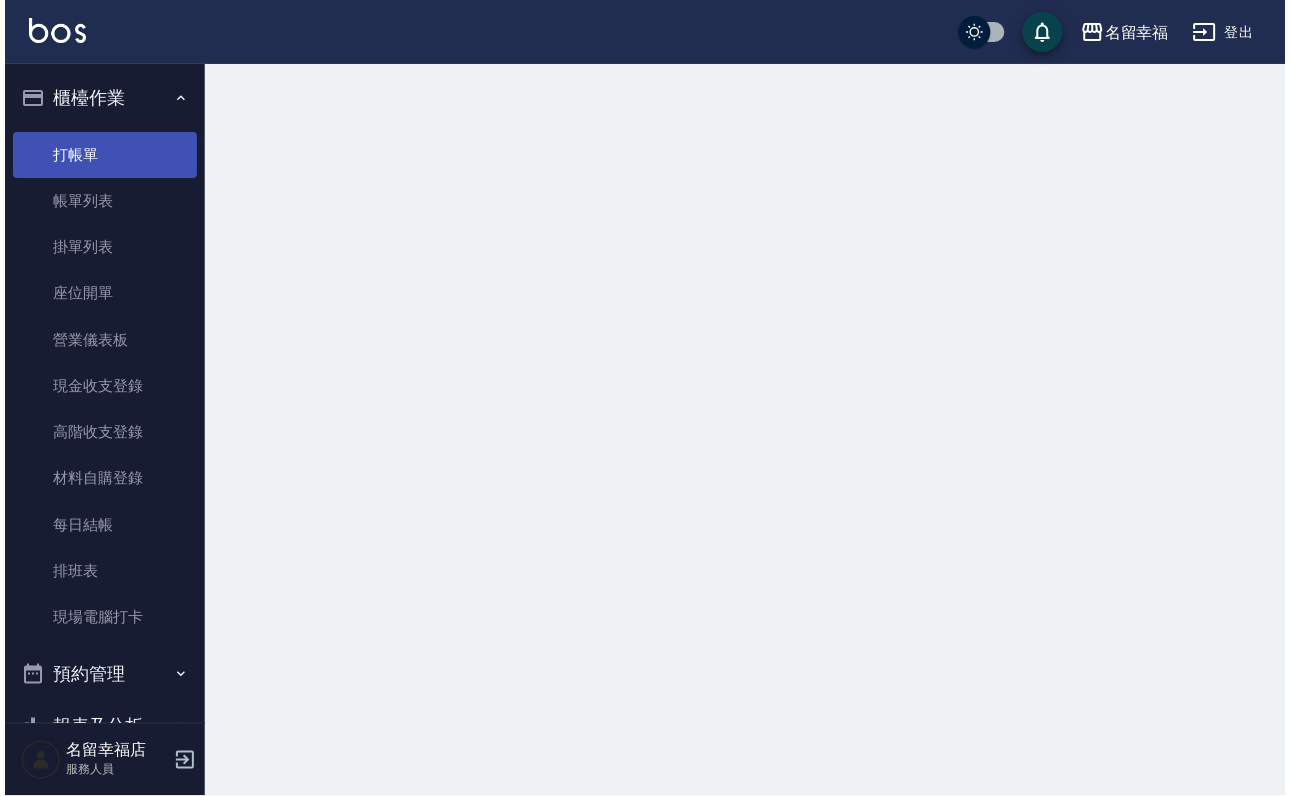scroll, scrollTop: 0, scrollLeft: 0, axis: both 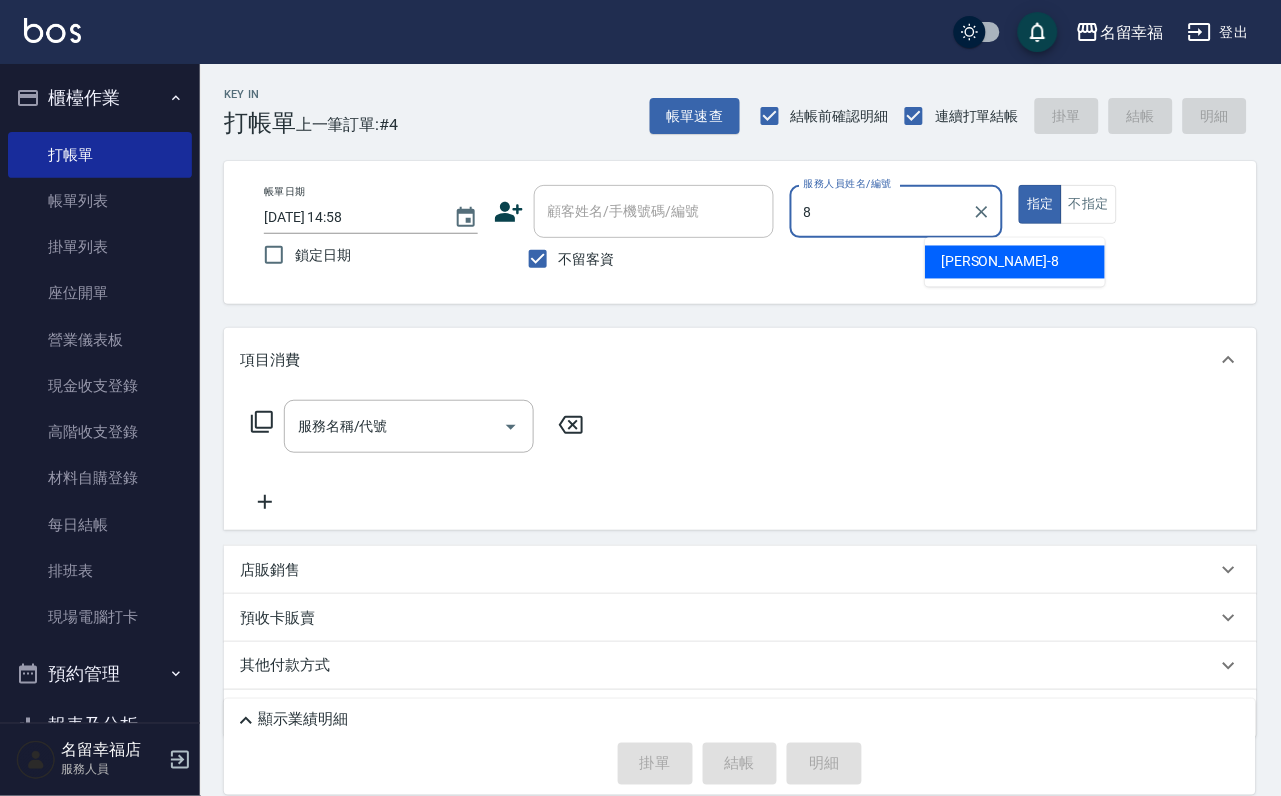 type on "[PERSON_NAME]-8" 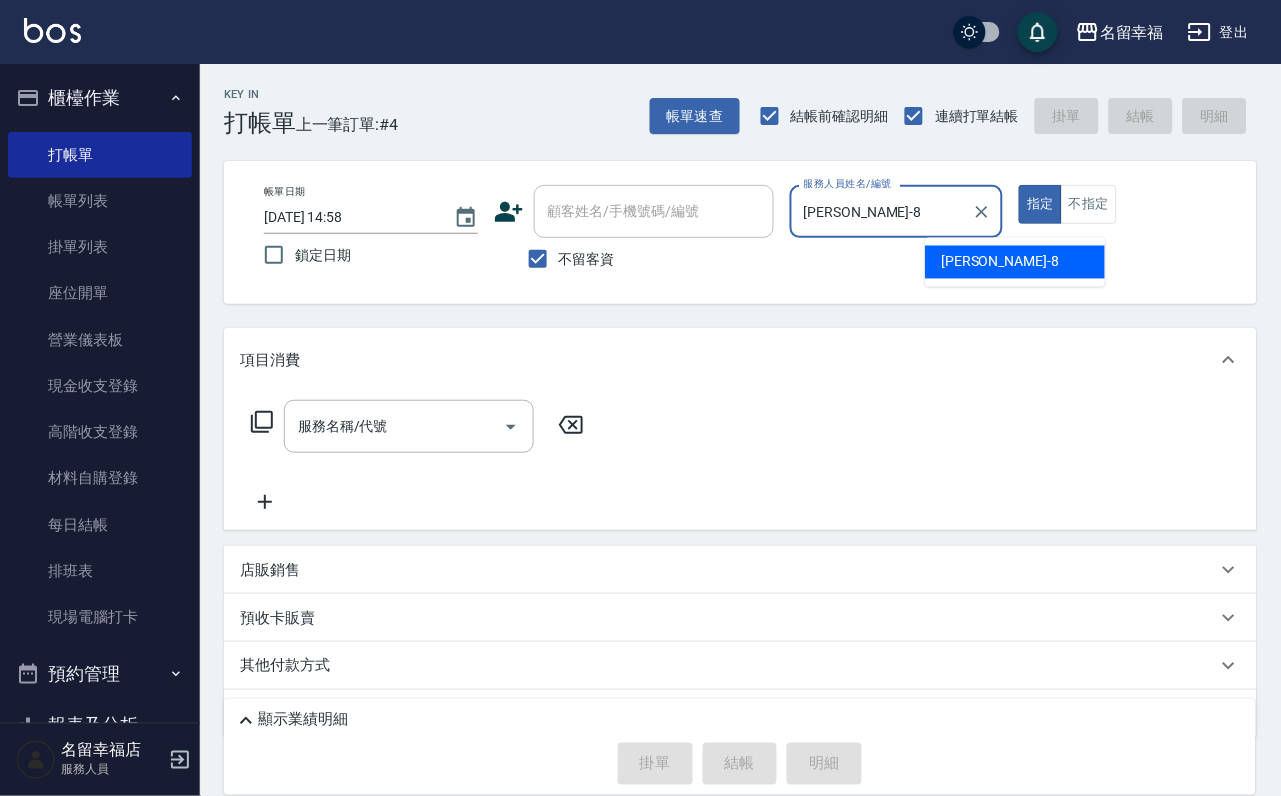 type on "true" 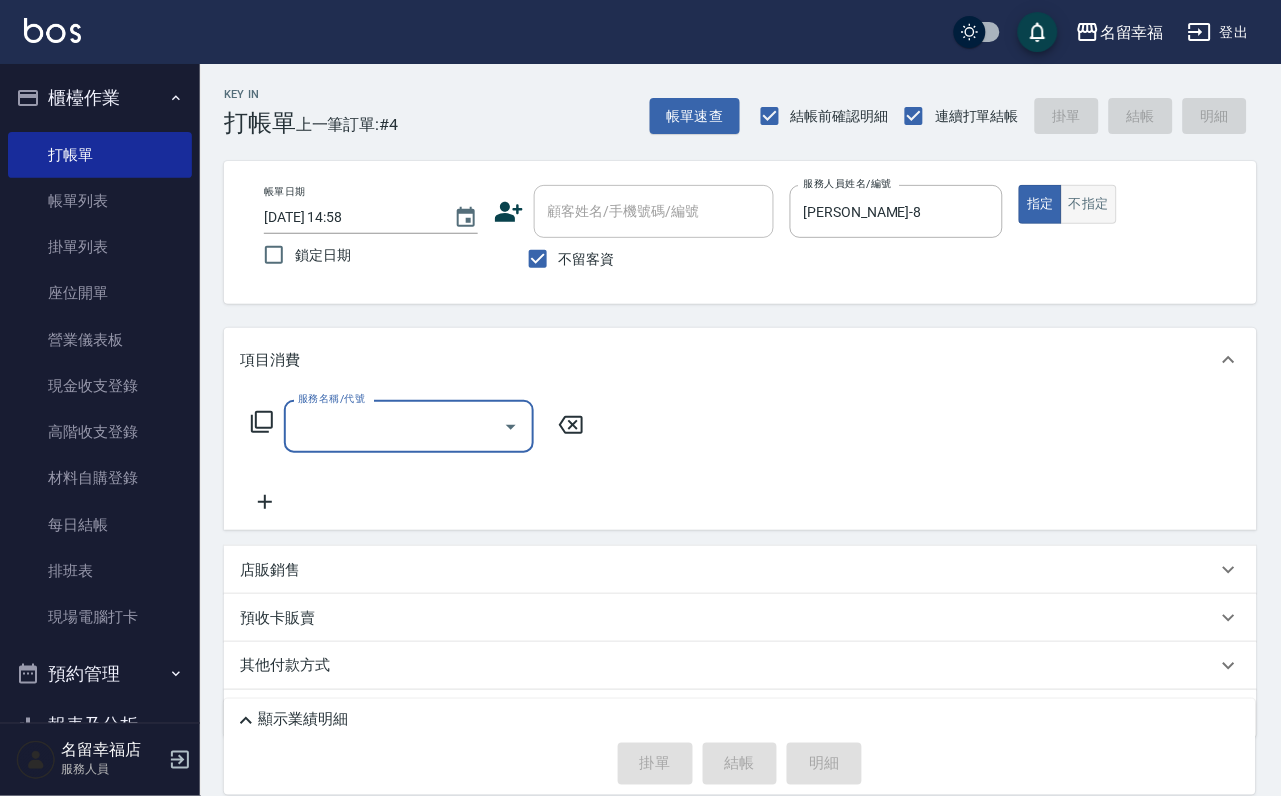 click on "不指定" at bounding box center [1089, 204] 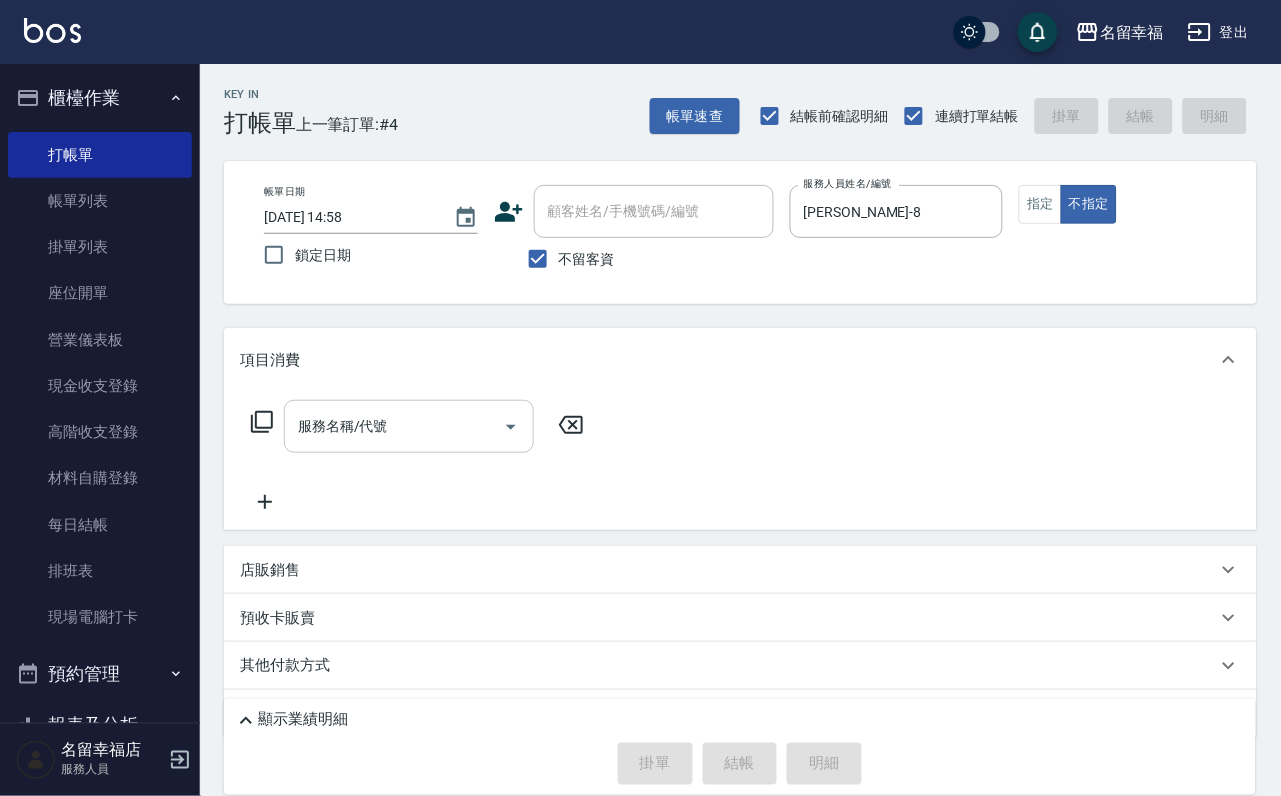 click on "服務名稱/代號" at bounding box center (409, 426) 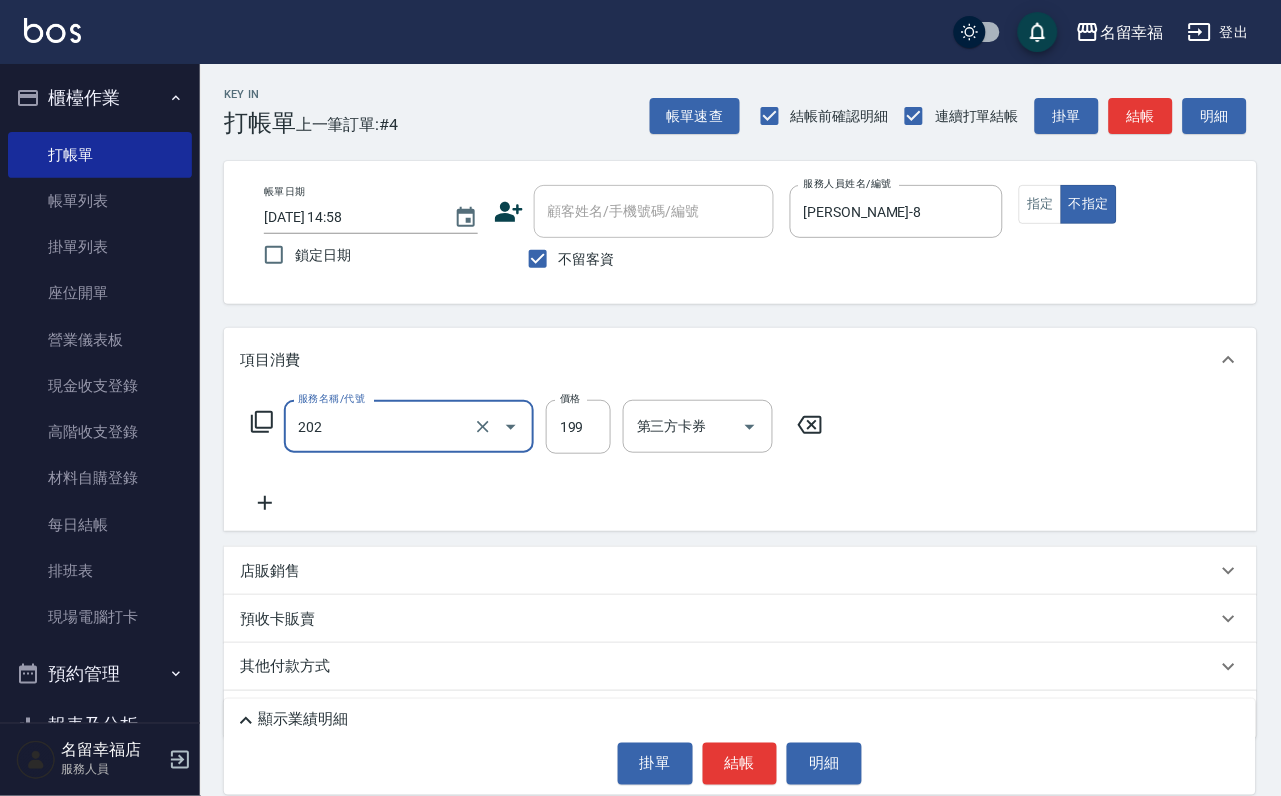 type on "不指定單剪(202)" 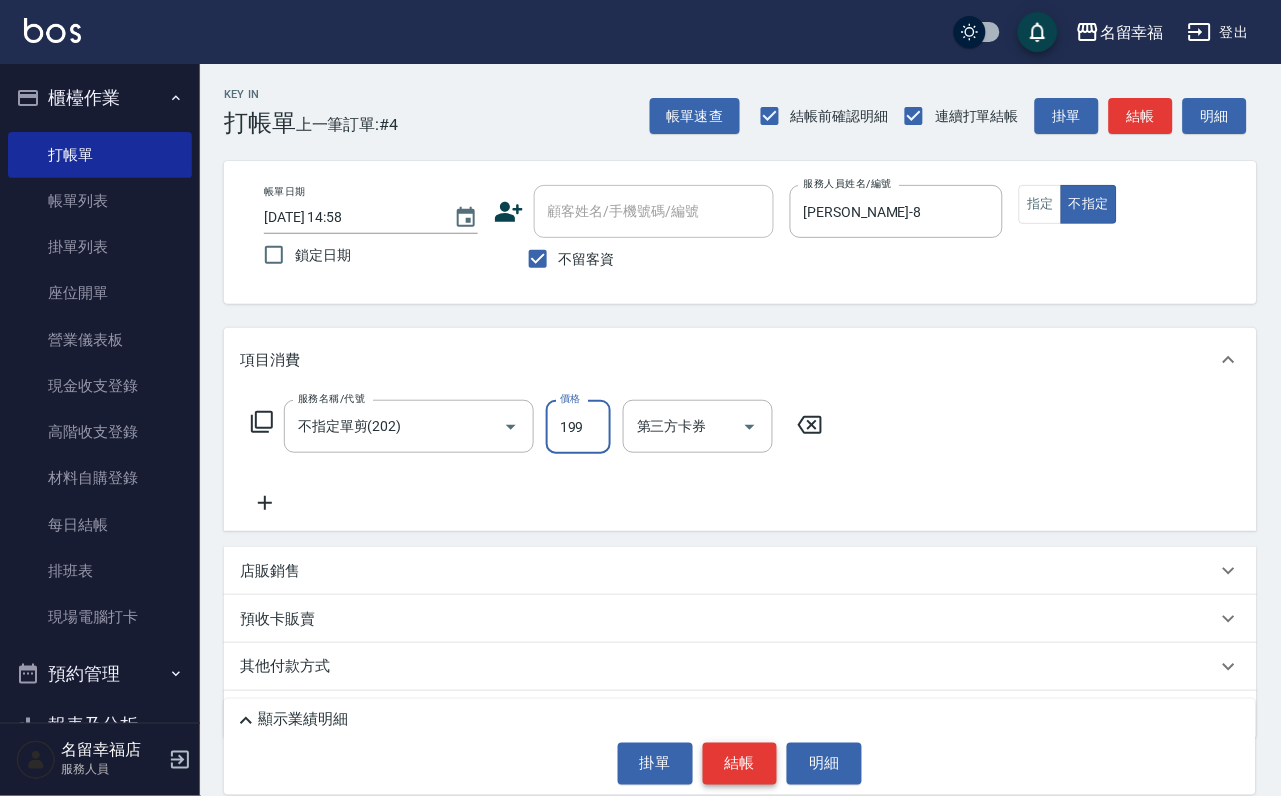 click on "結帳" at bounding box center [740, 764] 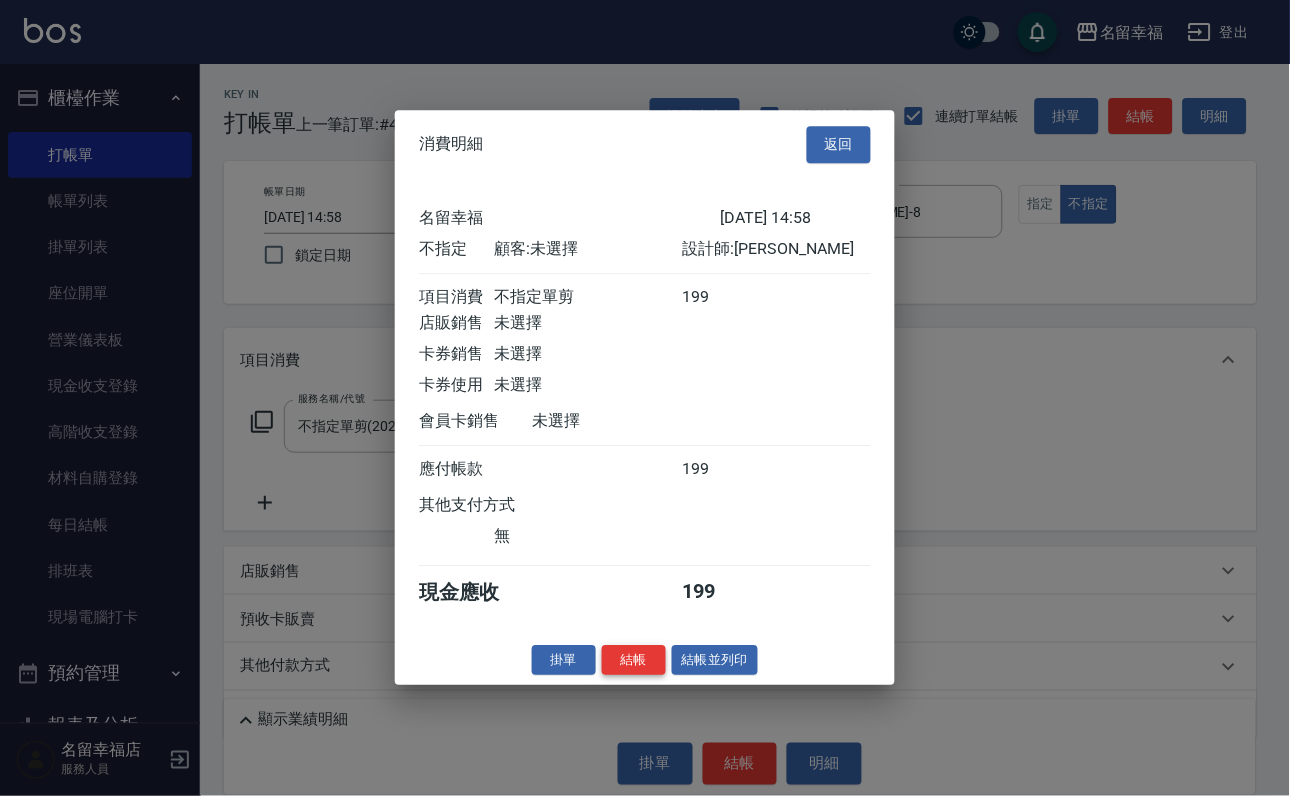 scroll, scrollTop: 284, scrollLeft: 0, axis: vertical 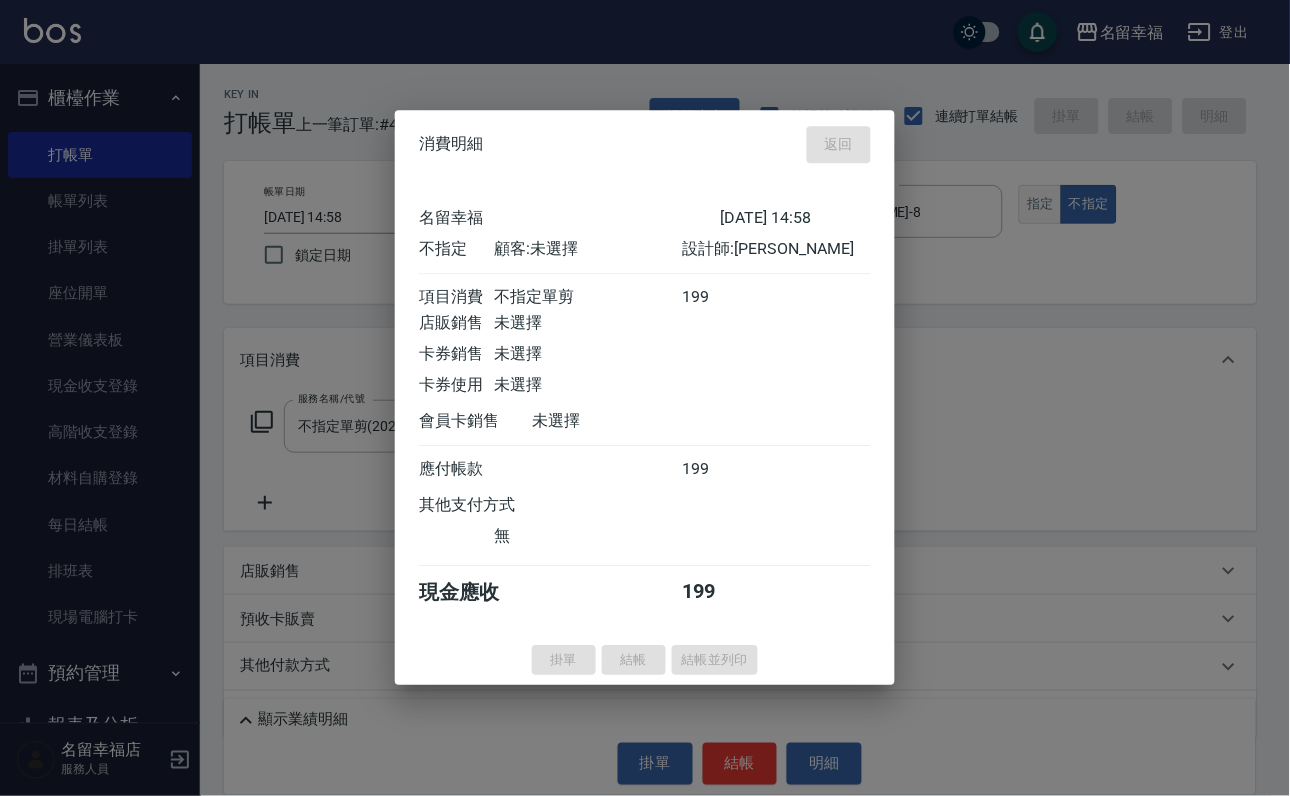 type 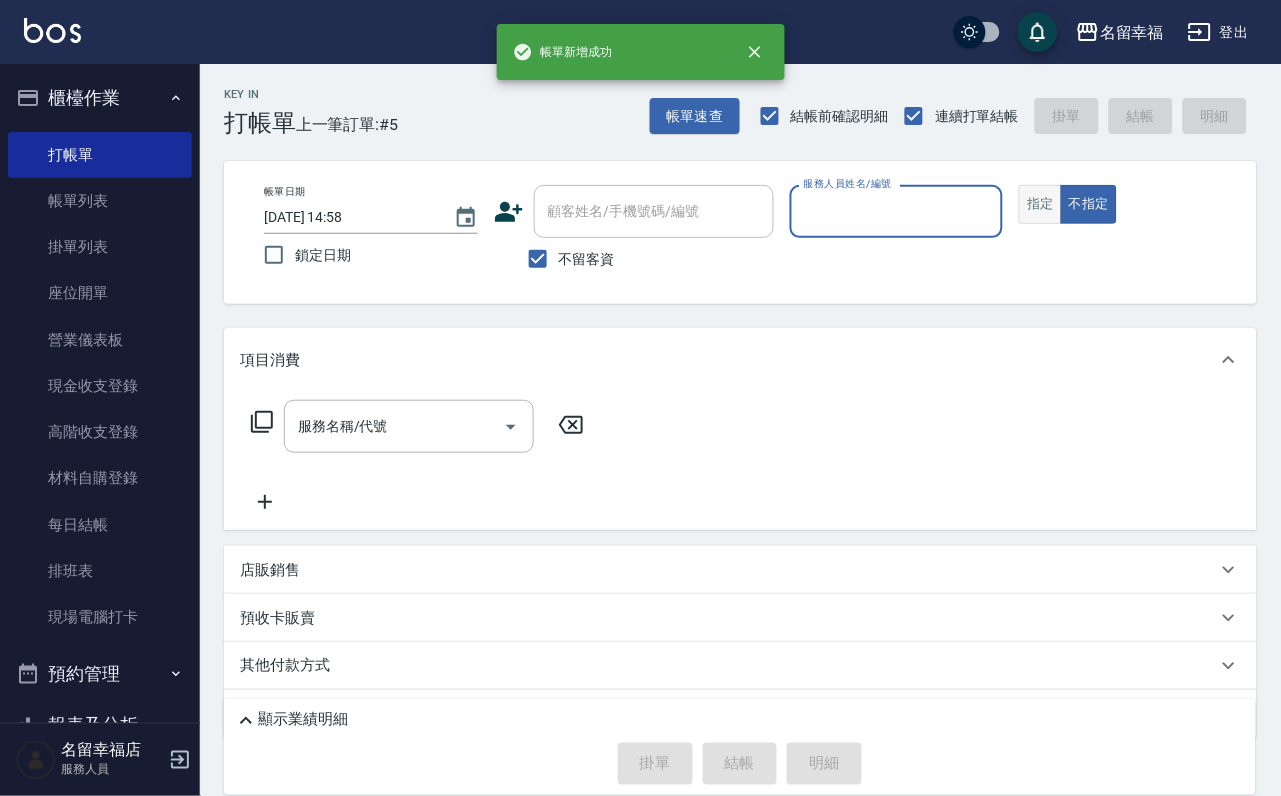 click on "指定" at bounding box center (1040, 204) 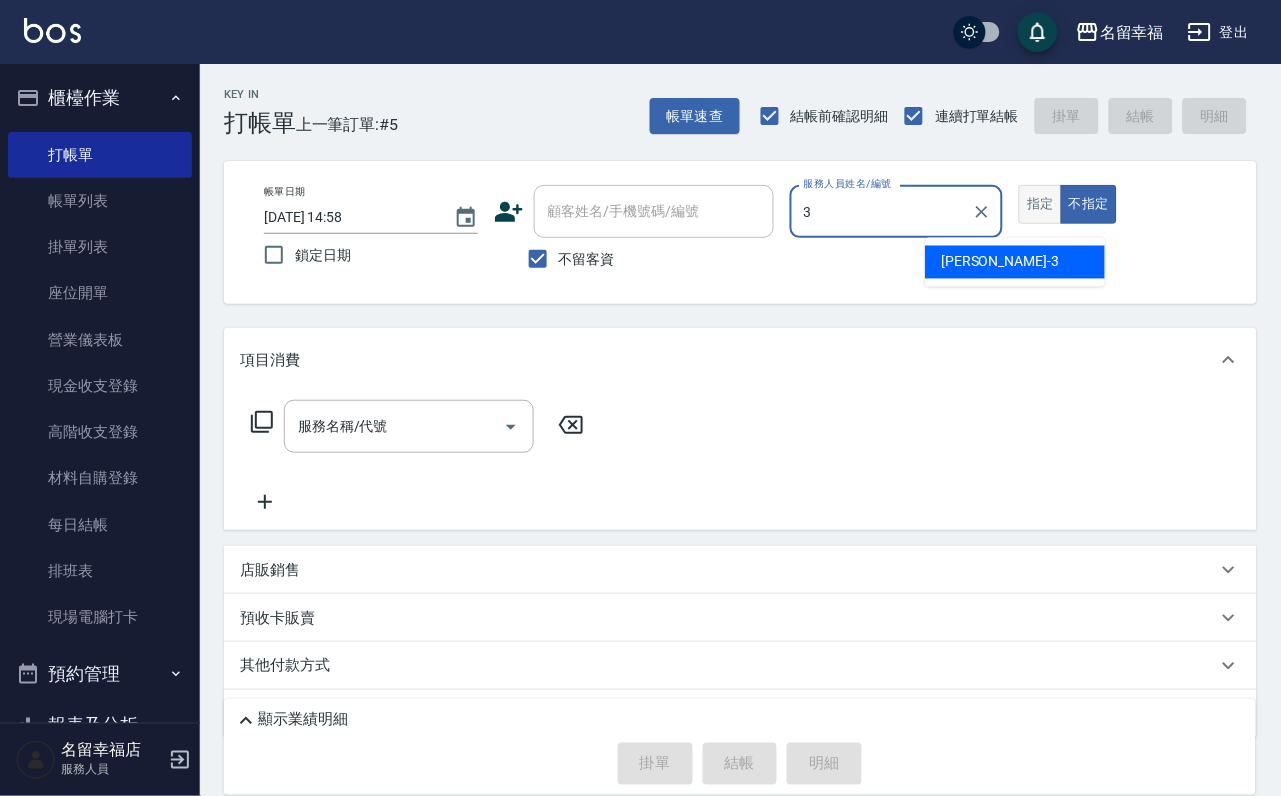 type on "[PERSON_NAME]-3" 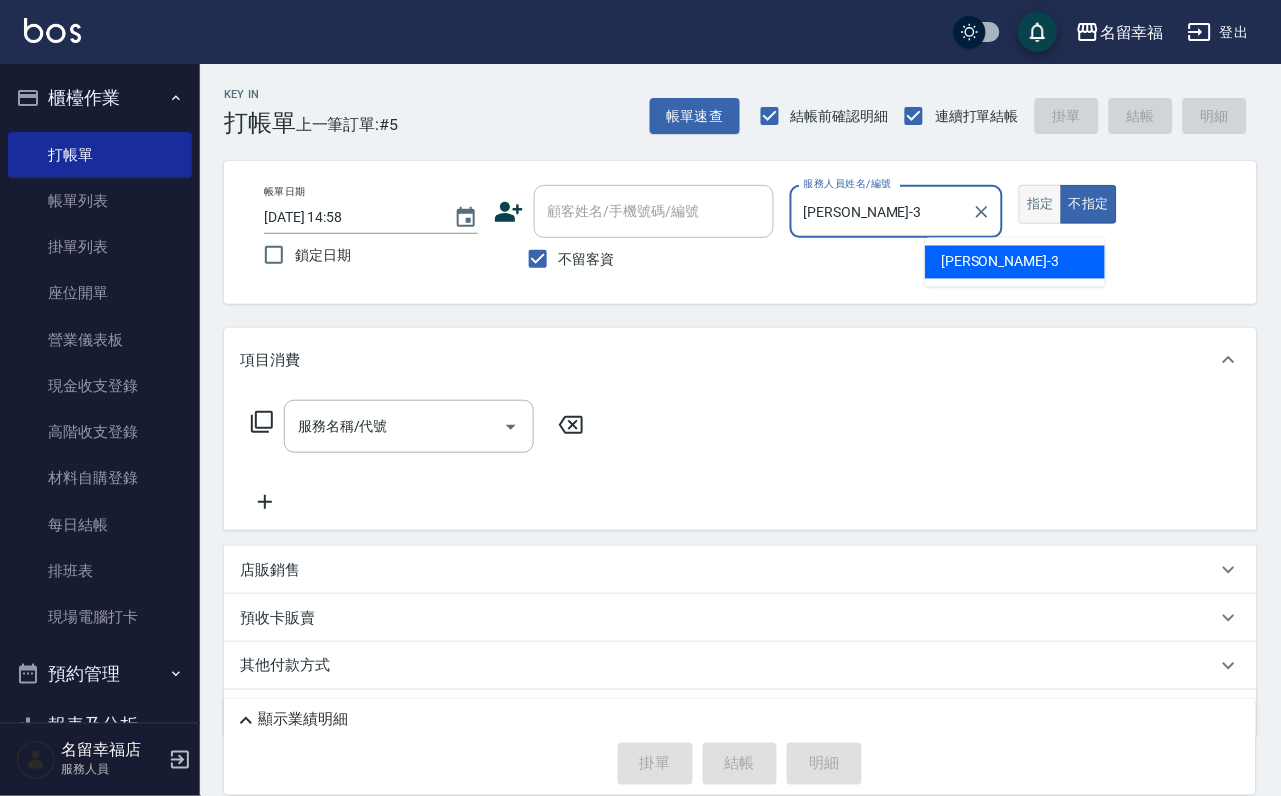 type on "false" 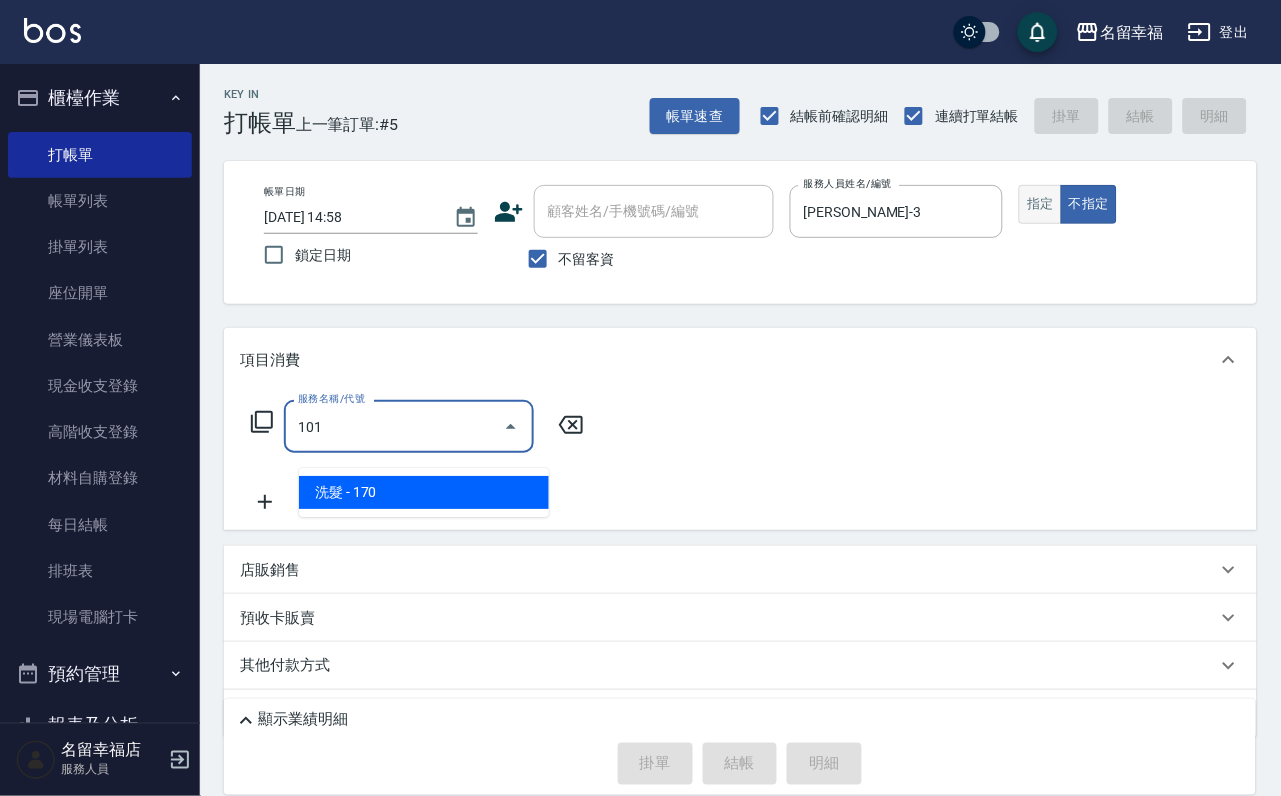 type on "洗髮(101)" 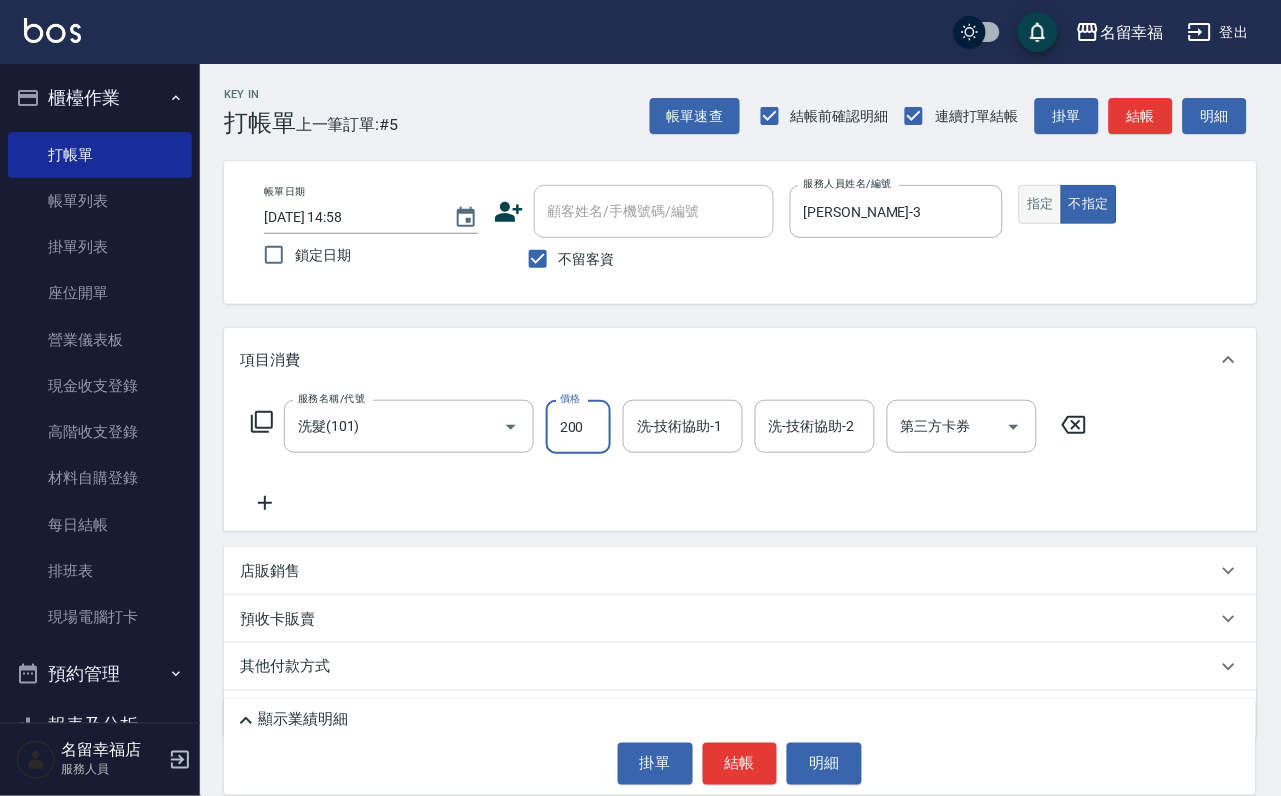 type on "200" 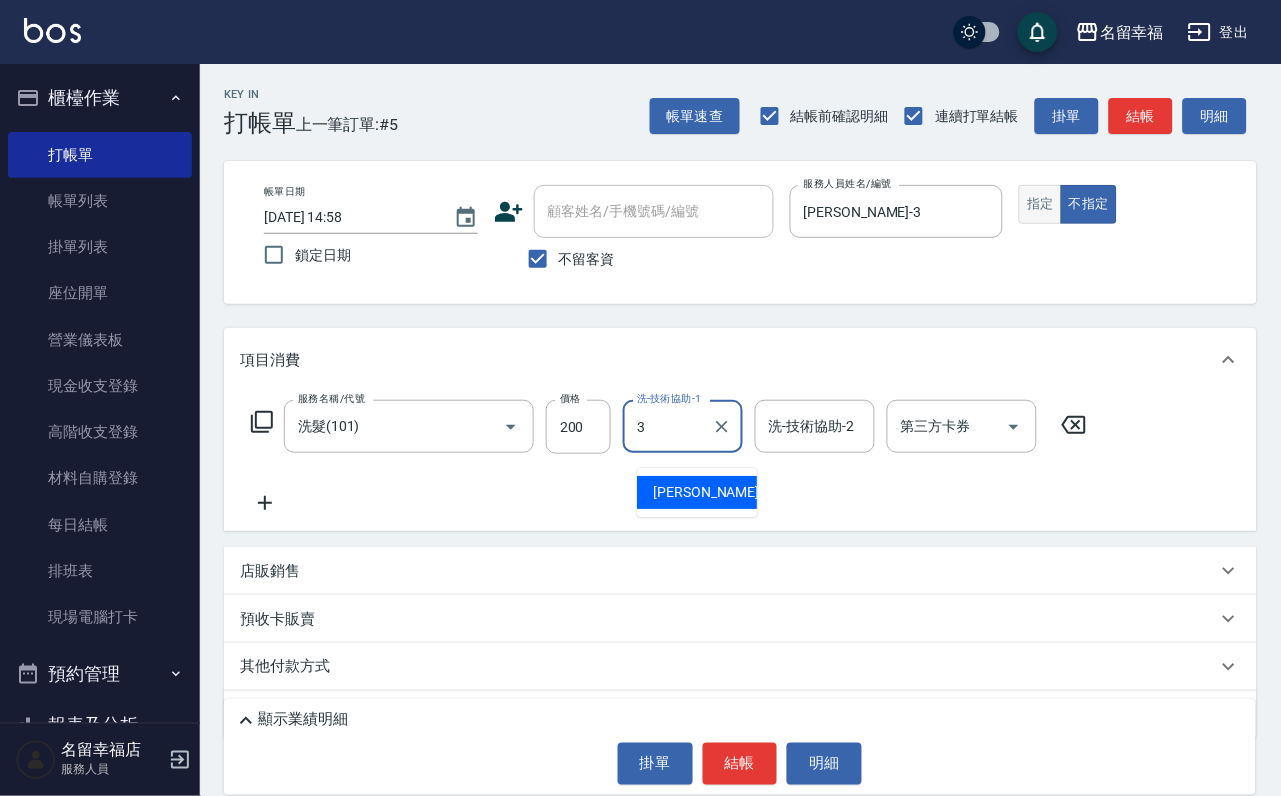 type on "[PERSON_NAME]-3" 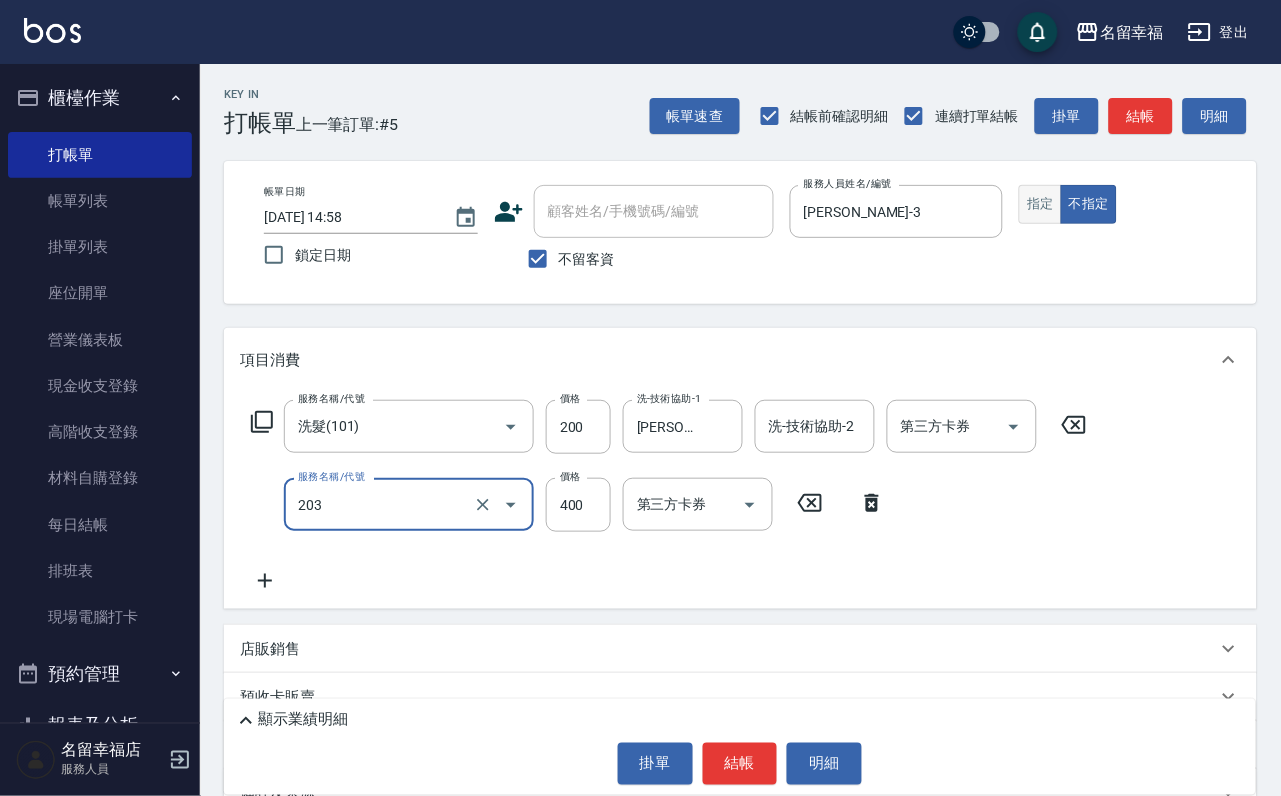 type on "指定單剪(203)" 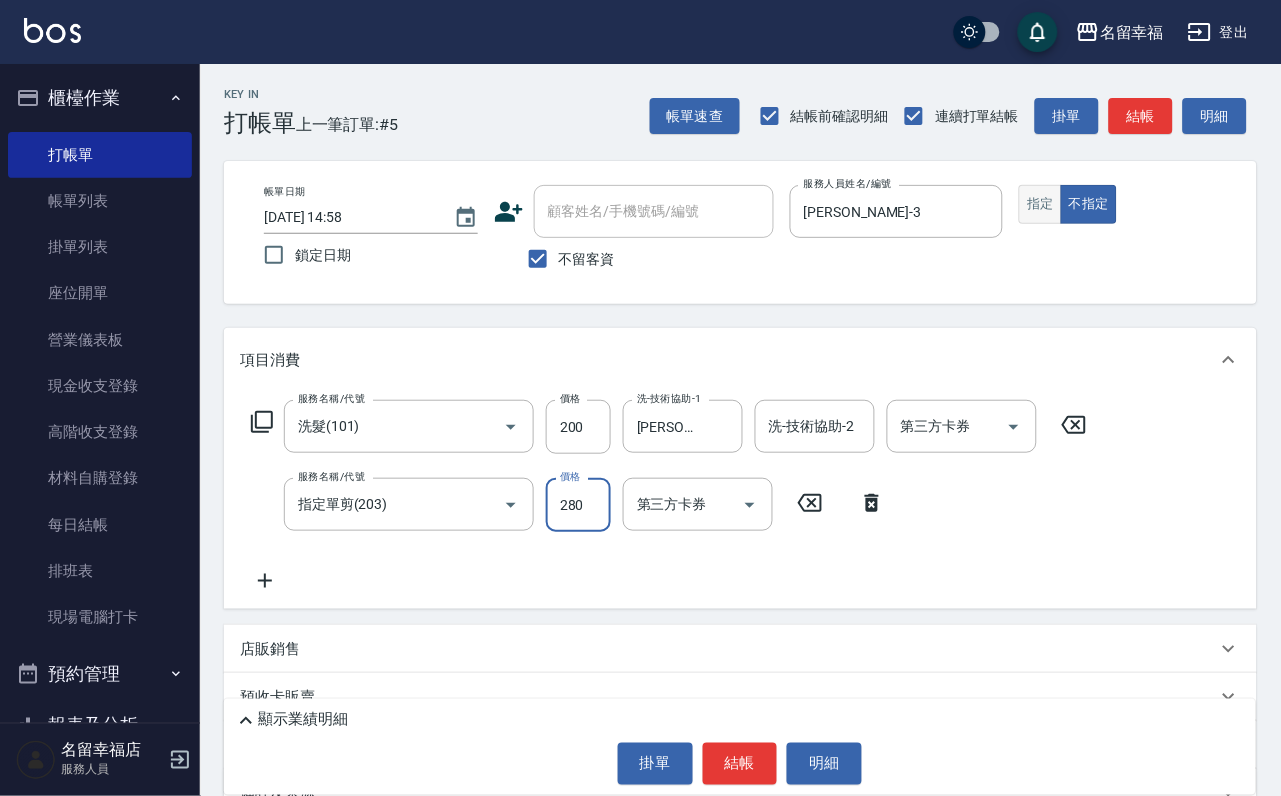 type on "280" 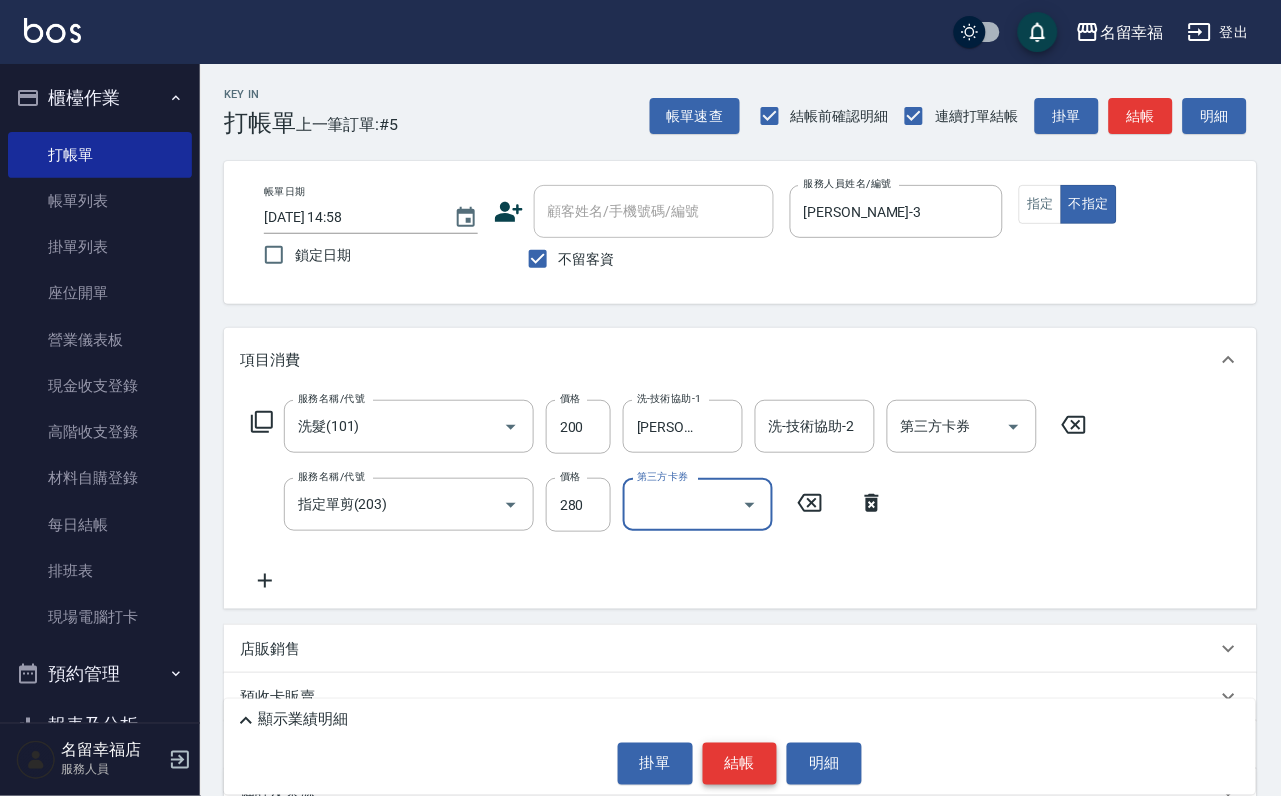 click on "結帳" at bounding box center (740, 764) 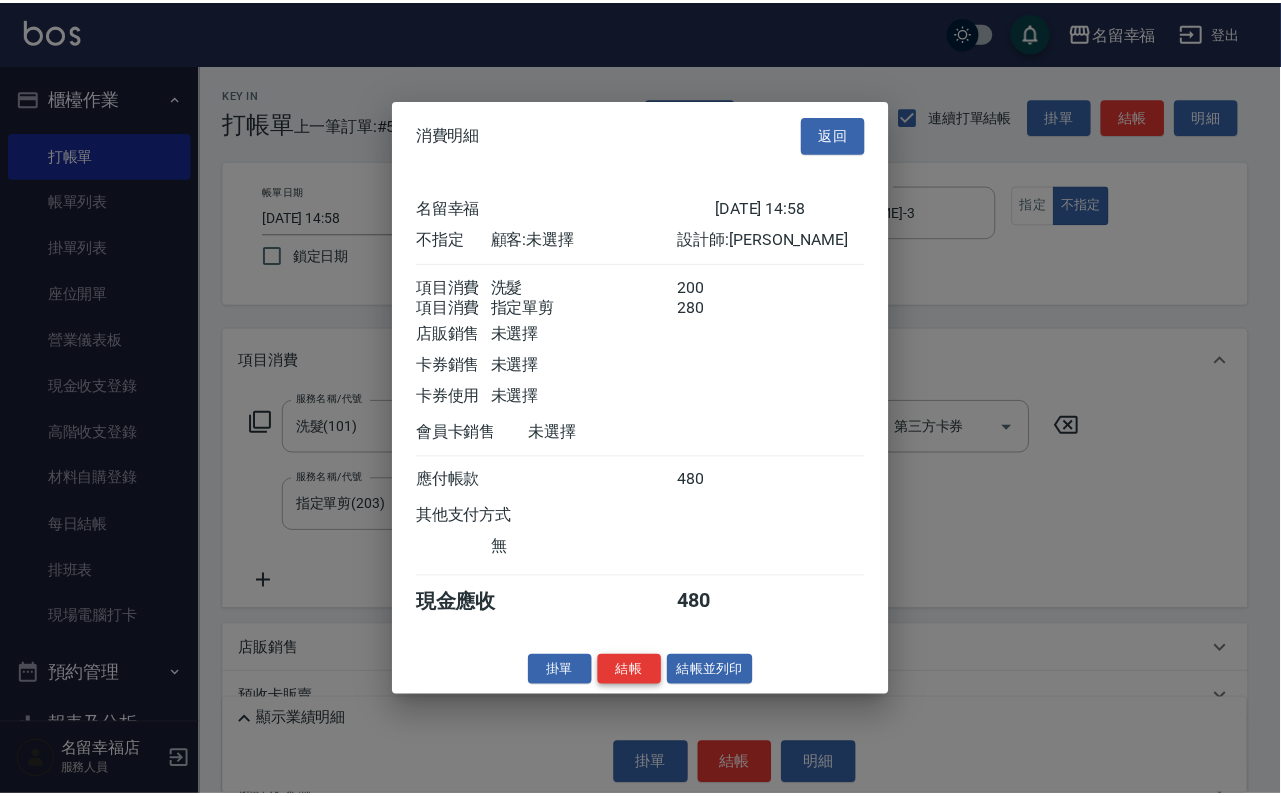 scroll, scrollTop: 359, scrollLeft: 0, axis: vertical 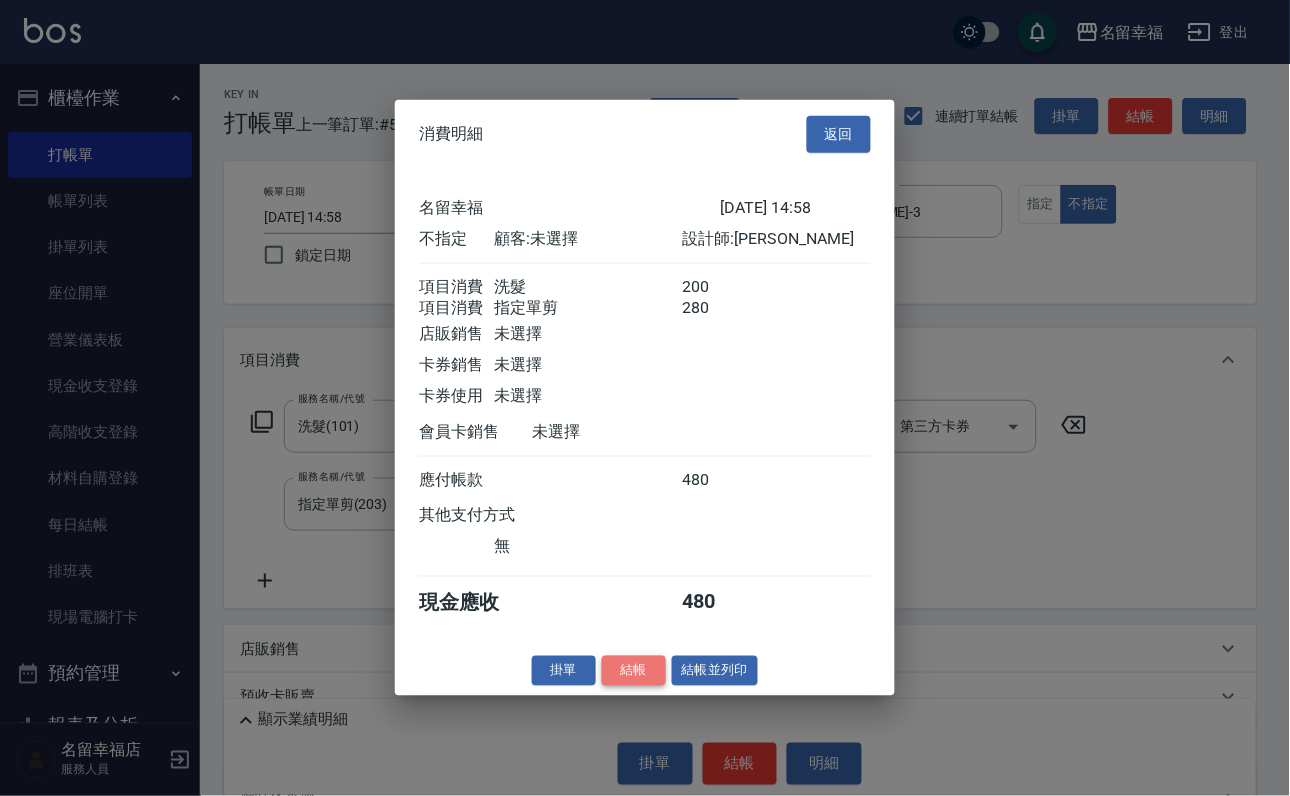 click on "結帳" at bounding box center (634, 670) 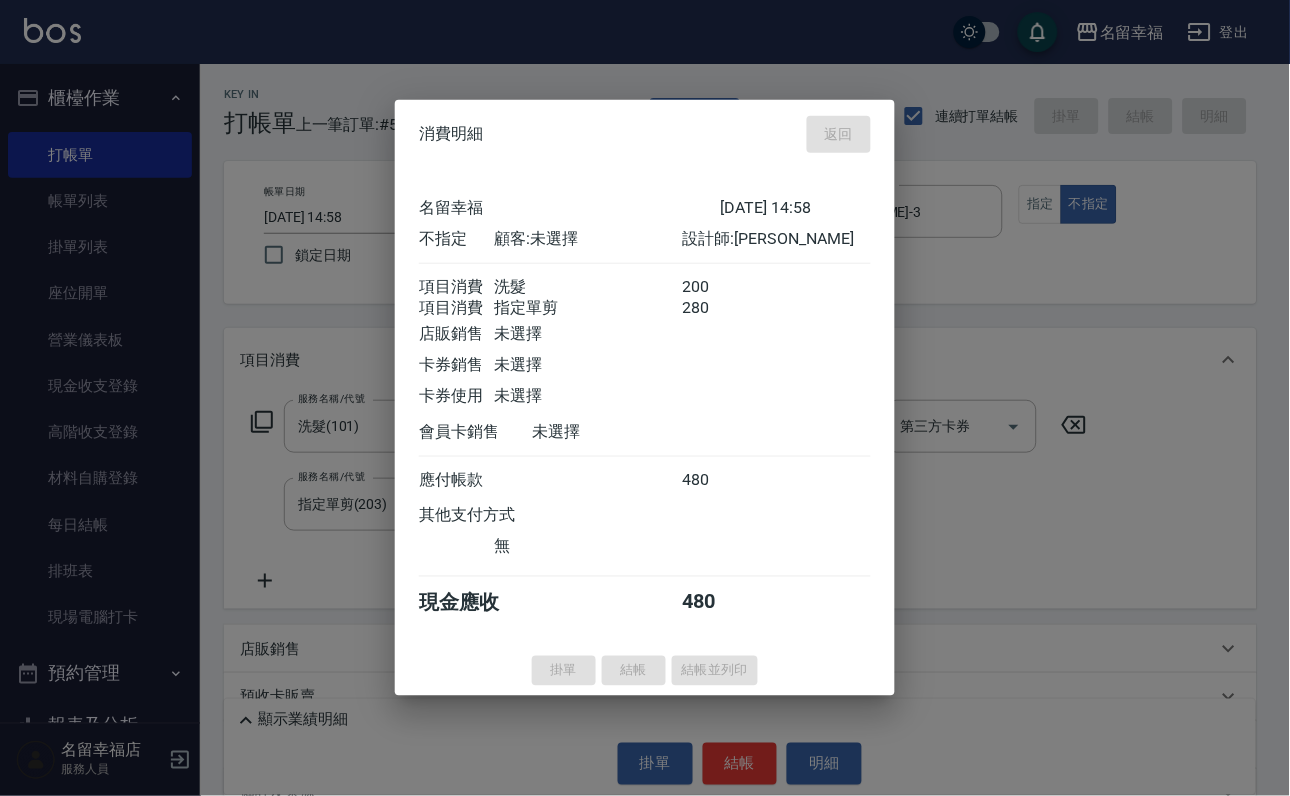 type 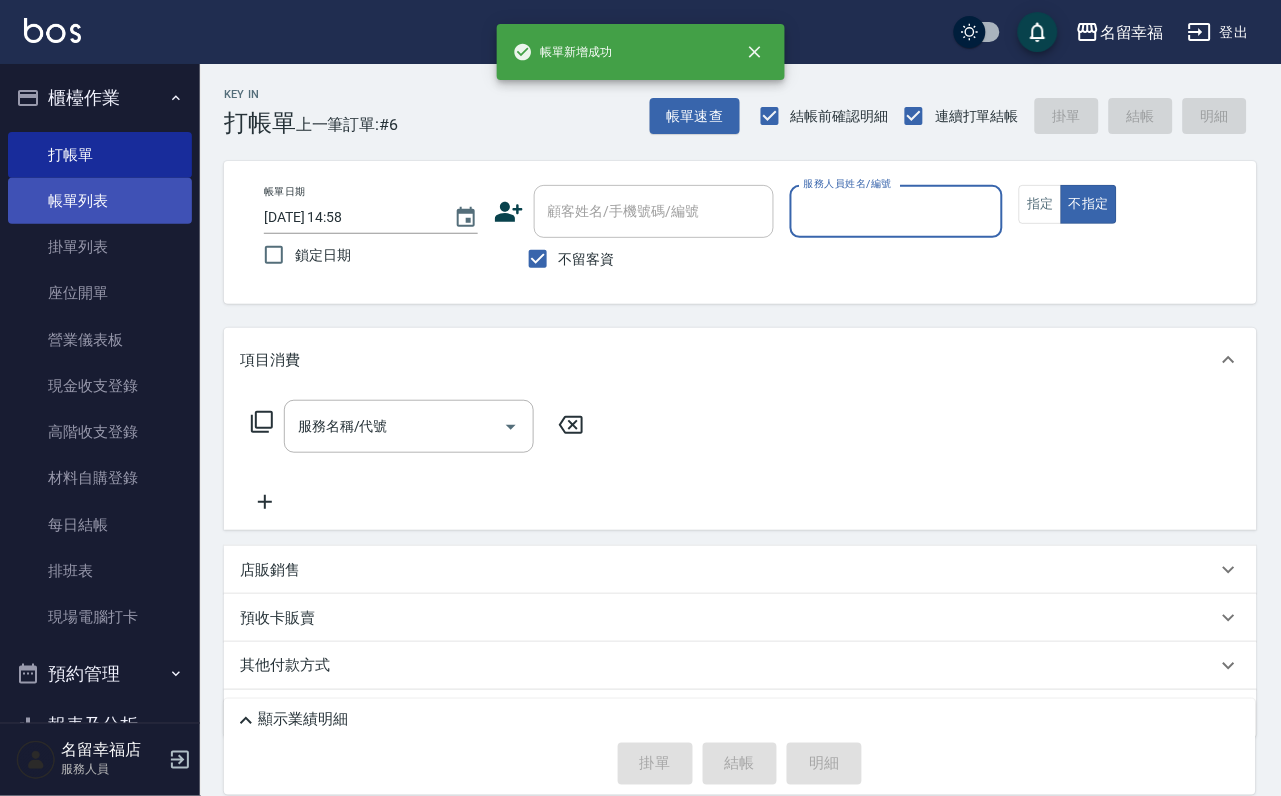 click on "帳單列表" at bounding box center [100, 201] 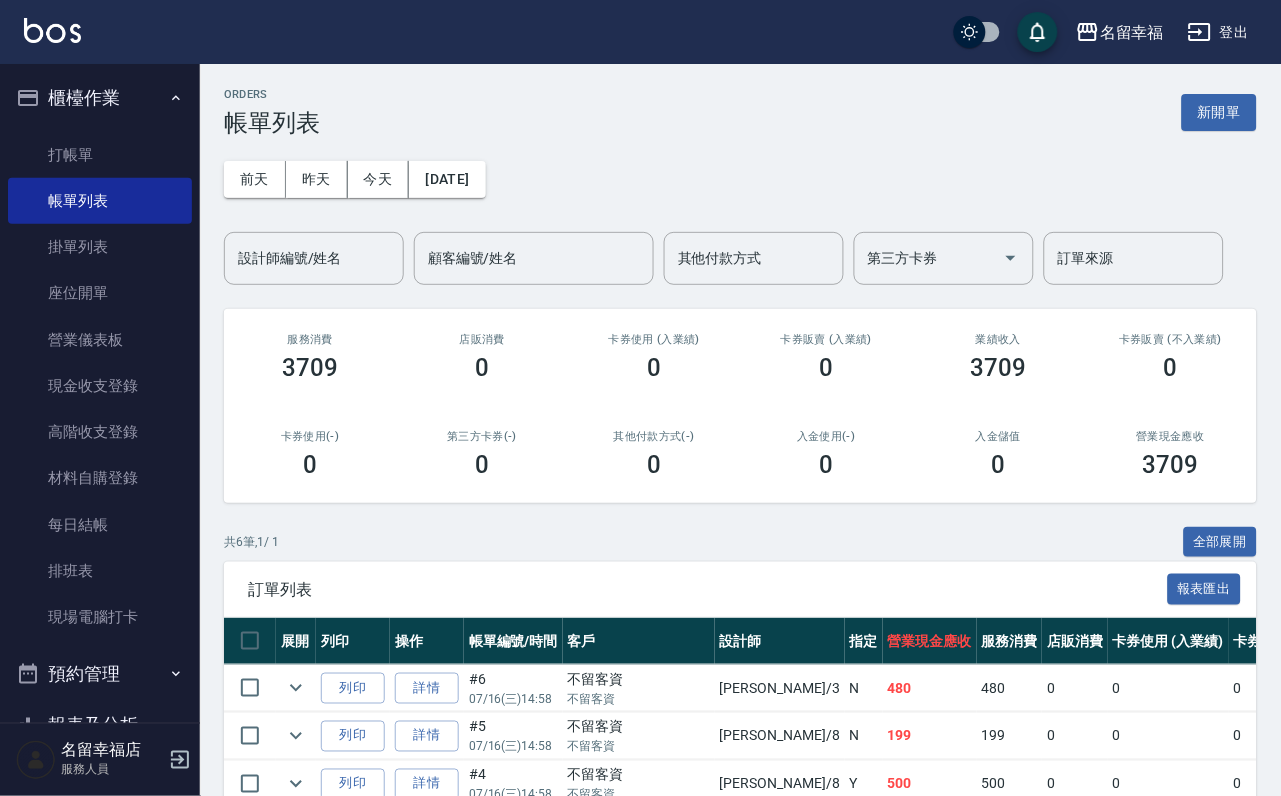 click on "[DATE]" at bounding box center [447, 179] 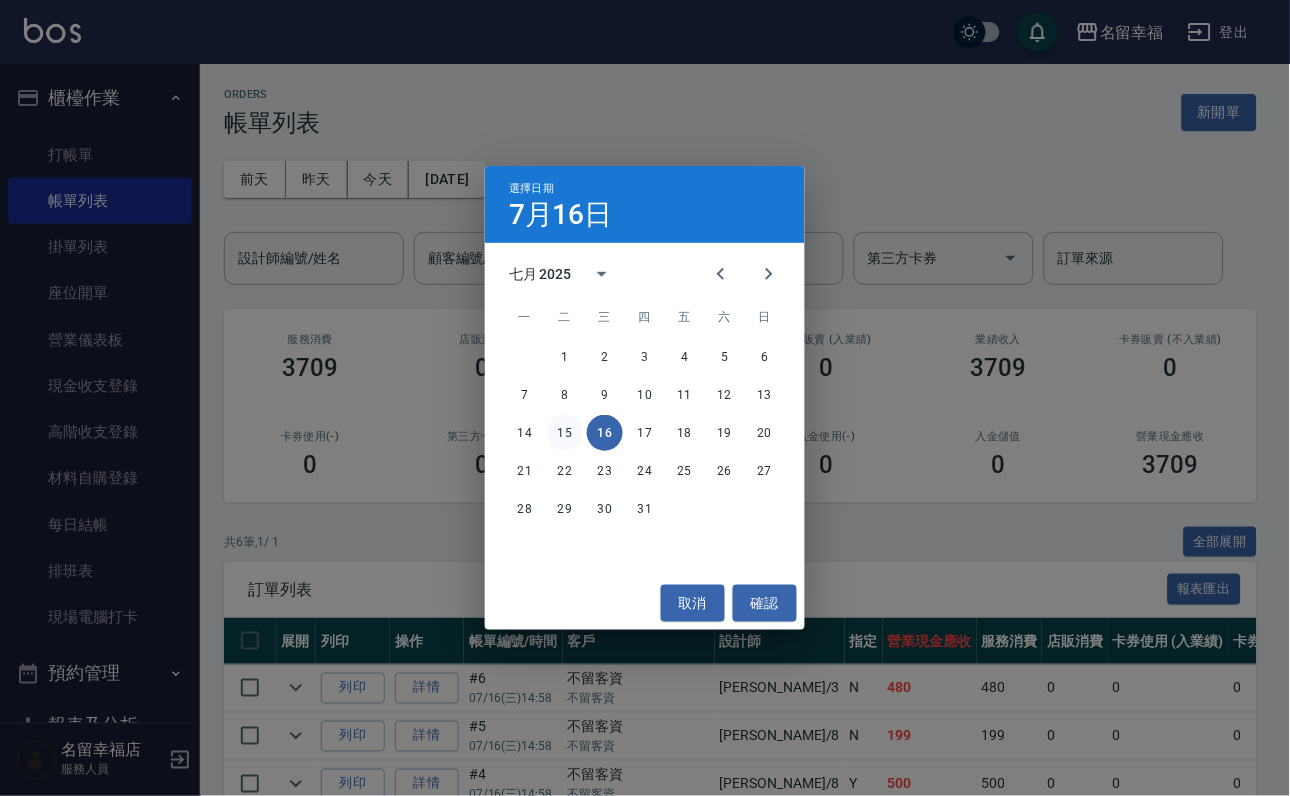 click on "15" at bounding box center (565, 433) 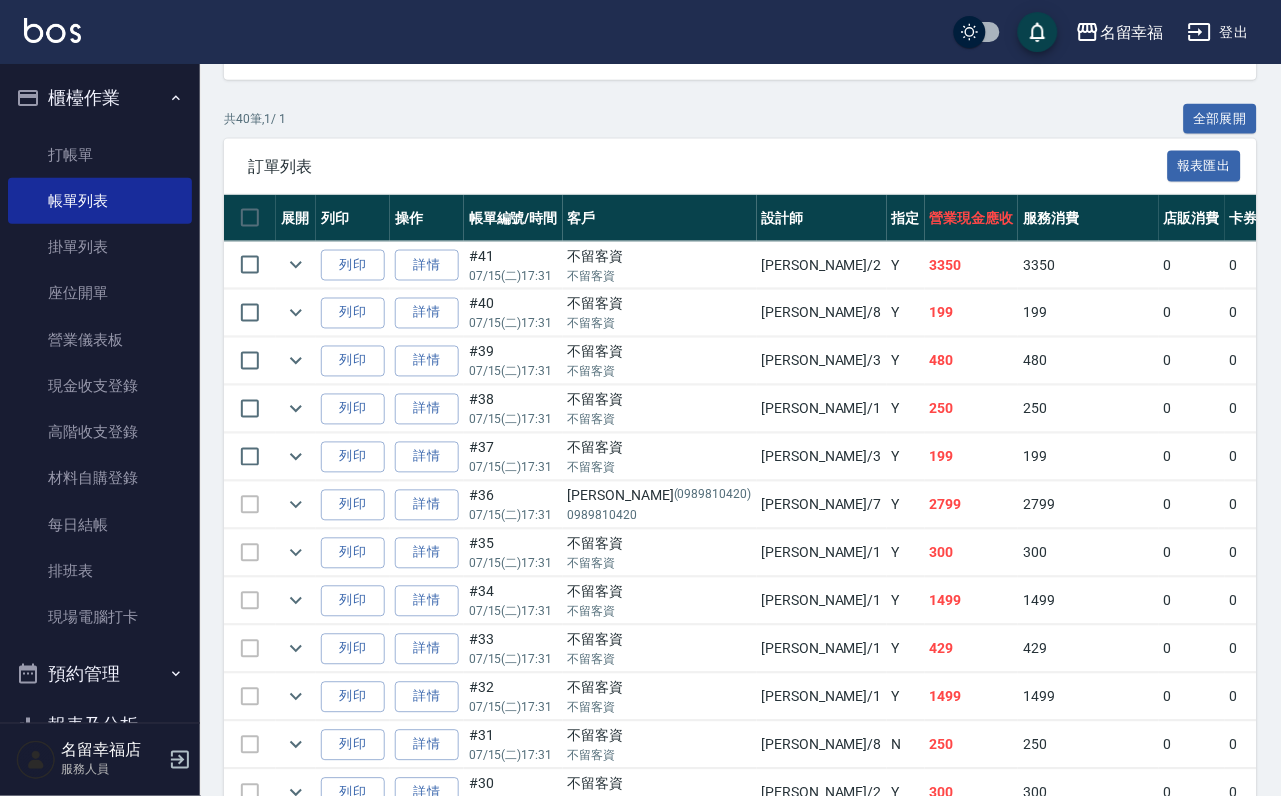 scroll, scrollTop: 450, scrollLeft: 0, axis: vertical 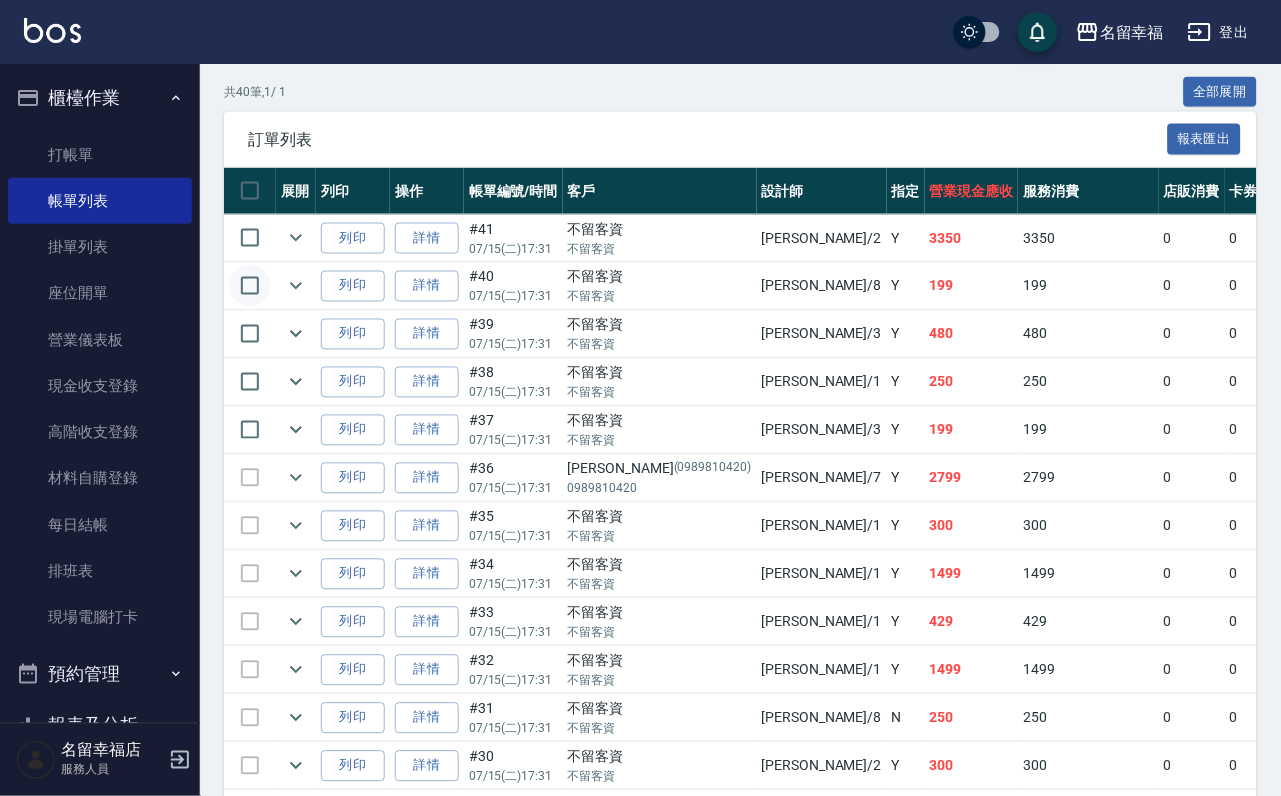 click at bounding box center [250, 286] 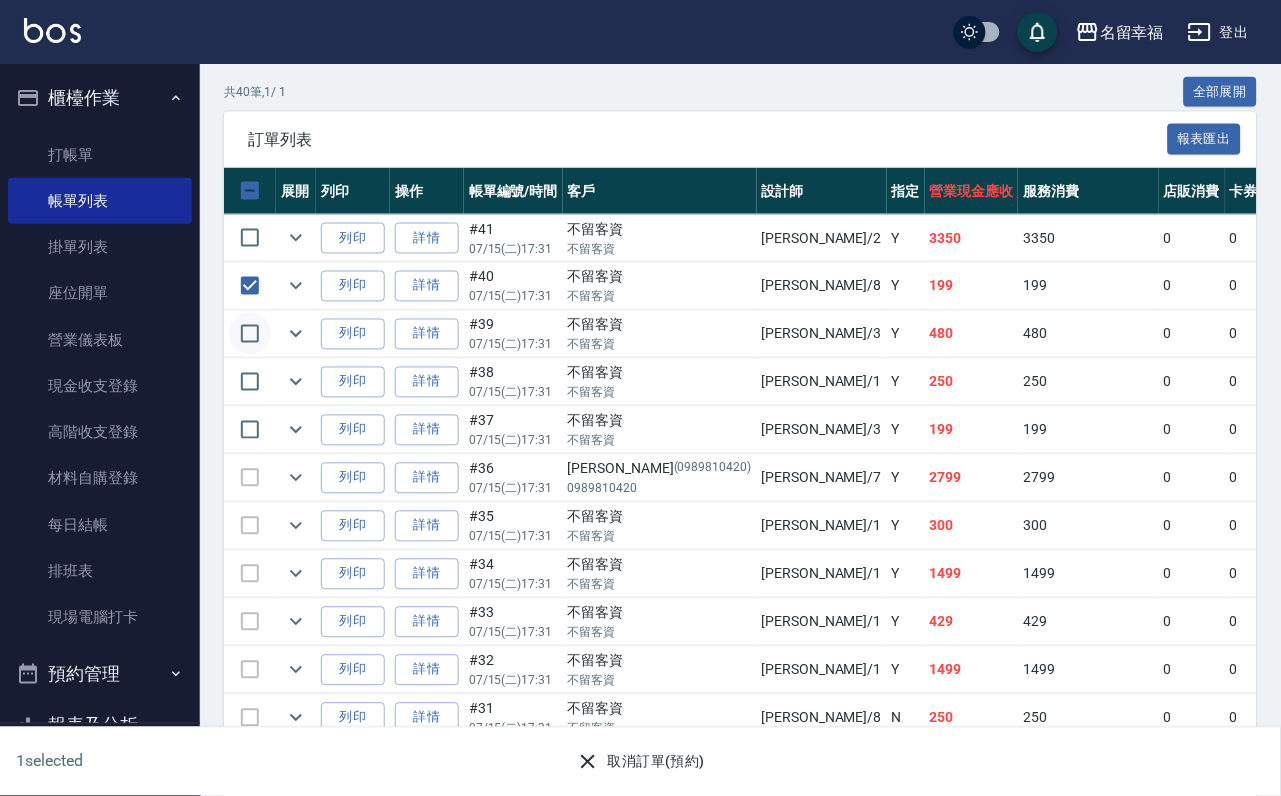 click at bounding box center (250, 334) 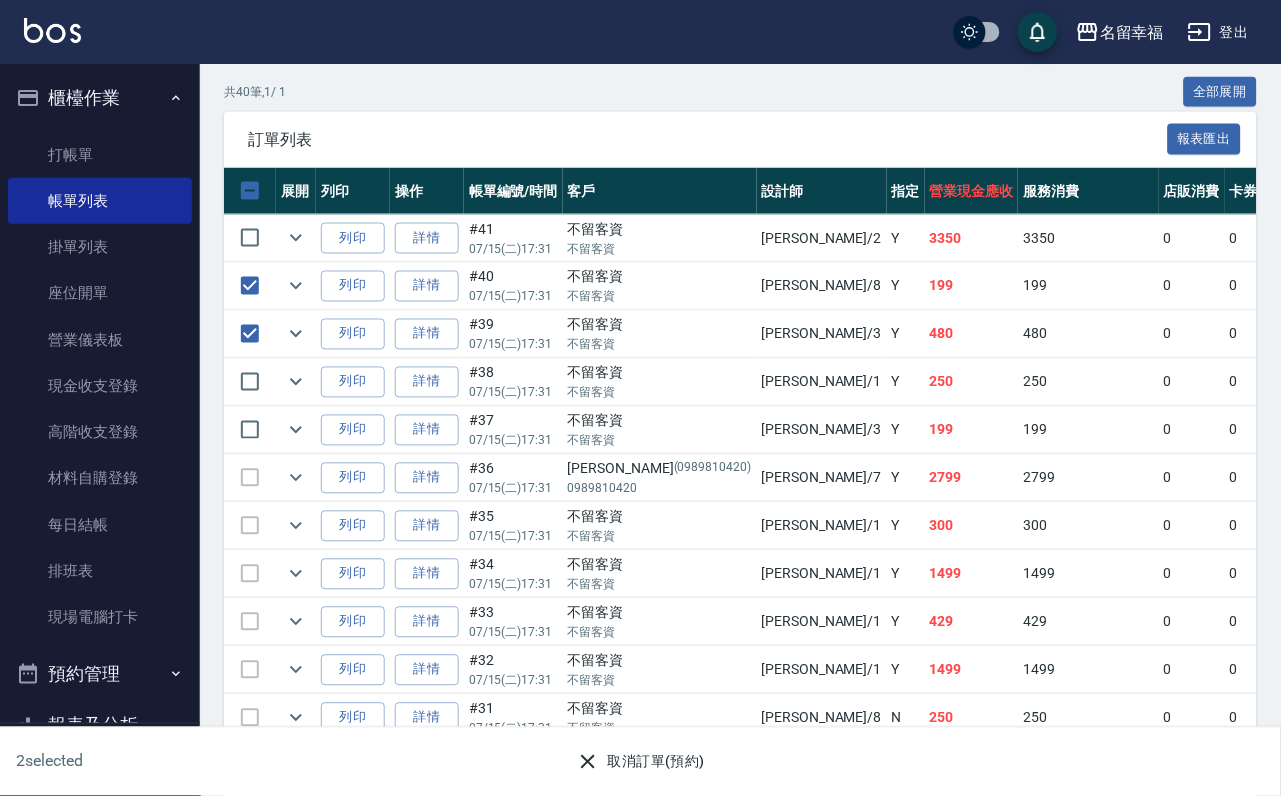 click on "取消訂單(預約)" at bounding box center (640, 762) 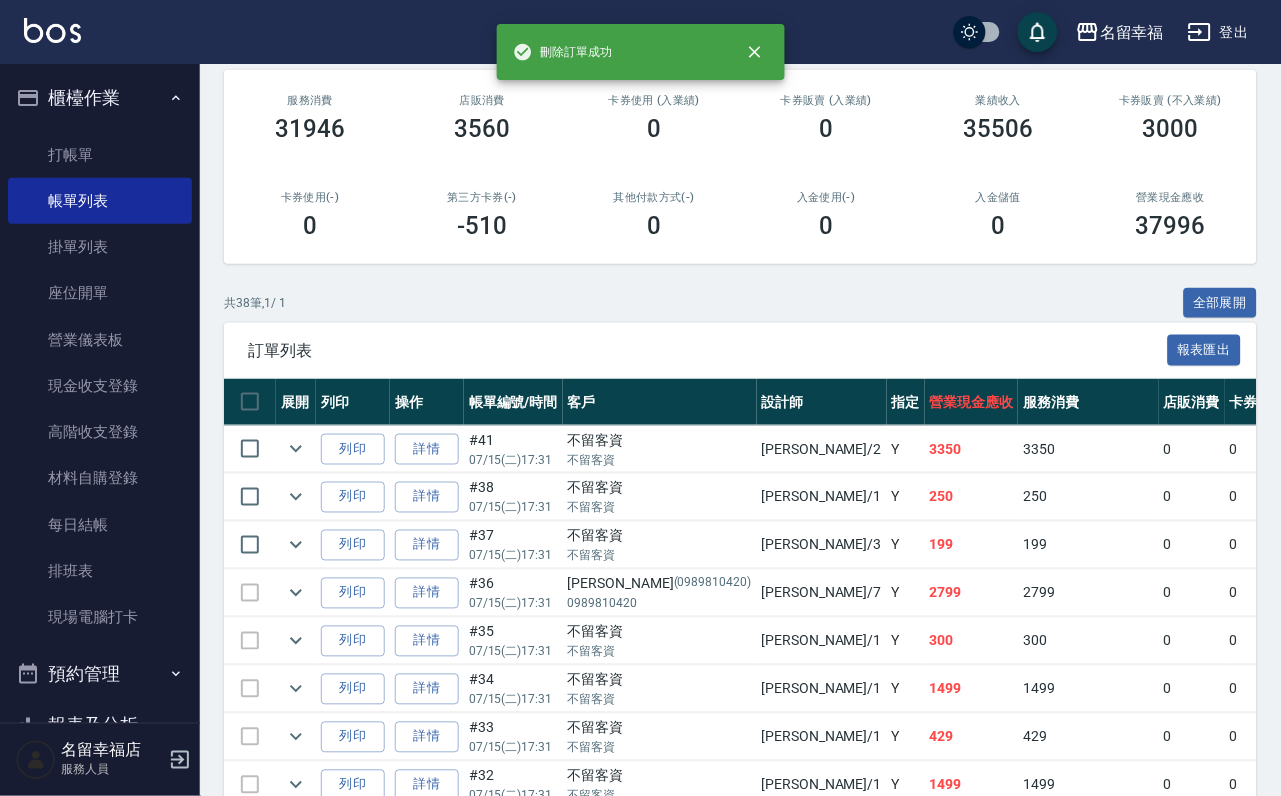 scroll, scrollTop: 300, scrollLeft: 0, axis: vertical 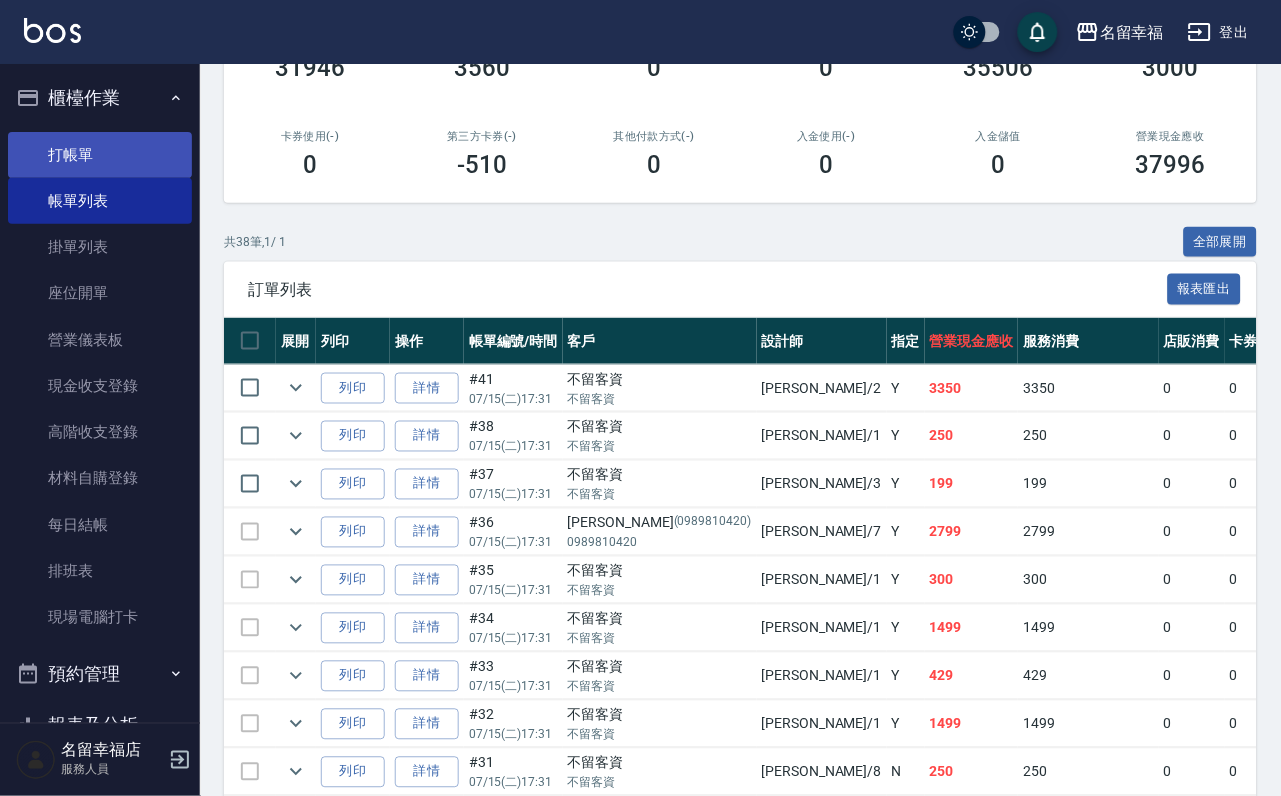 drag, startPoint x: 86, startPoint y: 164, endPoint x: 105, endPoint y: 169, distance: 19.646883 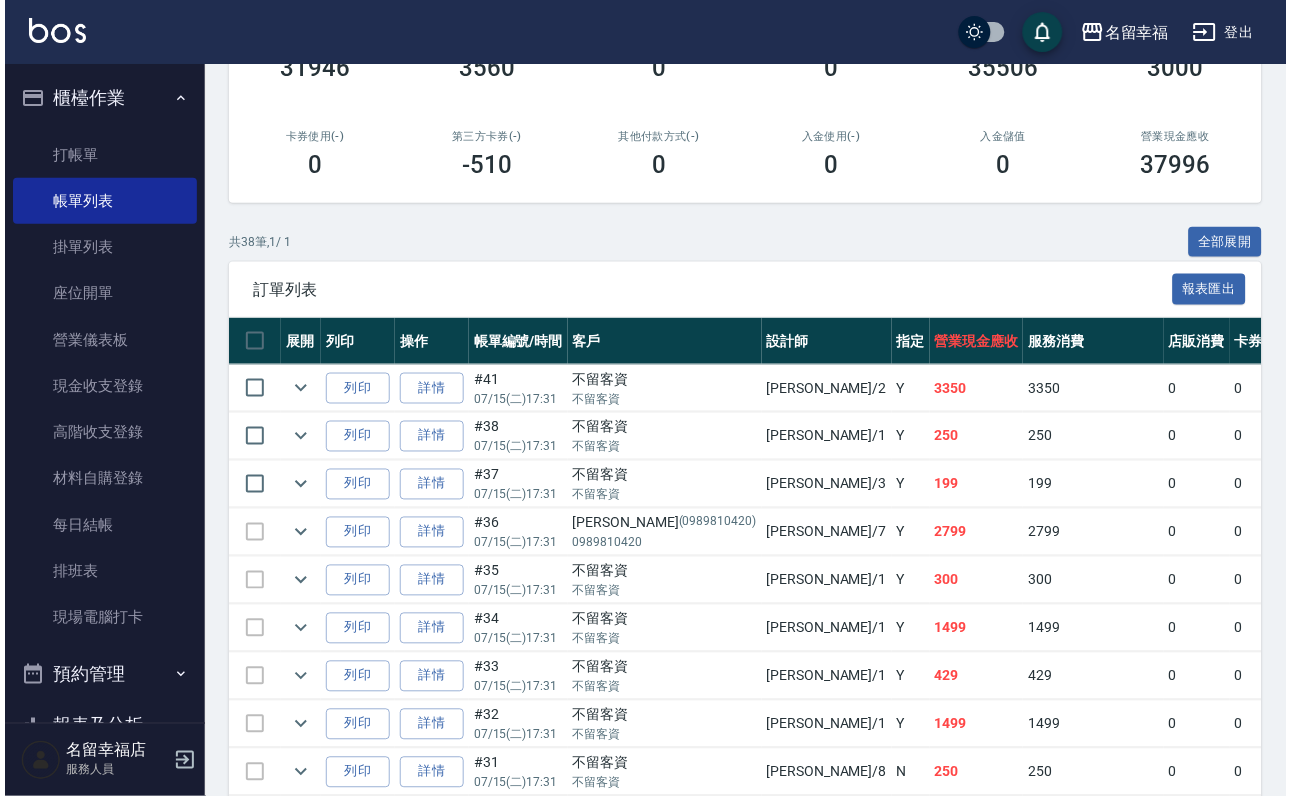 scroll, scrollTop: 0, scrollLeft: 0, axis: both 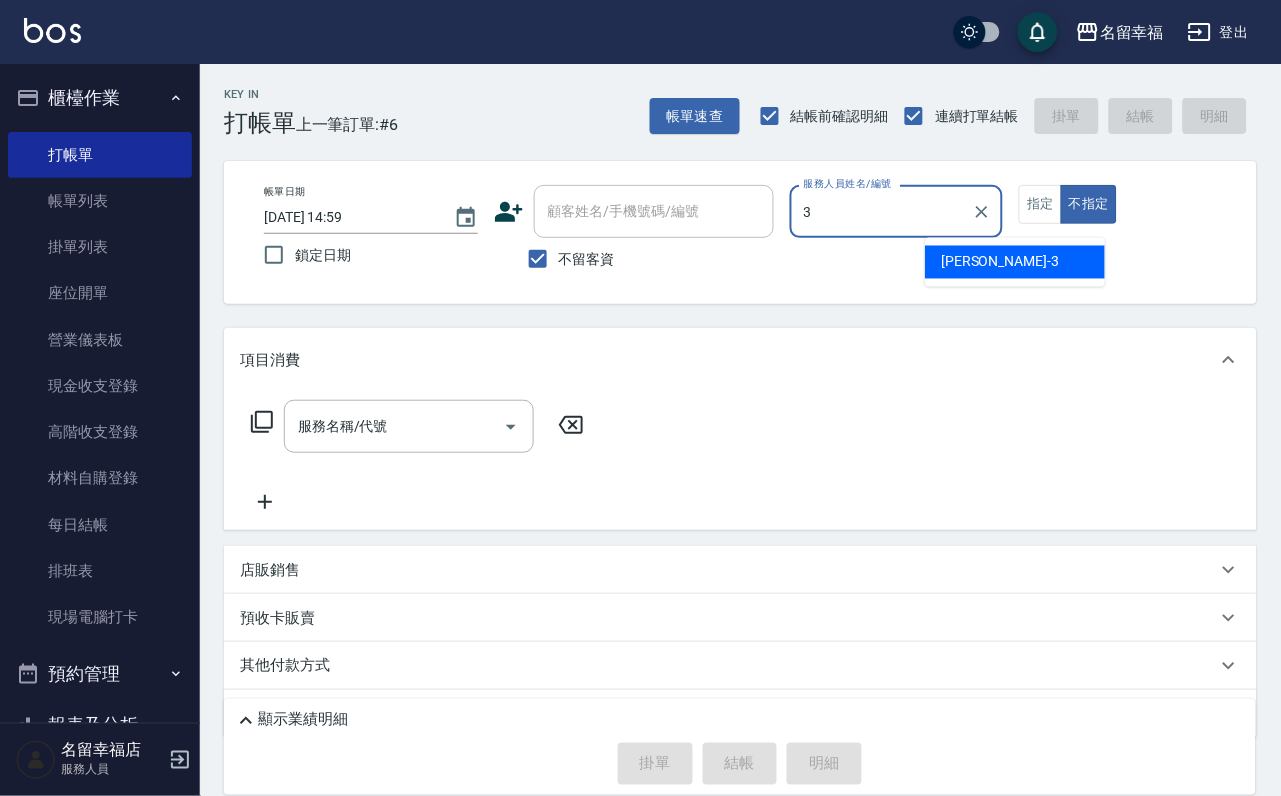 type on "[PERSON_NAME]-3" 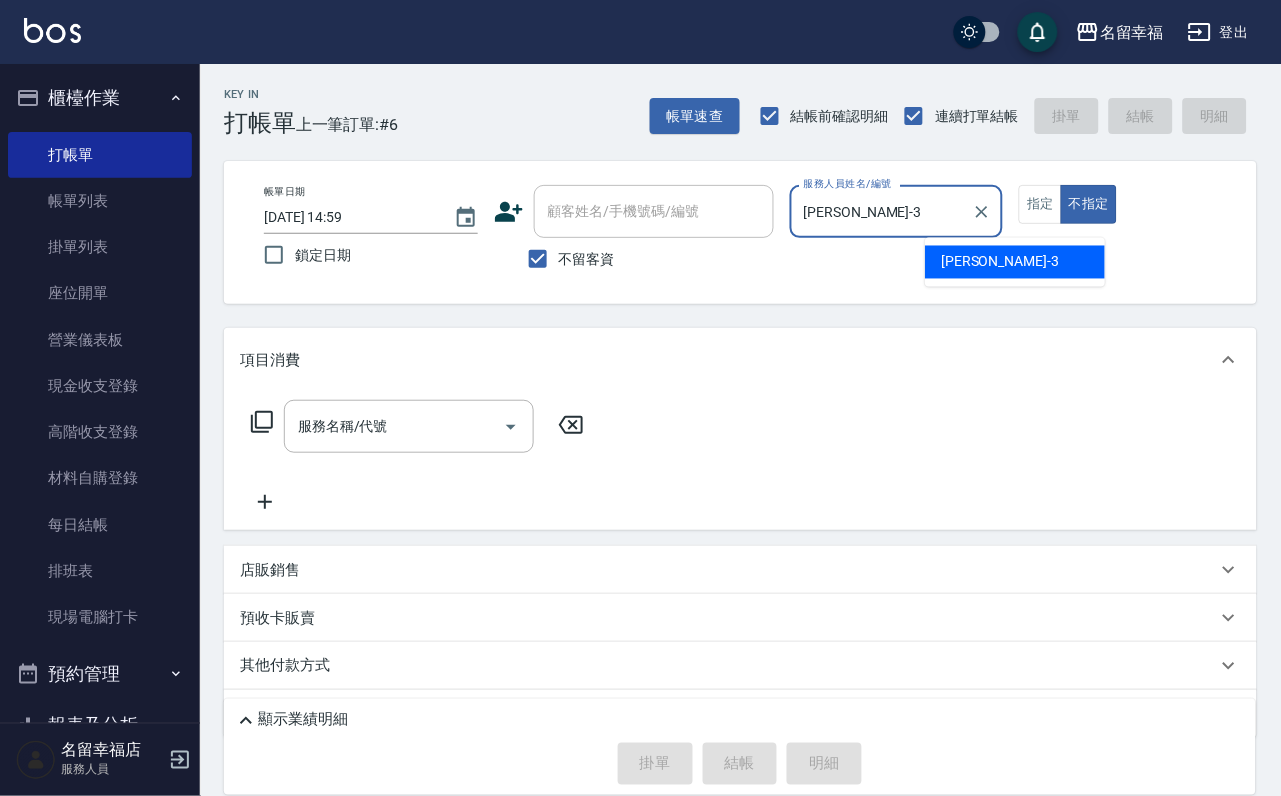 type on "false" 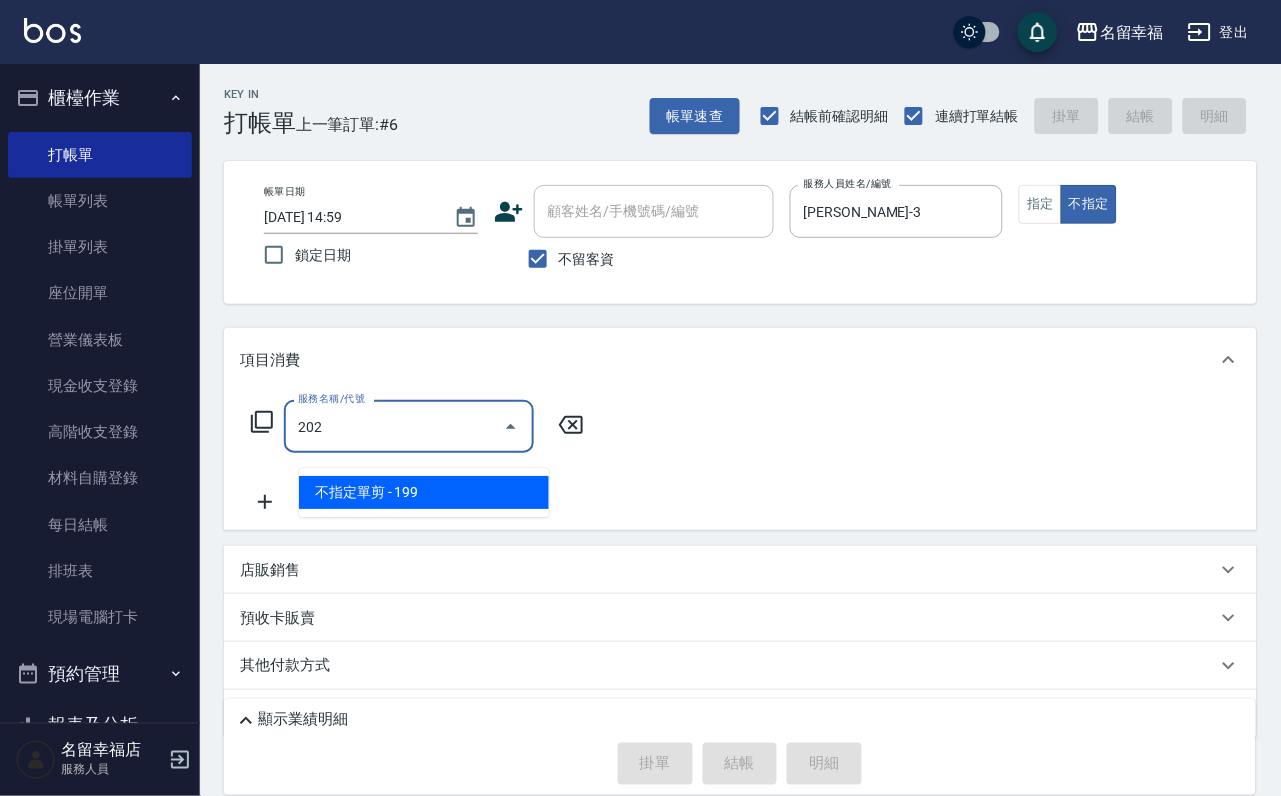type on "不指定單剪(202)" 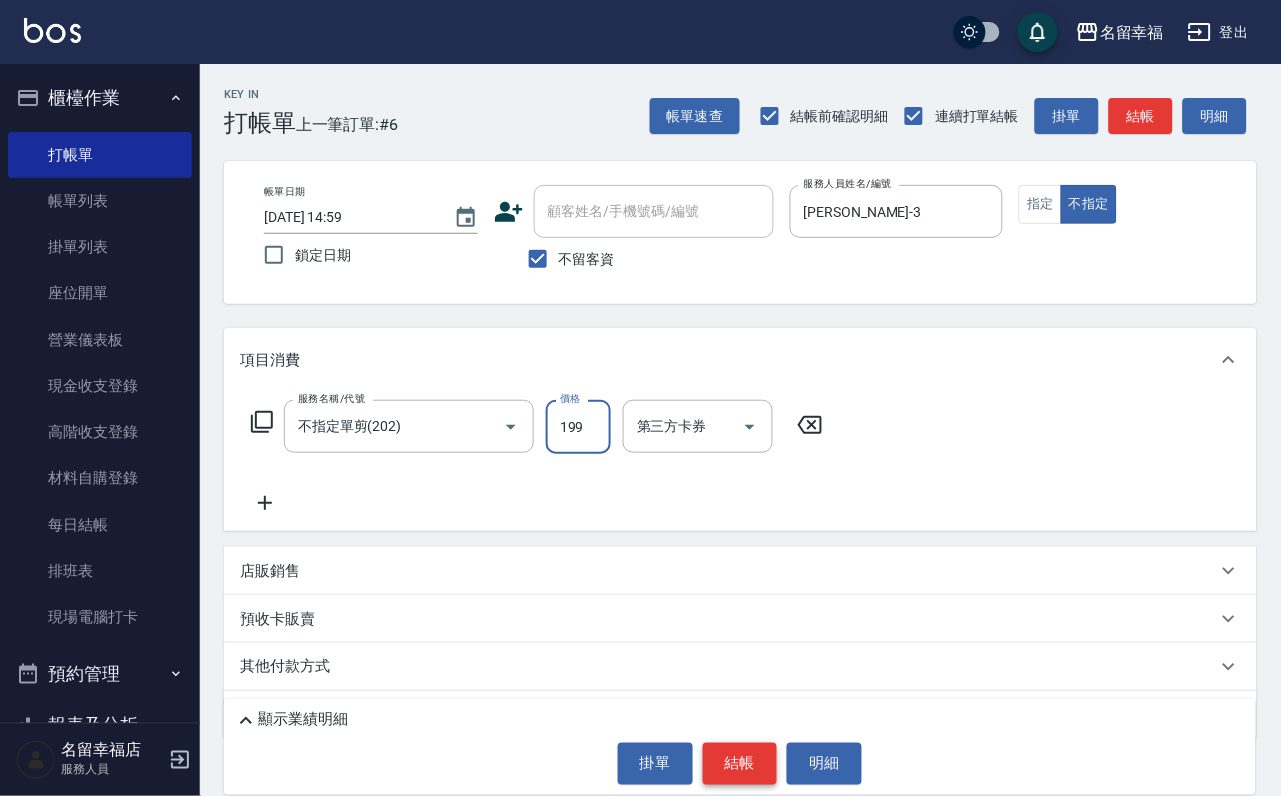 click on "結帳" at bounding box center [740, 764] 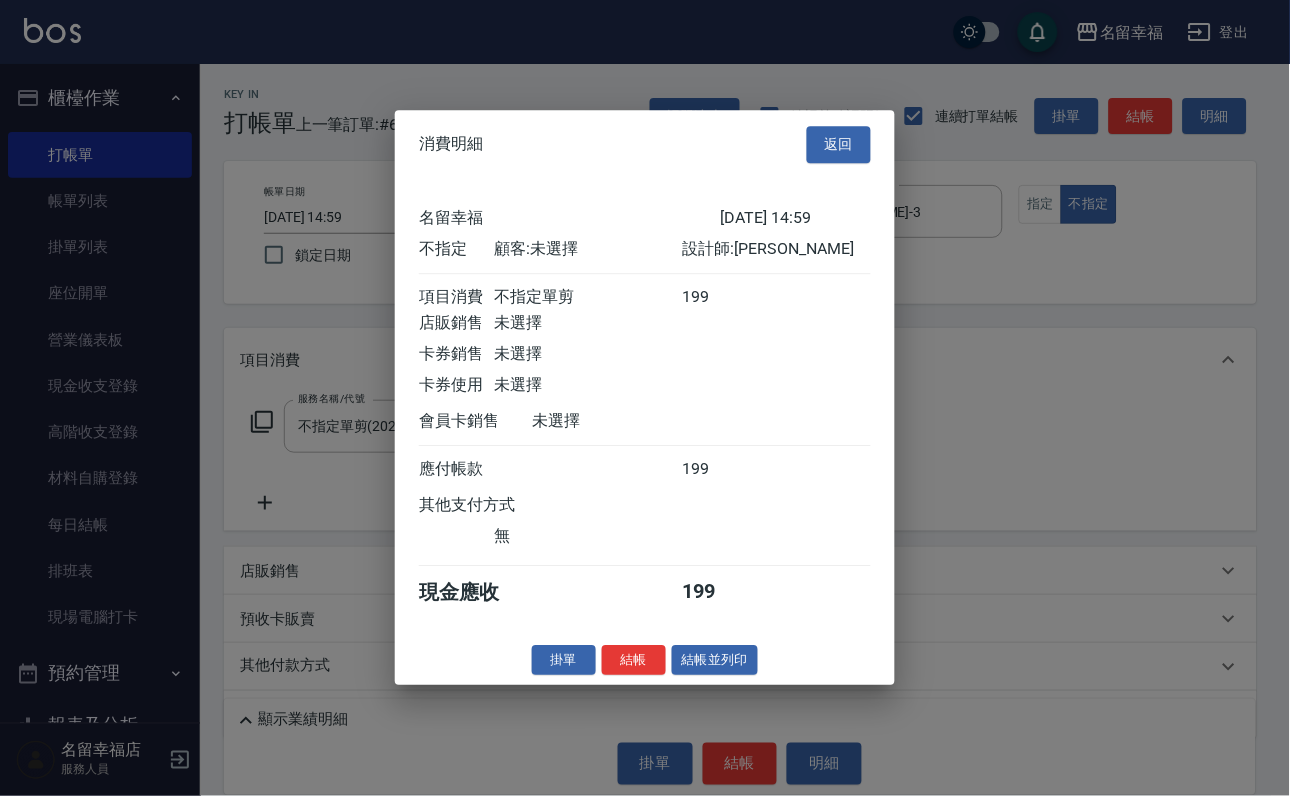 scroll, scrollTop: 284, scrollLeft: 0, axis: vertical 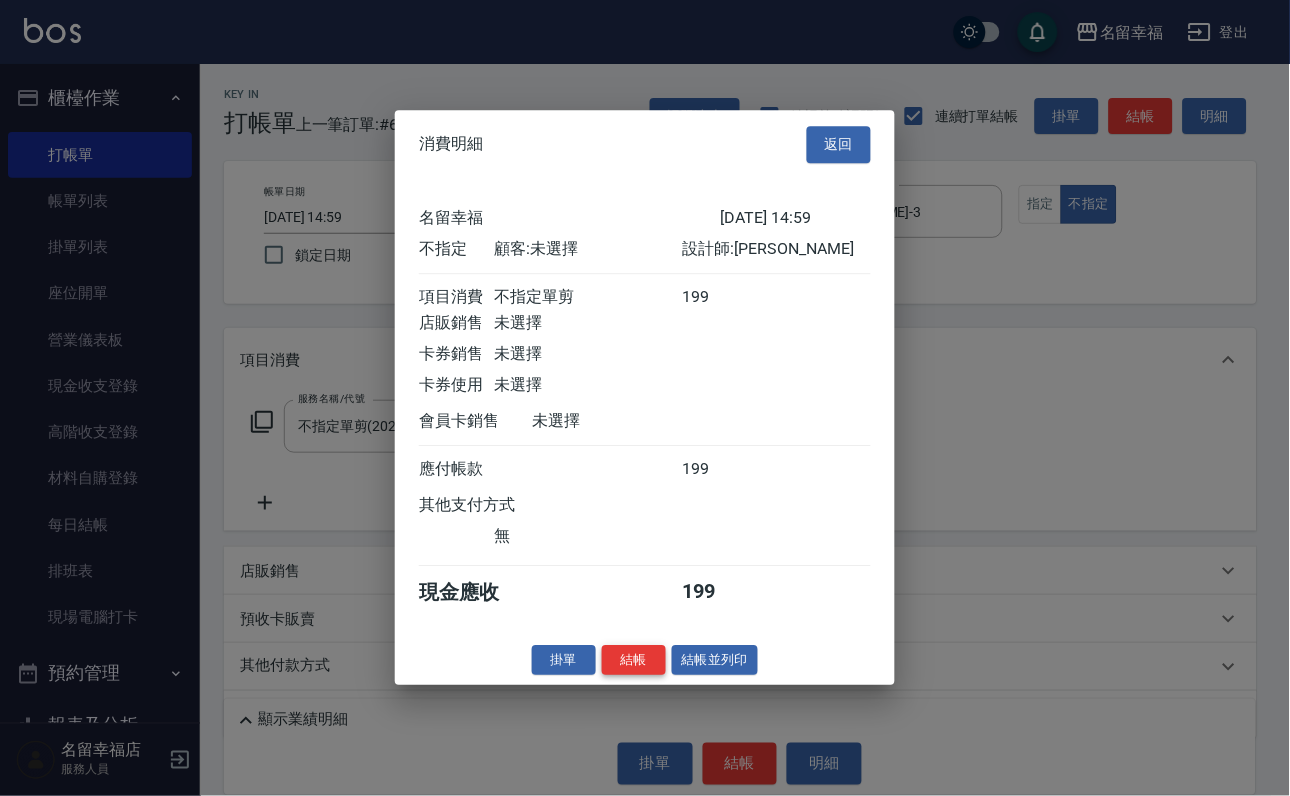 click on "結帳" at bounding box center (634, 660) 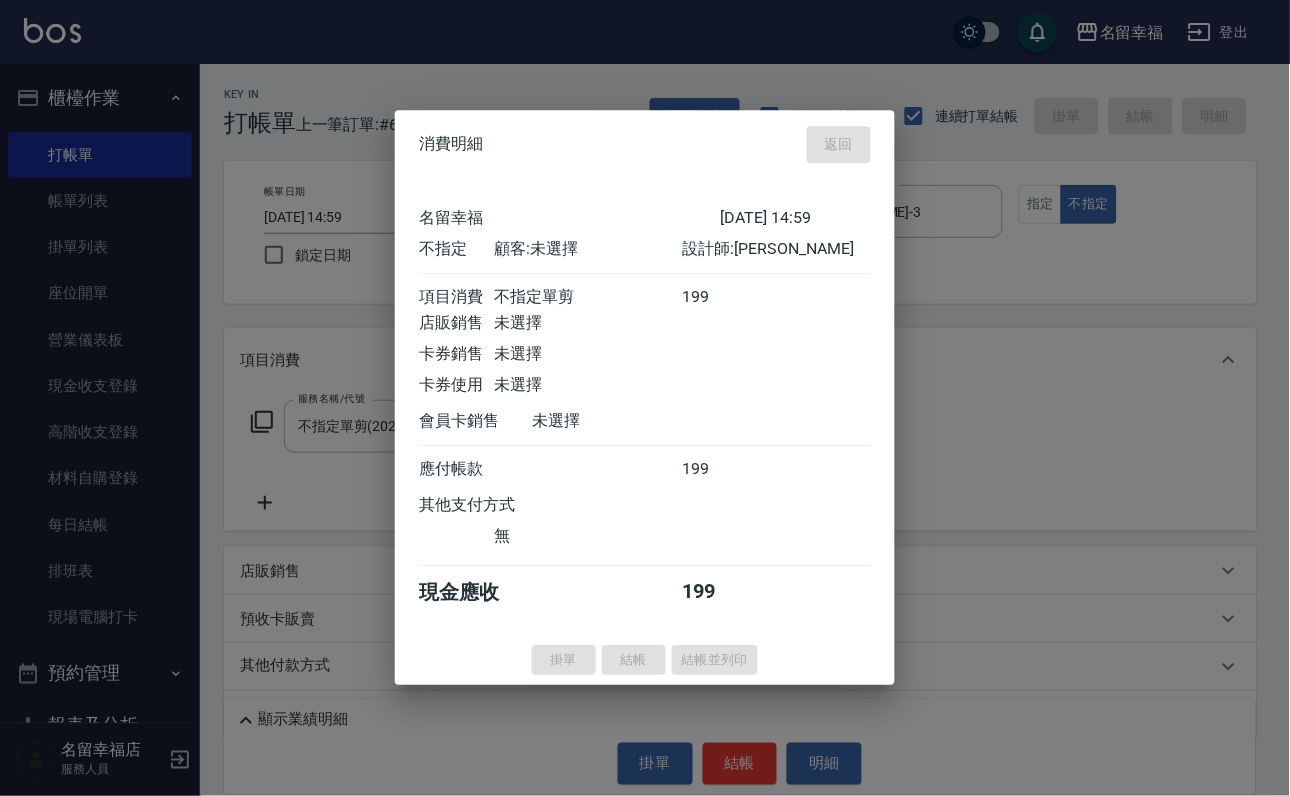 type 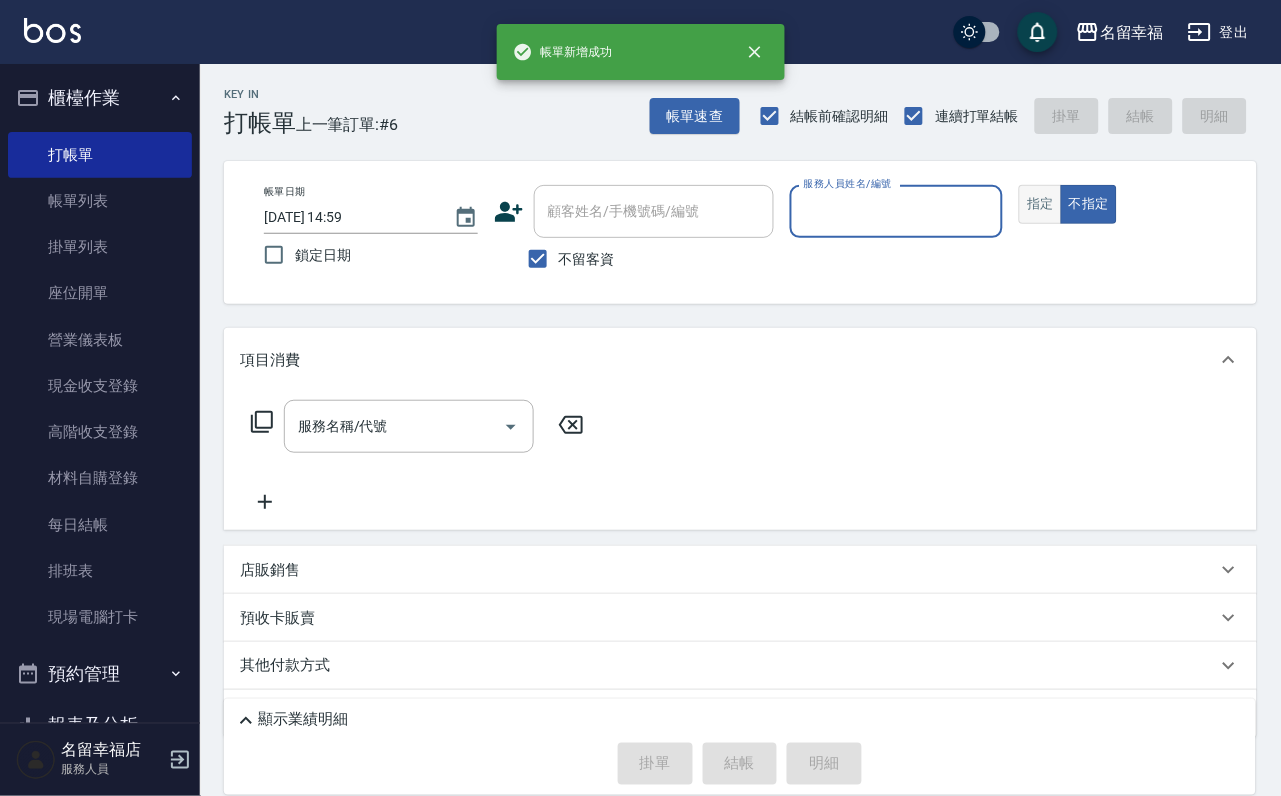 click on "指定" at bounding box center [1040, 204] 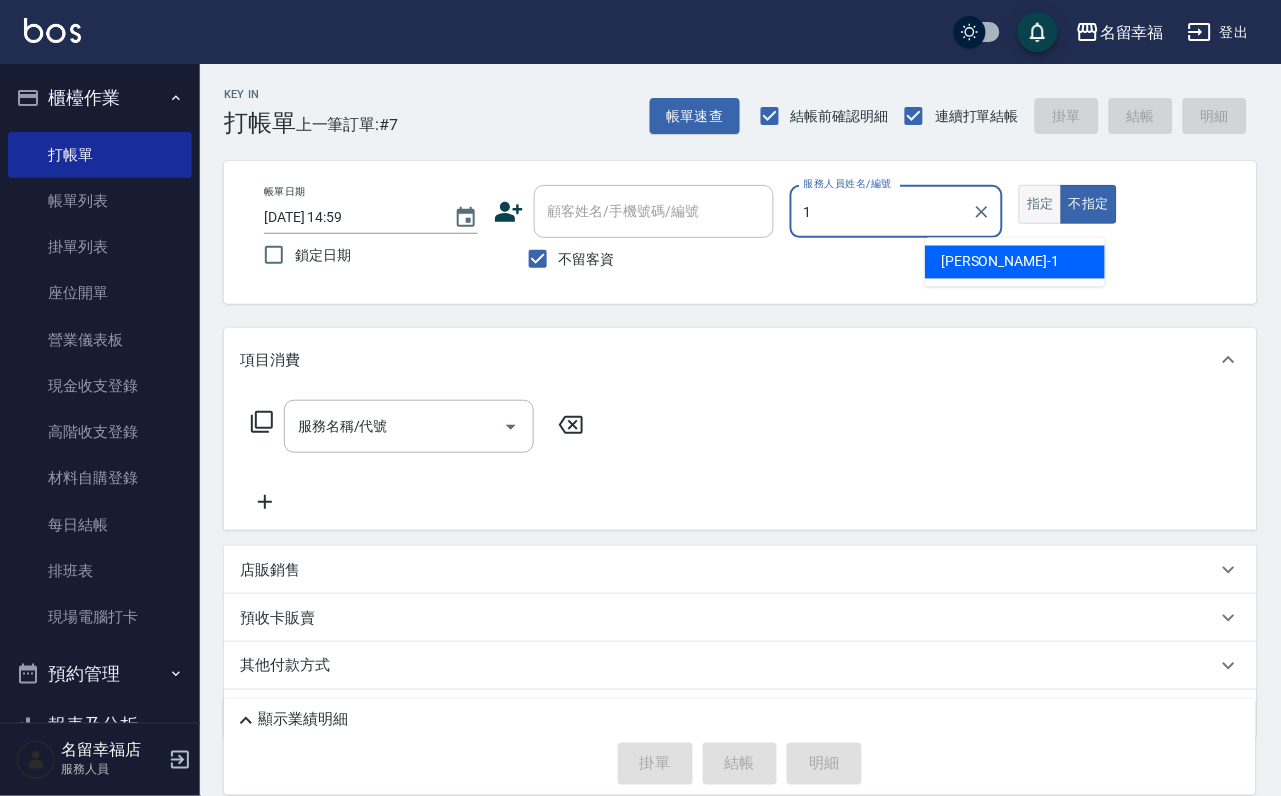 type on "[PERSON_NAME]-1" 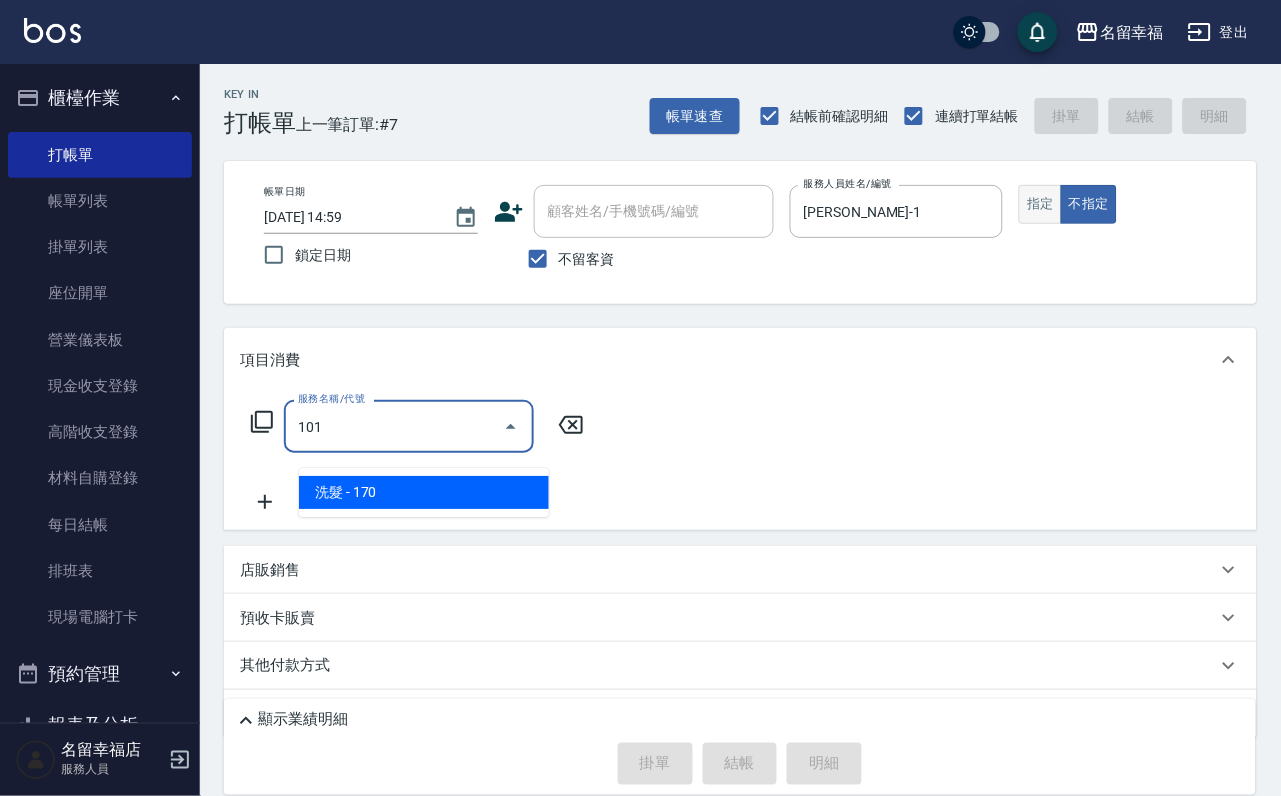 type on "洗髮(101)" 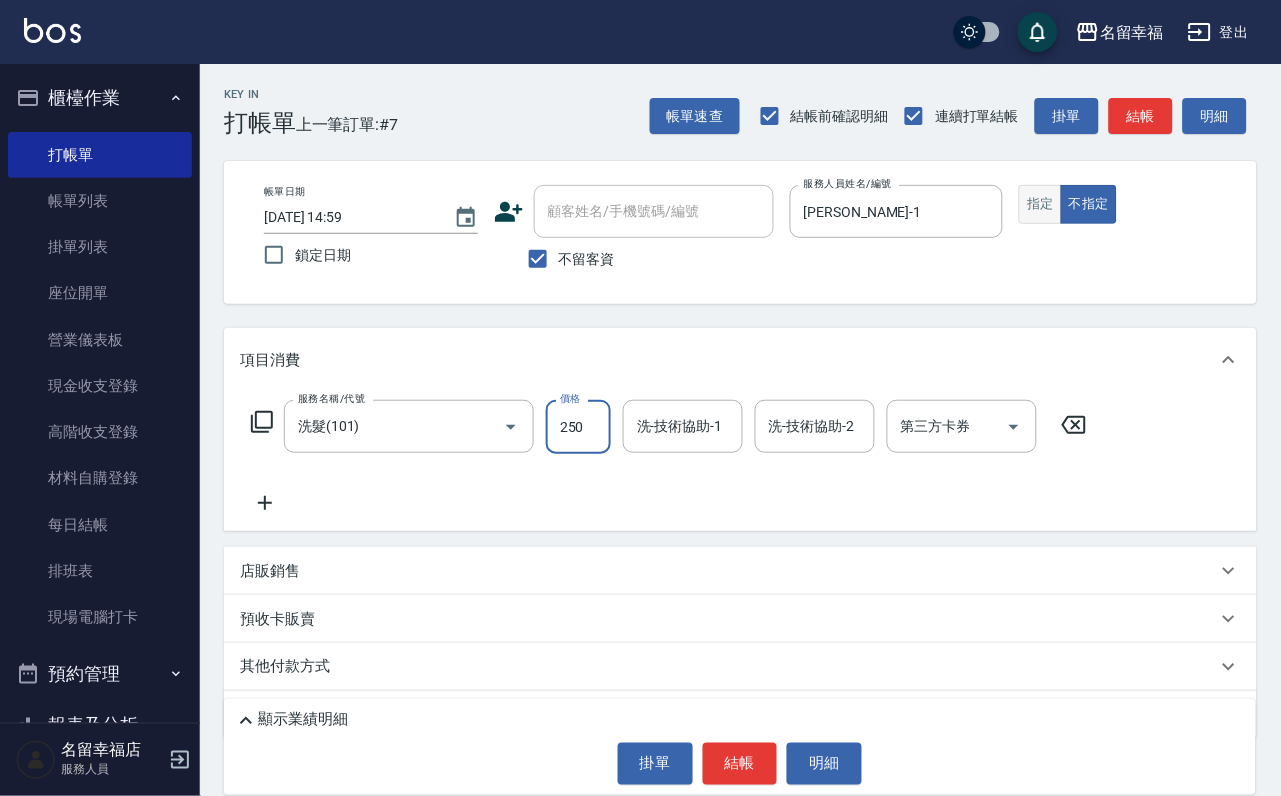 type on "250" 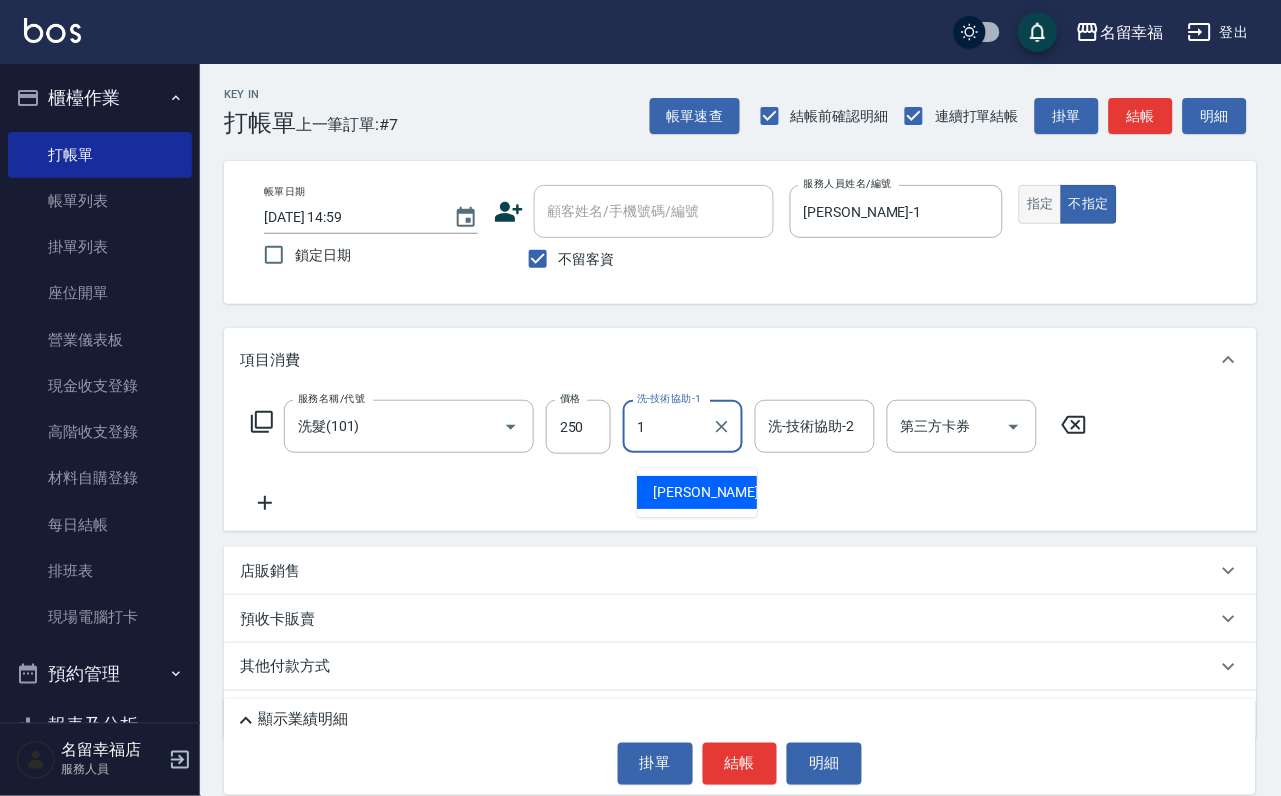 type on "[PERSON_NAME]-1" 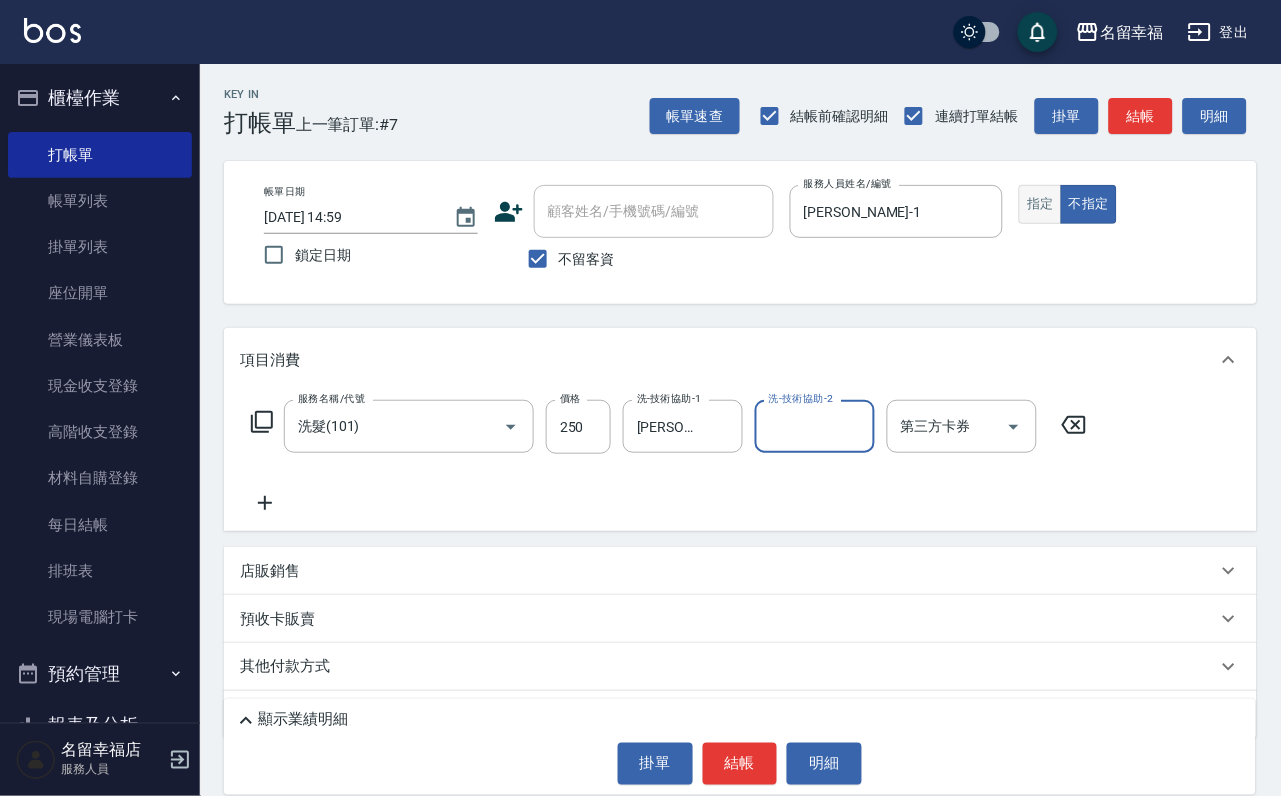click on "指定" at bounding box center (1040, 204) 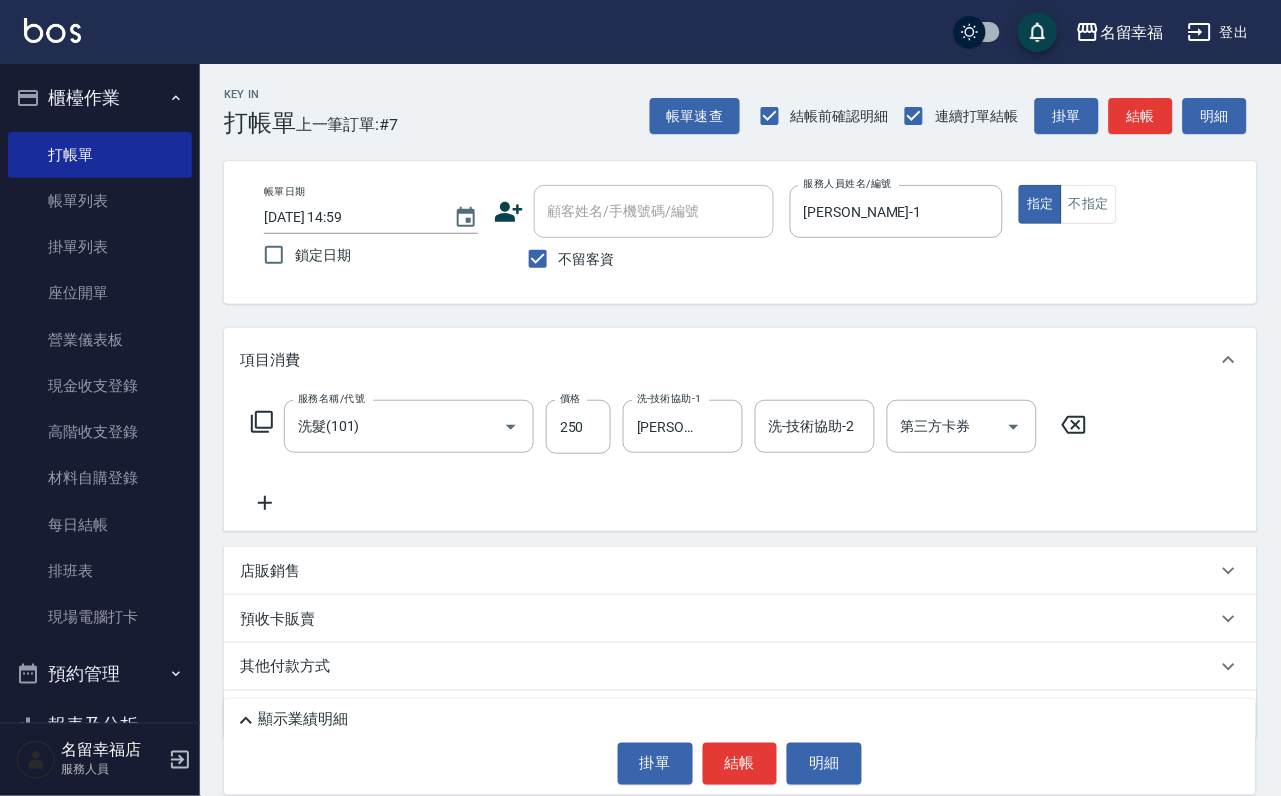 click on "顯示業績明細 掛單 結帳 明細" at bounding box center [740, 747] 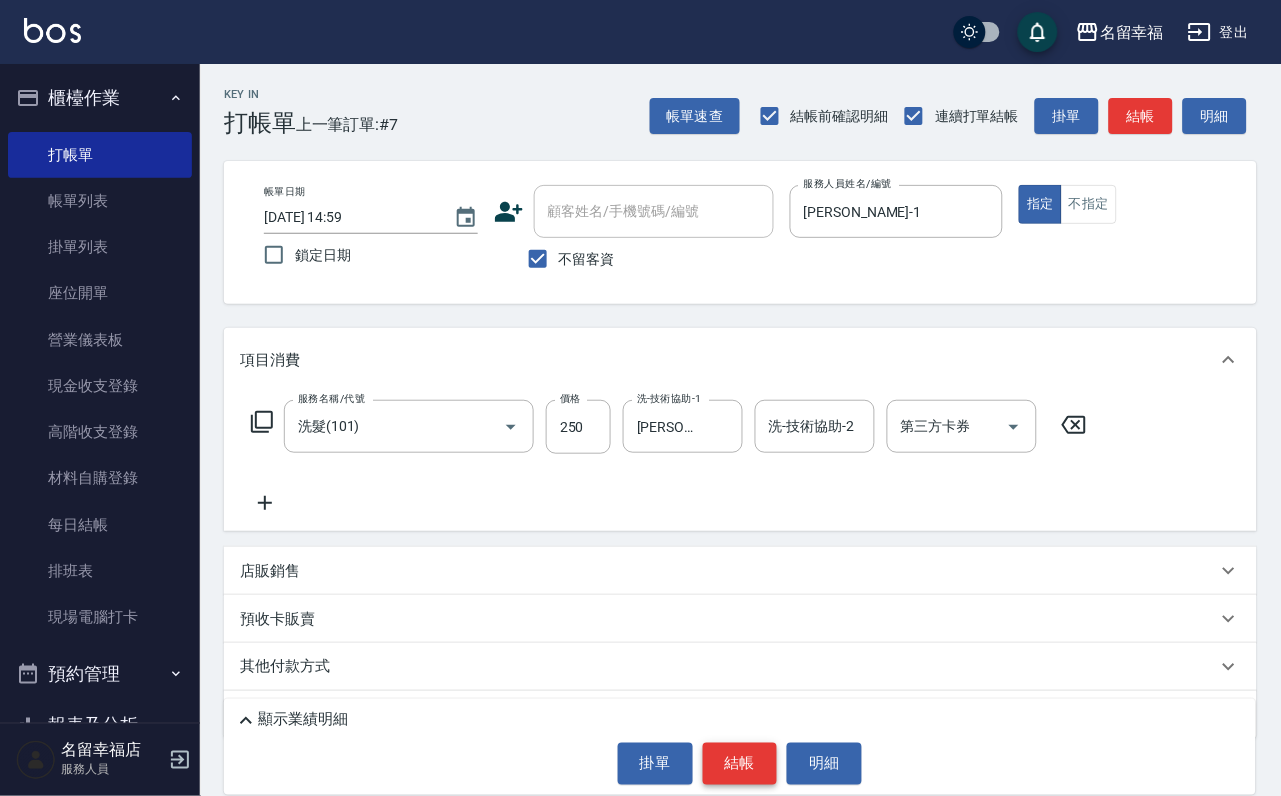 click on "結帳" at bounding box center (740, 764) 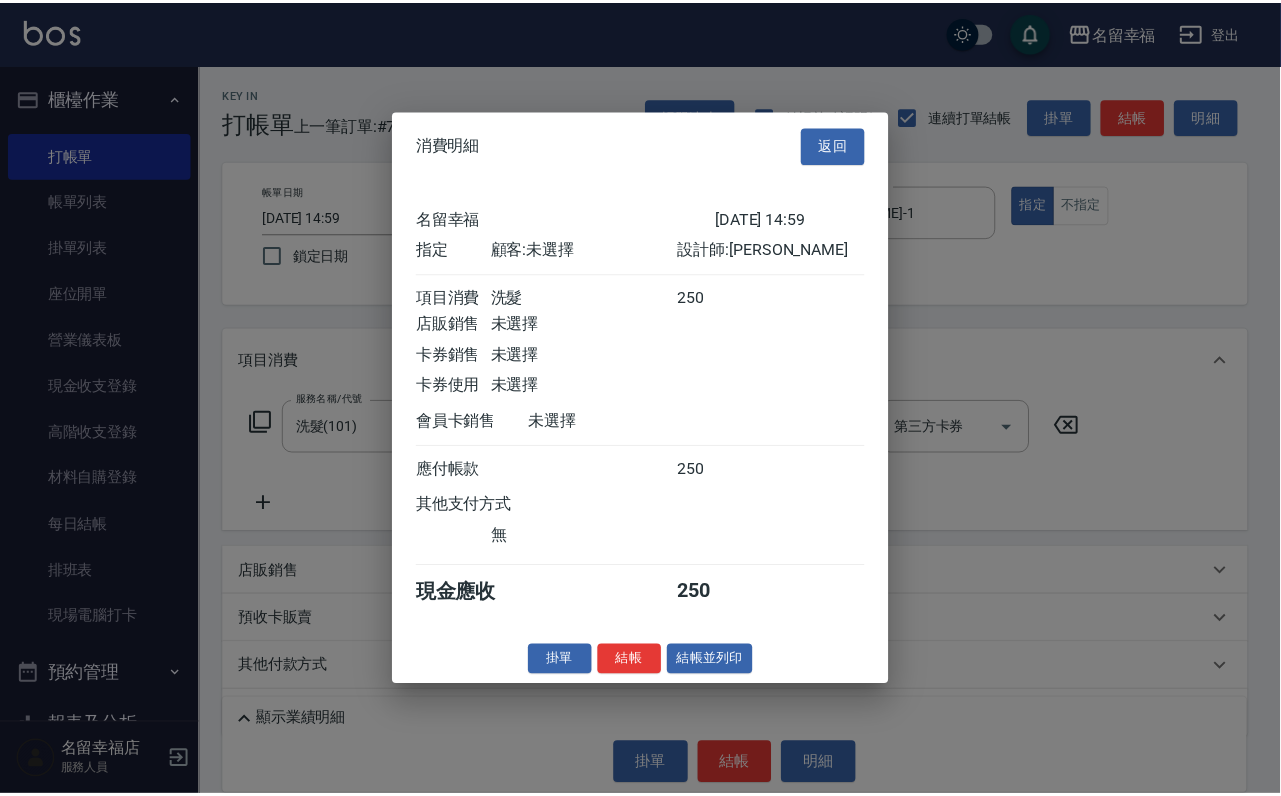 scroll, scrollTop: 247, scrollLeft: 0, axis: vertical 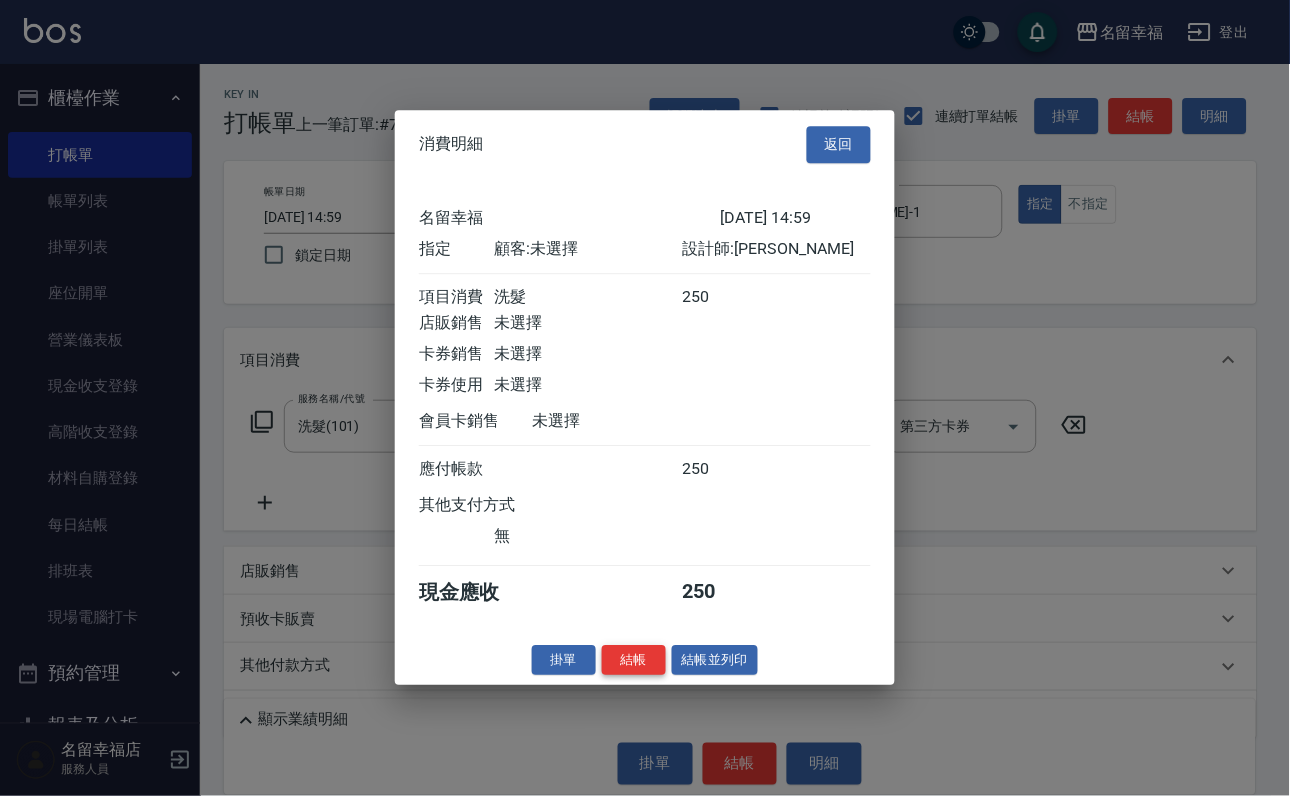 click on "結帳" at bounding box center (634, 660) 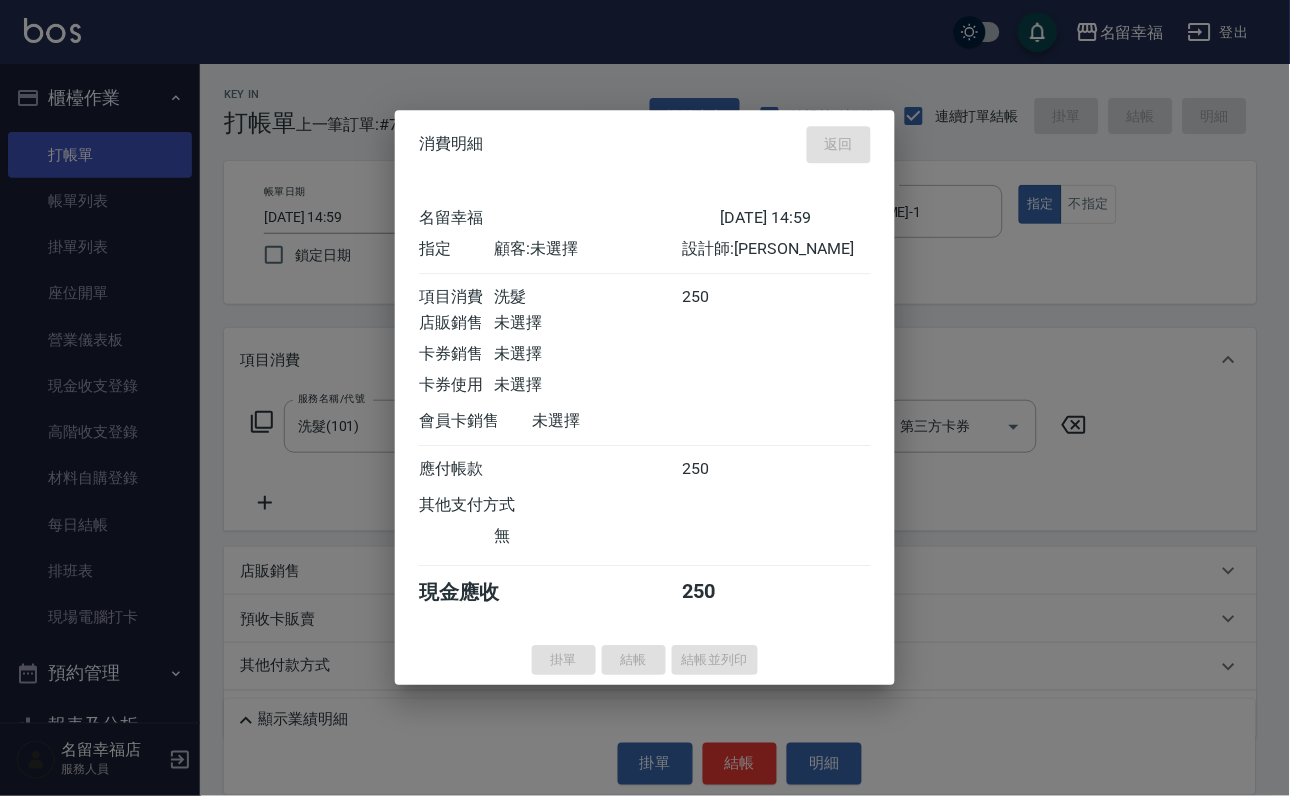type 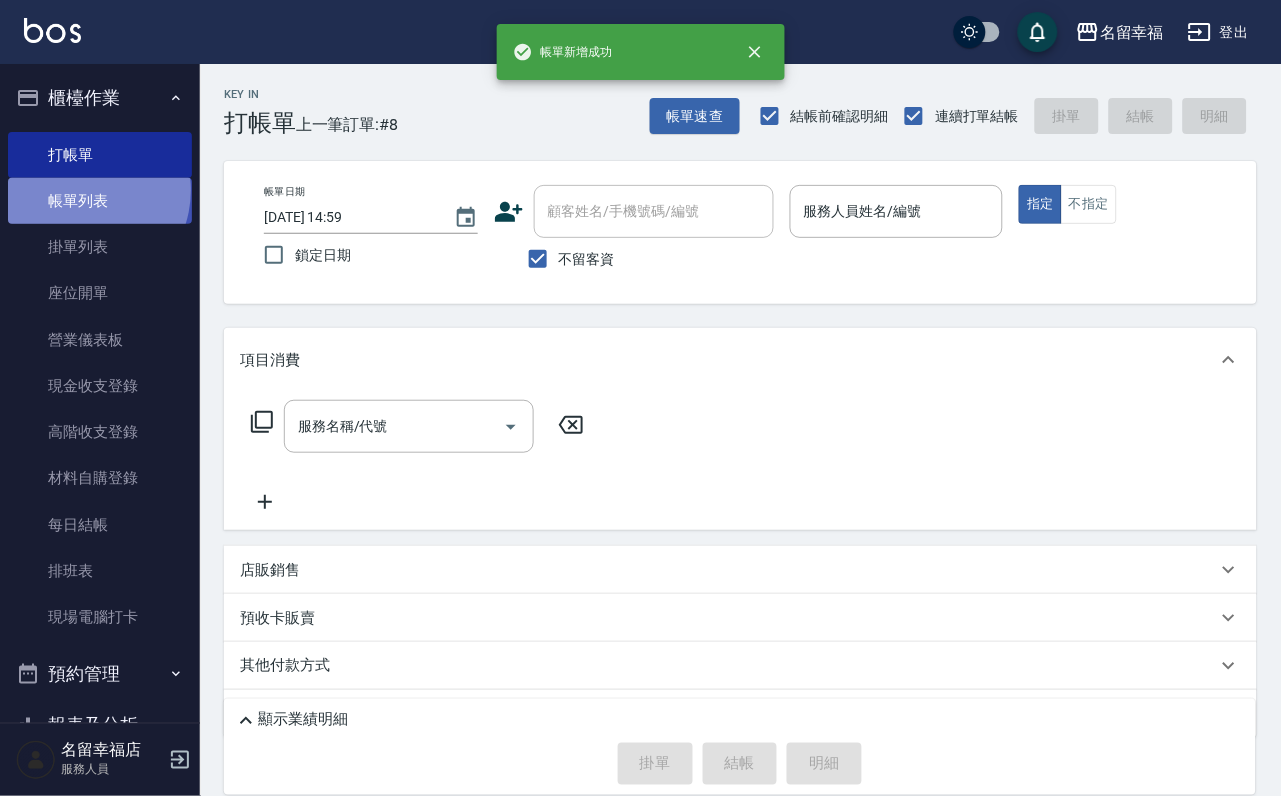 click on "帳單列表" at bounding box center [100, 201] 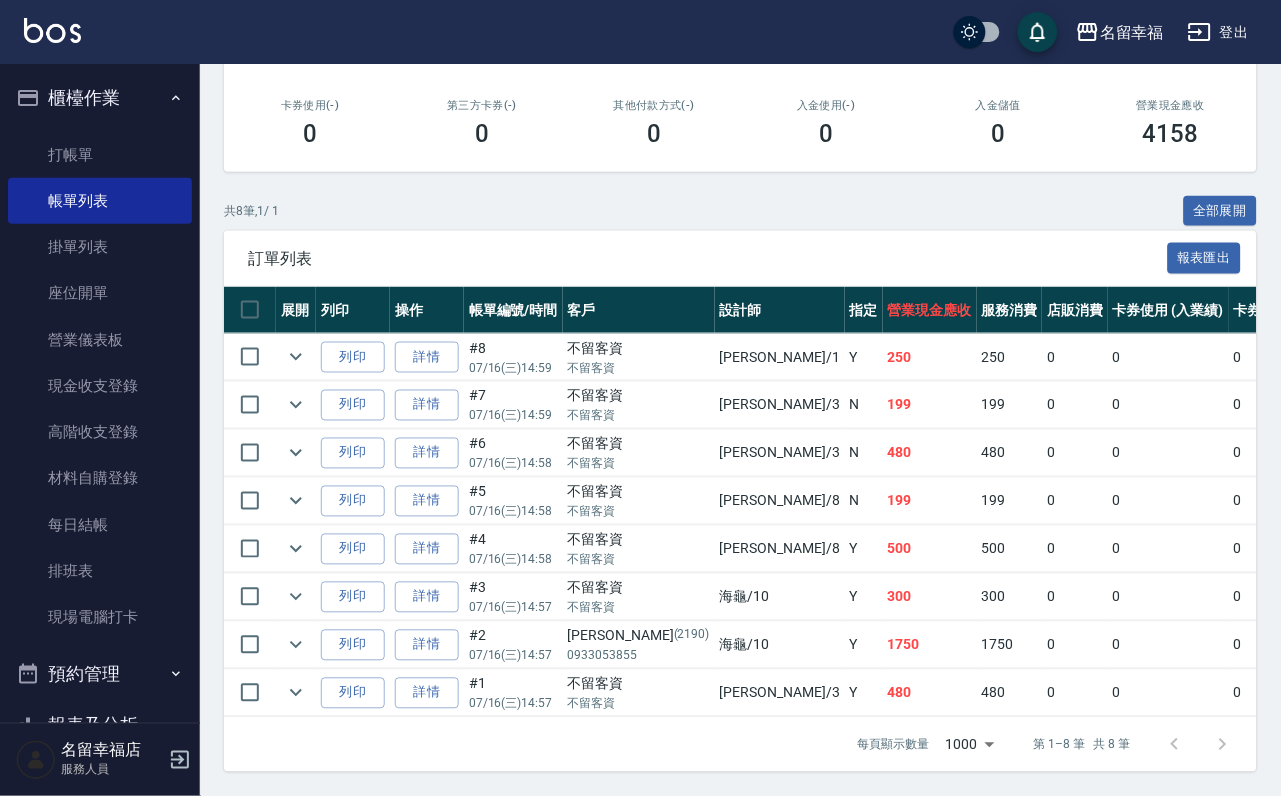 scroll, scrollTop: 396, scrollLeft: 0, axis: vertical 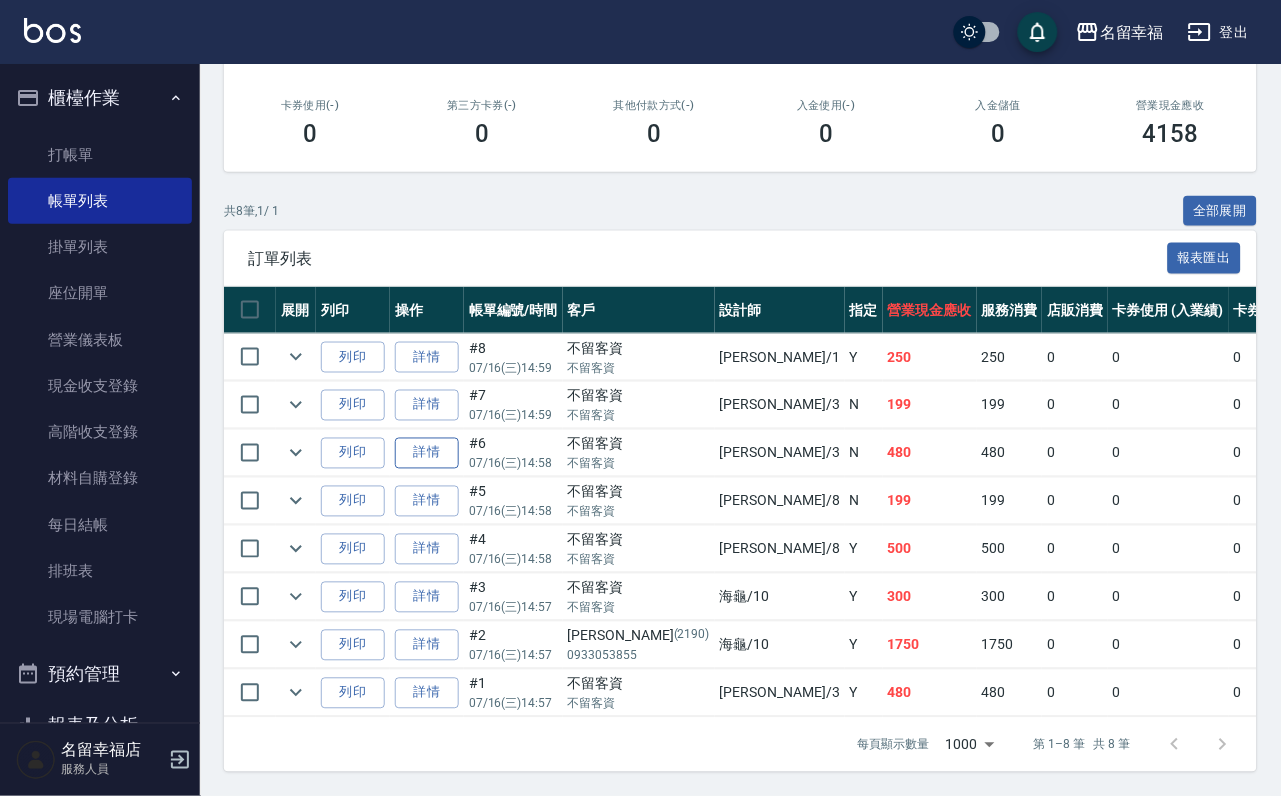 click on "詳情" at bounding box center [427, 453] 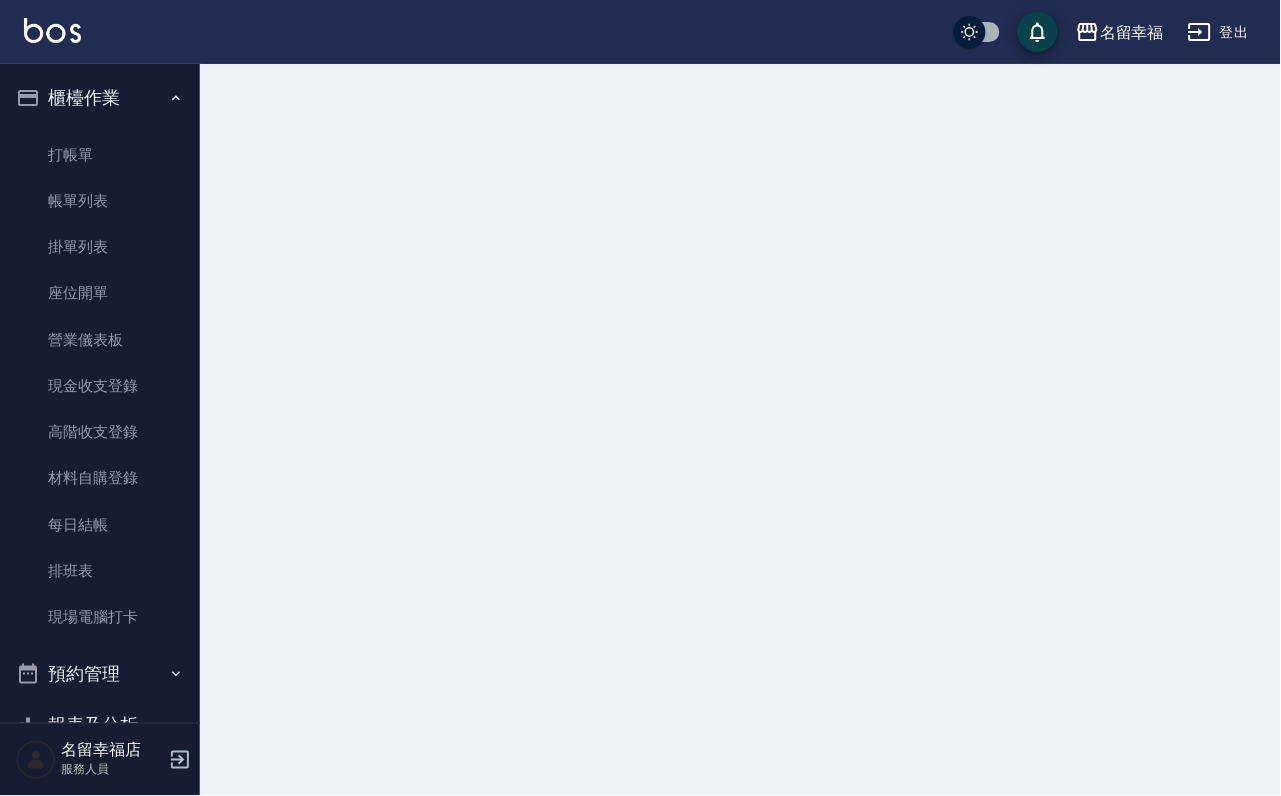scroll, scrollTop: 0, scrollLeft: 0, axis: both 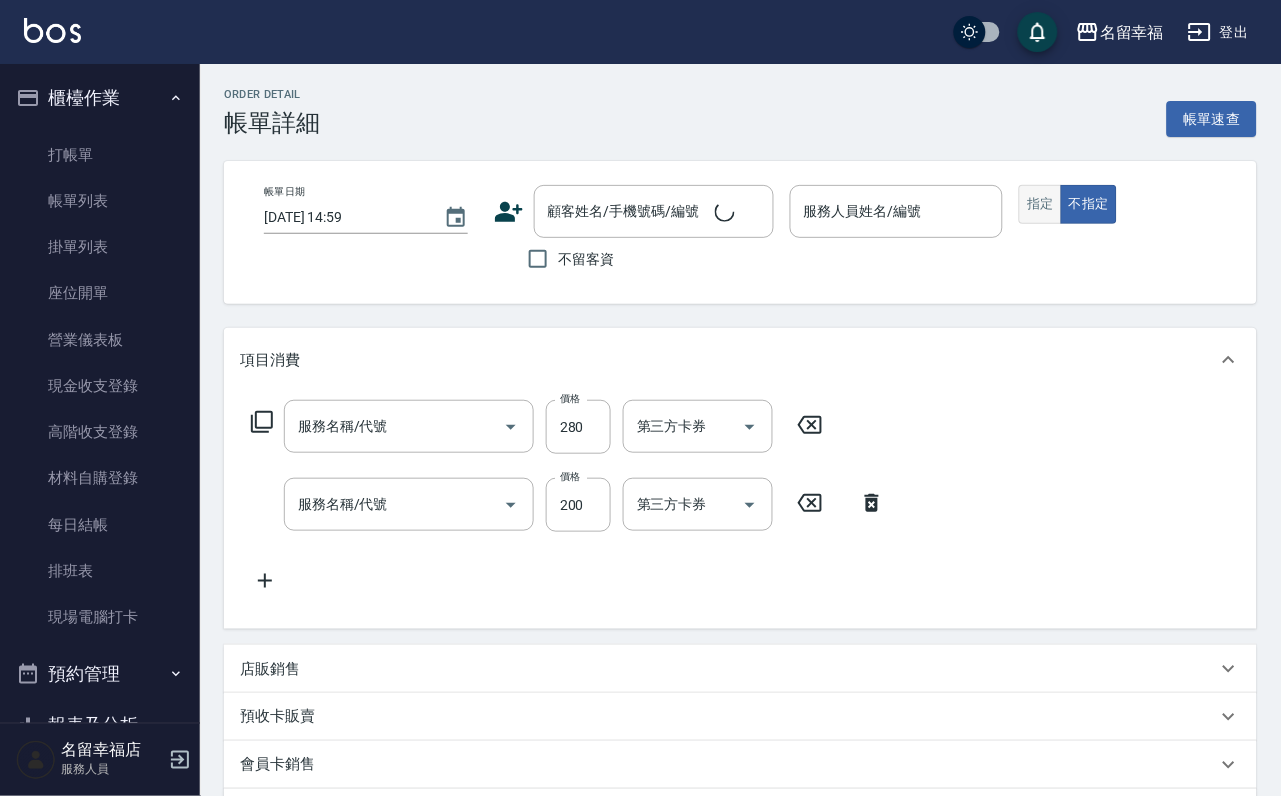 type on "指定單剪(203)" 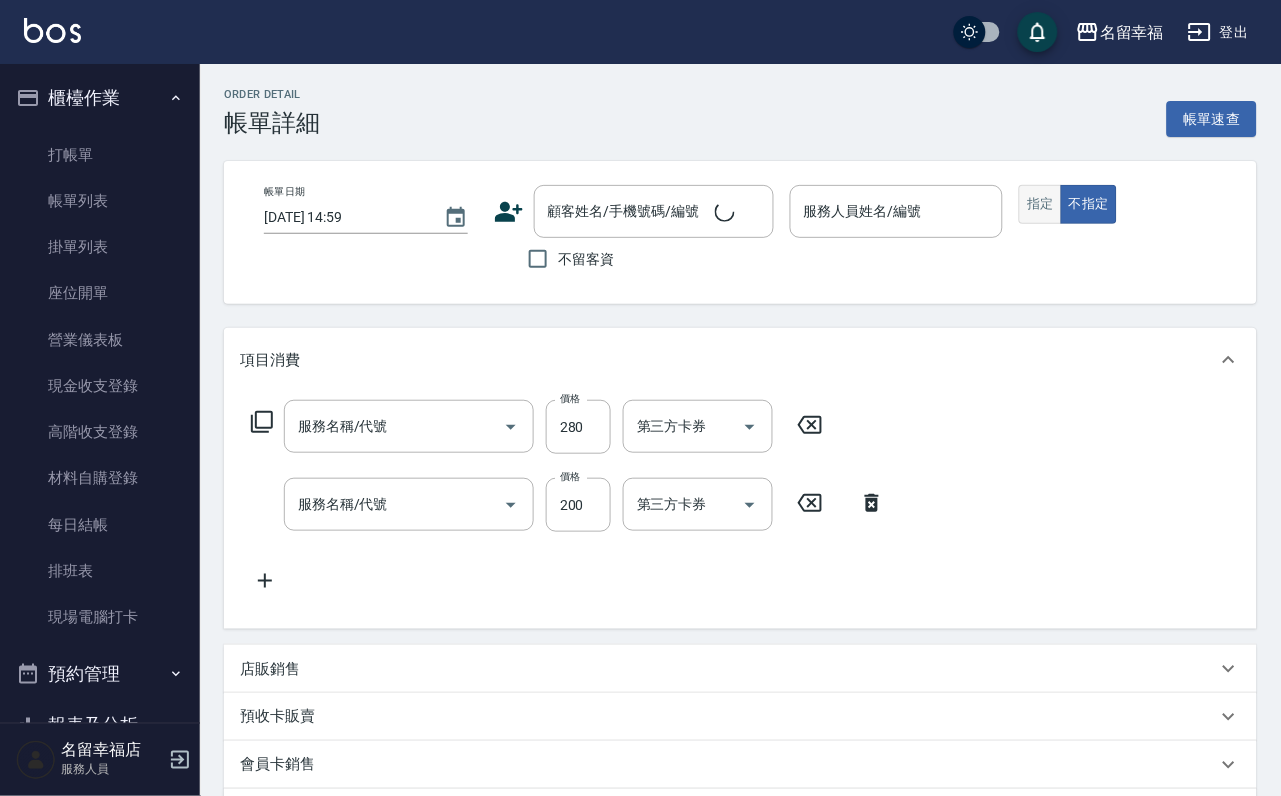 type on "洗髮(101)" 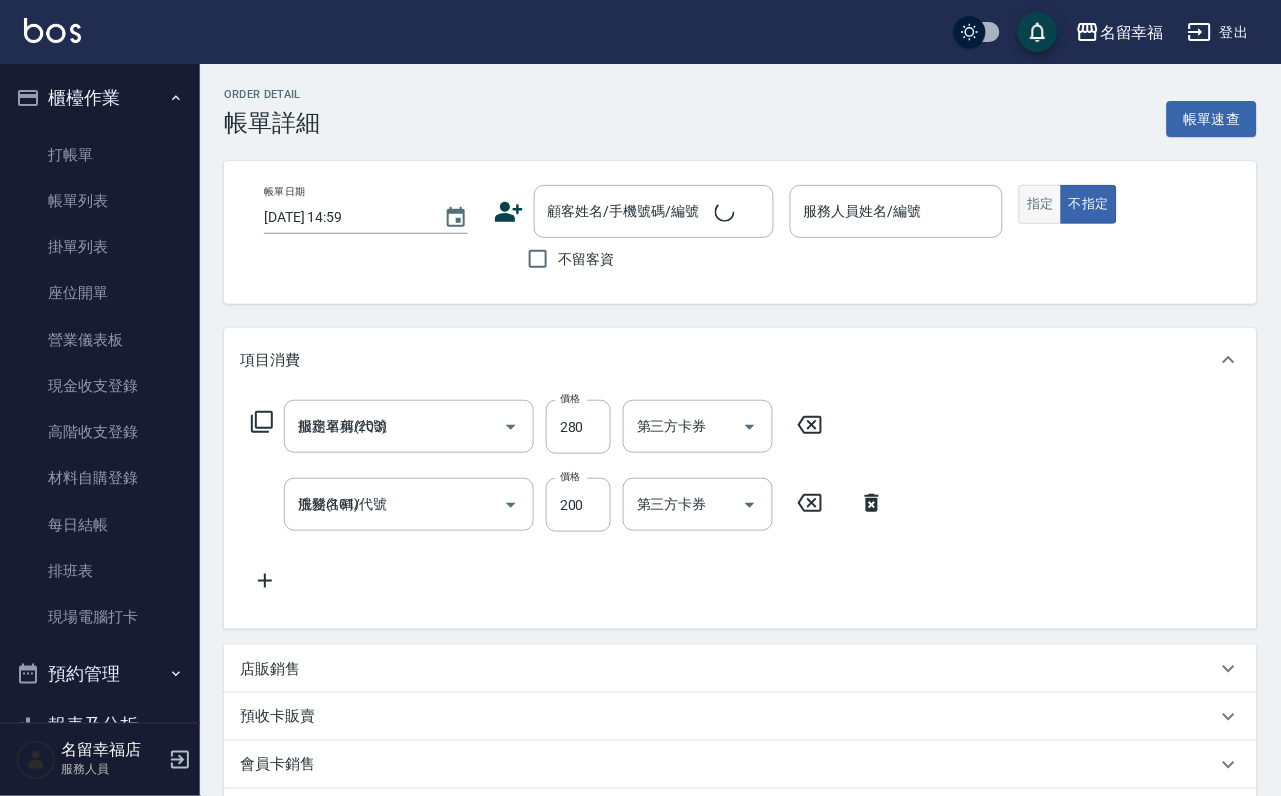 type on "[DATE] 14:58" 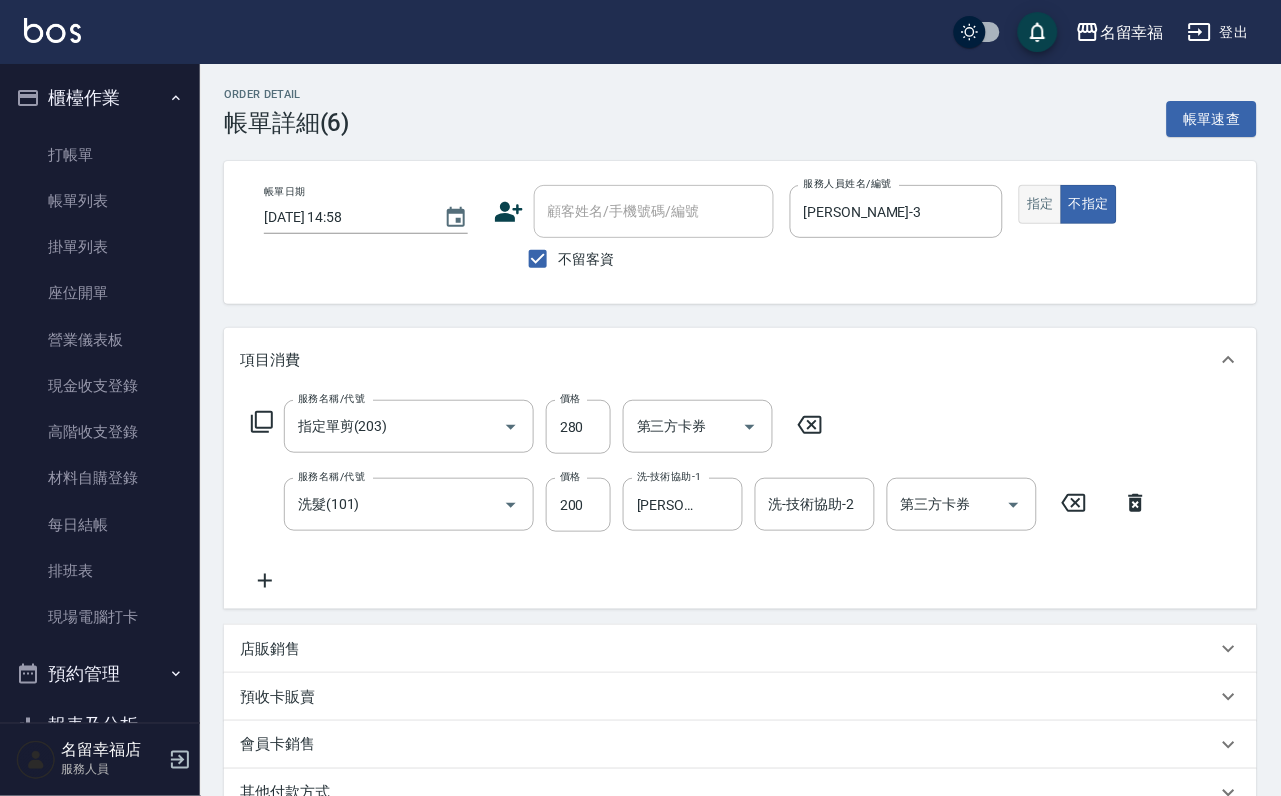 click on "指定" at bounding box center [1040, 204] 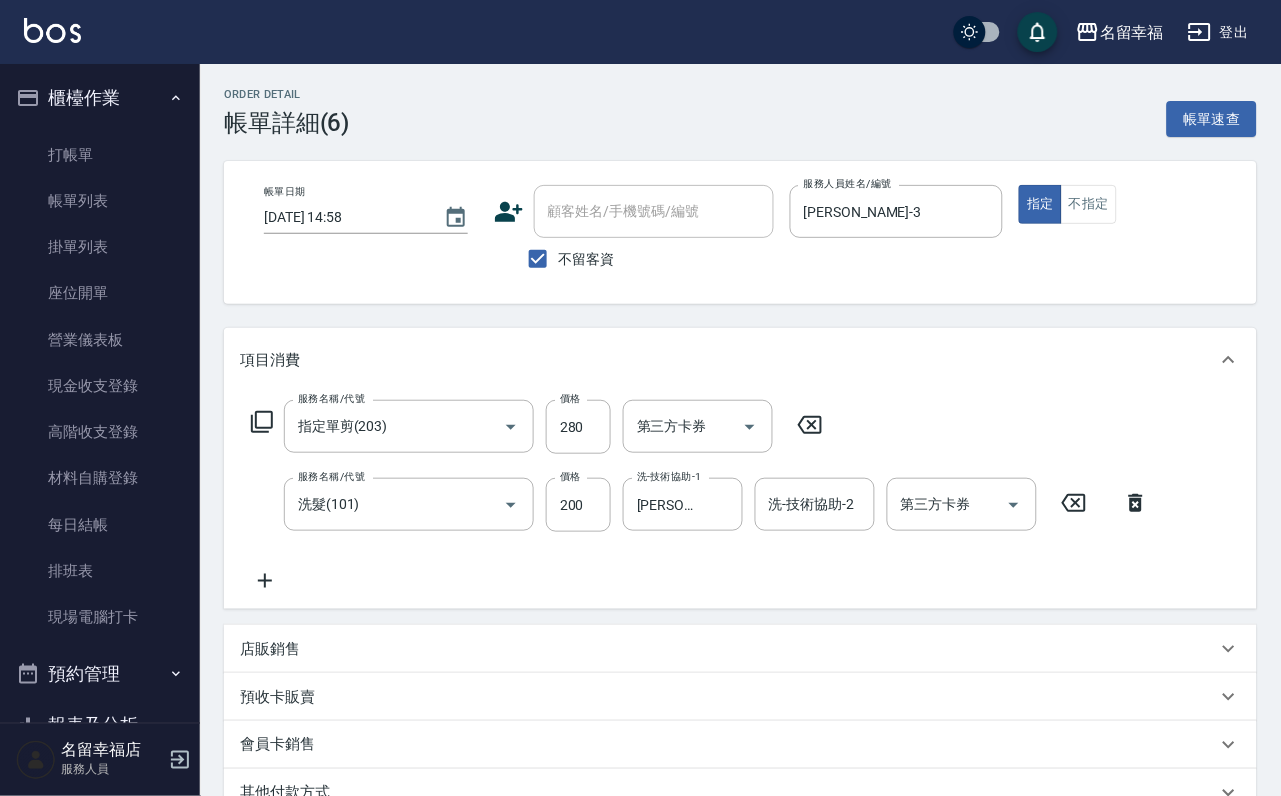 scroll, scrollTop: 359, scrollLeft: 0, axis: vertical 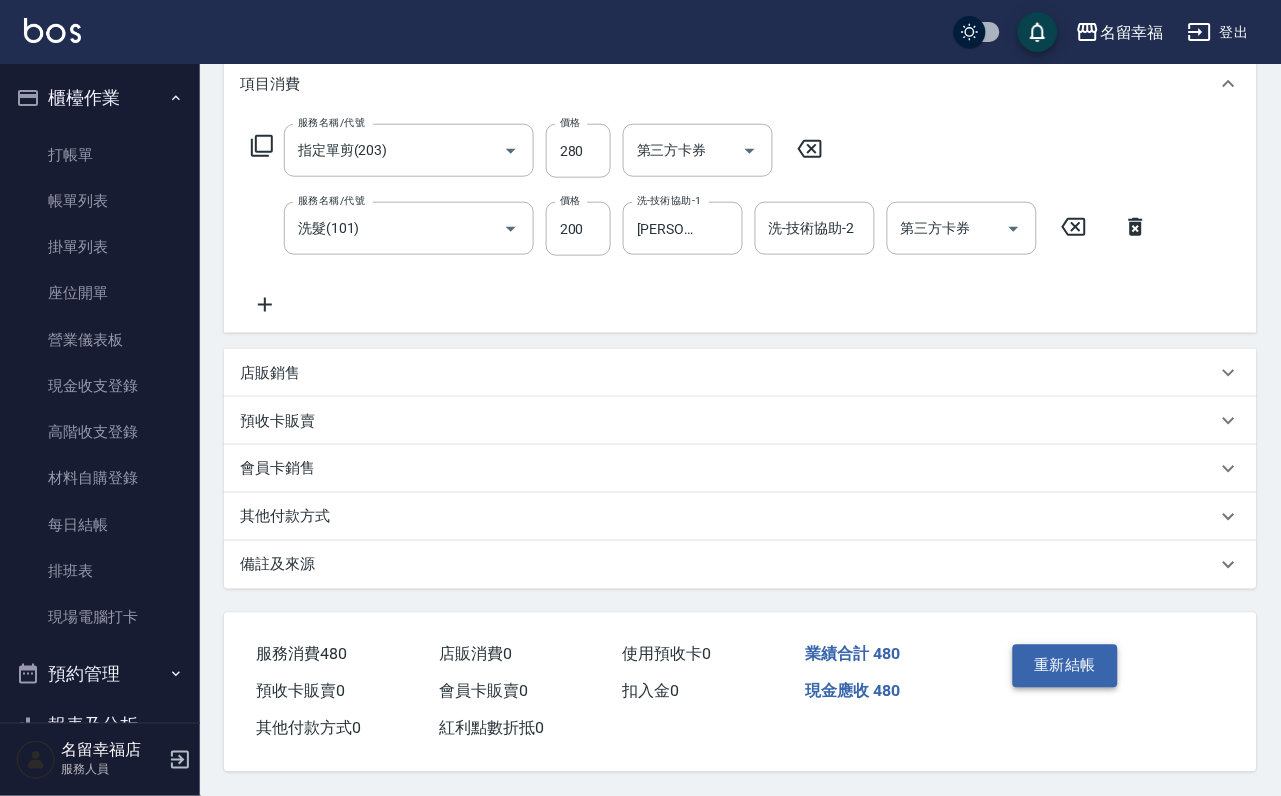 click on "重新結帳" at bounding box center (1066, 666) 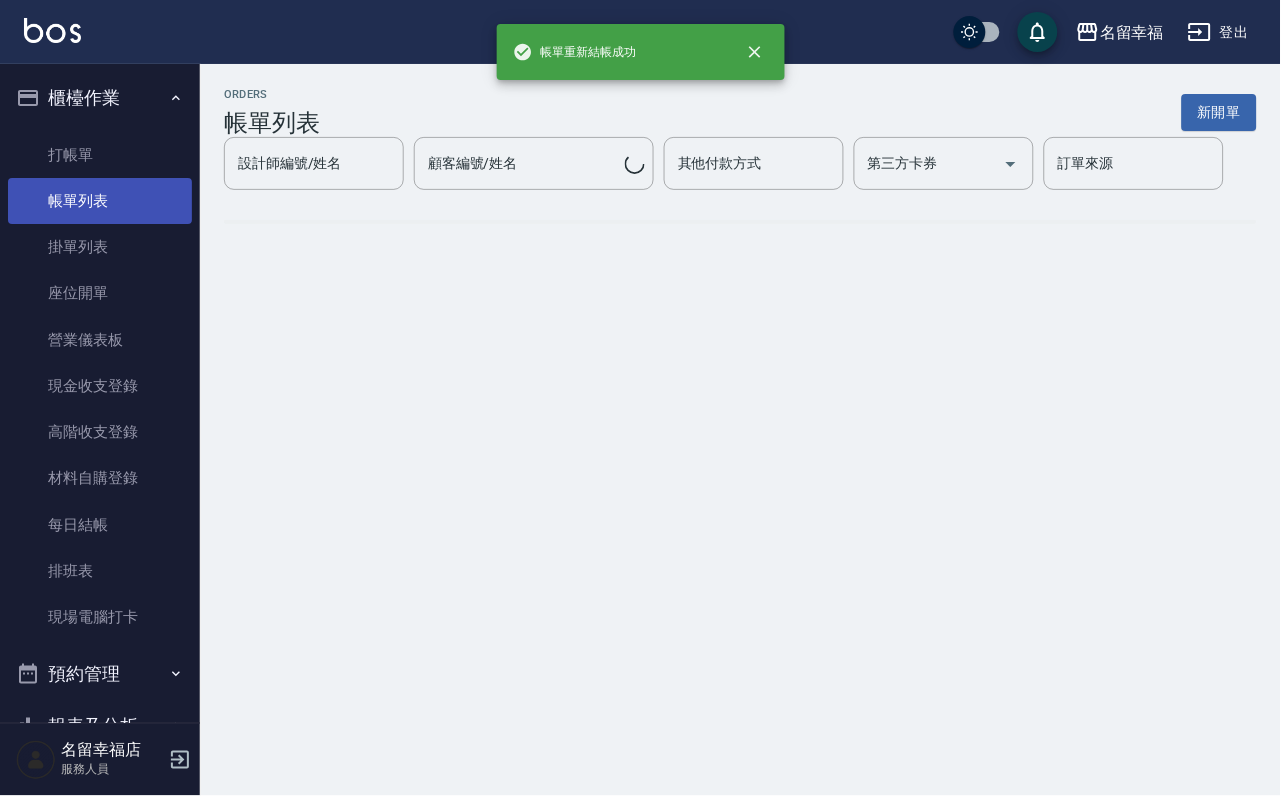 scroll, scrollTop: 0, scrollLeft: 0, axis: both 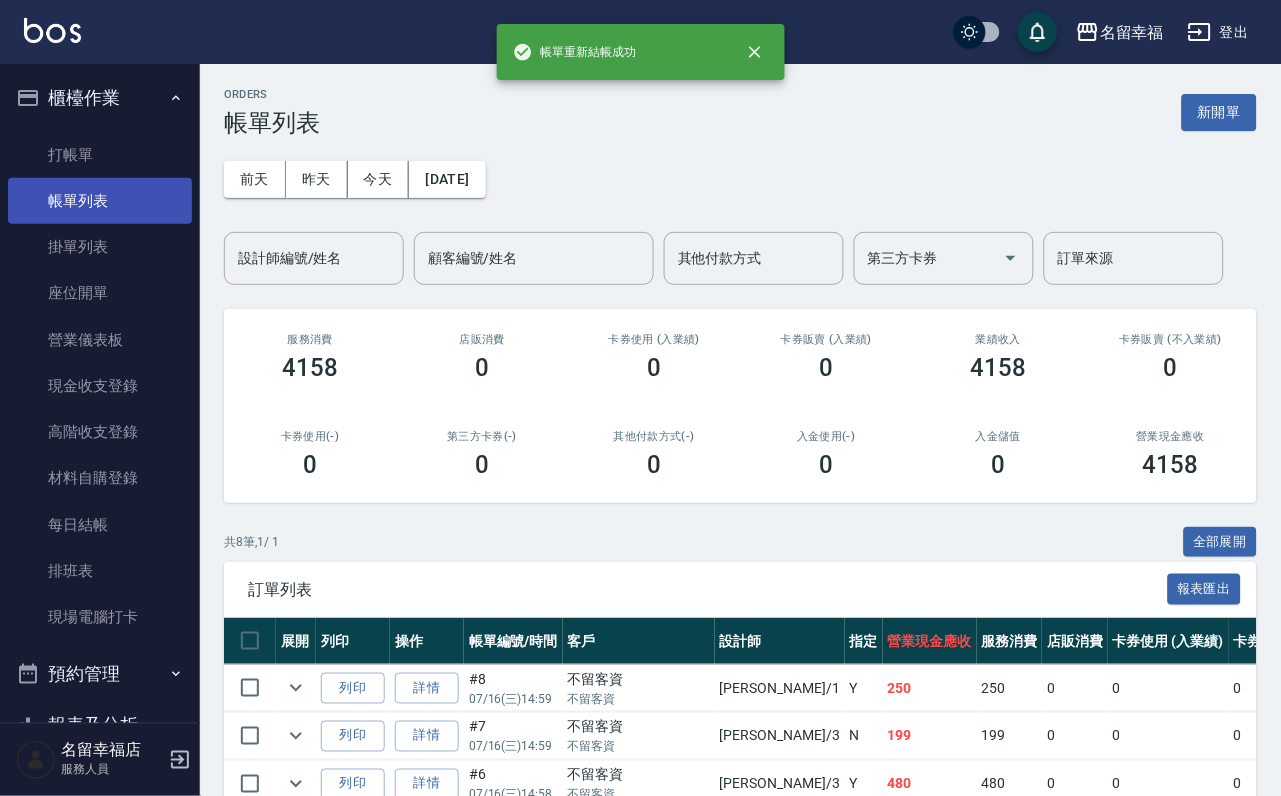 click on "帳單列表" at bounding box center [100, 201] 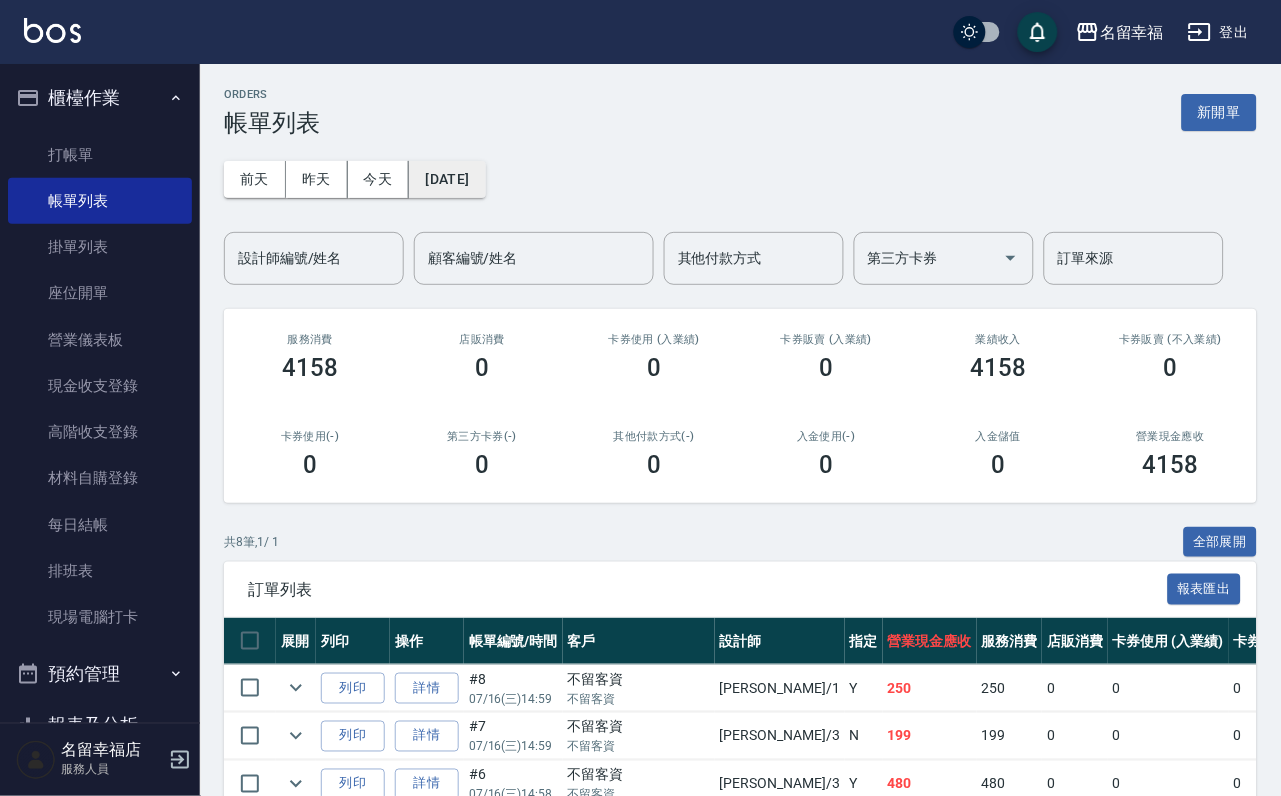 click on "[DATE]" at bounding box center [447, 179] 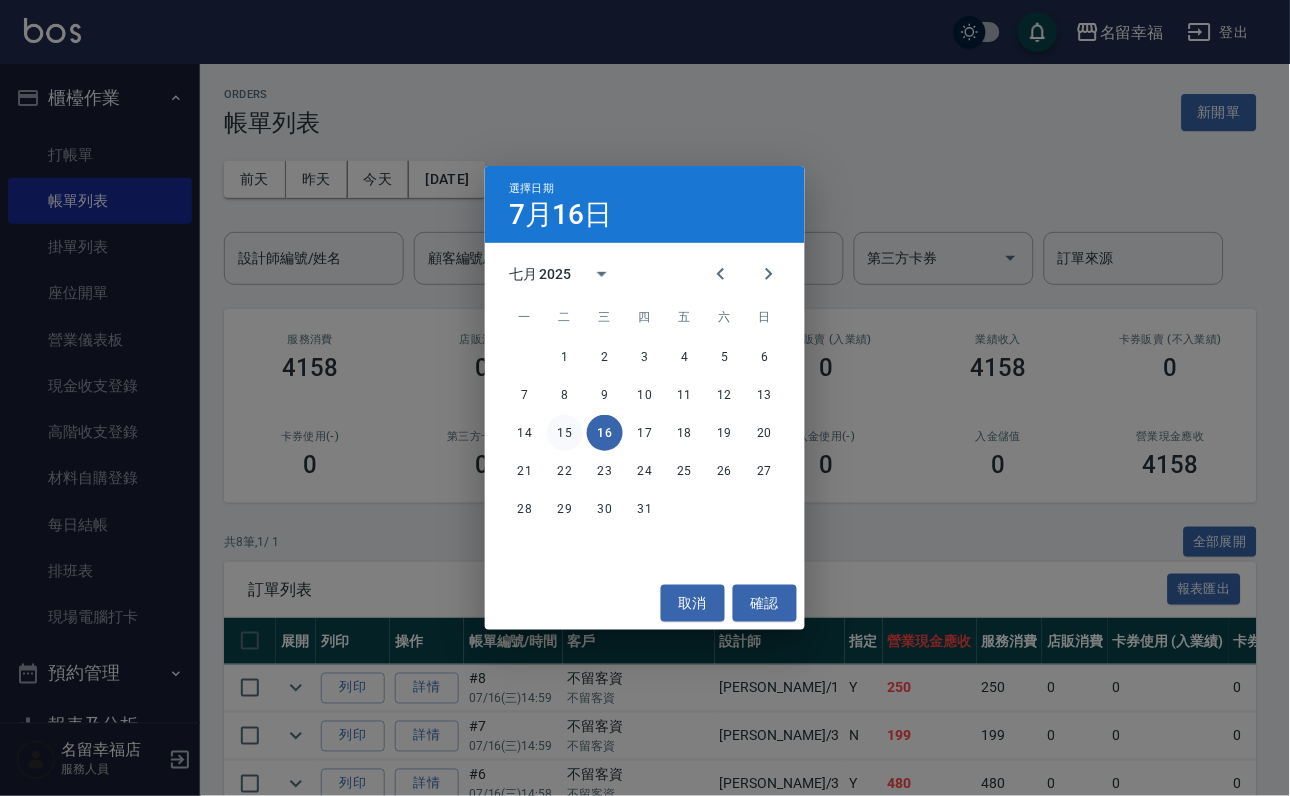 click on "15" at bounding box center (565, 433) 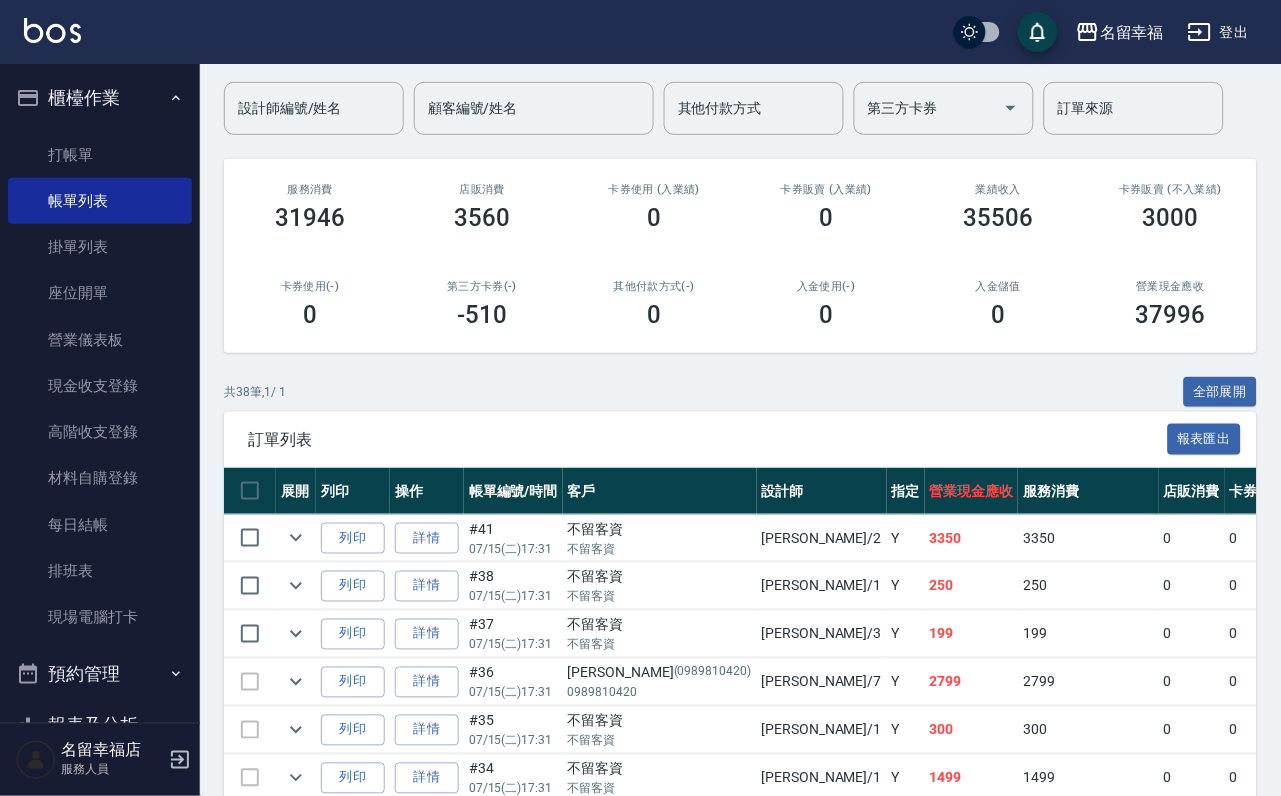 scroll, scrollTop: 450, scrollLeft: 0, axis: vertical 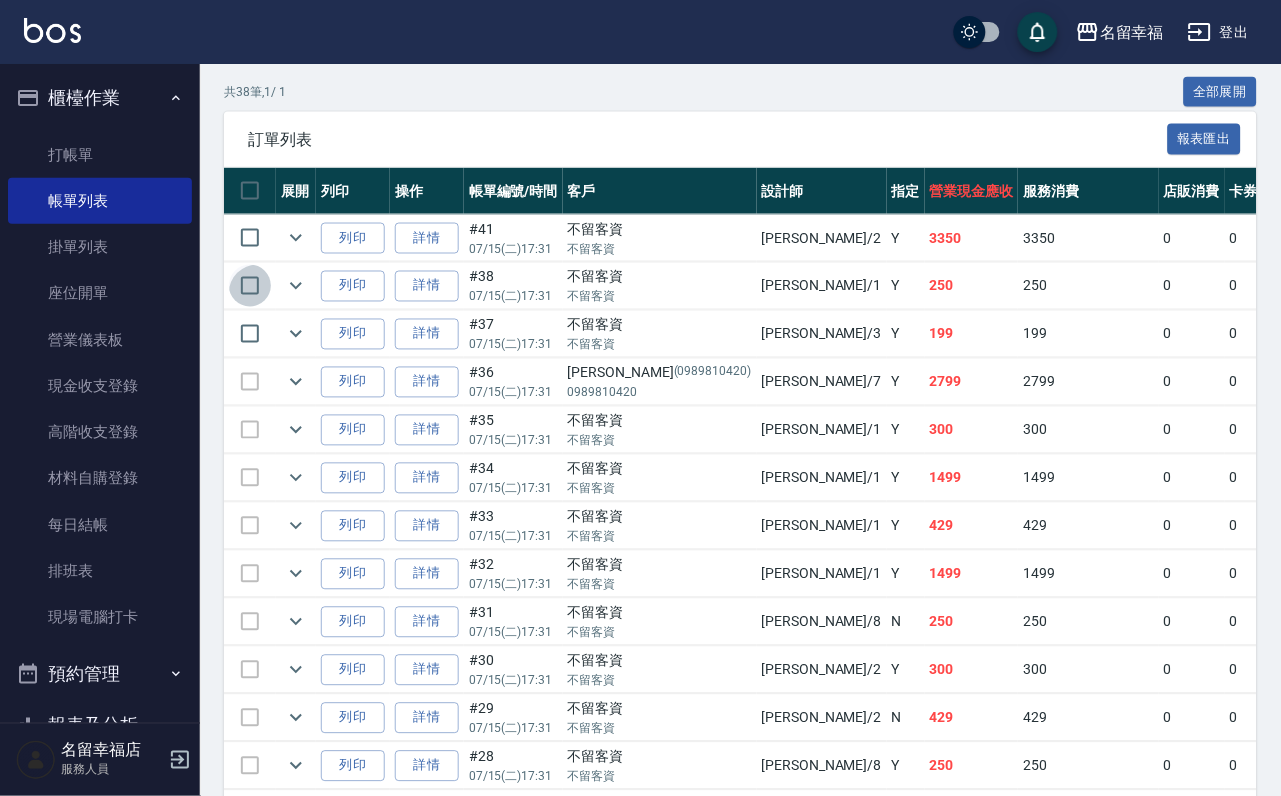 click at bounding box center (250, 286) 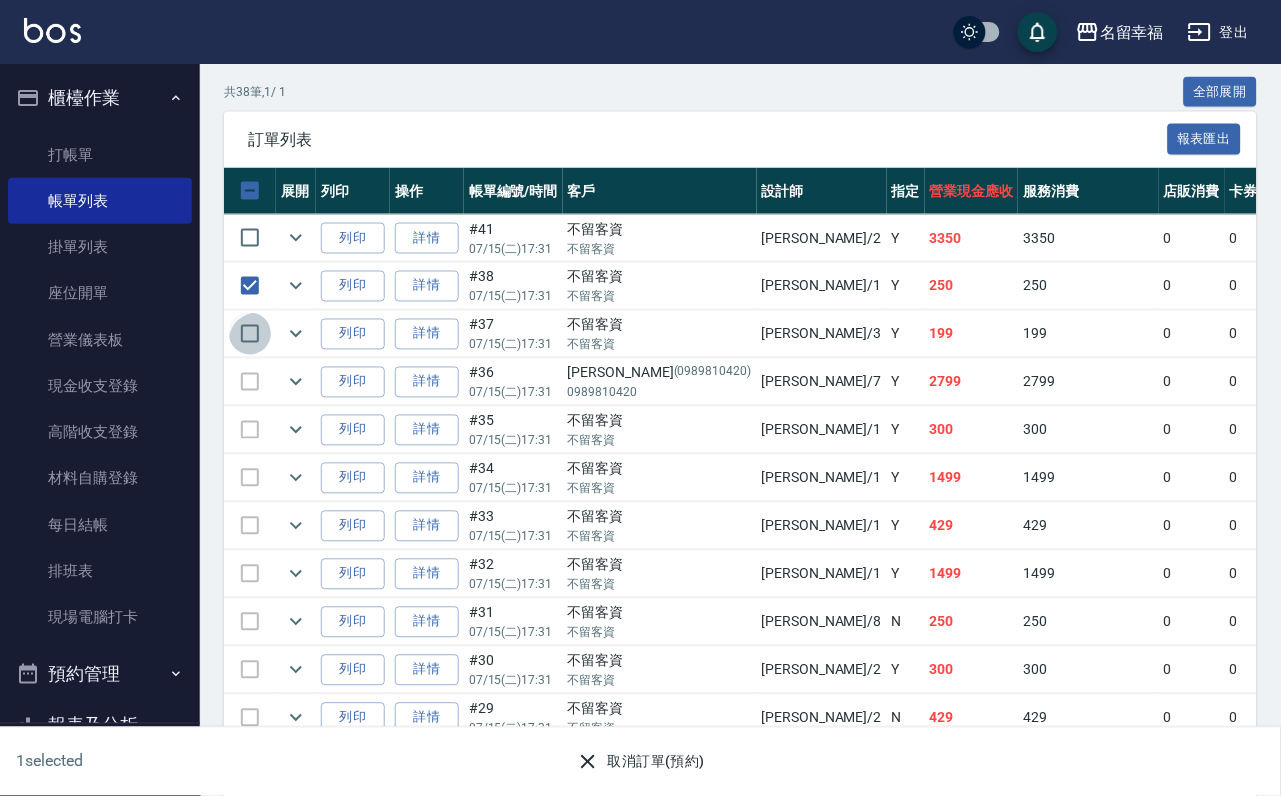 click at bounding box center (250, 334) 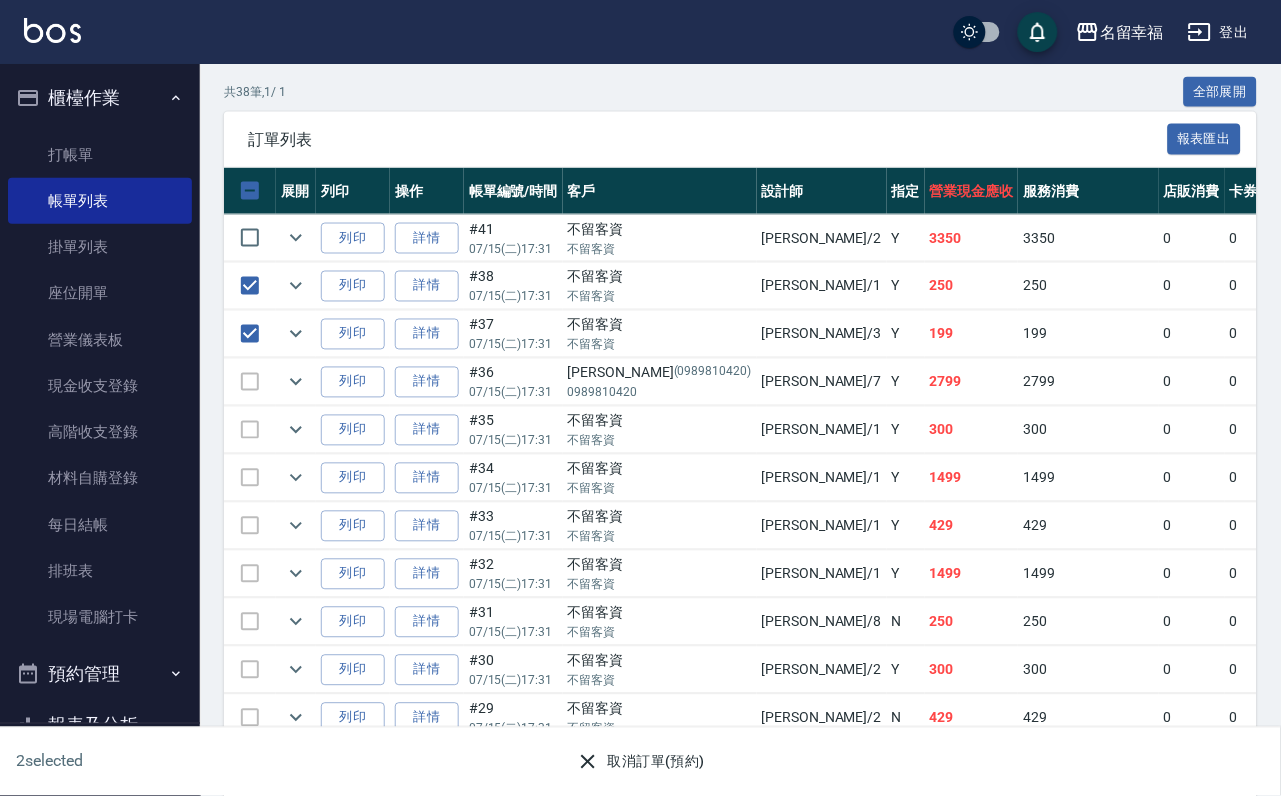 click on "取消訂單(預約)" at bounding box center (640, 762) 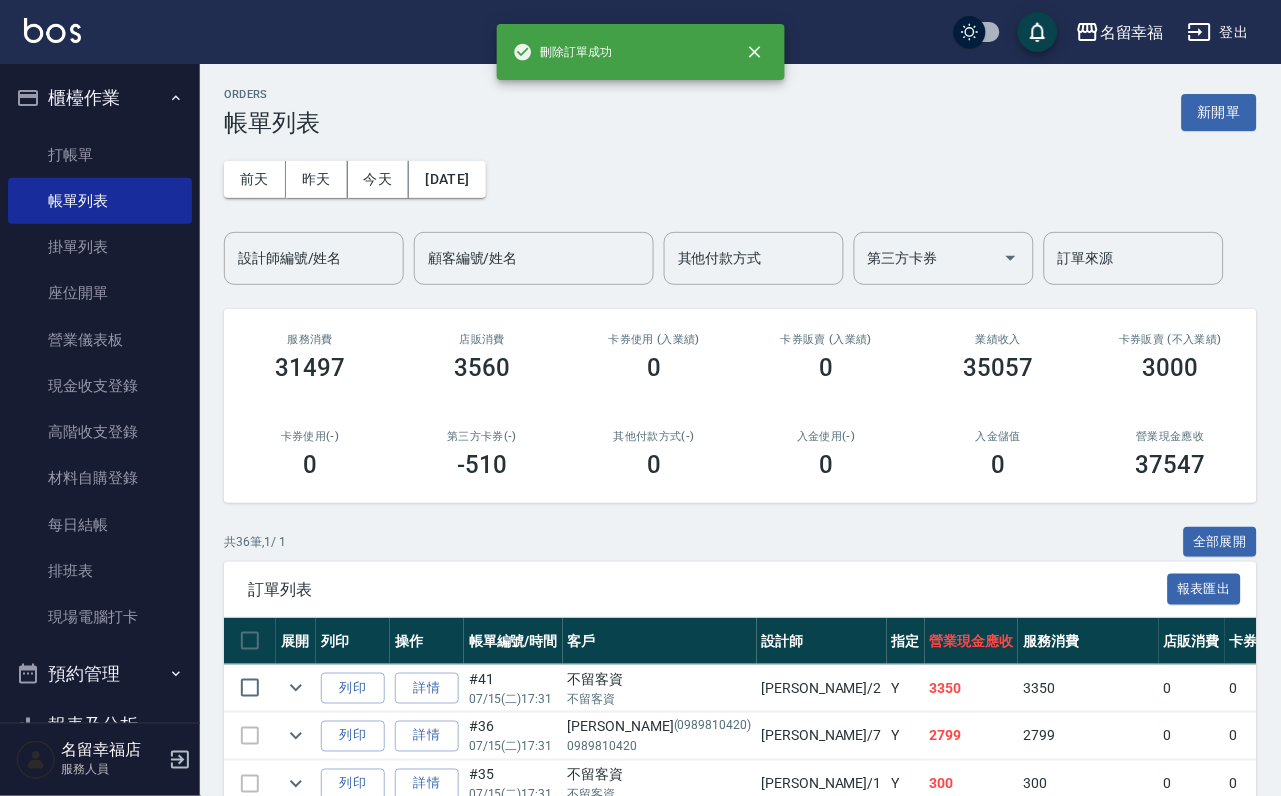 scroll, scrollTop: 150, scrollLeft: 0, axis: vertical 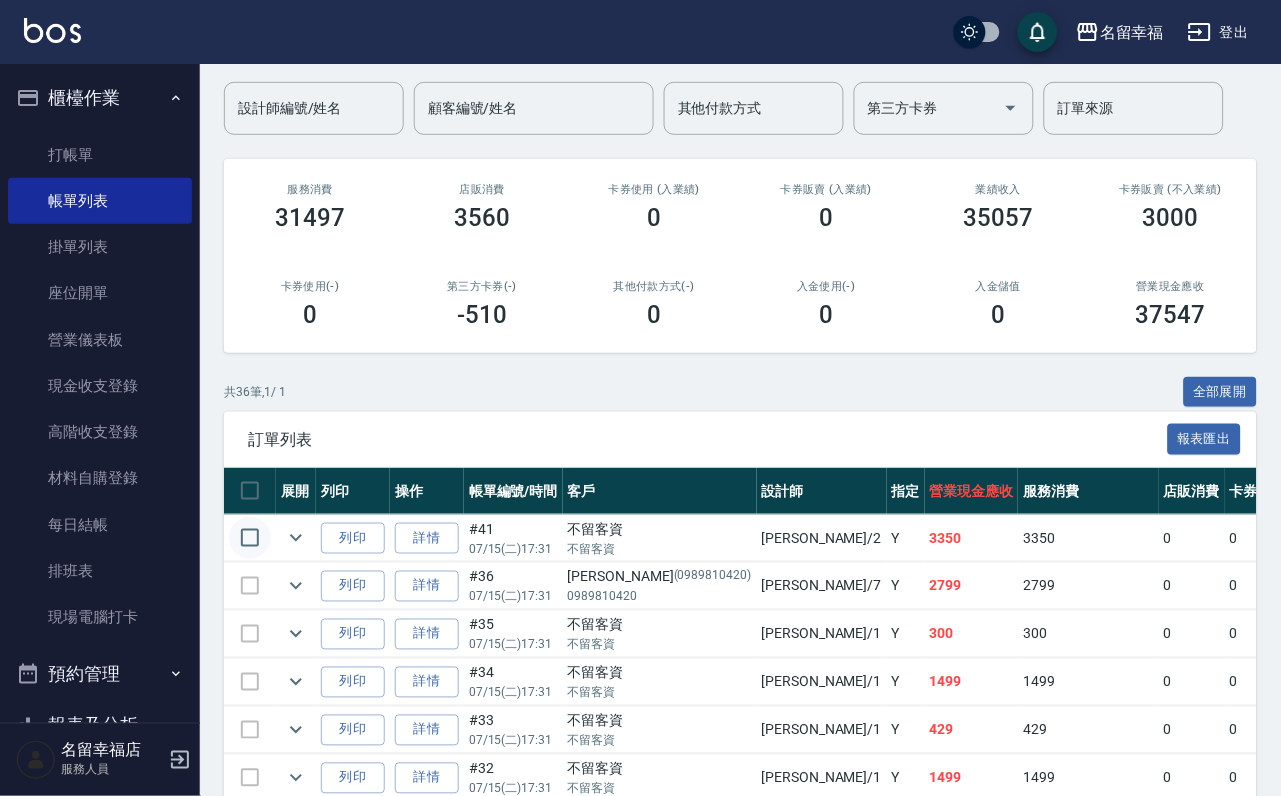click at bounding box center (250, 538) 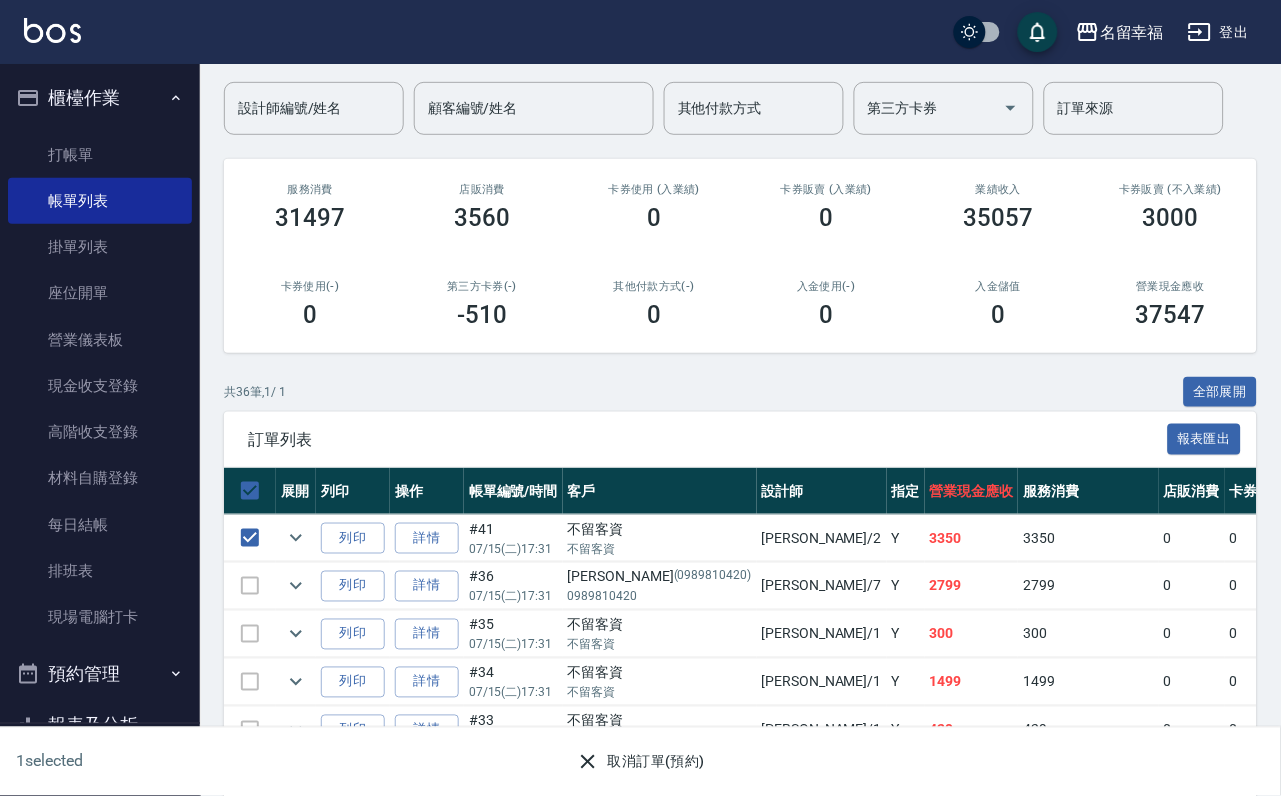 click on "取消訂單(預約)" at bounding box center [640, 762] 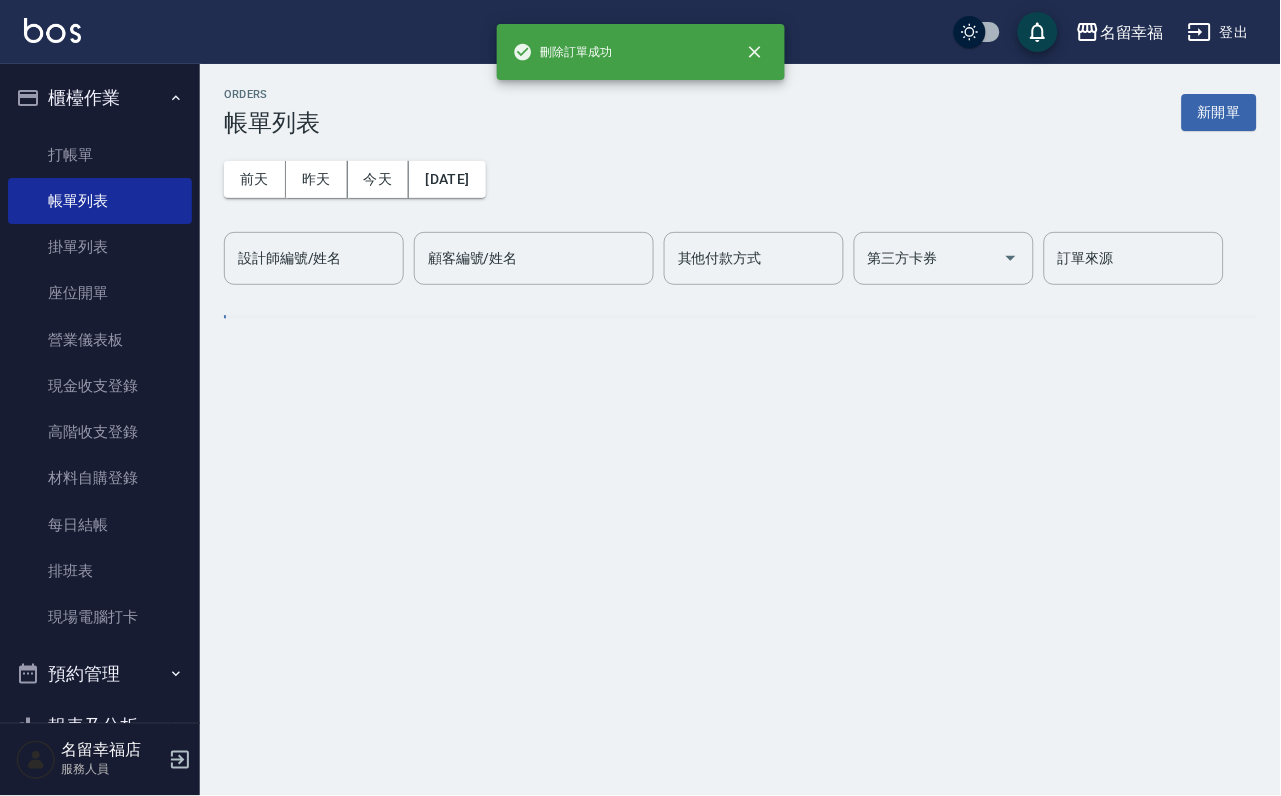 scroll, scrollTop: 0, scrollLeft: 0, axis: both 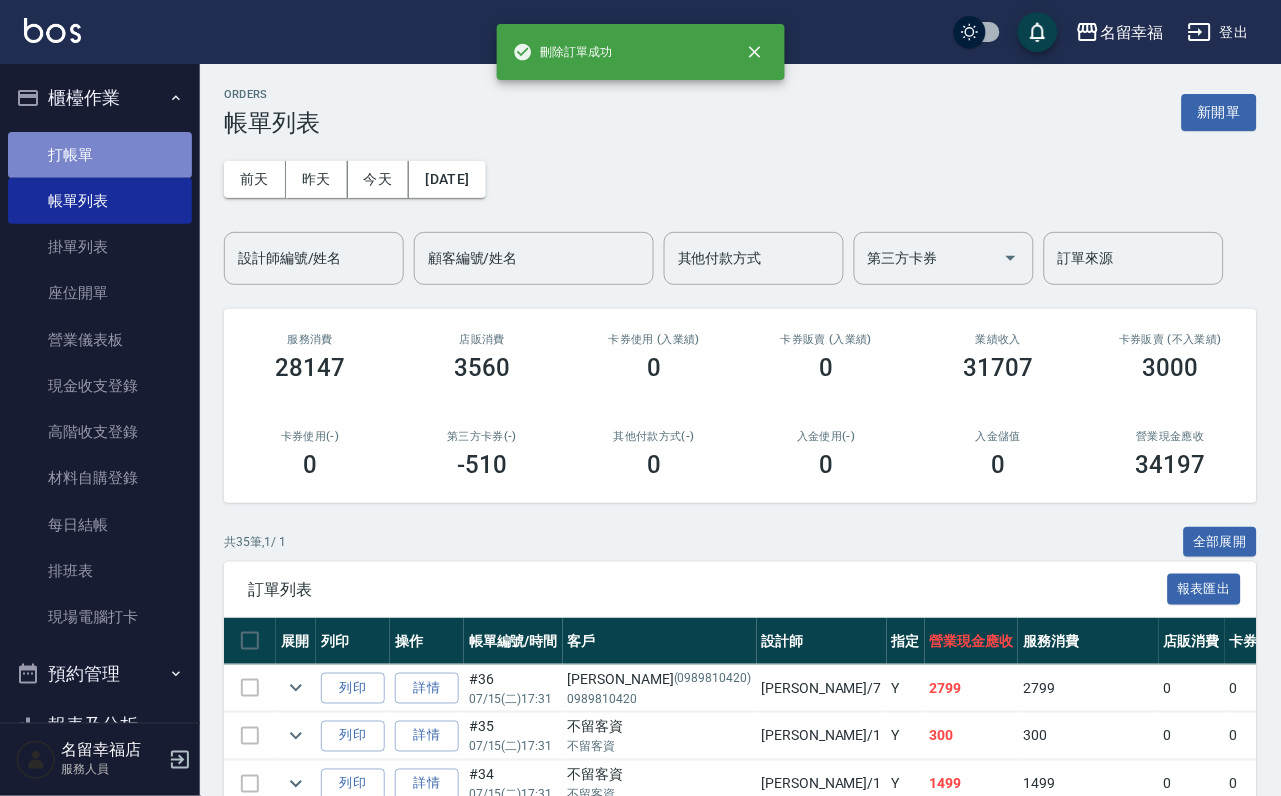 click on "打帳單" at bounding box center [100, 155] 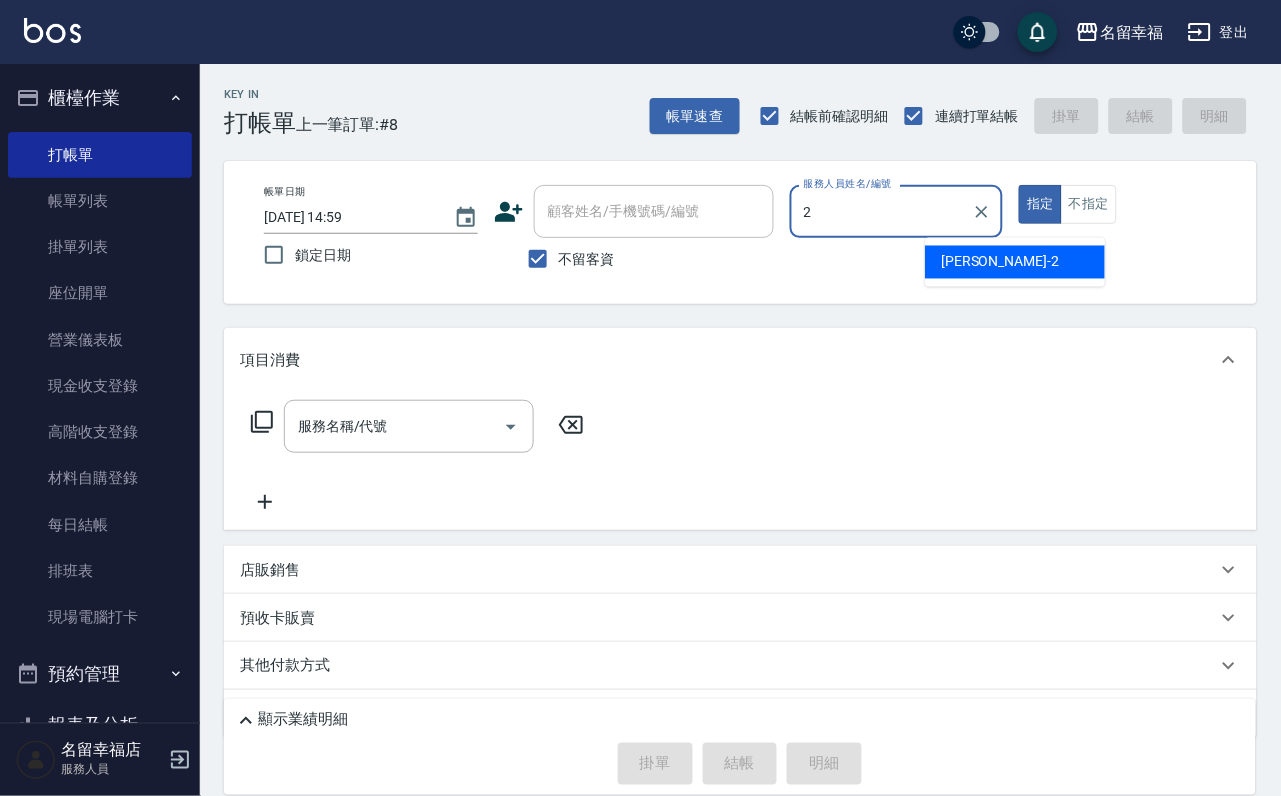 type on "[PERSON_NAME]-2" 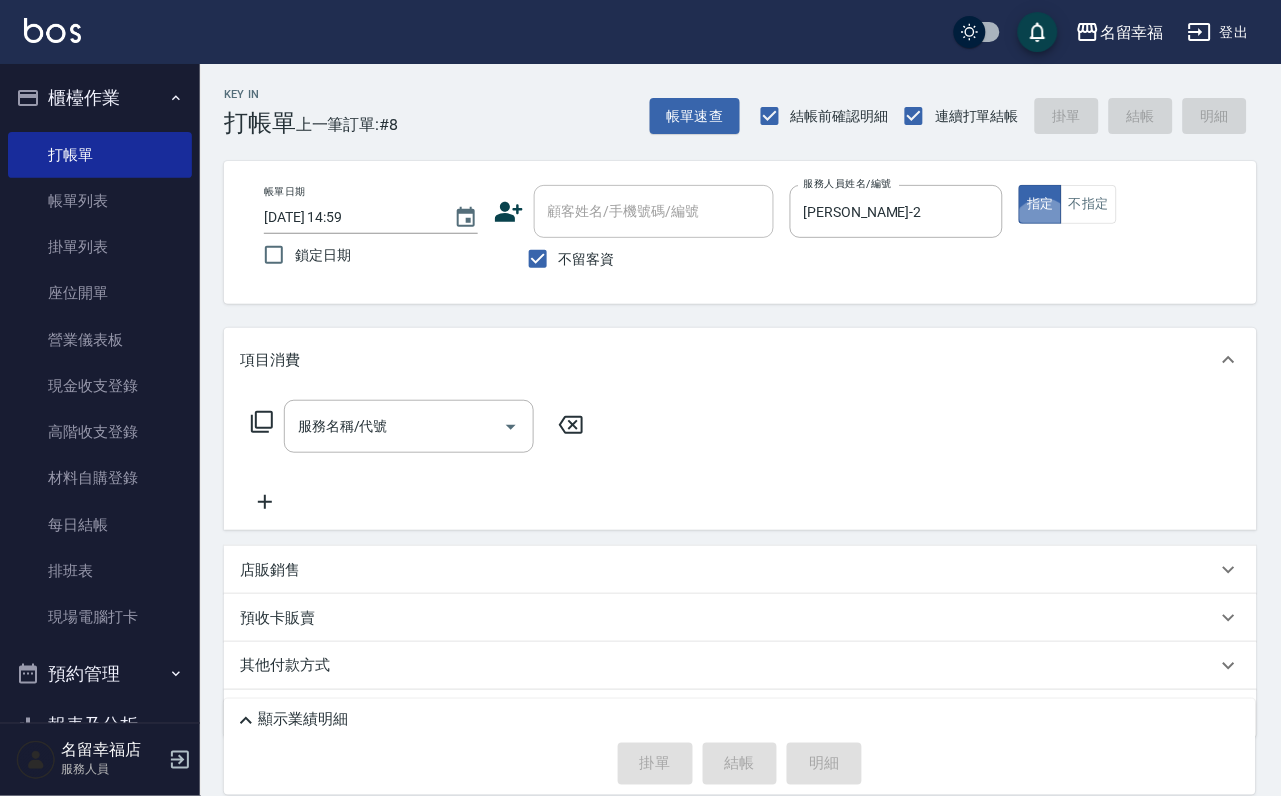 type on "true" 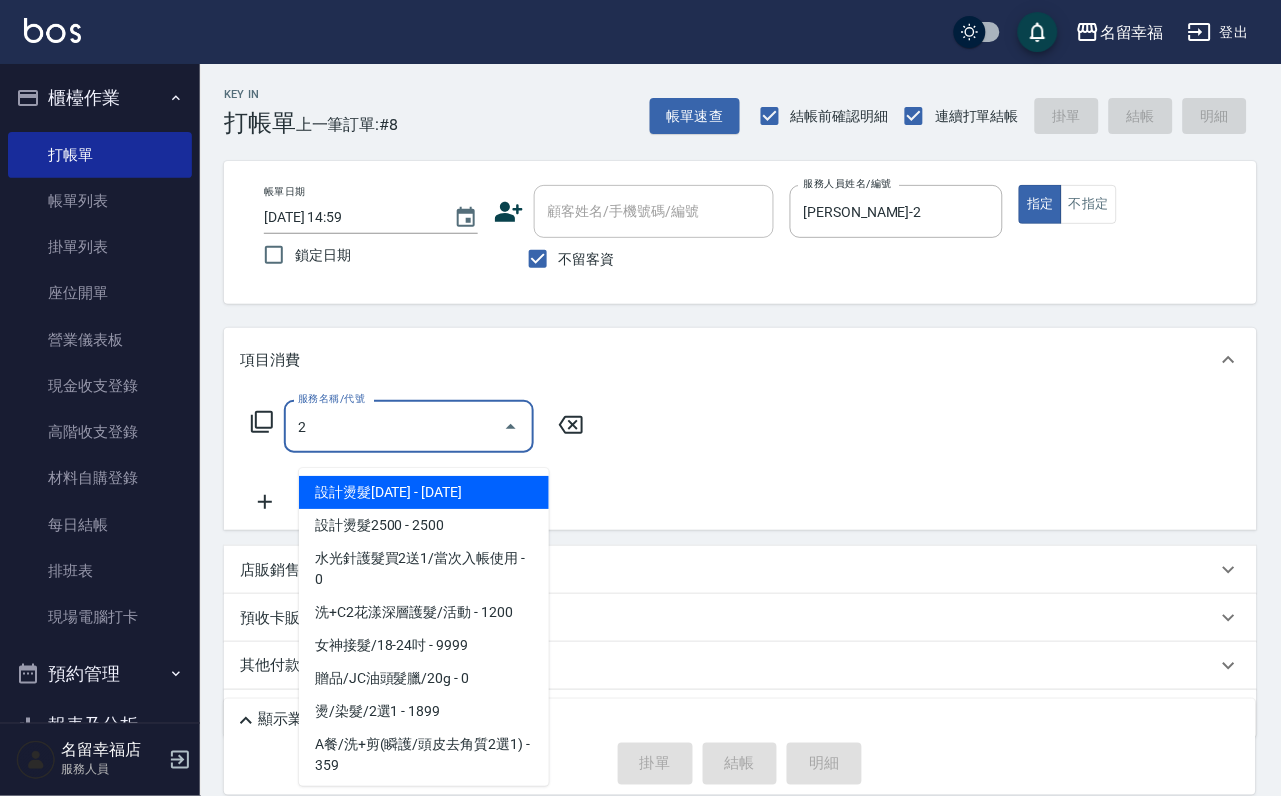 type on "設計燙髮2000(306)" 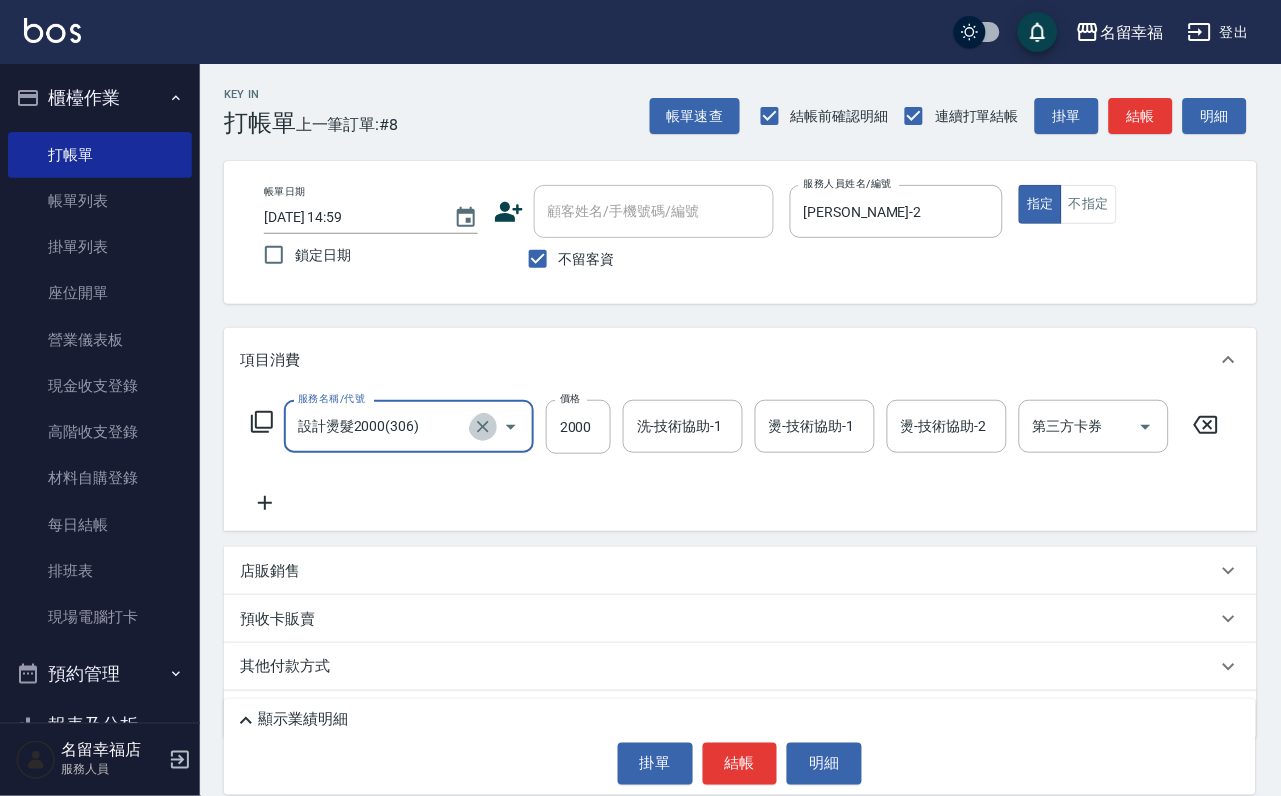 click 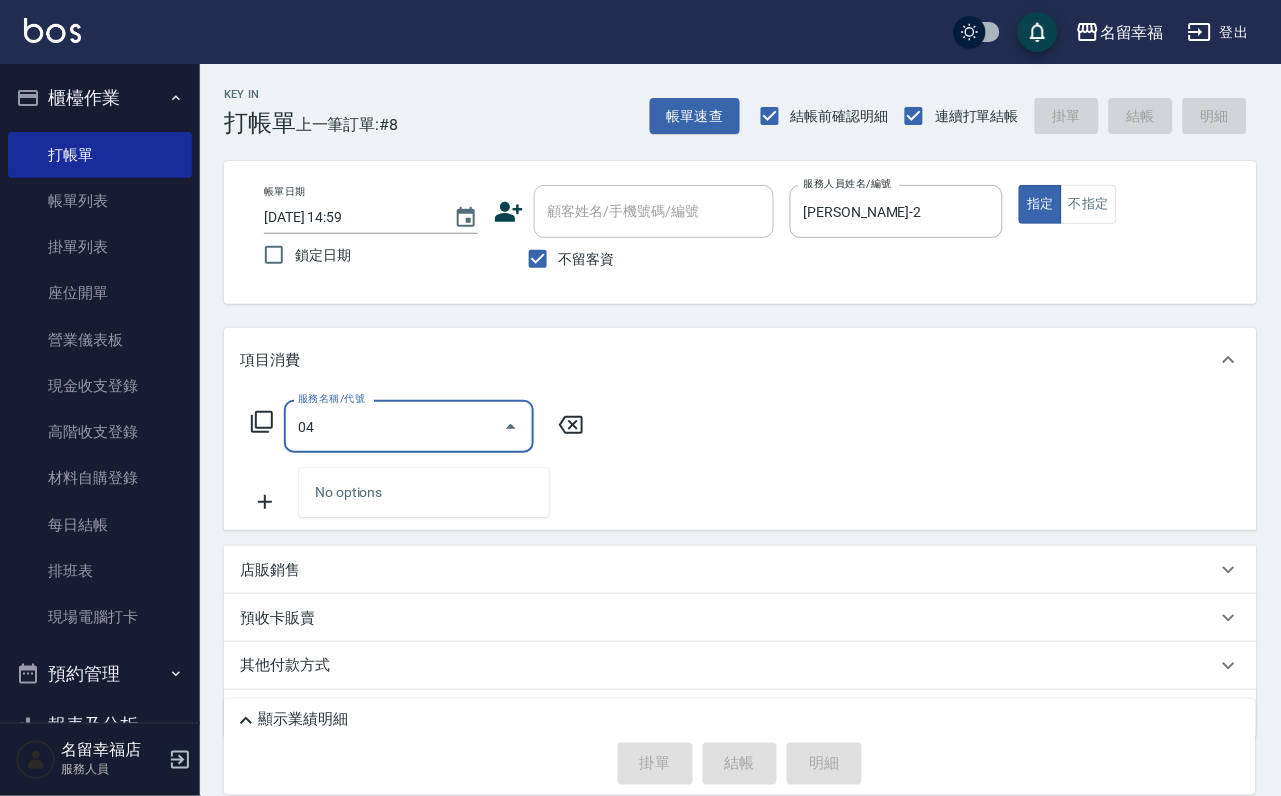 type on "0" 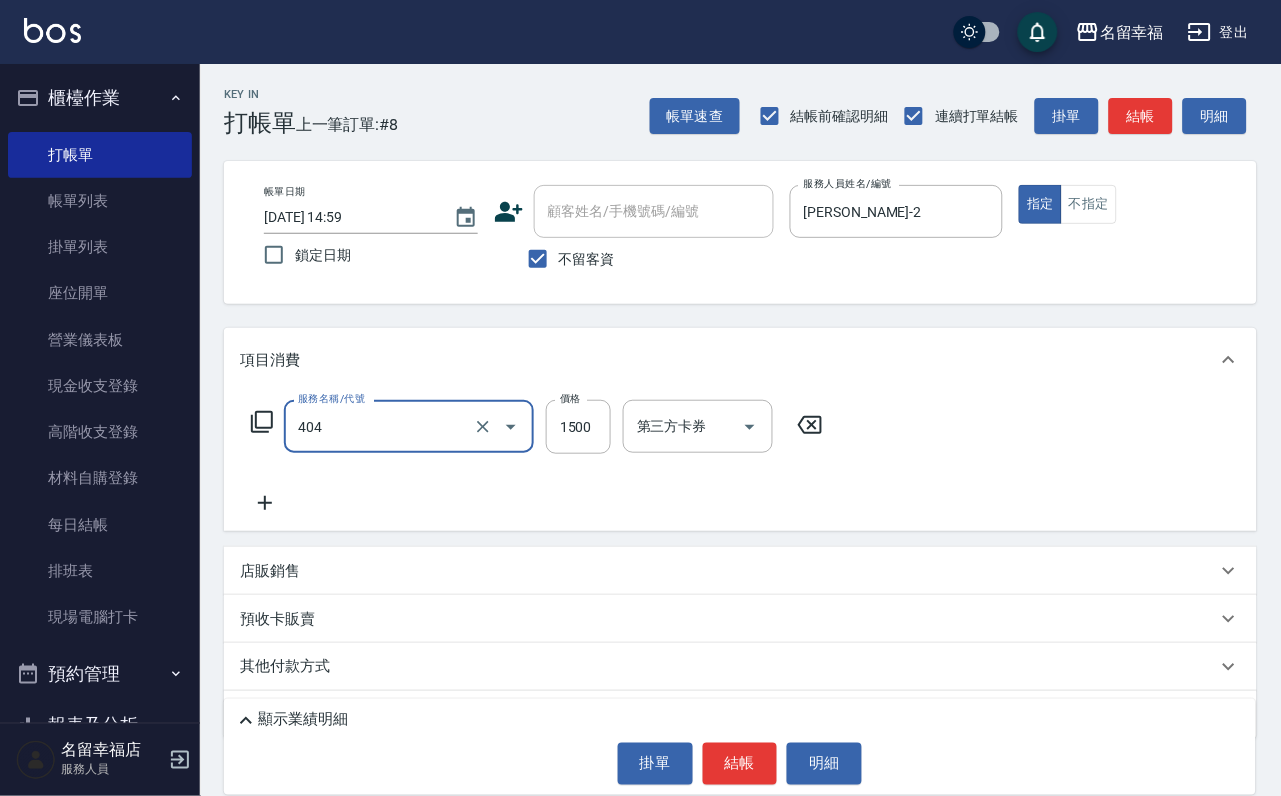type on "設計染髮(404)" 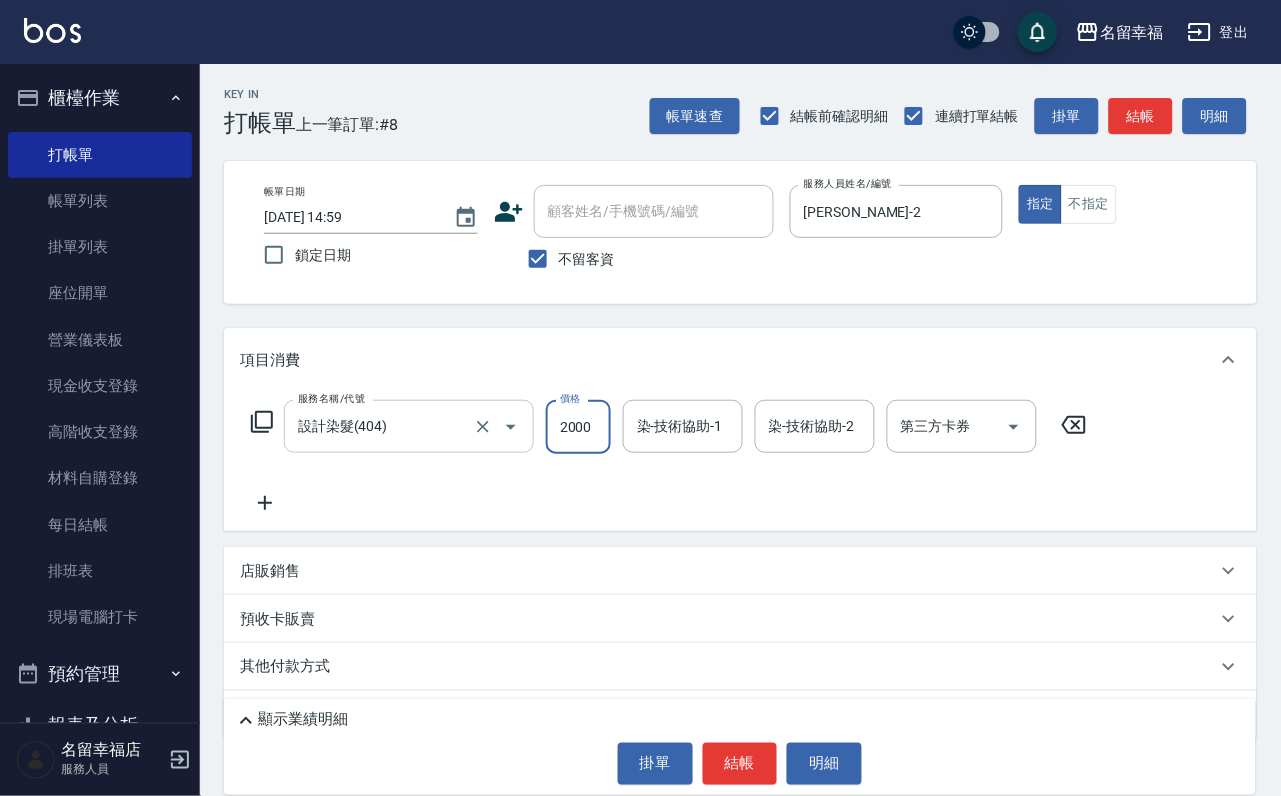 scroll, scrollTop: 0, scrollLeft: 1, axis: horizontal 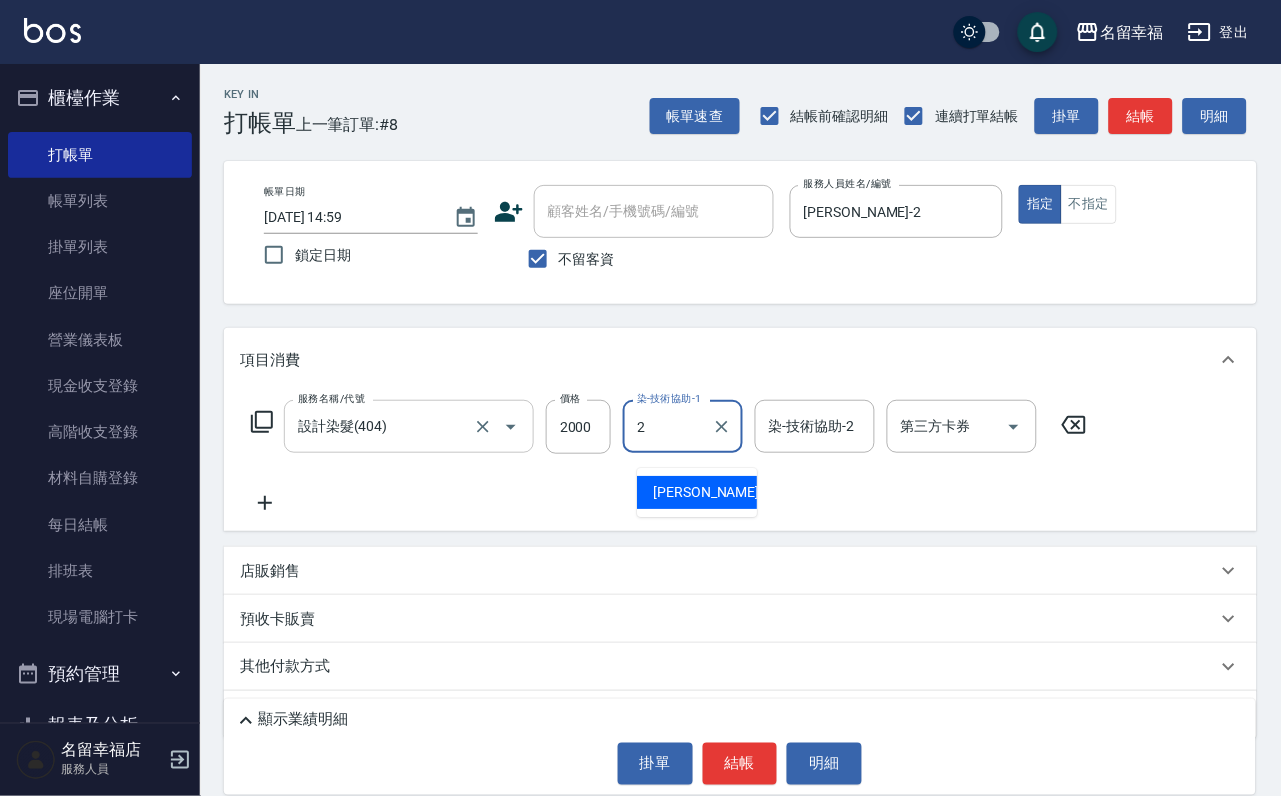 type on "[PERSON_NAME]-2" 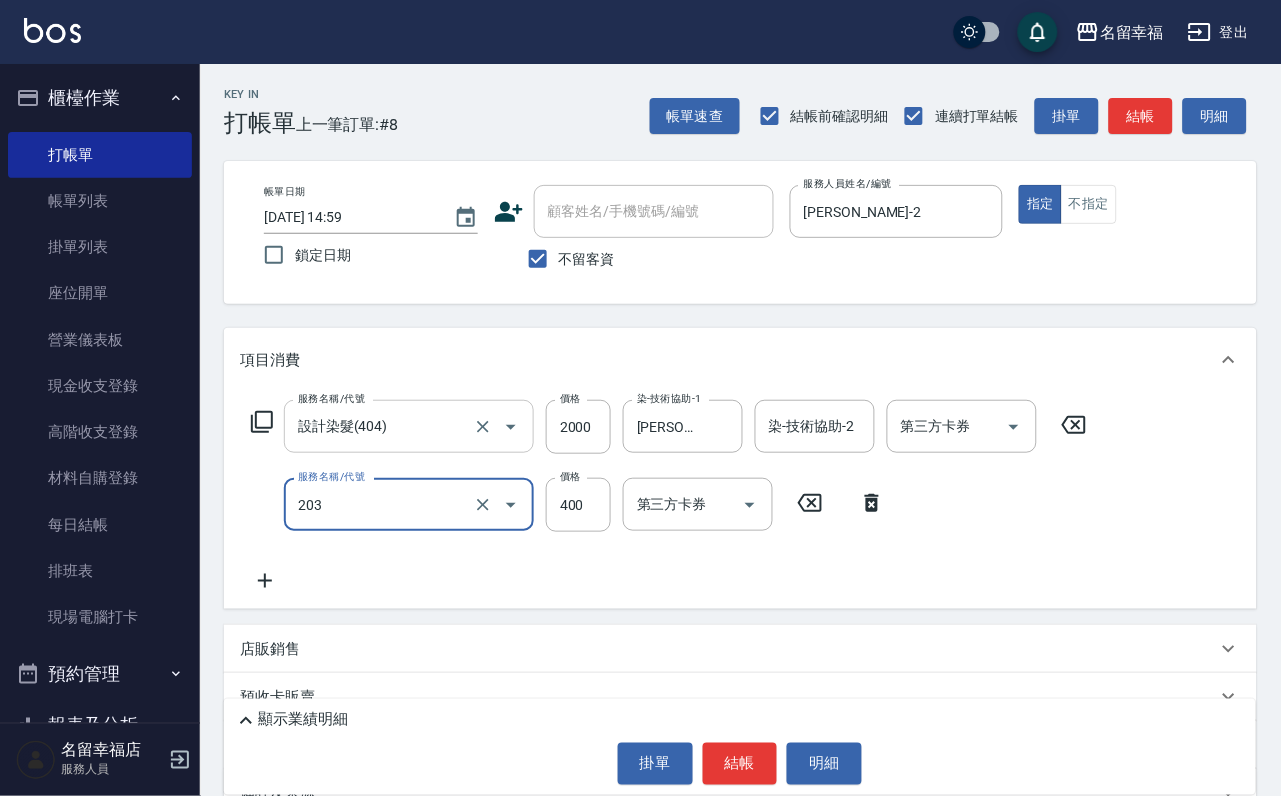 type on "指定單剪(203)" 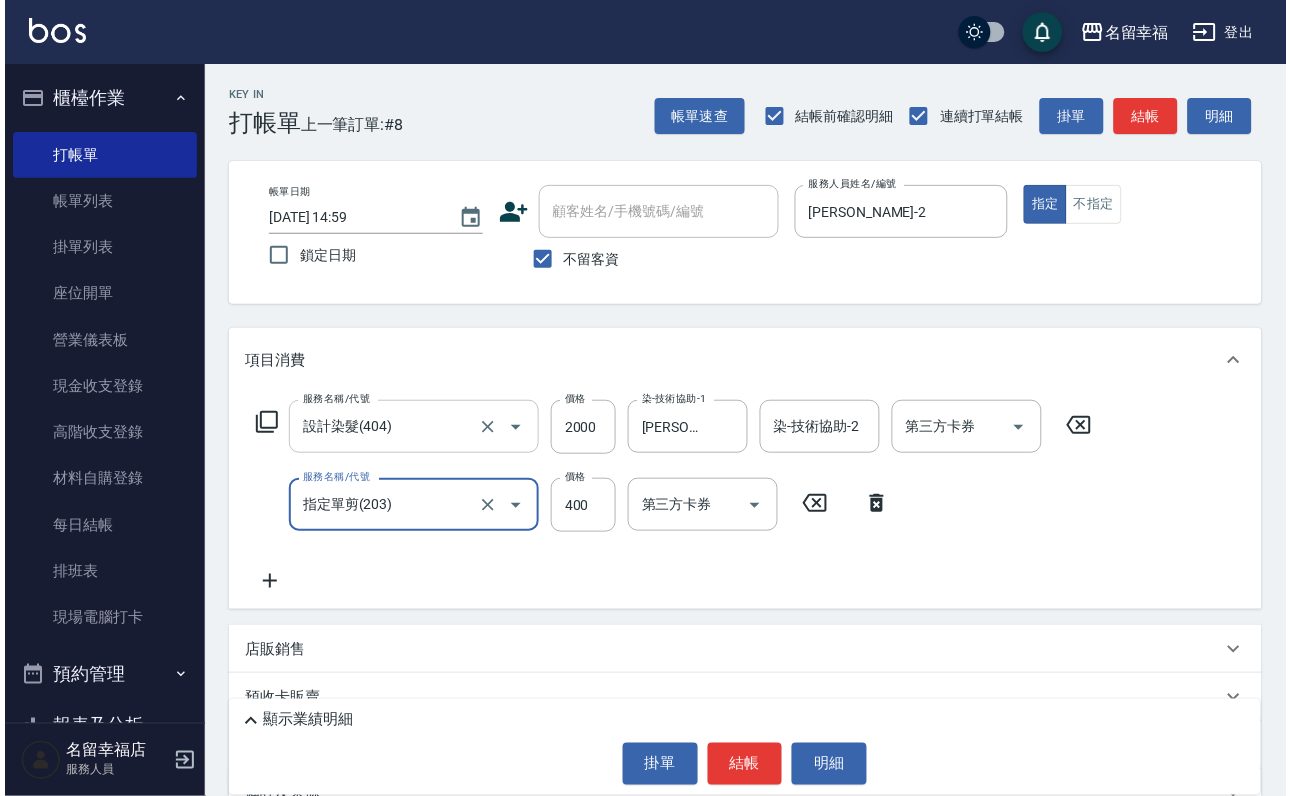 scroll, scrollTop: 0, scrollLeft: 0, axis: both 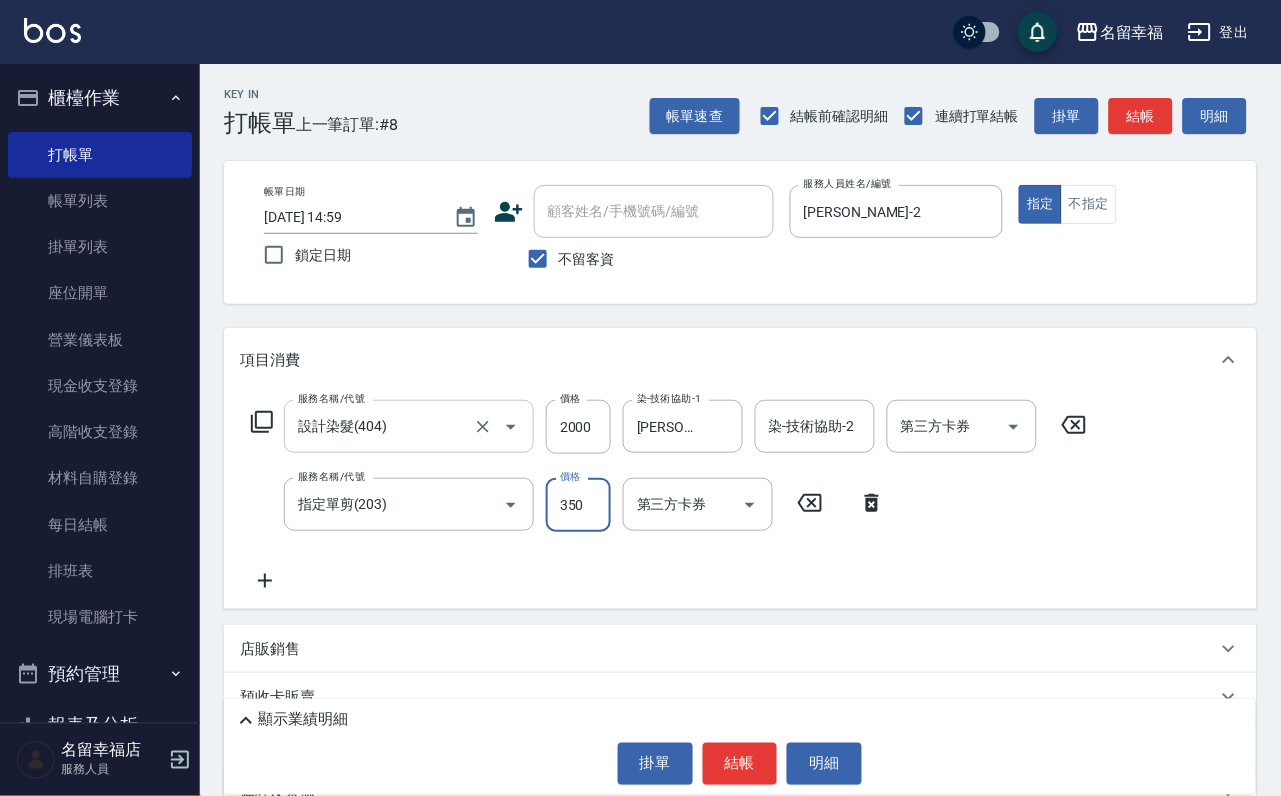 type on "350" 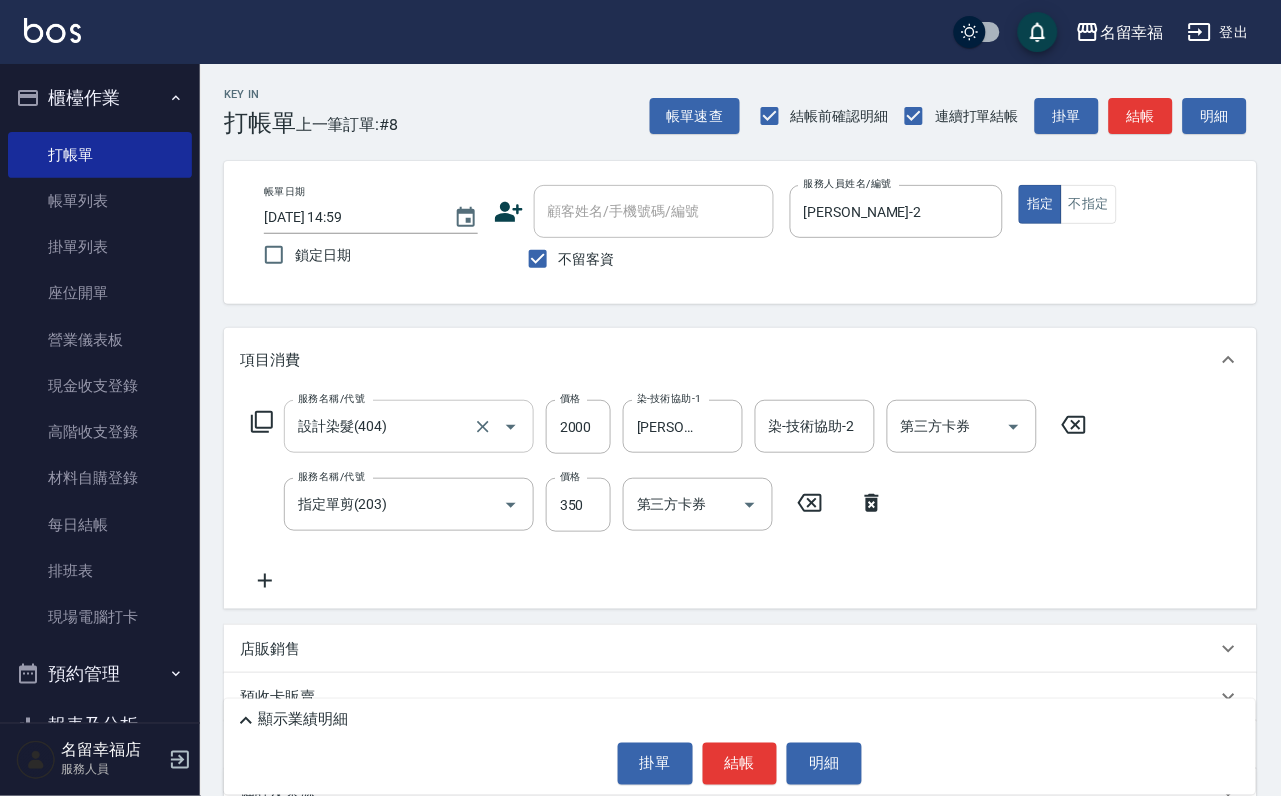 click 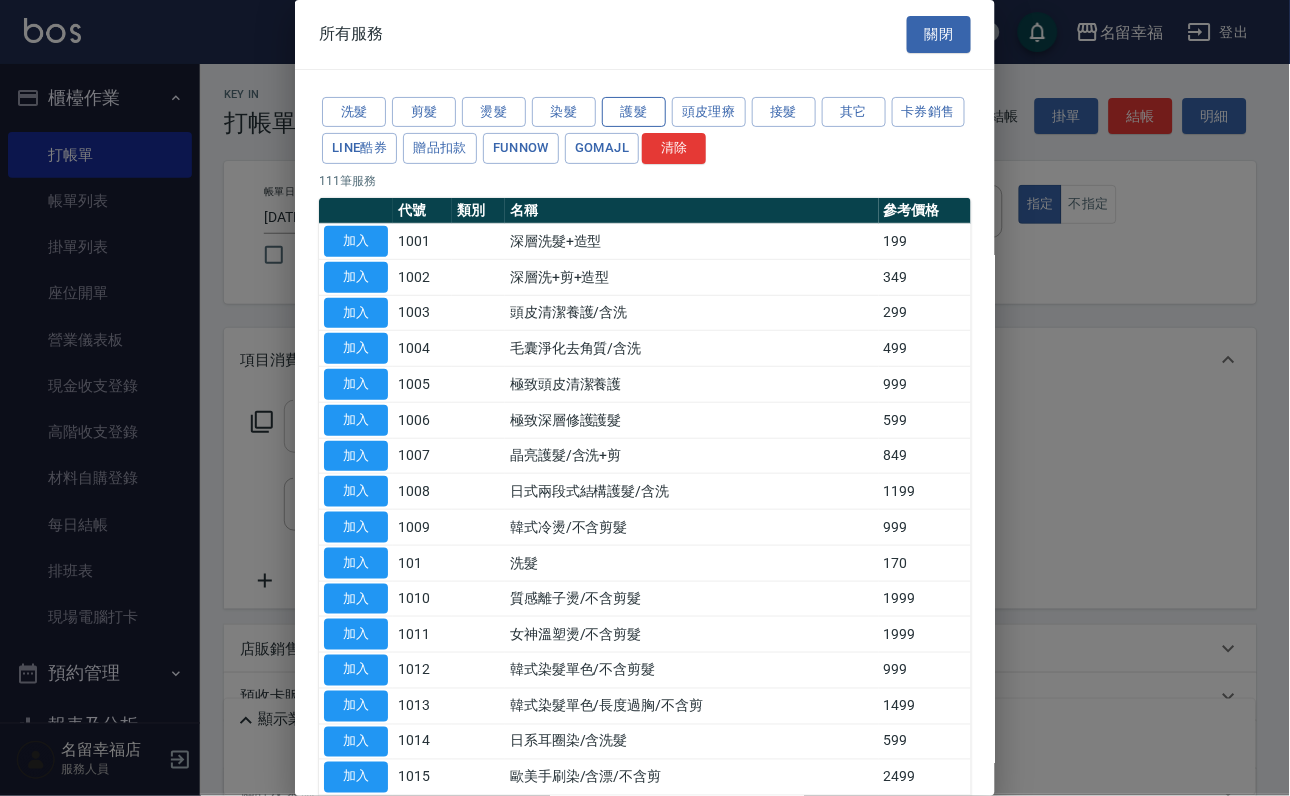 click on "護髮" at bounding box center (634, 112) 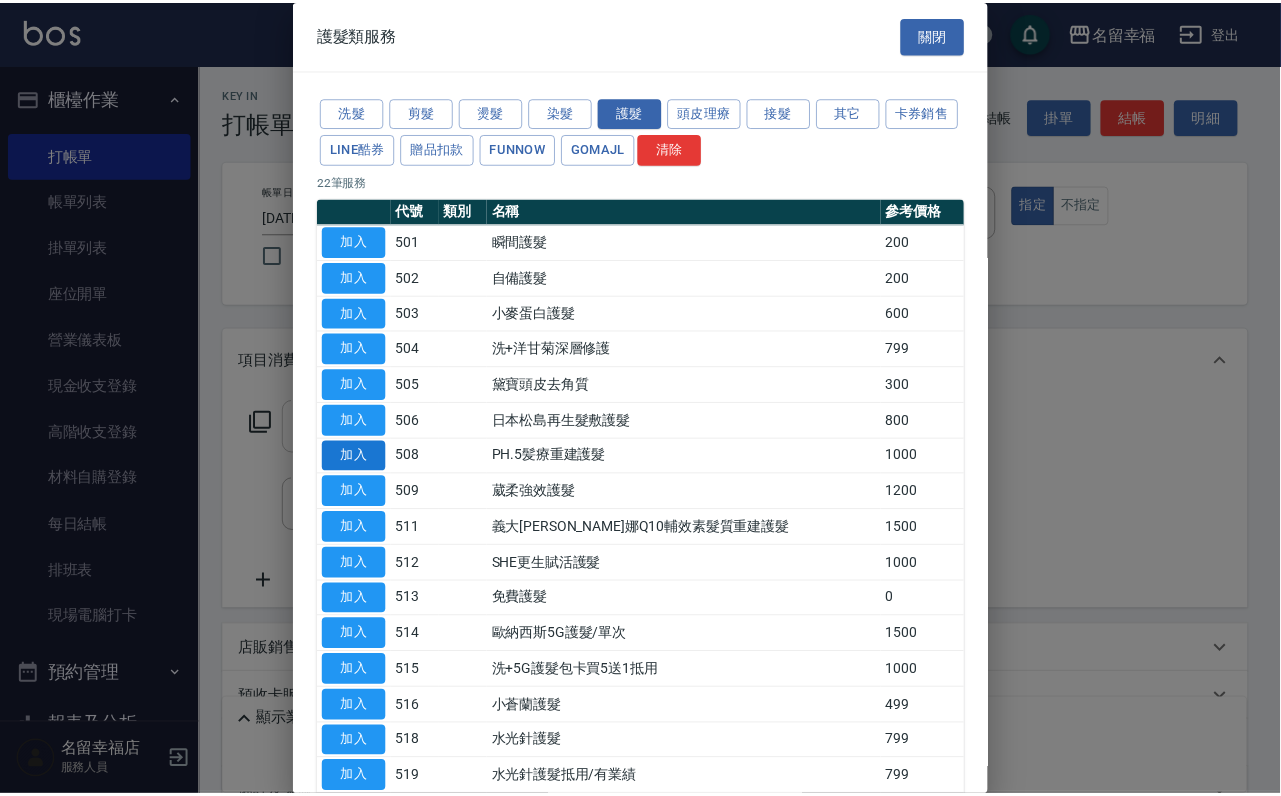 scroll, scrollTop: 300, scrollLeft: 0, axis: vertical 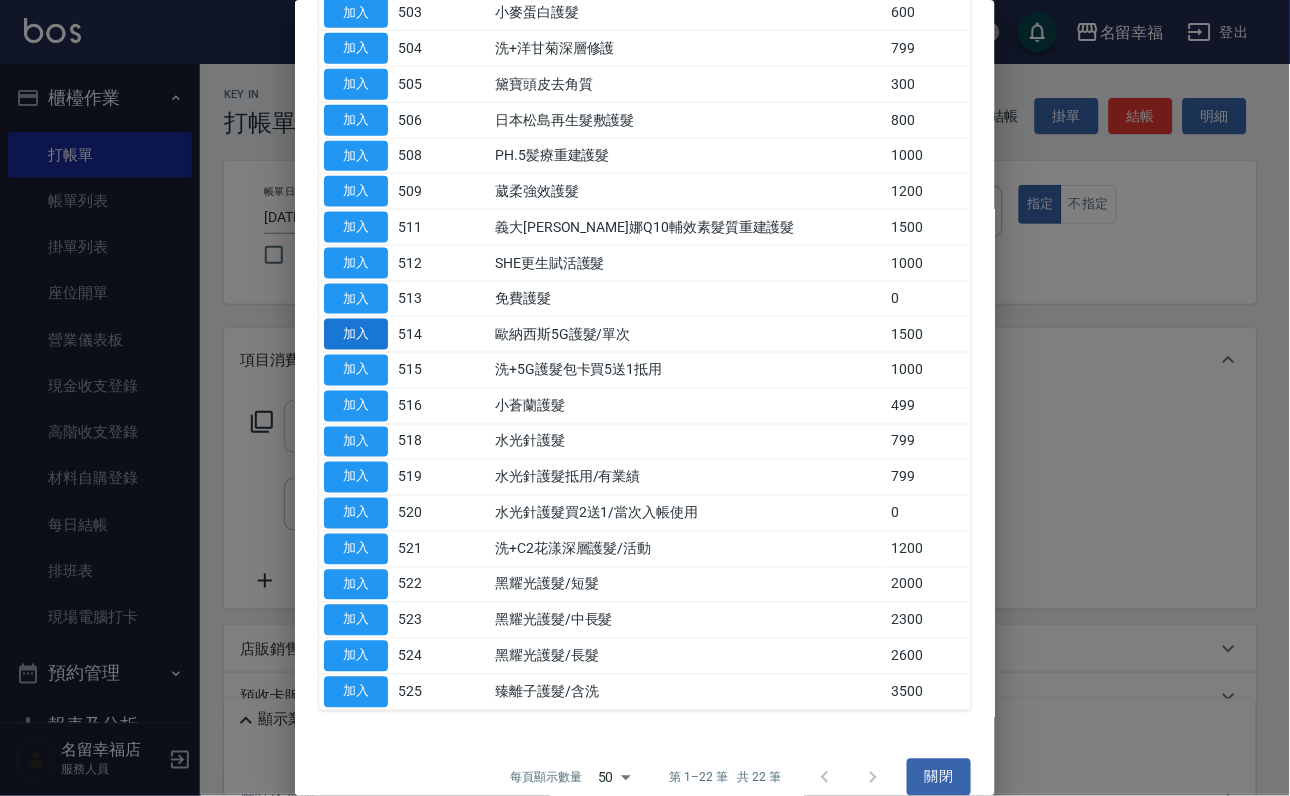 click on "加入" at bounding box center (356, 334) 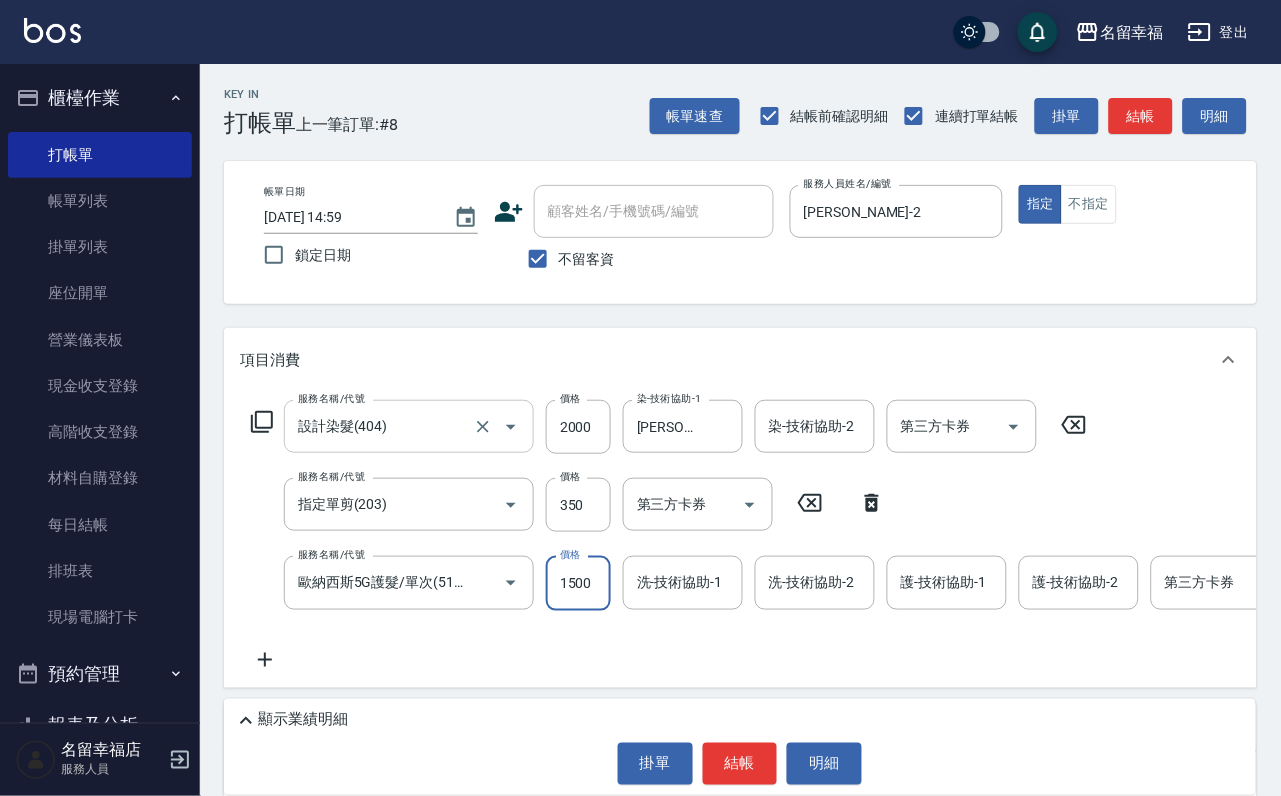 click on "1500" at bounding box center [578, 583] 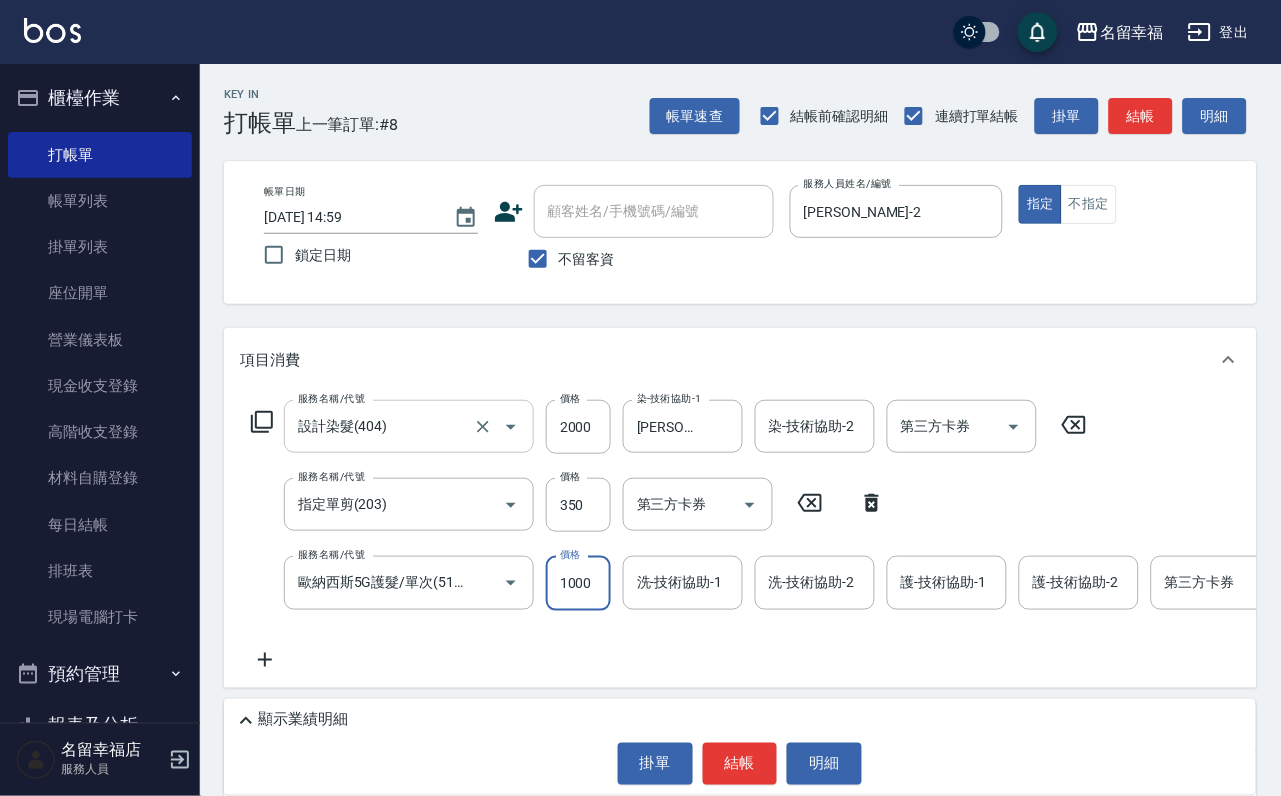 scroll, scrollTop: 0, scrollLeft: 1, axis: horizontal 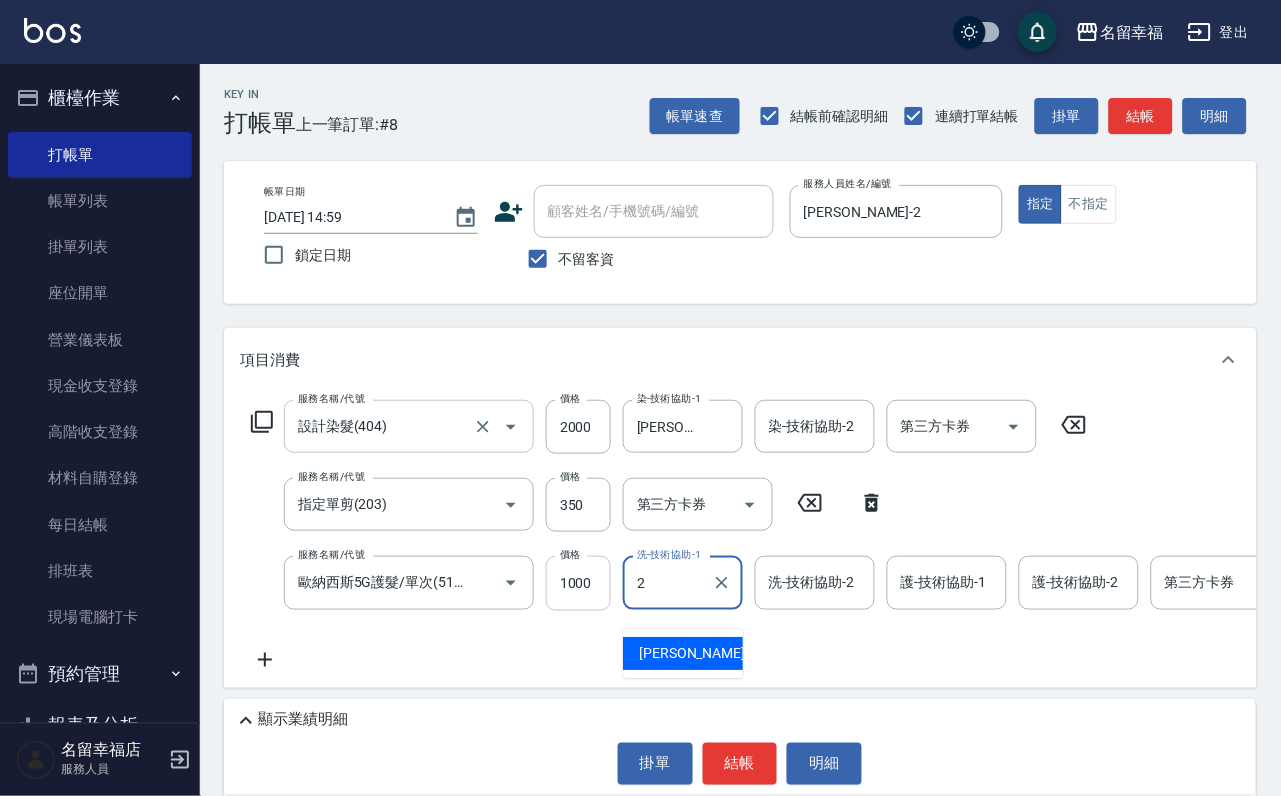 type on "[PERSON_NAME]-2" 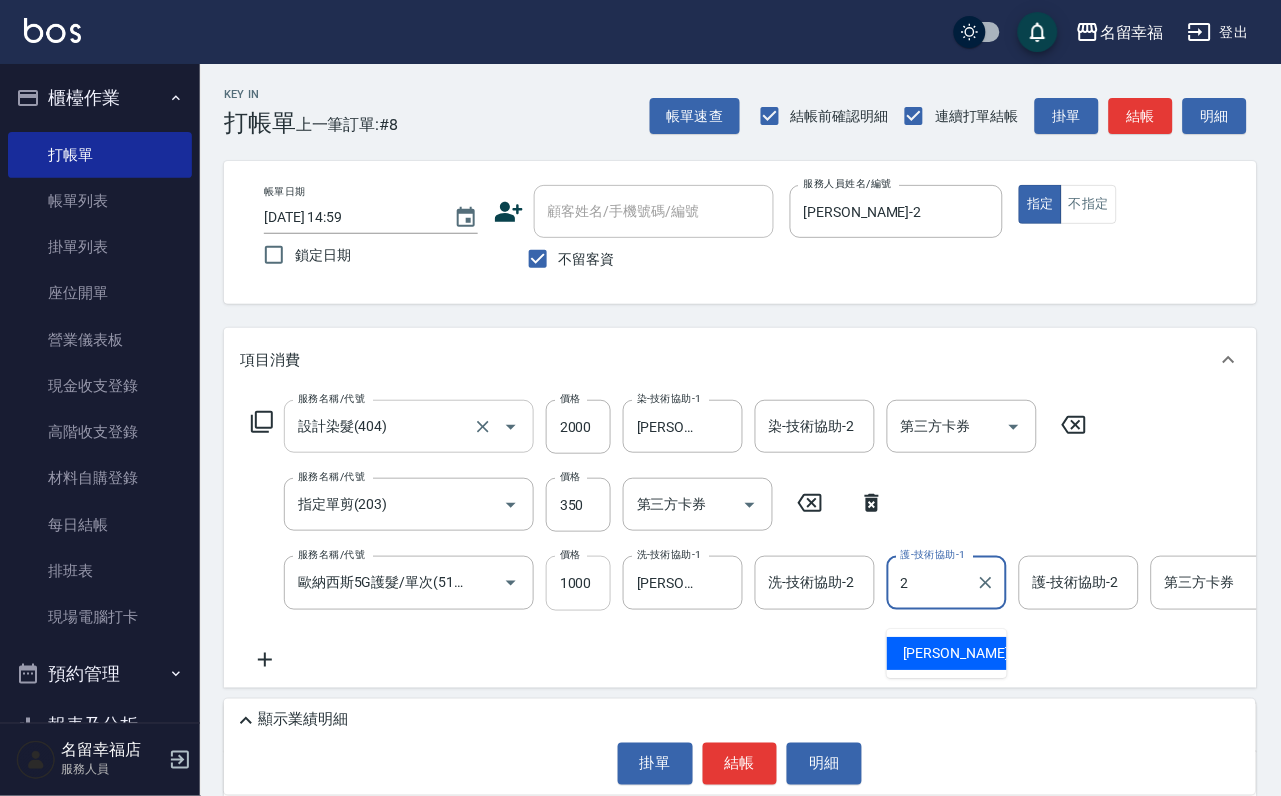 type on "[PERSON_NAME]-2" 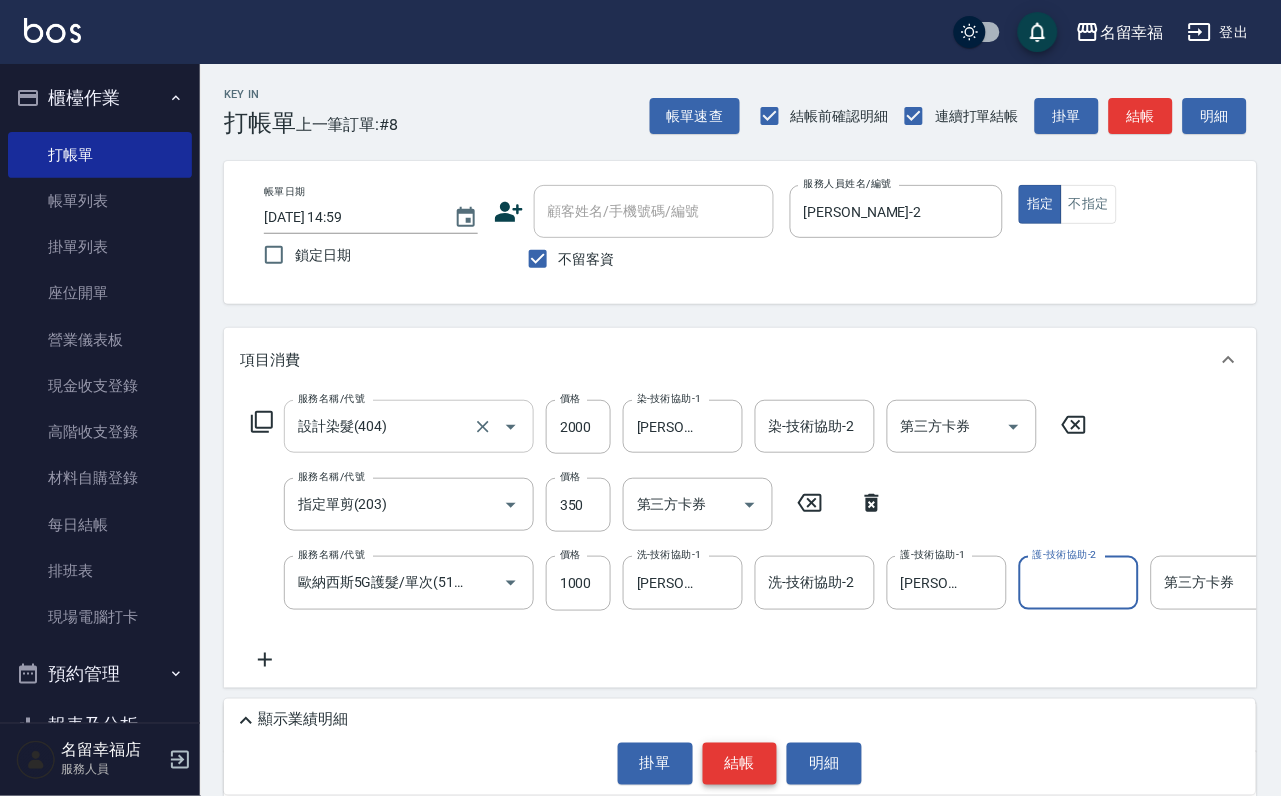 click on "結帳" at bounding box center [740, 764] 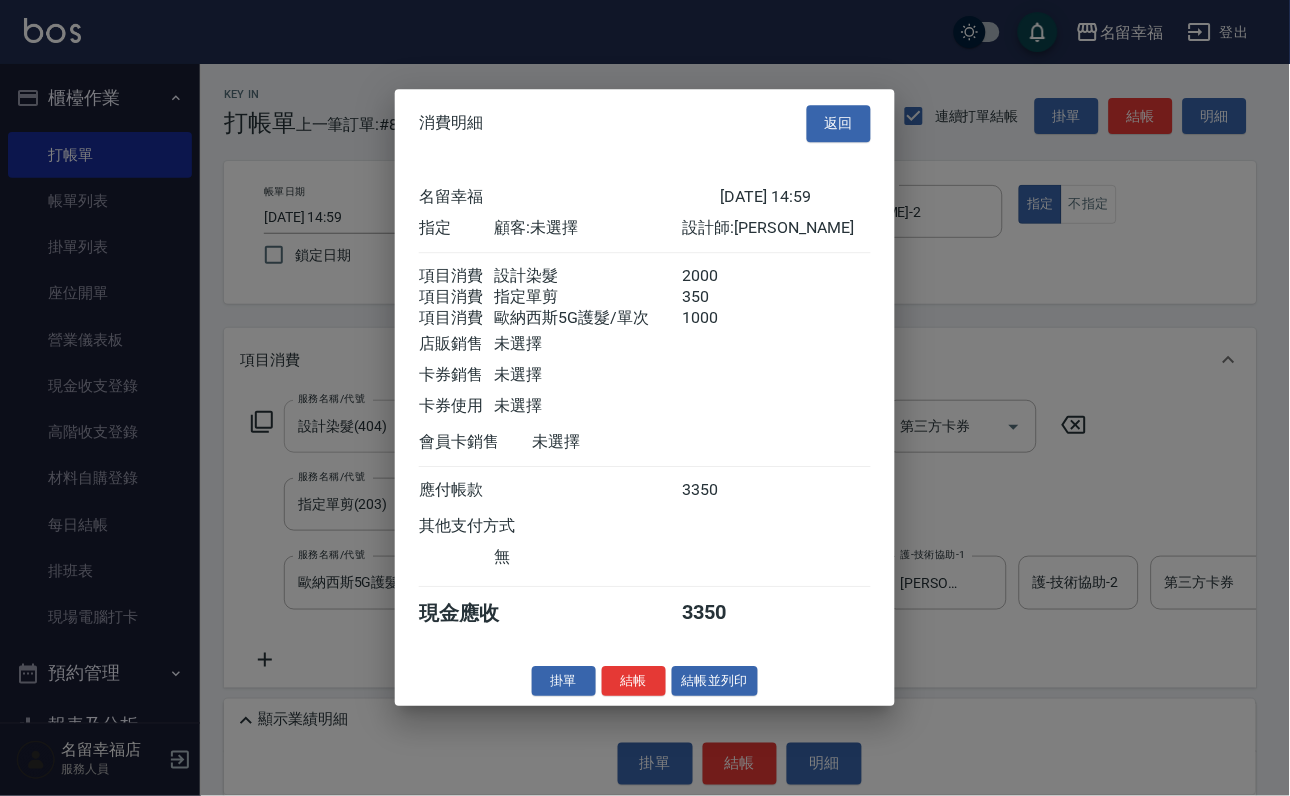 scroll, scrollTop: 396, scrollLeft: 0, axis: vertical 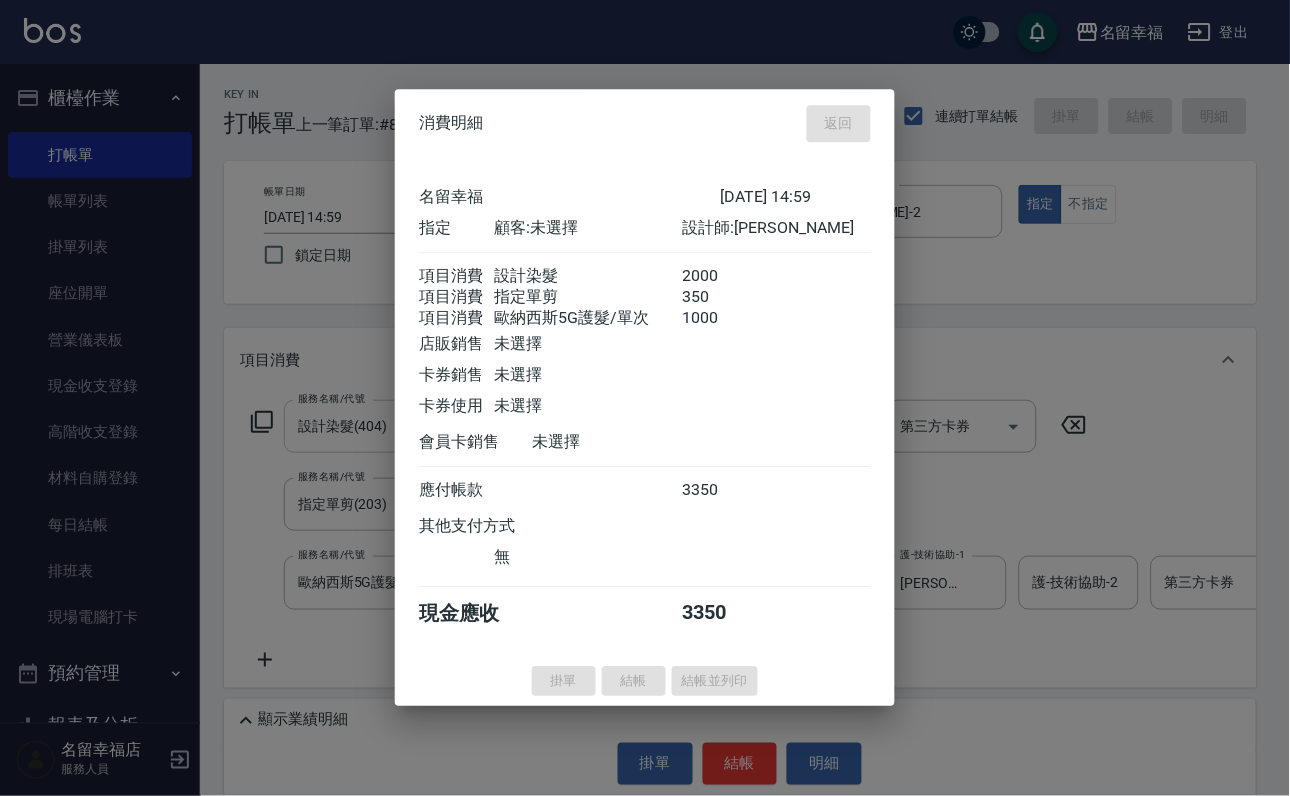 type on "[DATE] 15:01" 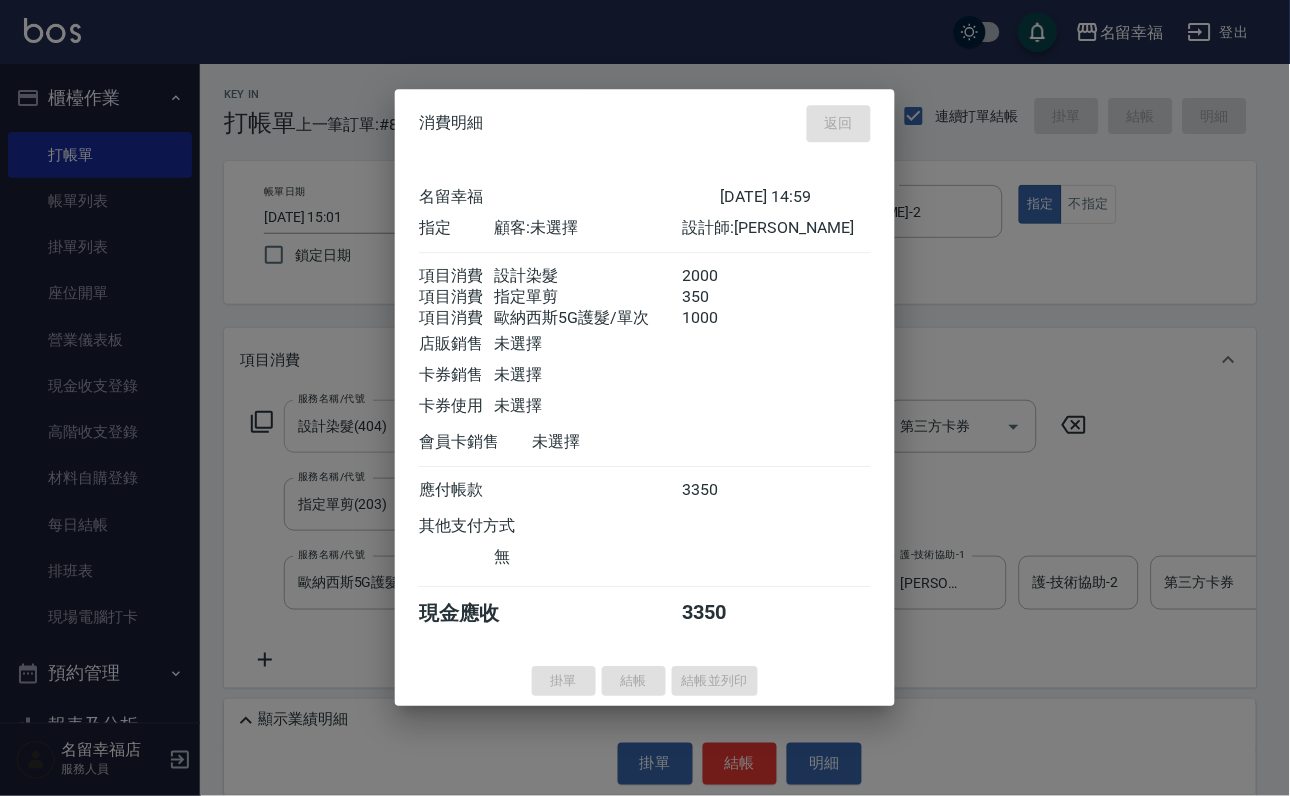 type 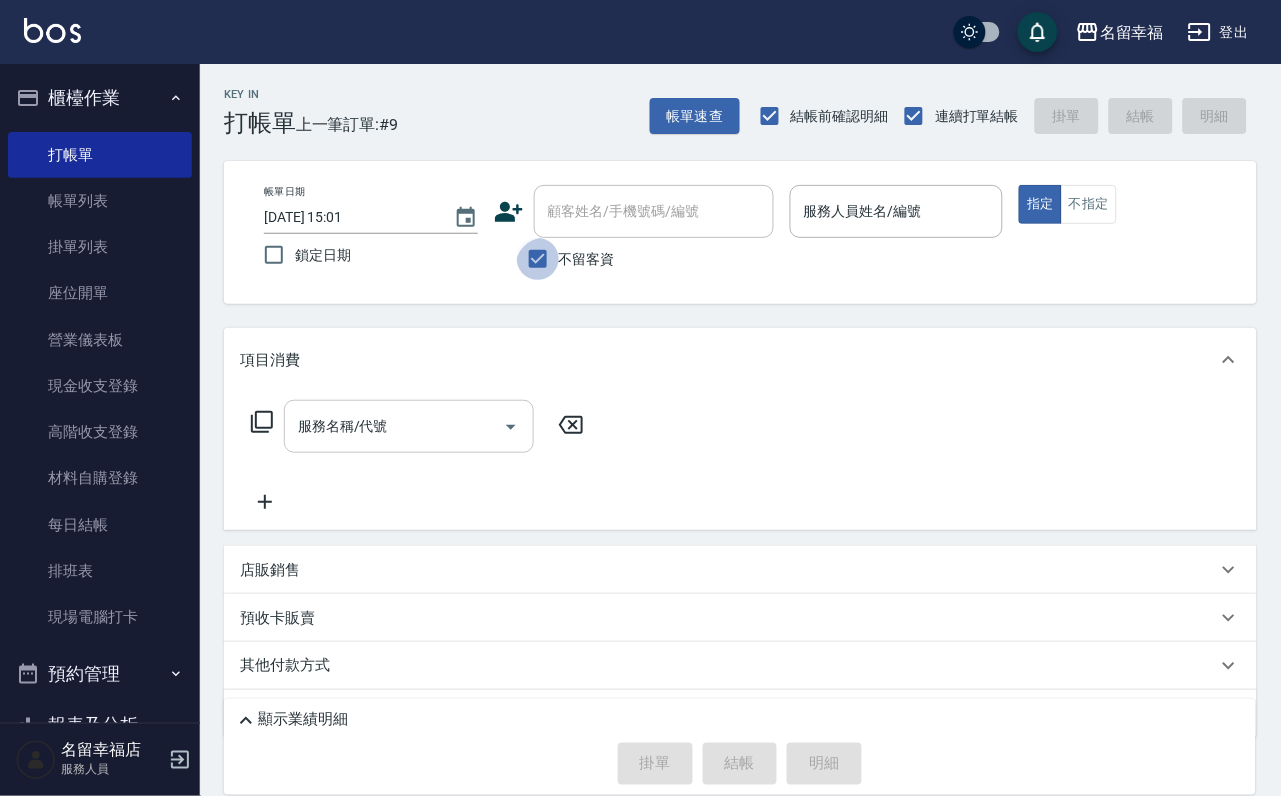 click on "不留客資" at bounding box center [538, 259] 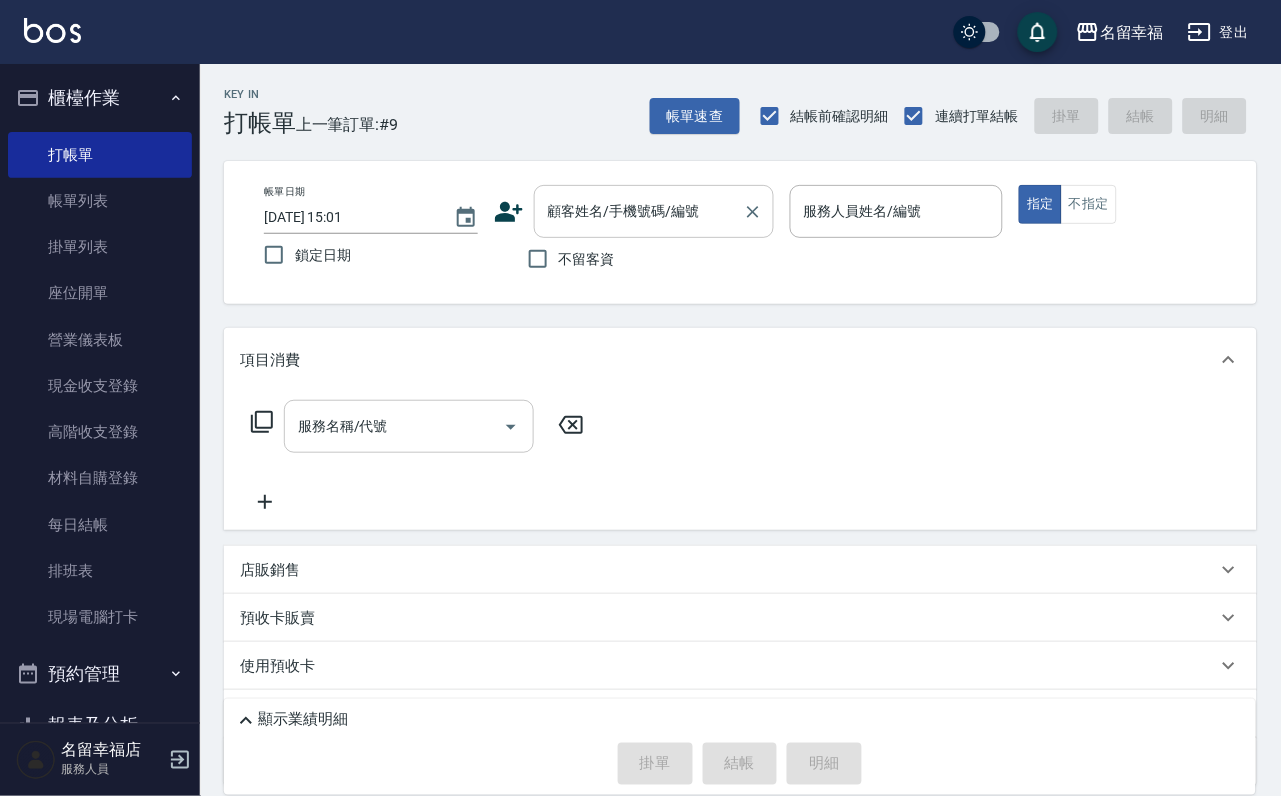 click on "顧客姓名/手機號碼/編號" at bounding box center [639, 211] 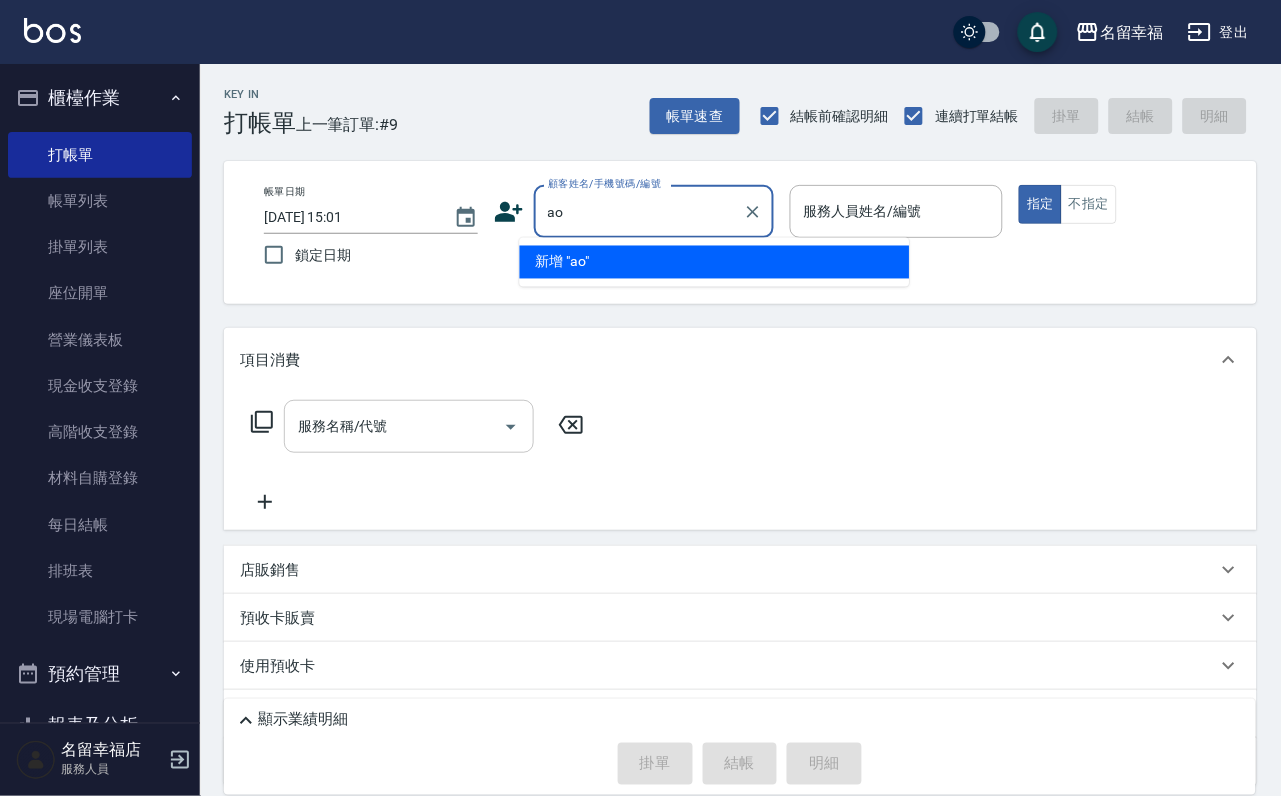 type on "a" 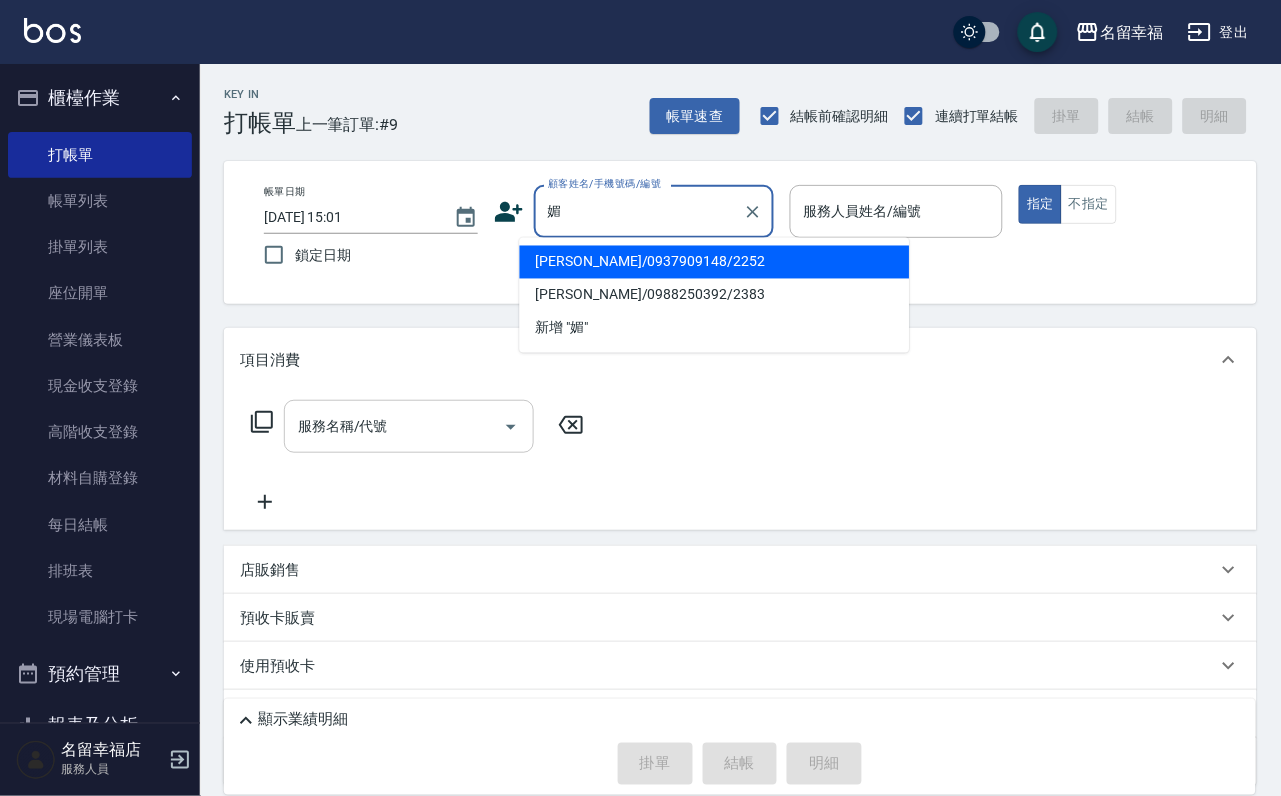 click on "[PERSON_NAME]/0937909148/2252" at bounding box center [715, 262] 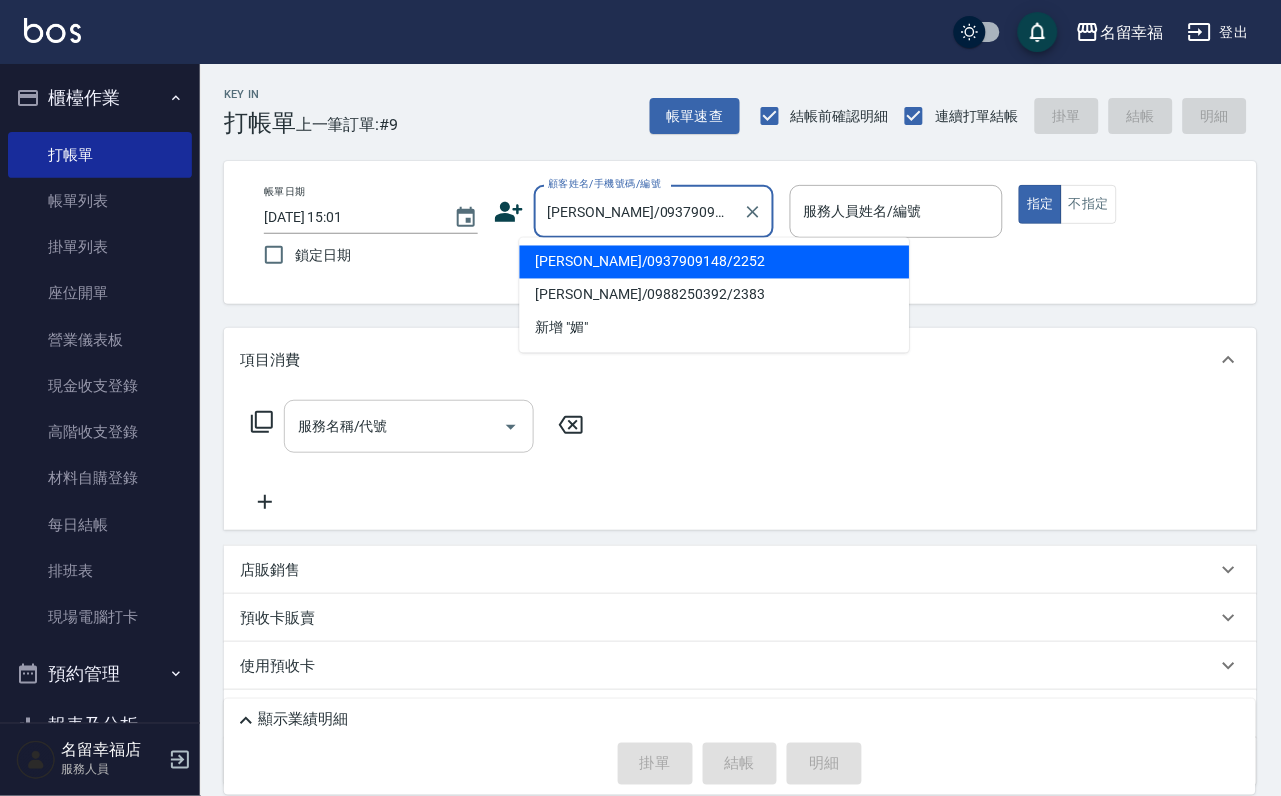 type on "海龜-10" 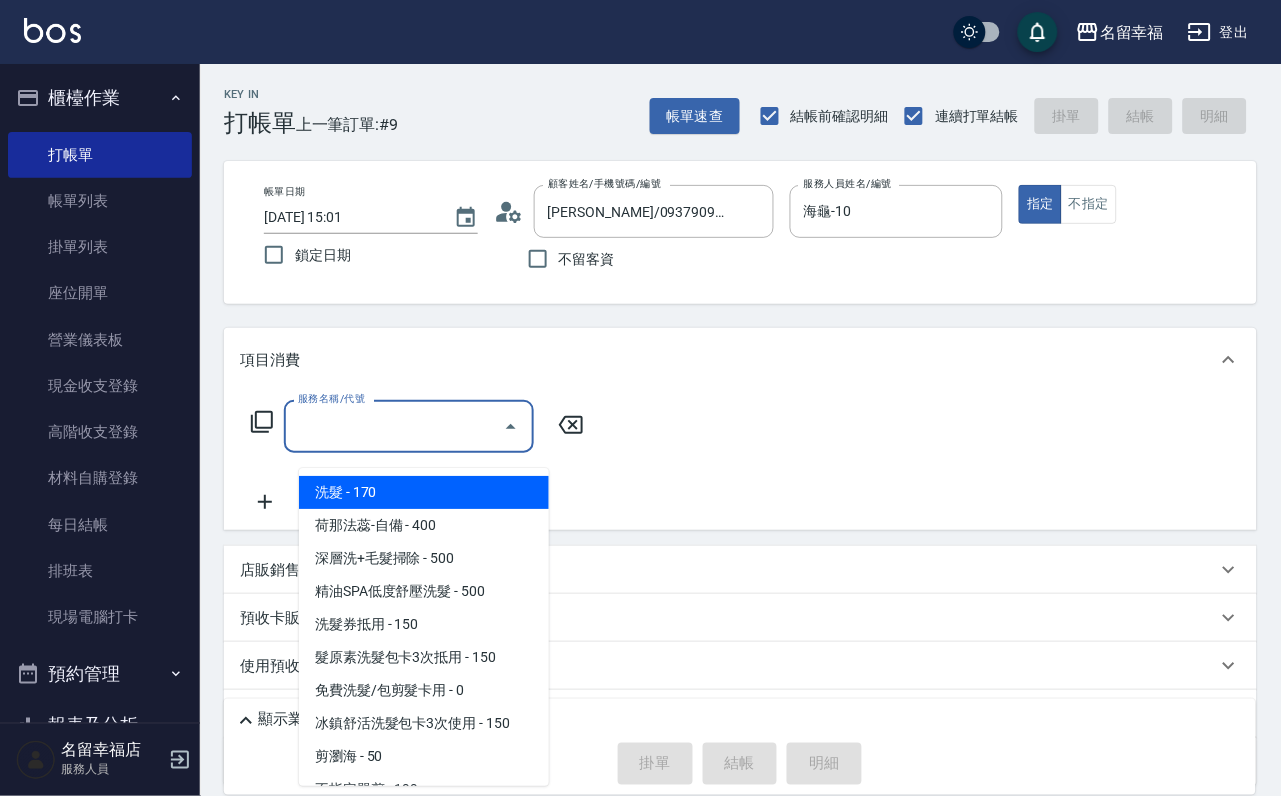 drag, startPoint x: 401, startPoint y: 428, endPoint x: 355, endPoint y: 399, distance: 54.378304 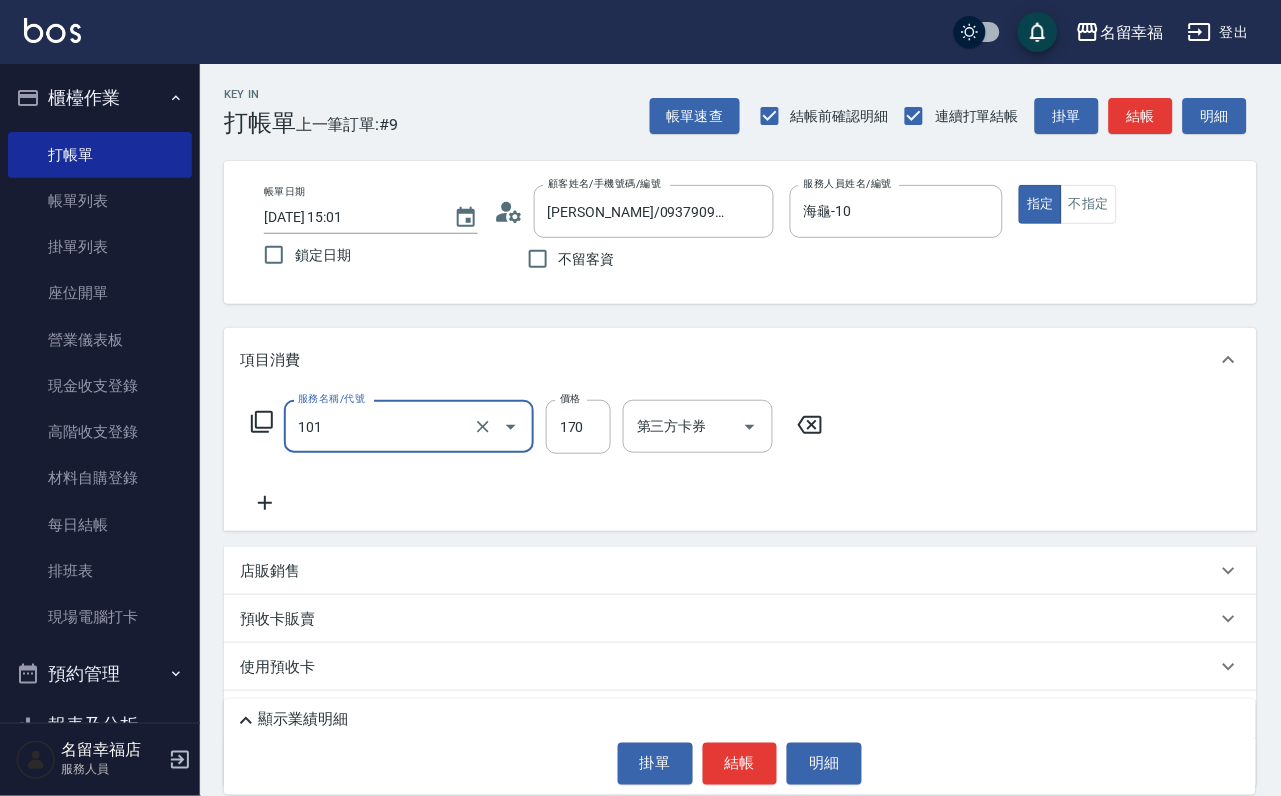 type on "洗髮(101)" 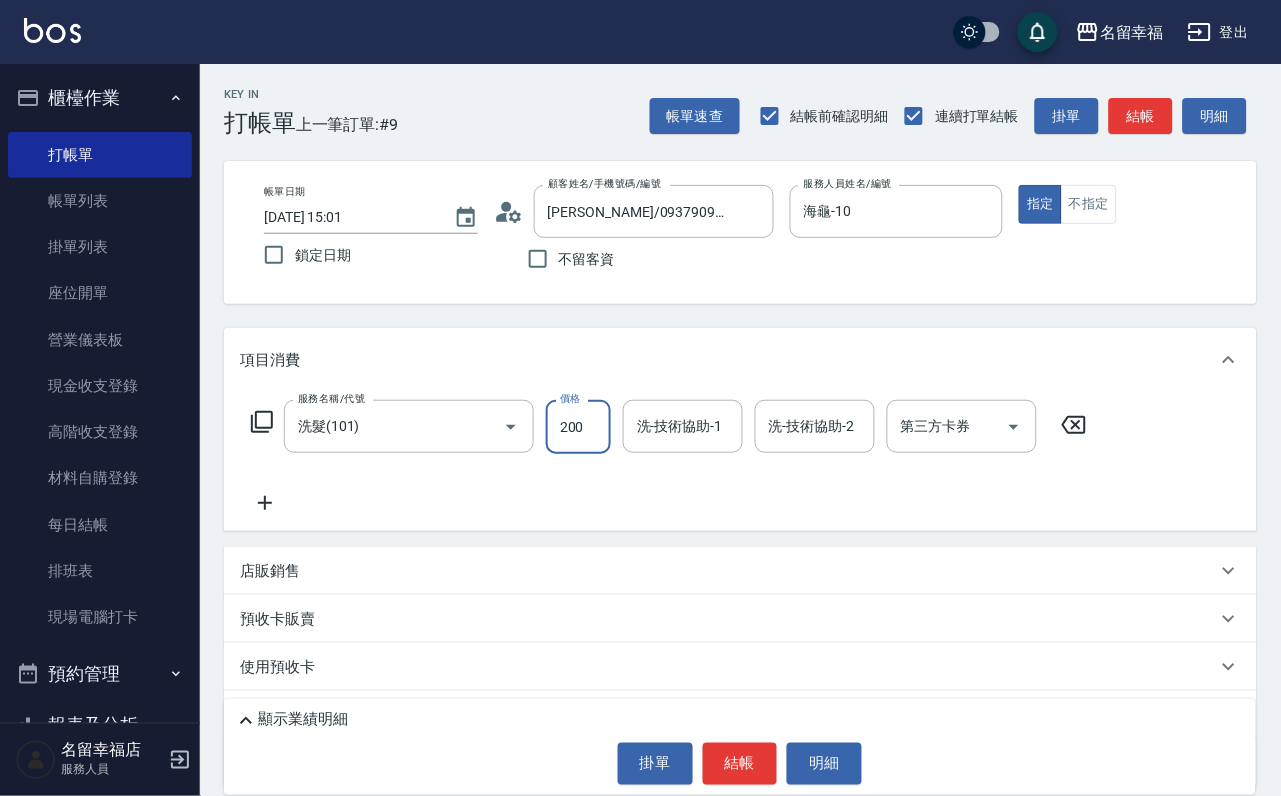 type on "200" 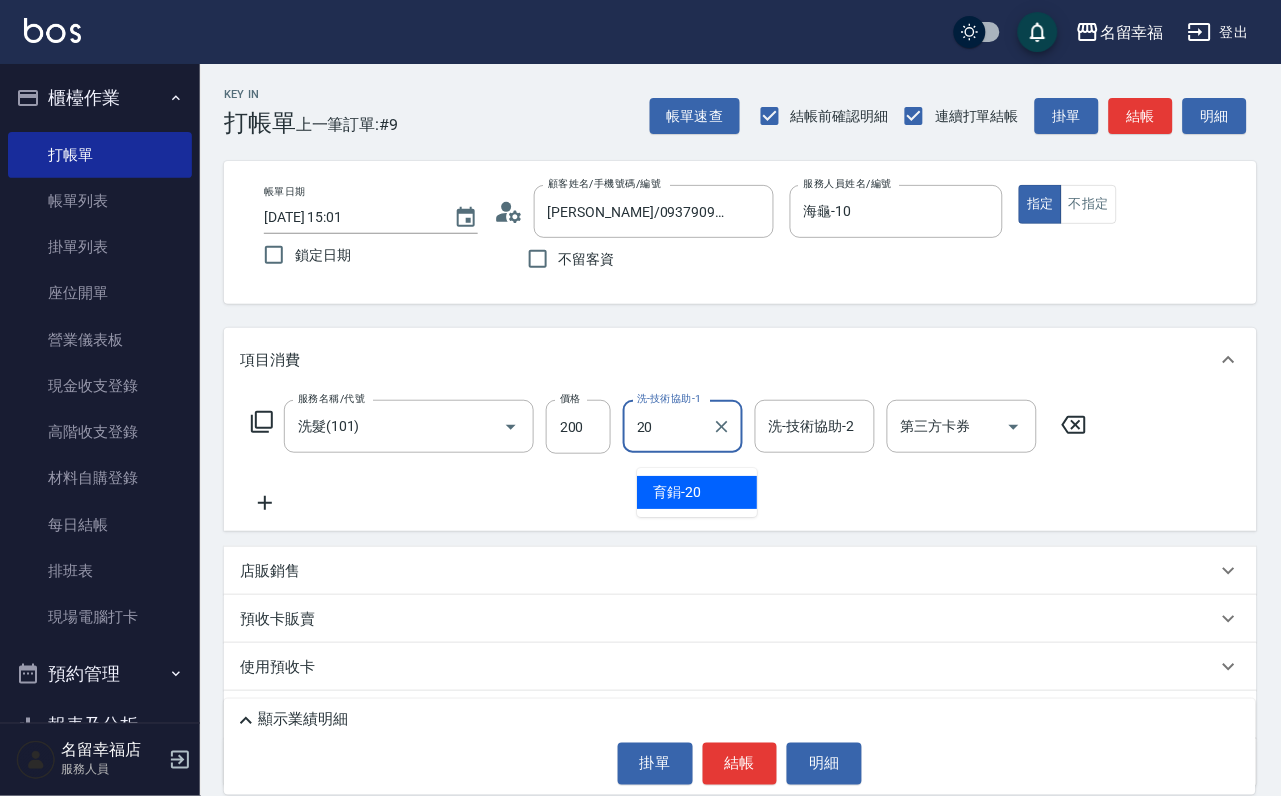 type on "育鋗-20" 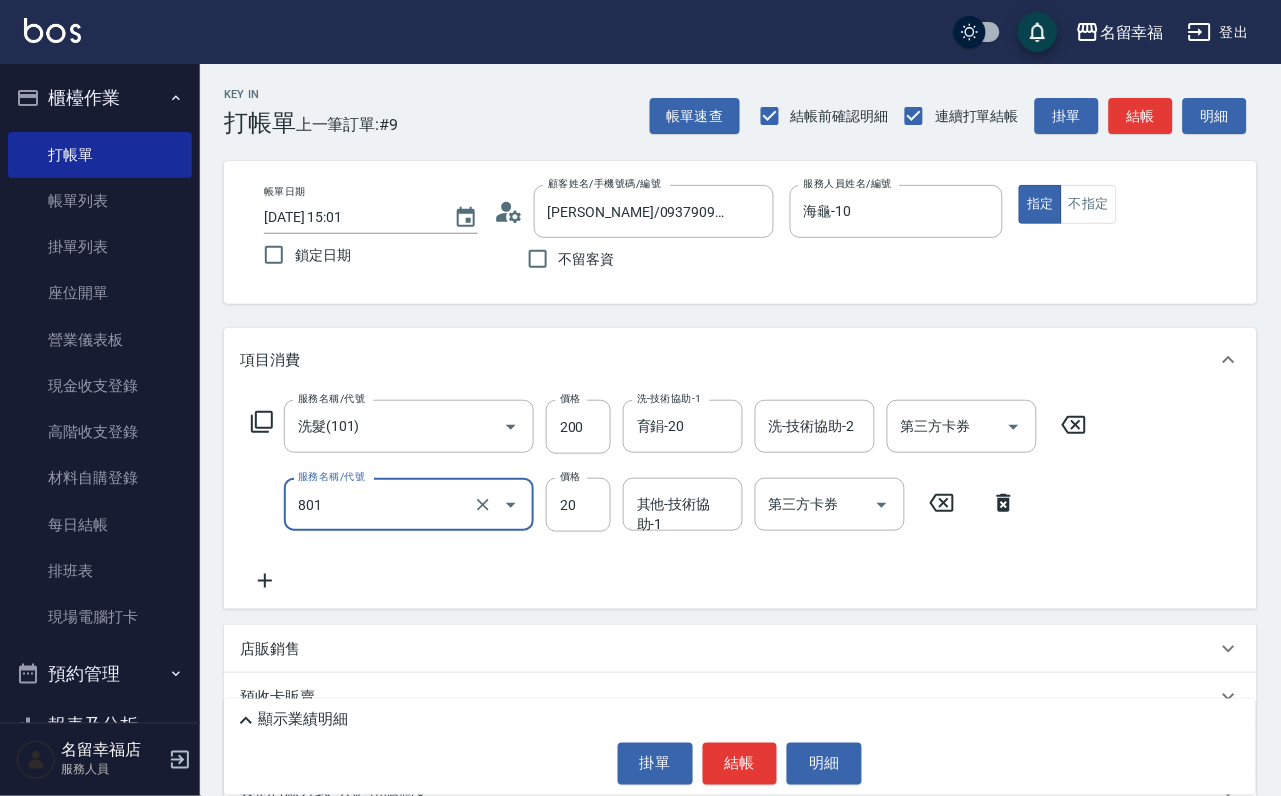type on "潤絲(801)" 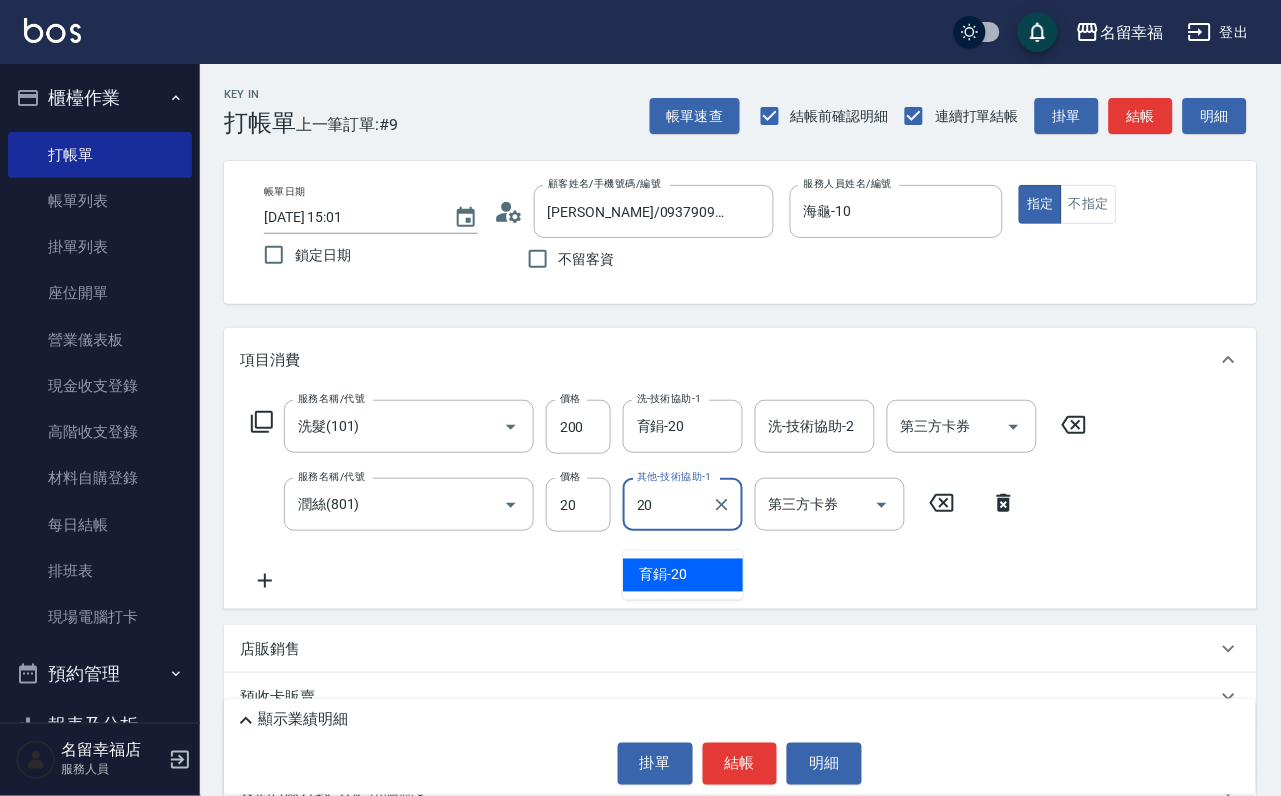 type on "育鋗-20" 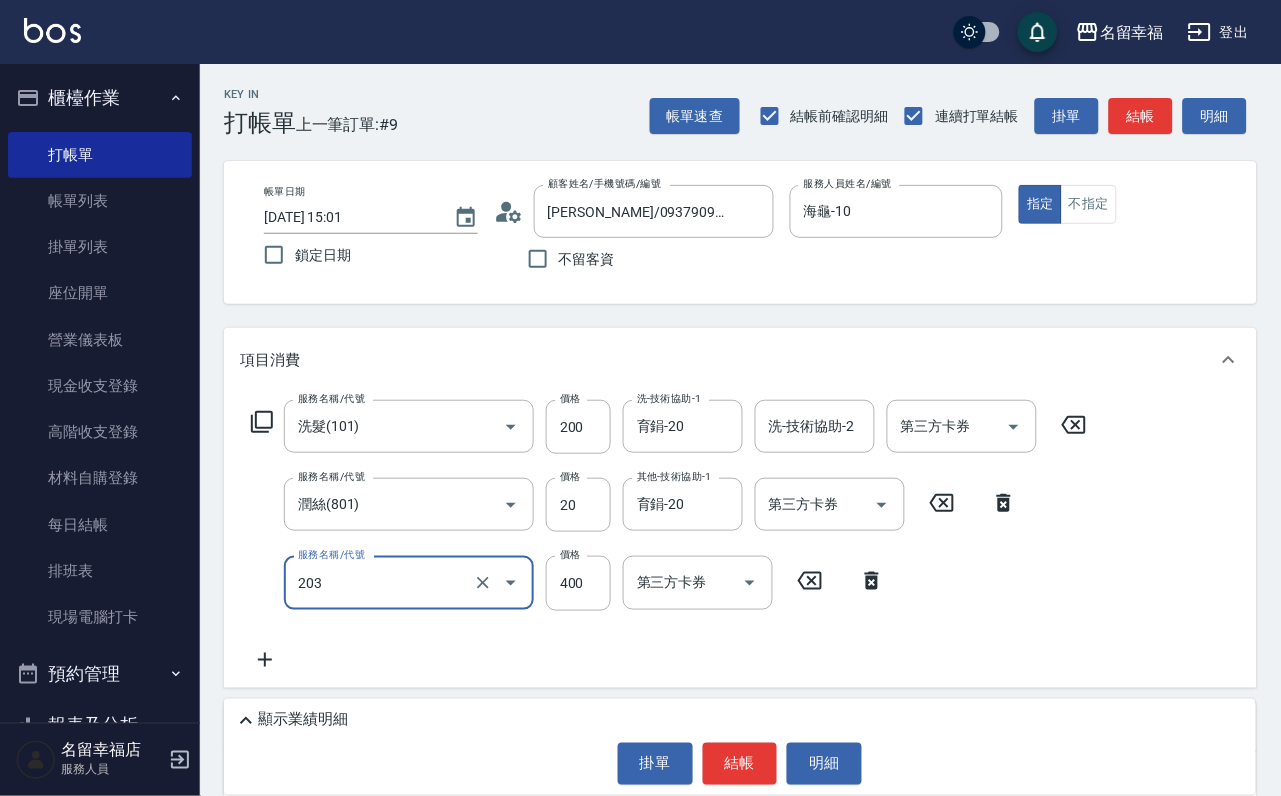 type on "指定單剪(203)" 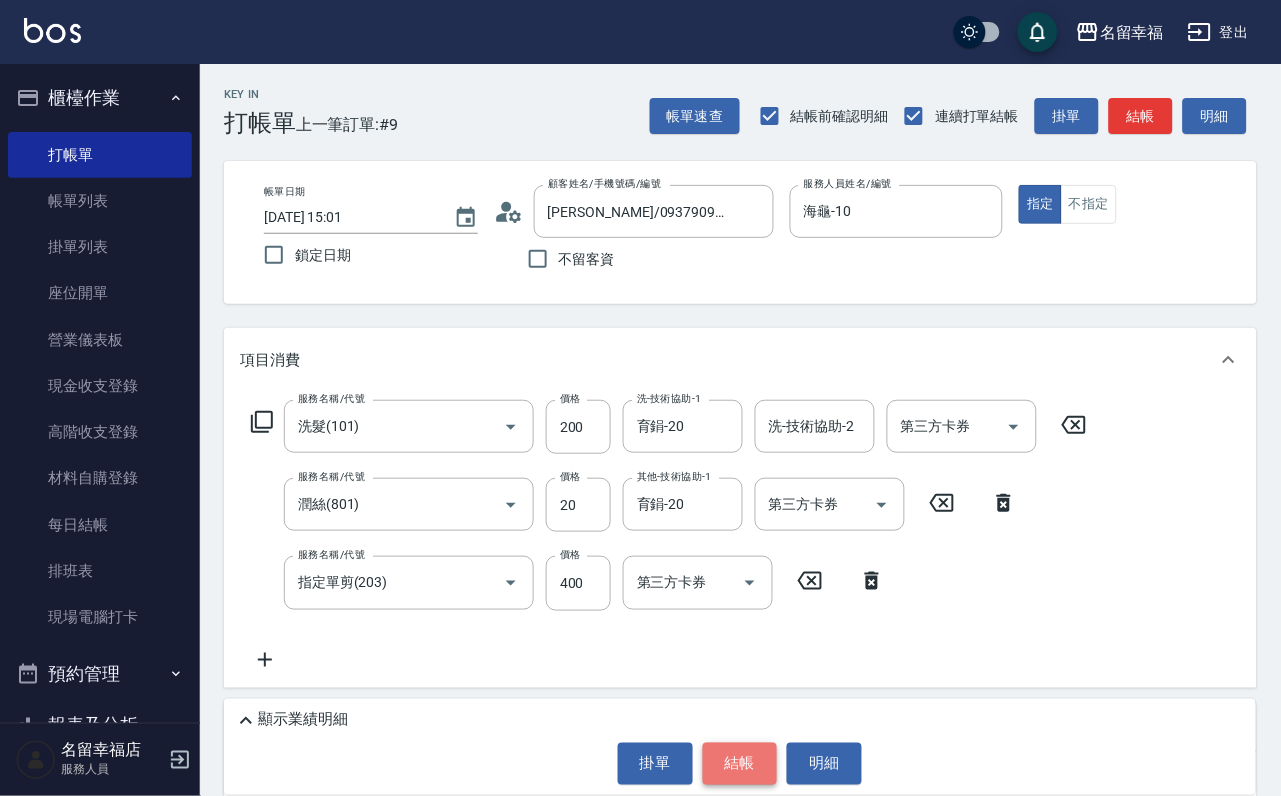 drag, startPoint x: 727, startPoint y: 764, endPoint x: 715, endPoint y: 755, distance: 15 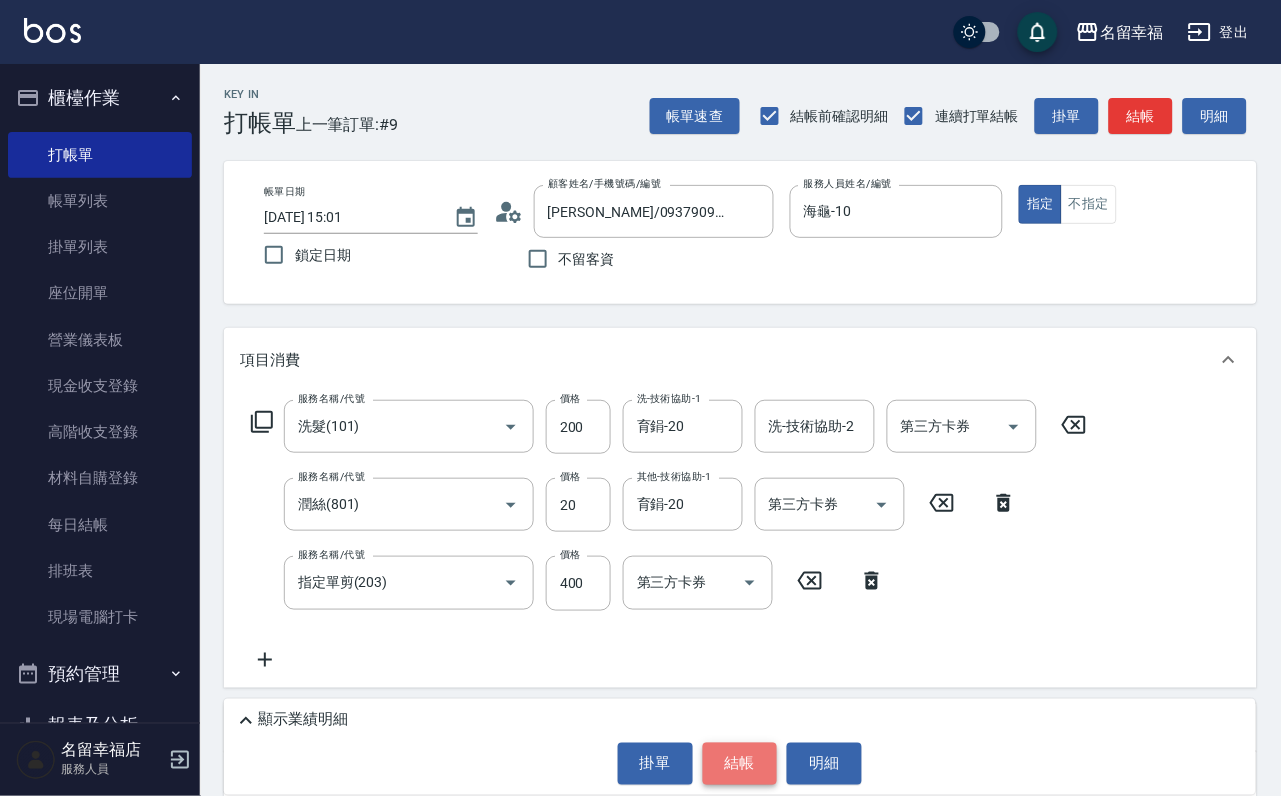 click on "結帳" at bounding box center [740, 764] 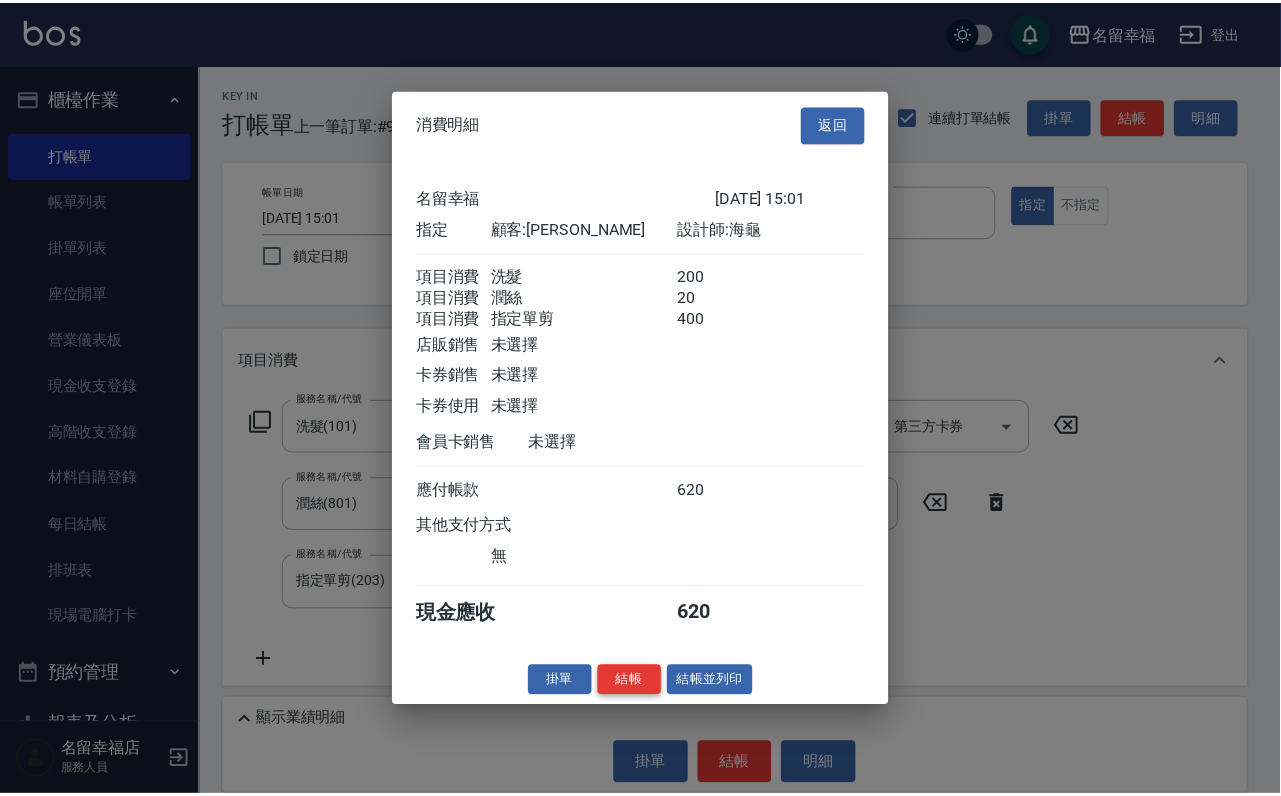 scroll, scrollTop: 396, scrollLeft: 0, axis: vertical 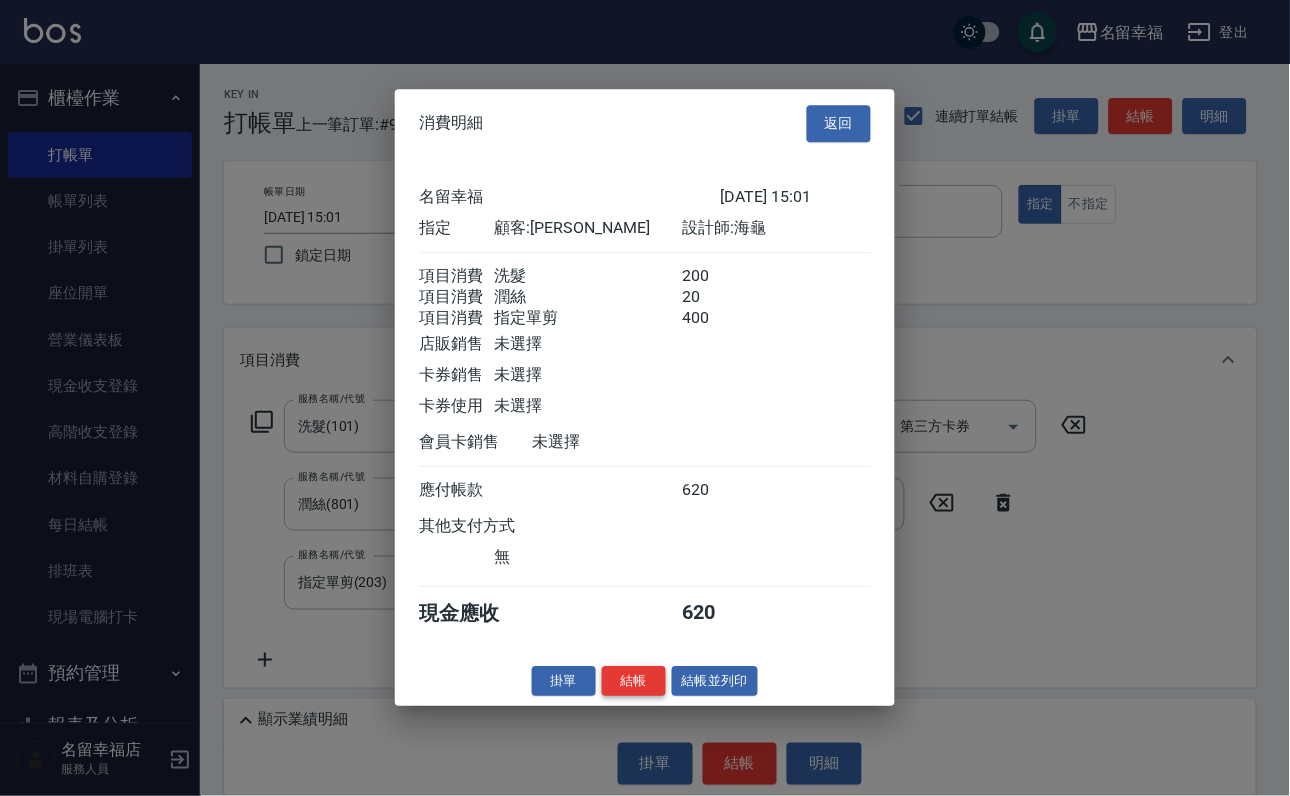 click on "結帳" at bounding box center [634, 681] 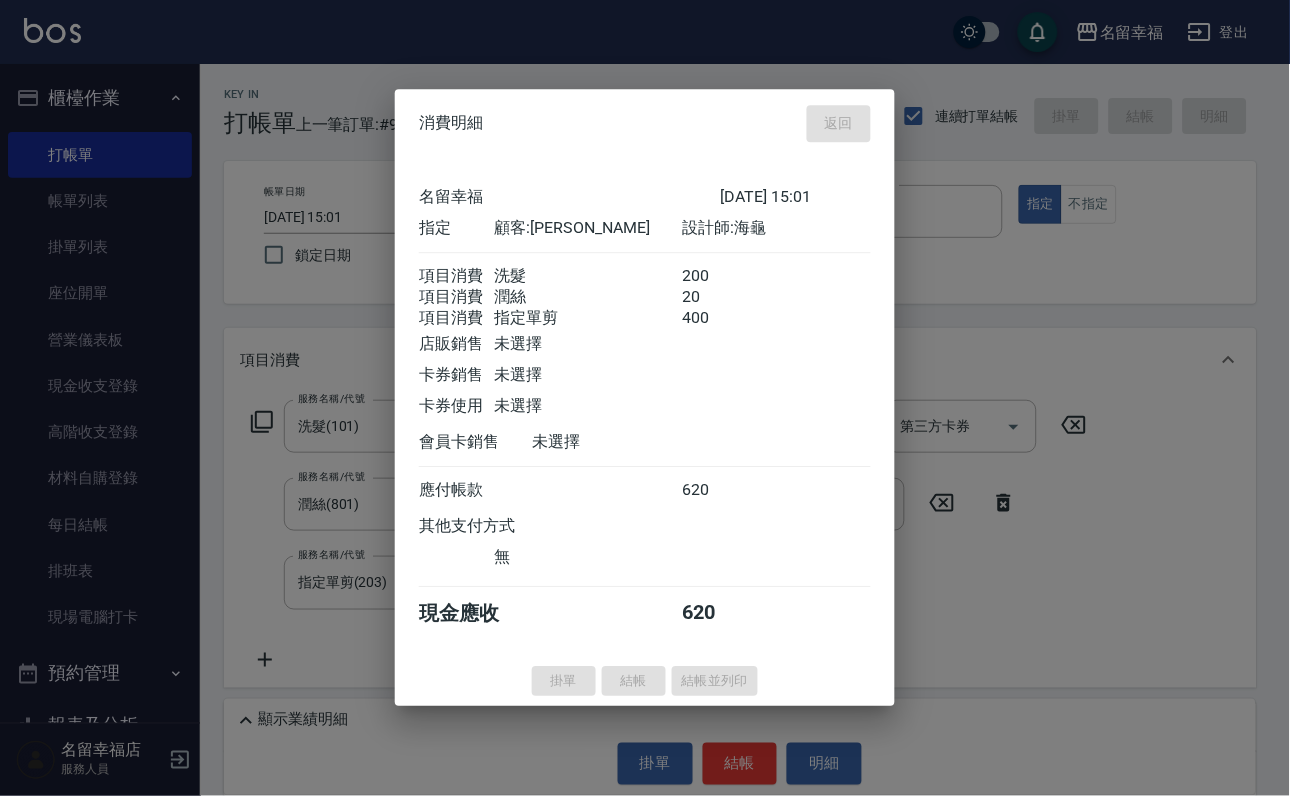 type on "[DATE] 15:16" 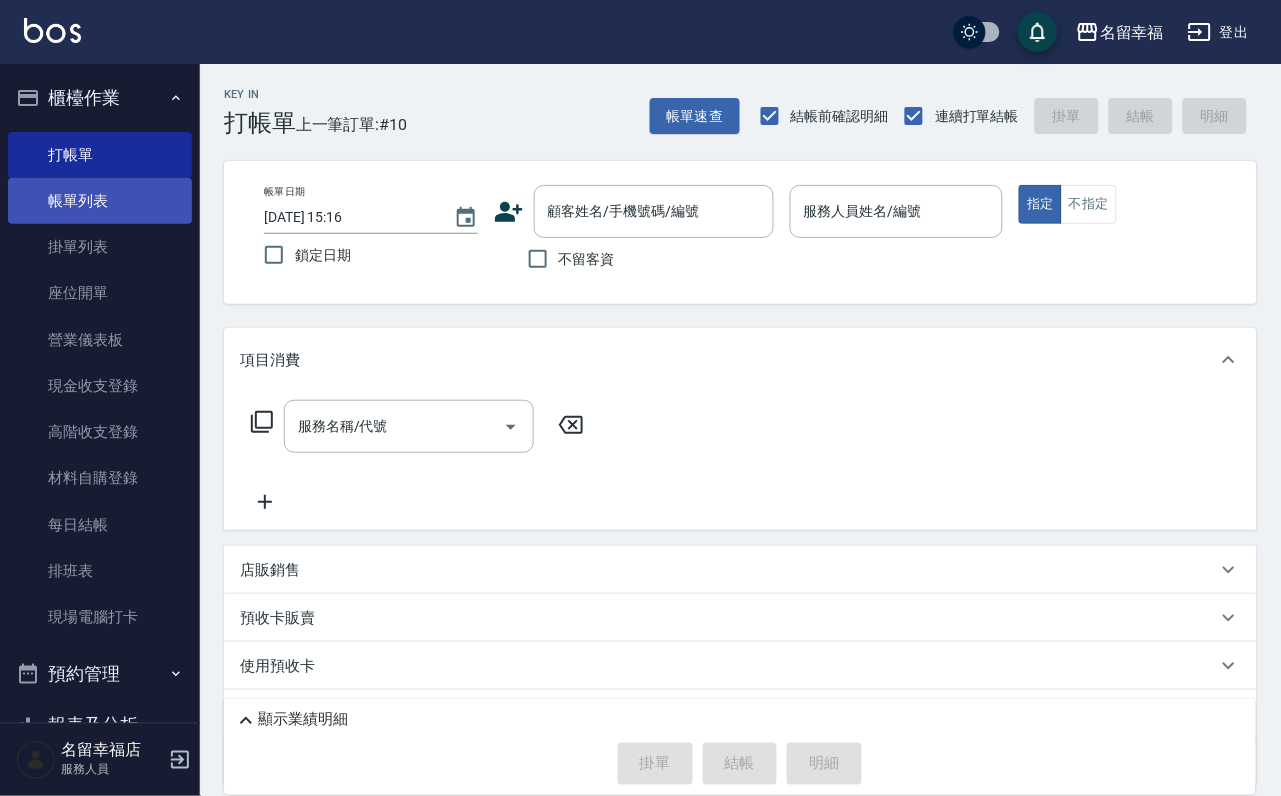 click on "帳單列表" at bounding box center [100, 201] 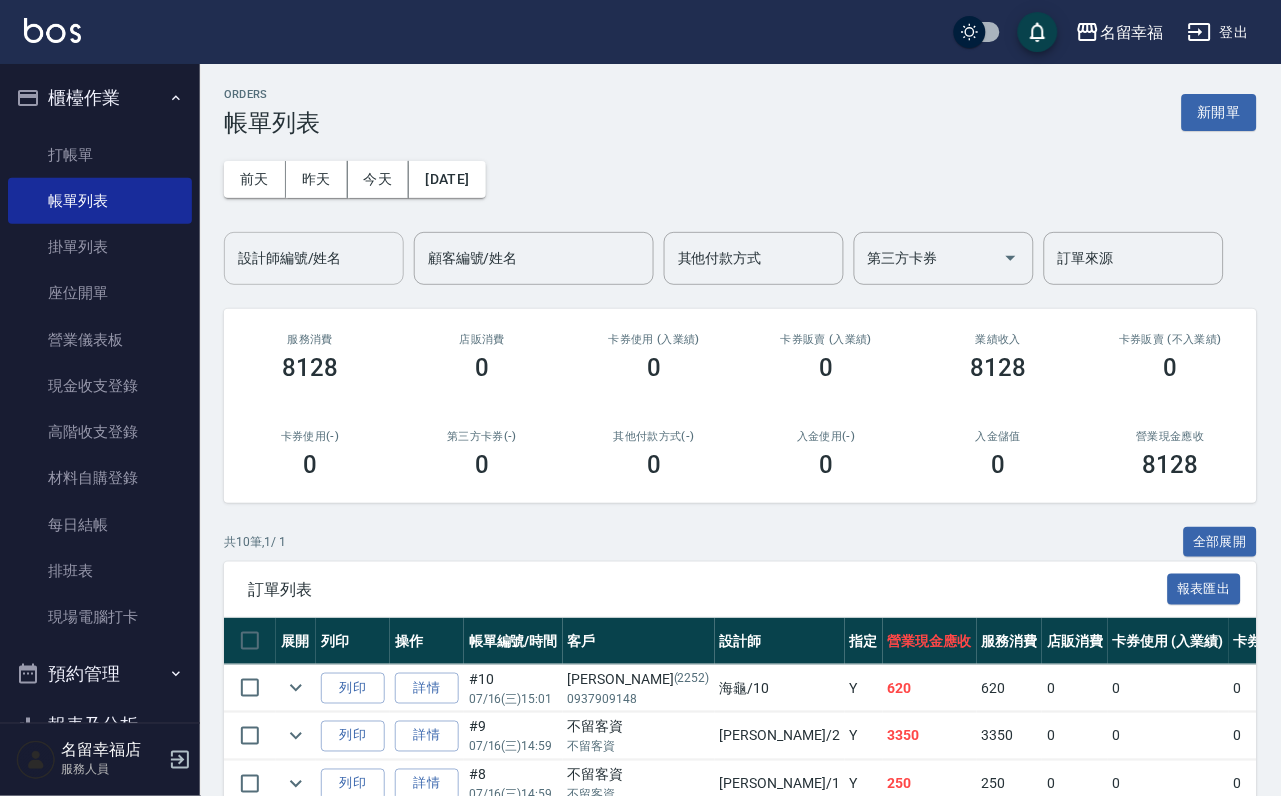 click on "設計師編號/姓名" at bounding box center [314, 258] 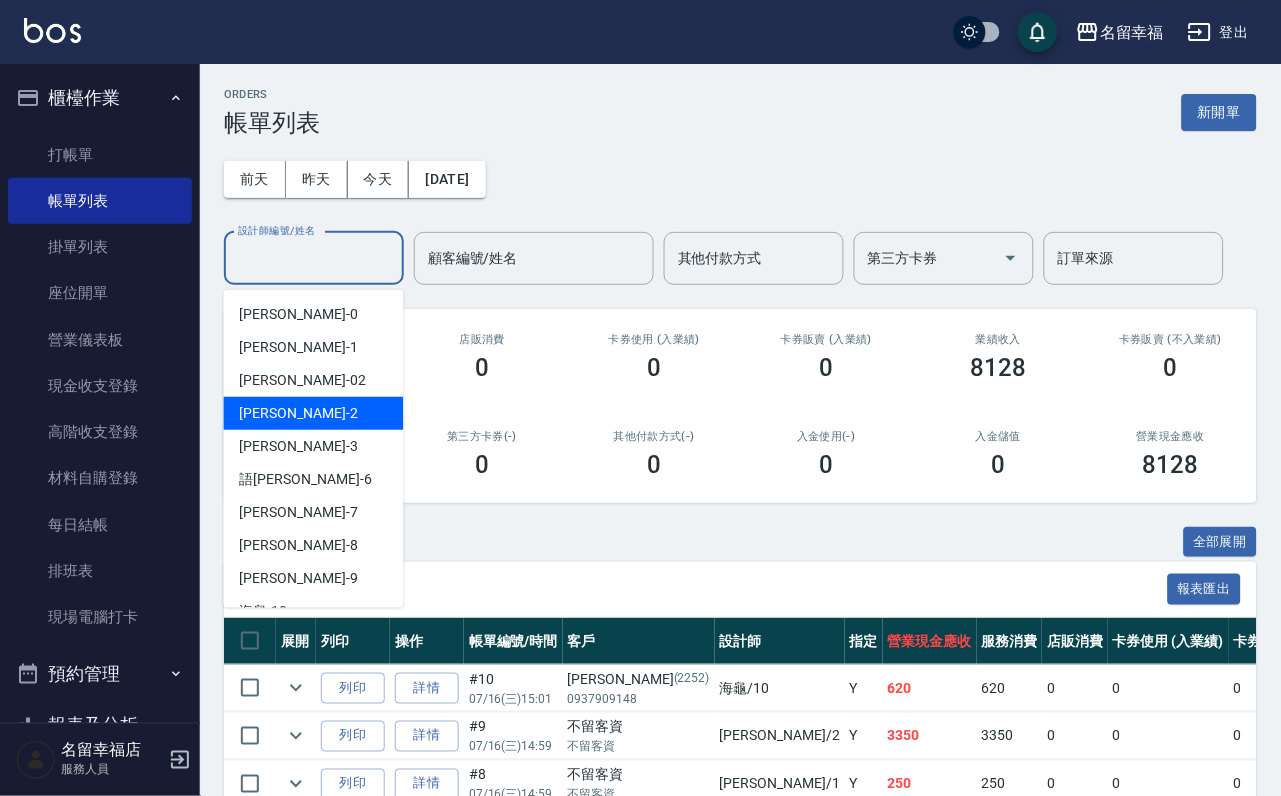 click on "[PERSON_NAME] -2" at bounding box center [299, 413] 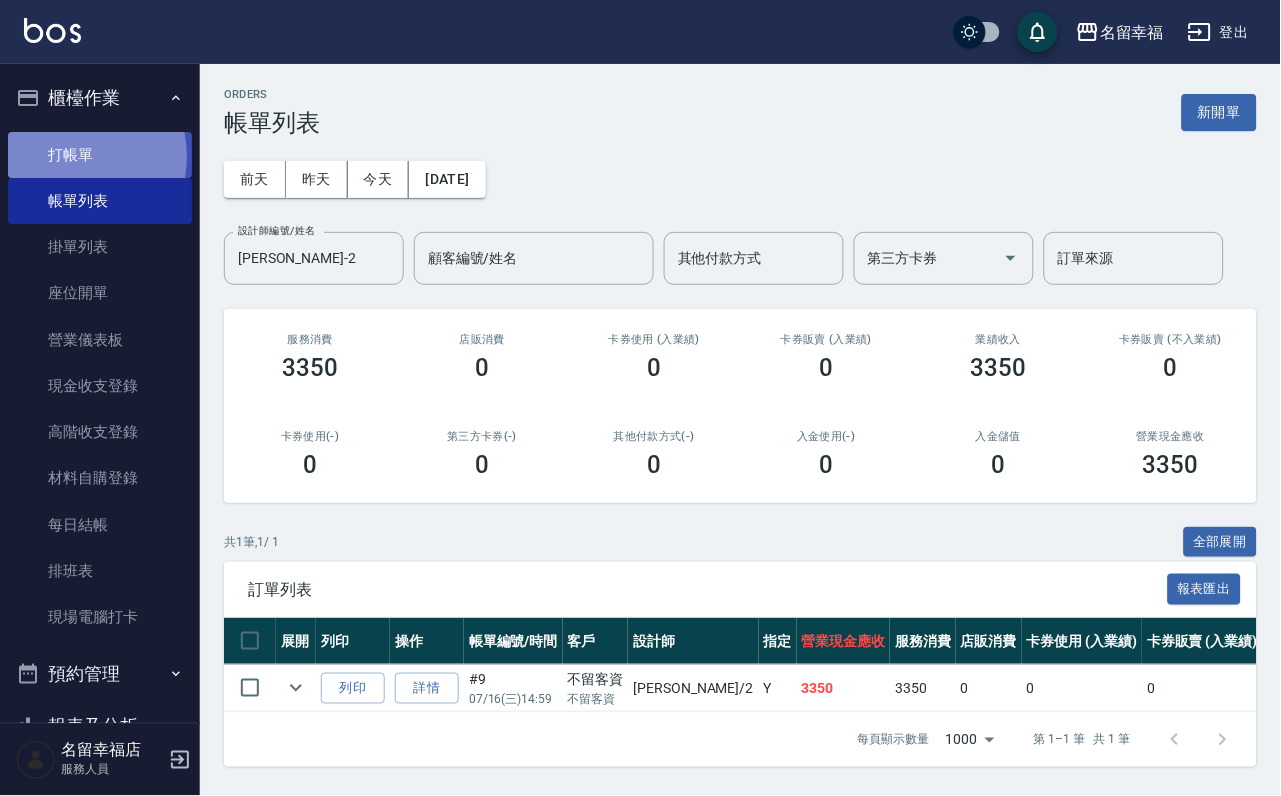 click on "打帳單" at bounding box center (100, 155) 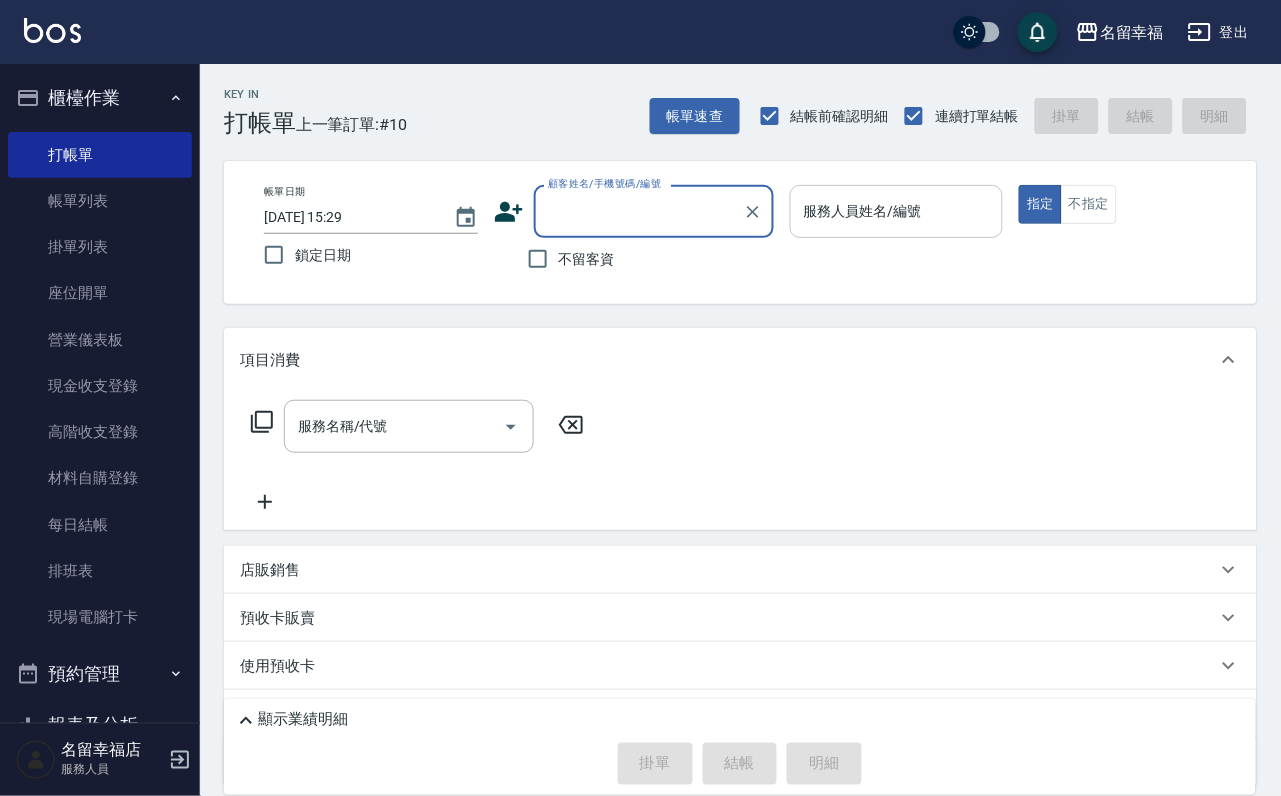 click on "服務人員姓名/編號" at bounding box center (897, 211) 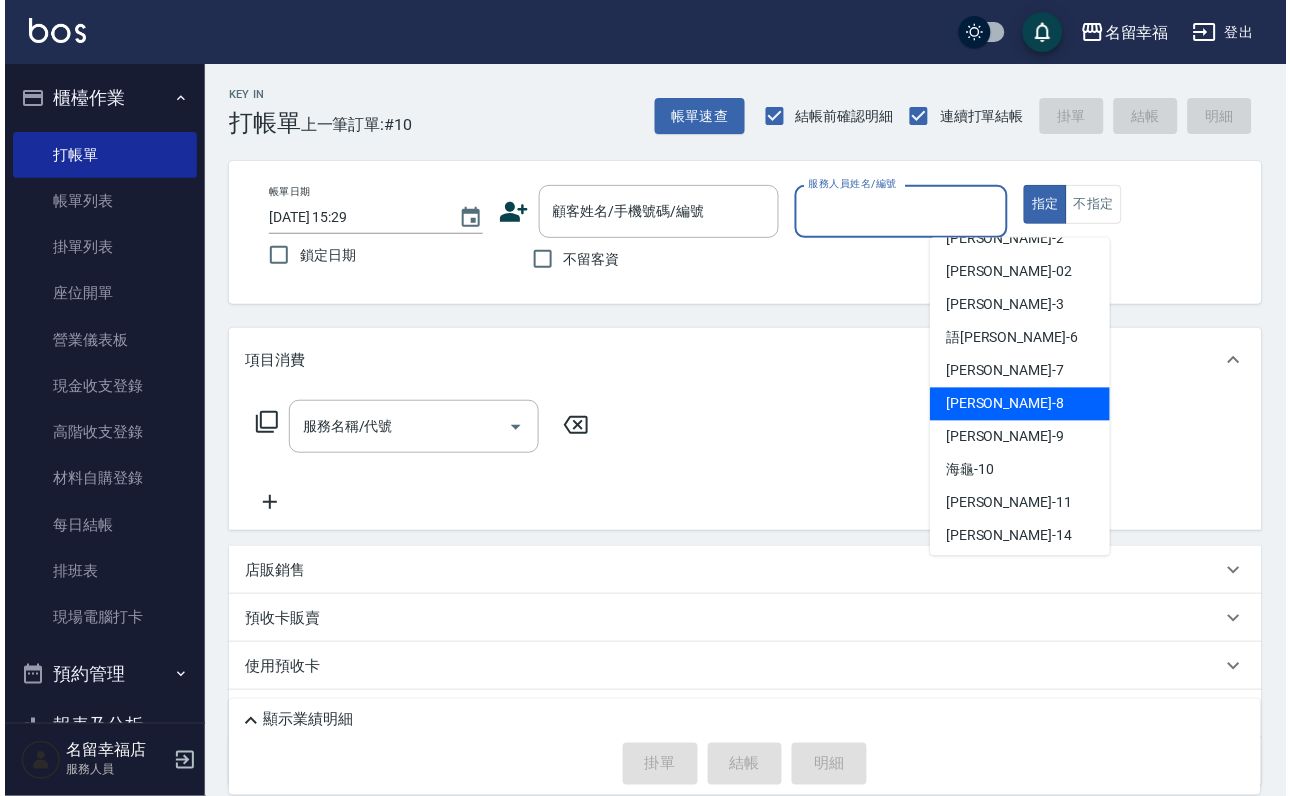 scroll, scrollTop: 150, scrollLeft: 0, axis: vertical 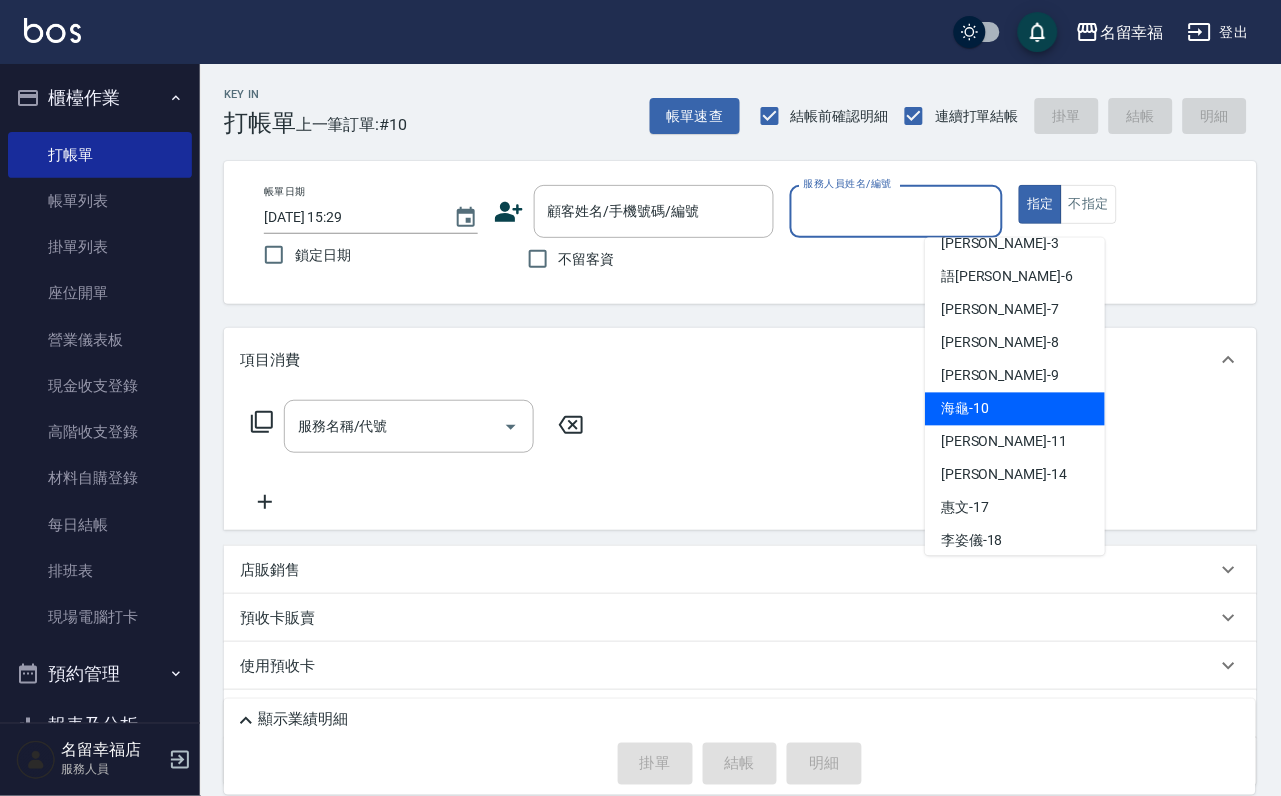 click on "海龜 -10" at bounding box center [1015, 409] 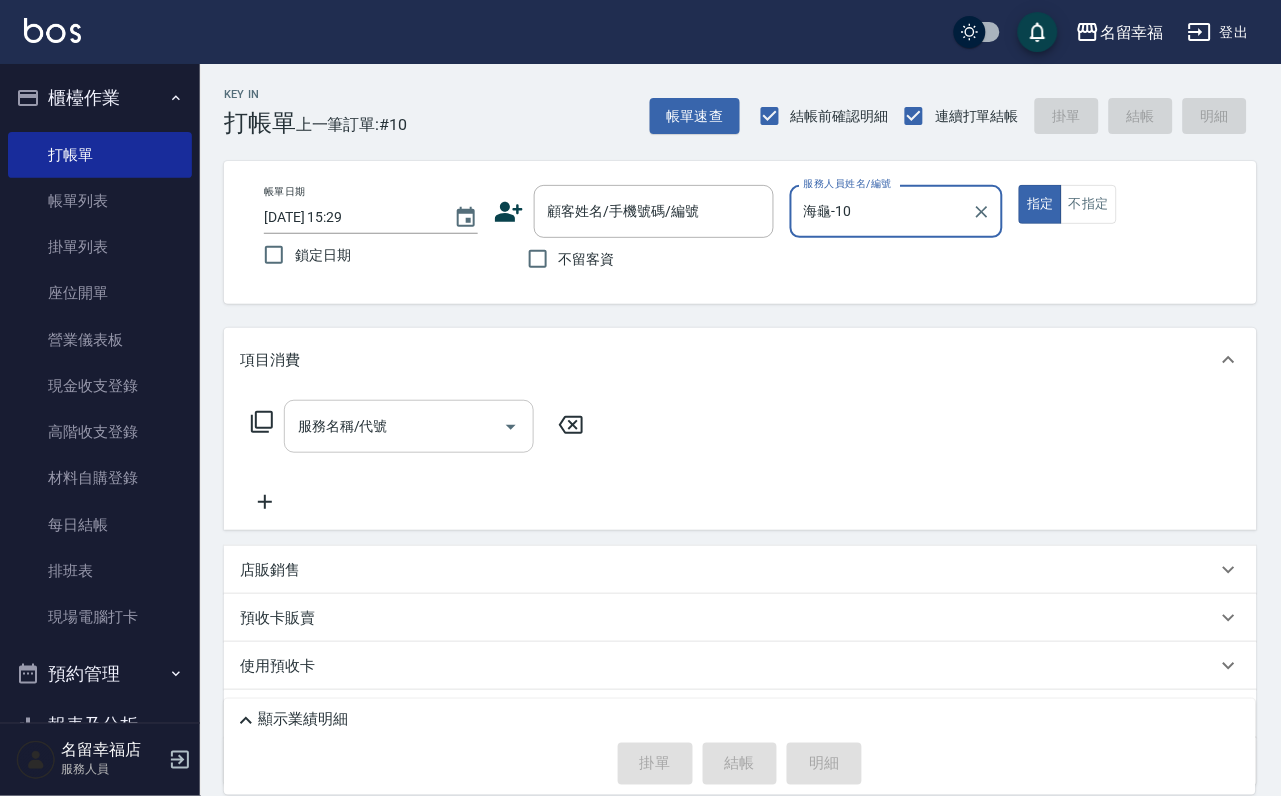 click 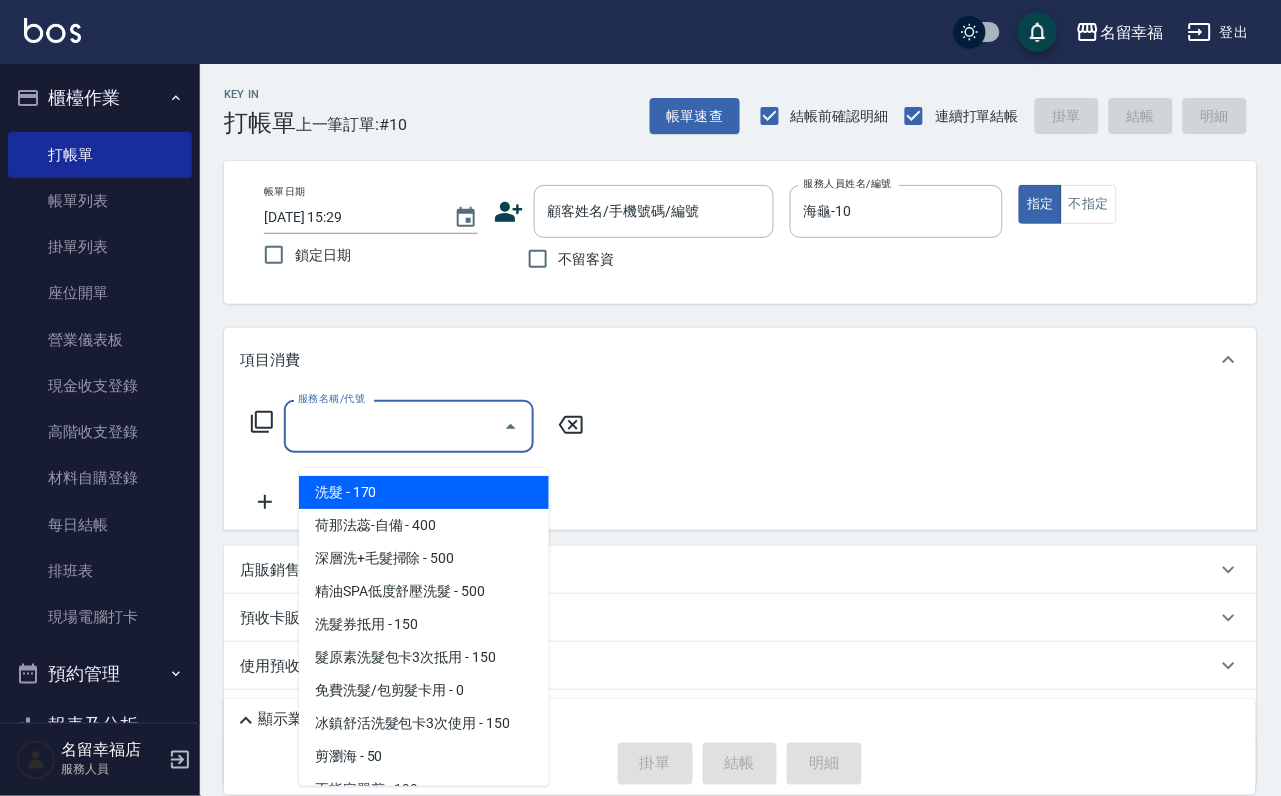 click on "洗髮 - 170" at bounding box center (424, 492) 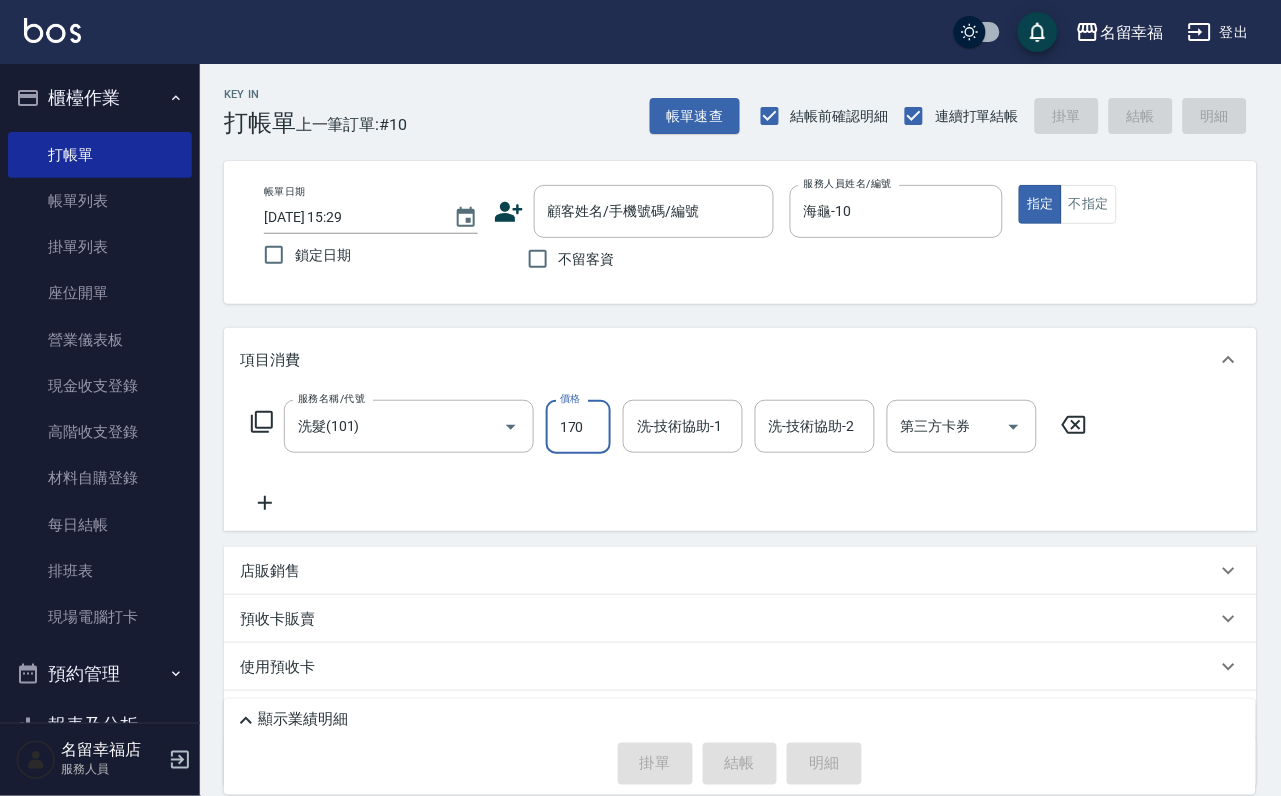 click on "170" at bounding box center [578, 427] 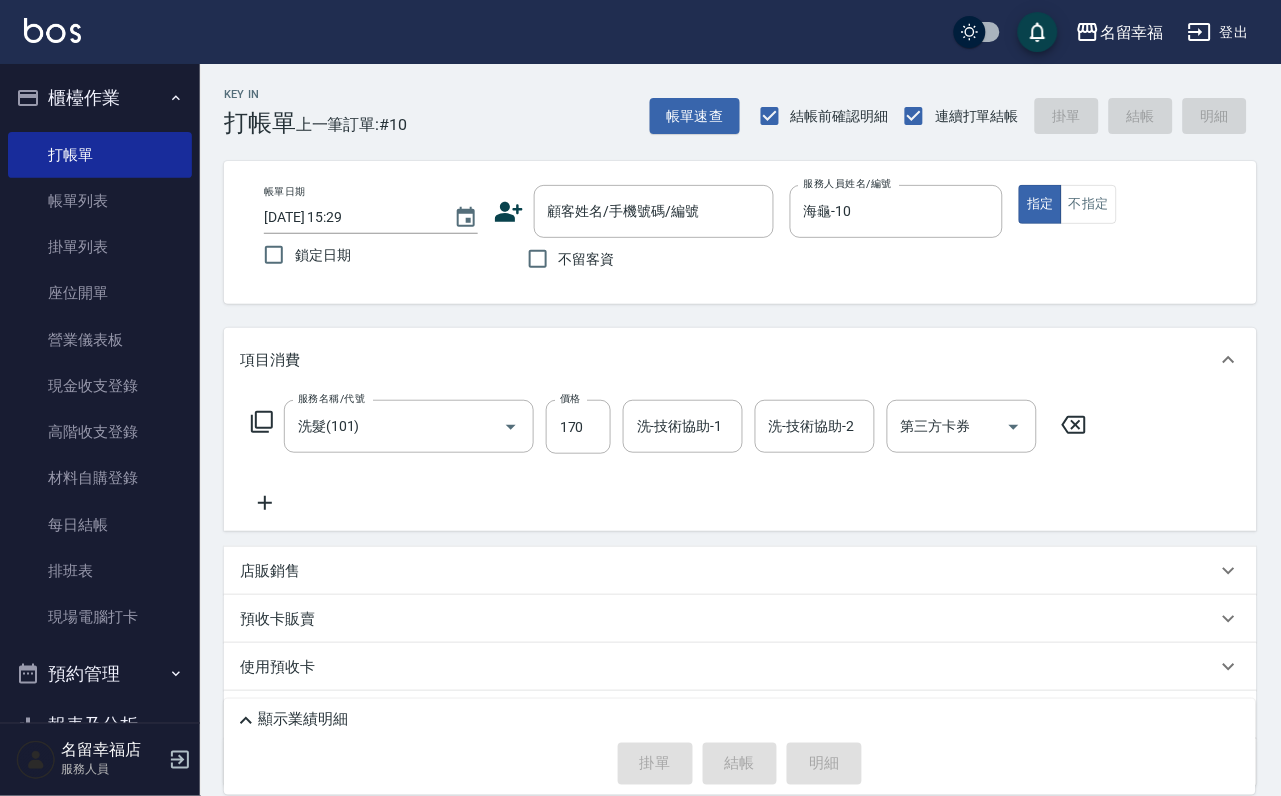 click on "服務名稱/代號 洗髮(101) 服務名稱/代號 價格 170 價格 洗-技術協助-1 洗-技術協助-1 洗-技術協助-2 洗-技術協助-2 第三方卡券 第三方卡券" at bounding box center (669, 457) 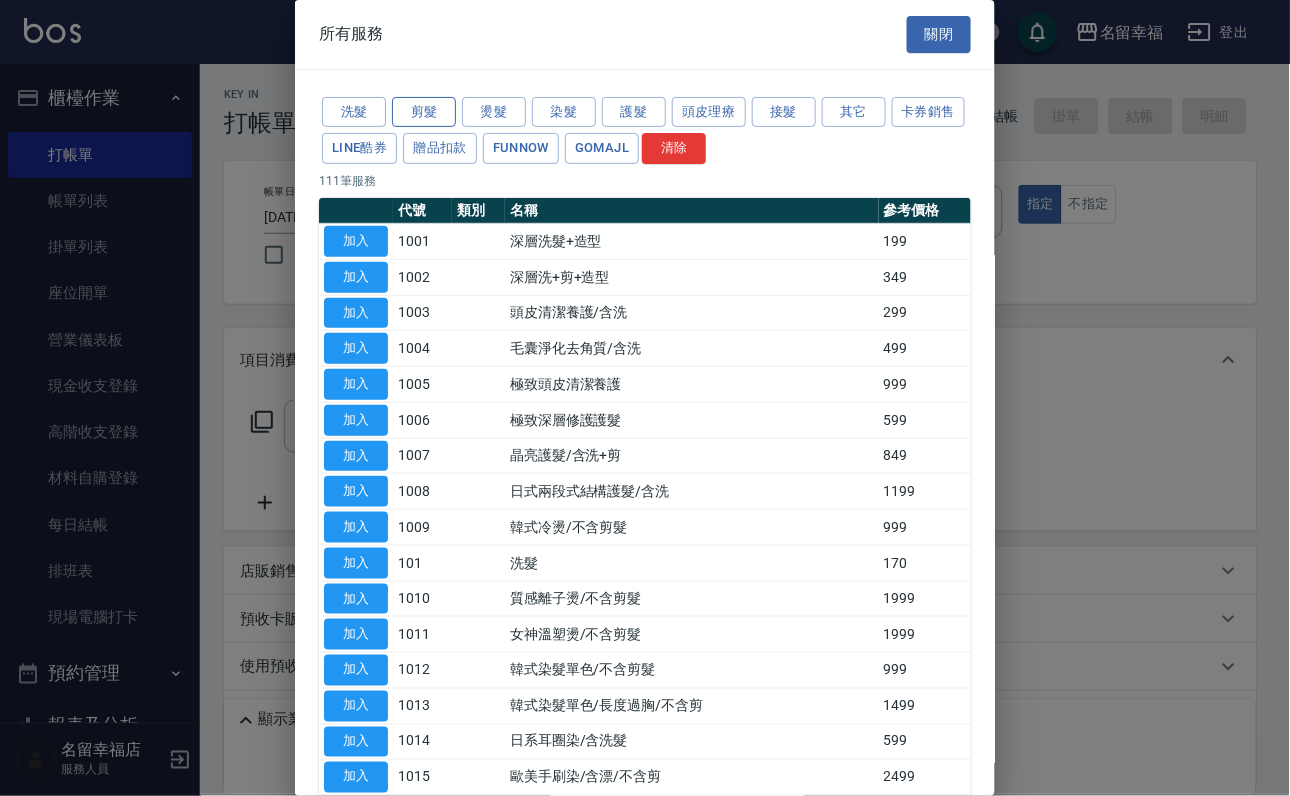 click on "剪髮" at bounding box center [424, 112] 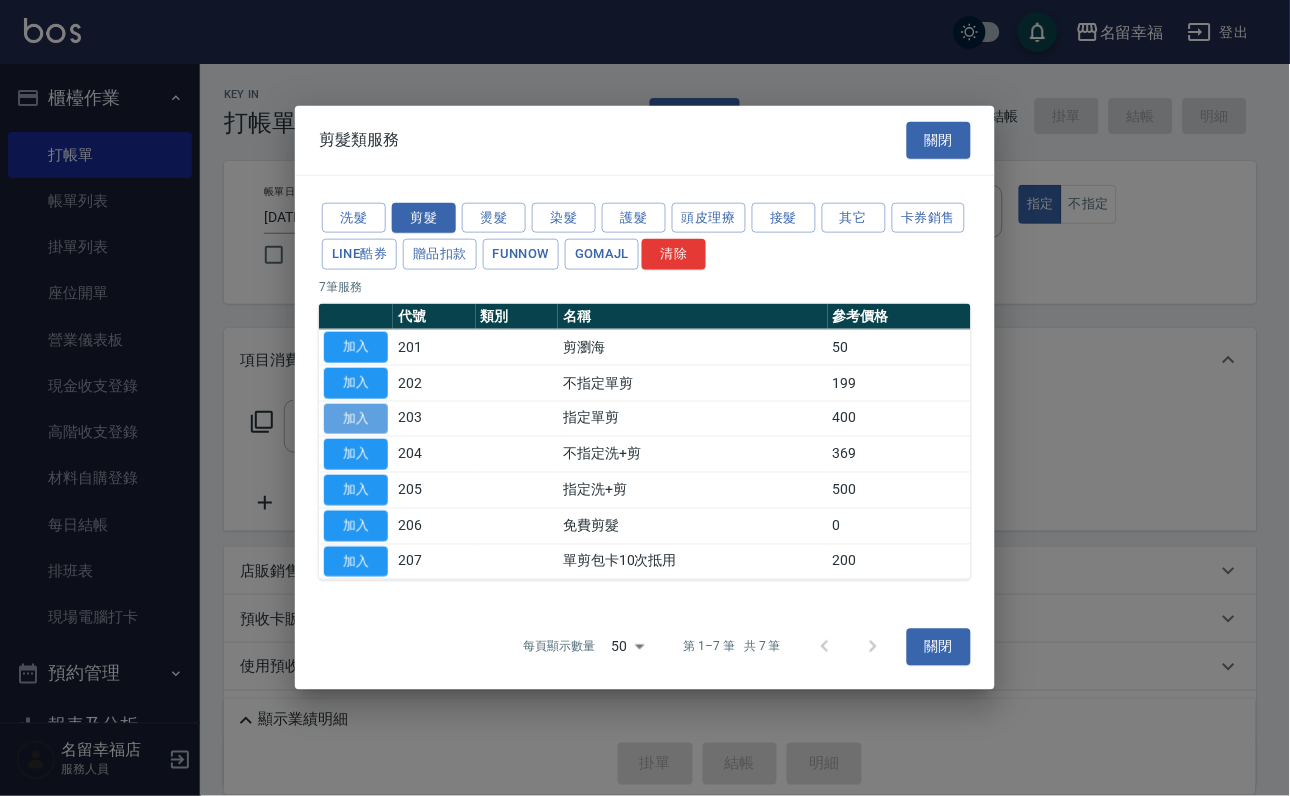 click on "加入" at bounding box center [356, 418] 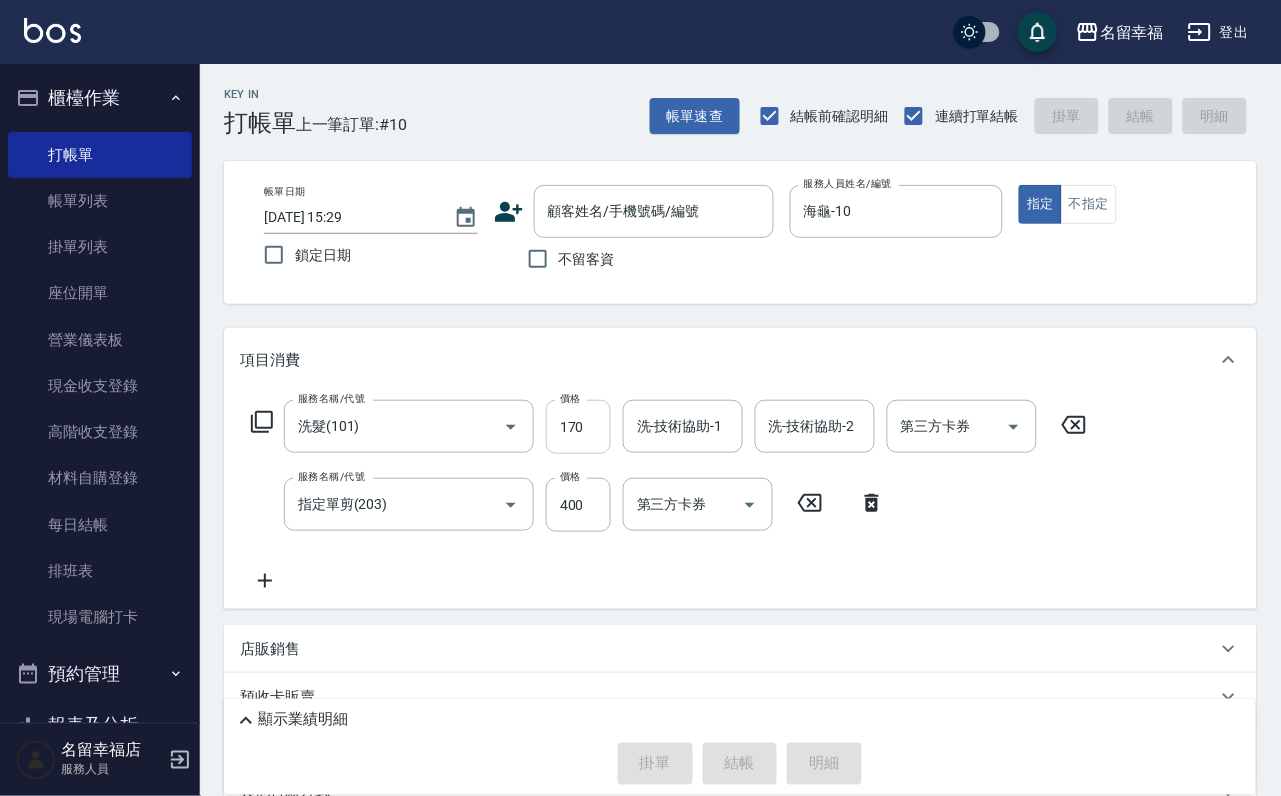 click on "170" at bounding box center [578, 427] 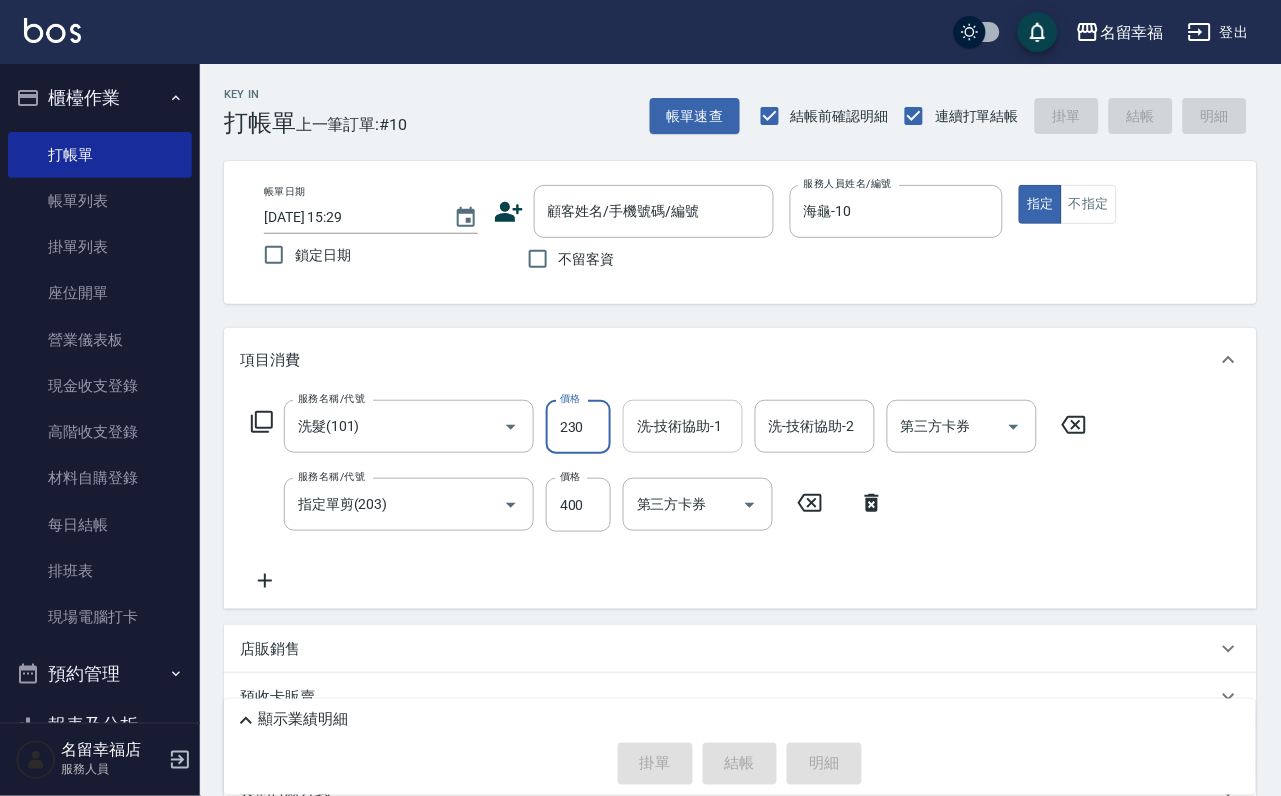 type on "230" 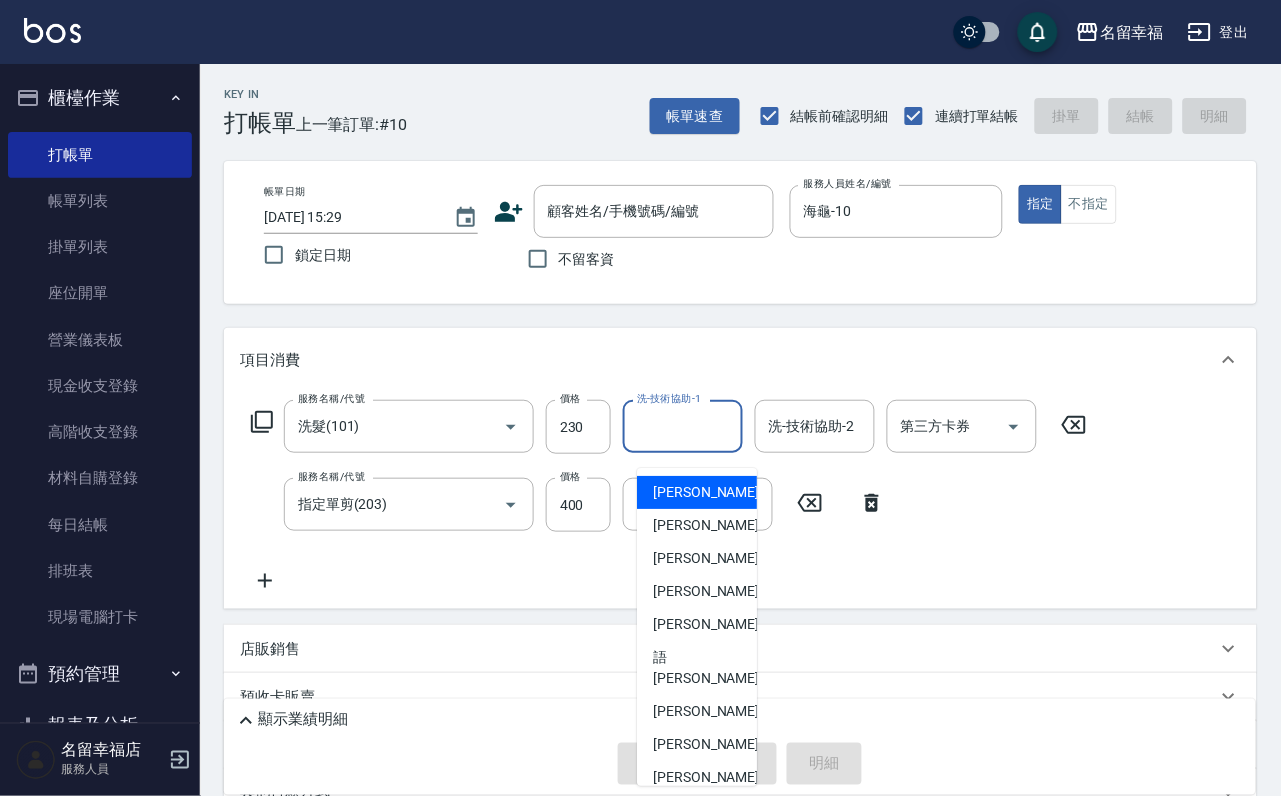 click on "洗-技術協助-1 洗-技術協助-1" at bounding box center [683, 426] 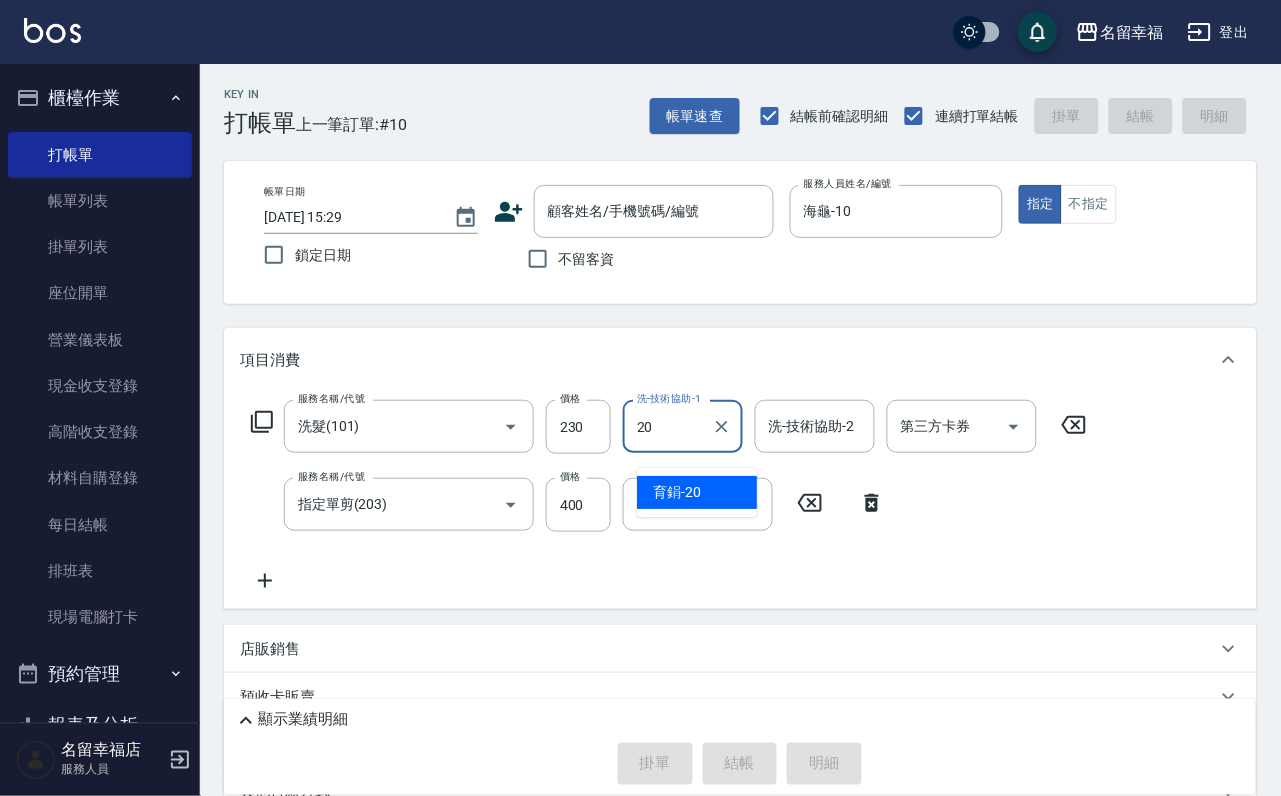 type on "育鋗-20" 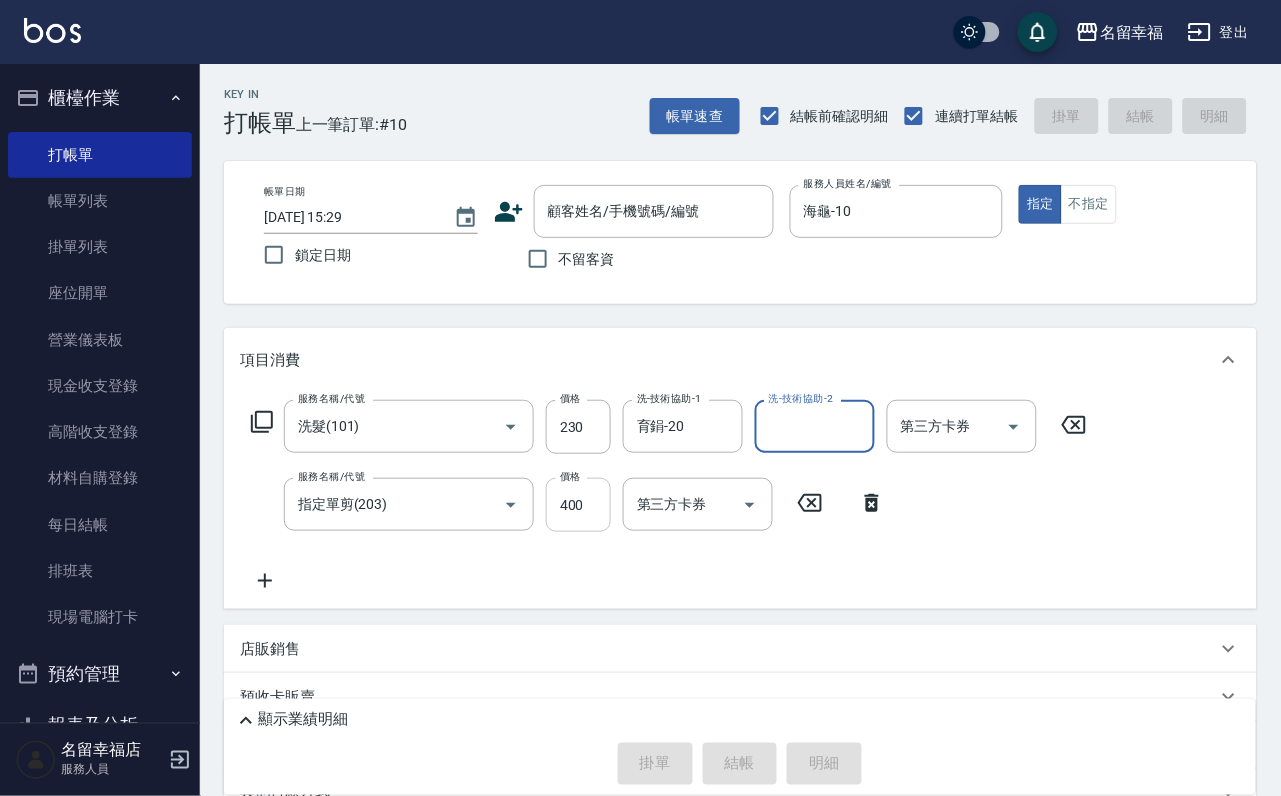 click on "400" at bounding box center (578, 505) 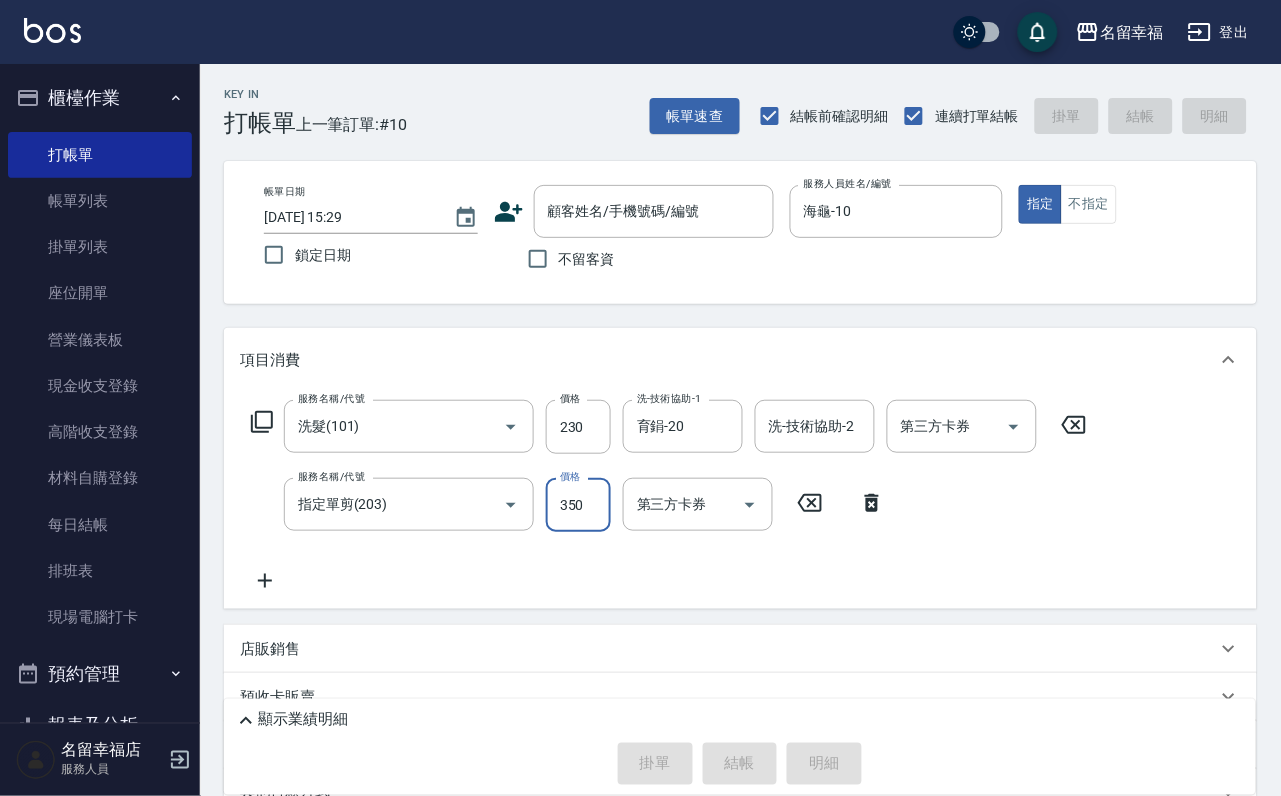 type on "350" 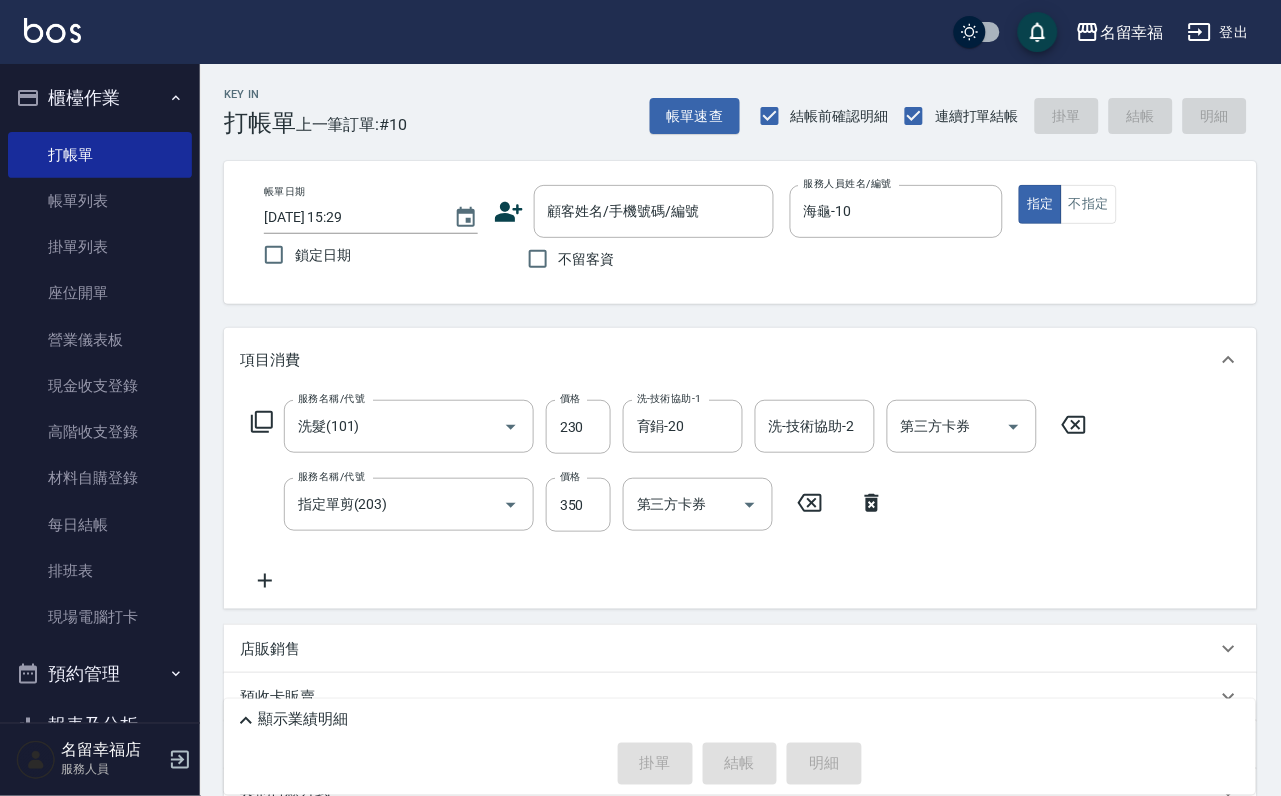 click on "服務名稱/代號 洗髮(101) 服務名稱/代號 價格 230 價格 洗-技術協助-1 育鋗-20 洗-技術協助-1 洗-技術協助-2 洗-技術協助-2 第三方卡券 第三方卡券 服務名稱/代號 指定單剪(203) 服務名稱/代號 價格 350 價格 第三方卡券 第三方卡券" at bounding box center [669, 496] 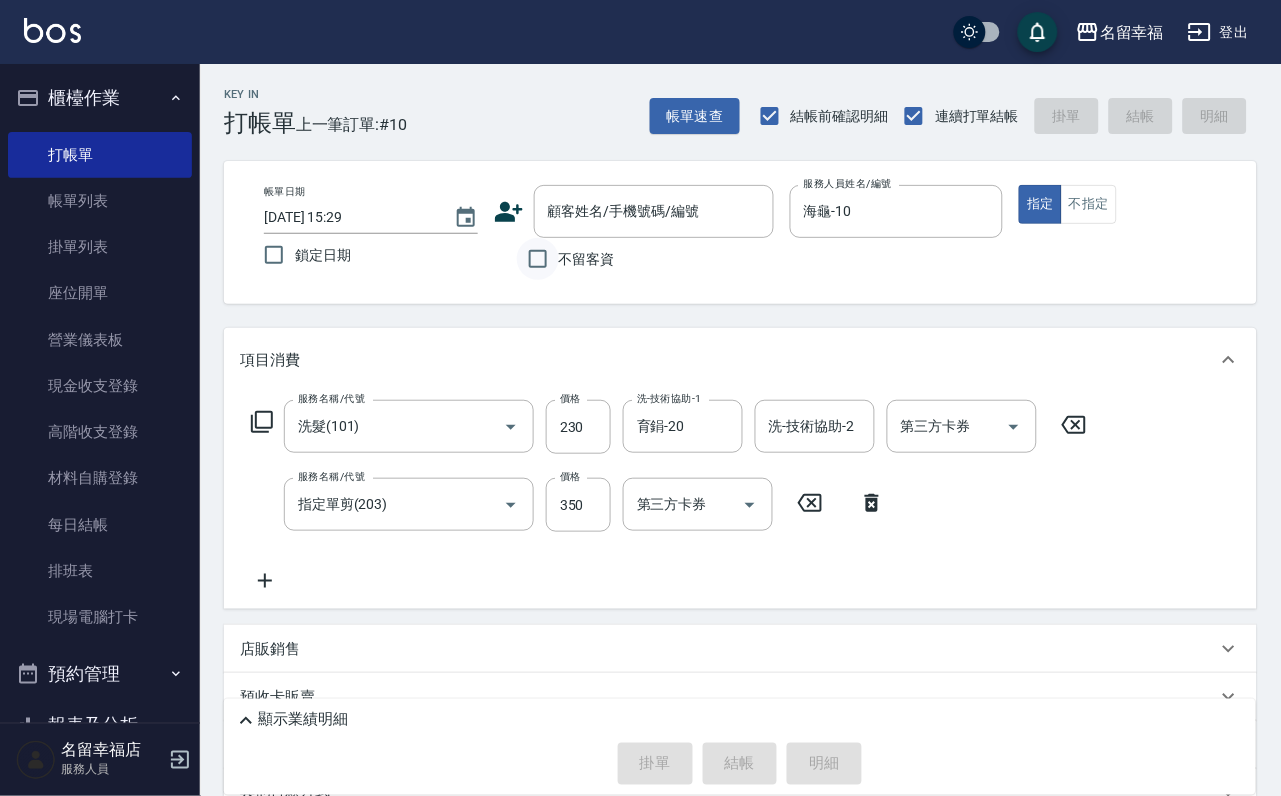 click on "不留客資" at bounding box center (538, 259) 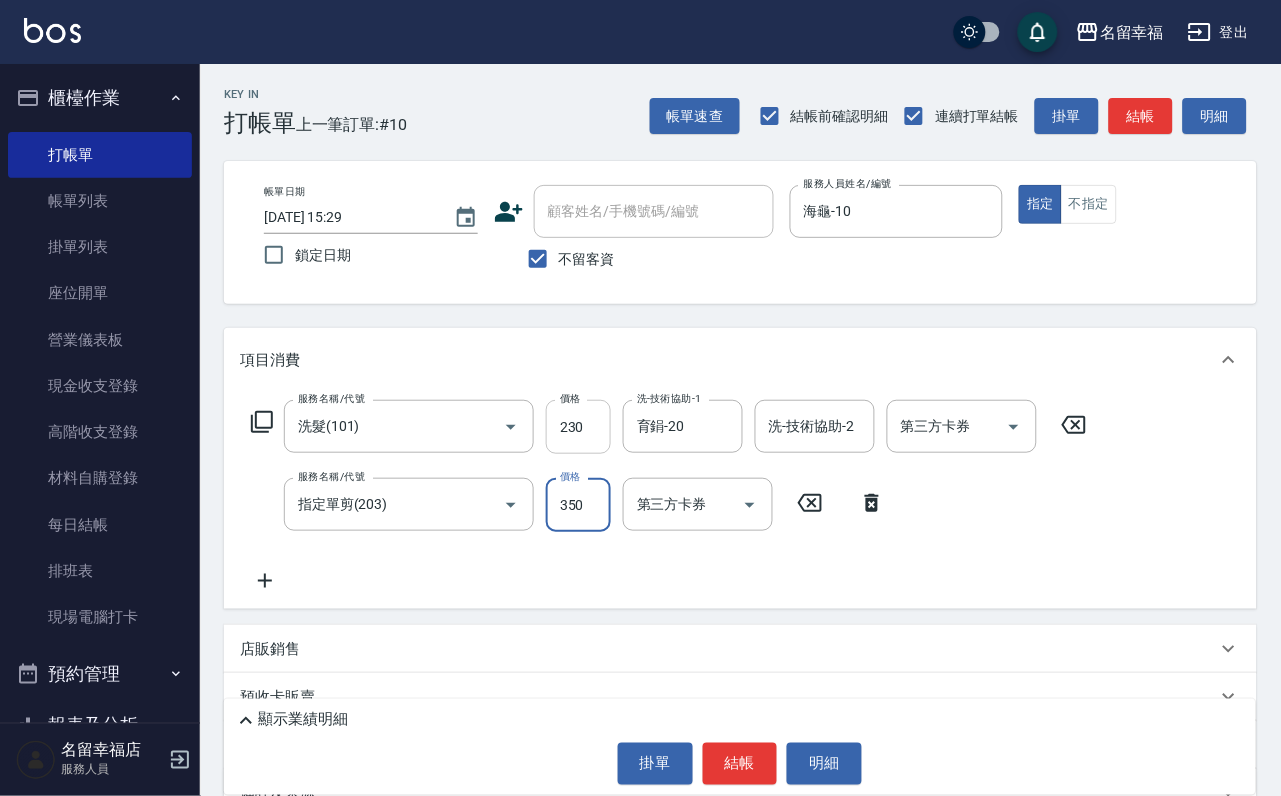 click on "230" at bounding box center (578, 427) 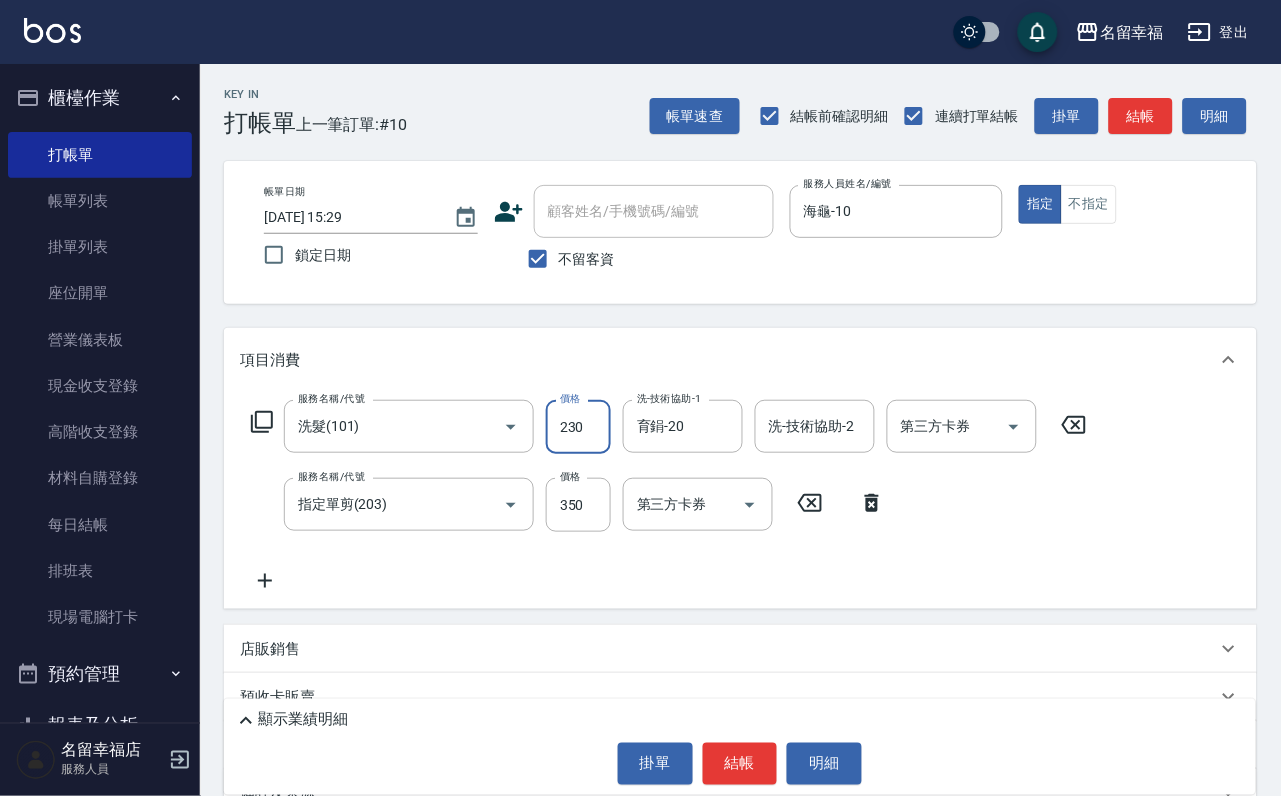click on "230" at bounding box center [578, 427] 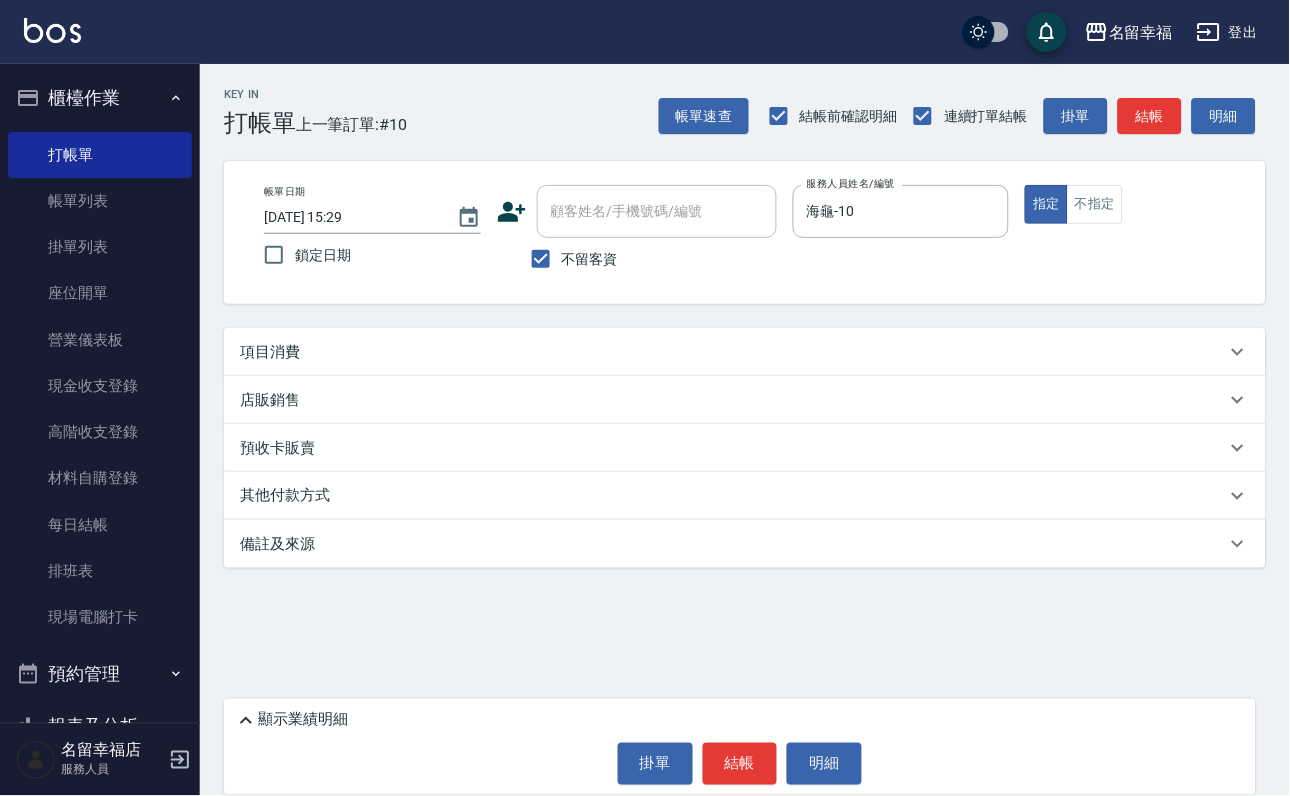 click on "項目消費" at bounding box center (733, 352) 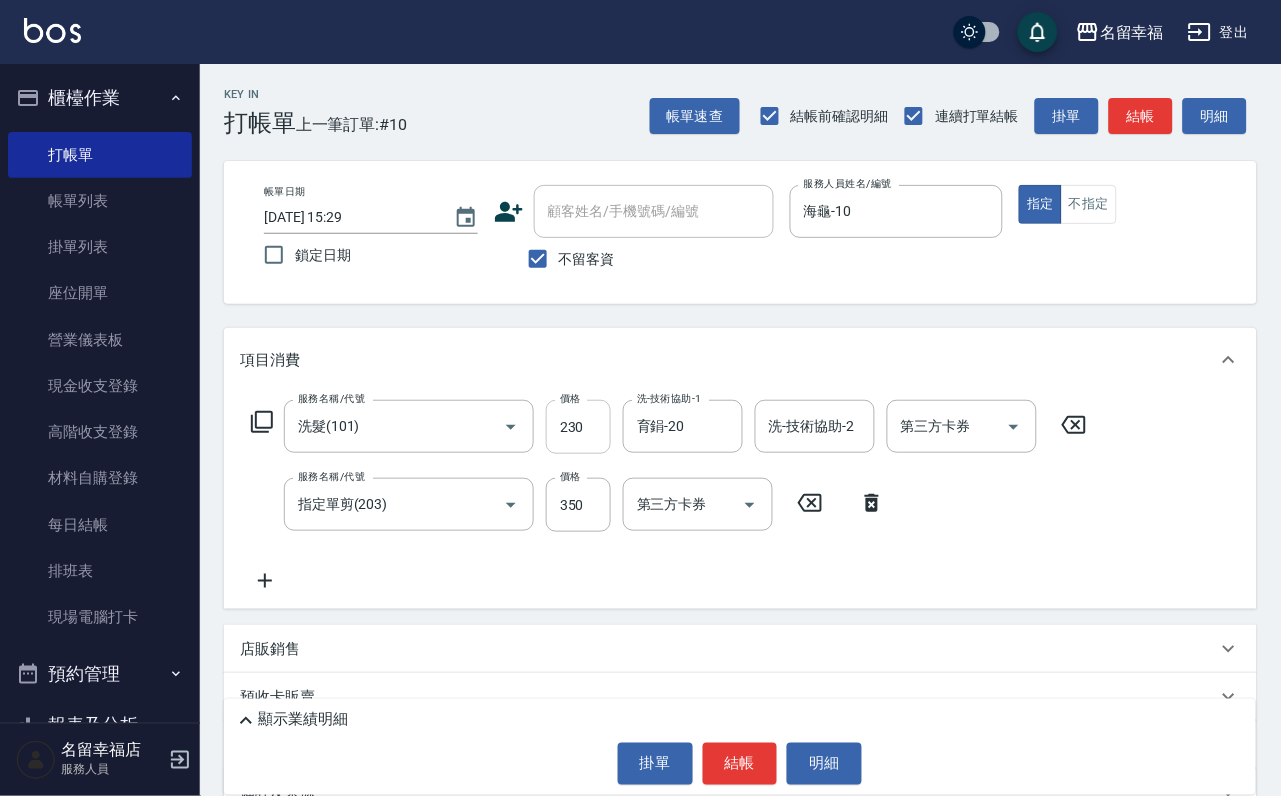 click on "230" at bounding box center [578, 427] 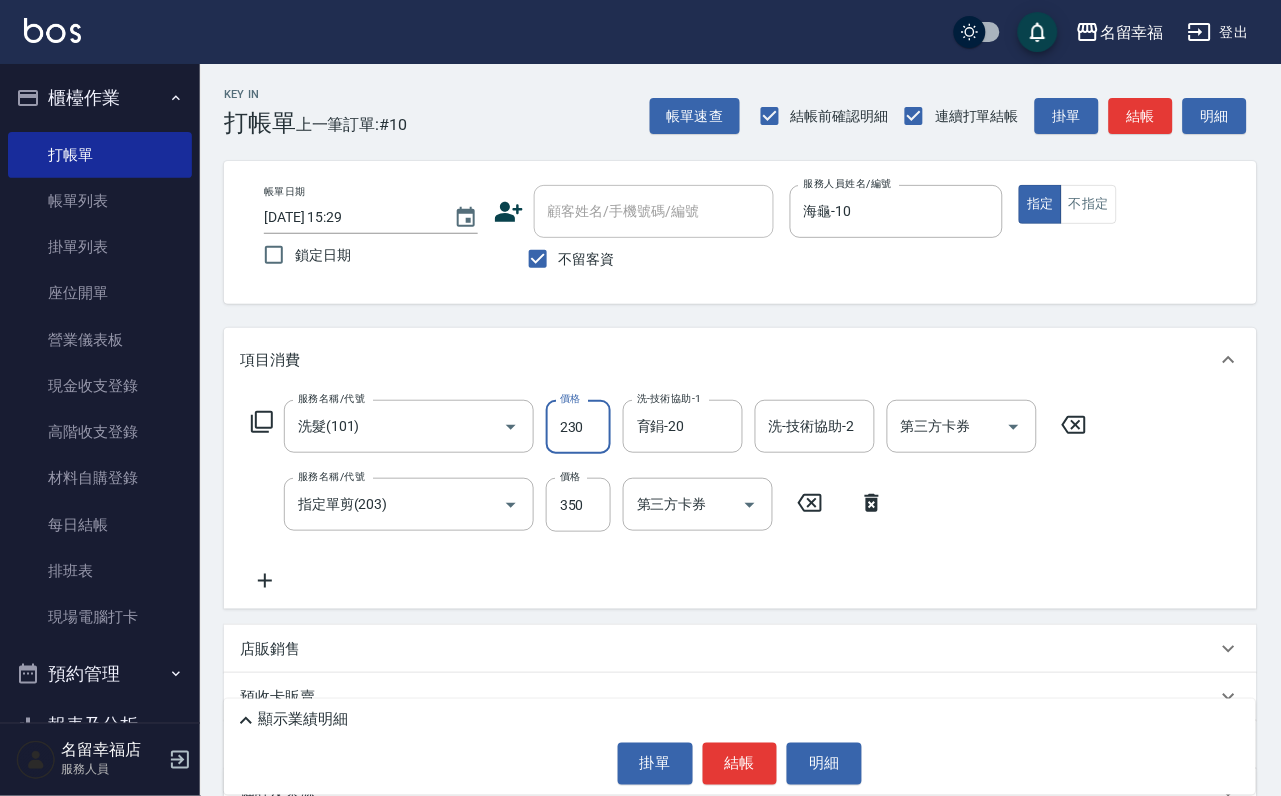 click on "230" at bounding box center [578, 427] 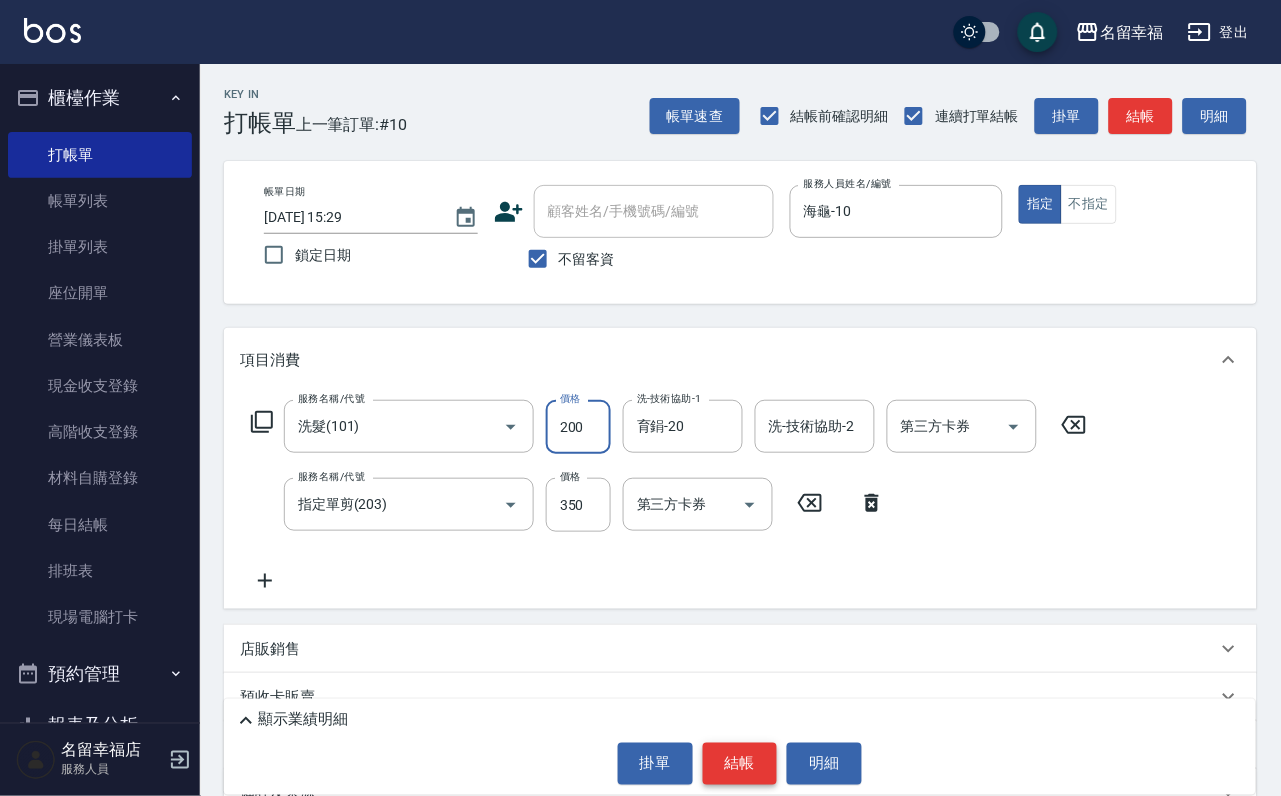 click on "結帳" at bounding box center (740, 764) 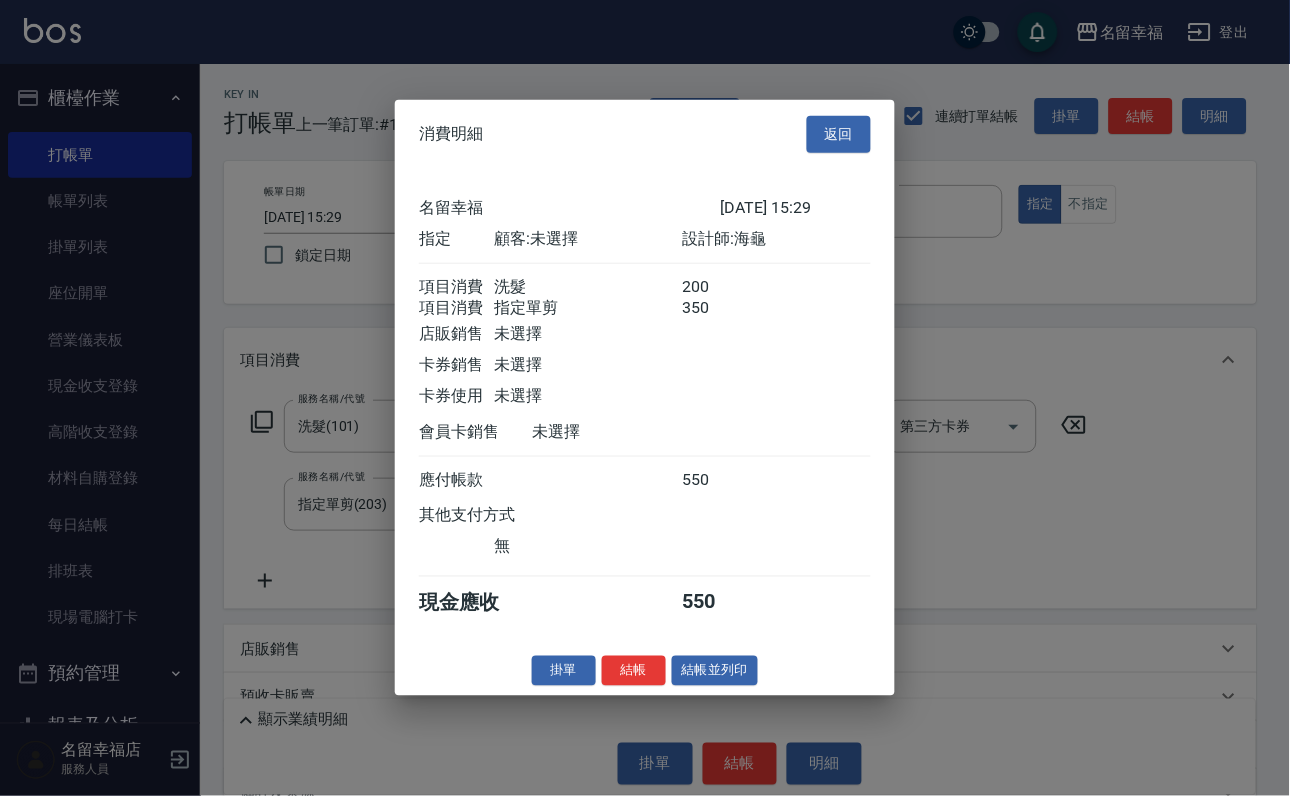scroll, scrollTop: 0, scrollLeft: 0, axis: both 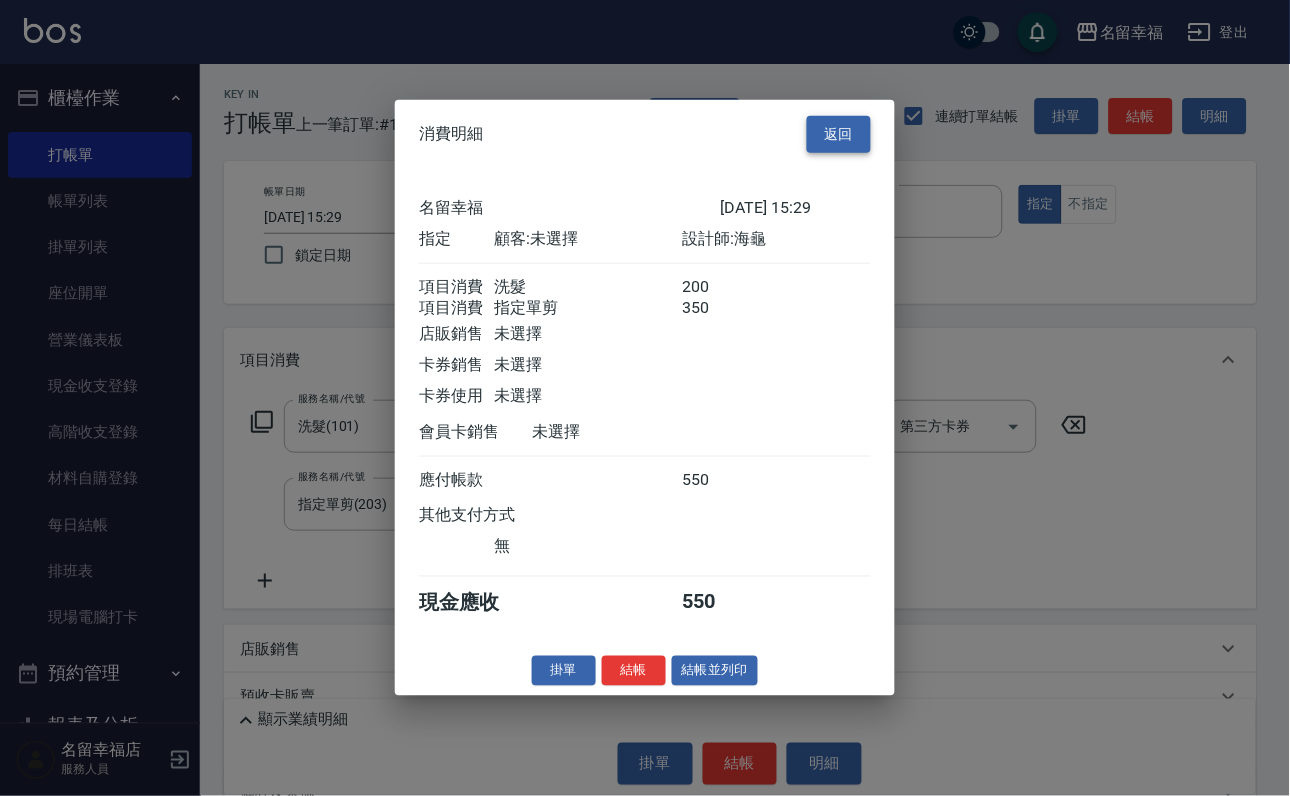 click on "返回" at bounding box center (839, 134) 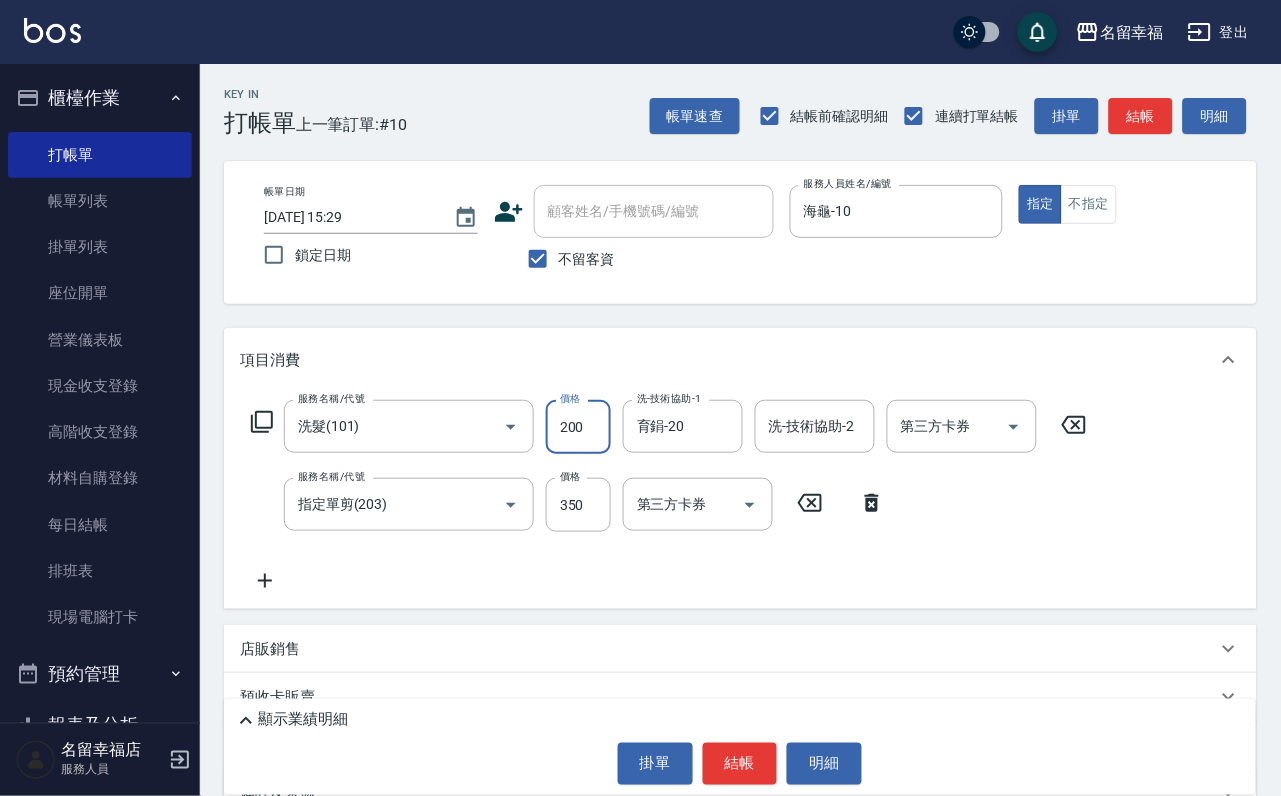 click on "200" at bounding box center (578, 427) 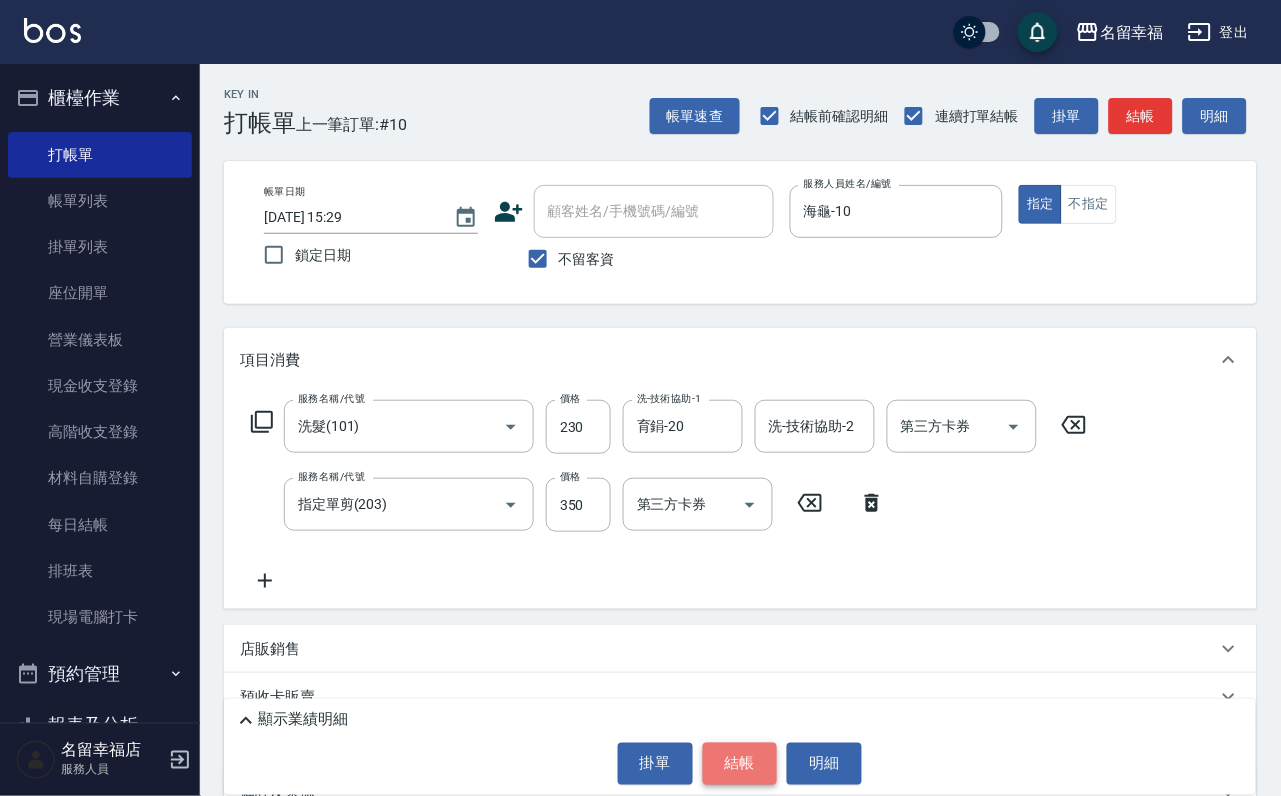 click on "結帳" at bounding box center [740, 764] 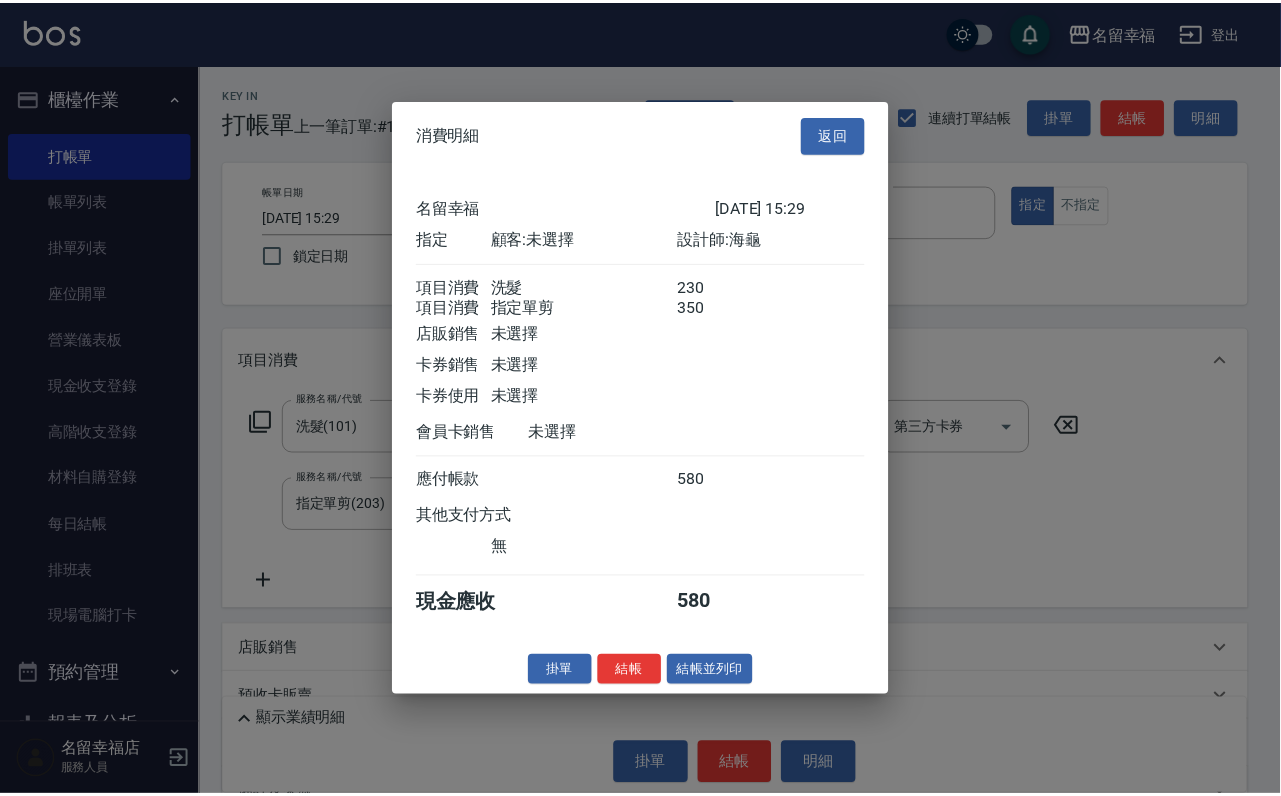 scroll, scrollTop: 322, scrollLeft: 0, axis: vertical 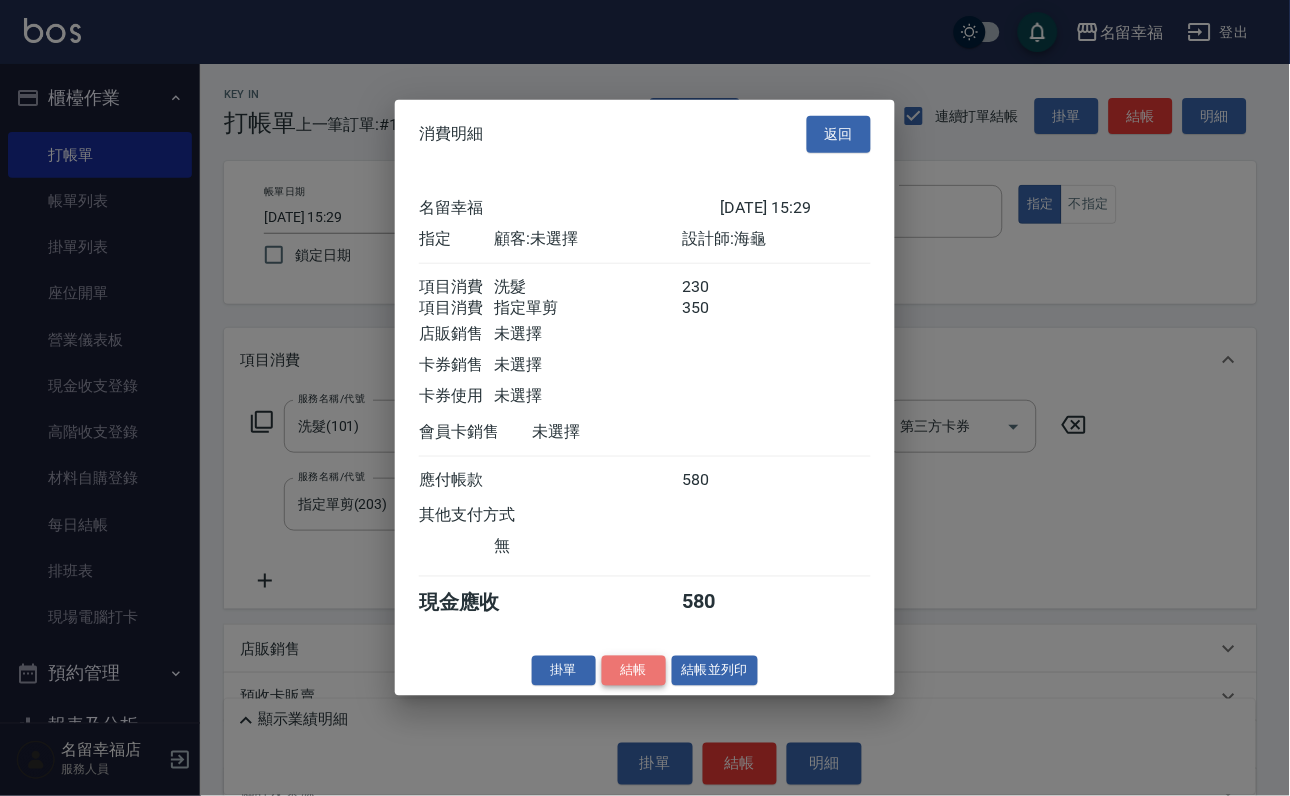 click on "結帳" at bounding box center [634, 670] 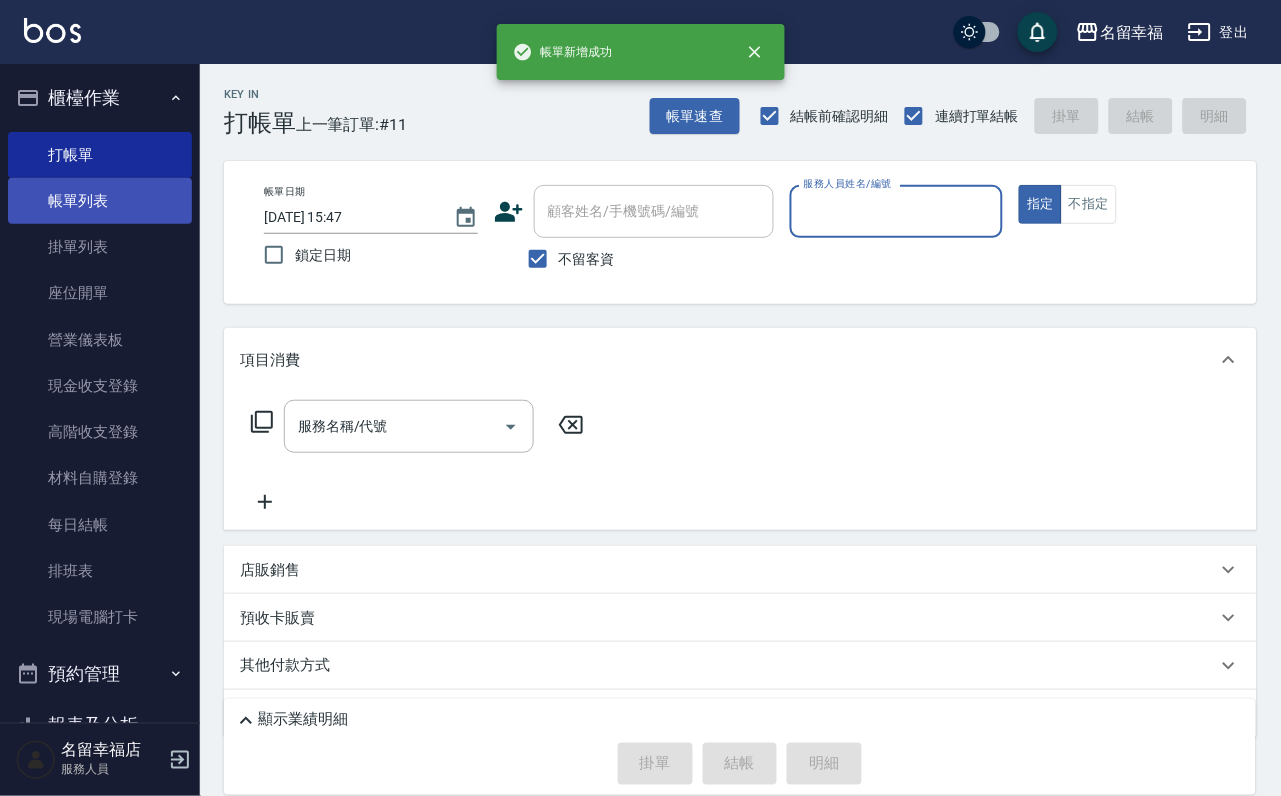 click on "帳單列表" at bounding box center (100, 201) 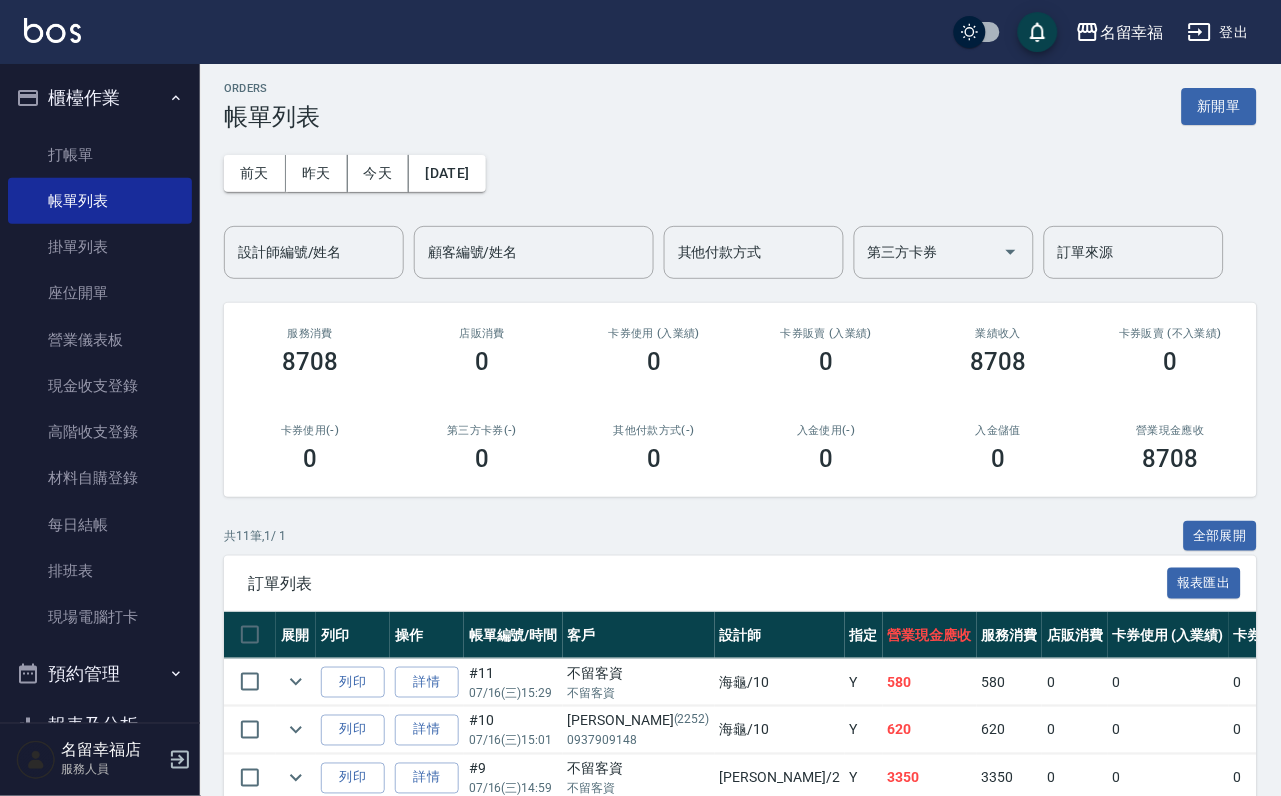 scroll, scrollTop: 150, scrollLeft: 0, axis: vertical 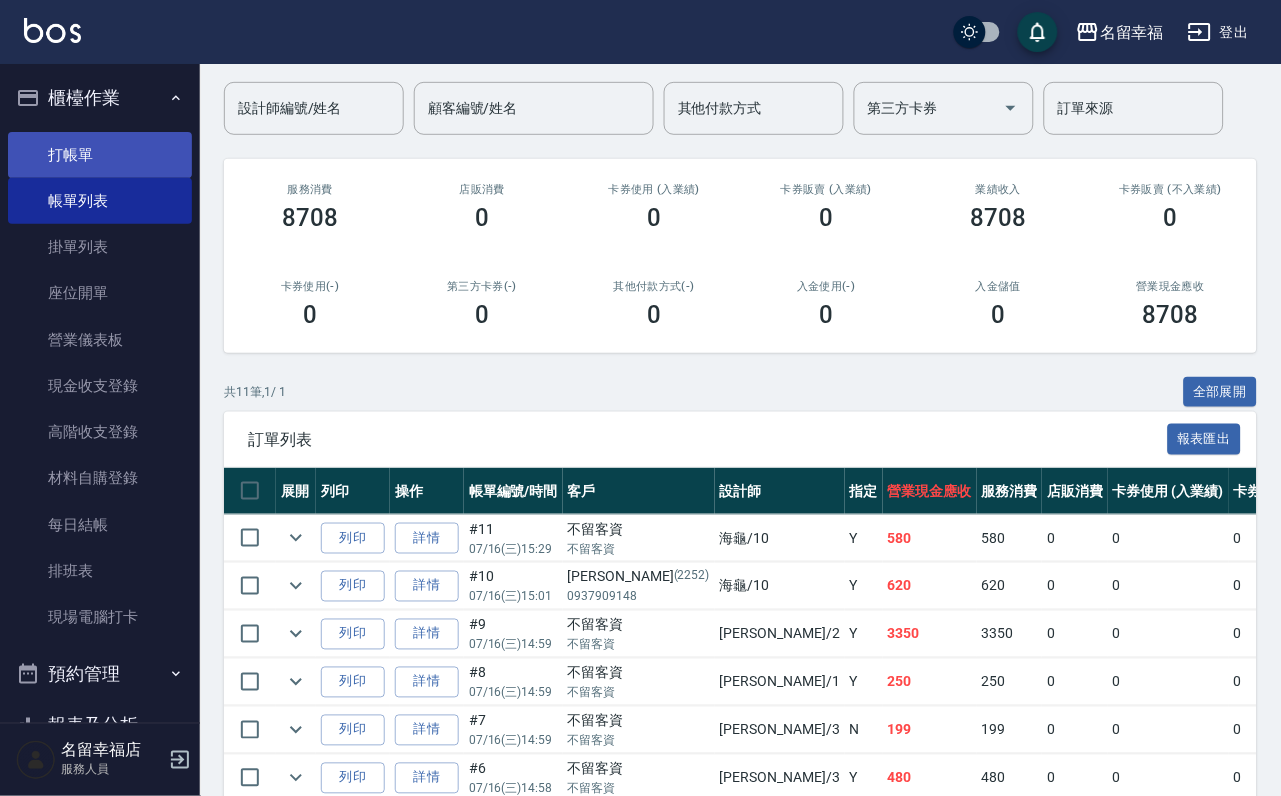 click on "打帳單" at bounding box center [100, 155] 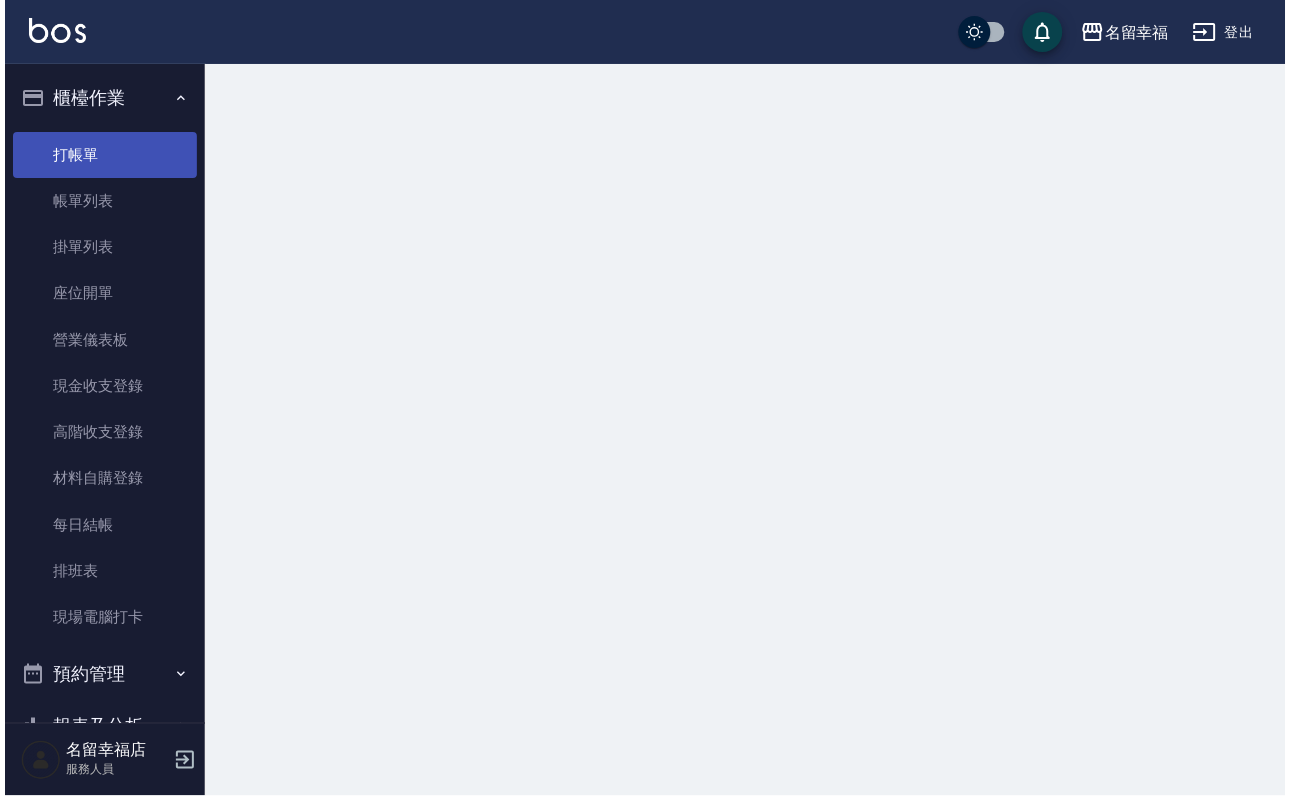 scroll, scrollTop: 0, scrollLeft: 0, axis: both 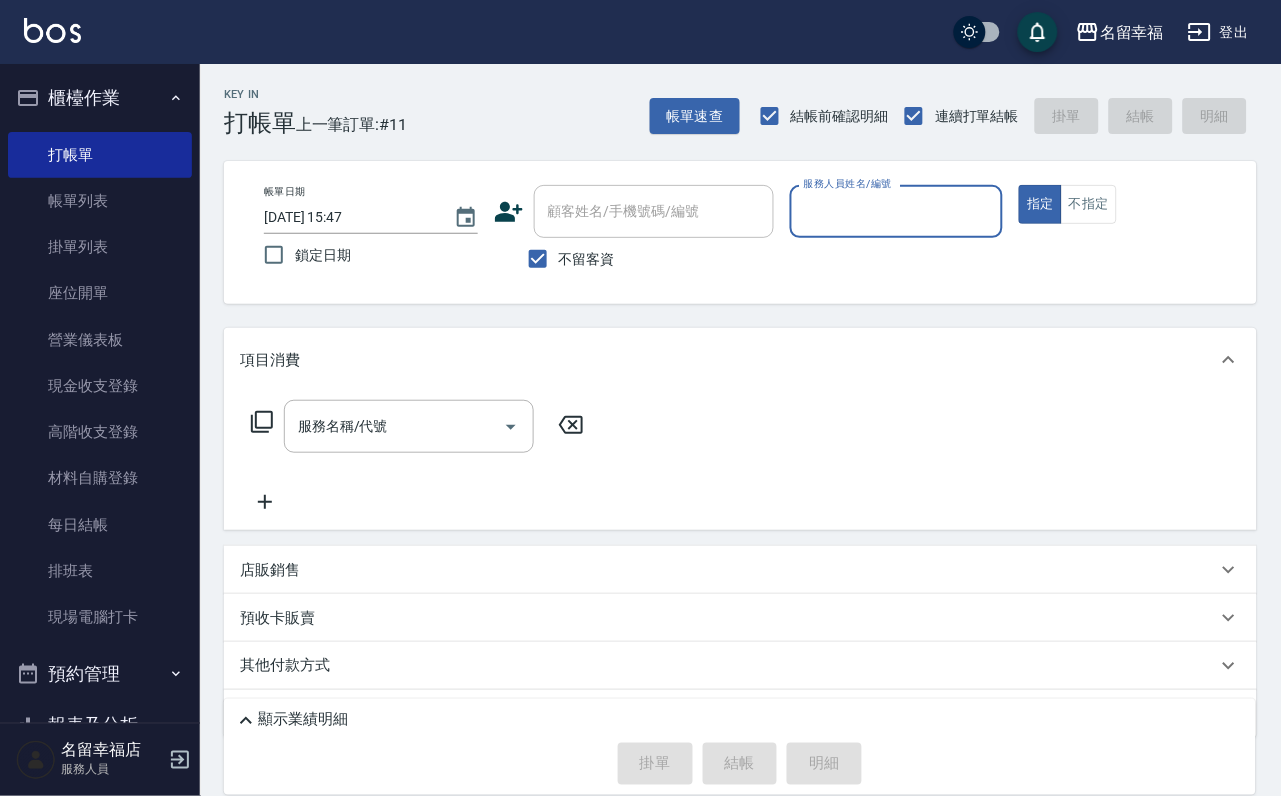 click on "服務人員姓名/編號" at bounding box center [897, 211] 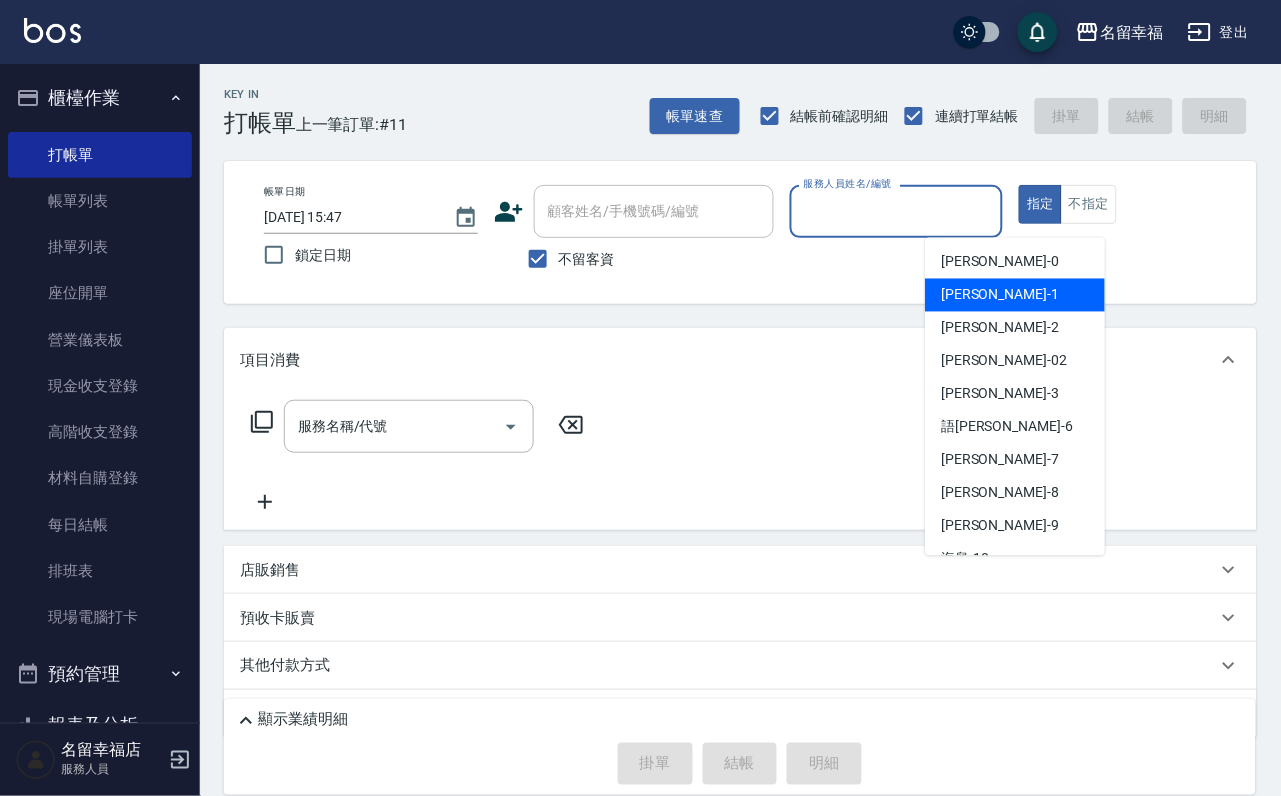 click on "[PERSON_NAME] -1" at bounding box center (1015, 295) 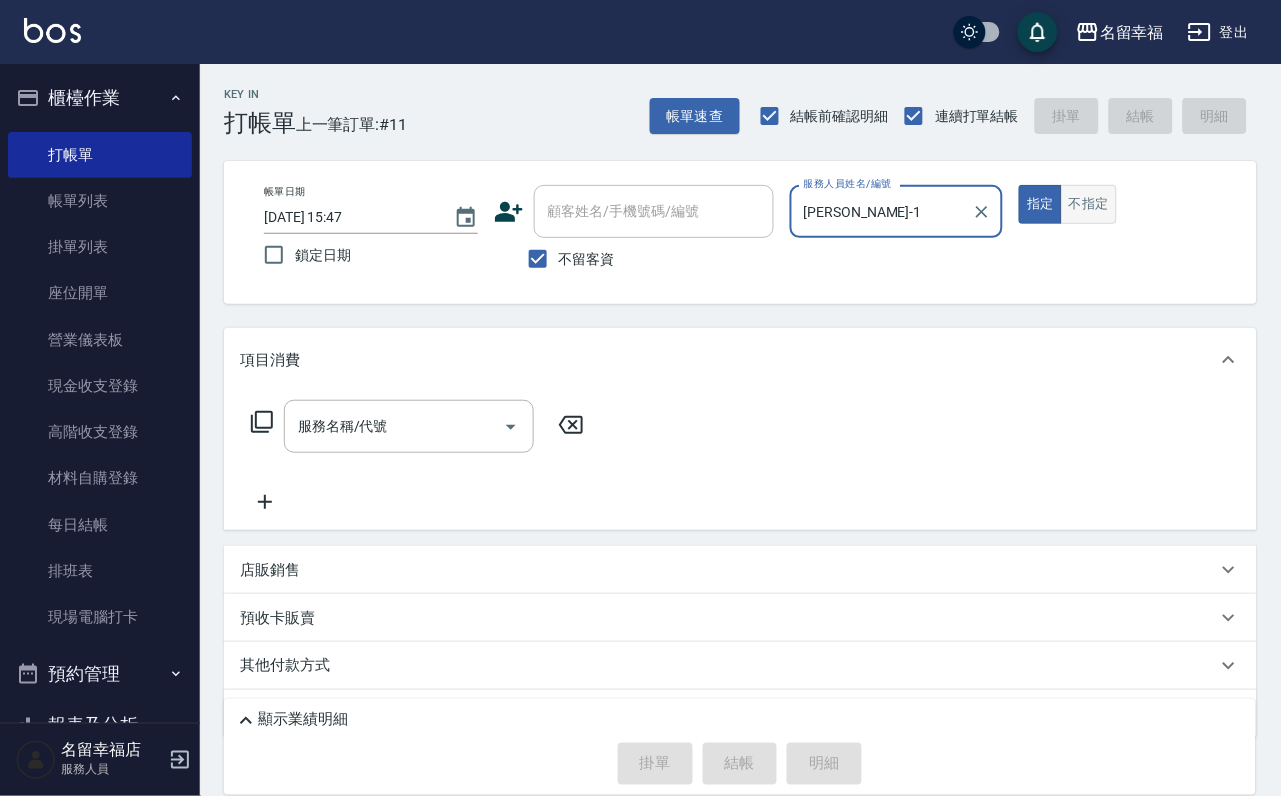 click on "不指定" at bounding box center (1089, 204) 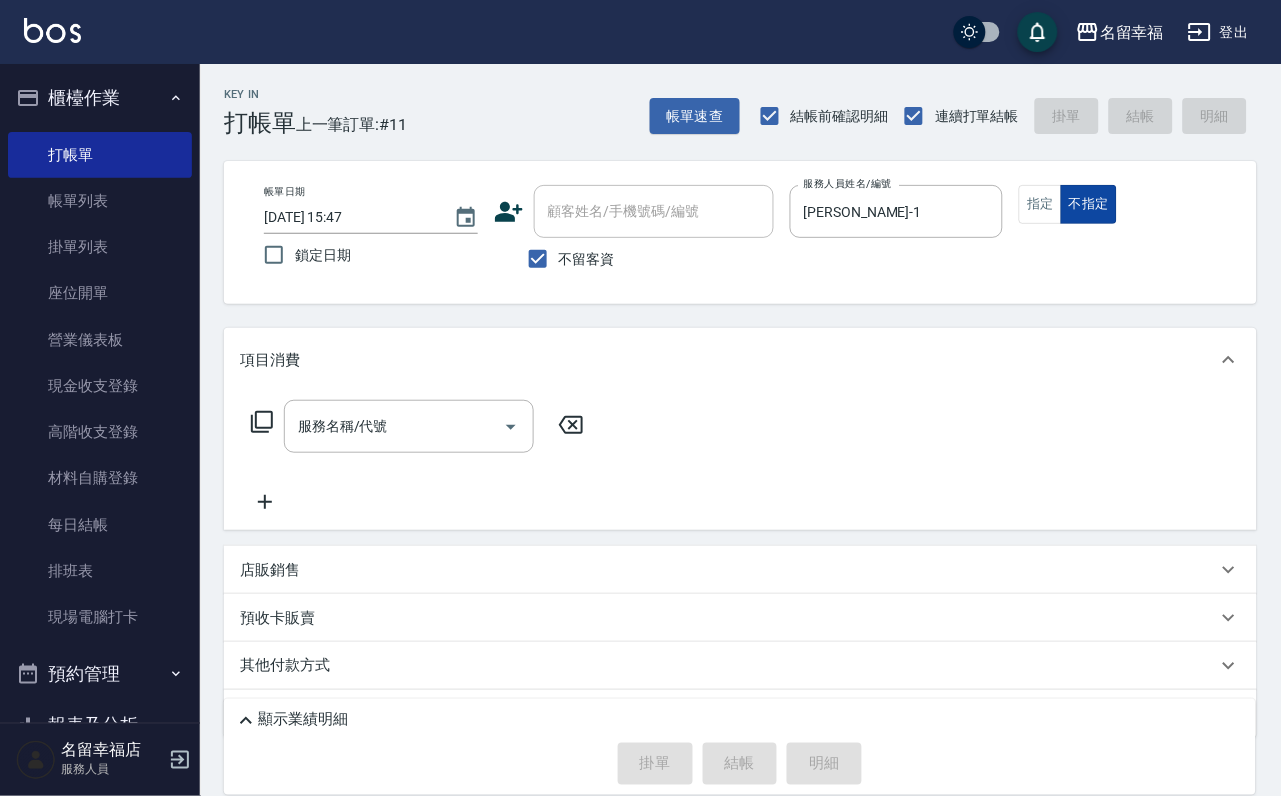 click on "不指定" at bounding box center (1089, 204) 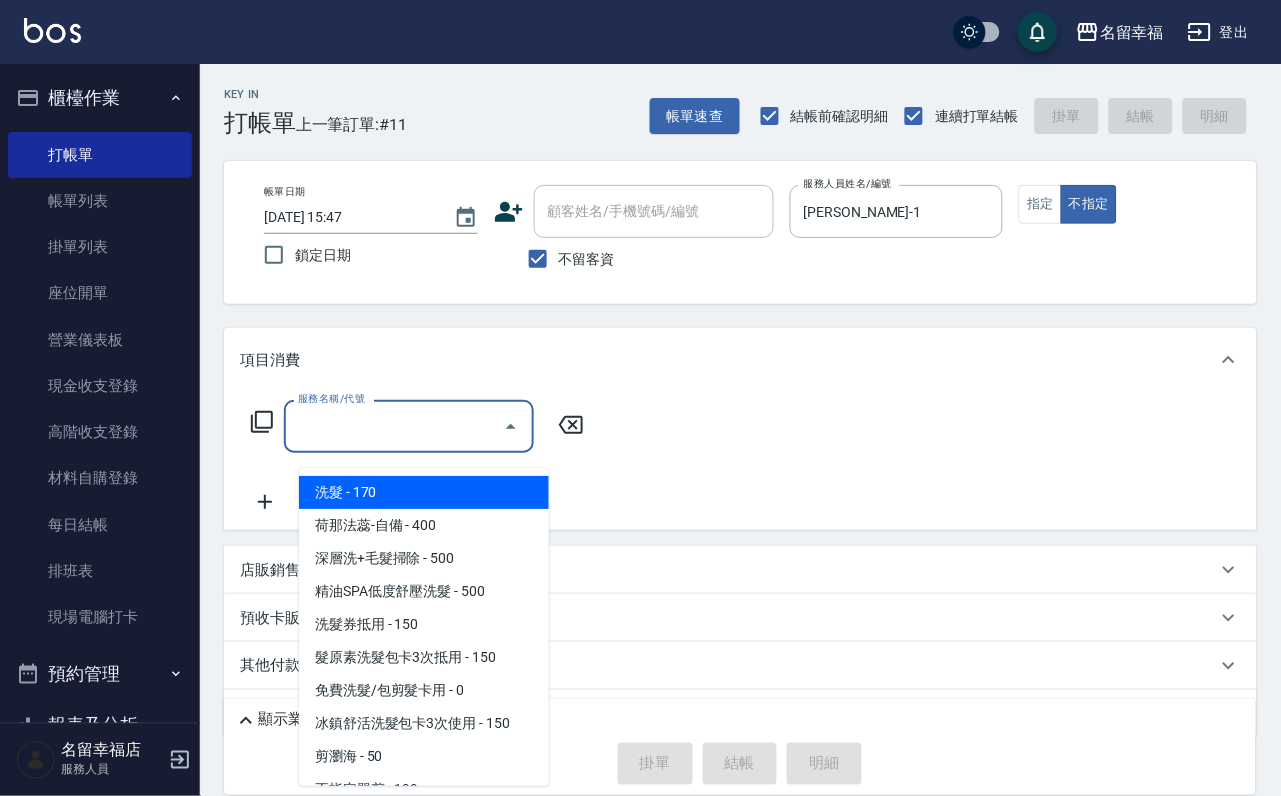 click on "服務名稱/代號" at bounding box center [394, 426] 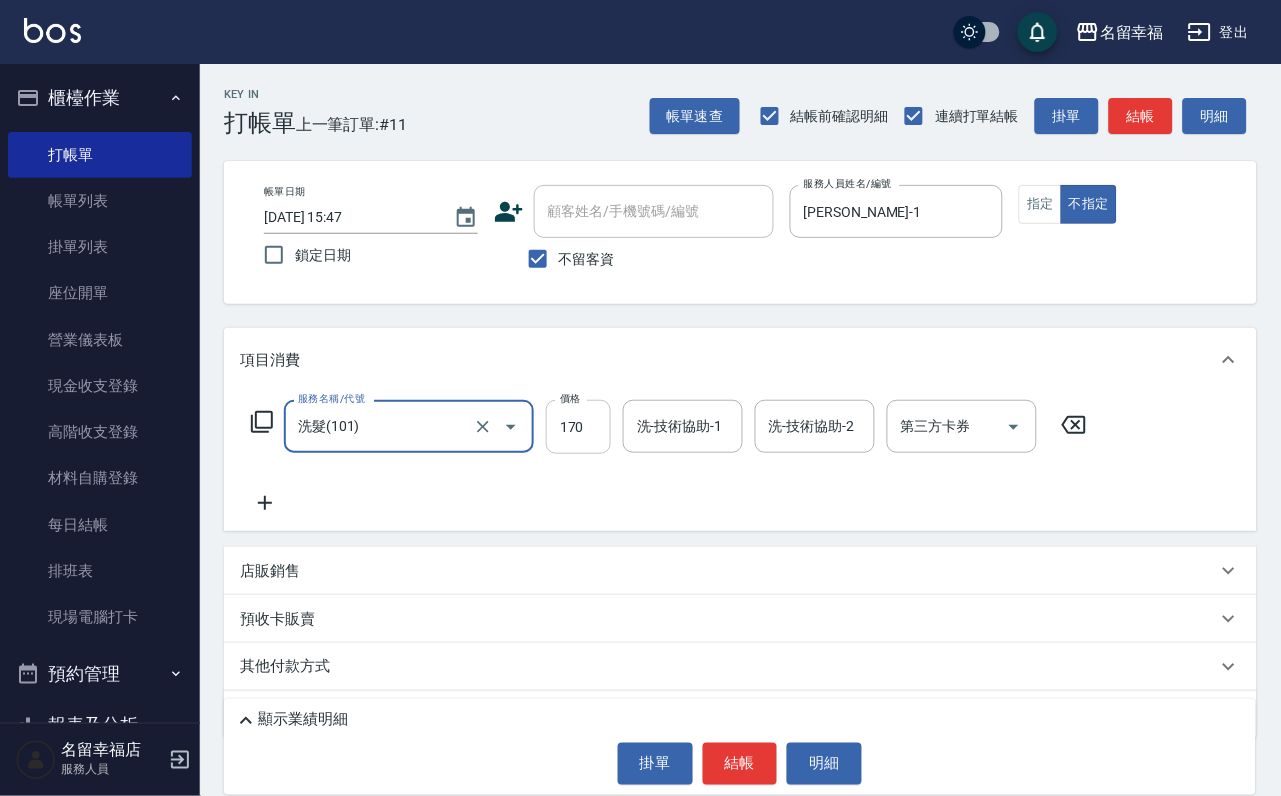 click on "170" at bounding box center [578, 427] 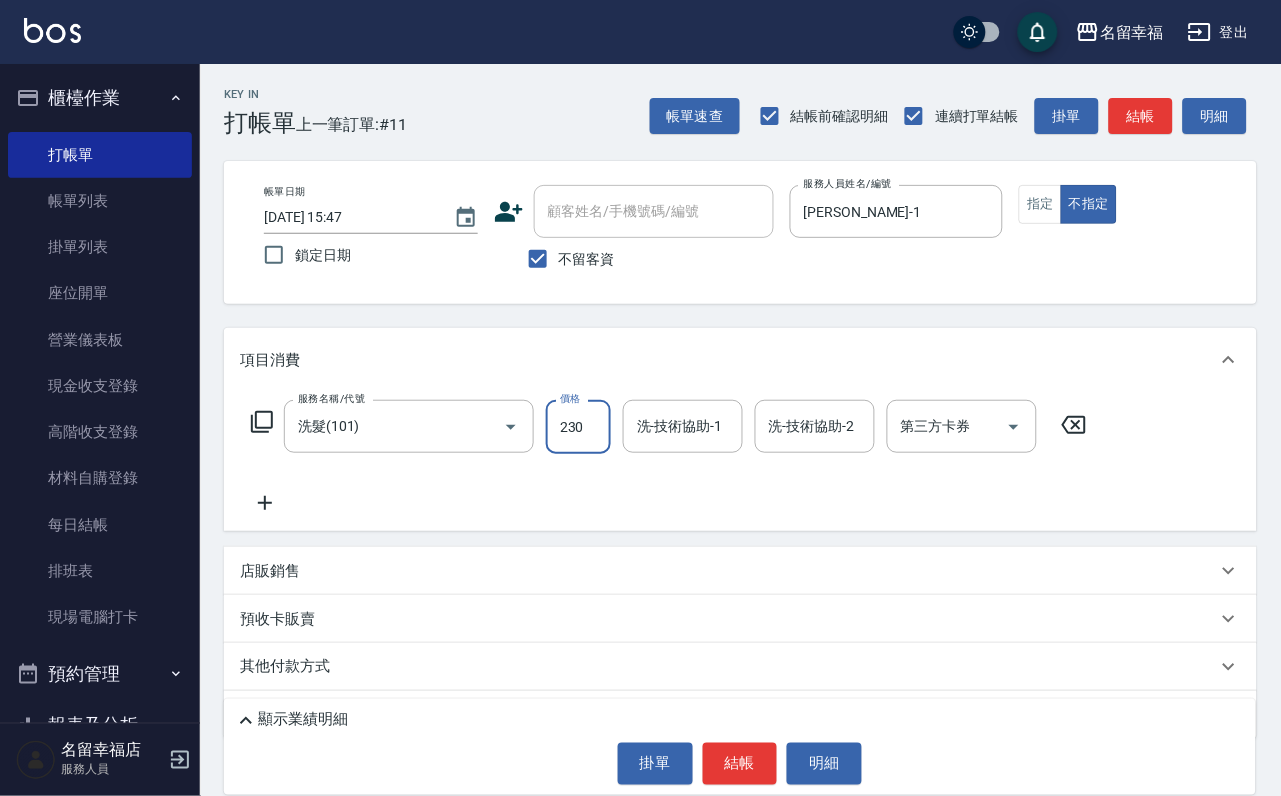 click on "洗-技術協助-1" at bounding box center (683, 426) 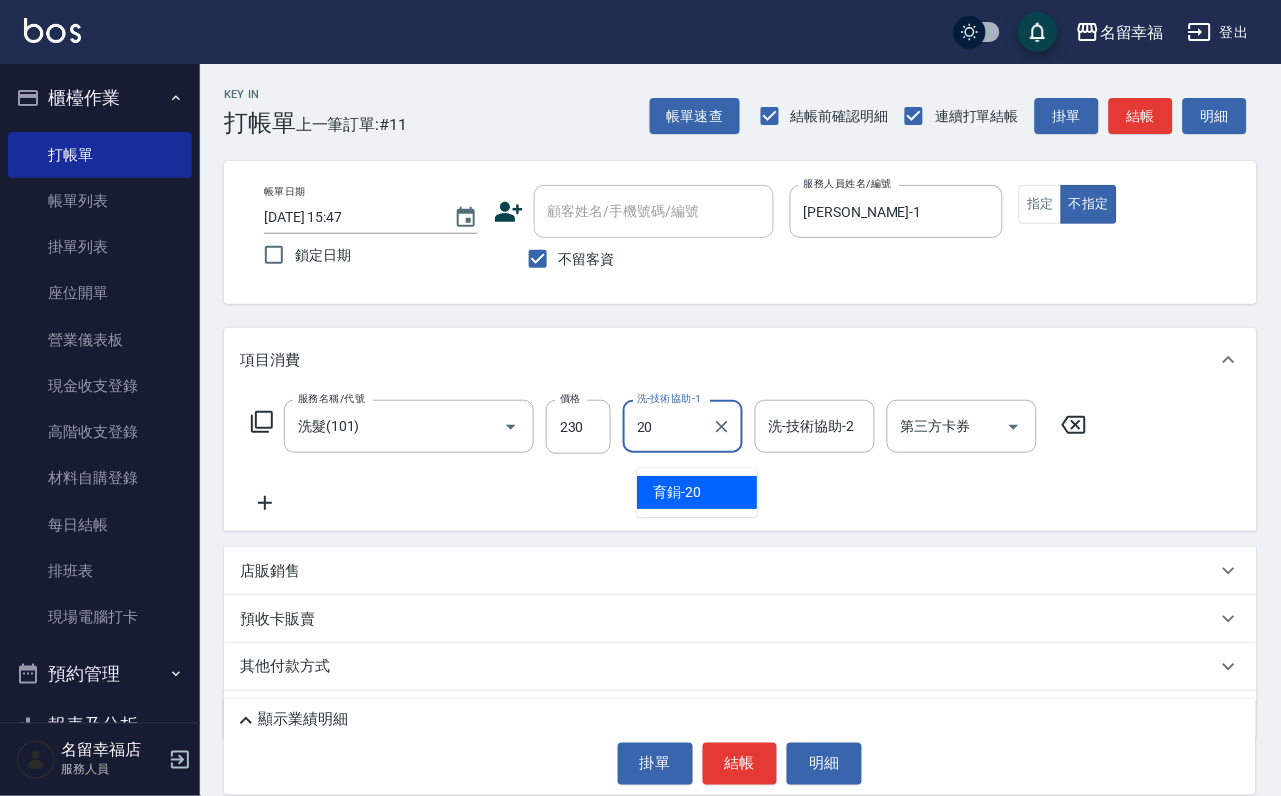 click on "育鋗 -20" at bounding box center [677, 492] 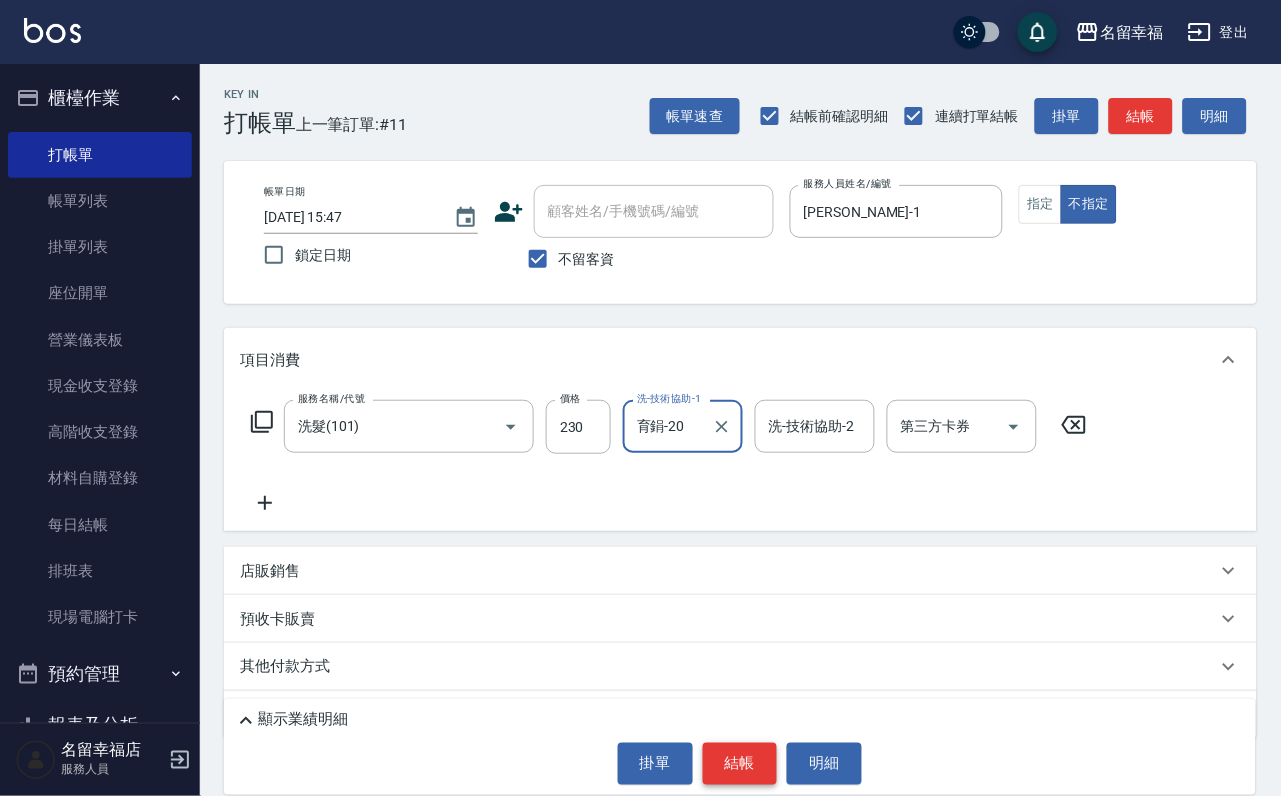 click on "結帳" at bounding box center [740, 764] 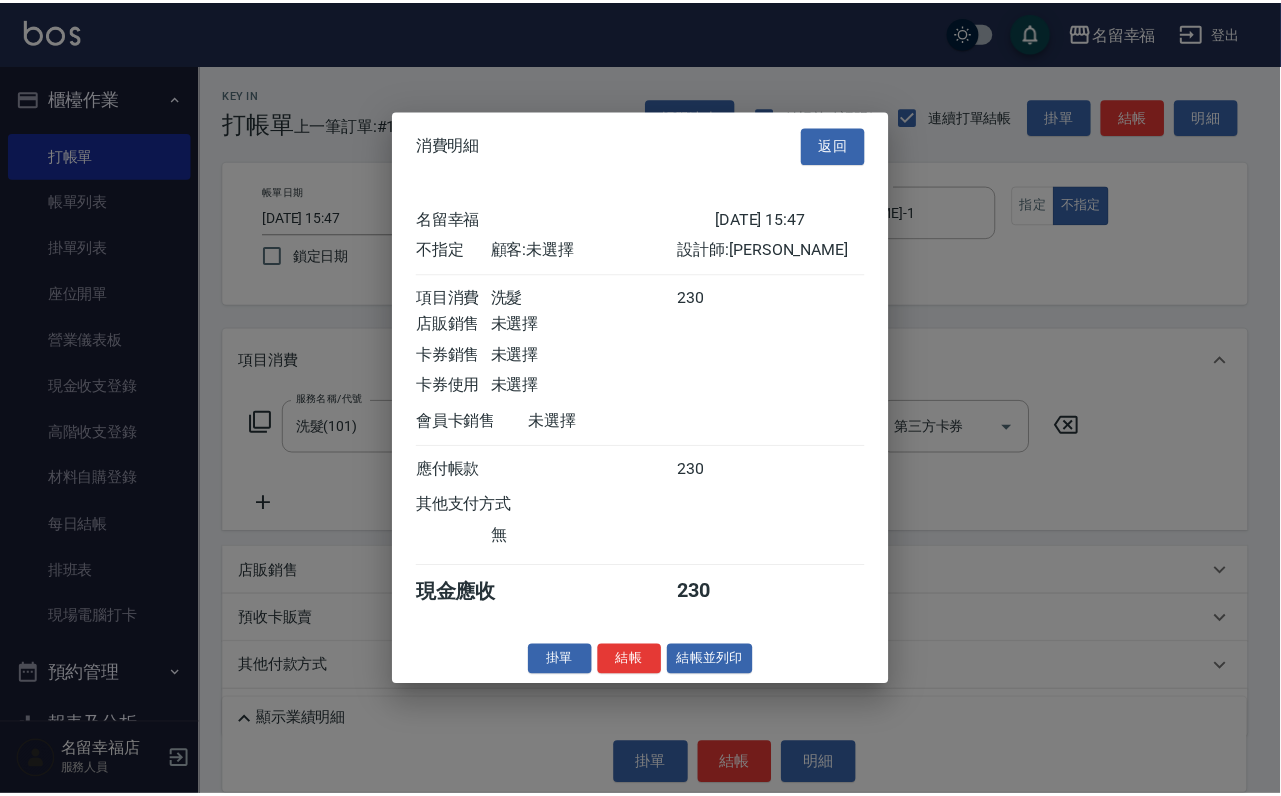 scroll, scrollTop: 284, scrollLeft: 0, axis: vertical 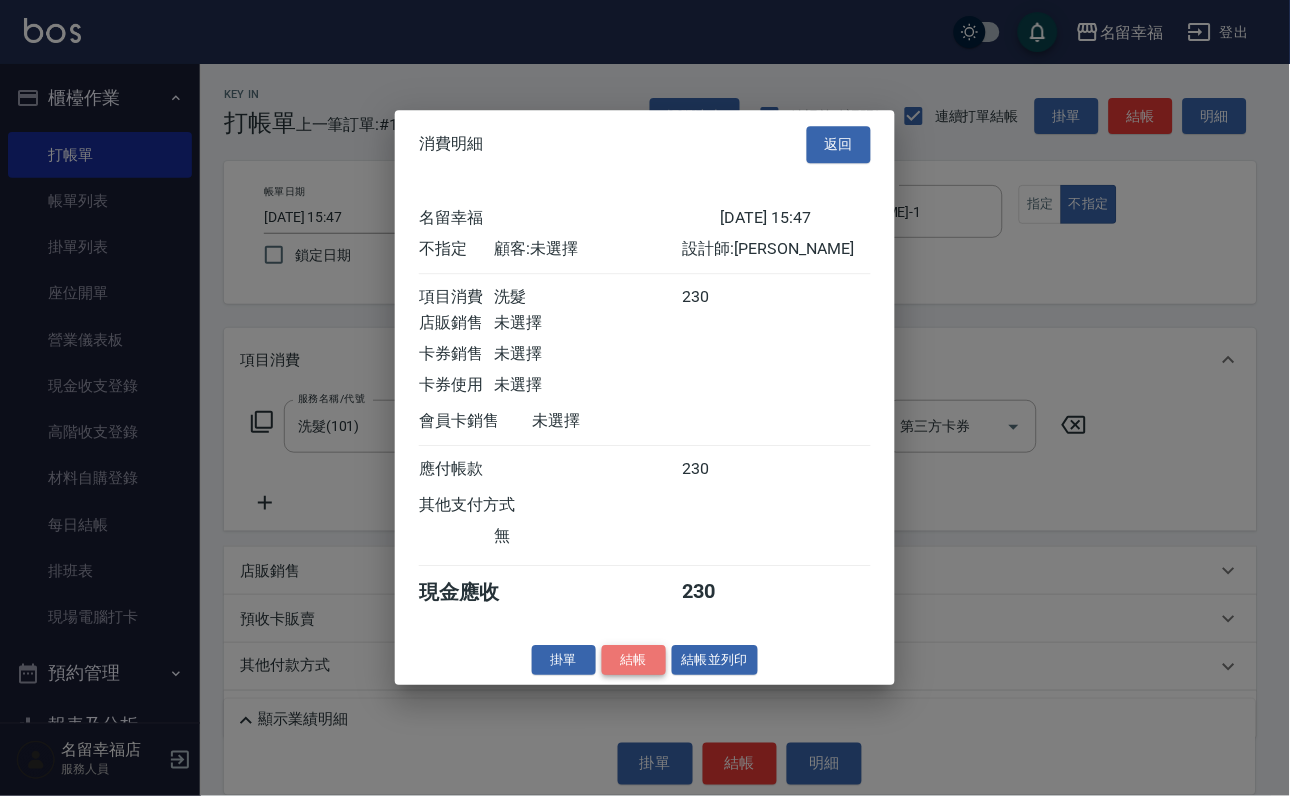 click on "結帳" at bounding box center [634, 660] 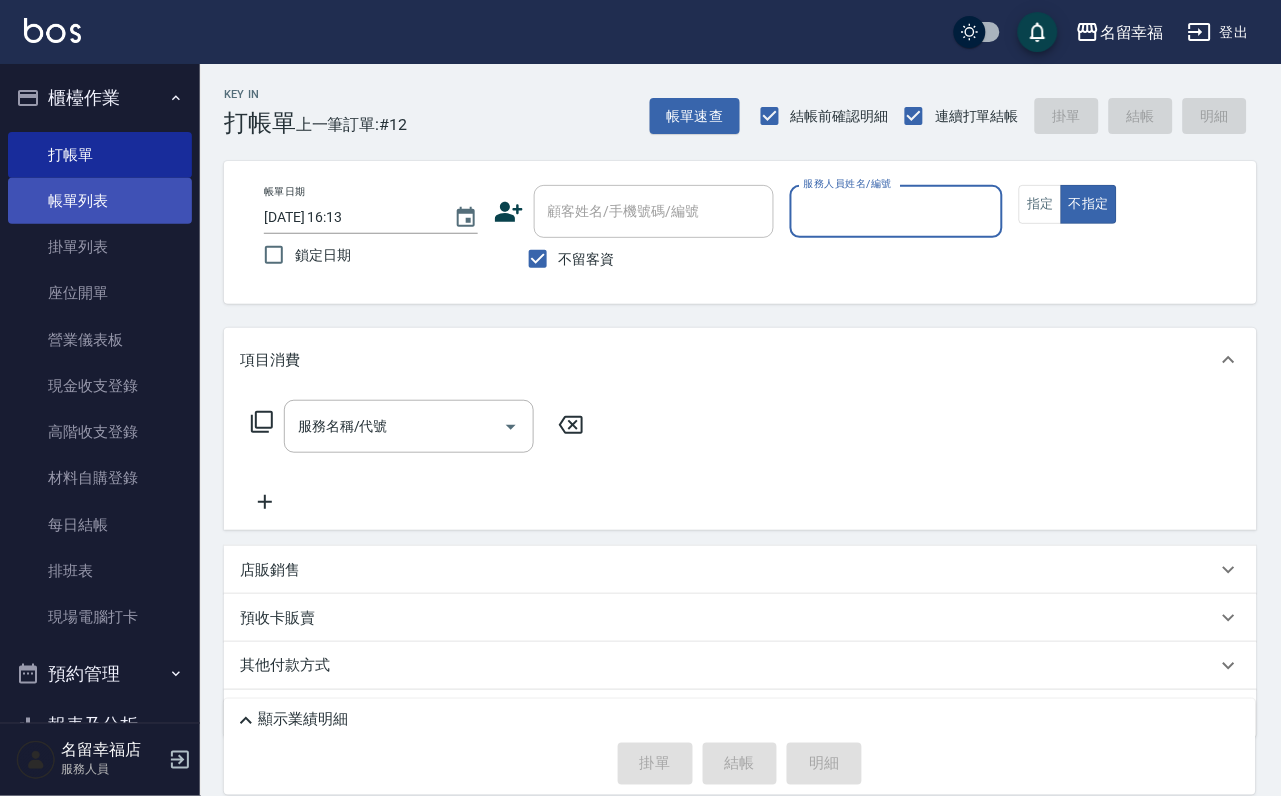 click on "帳單列表" at bounding box center [100, 201] 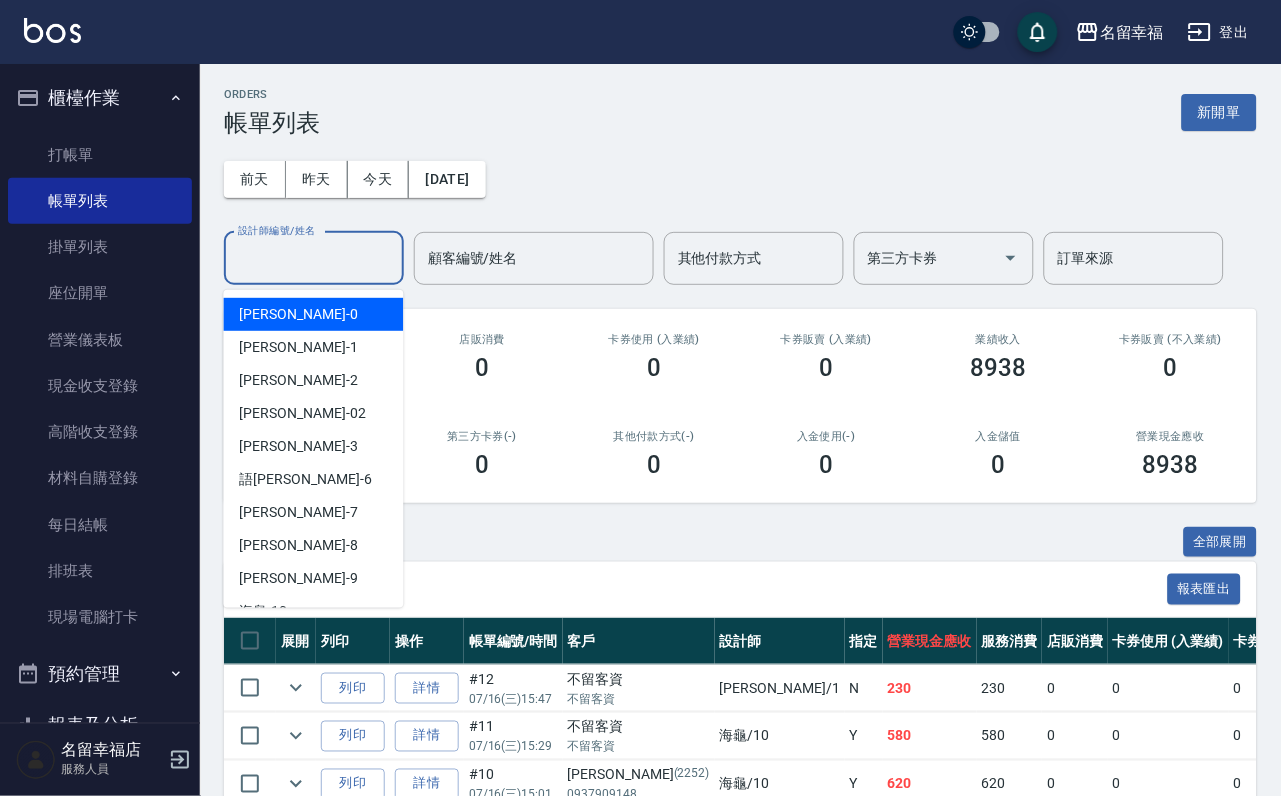 click on "設計師編號/姓名" at bounding box center (314, 258) 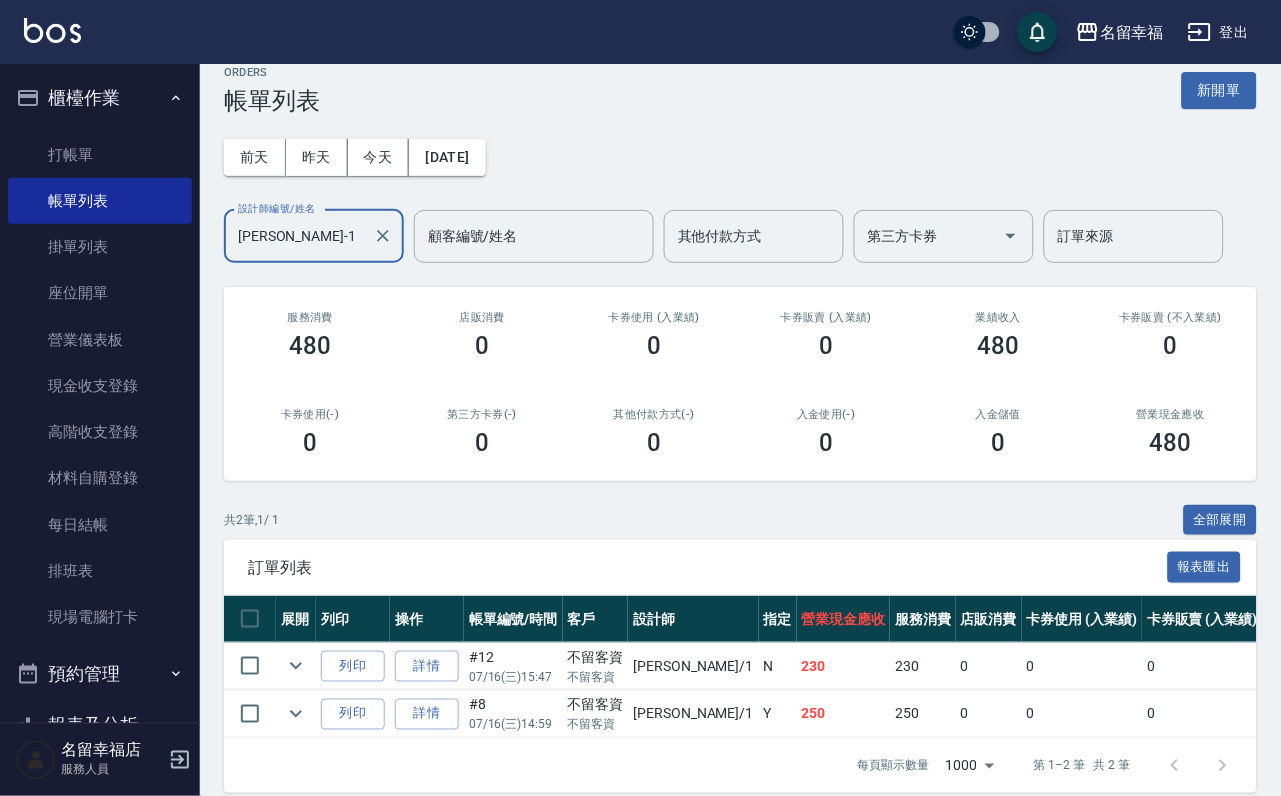 scroll, scrollTop: 169, scrollLeft: 0, axis: vertical 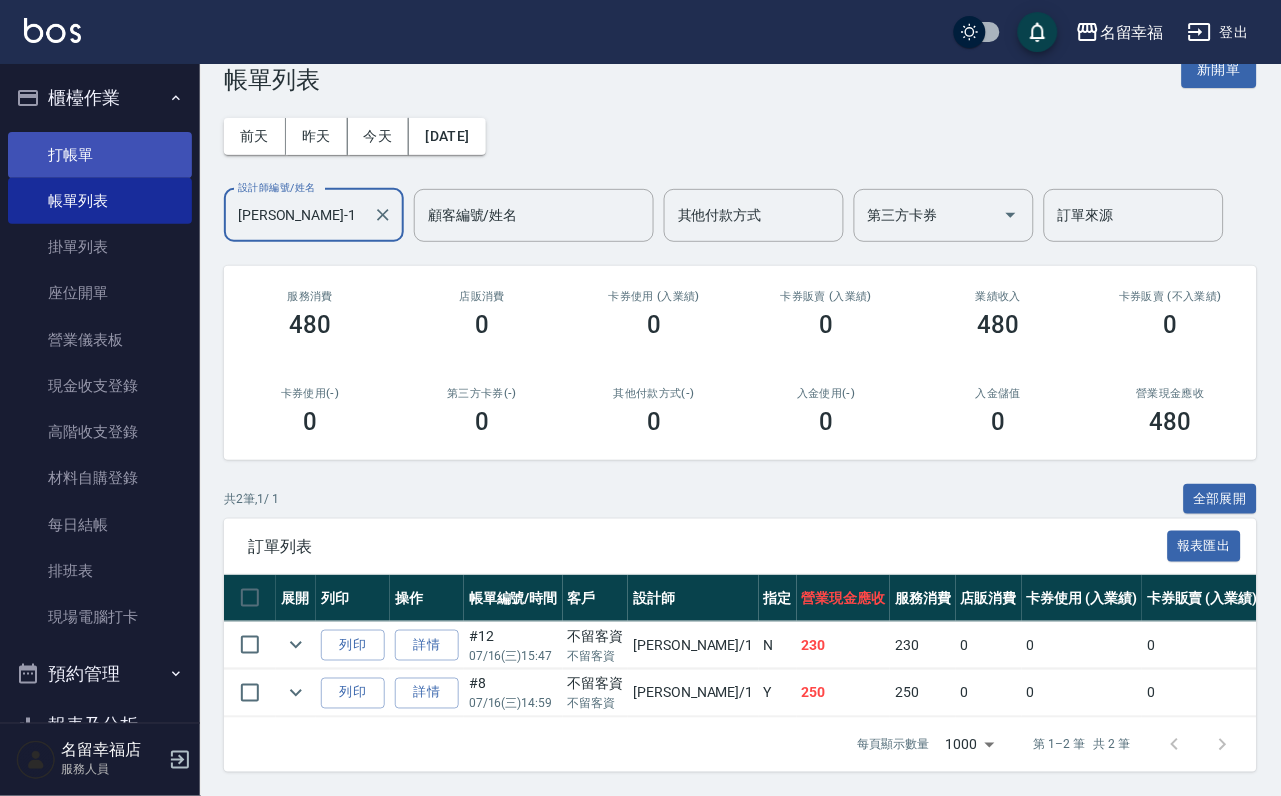 click on "打帳單" at bounding box center [100, 155] 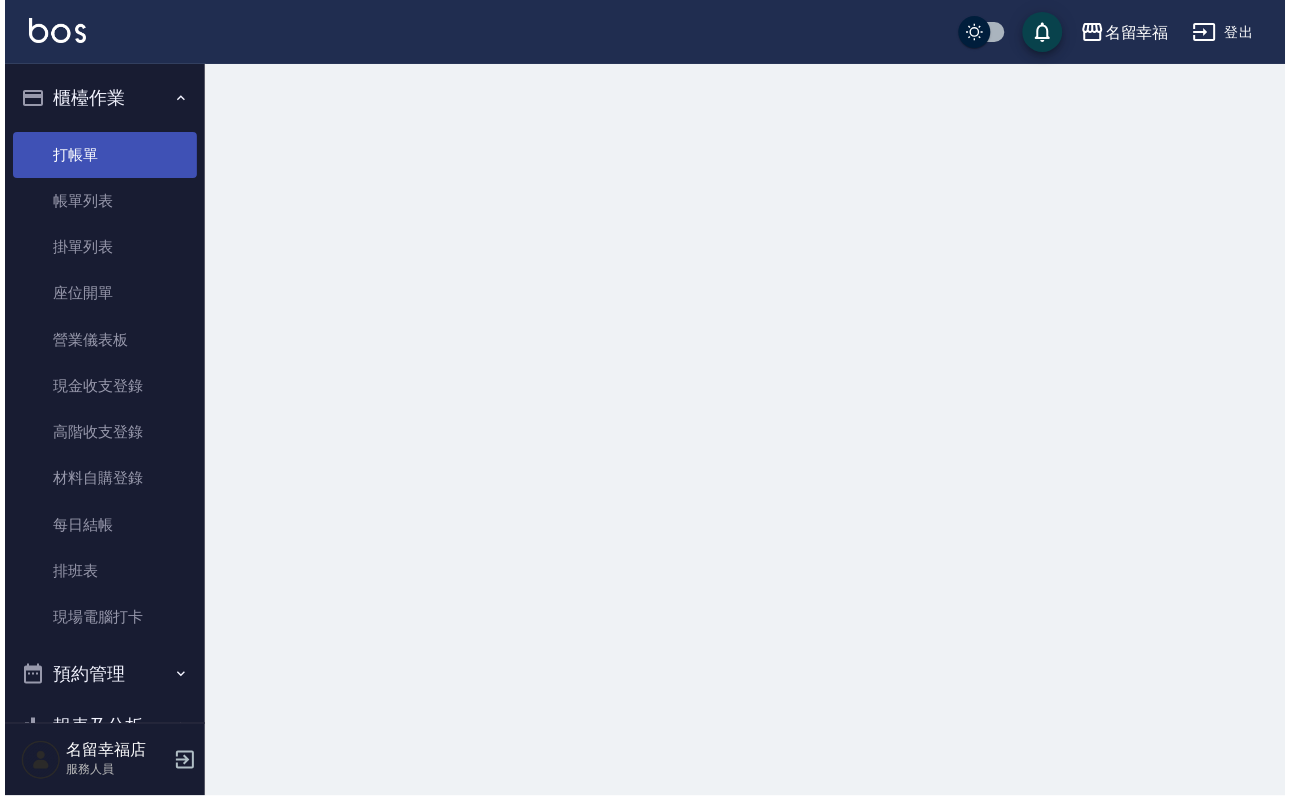 scroll, scrollTop: 0, scrollLeft: 0, axis: both 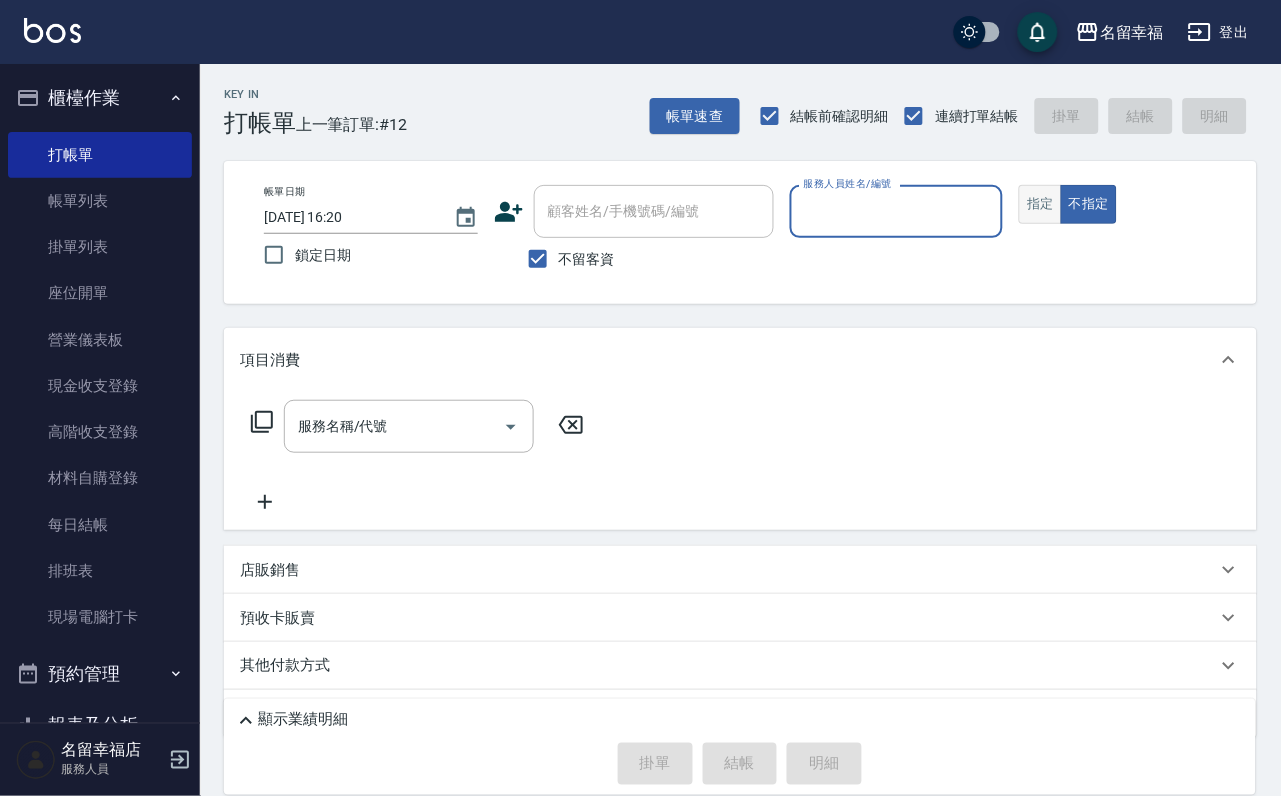 click on "指定" at bounding box center (1040, 204) 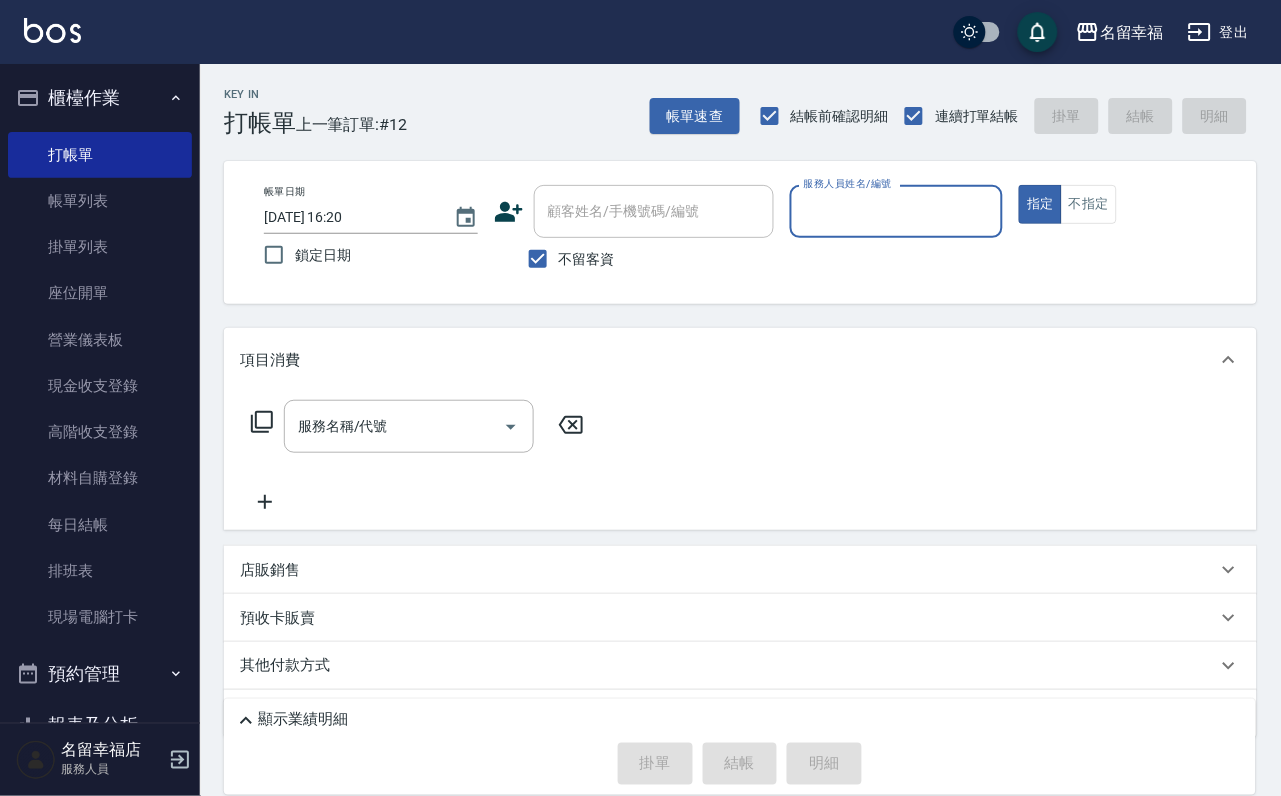 click on "服務人員姓名/編號" at bounding box center [897, 211] 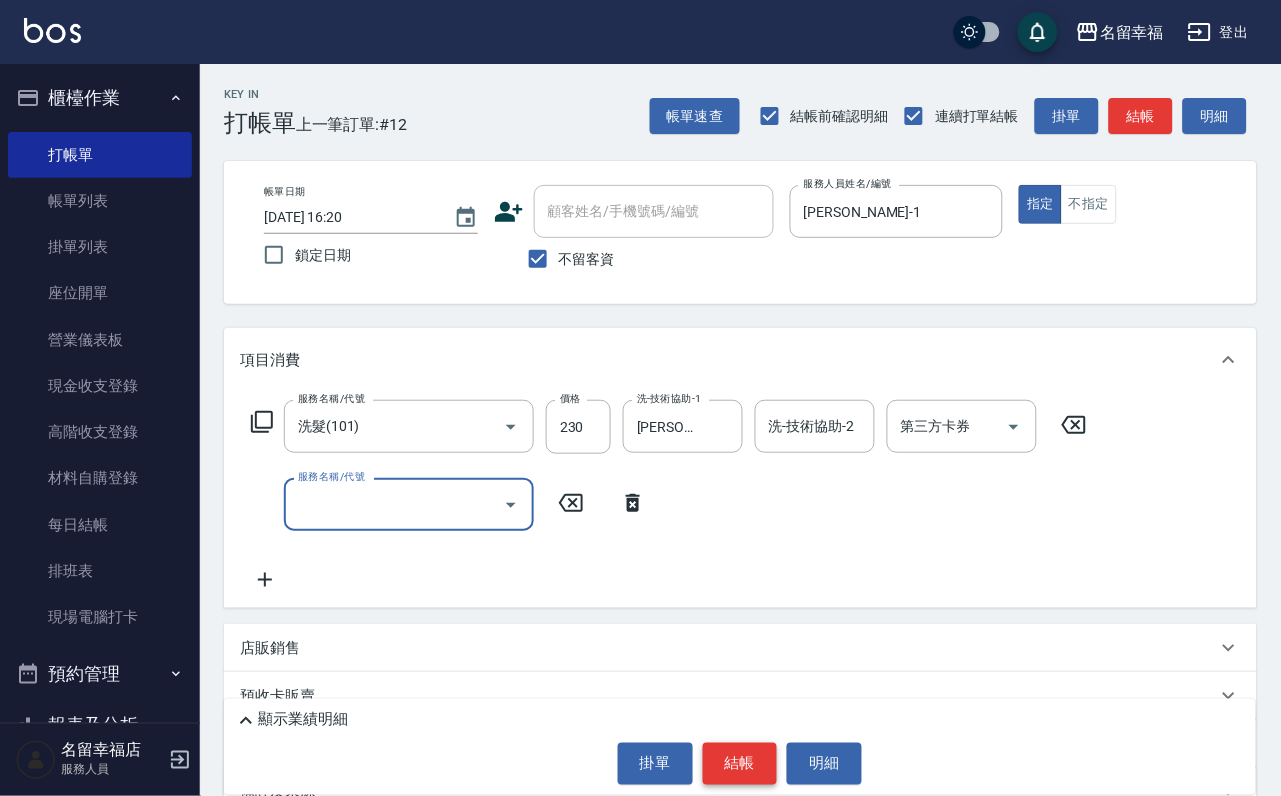 click on "結帳" at bounding box center (740, 764) 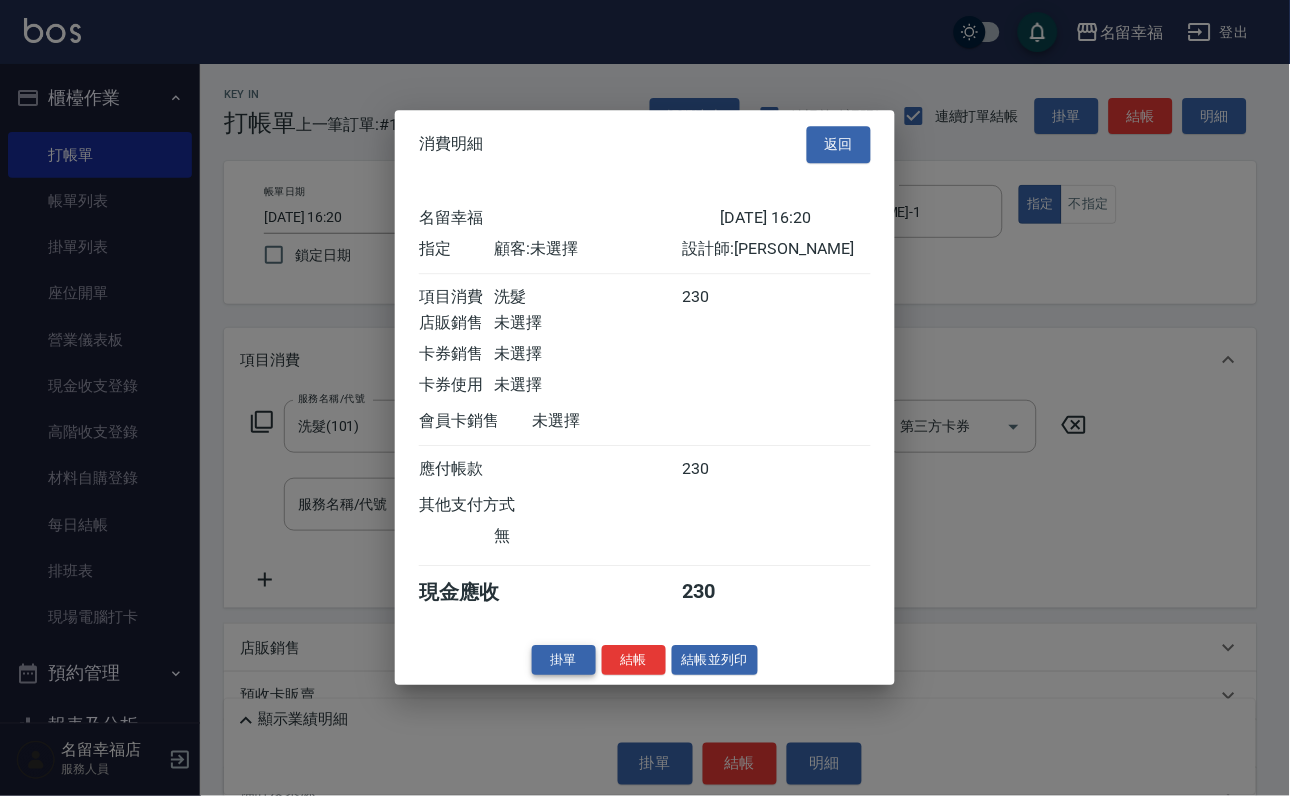 scroll, scrollTop: 247, scrollLeft: 0, axis: vertical 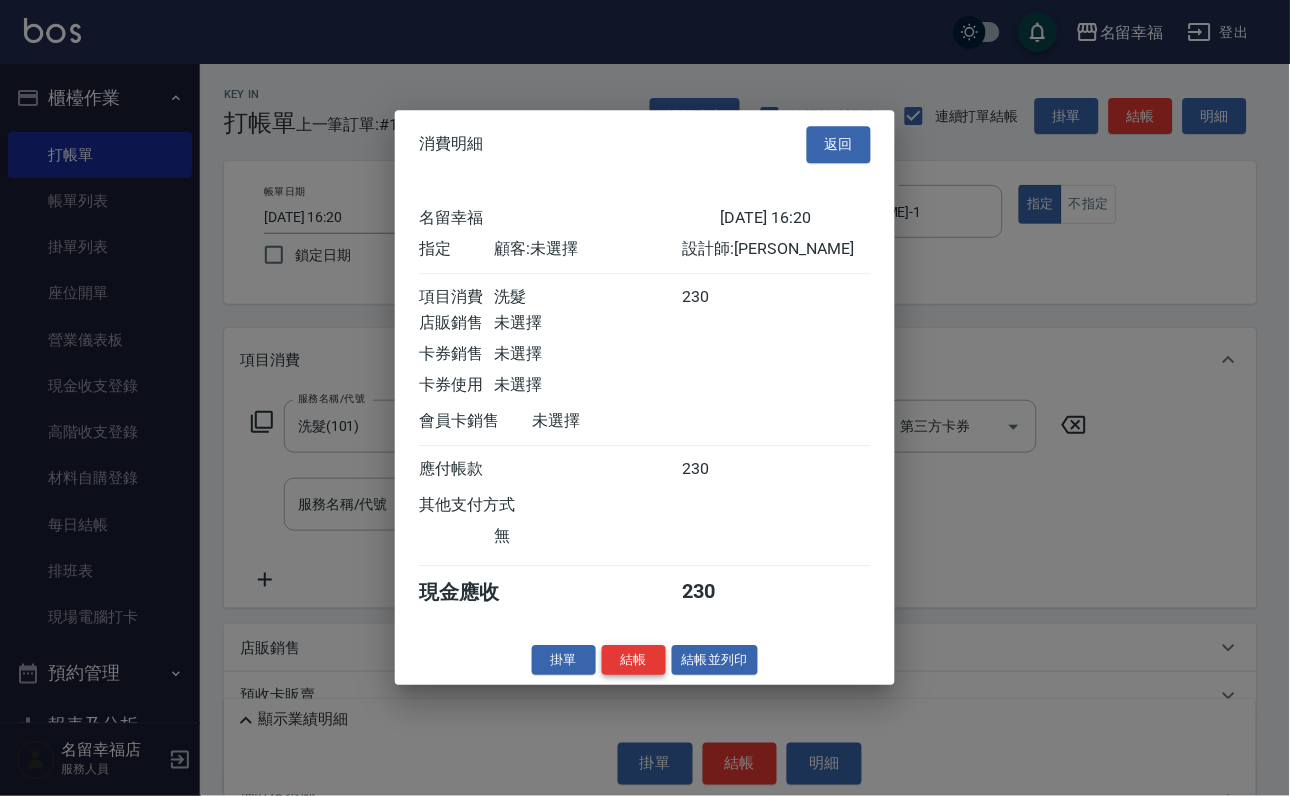 click on "結帳" at bounding box center [634, 660] 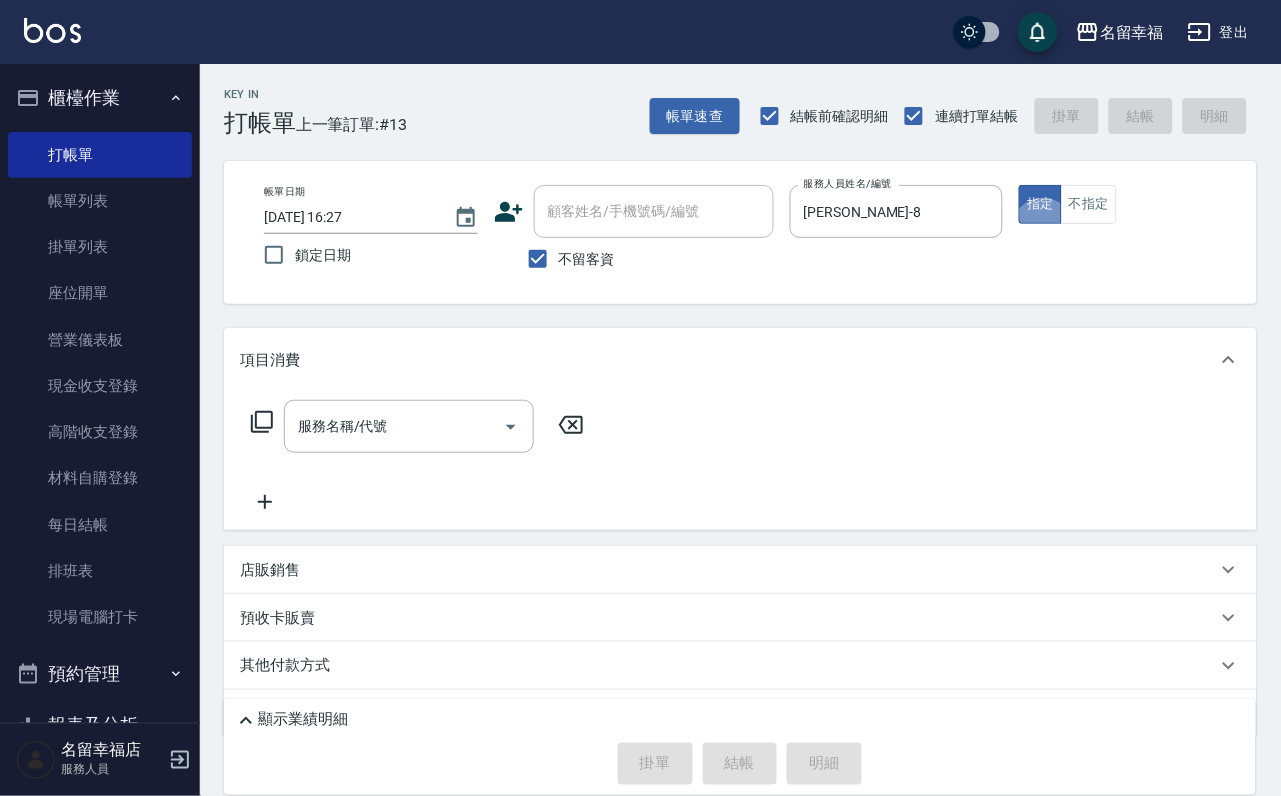 click on "服務名稱/代號 服務名稱/代號" at bounding box center [418, 426] 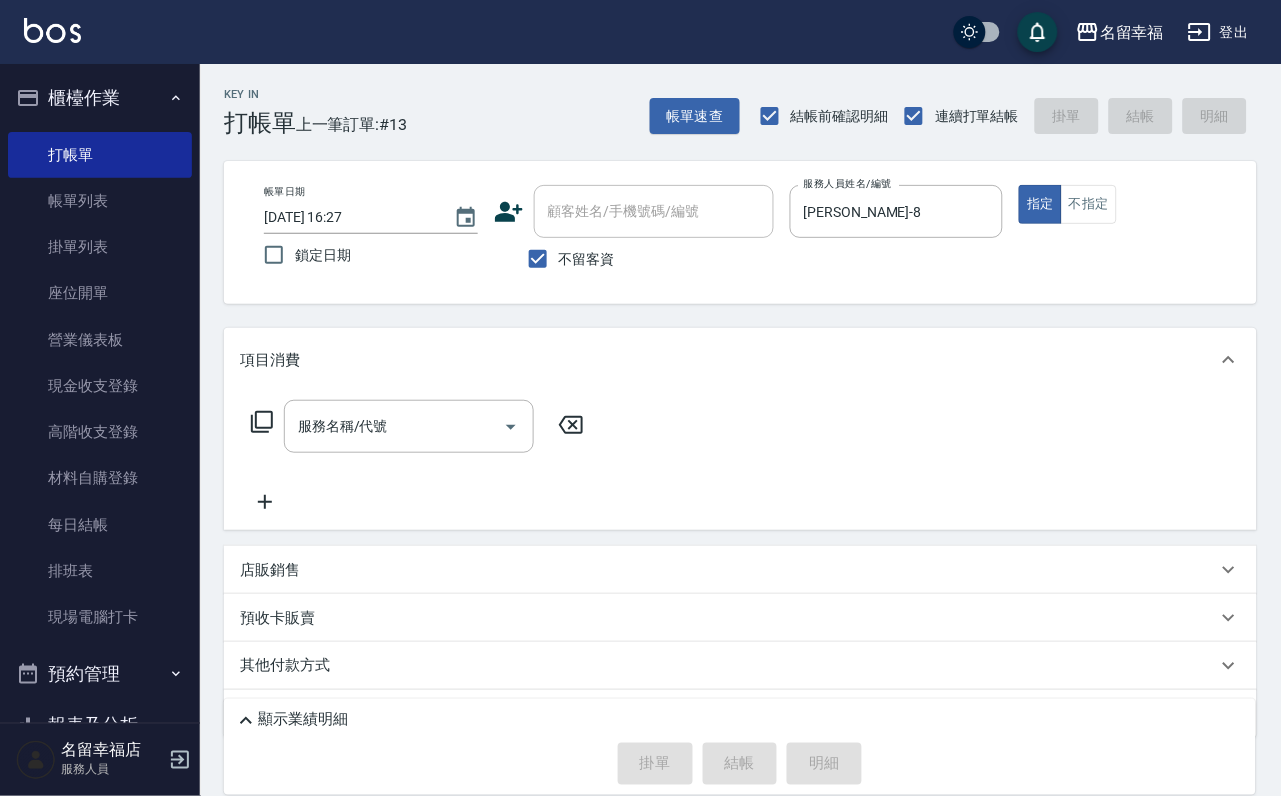 click 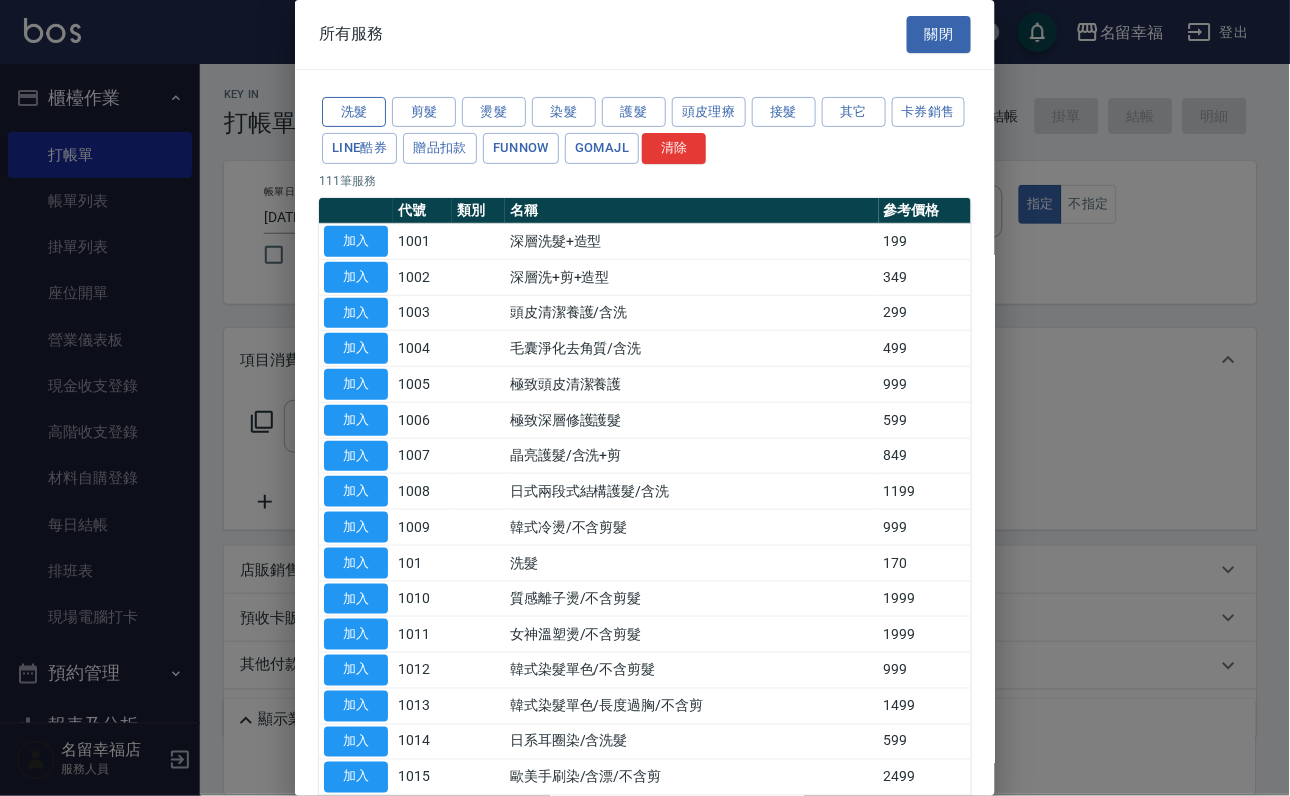 click on "洗髮" at bounding box center [354, 112] 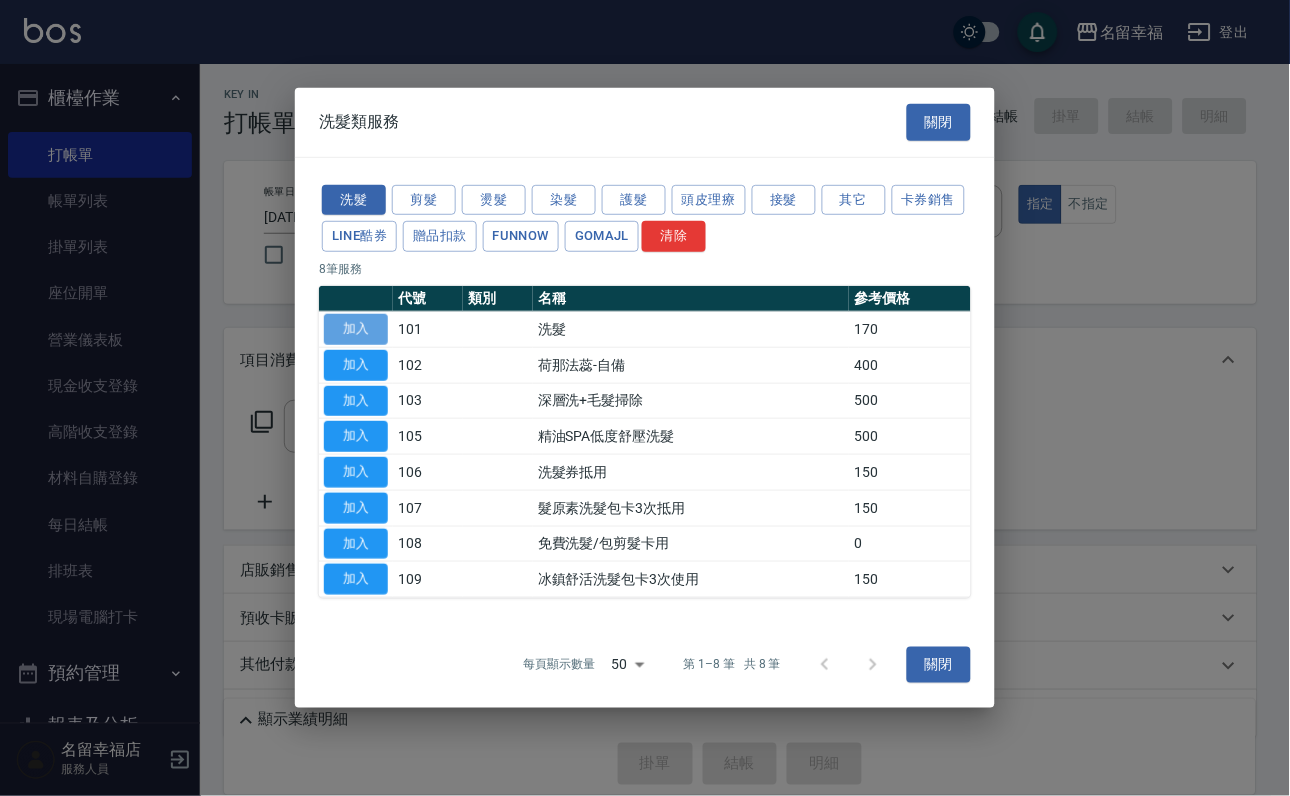 click on "加入" at bounding box center [356, 329] 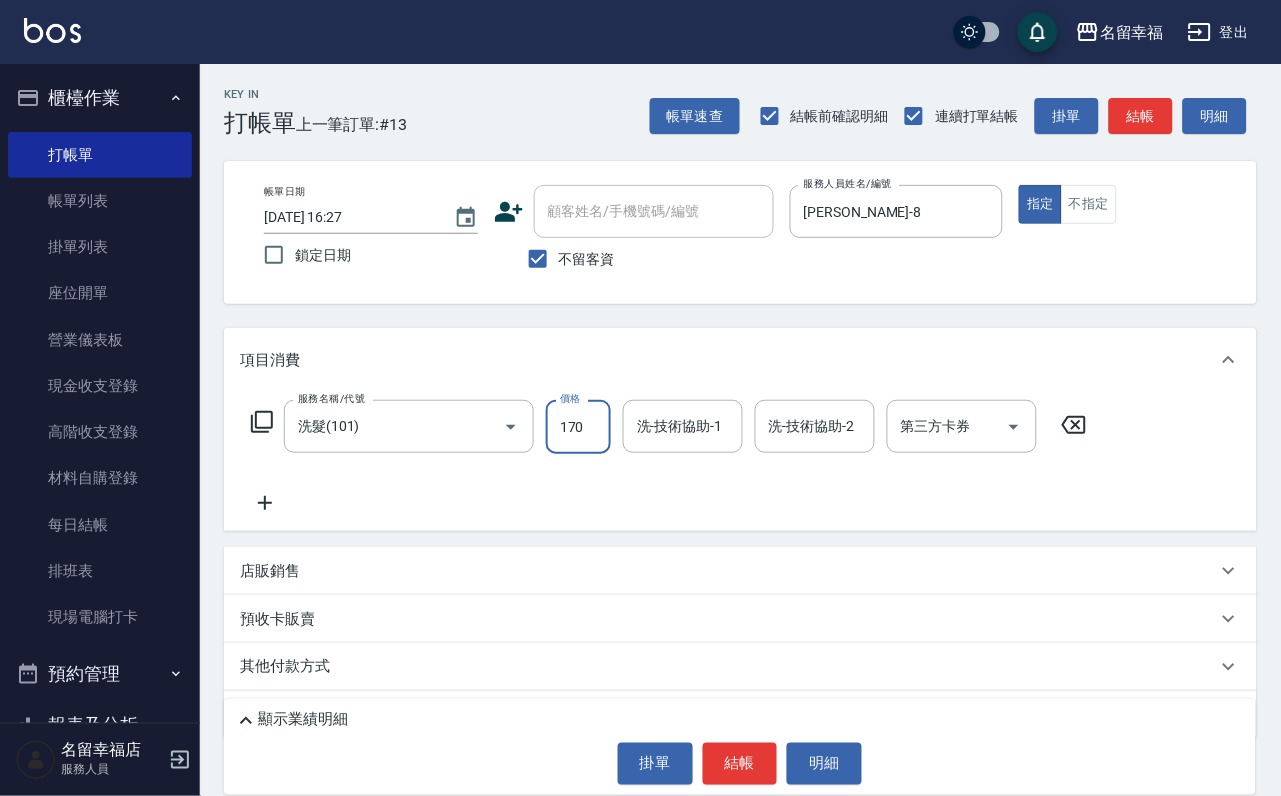 click on "170" at bounding box center [578, 427] 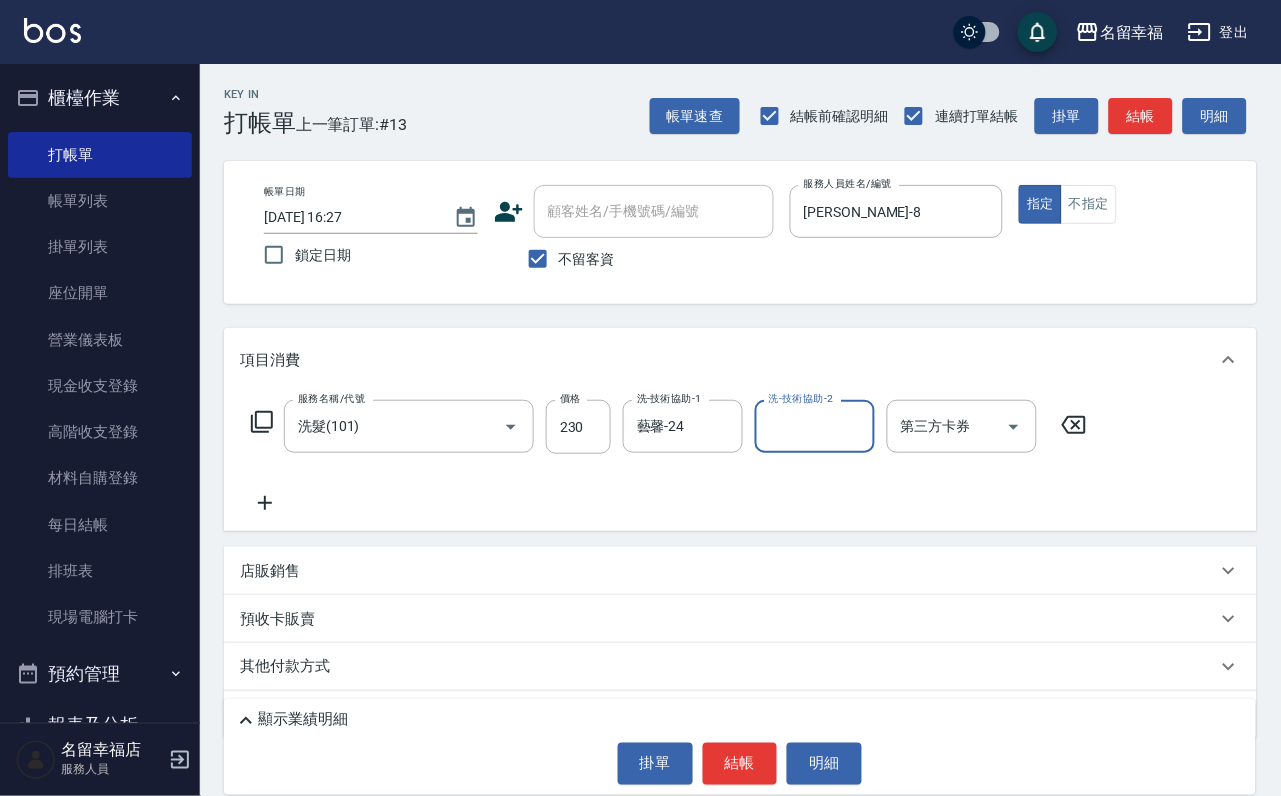 click 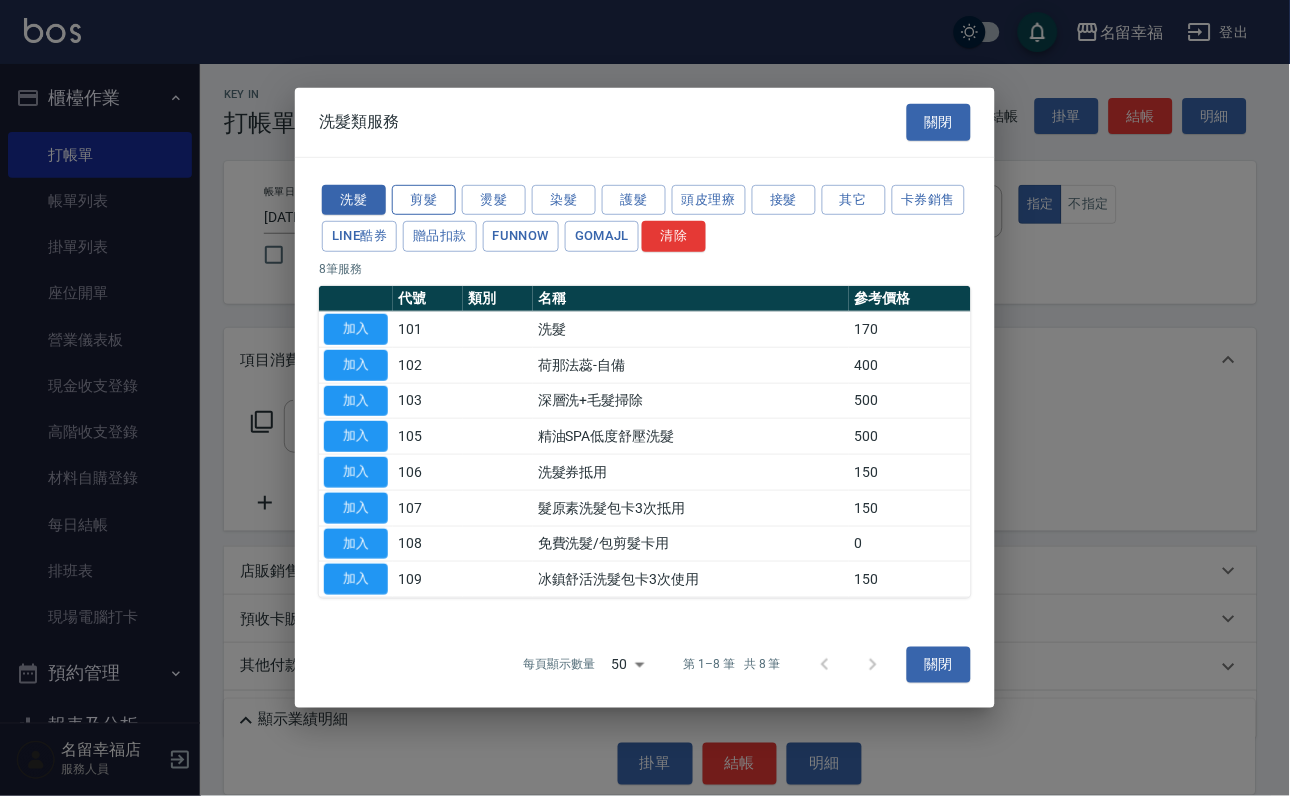 click on "剪髮" at bounding box center (424, 199) 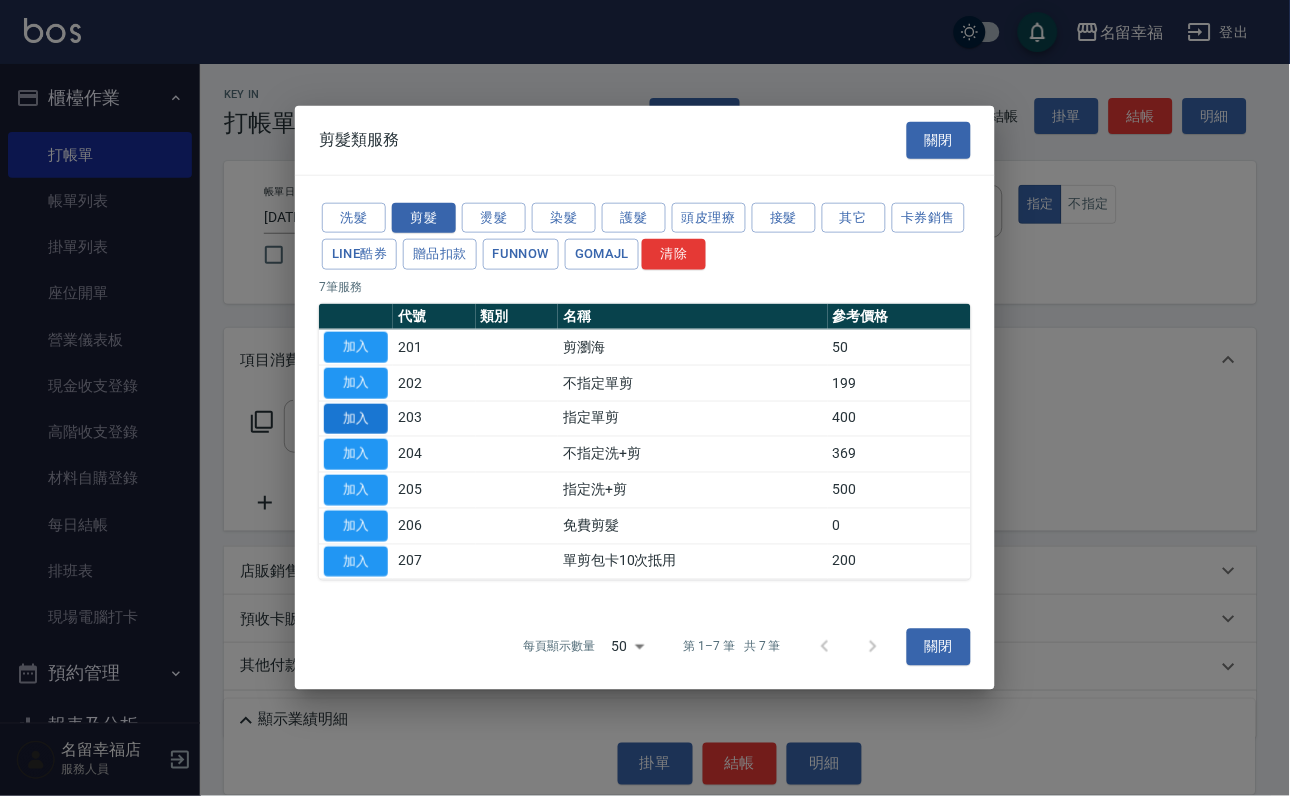 click on "加入" at bounding box center (356, 418) 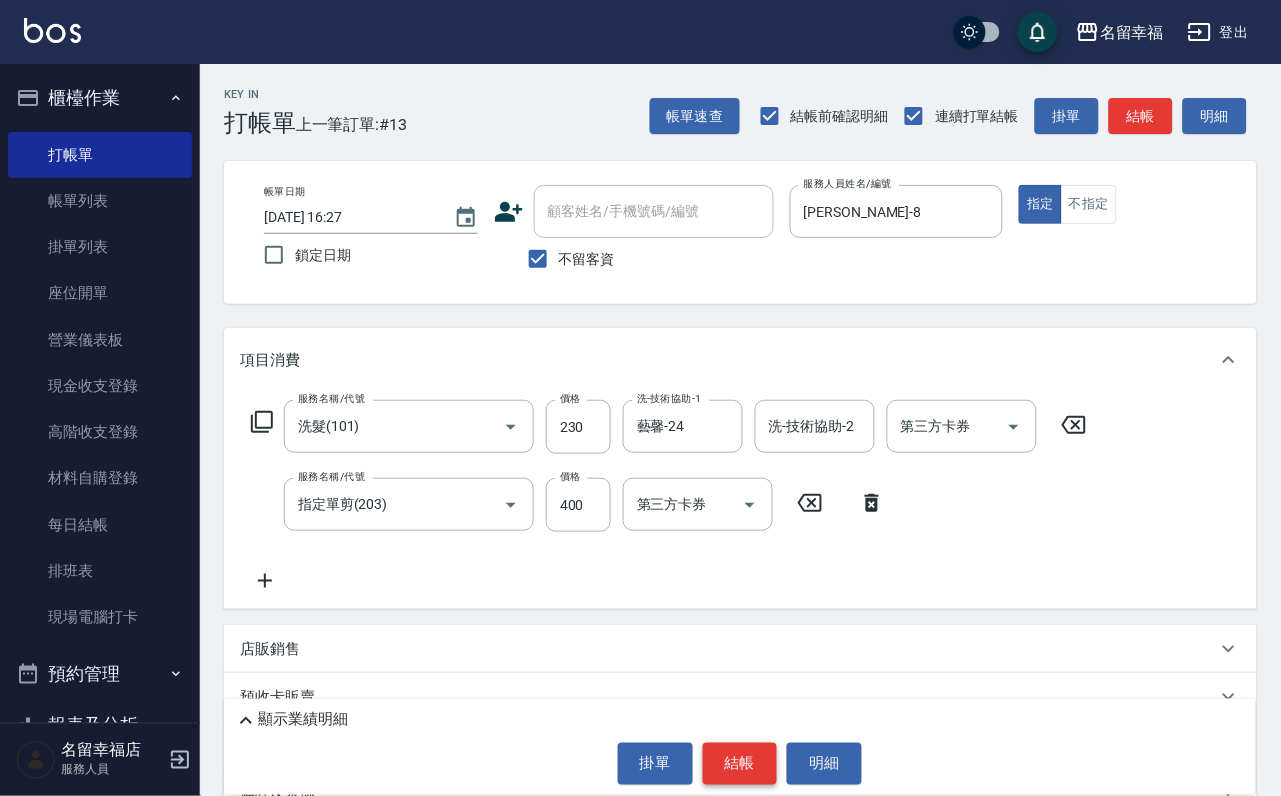 click on "結帳" at bounding box center [740, 764] 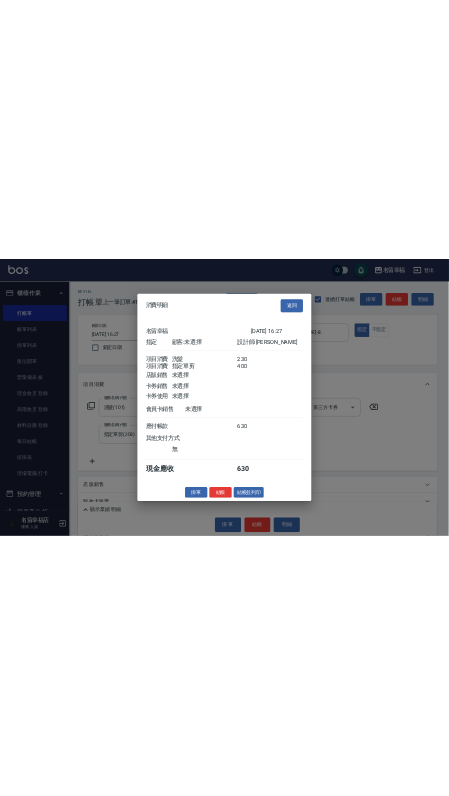 scroll, scrollTop: 322, scrollLeft: 0, axis: vertical 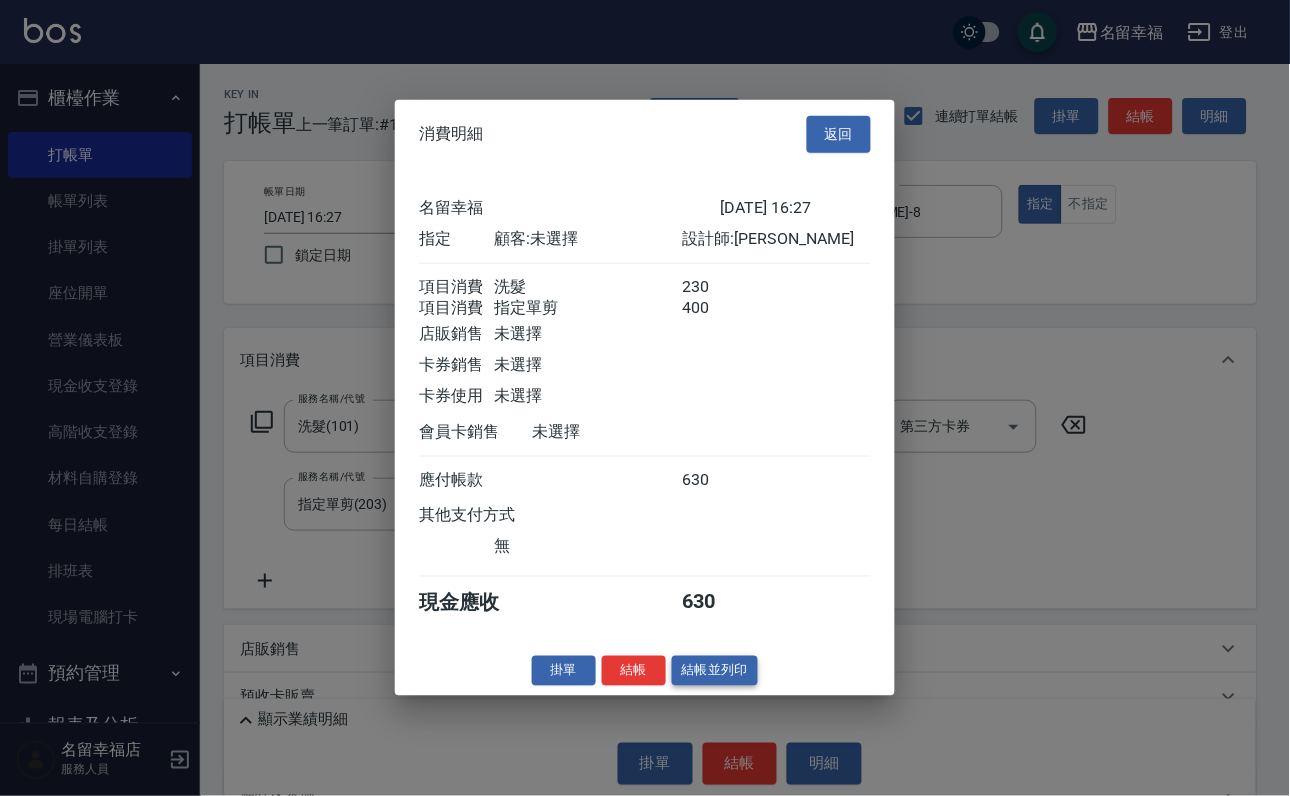 click on "結帳並列印" at bounding box center [715, 670] 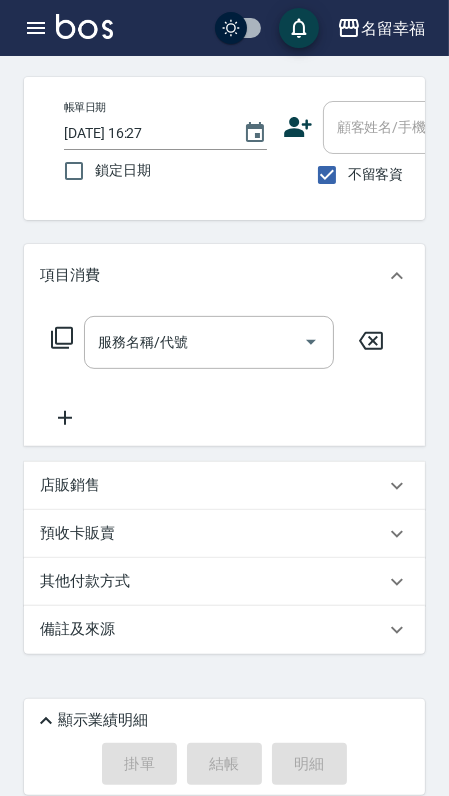 scroll, scrollTop: 294, scrollLeft: 0, axis: vertical 